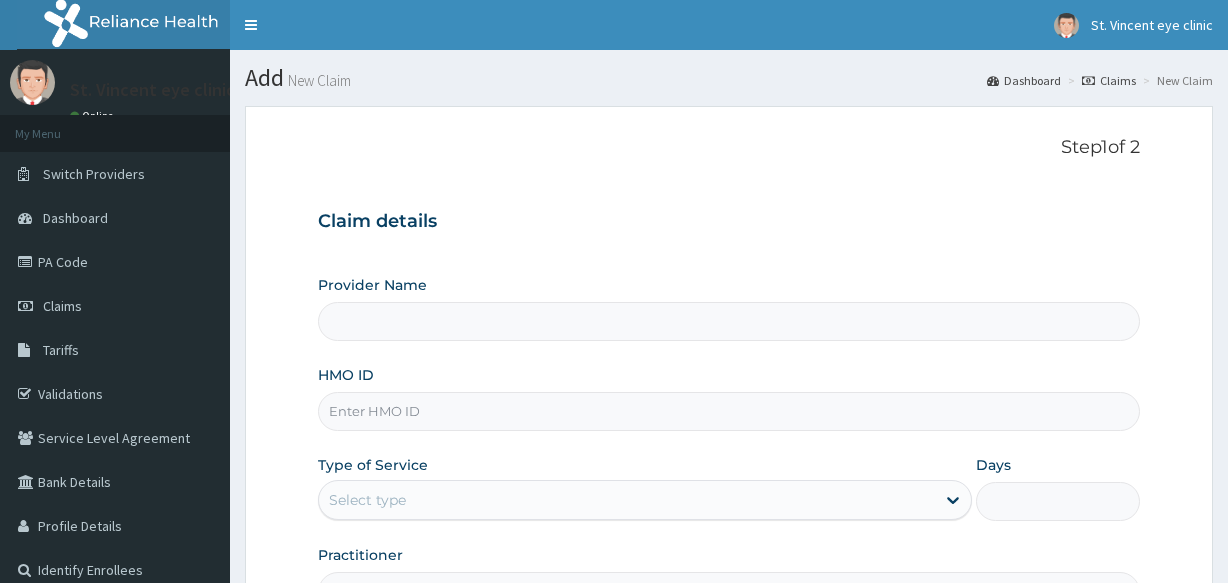 scroll, scrollTop: 0, scrollLeft: 0, axis: both 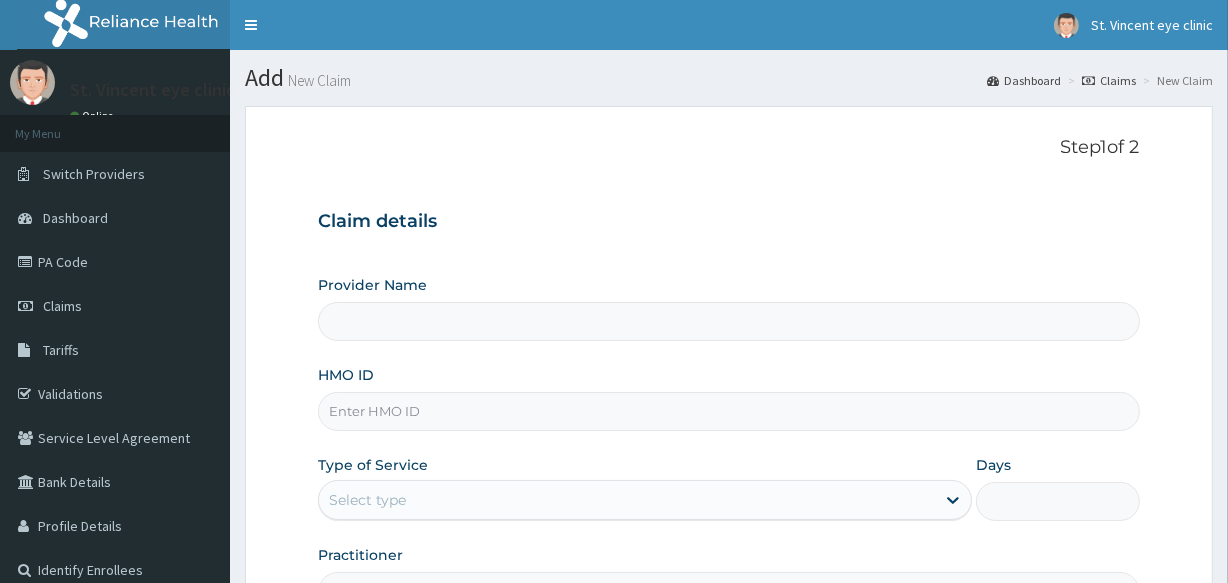 type on "St. Vincent Hospital" 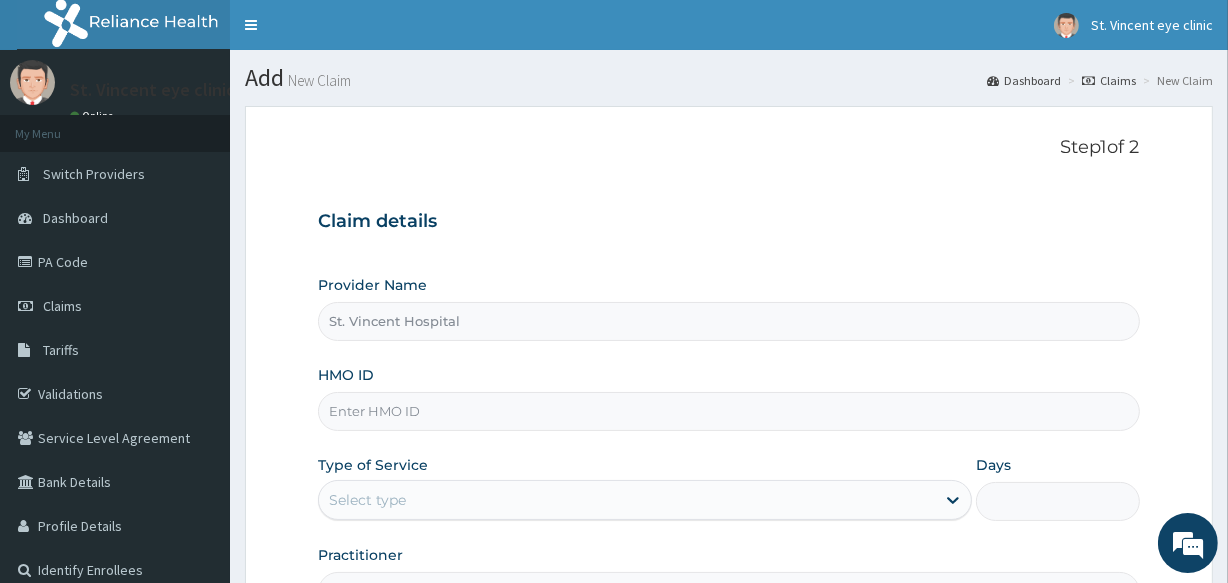 click on "HMO ID" at bounding box center [728, 411] 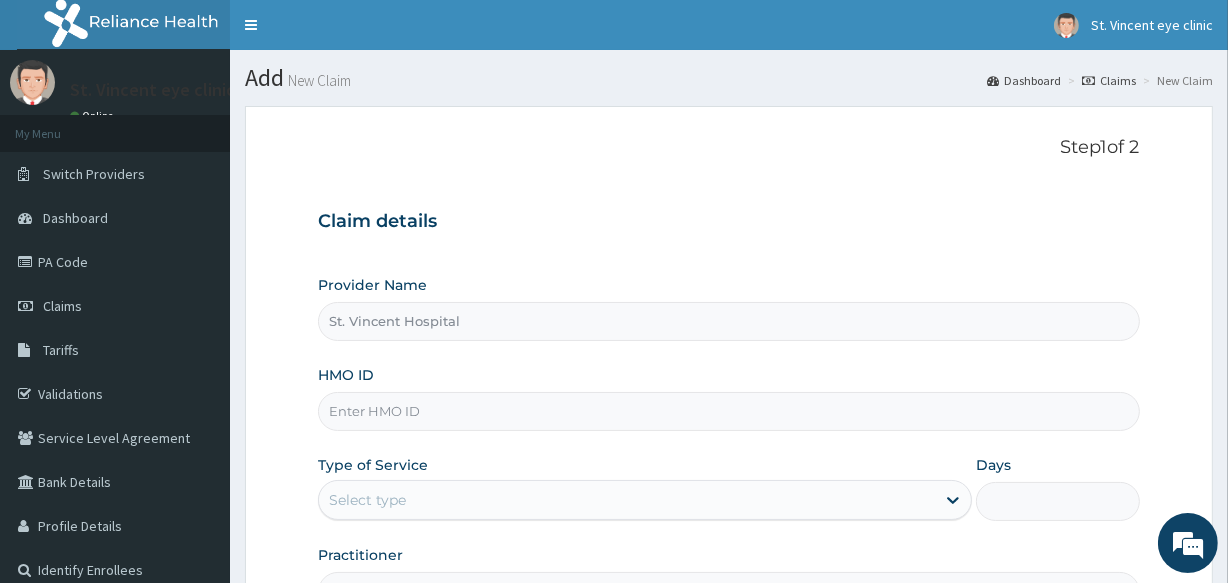 scroll, scrollTop: 0, scrollLeft: 0, axis: both 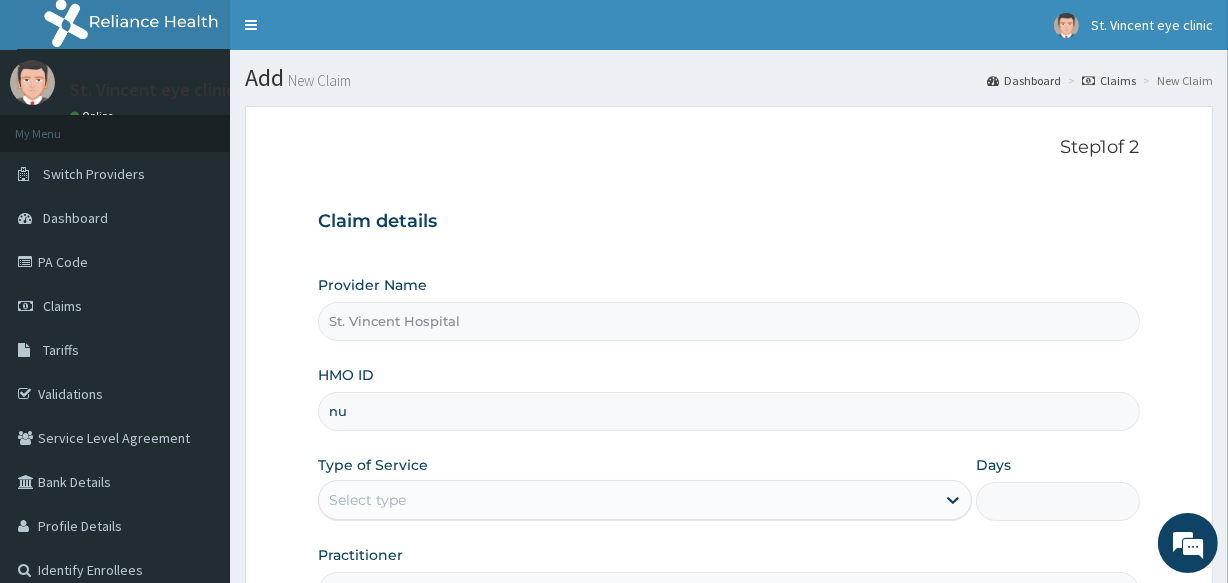 type on "n" 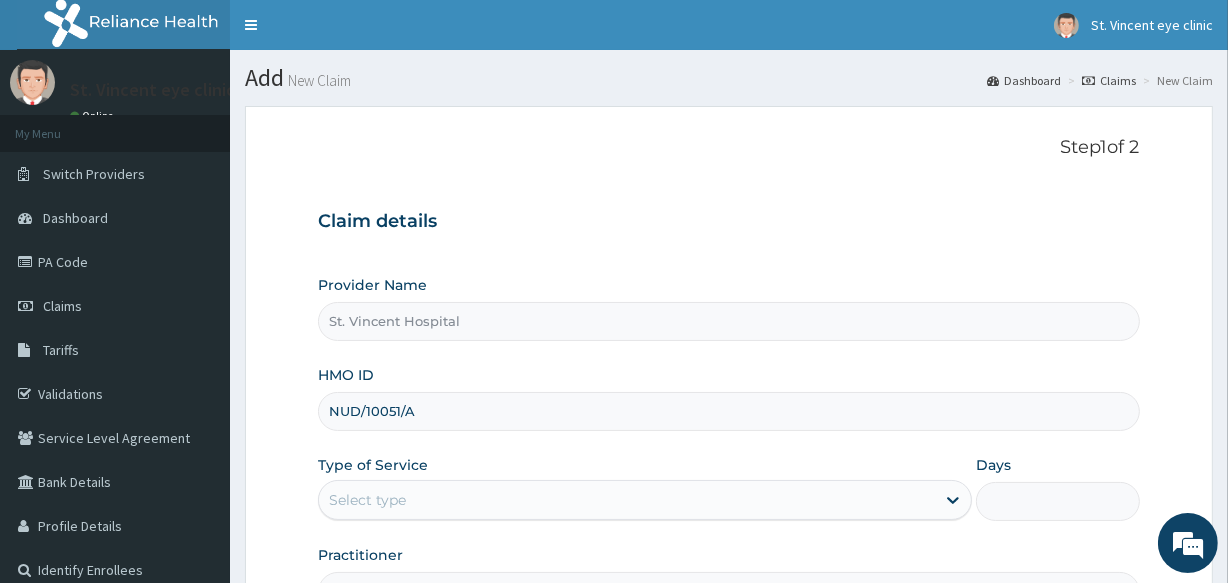 type on "NUD/10051/A" 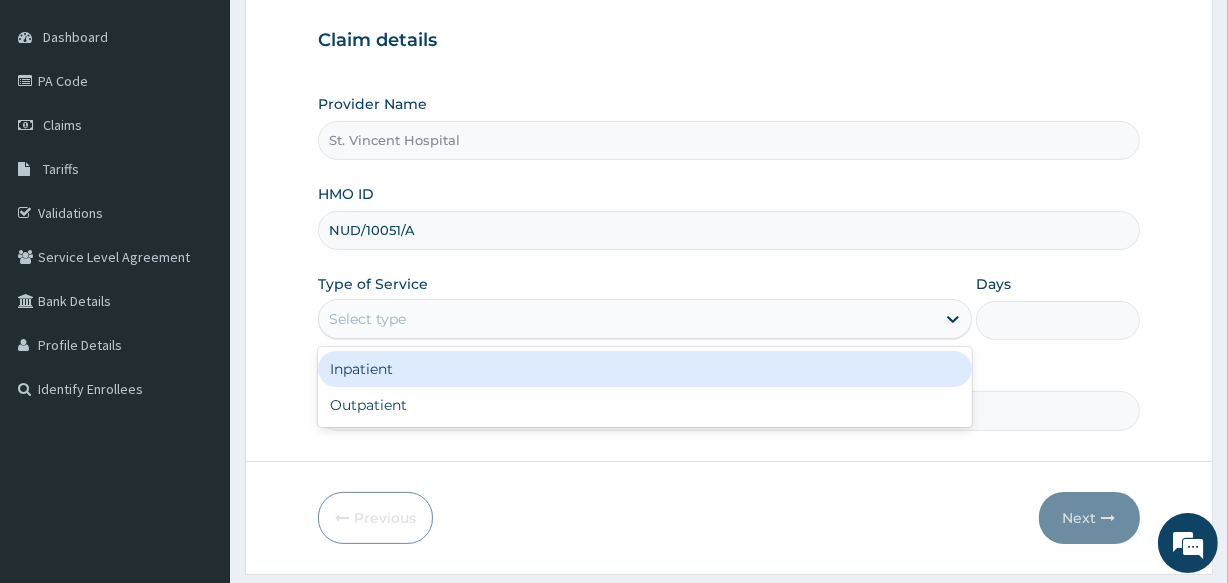 scroll, scrollTop: 218, scrollLeft: 0, axis: vertical 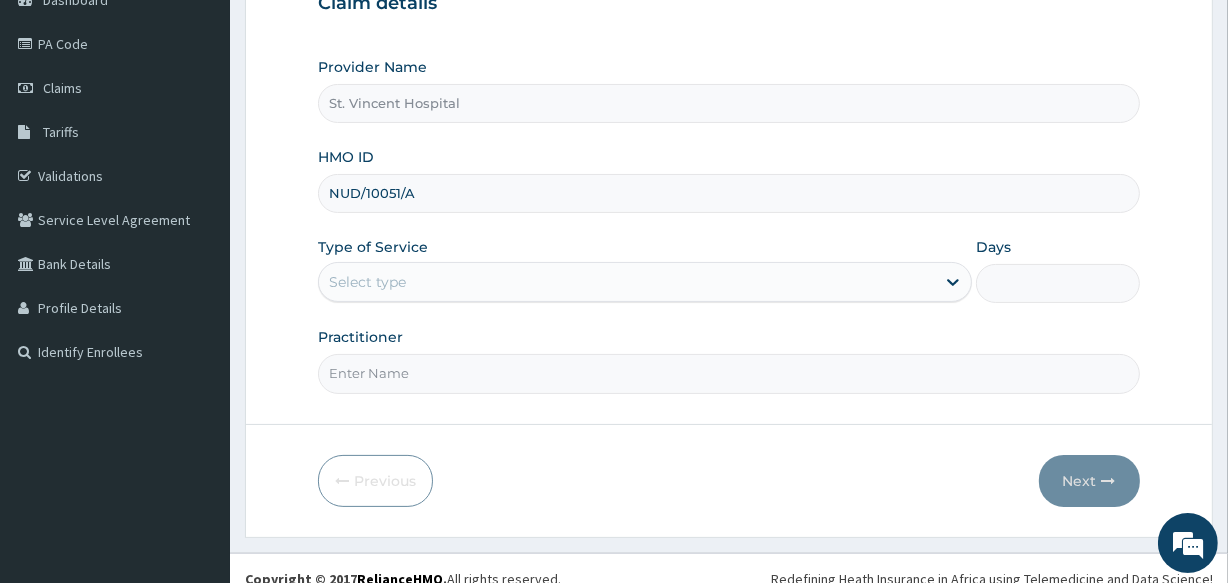 drag, startPoint x: 1002, startPoint y: 540, endPoint x: 967, endPoint y: 453, distance: 93.77633 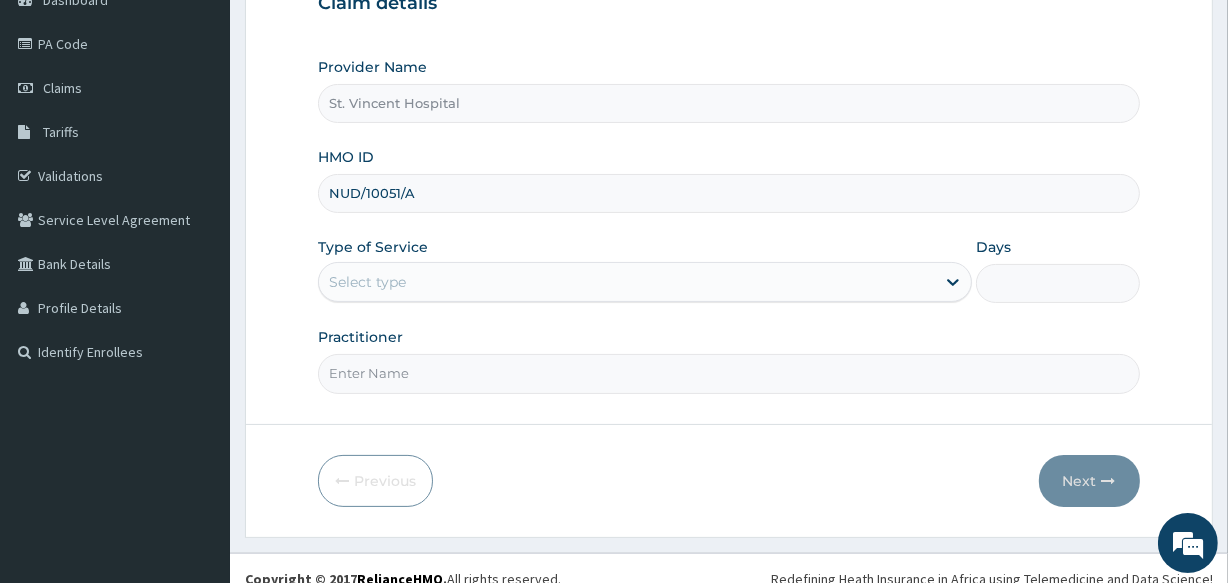 click on "Select type" at bounding box center (627, 282) 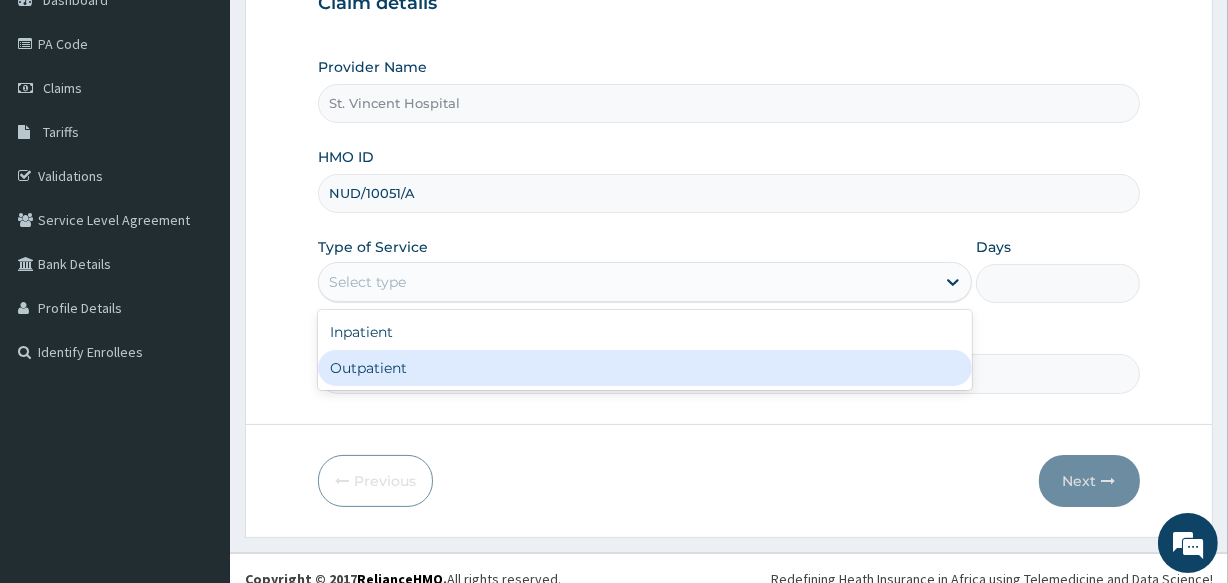 click on "Outpatient" at bounding box center [645, 368] 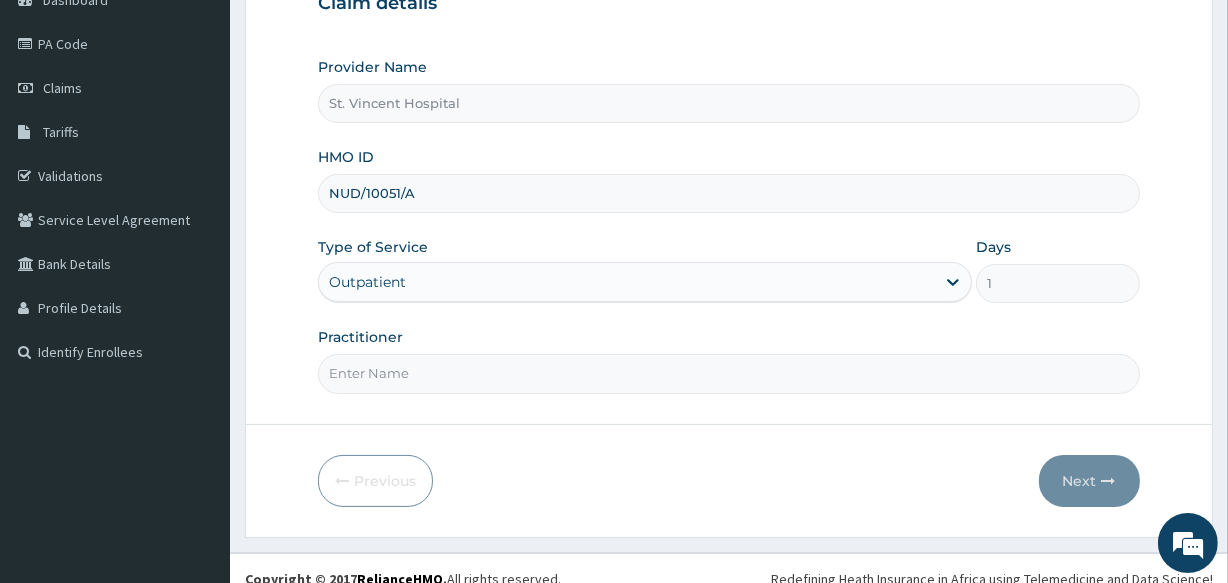 click on "Practitioner" at bounding box center (728, 373) 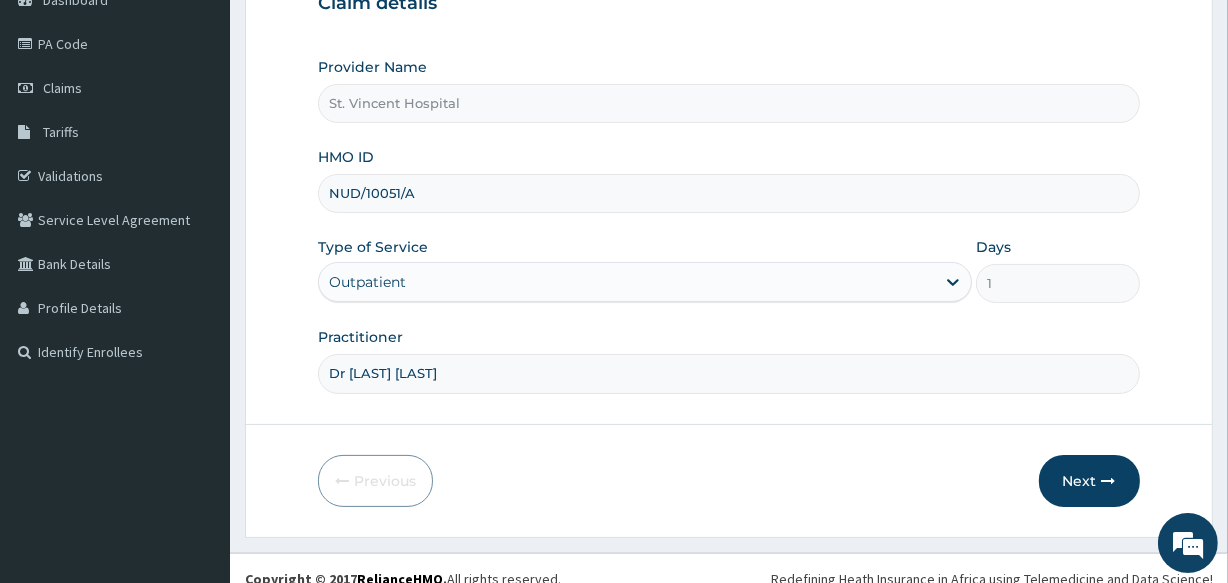 type on "Dr Basil Alozie" 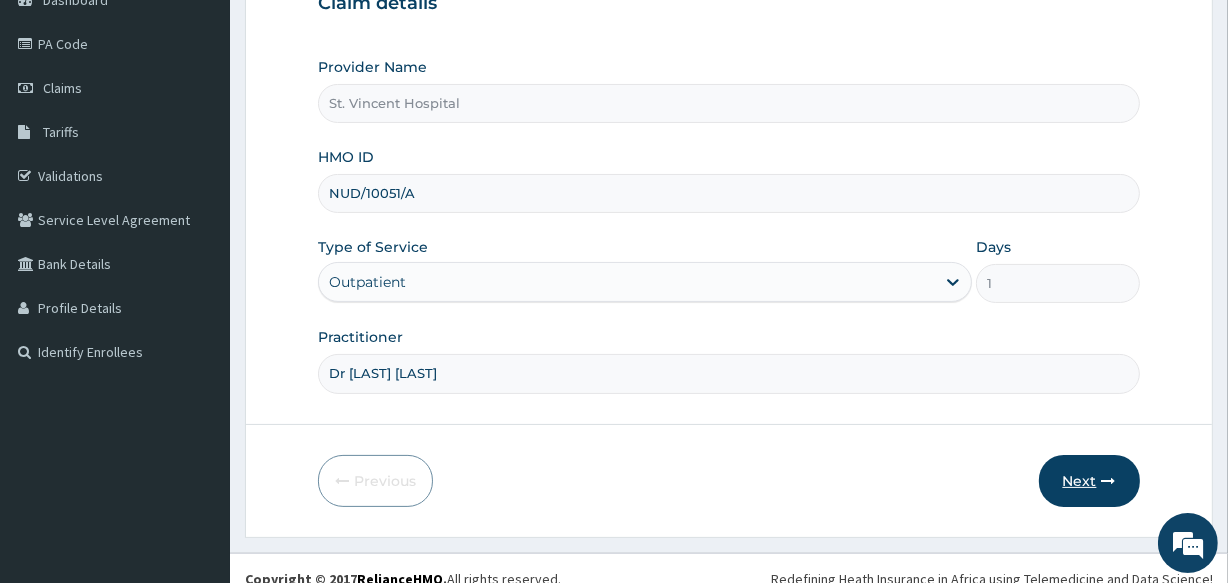 click on "Next" at bounding box center (1089, 481) 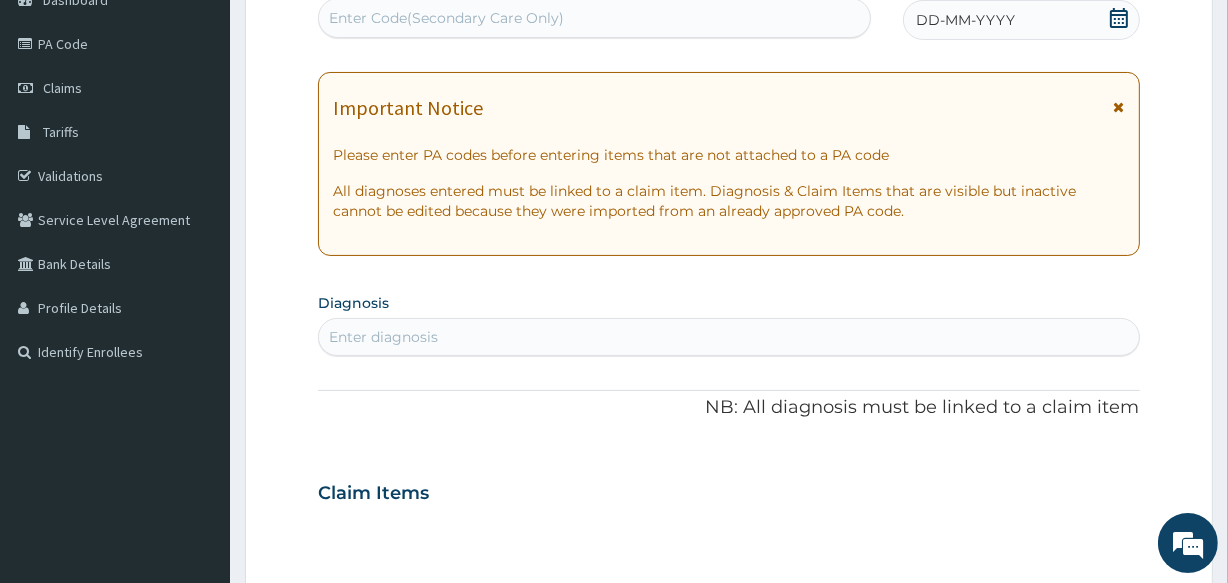 click at bounding box center (1119, 107) 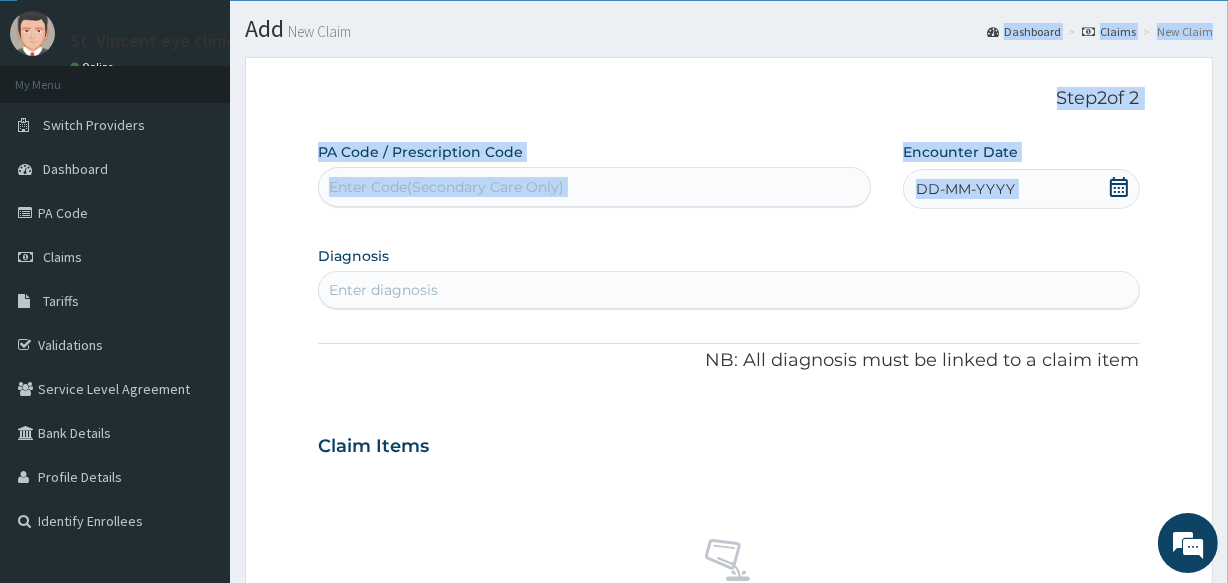 scroll, scrollTop: 0, scrollLeft: 0, axis: both 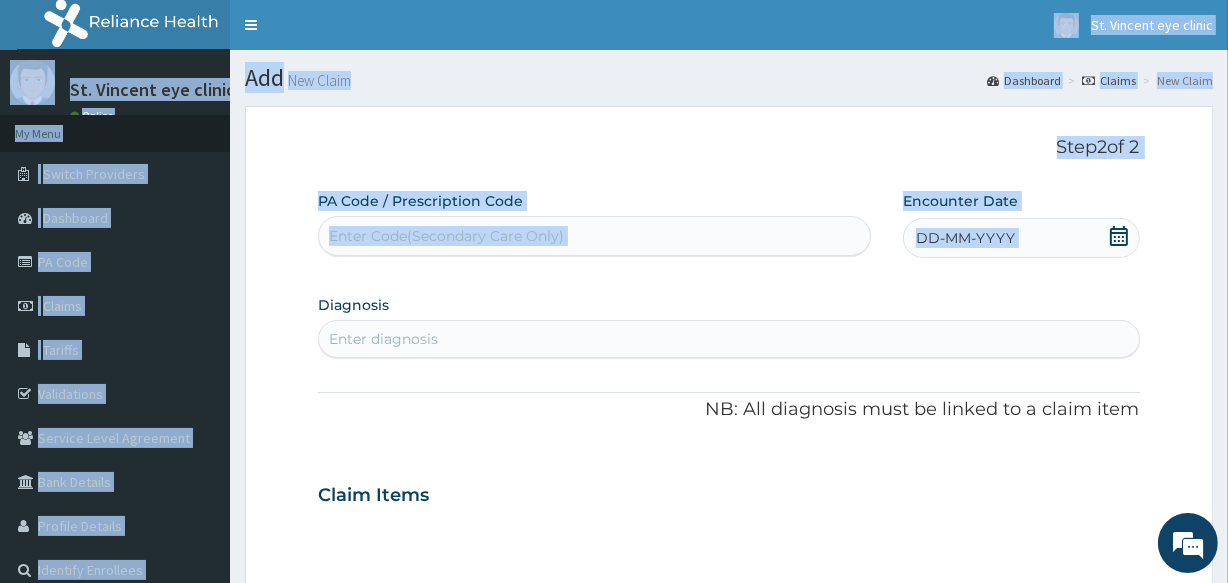 drag, startPoint x: 1121, startPoint y: 17, endPoint x: 1091, endPoint y: -7, distance: 38.418747 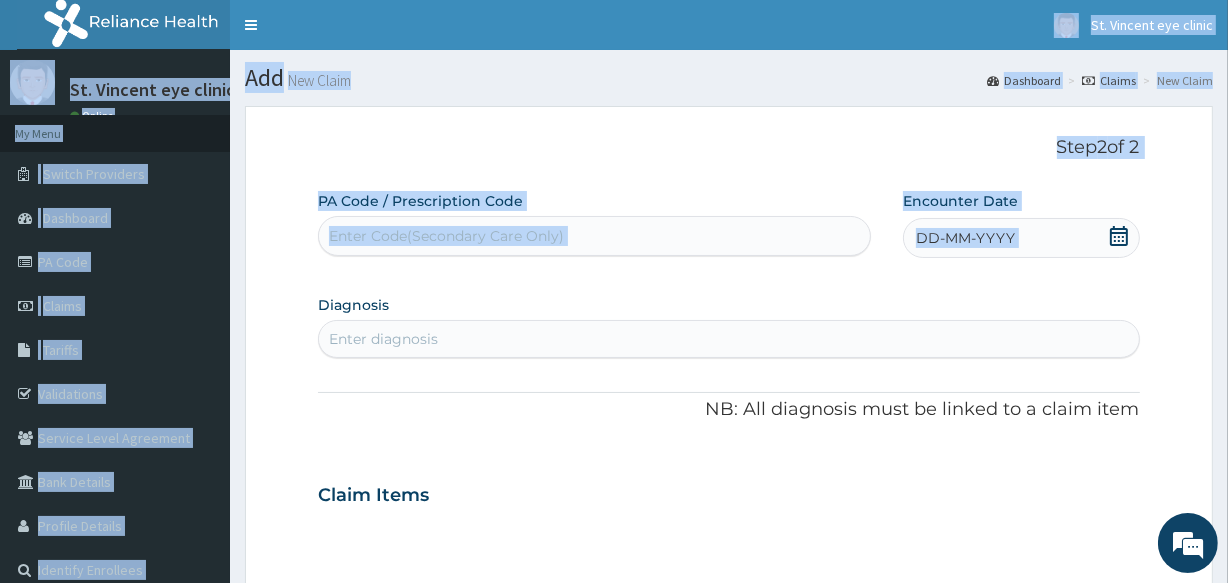 click on "Step  2  of 2 PA Code / Prescription Code Enter Code(Secondary Care Only) Encounter Date DD-MM-YYYY Diagnosis Enter diagnosis NB: All diagnosis must be linked to a claim item Claim Items No claim item Types Select Type Item Select Item Pair Diagnosis Select Diagnosis Unit Price 0 Add Comment     Previous   Submit" at bounding box center (729, 630) 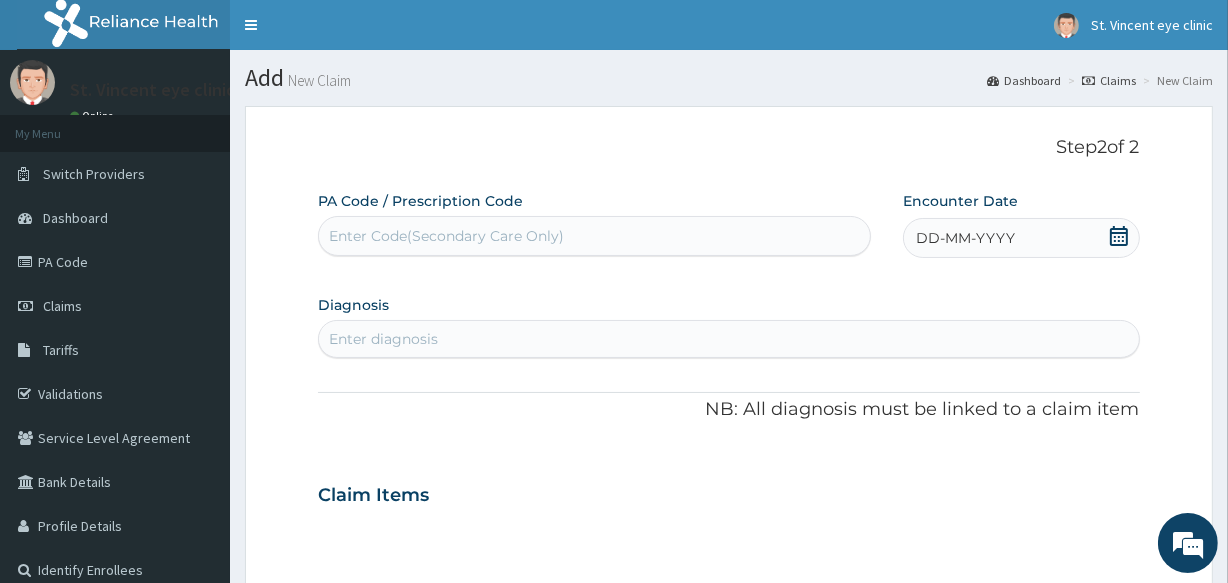click on "DD-MM-YYYY" at bounding box center [1021, 238] 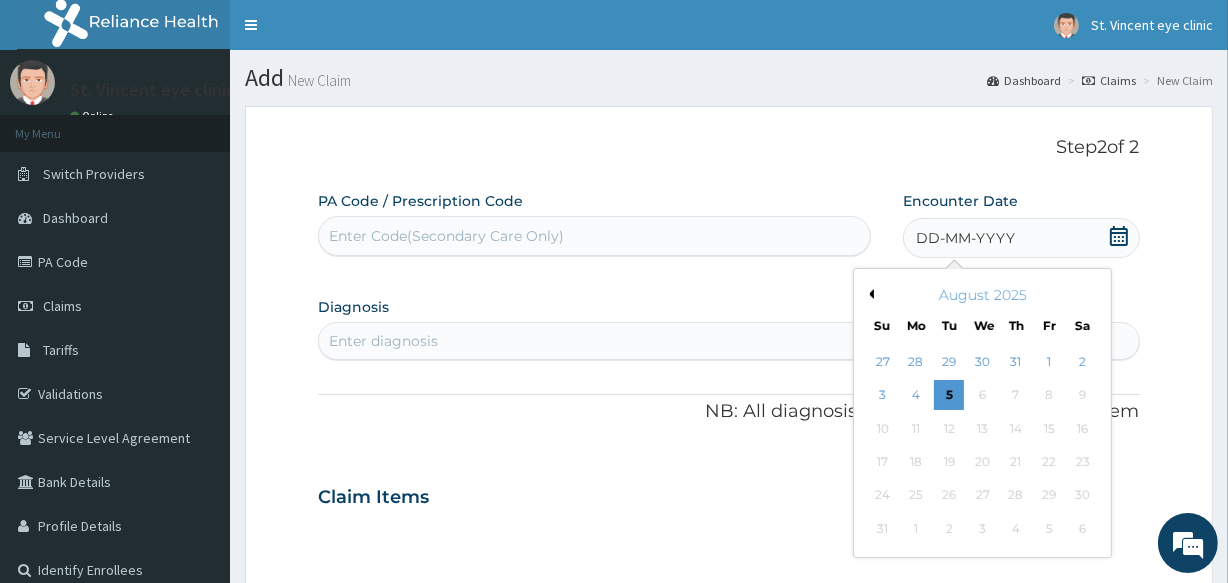 click on "August 2025 Su Mo Tu We Th Fr Sa" at bounding box center [982, 306] 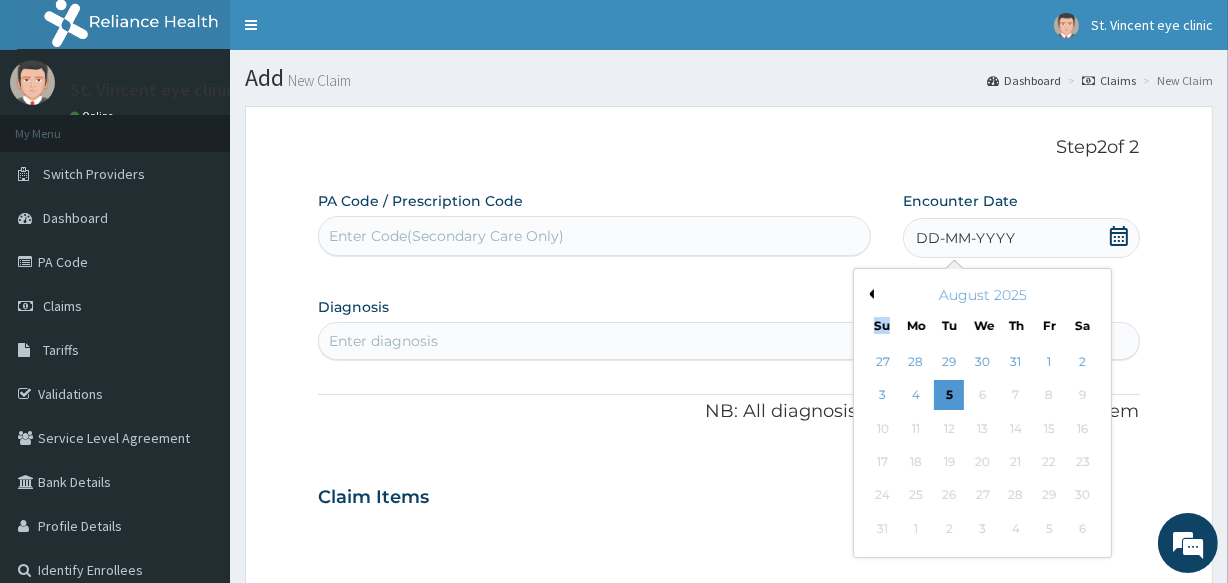 click on "August 2025 Su Mo Tu We Th Fr Sa" at bounding box center [982, 306] 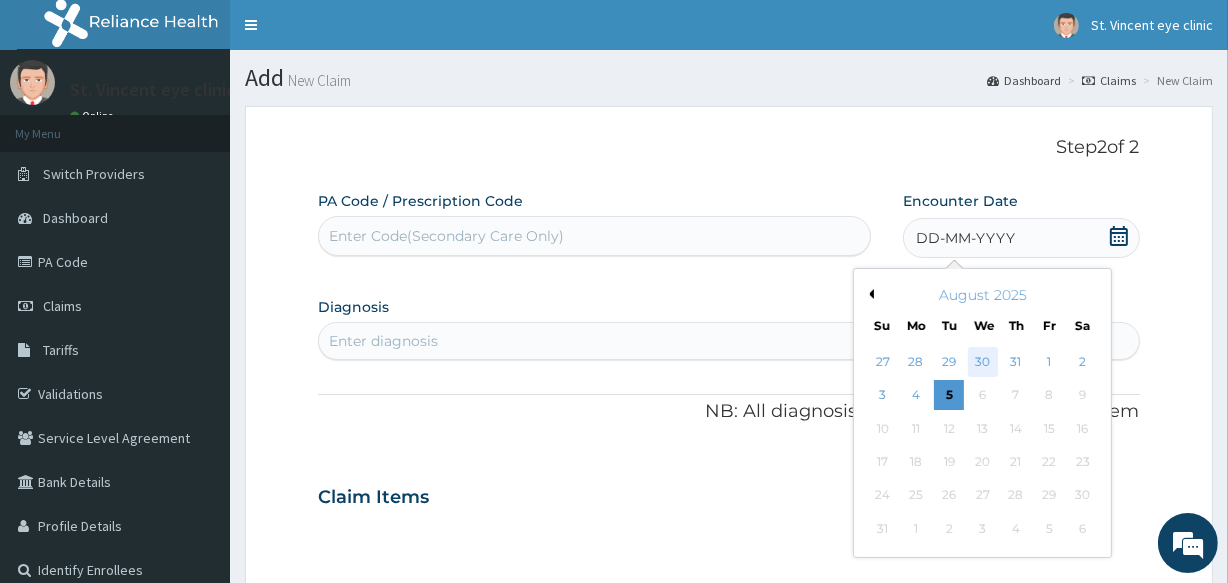 click on "30" at bounding box center [982, 362] 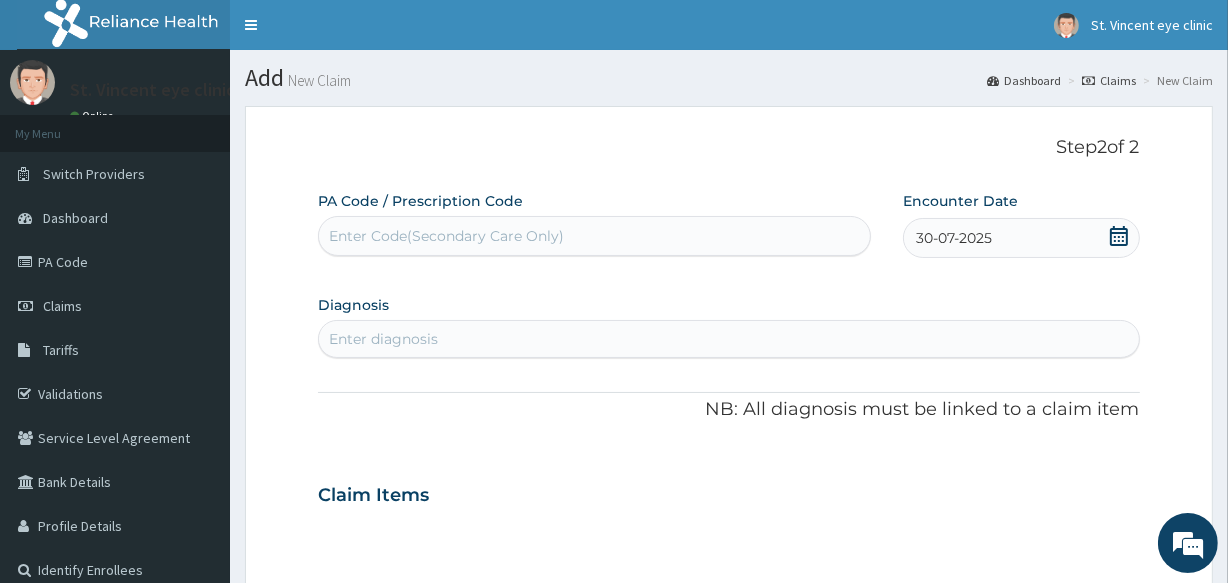 click on "Enter diagnosis" at bounding box center [728, 339] 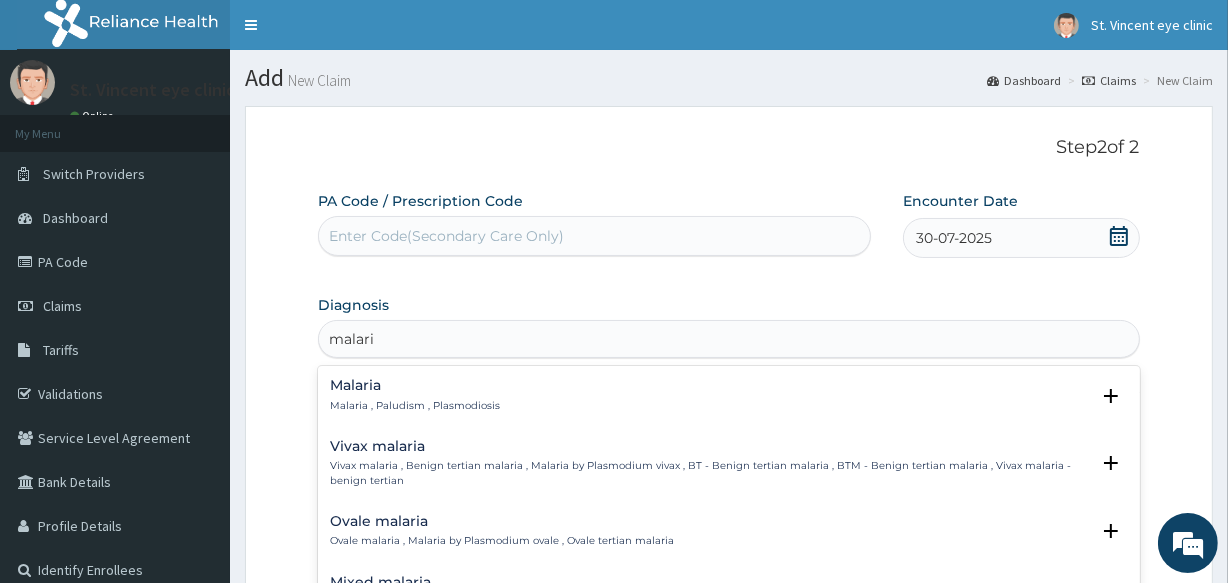 type on "malaria" 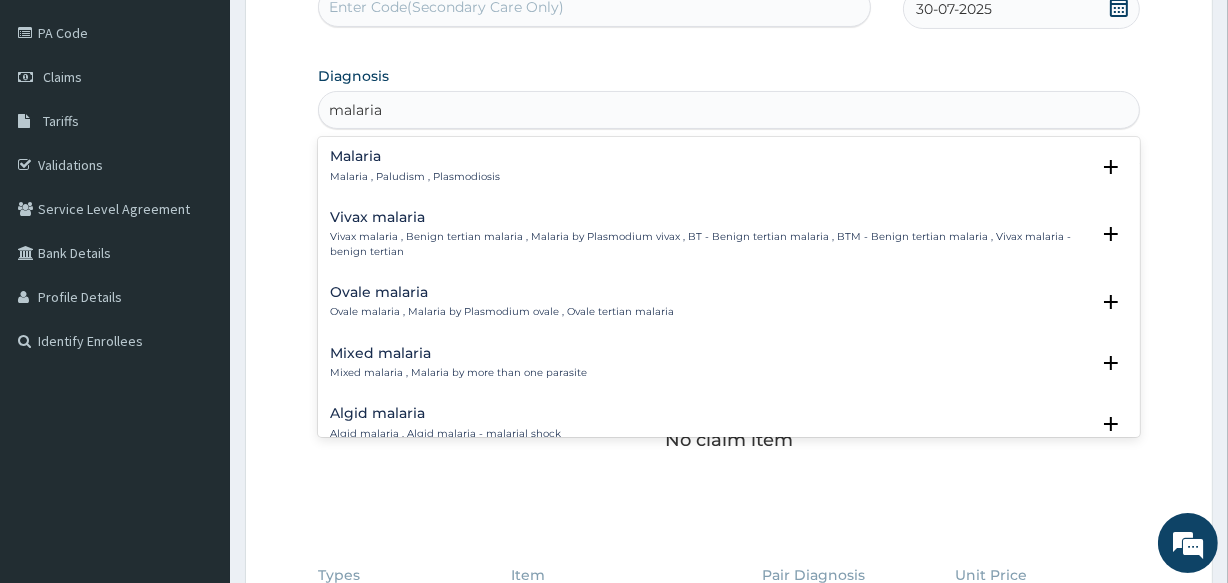 scroll, scrollTop: 350, scrollLeft: 0, axis: vertical 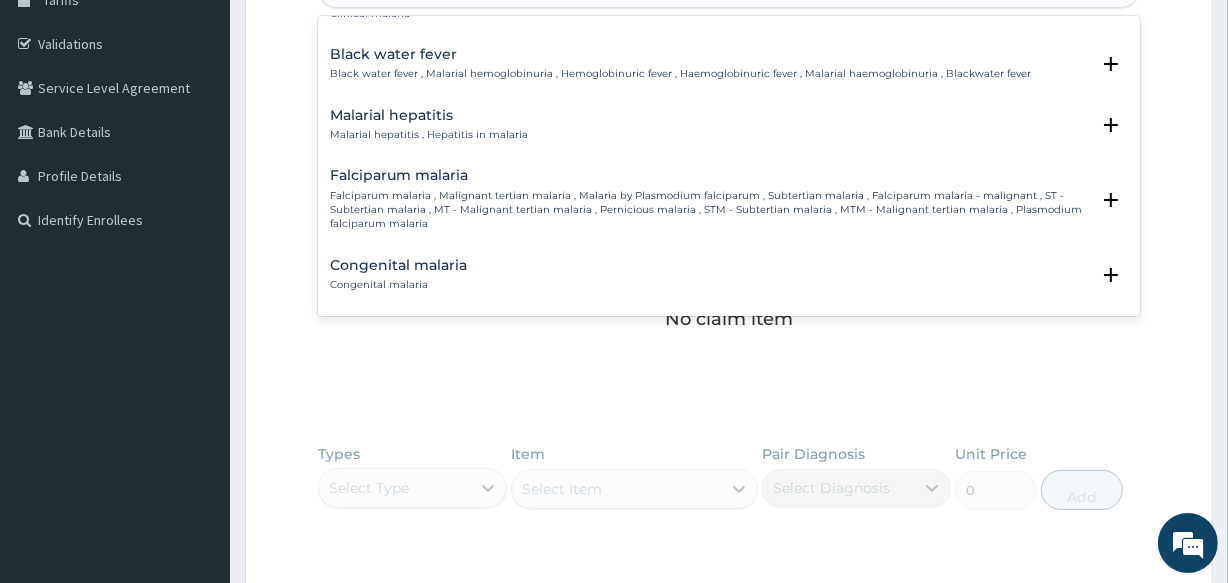 click on "Falciparum malaria , Malignant tertian malaria , Malaria by Plasmodium falciparum , Subtertian malaria , Falciparum malaria - malignant , ST - Subtertian malaria , MT - Malignant tertian malaria , Pernicious malaria , STM - Subtertian malaria , MTM - Malignant tertian malaria , Plasmodium falciparum malaria" at bounding box center (709, 210) 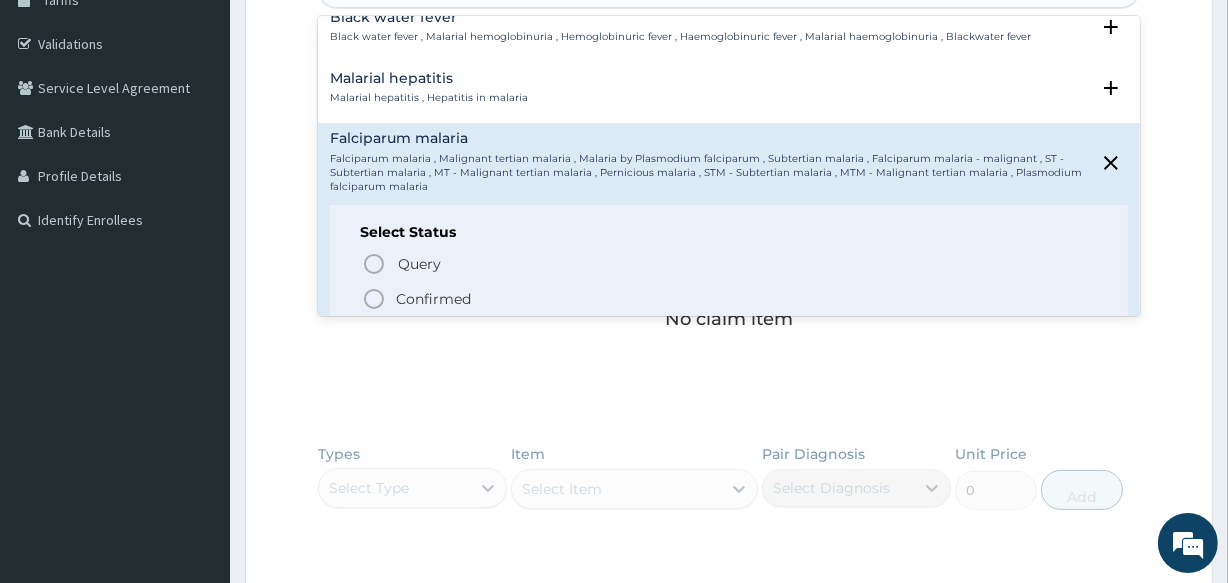 scroll, scrollTop: 760, scrollLeft: 0, axis: vertical 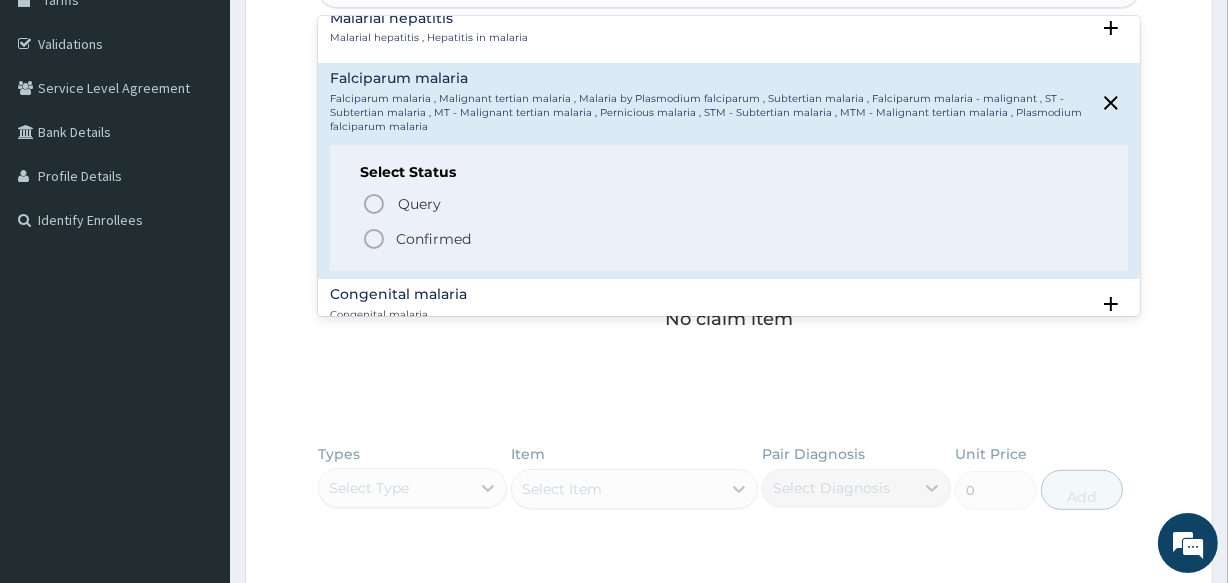 click on "Confirmed" at bounding box center (433, 239) 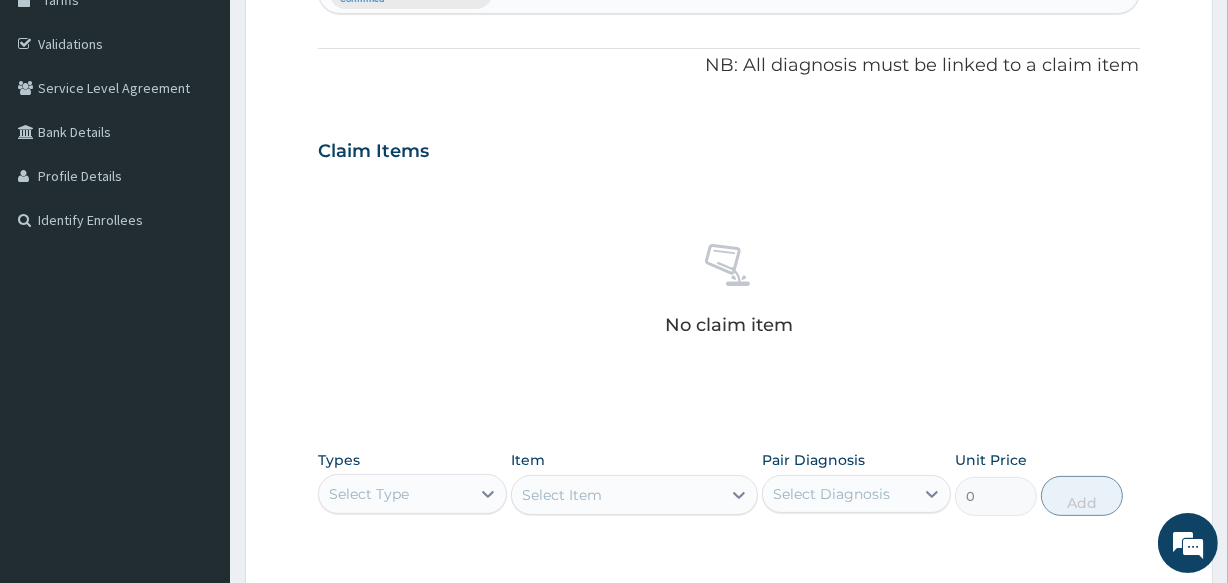 click on "Select Type" at bounding box center [369, 494] 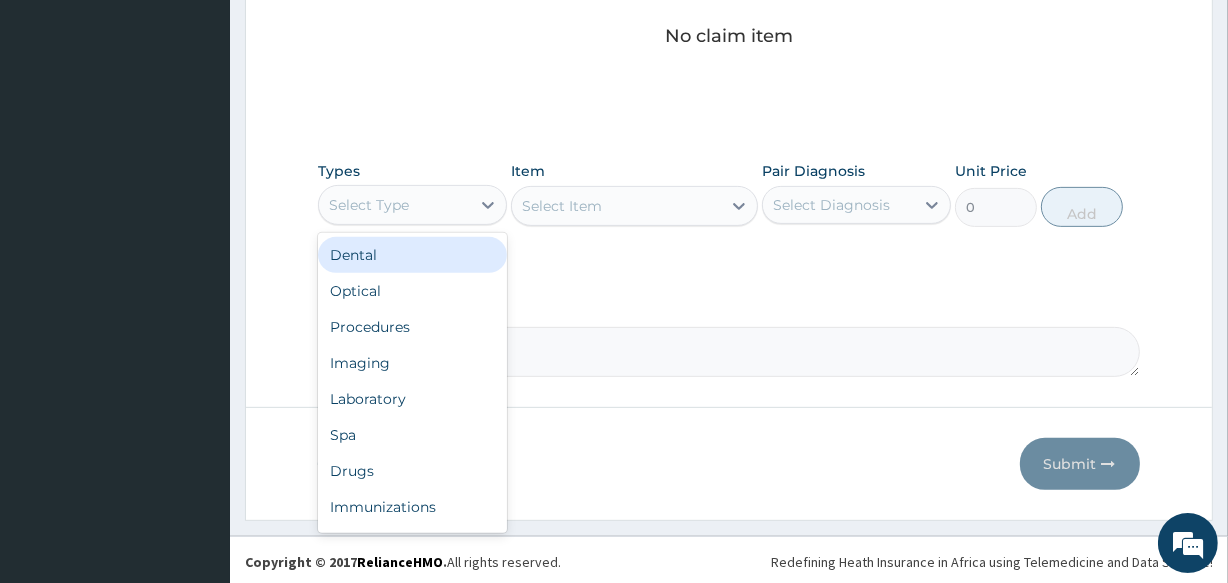 scroll, scrollTop: 642, scrollLeft: 0, axis: vertical 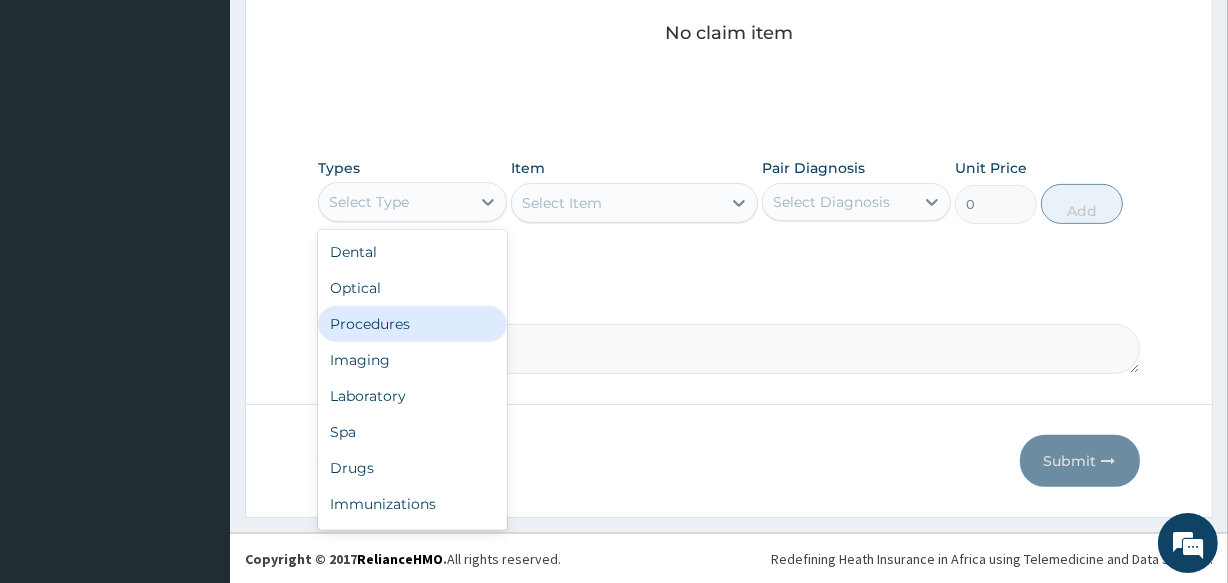 click on "Procedures" at bounding box center [412, 324] 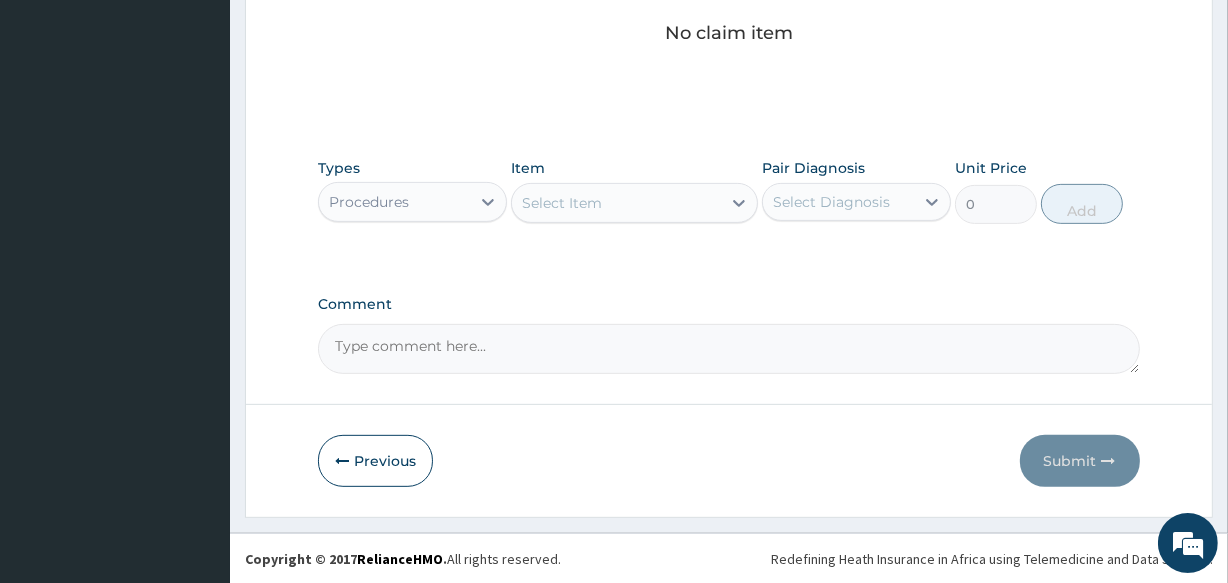 click on "Comment" at bounding box center (728, 349) 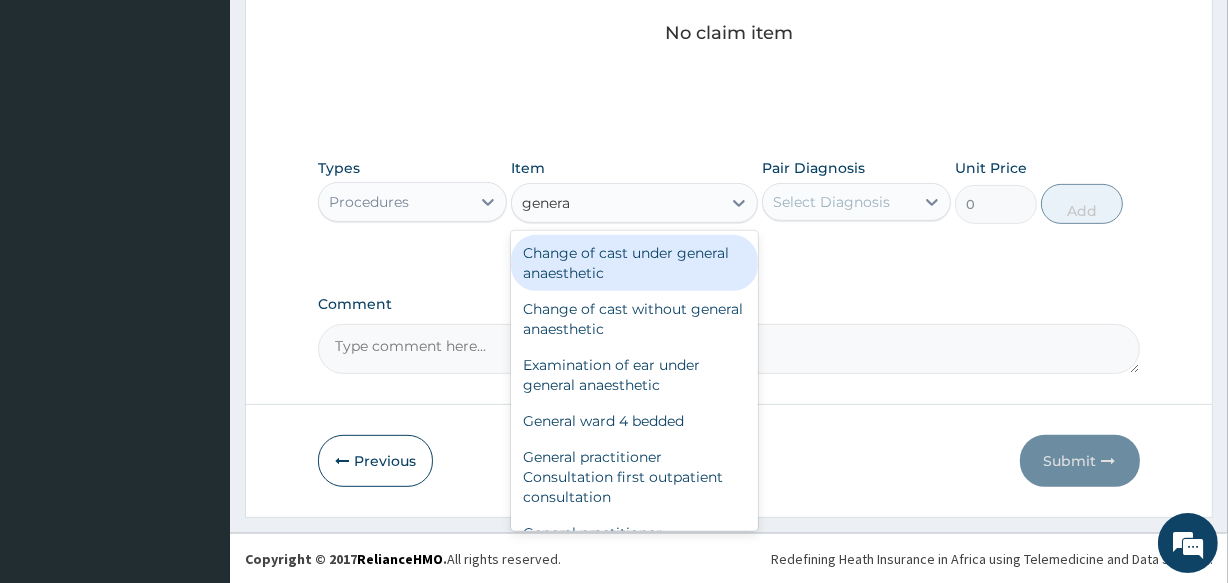 type on "general" 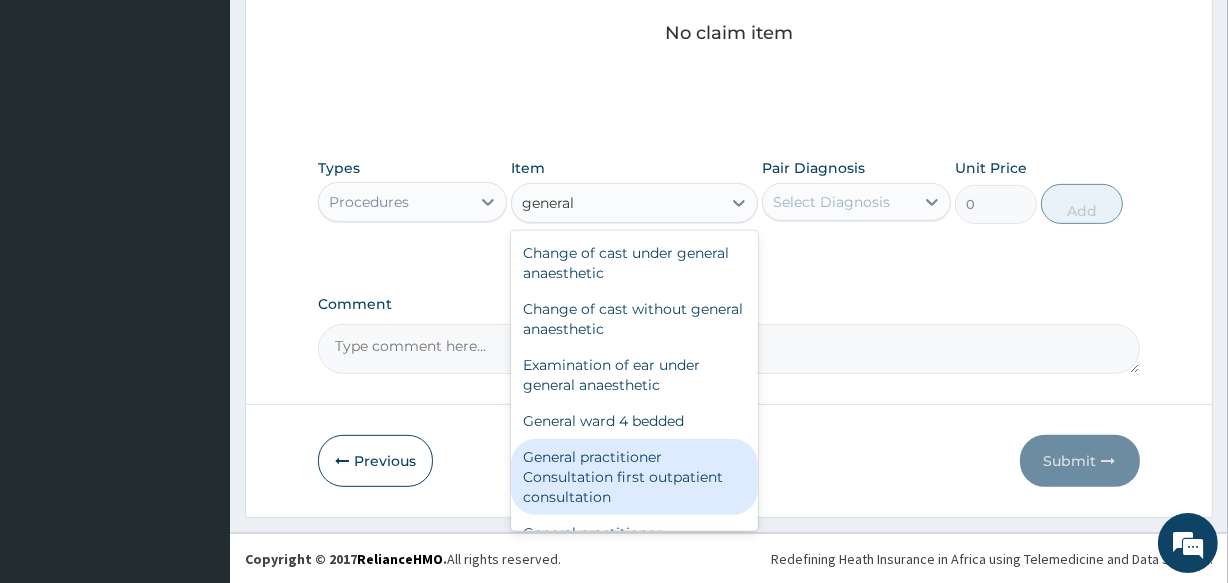 click on "General practitioner Consultation first outpatient consultation" at bounding box center [634, 477] 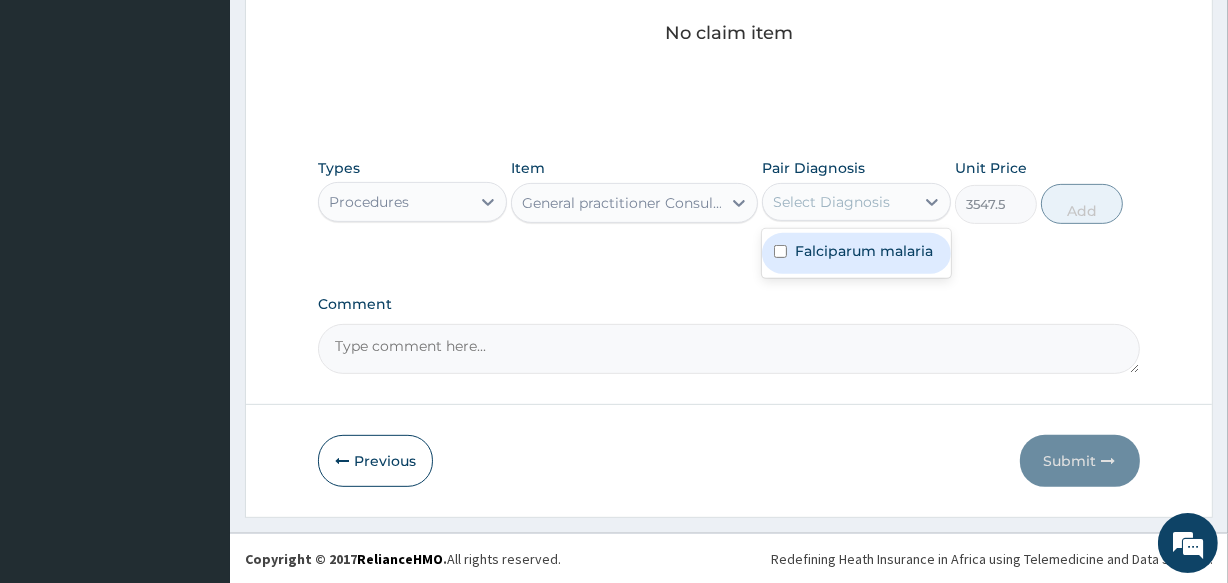 click on "Select Diagnosis" at bounding box center (856, 202) 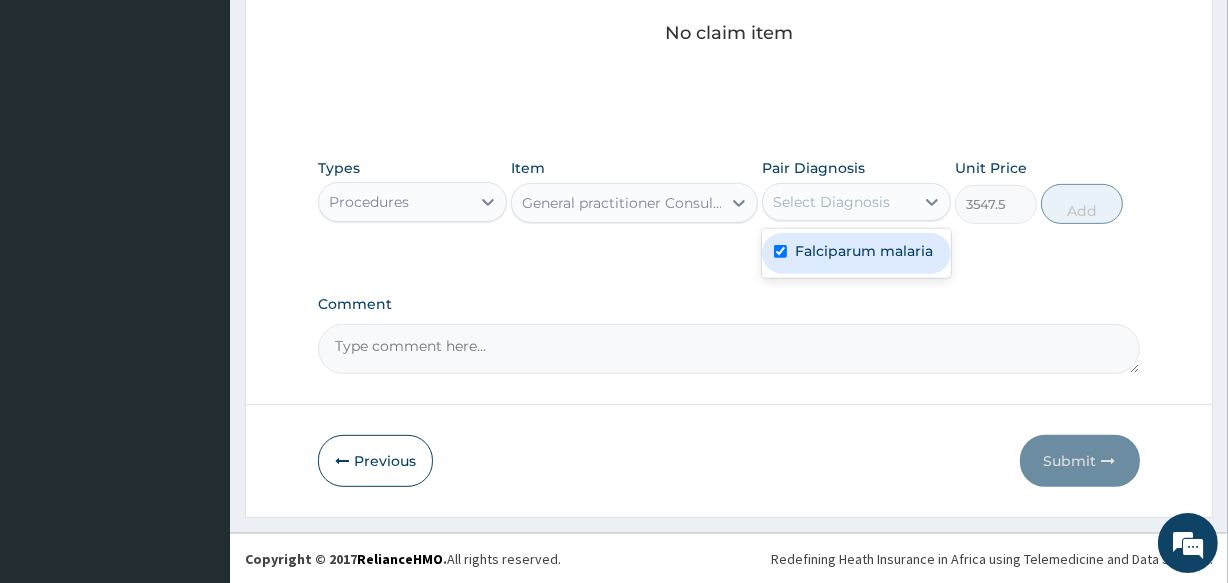 checkbox on "true" 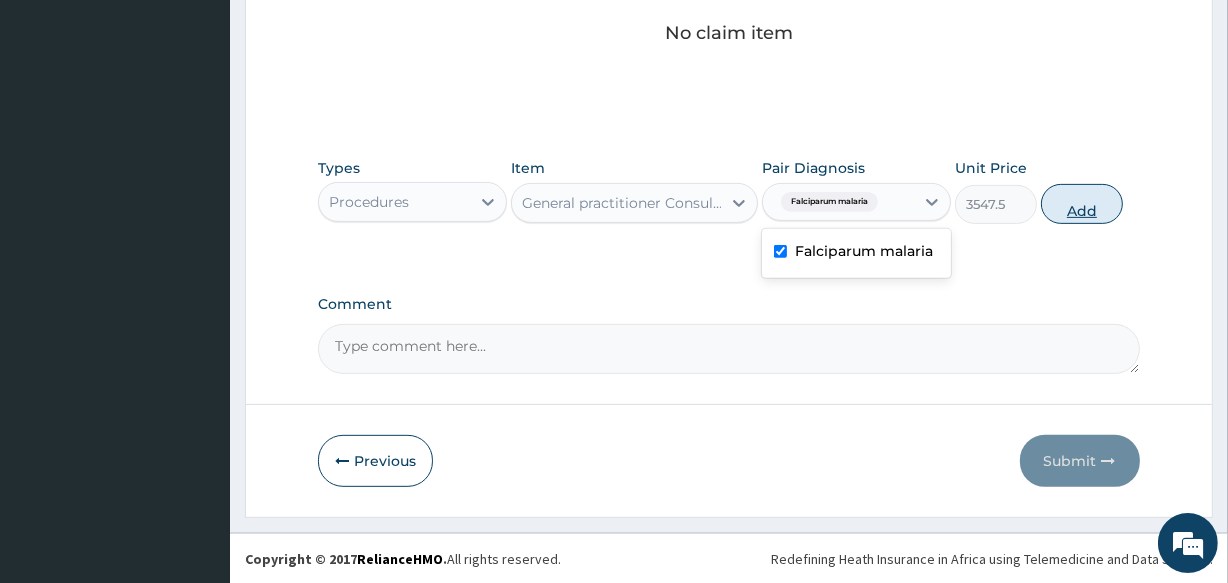 click on "Add" at bounding box center (1082, 204) 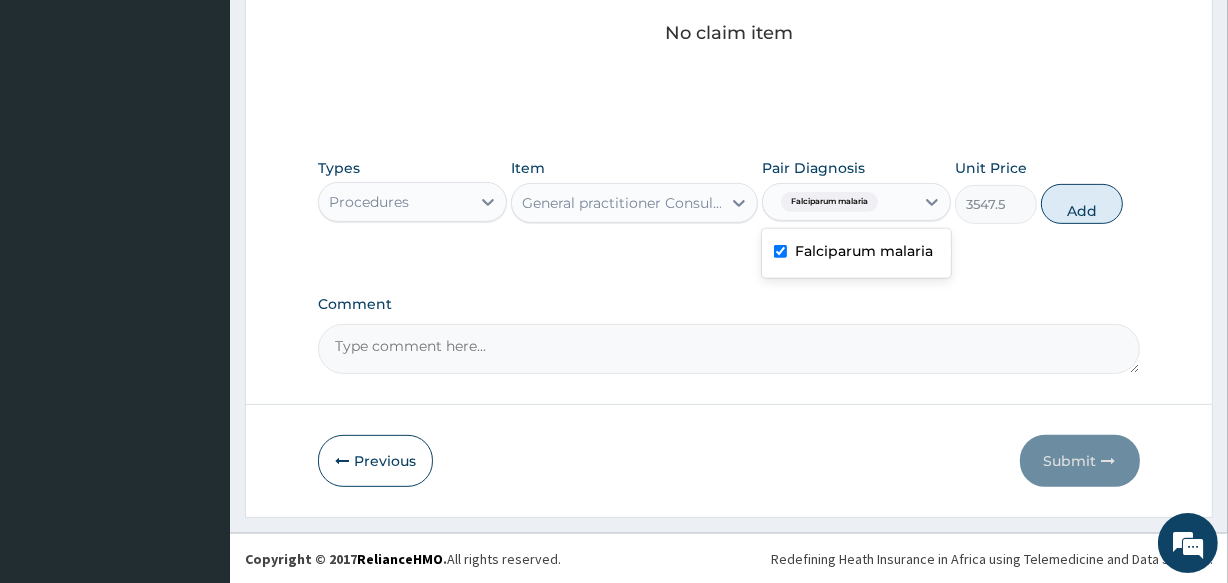 type on "0" 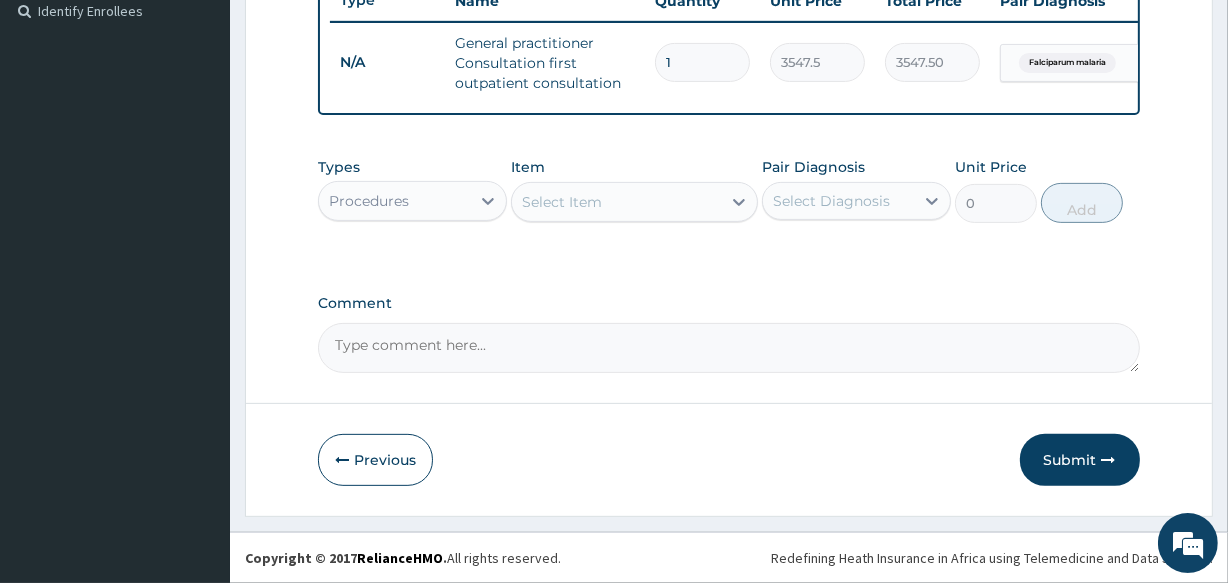 scroll, scrollTop: 571, scrollLeft: 0, axis: vertical 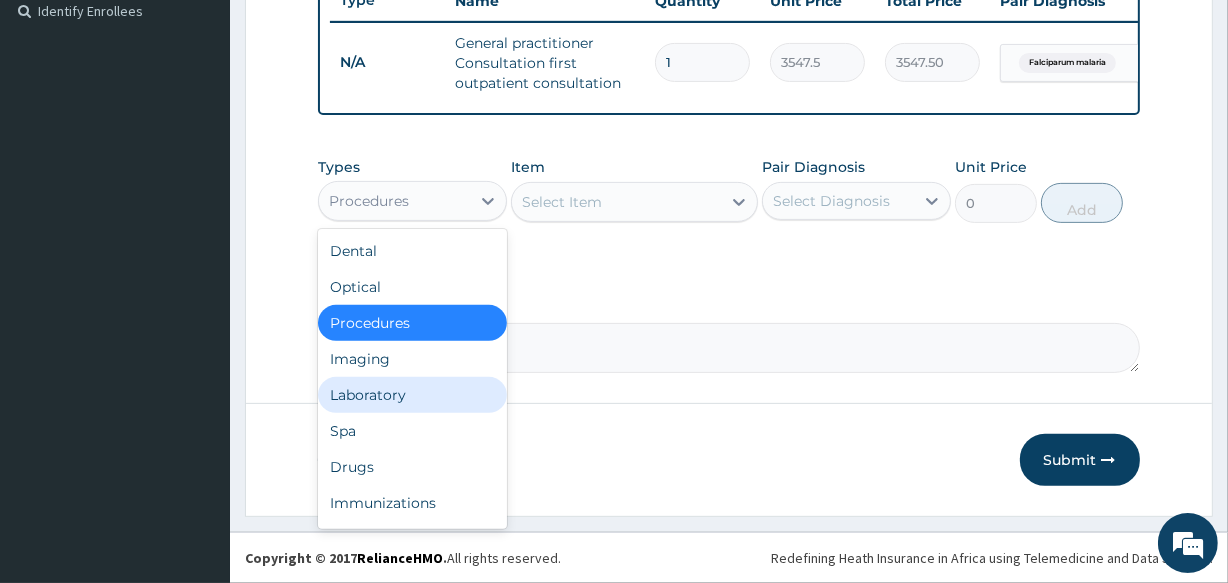 click on "Laboratory" at bounding box center (412, 395) 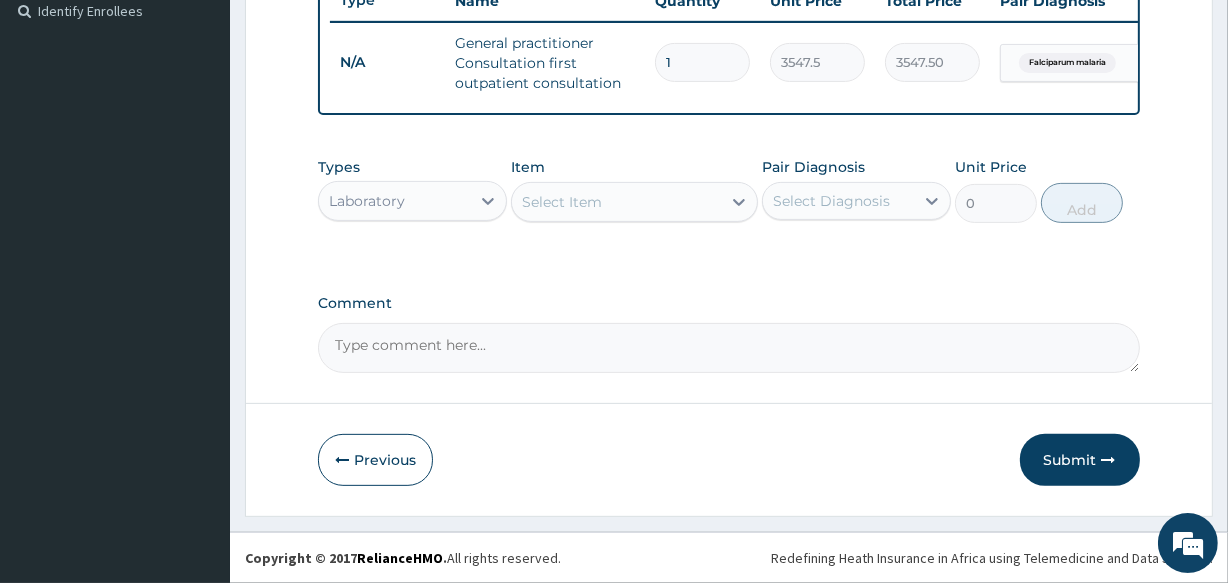 click on "Select Item" at bounding box center [562, 202] 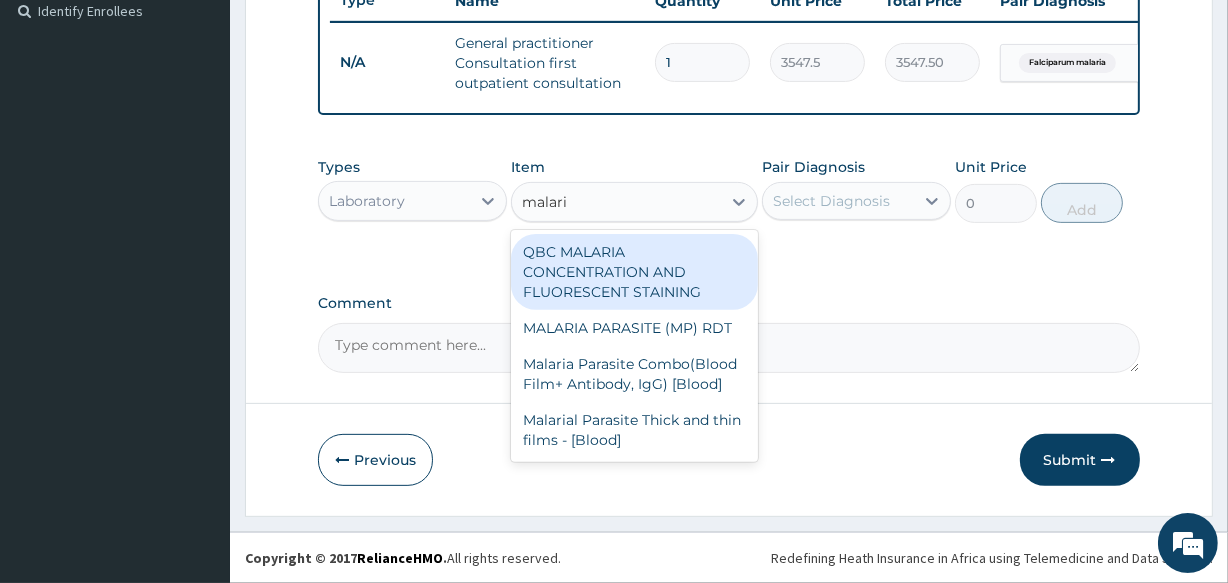 type on "malaria" 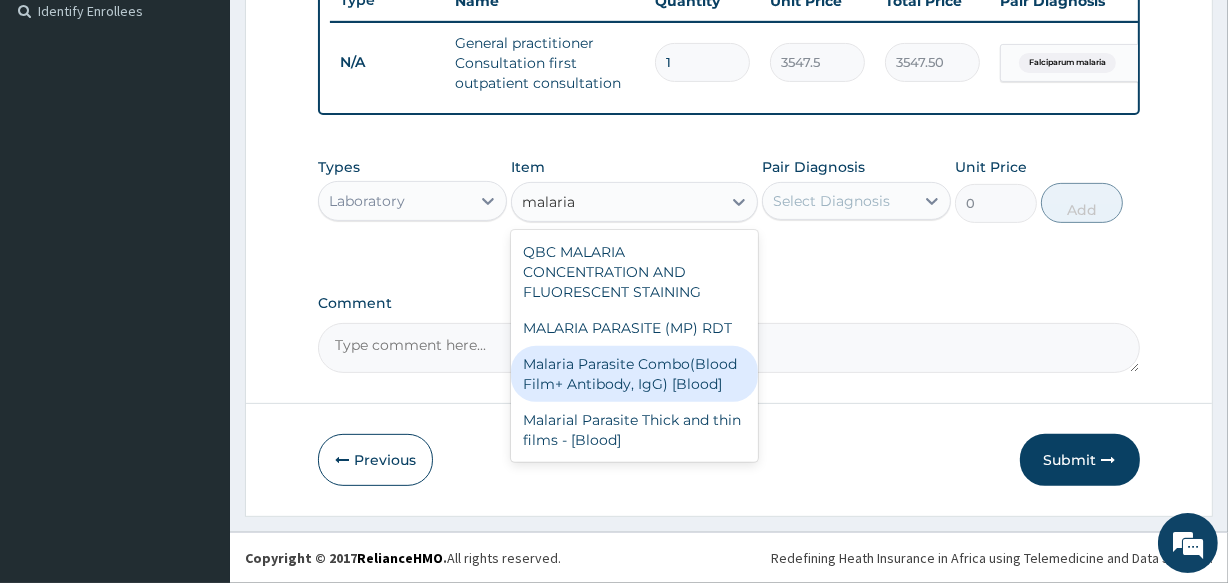 click on "Malaria Parasite Combo(Blood Film+ Antibody, IgG) [Blood]" at bounding box center (634, 374) 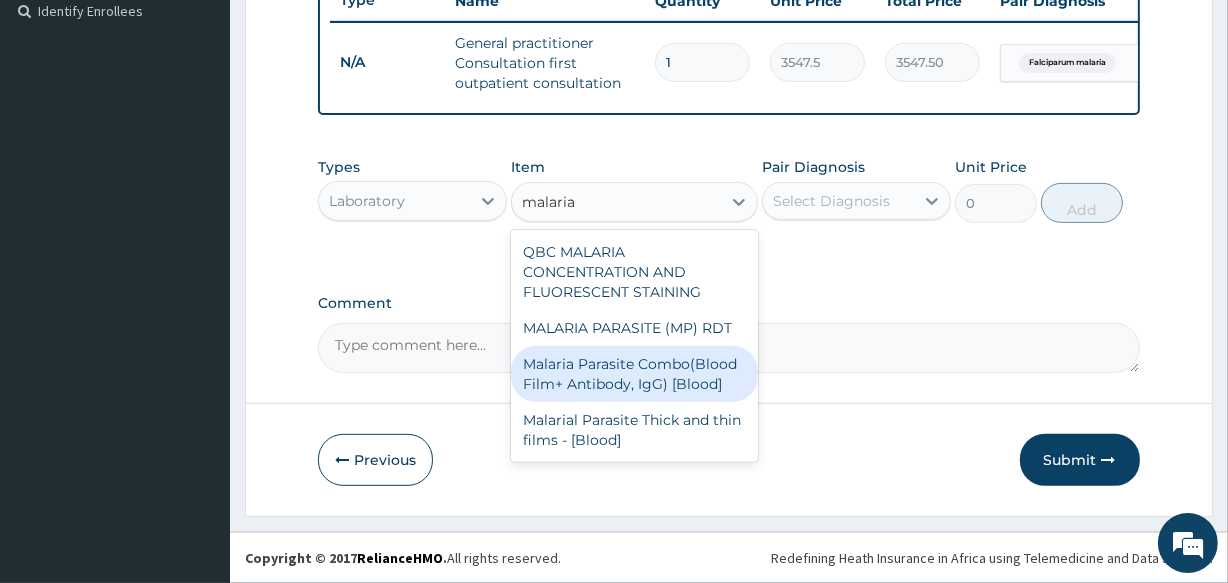 type 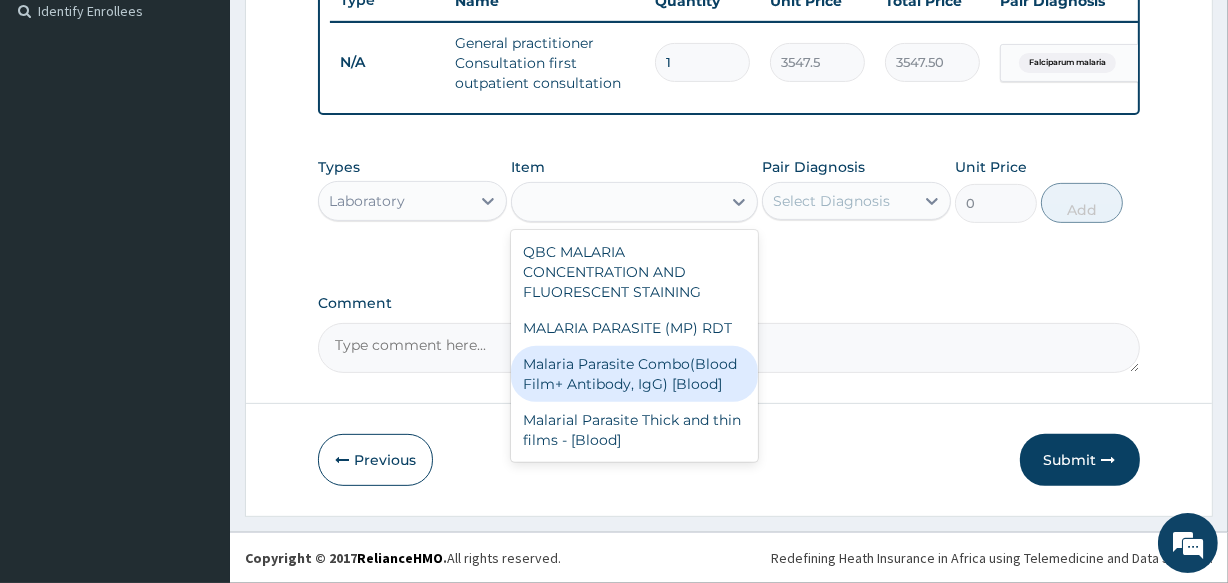 type on "1612.5" 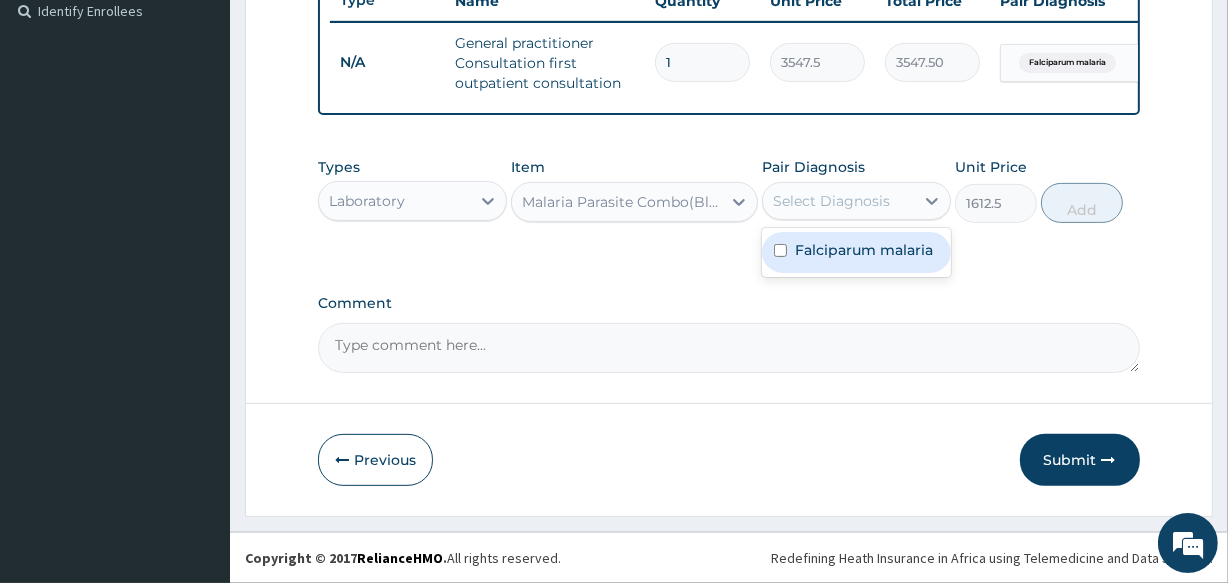 click on "Select Diagnosis" at bounding box center (831, 201) 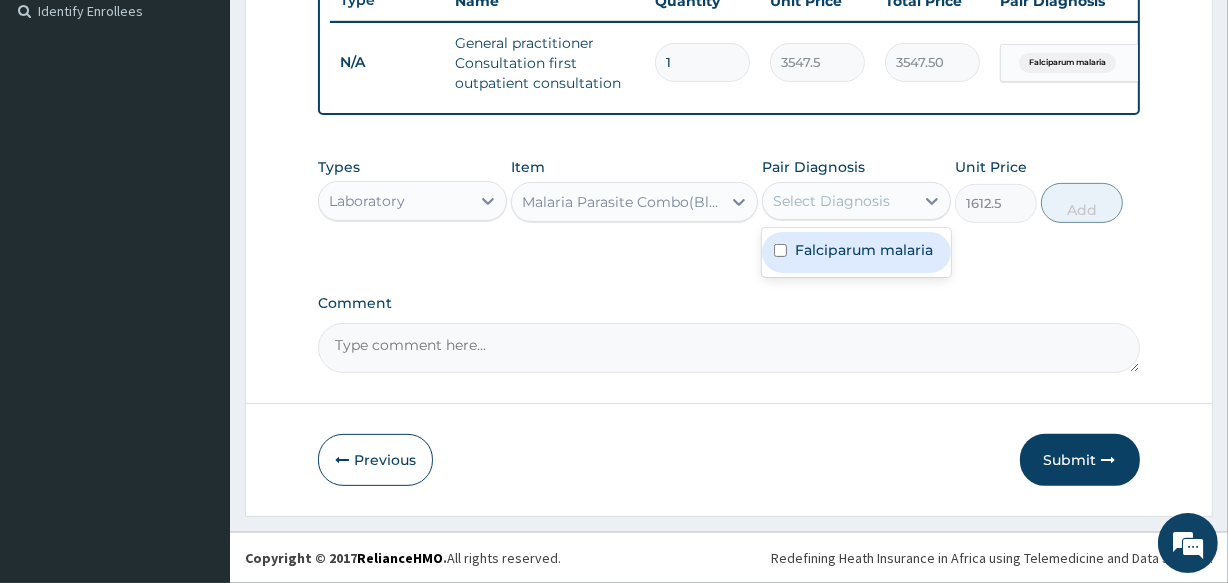 click on "Falciparum malaria" at bounding box center [856, 252] 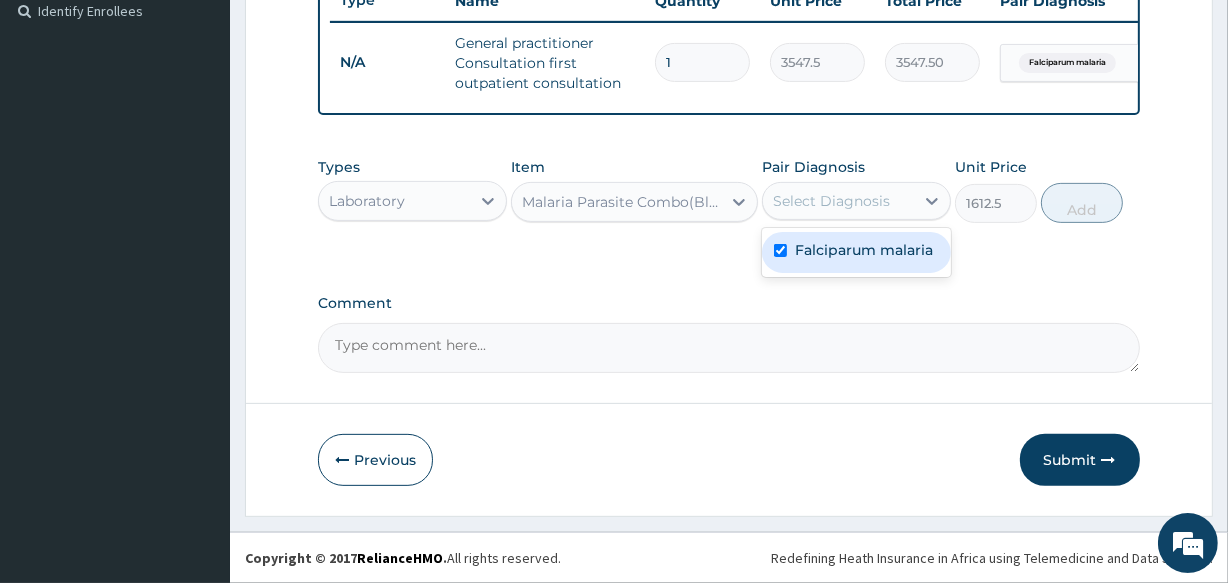 checkbox on "true" 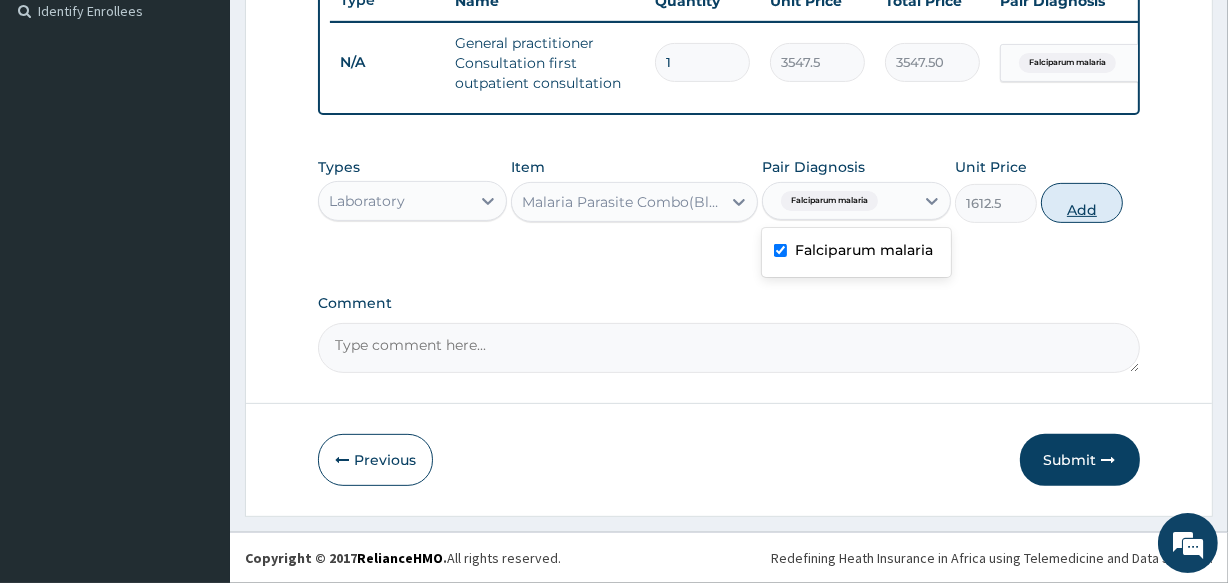 click on "Add" at bounding box center (1082, 203) 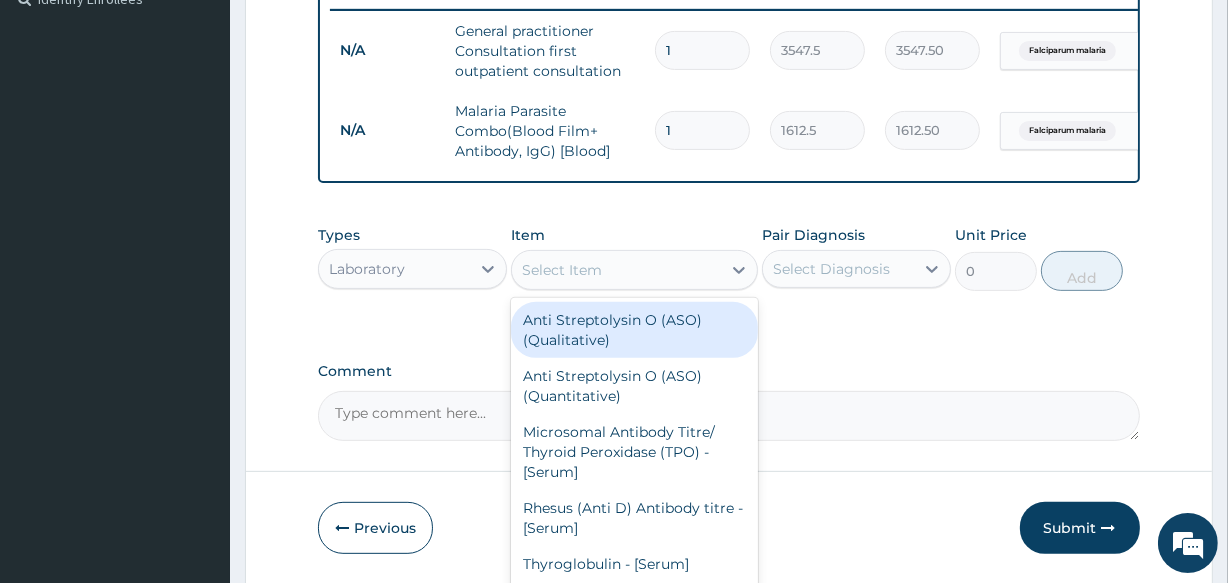 click on "Select Item" at bounding box center (562, 270) 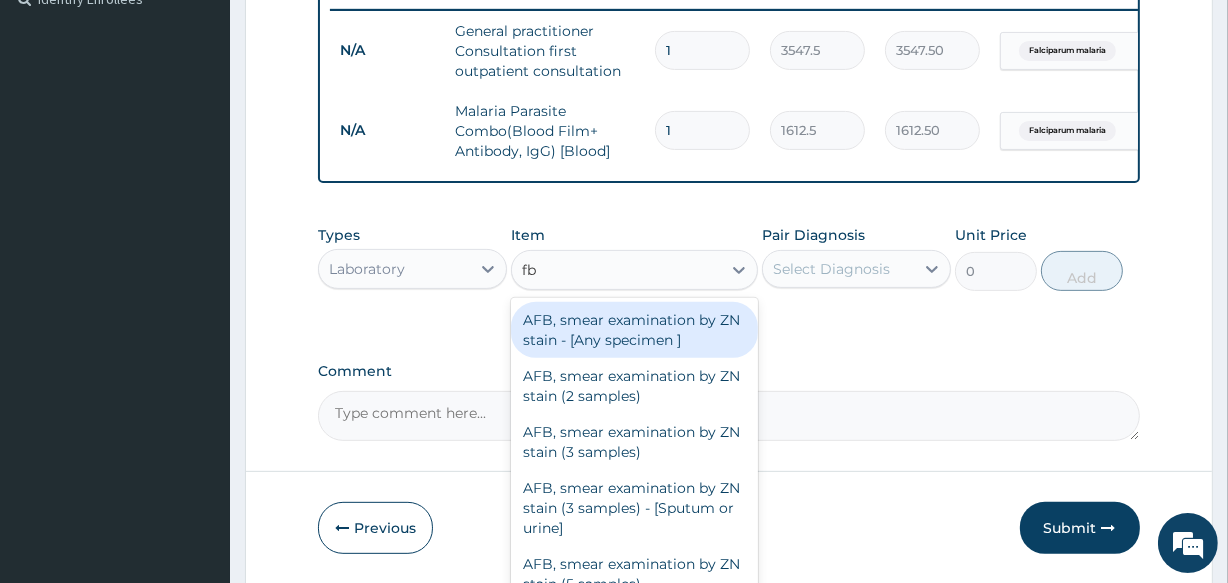 type on "fbc" 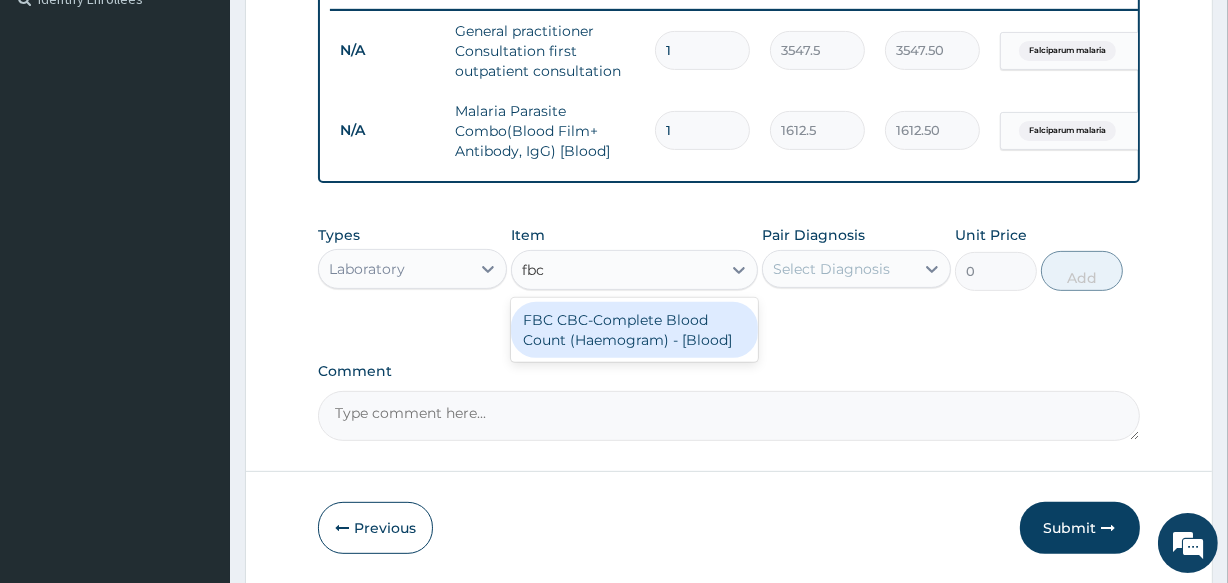 click on "FBC CBC-Complete Blood Count (Haemogram) - [Blood]" at bounding box center (634, 330) 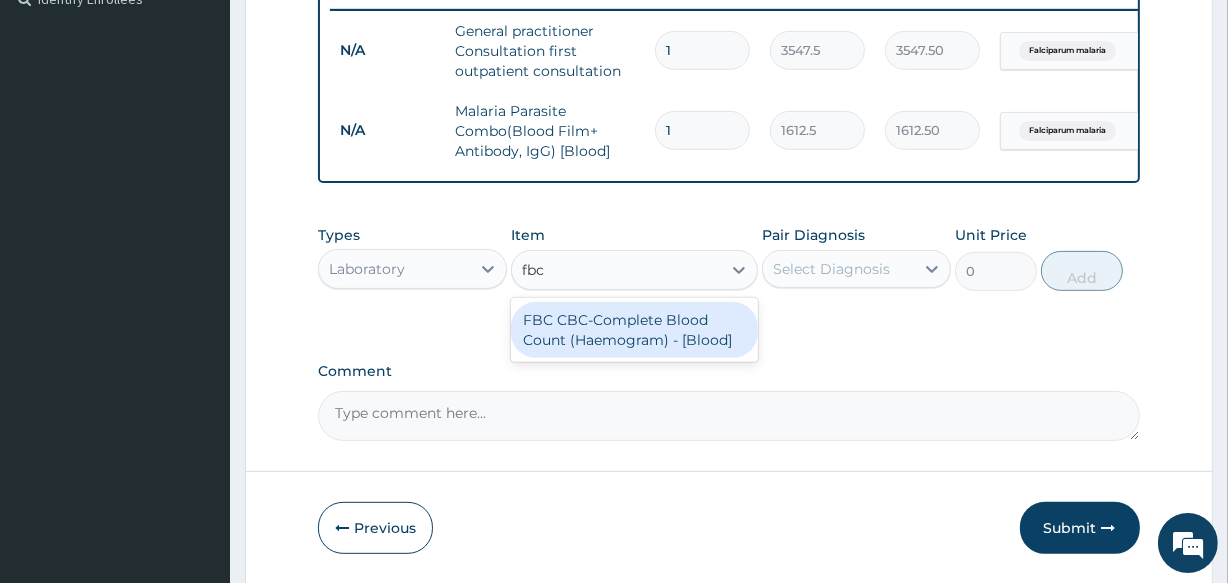 type 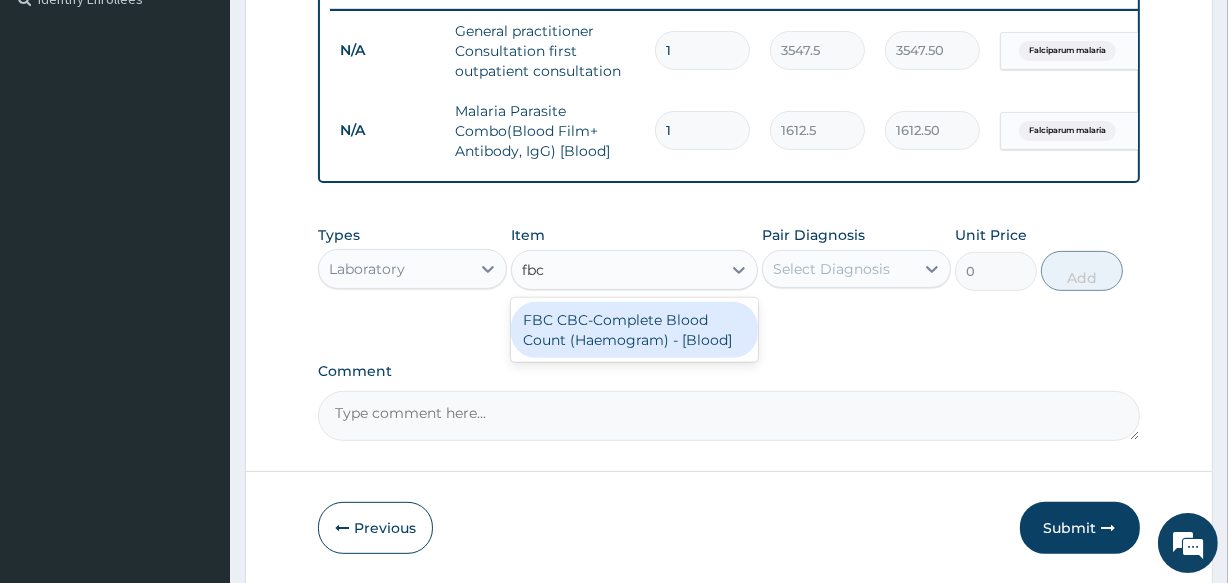 type on "4300" 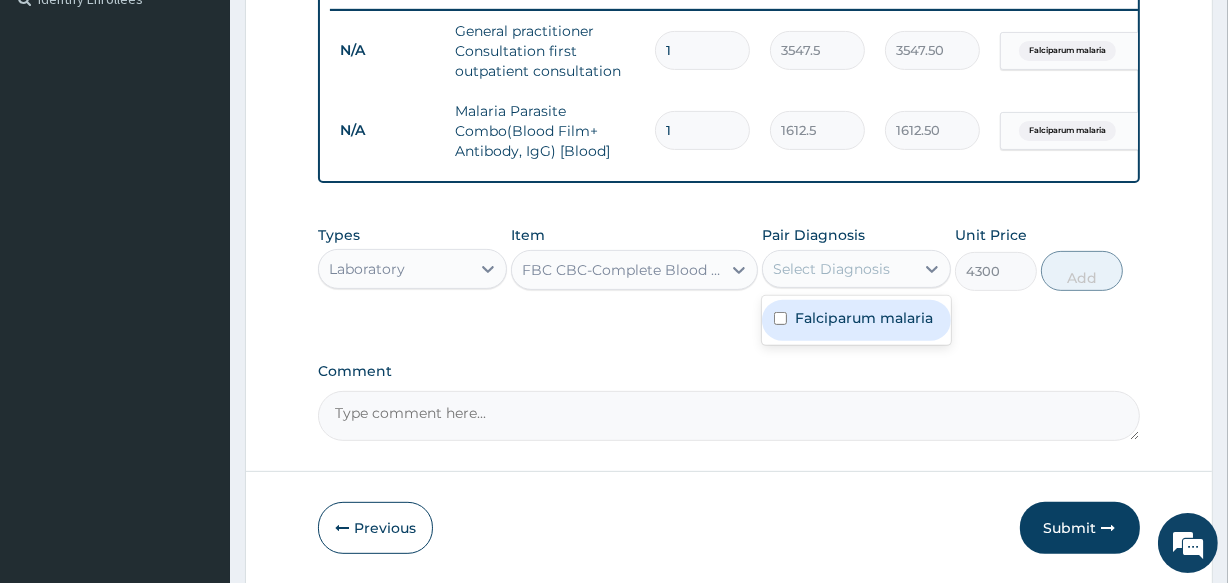 click on "Select Diagnosis" at bounding box center (831, 269) 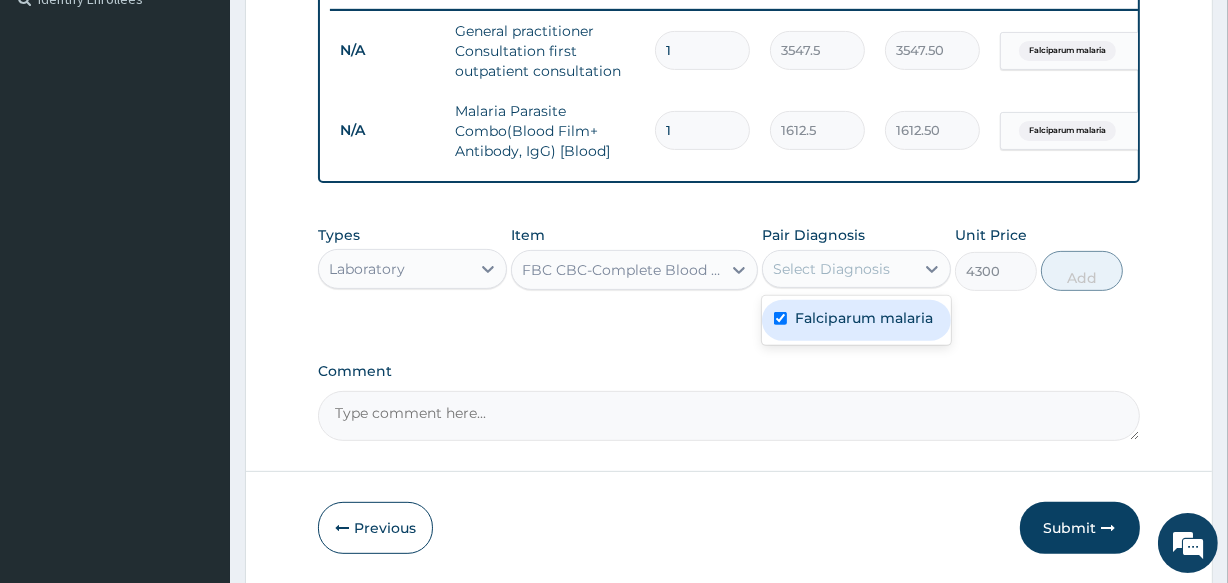 checkbox on "true" 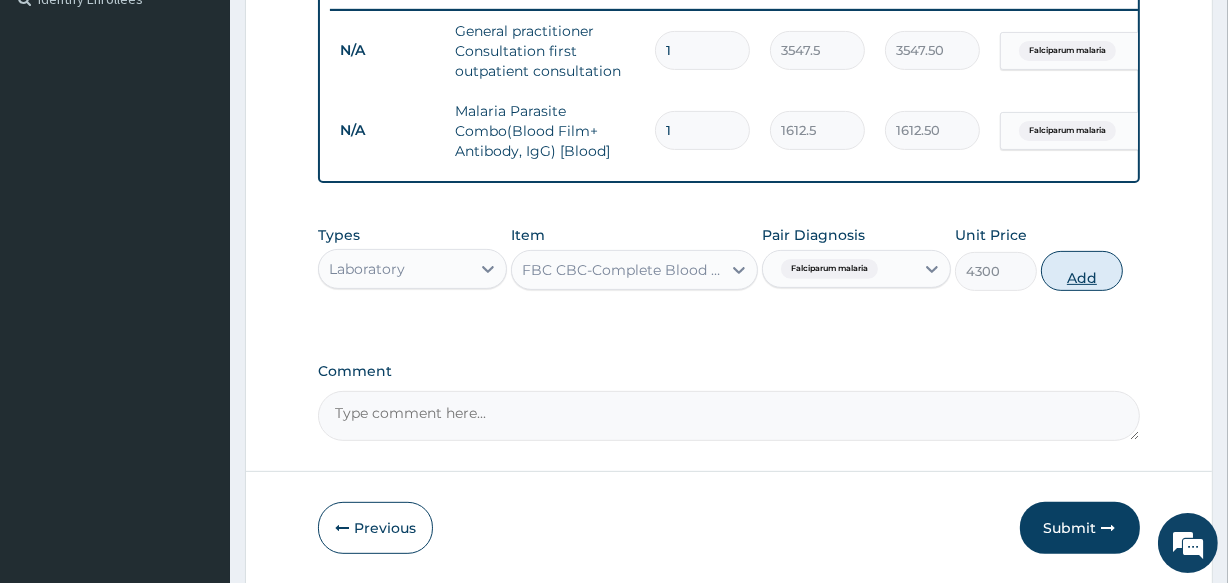 click on "Add" at bounding box center (1082, 271) 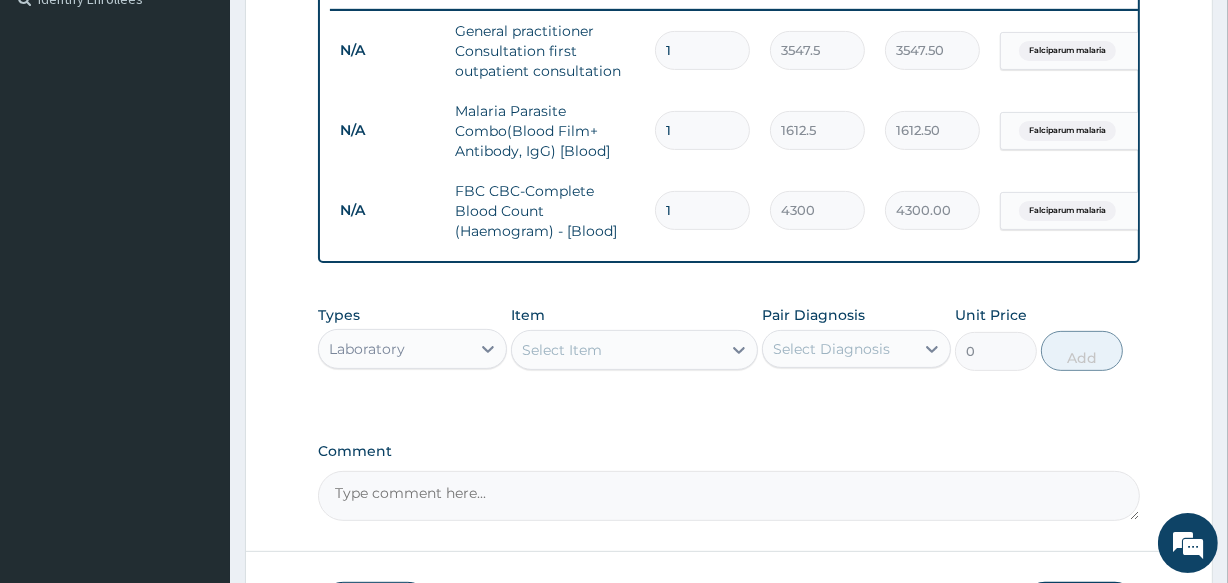 click on "Select Item" at bounding box center [616, 350] 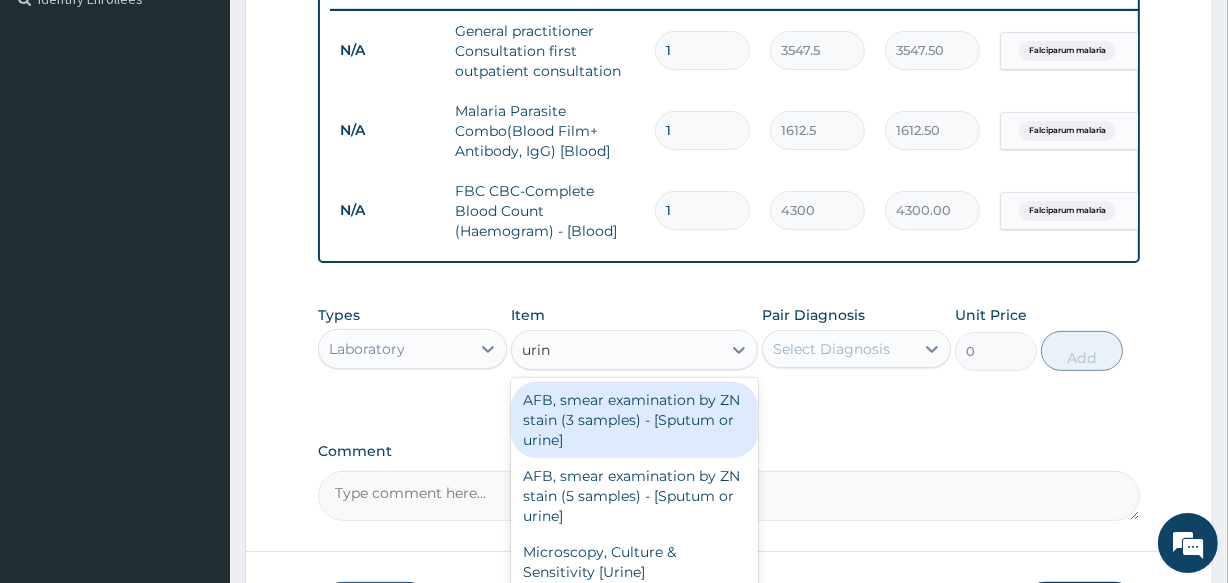 type on "urina" 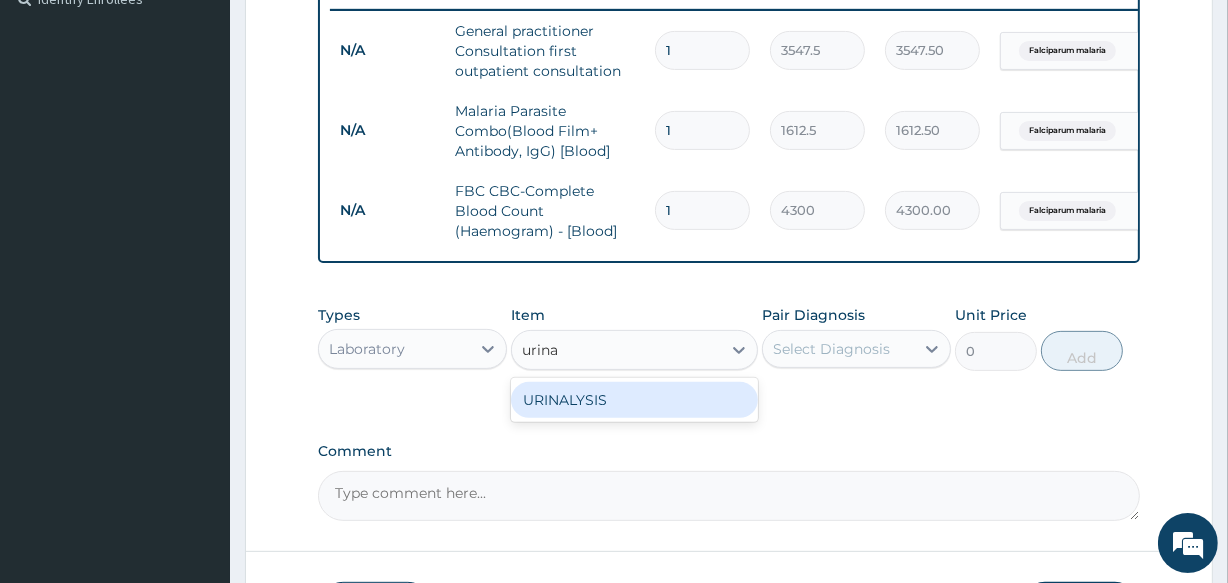click on "URINALYSIS" at bounding box center [634, 400] 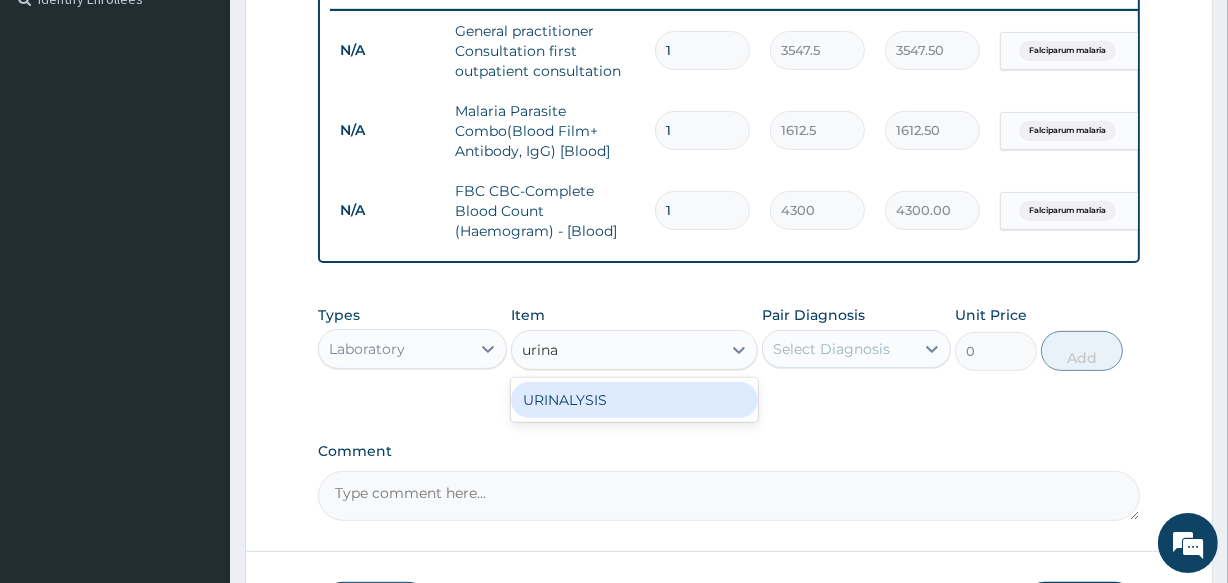type on "1612.5" 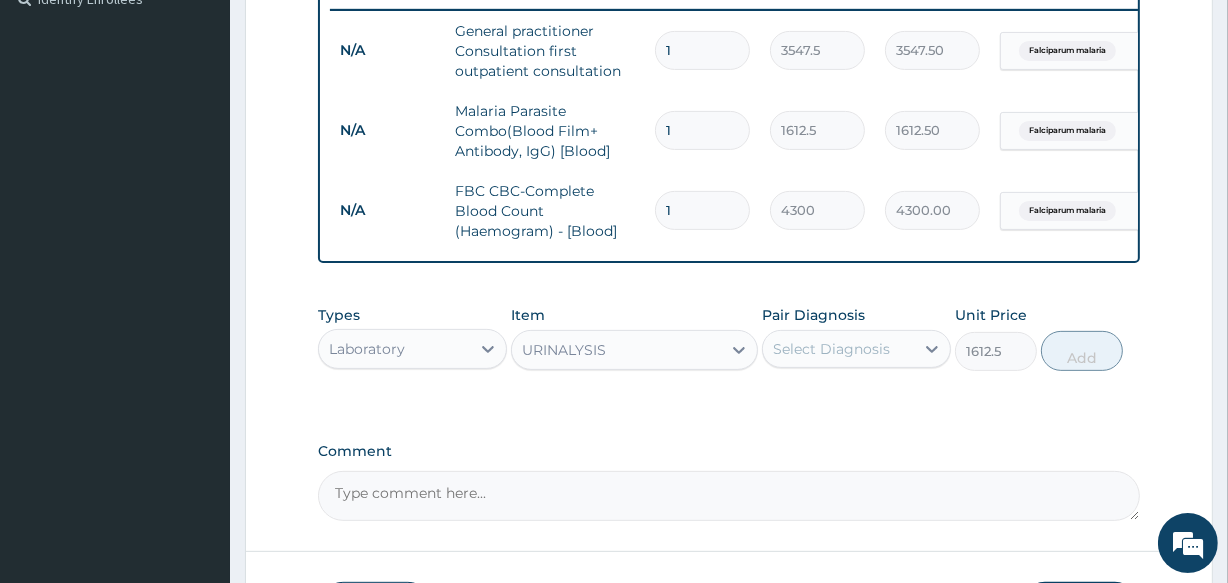 click on "Select Diagnosis" at bounding box center (831, 349) 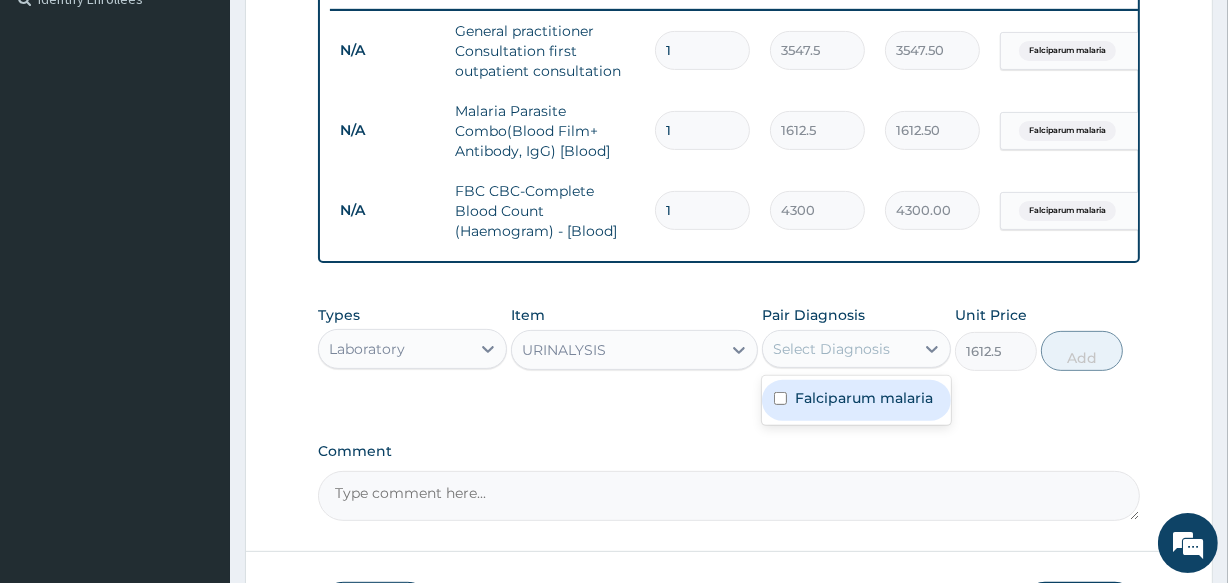 click on "Falciparum malaria" at bounding box center (856, 400) 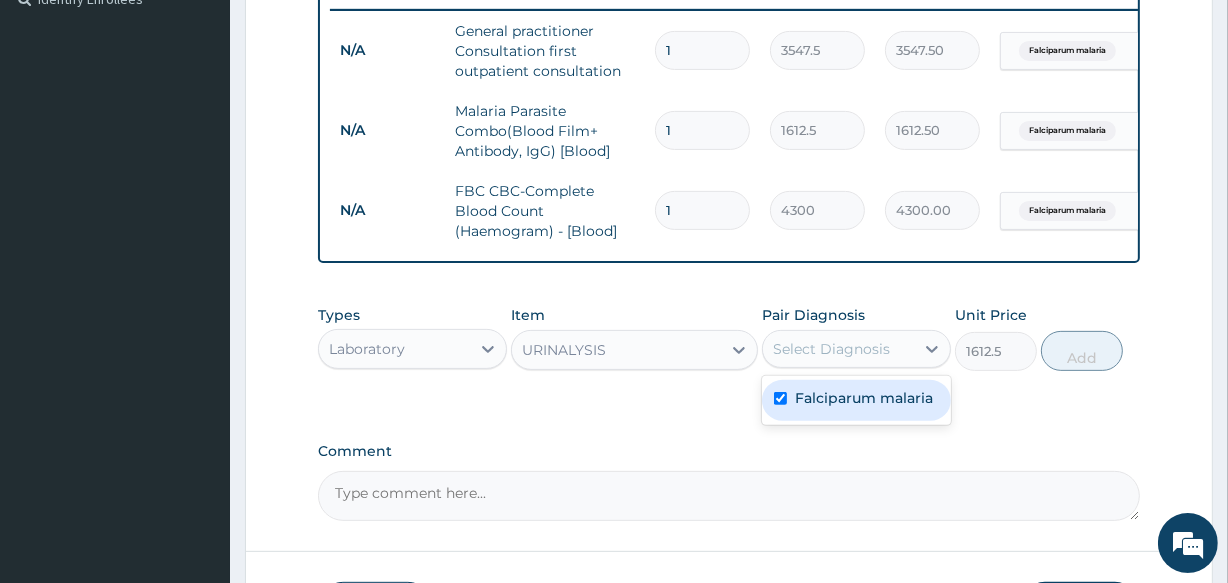 checkbox on "true" 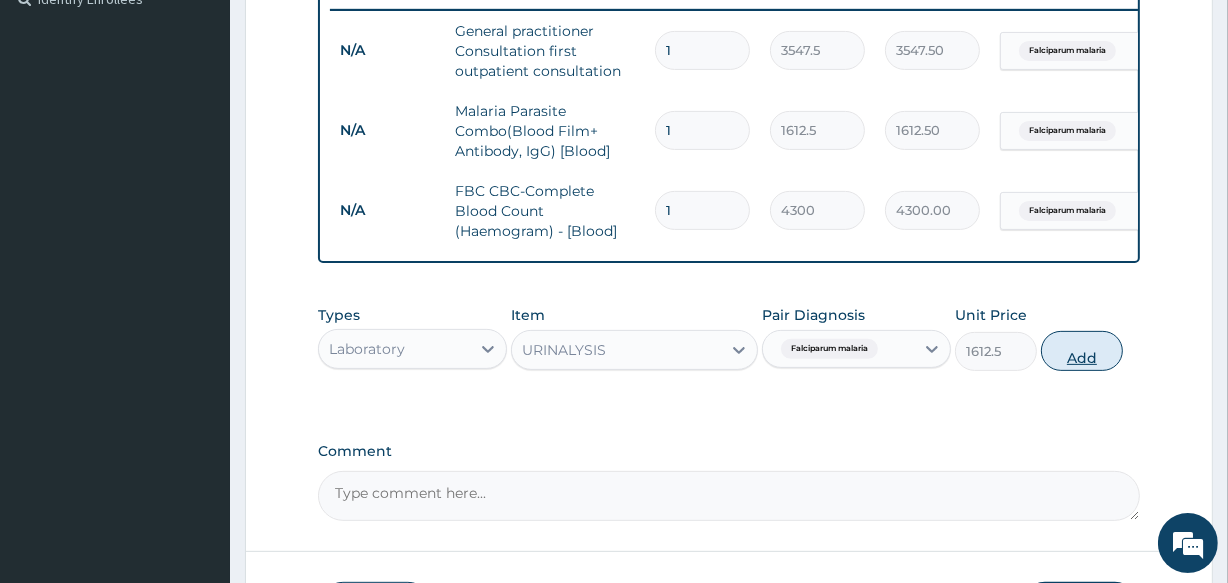 click on "Add" at bounding box center (1082, 351) 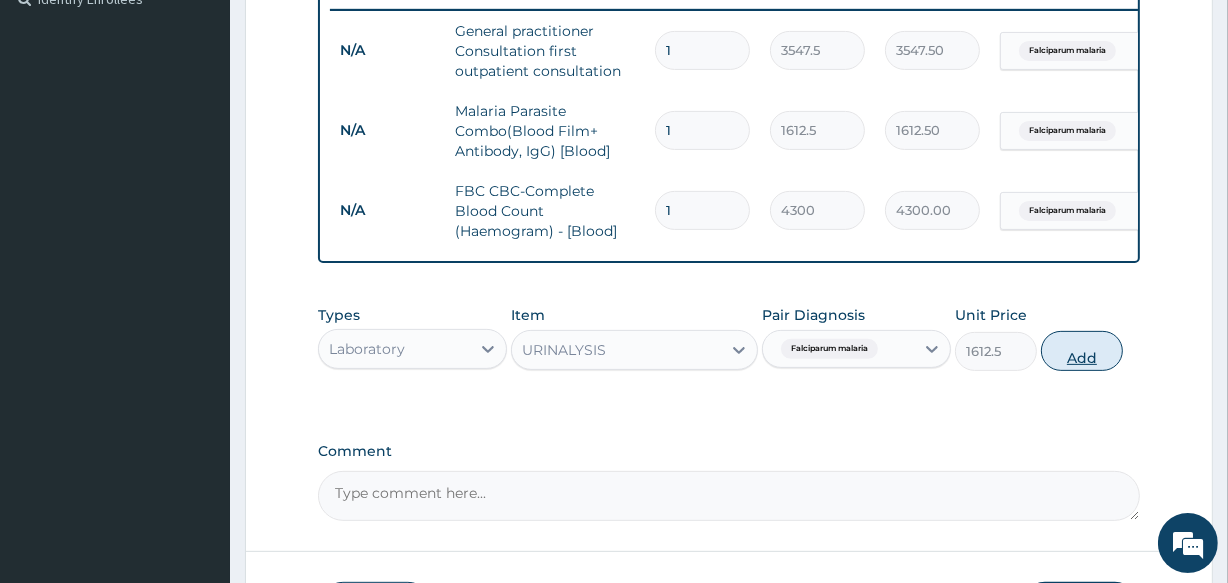 type on "0" 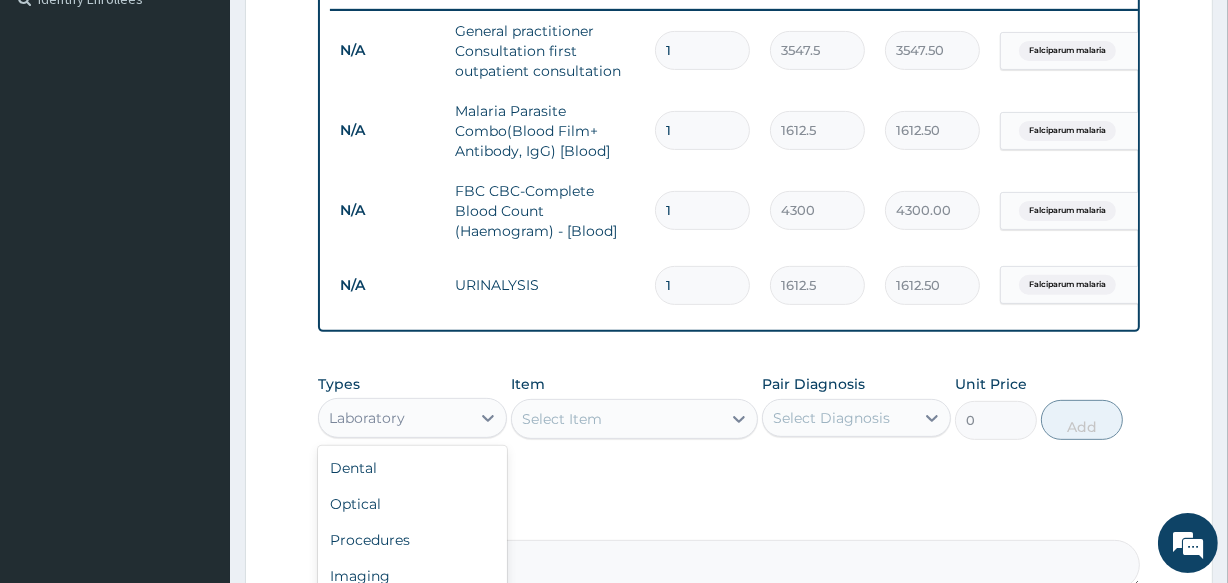 click on "Laboratory" at bounding box center (394, 418) 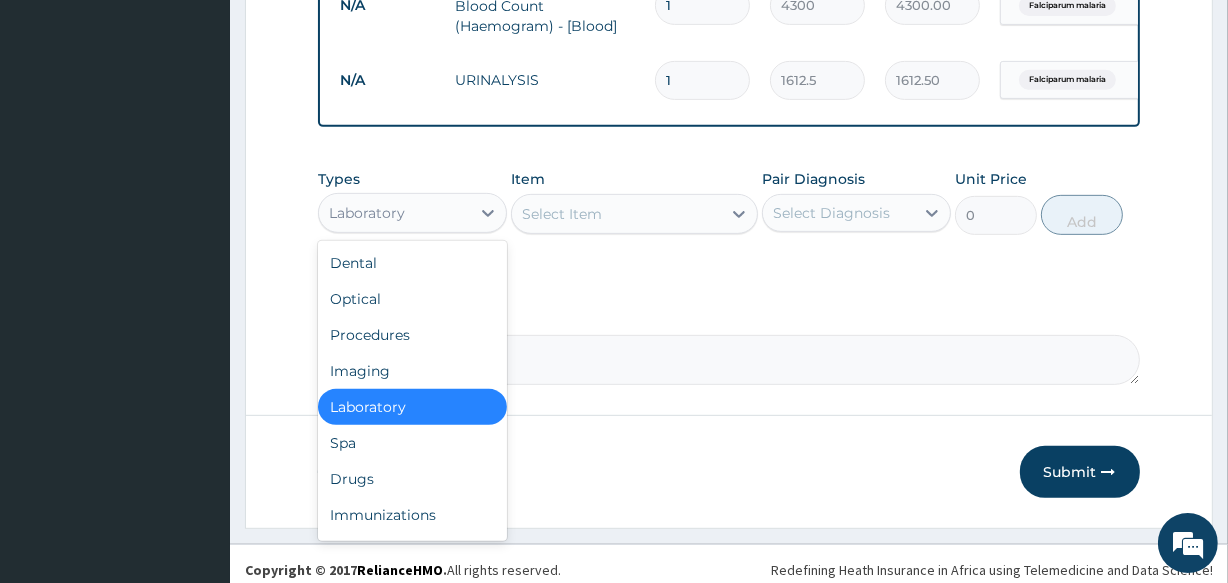 scroll, scrollTop: 800, scrollLeft: 0, axis: vertical 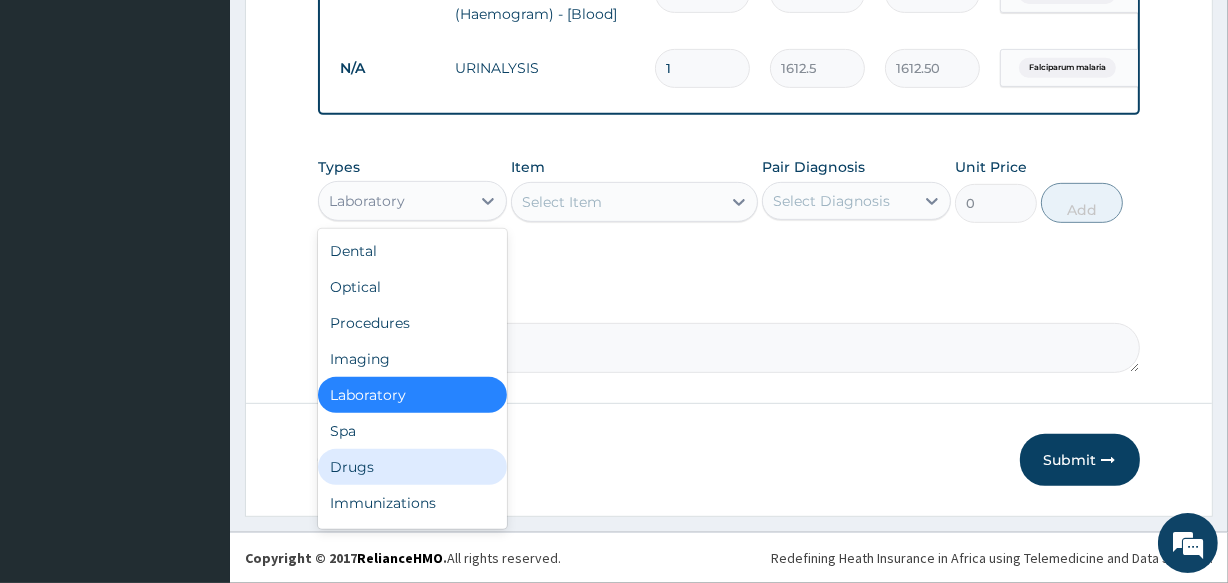 click on "Drugs" at bounding box center (412, 467) 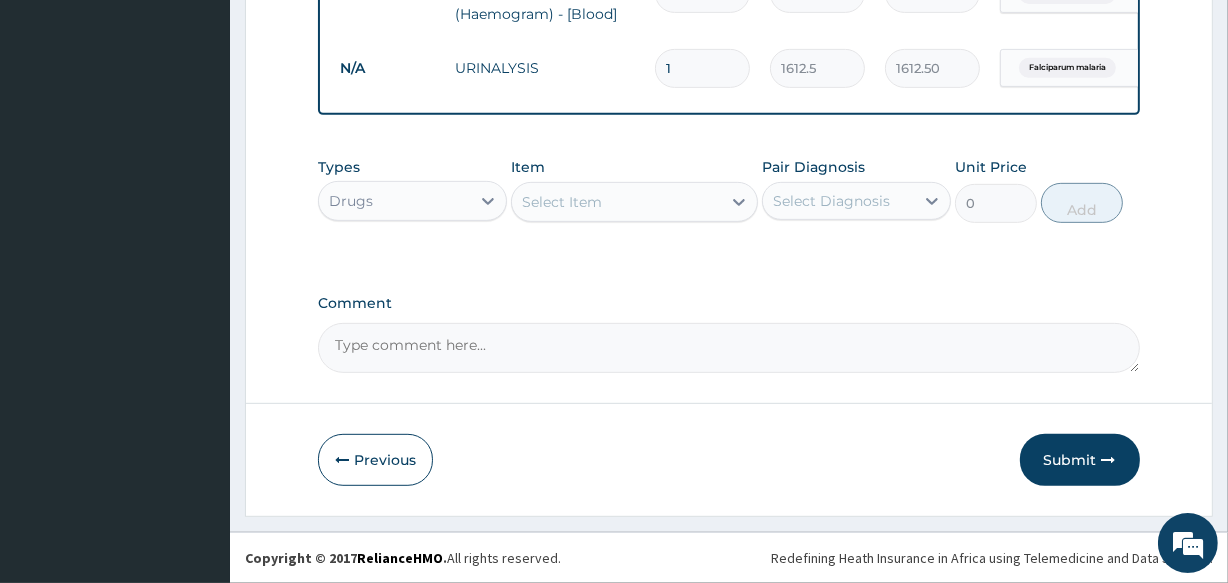 click on "Select Item" at bounding box center [562, 202] 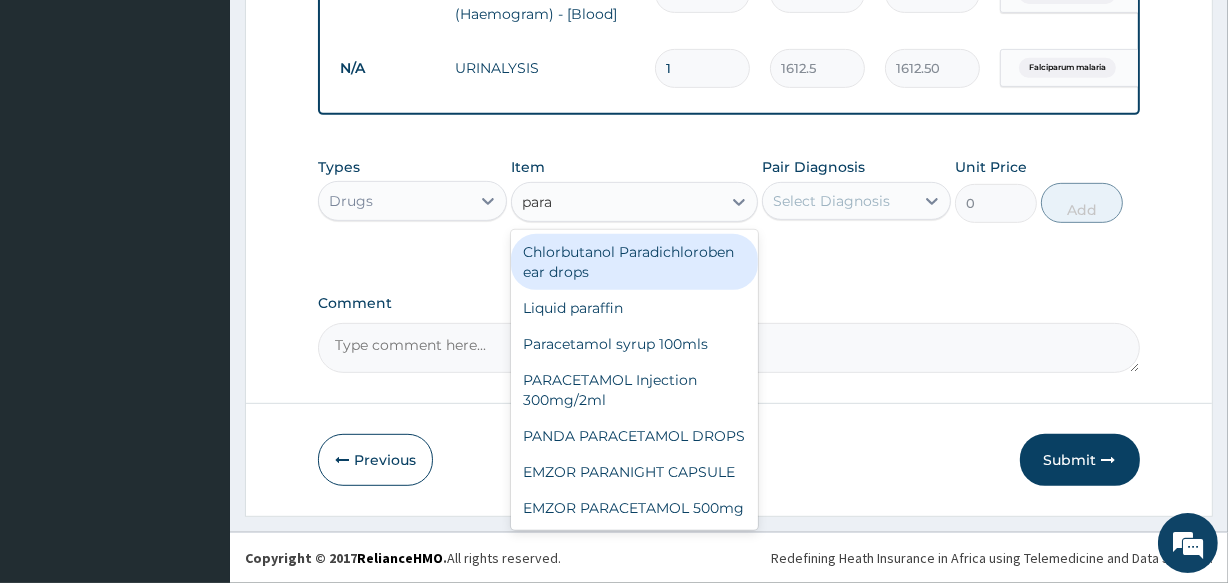 type on "para" 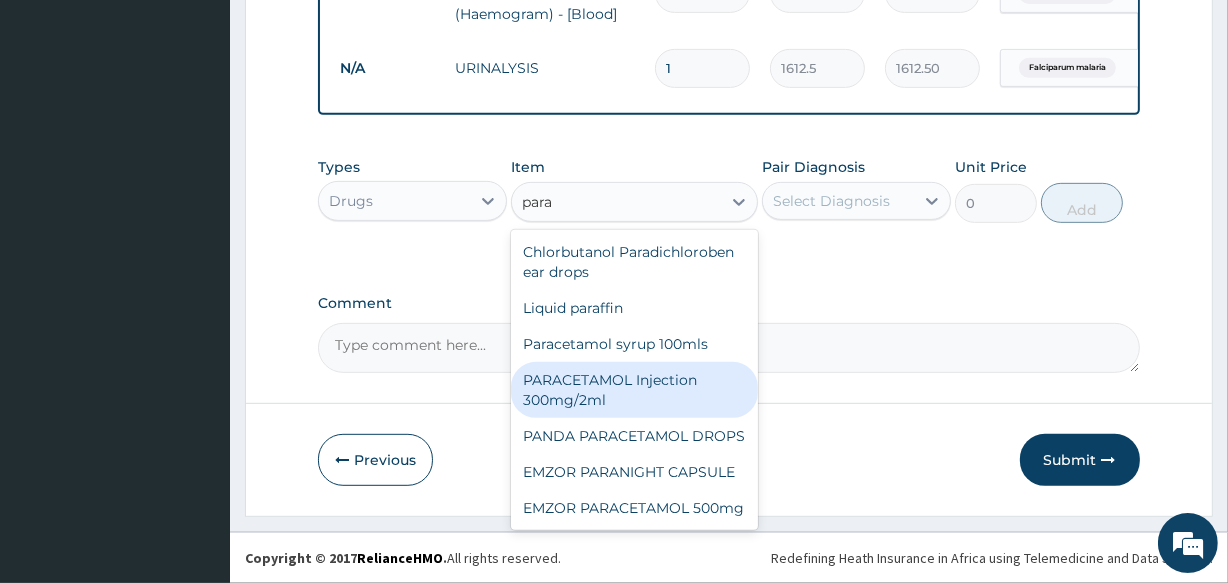 click on "PARACETAMOL Injection 300mg/2ml" at bounding box center (634, 390) 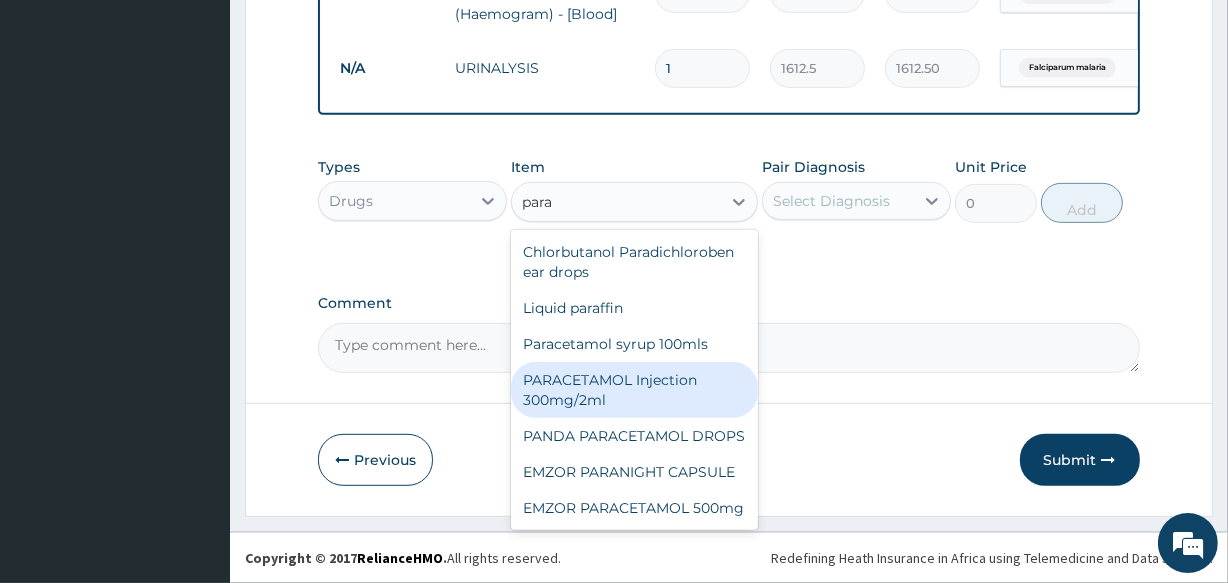 type on "260.15" 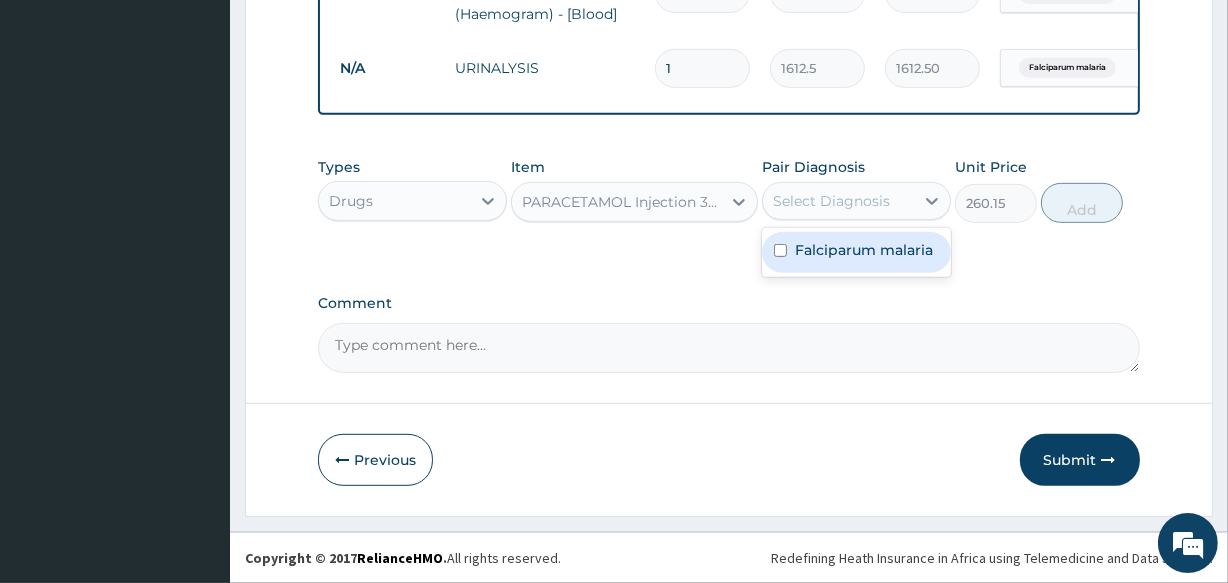 click on "Select Diagnosis" at bounding box center [831, 201] 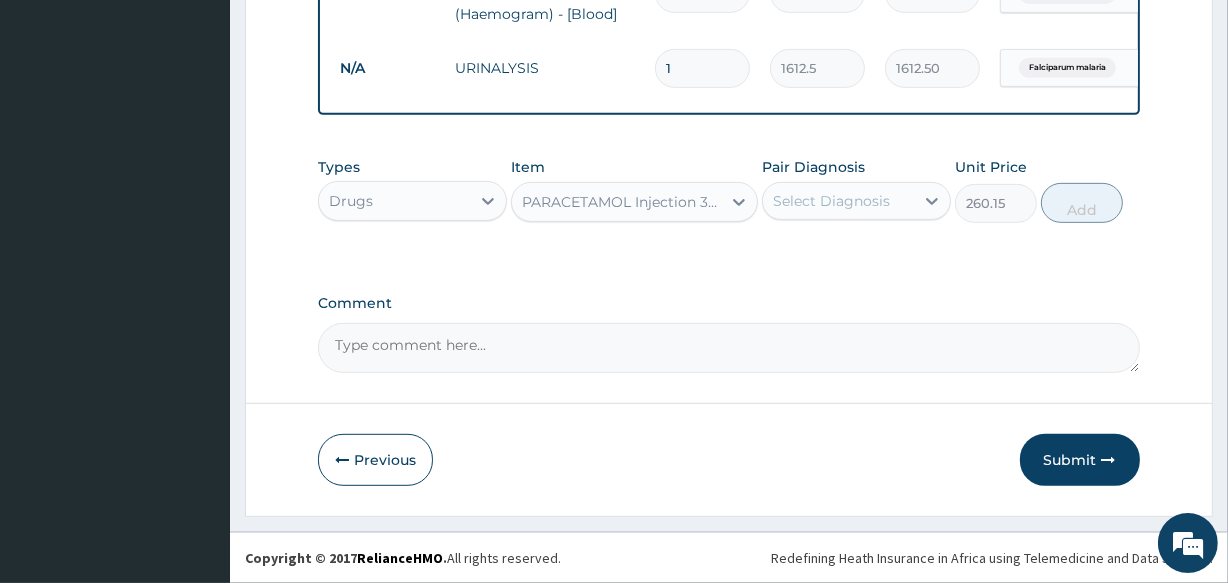 click on "Select Diagnosis" at bounding box center [831, 201] 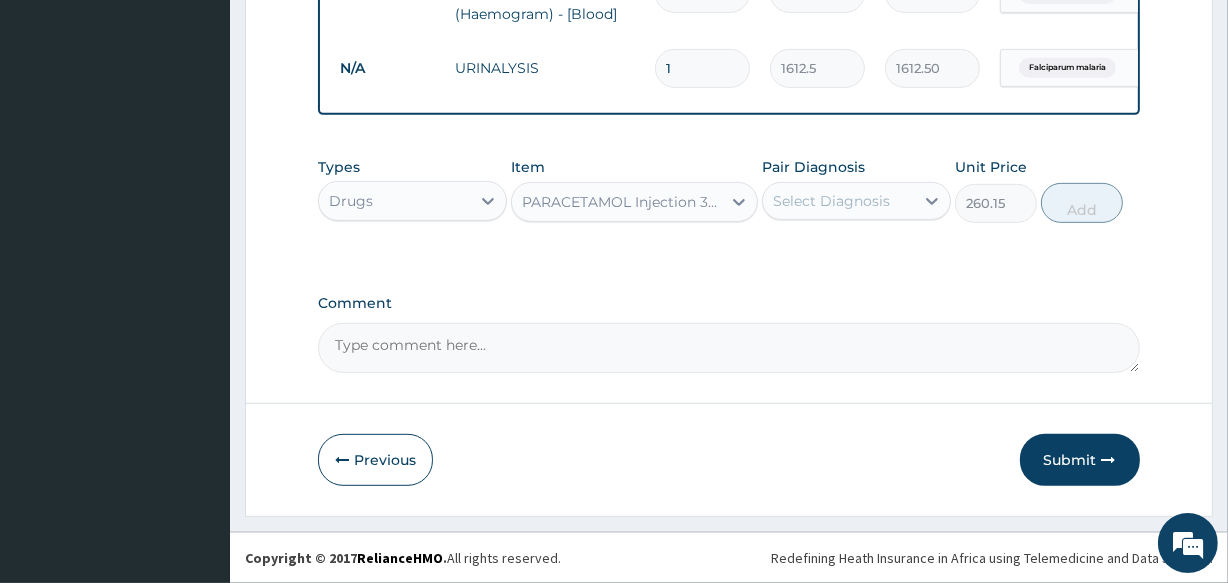 click on "Select Diagnosis" at bounding box center (838, 201) 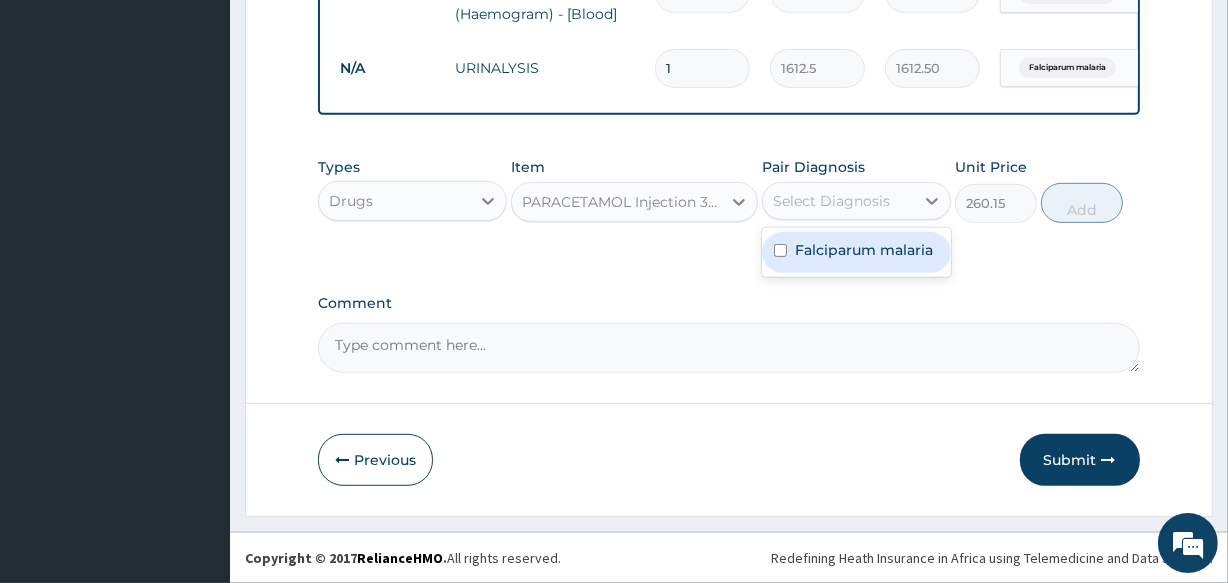 click on "Falciparum malaria" at bounding box center (864, 250) 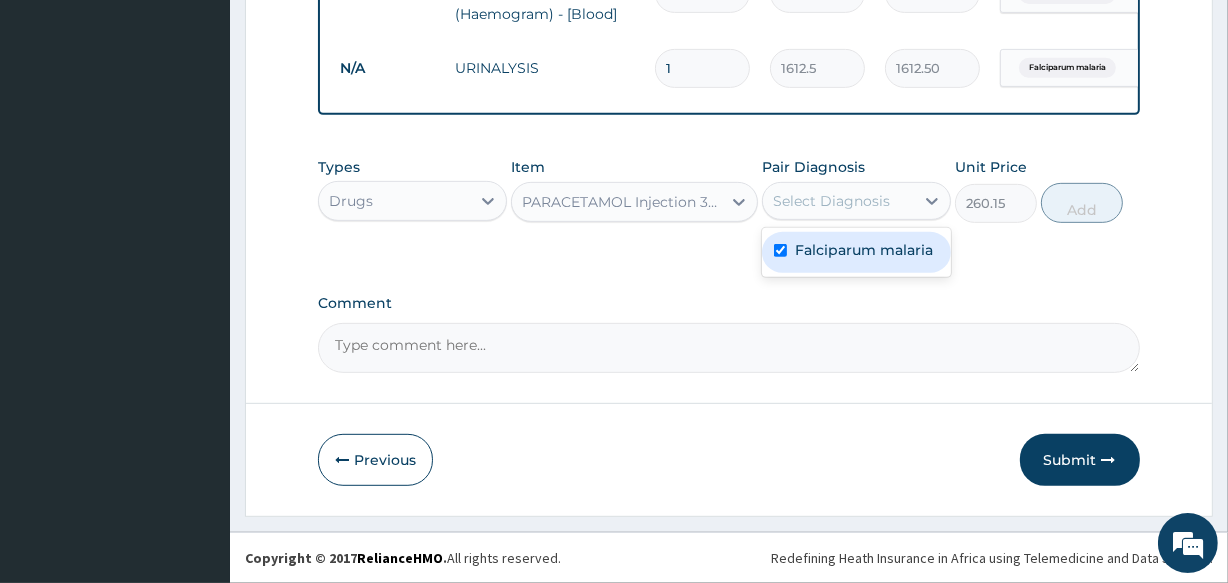 checkbox on "true" 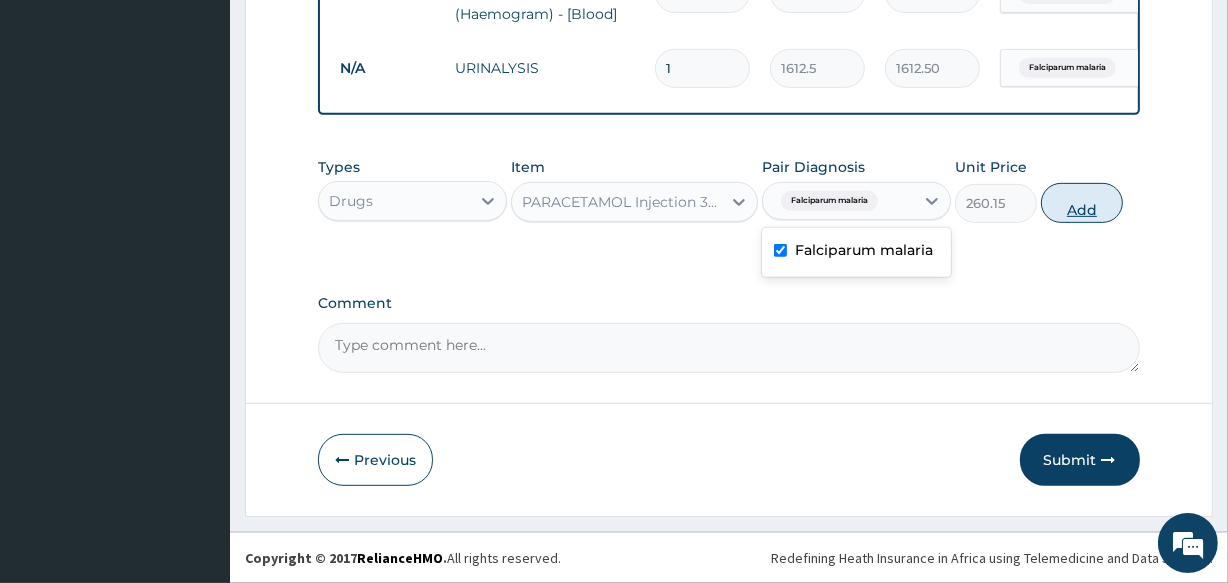 click on "Add" at bounding box center (1082, 203) 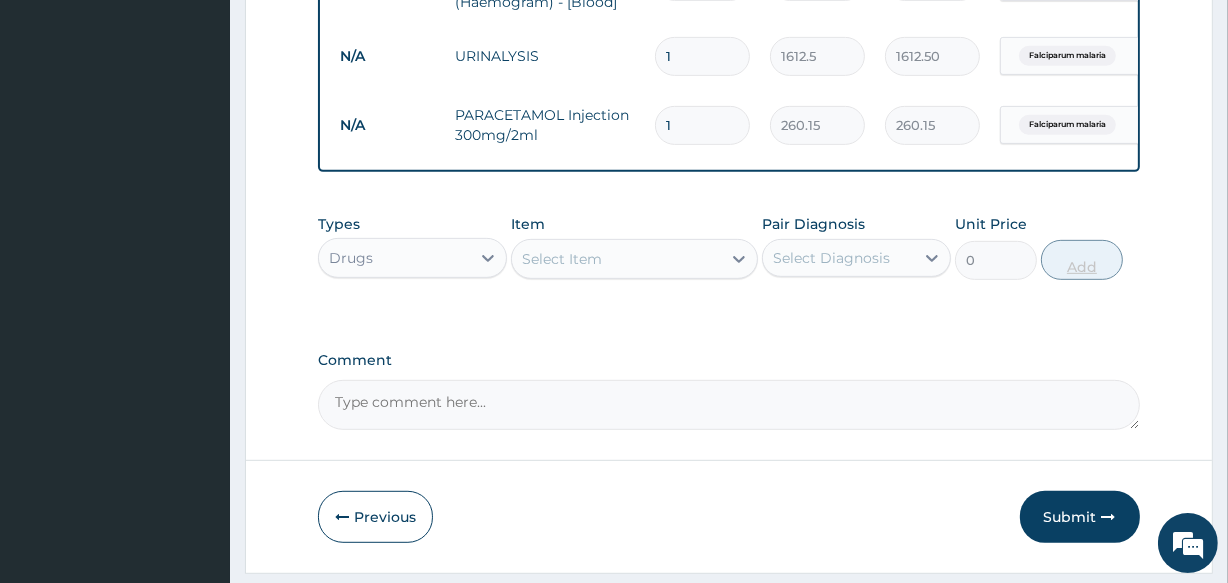 click on "PA Code / Prescription Code Enter Code(Secondary Care Only) Encounter Date 30-07-2025 Diagnosis Falciparum malaria Confirmed NB: All diagnosis must be linked to a claim item Claim Items Type Name Quantity Unit Price Total Price Pair Diagnosis Actions N/A General practitioner Consultation first outpatient consultation 1 3547.5 3547.50 Falciparum malaria Delete N/A Malaria Parasite Combo(Blood Film+ Antibody, IgG) [Blood] 1 1612.5 1612.50 Falciparum malaria Delete N/A FBC CBC-Complete Blood Count (Haemogram) - [Blood] 1 4300 4300.00 Falciparum malaria Delete N/A URINALYSIS 1 1612.5 1612.50 Falciparum malaria Delete N/A PARACETAMOL Injection 300mg/2ml 1 260.15 260.15 Falciparum malaria Delete Types Drugs Item Select Item Pair Diagnosis Select Diagnosis Unit Price 0 Add Comment" at bounding box center (728, -90) 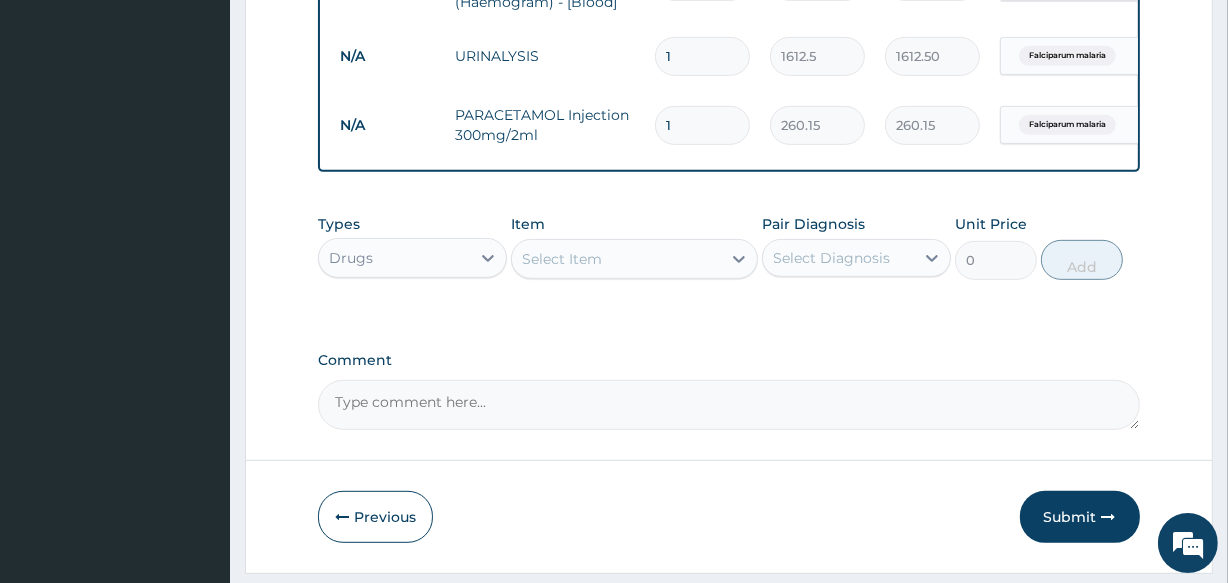 click on "1" at bounding box center [702, 125] 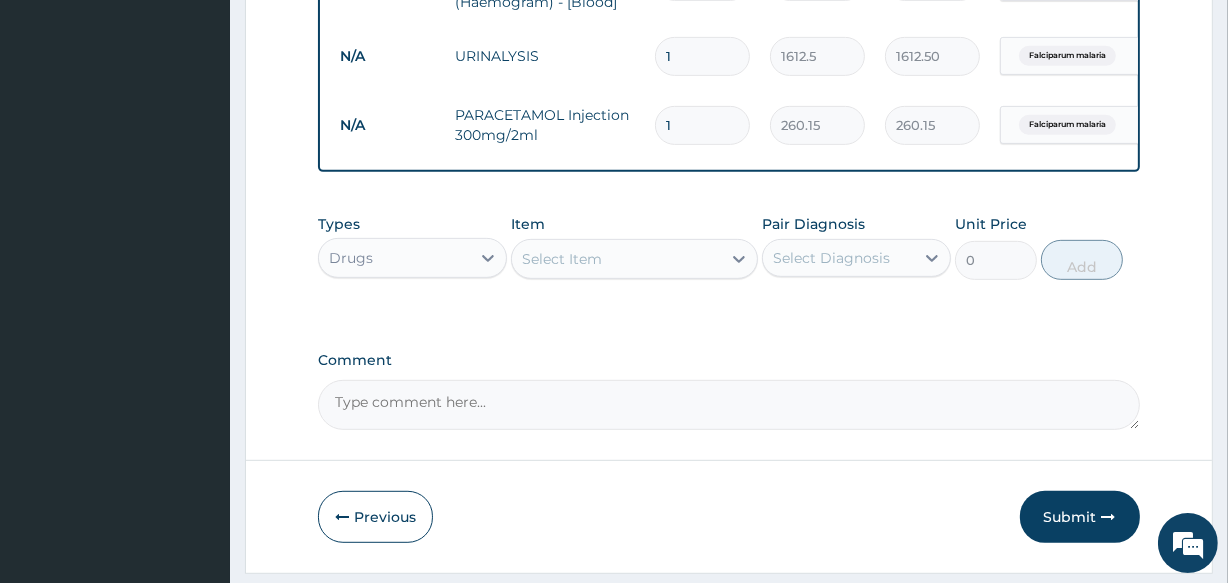 type 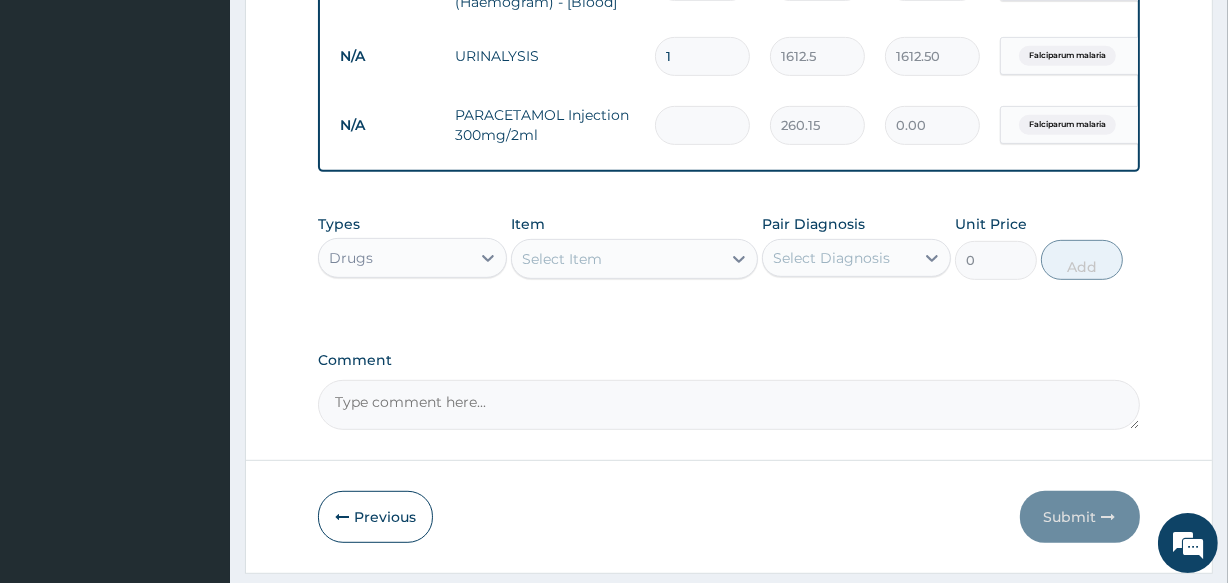 type on "4" 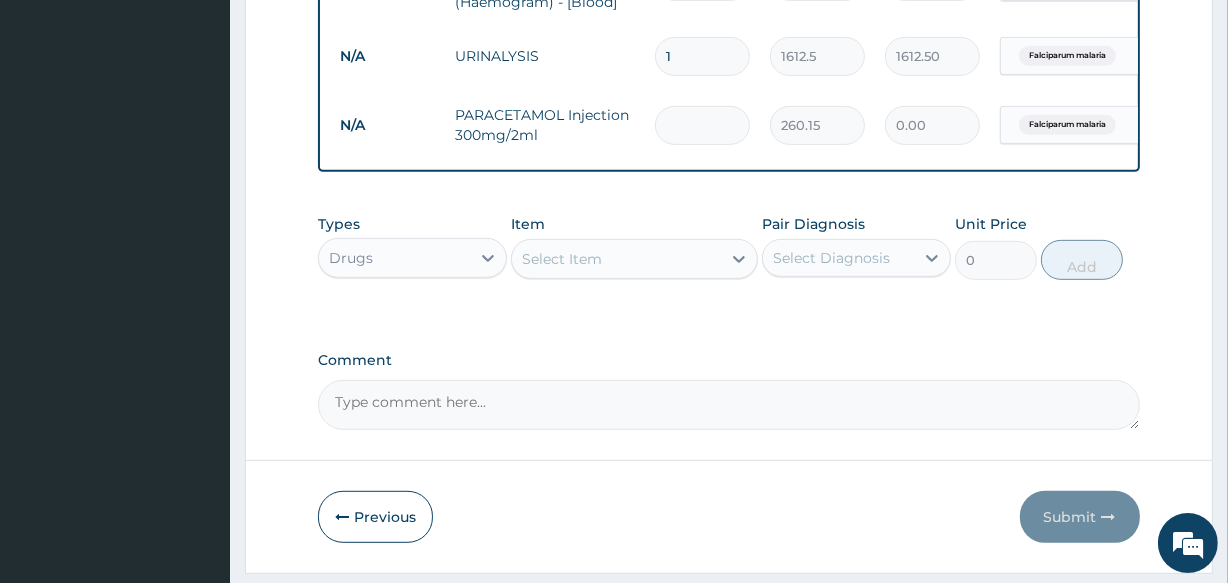 type on "1040.60" 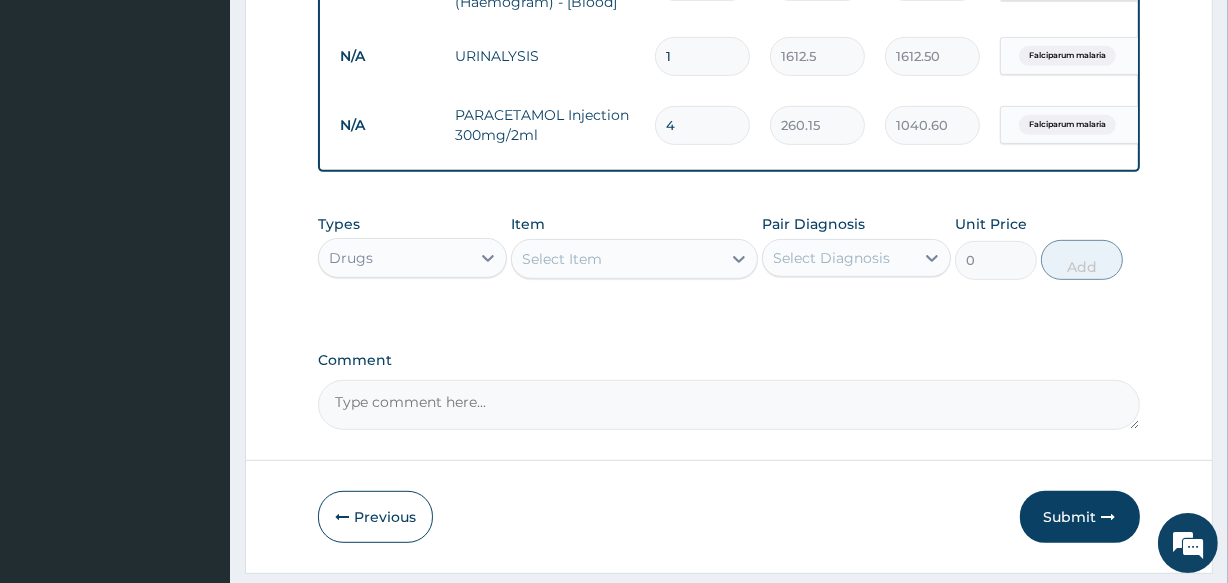 type on "4" 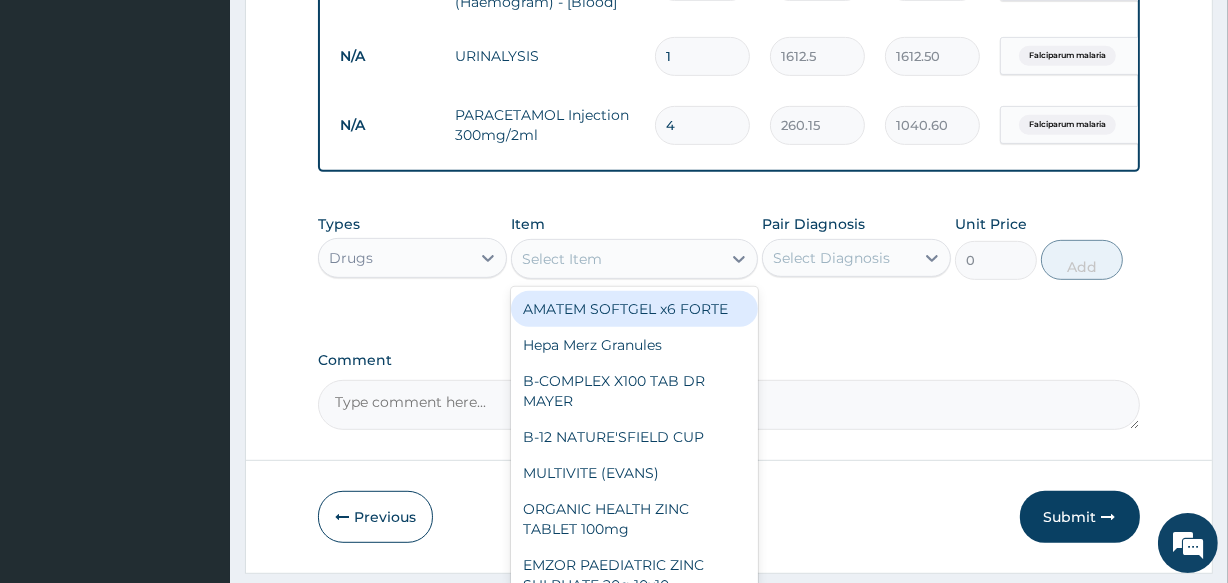 click on "Select Item" at bounding box center [616, 259] 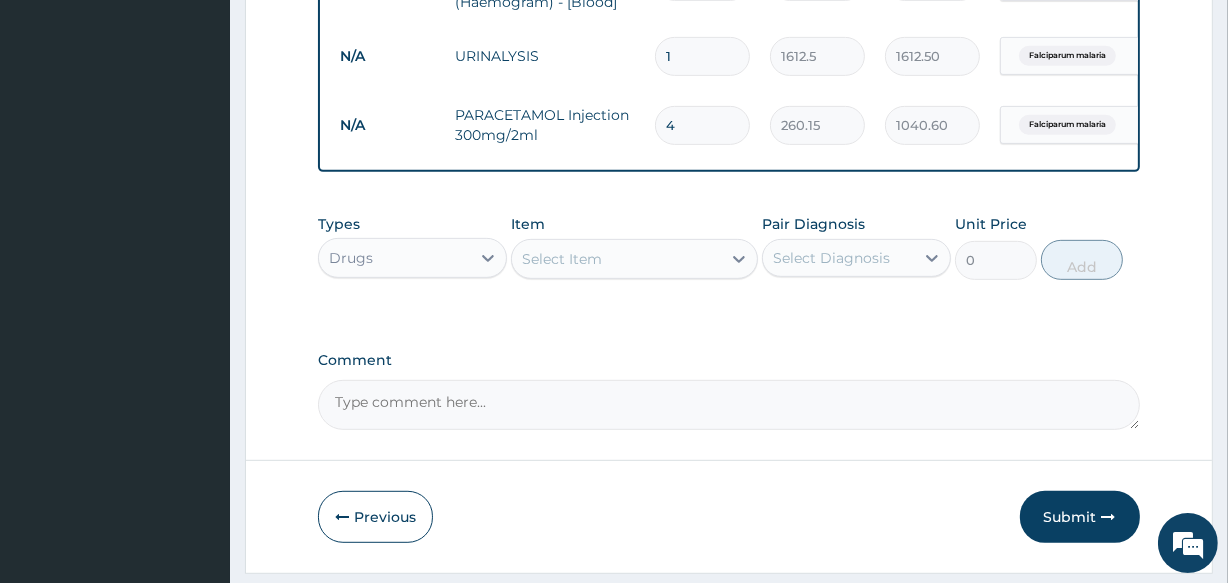 click on "4" at bounding box center [702, 125] 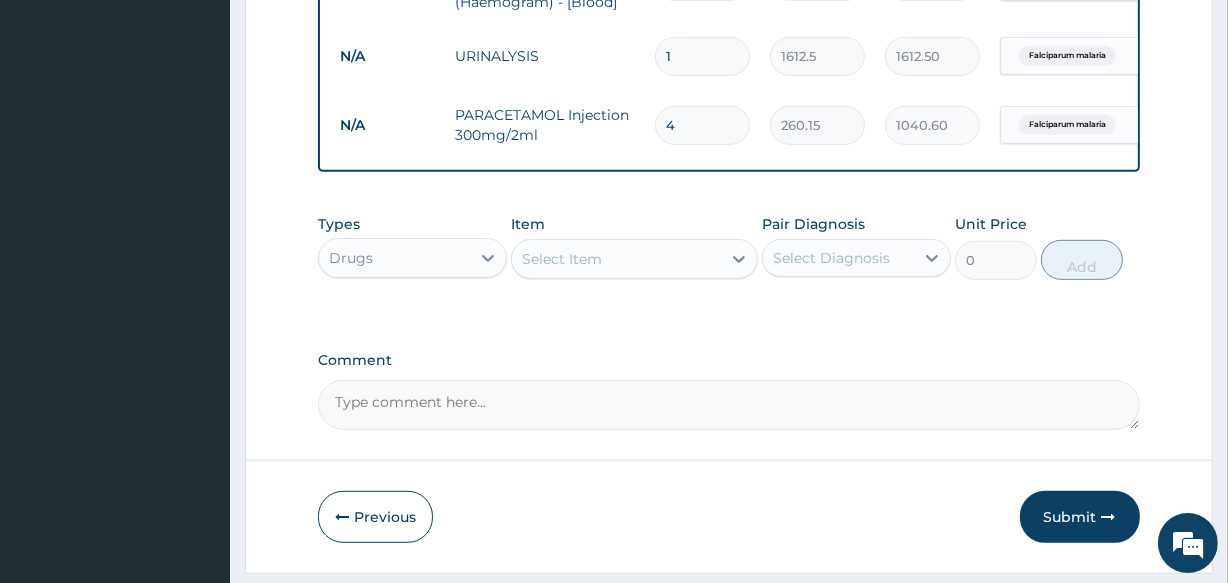 type 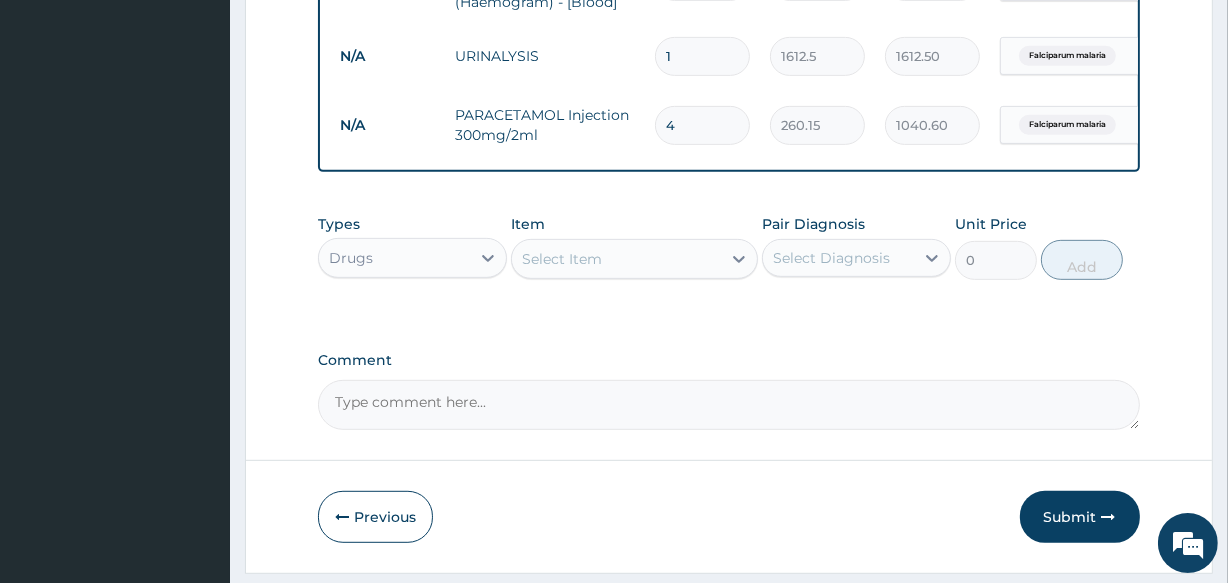 type on "0.00" 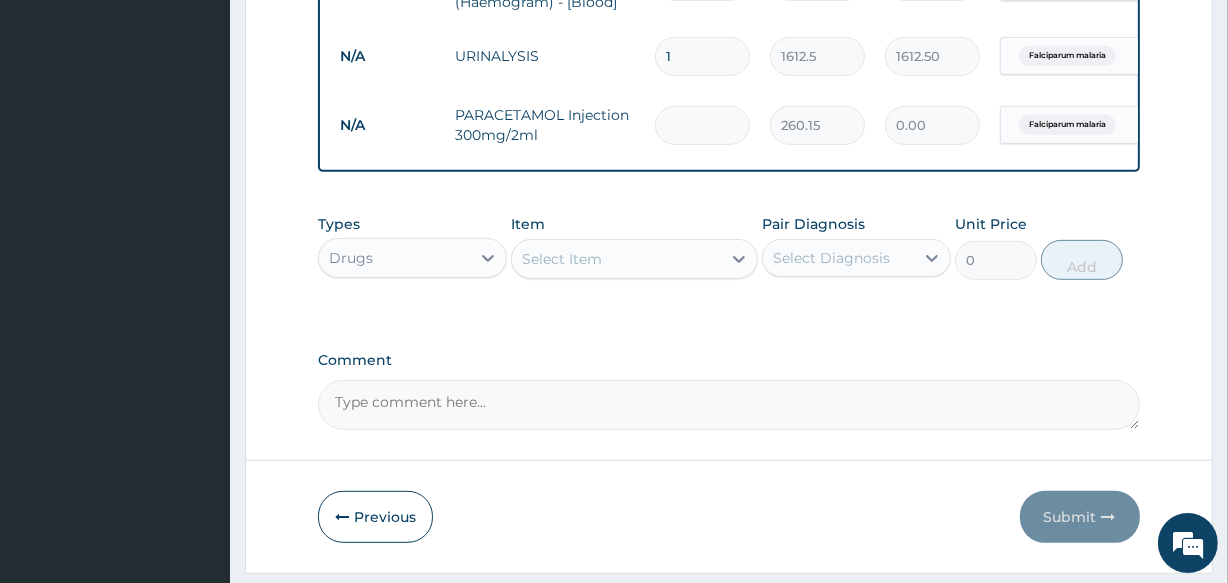 type on "5" 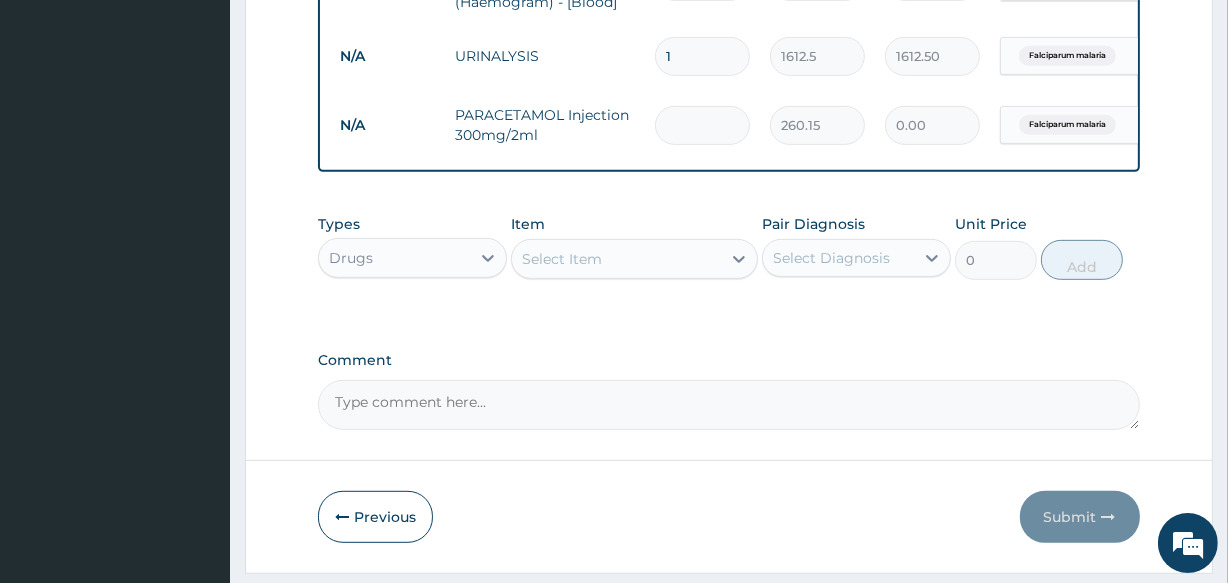 type on "1300.75" 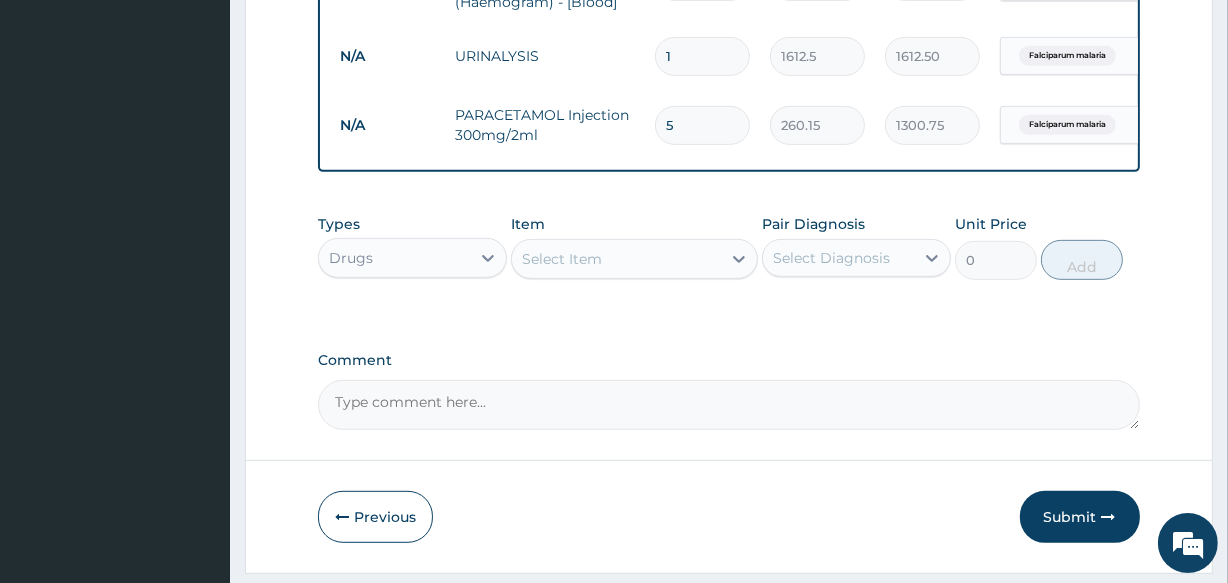 type on "5" 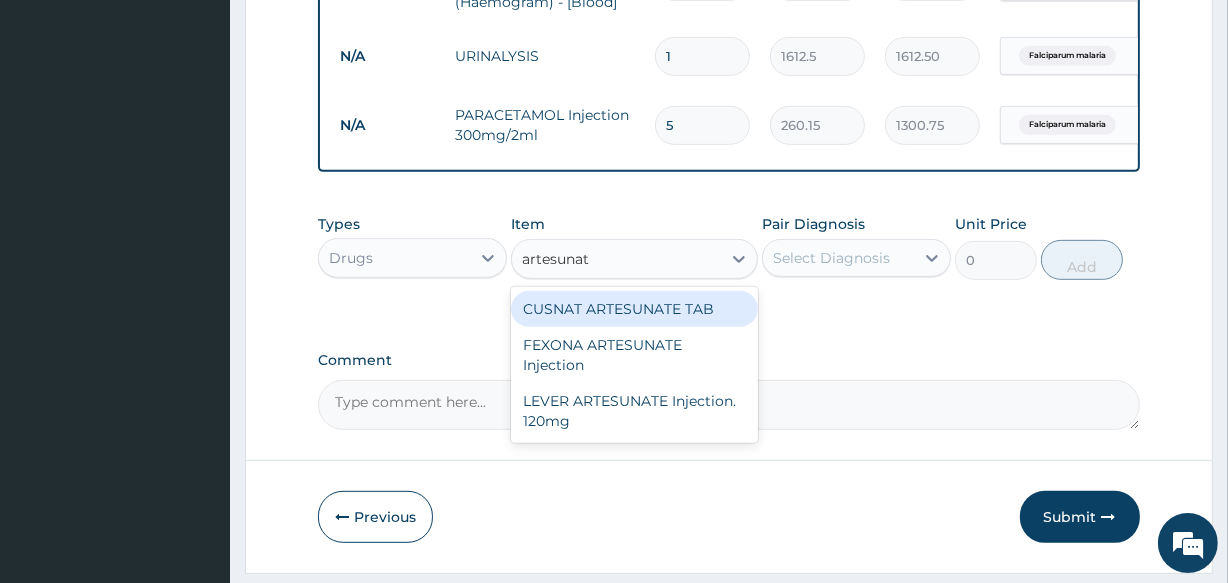 type on "artesunate" 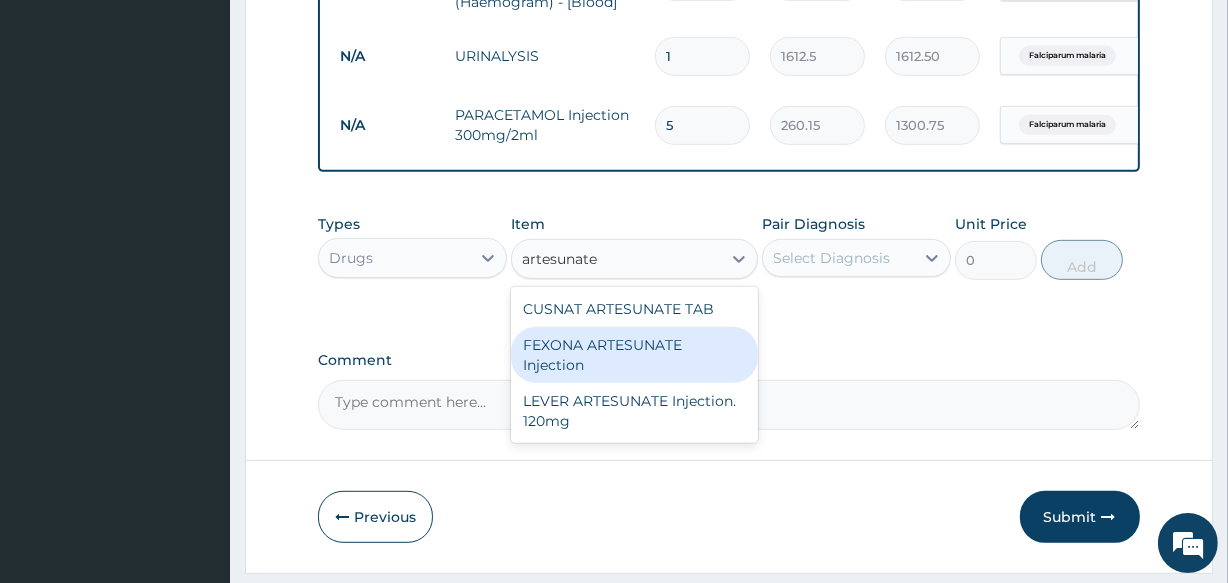 click on "FEXONA ARTESUNATE Injection" at bounding box center [634, 355] 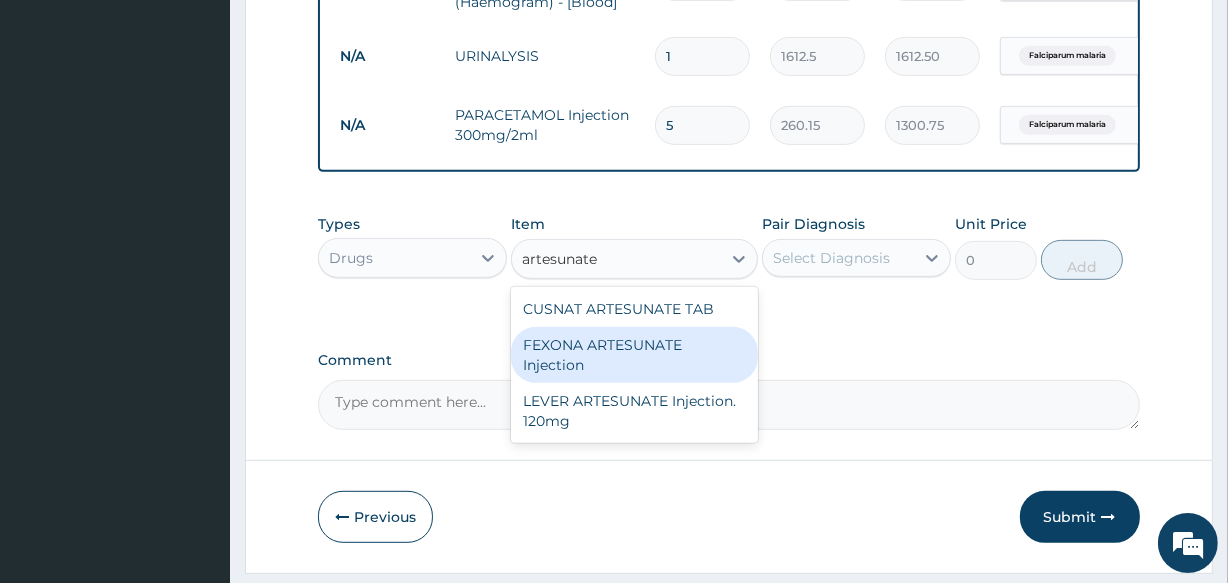 type 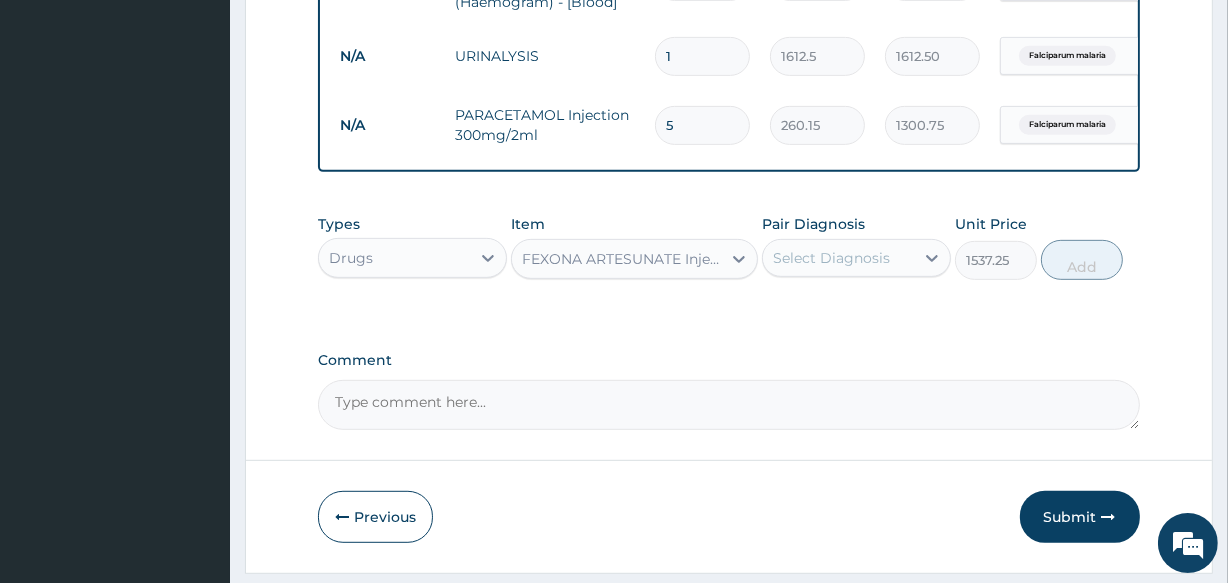 click on "FEXONA ARTESUNATE Injection" at bounding box center (616, 259) 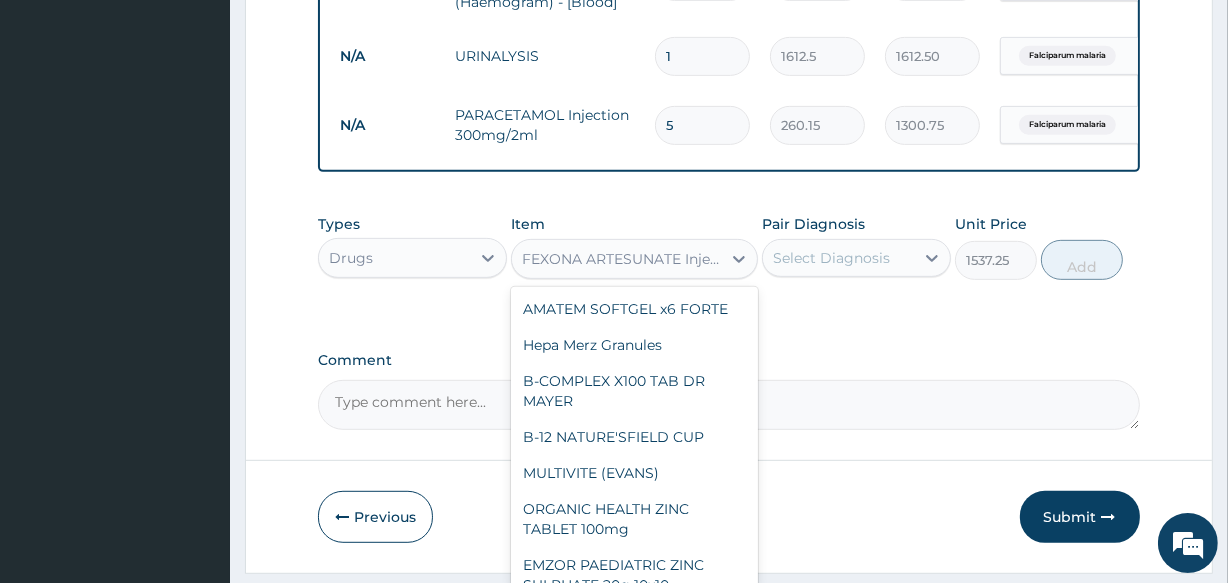 scroll, scrollTop: 12432, scrollLeft: 0, axis: vertical 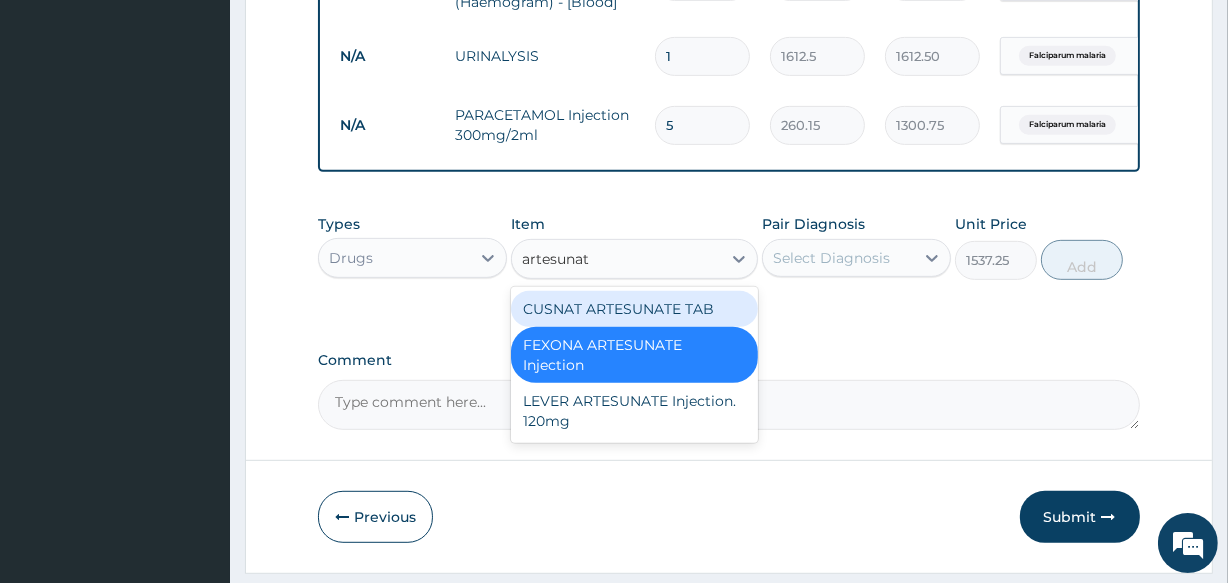 type on "artesunate" 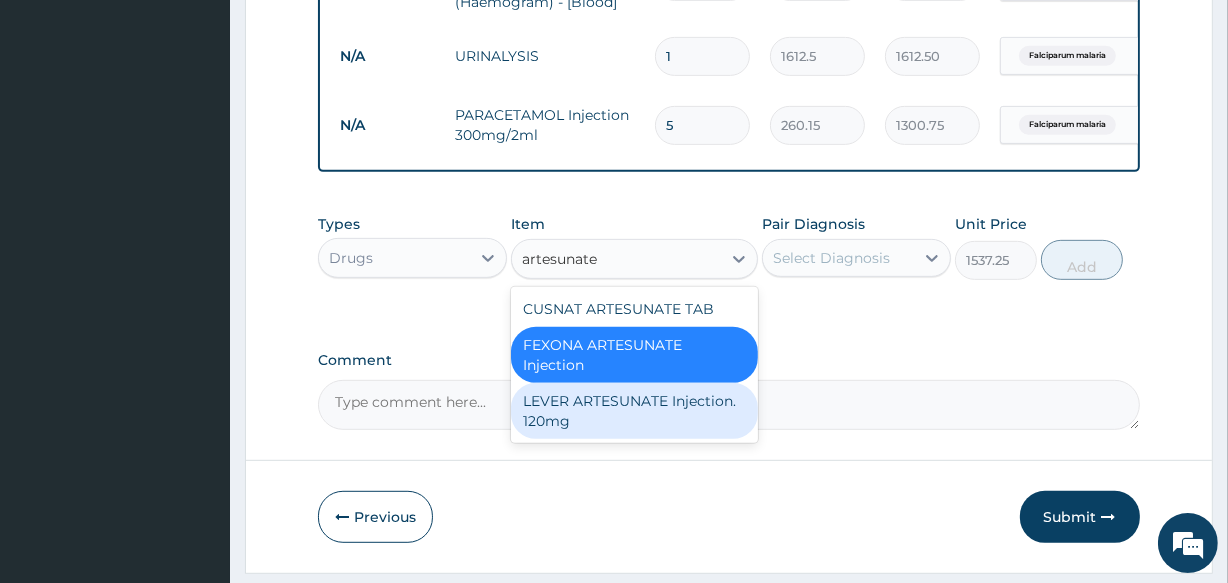 click on "LEVER ARTESUNATE Injection. 120mg" at bounding box center [634, 411] 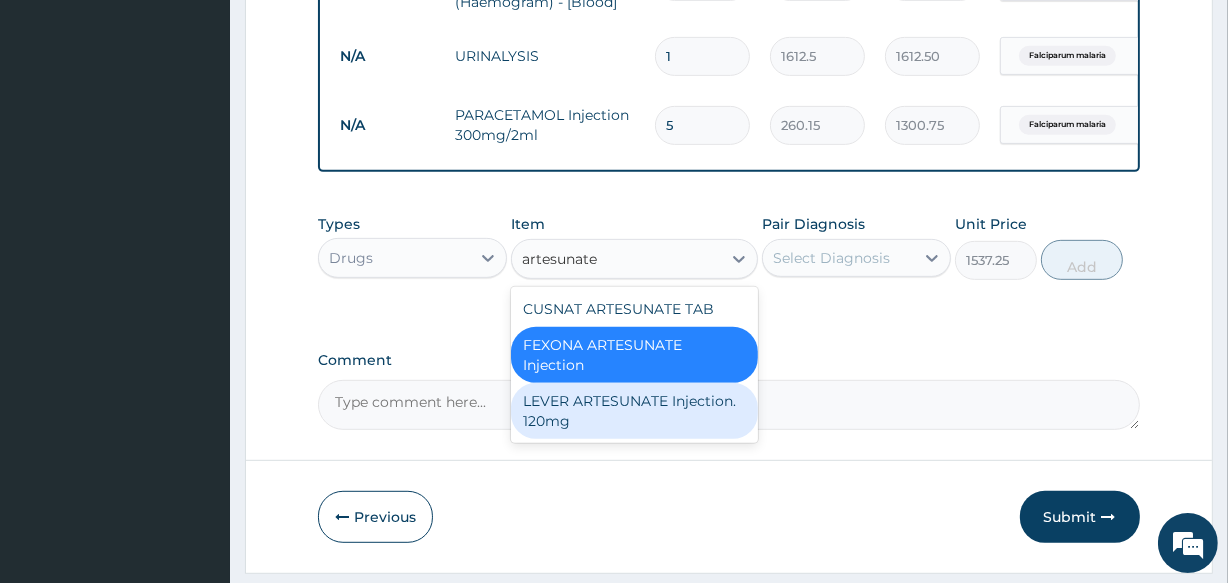 type on "2365" 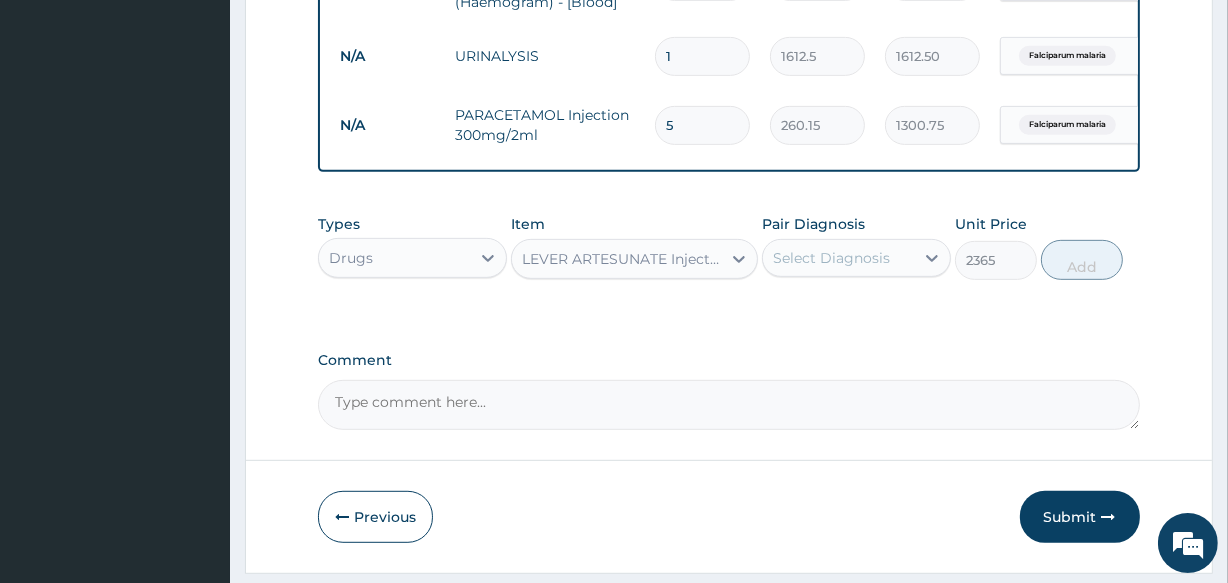 click on "Select Diagnosis" at bounding box center (831, 258) 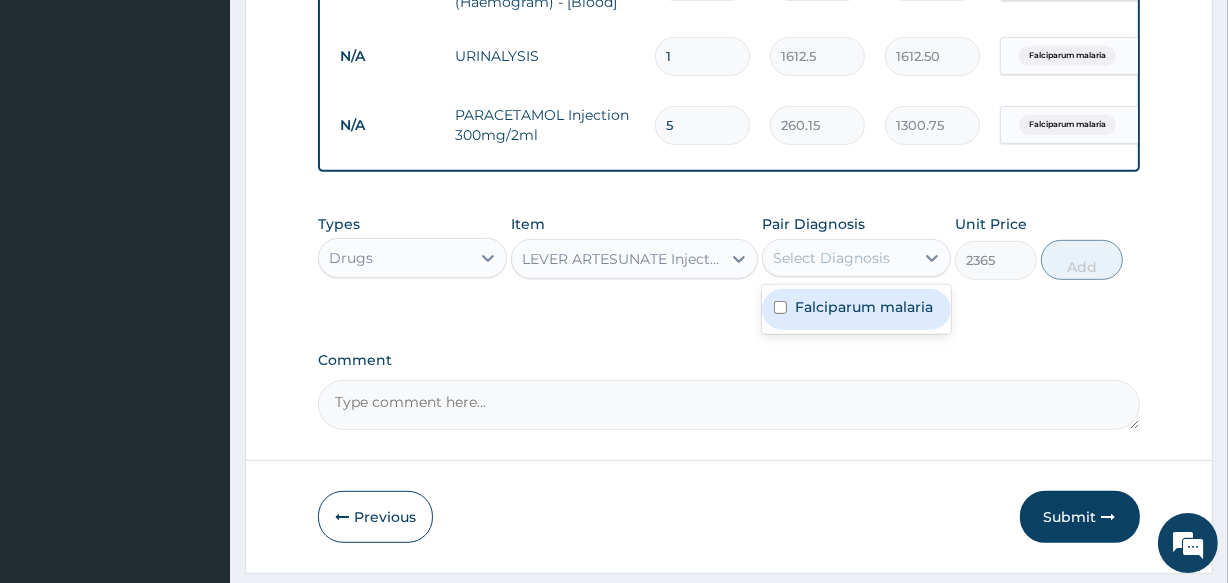 click on "Falciparum malaria" at bounding box center (864, 307) 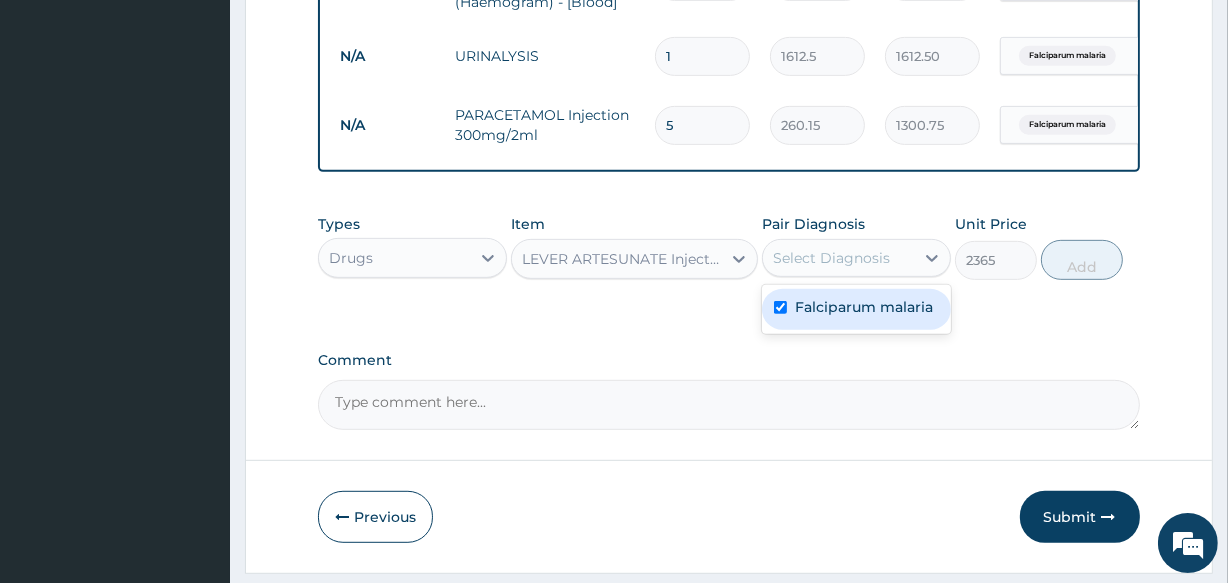 checkbox on "true" 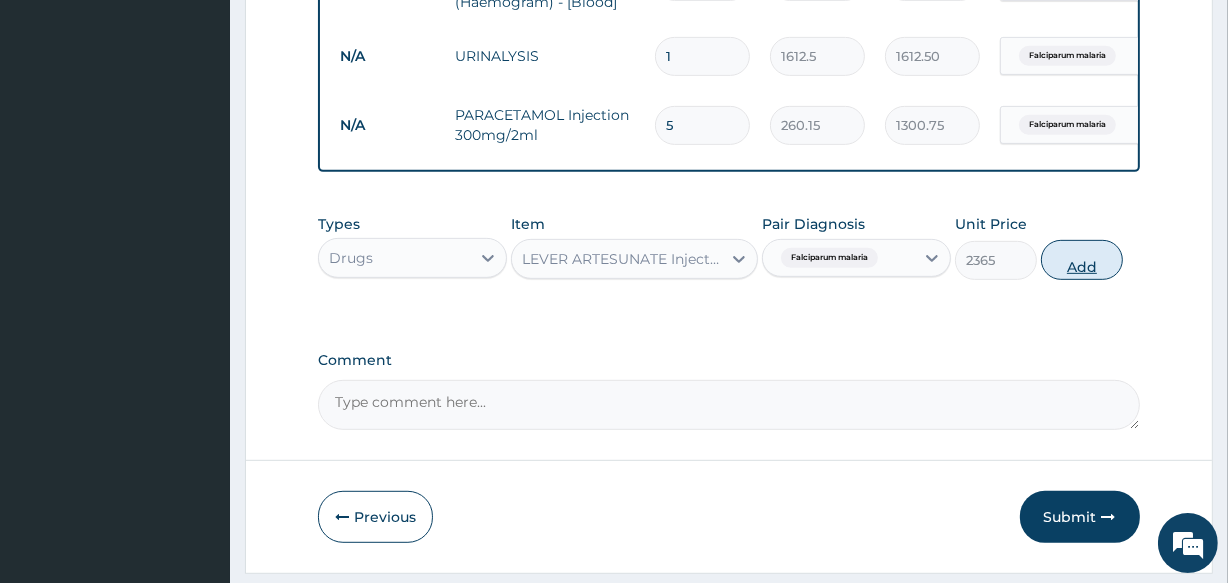 click on "Add" at bounding box center [1082, 260] 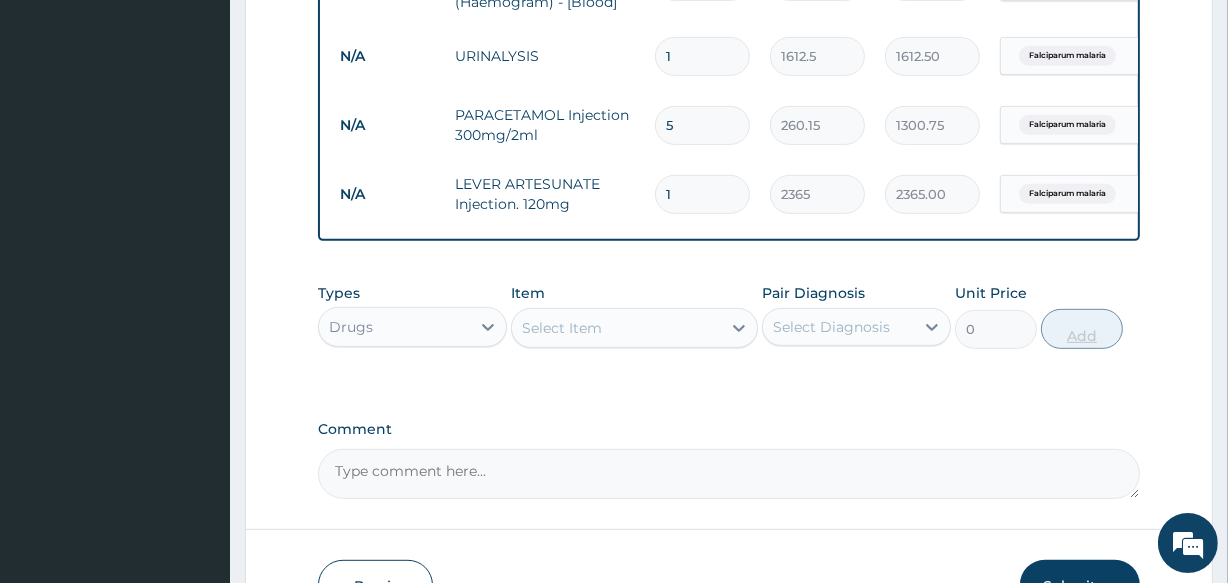 type 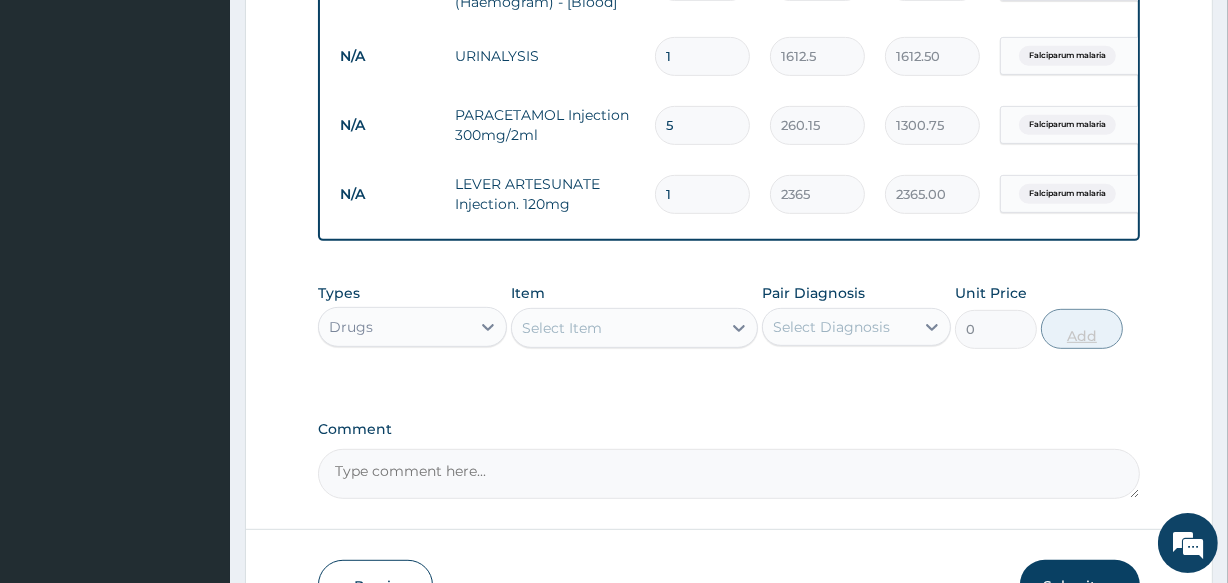type on "0.00" 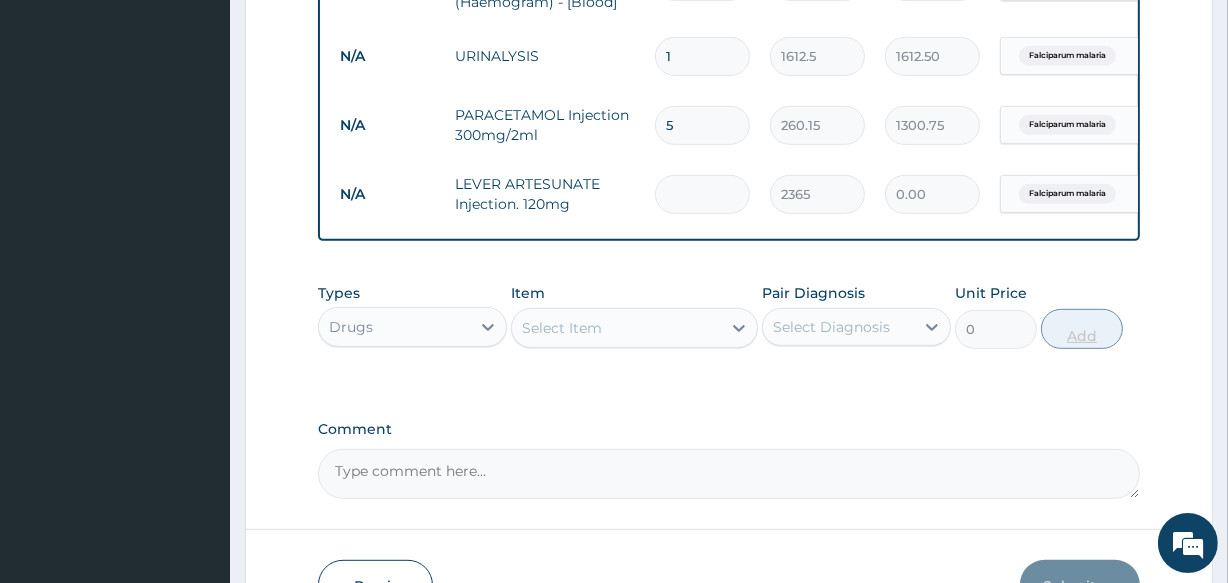 type on "5" 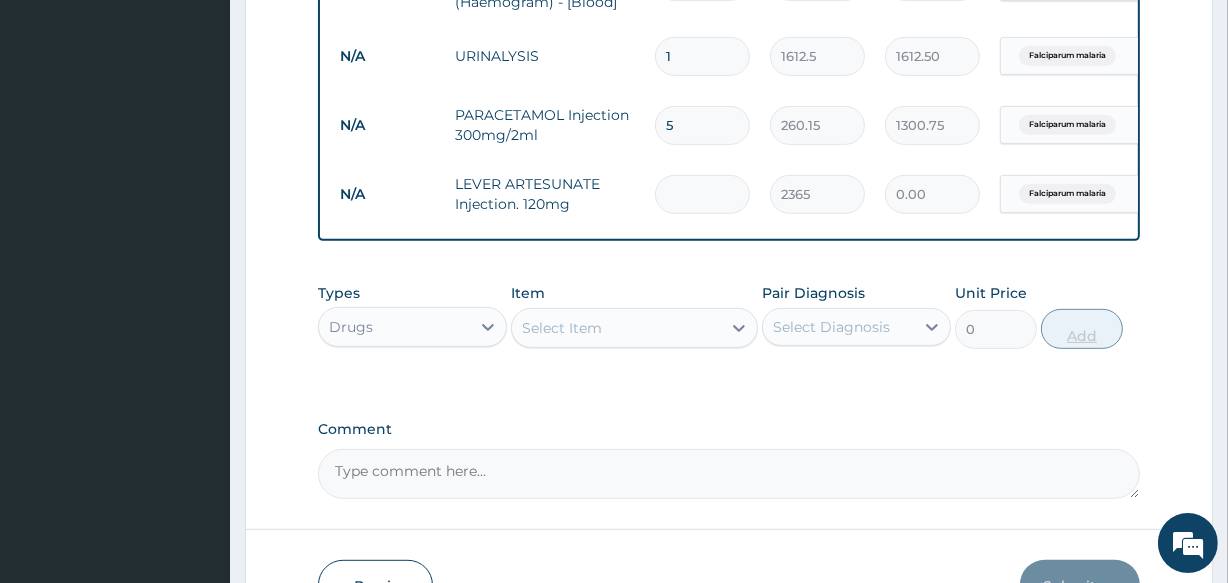 type on "11825.00" 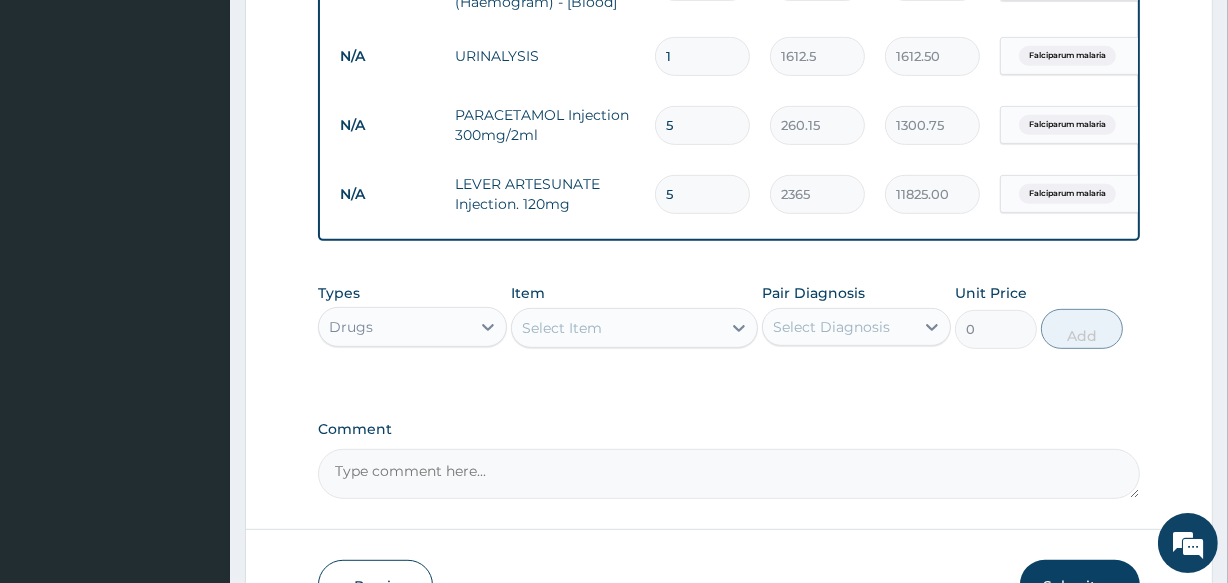 type on "5" 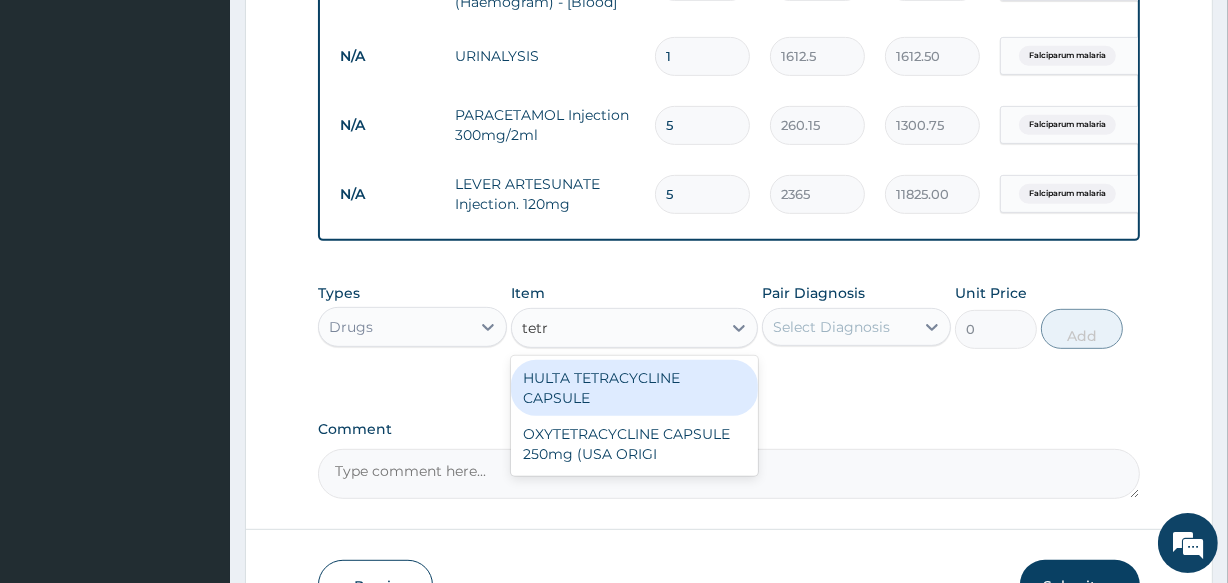 type on "tetra" 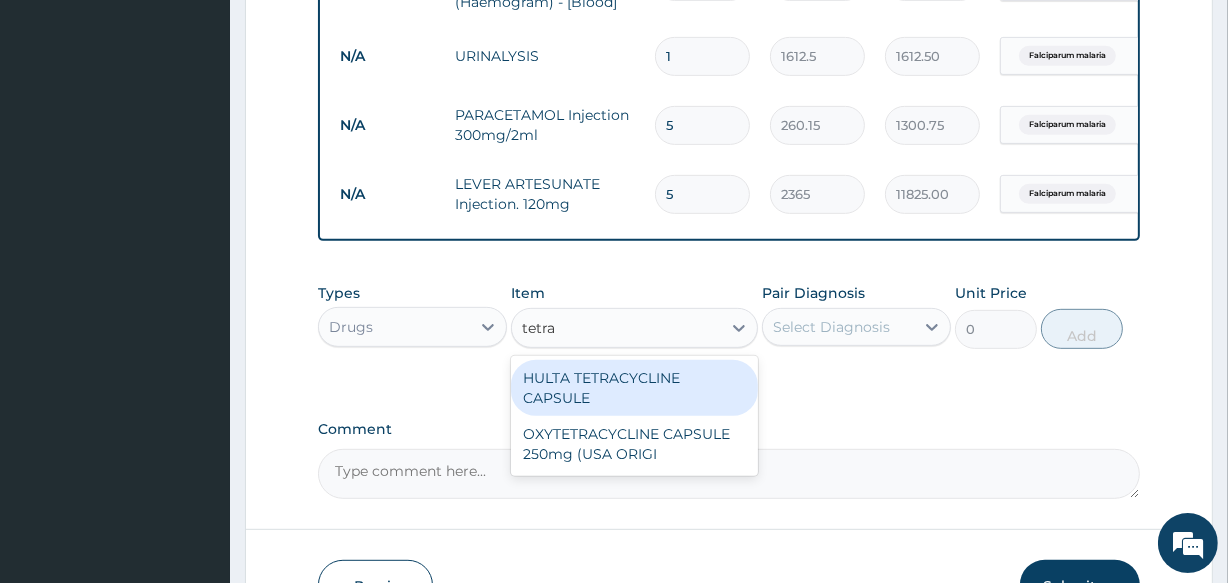 click on "HULTA TETRACYCLINE CAPSULE" at bounding box center (634, 388) 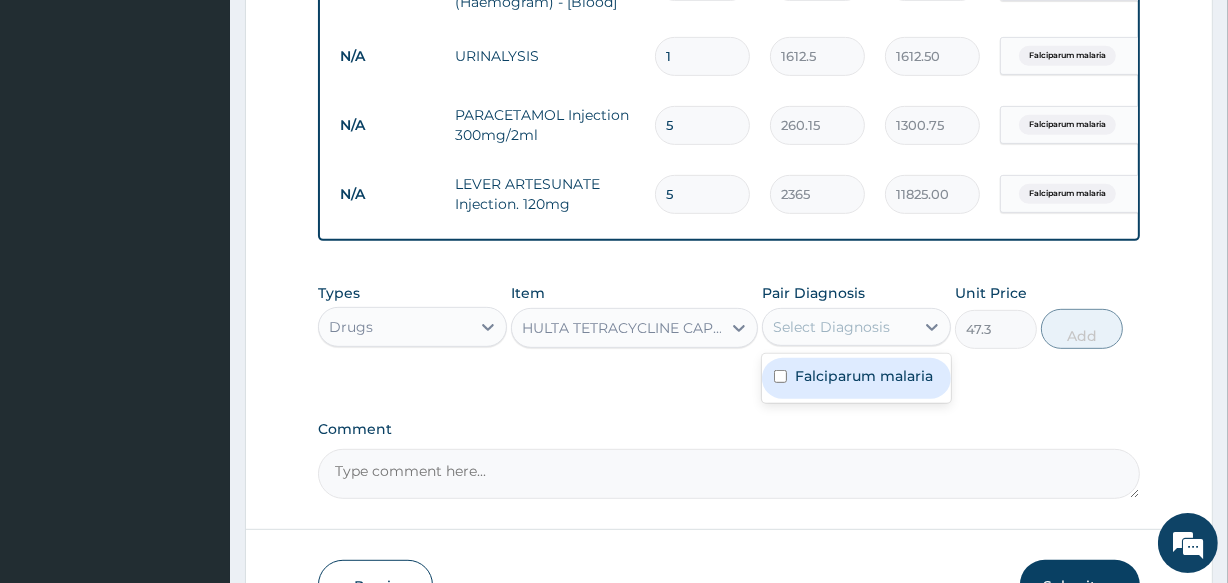 click on "Select Diagnosis" at bounding box center [831, 327] 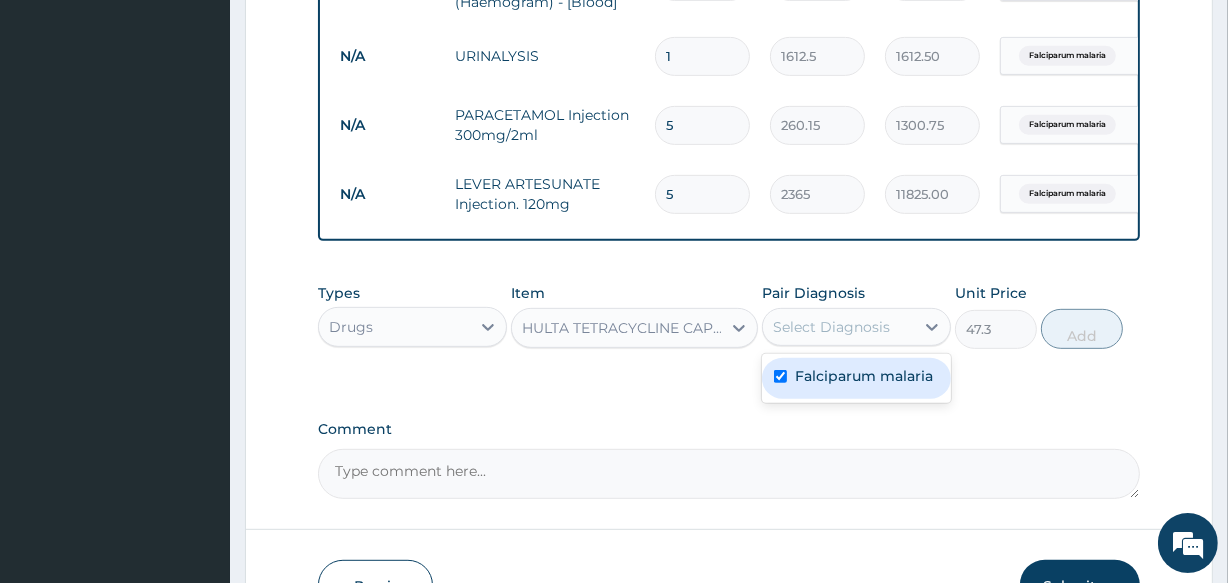 checkbox on "true" 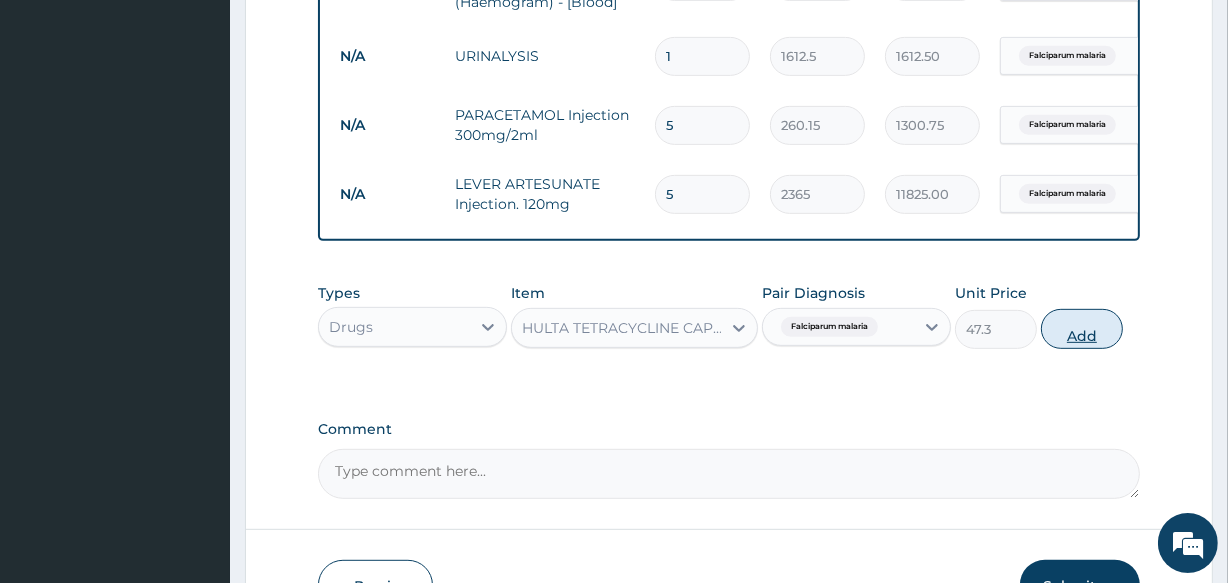click on "Add" at bounding box center (1082, 329) 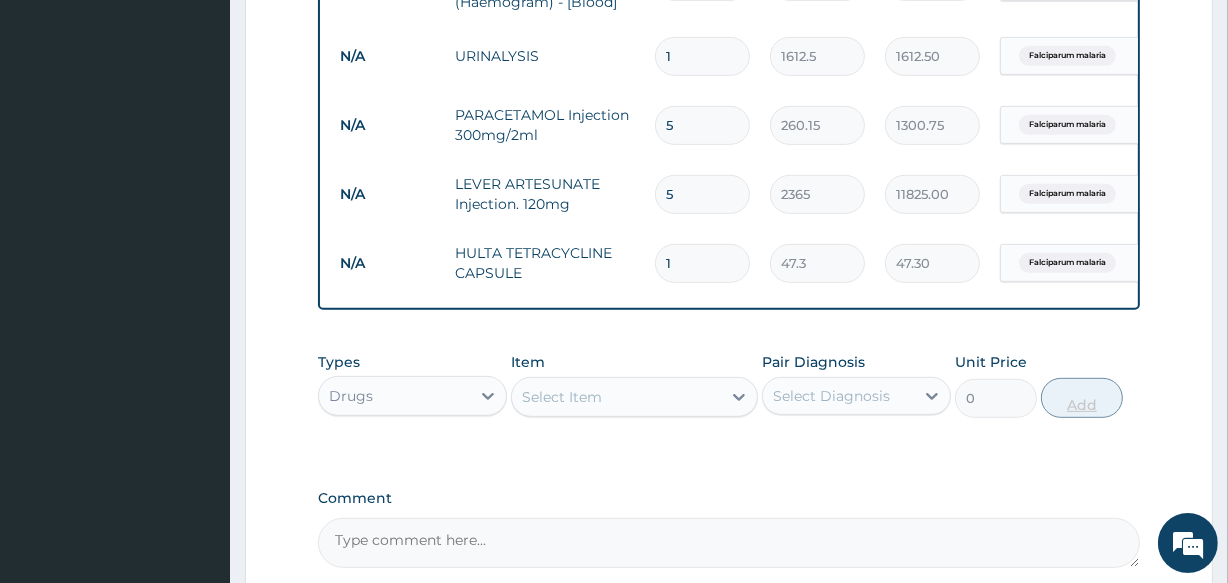 type 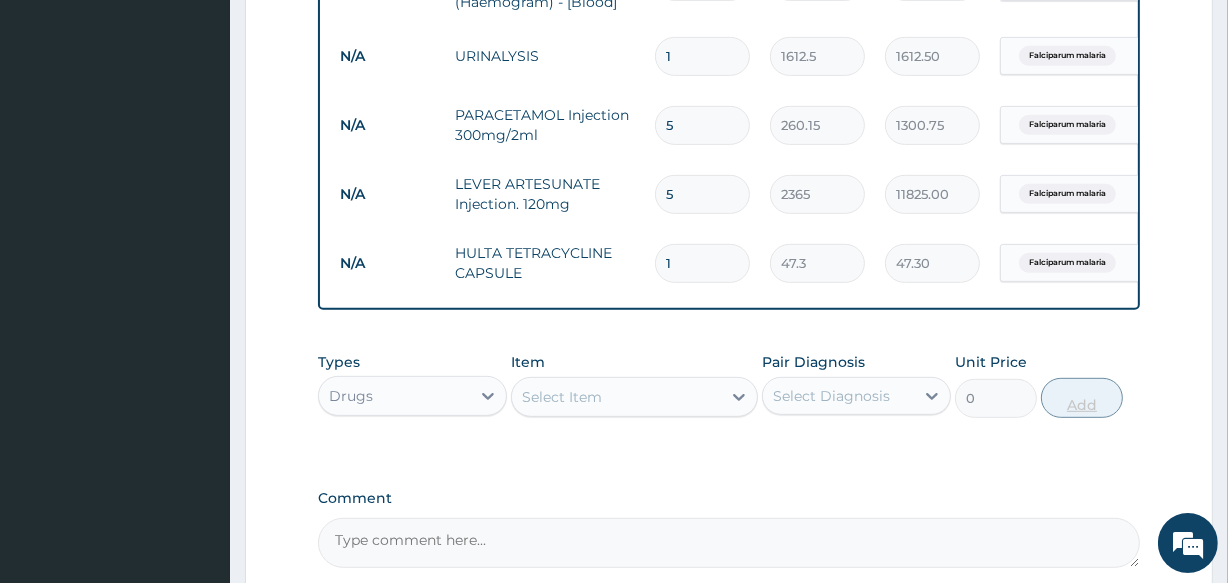 type on "0.00" 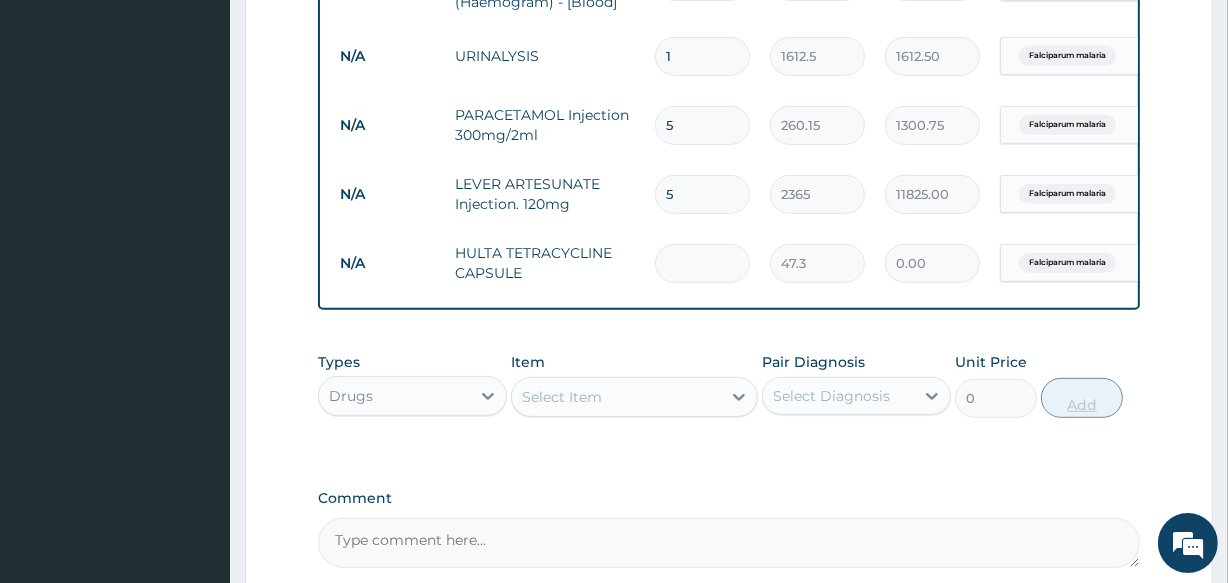 type on "3" 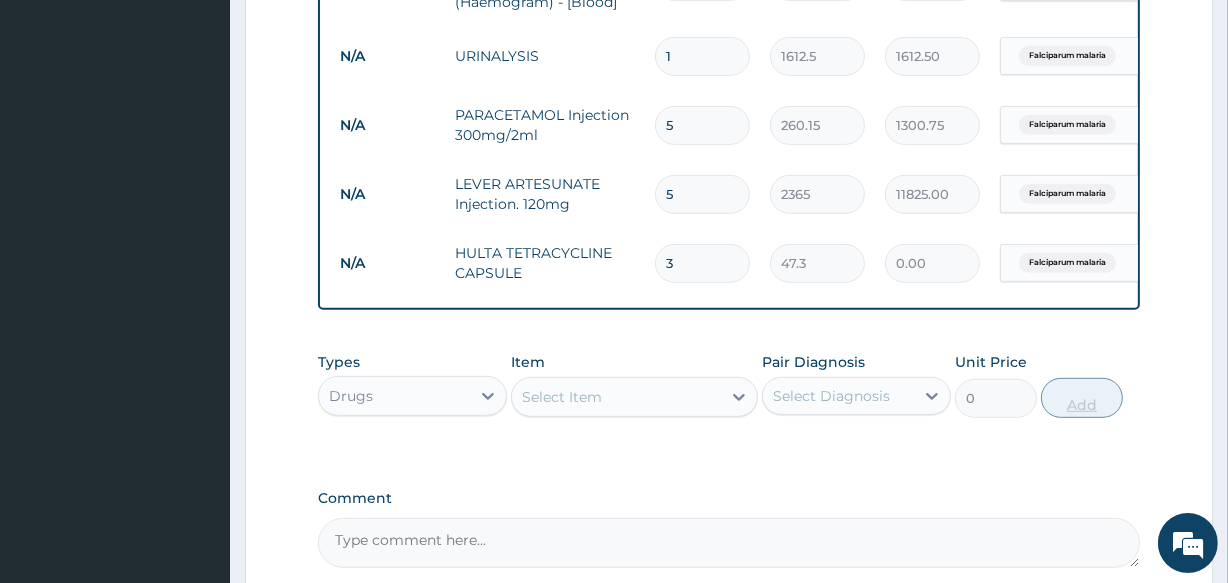 type on "141.90" 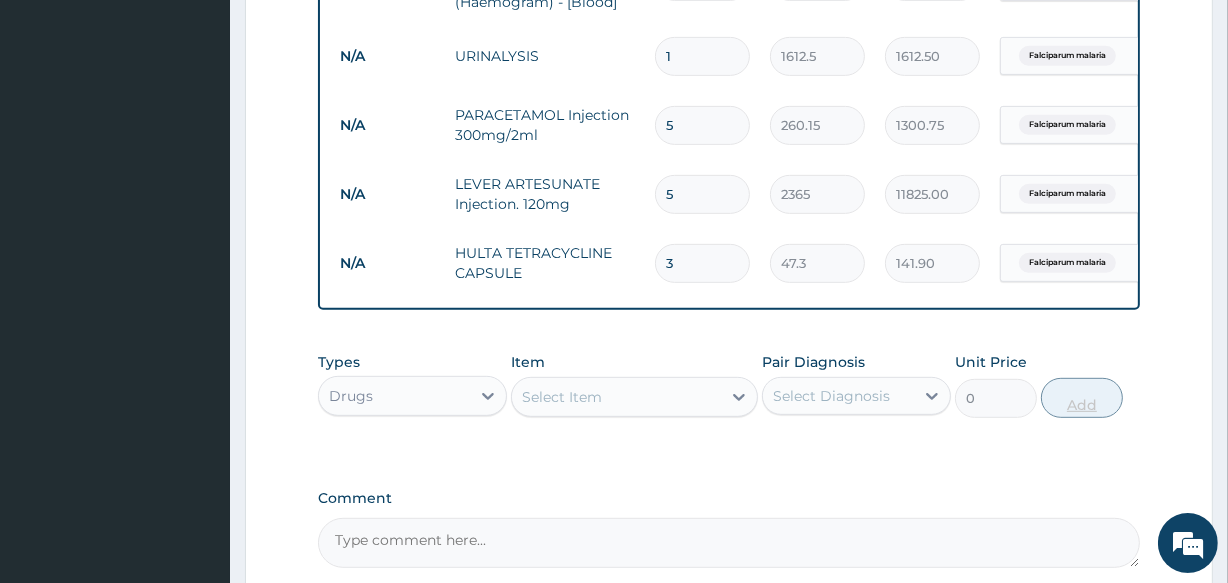 type on "36" 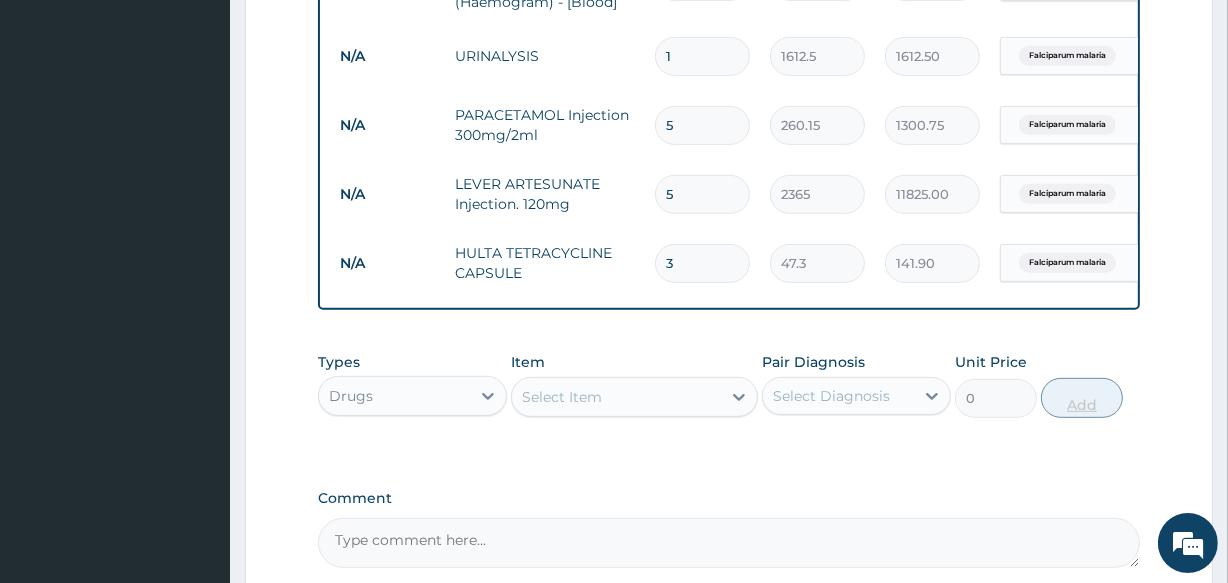 type on "1702.80" 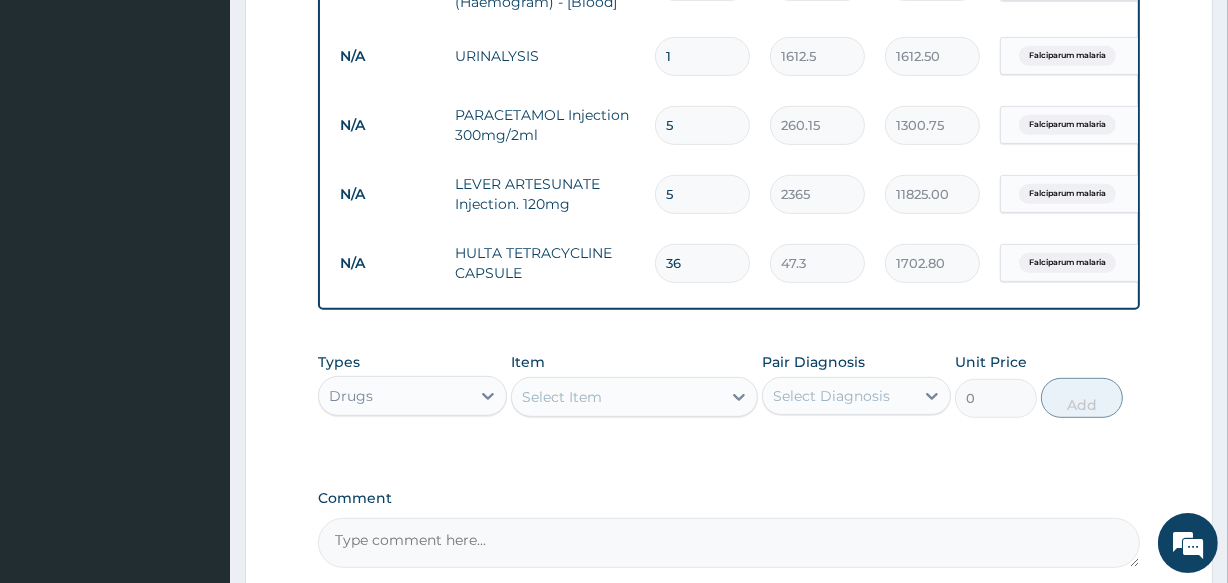 type on "36" 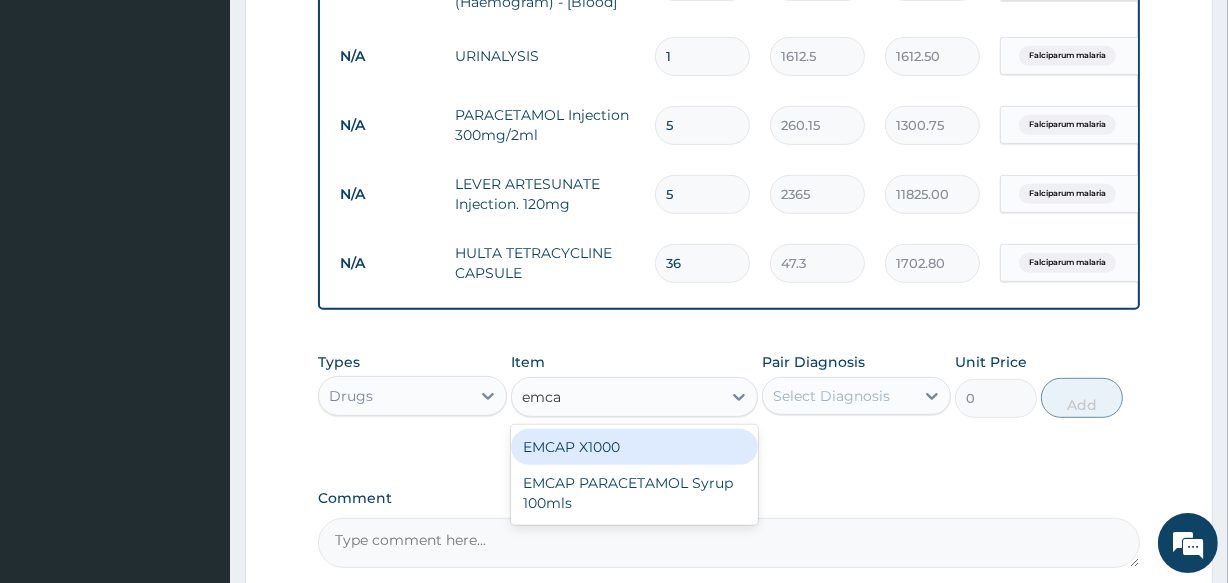 type on "emcap" 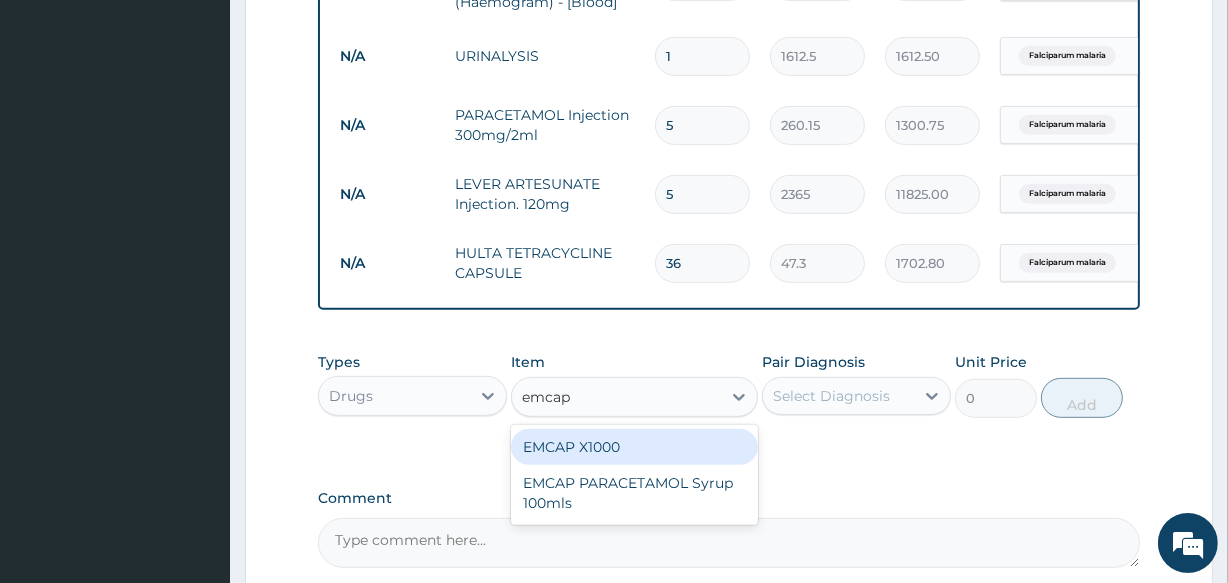 click on "EMCAP X1000" at bounding box center (634, 447) 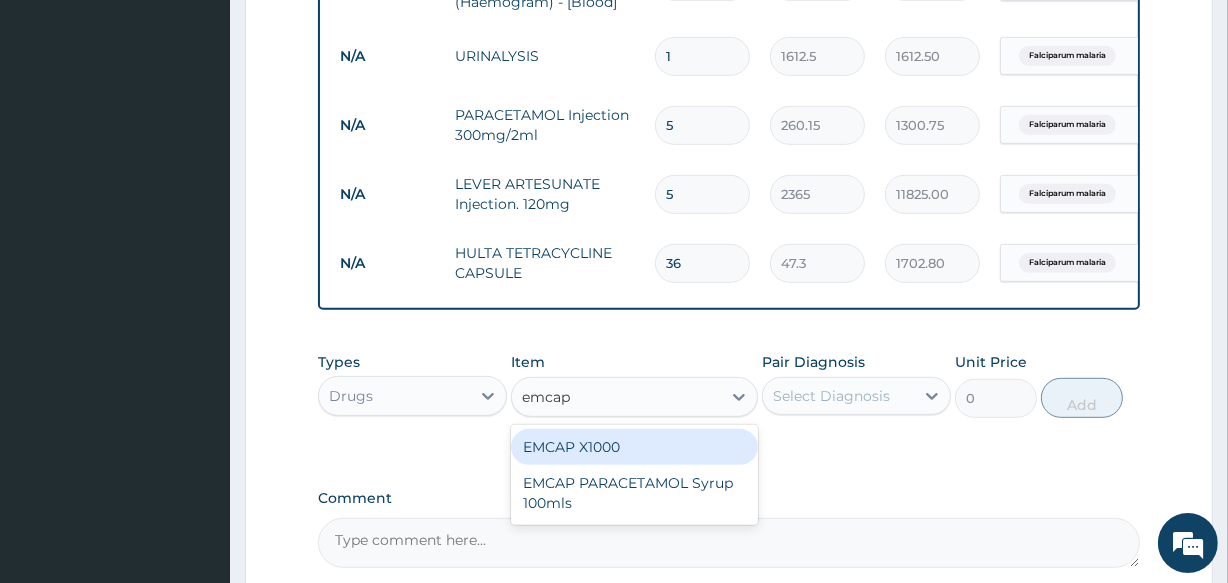 type 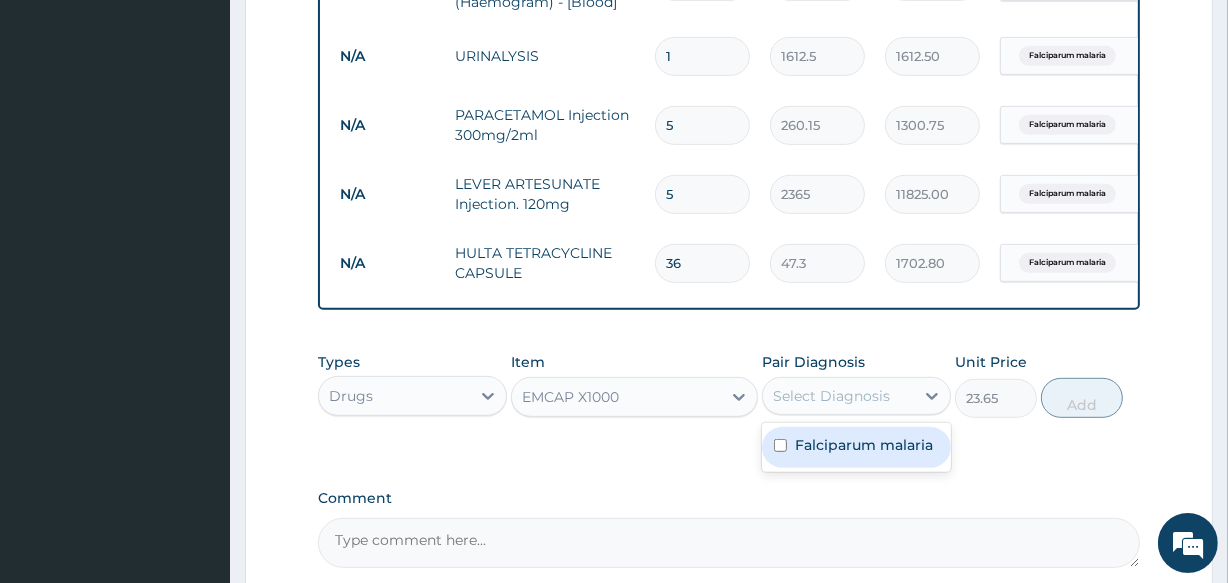 click on "Select Diagnosis" at bounding box center [838, 396] 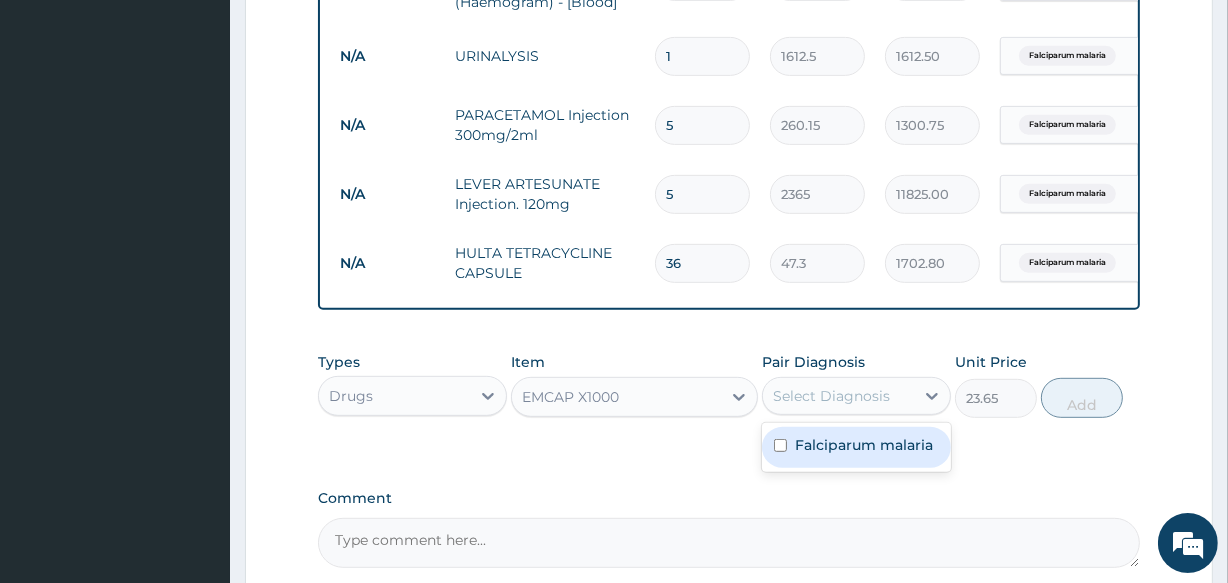 click on "Falciparum malaria" at bounding box center [864, 445] 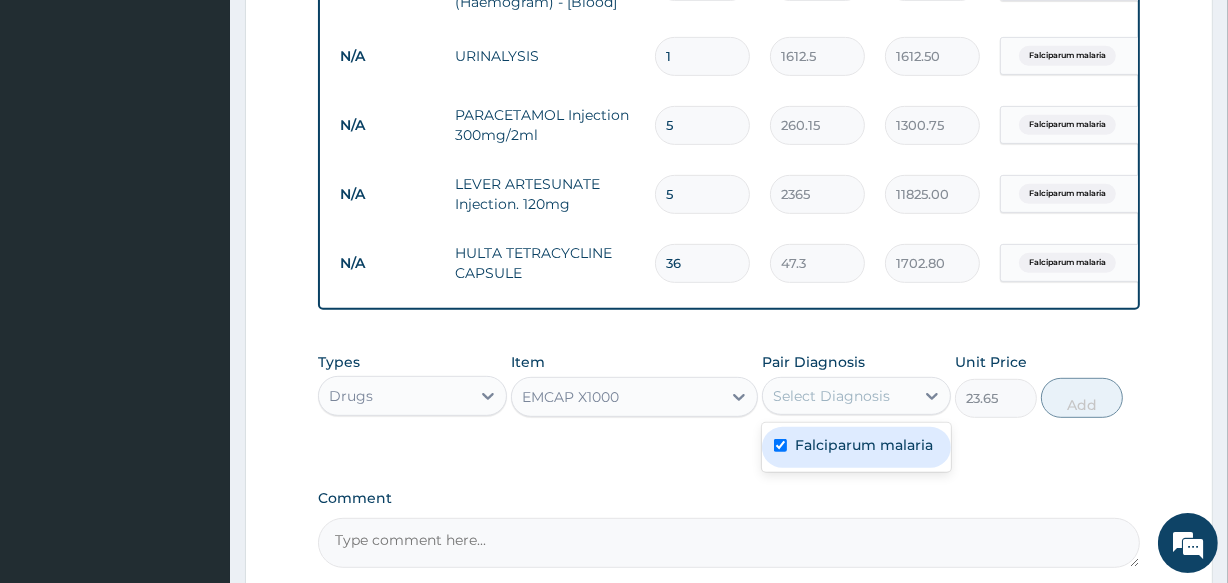 checkbox on "true" 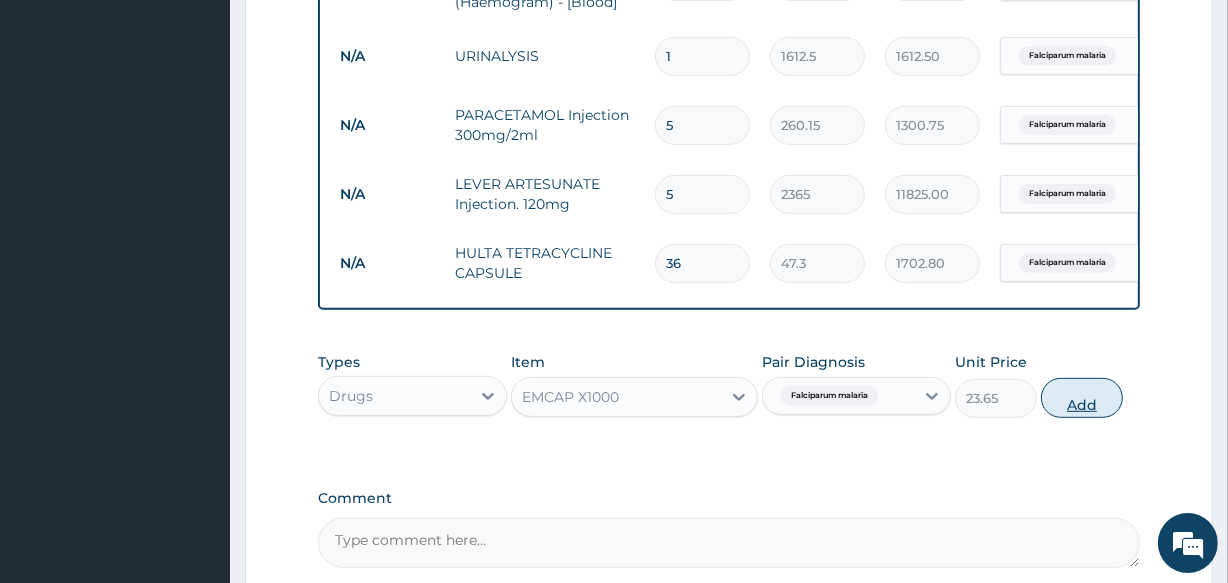 click on "Add" at bounding box center (1082, 398) 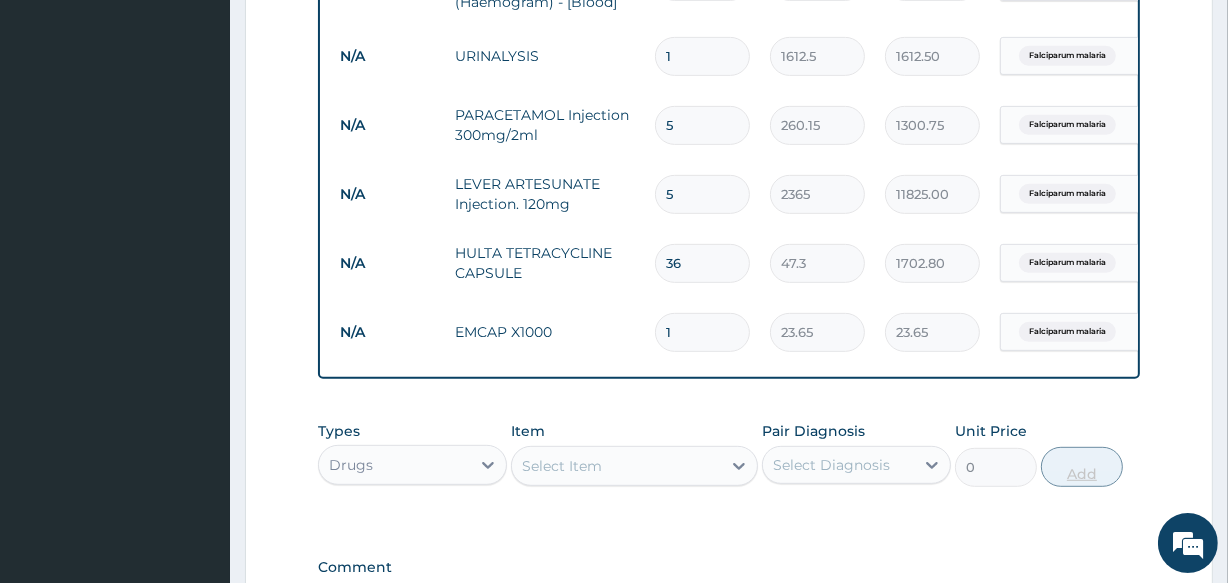 type 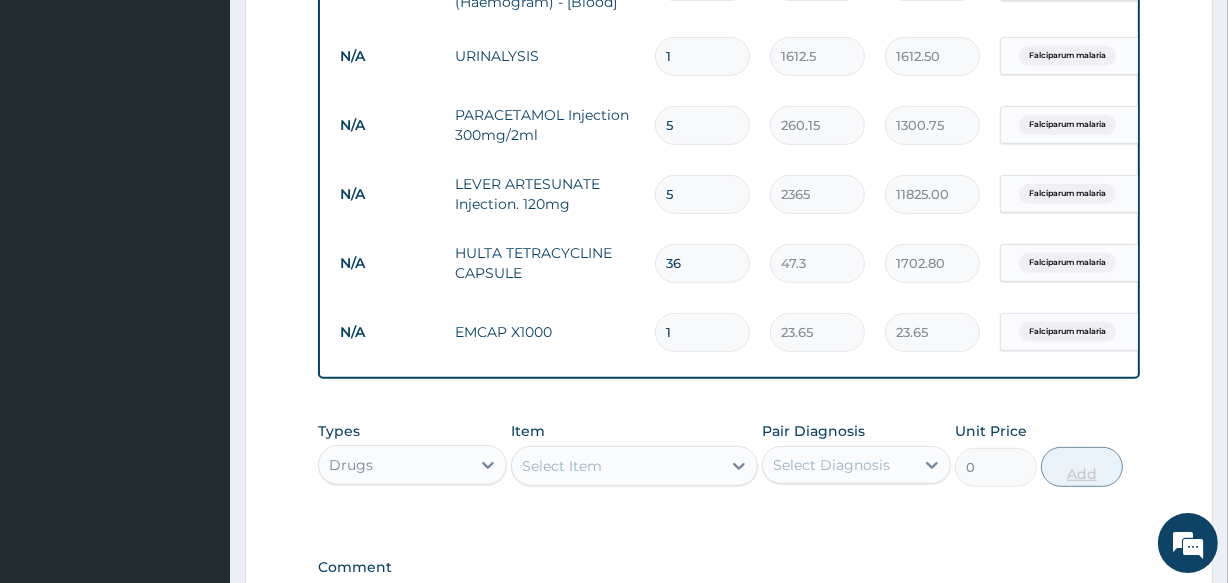 type on "0.00" 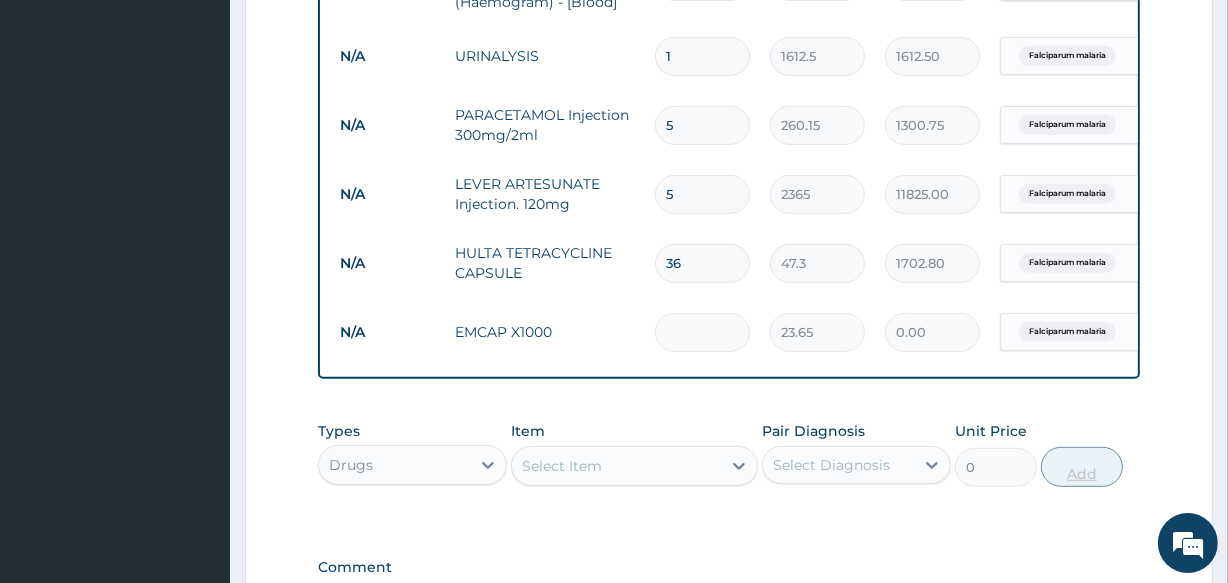 type on "1" 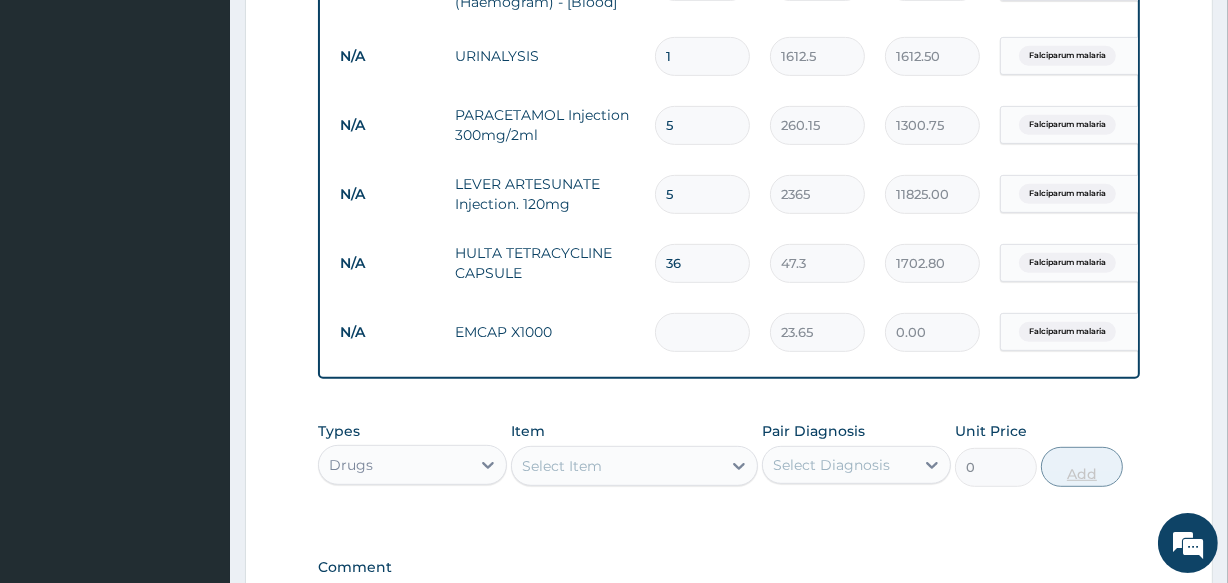 type on "23.65" 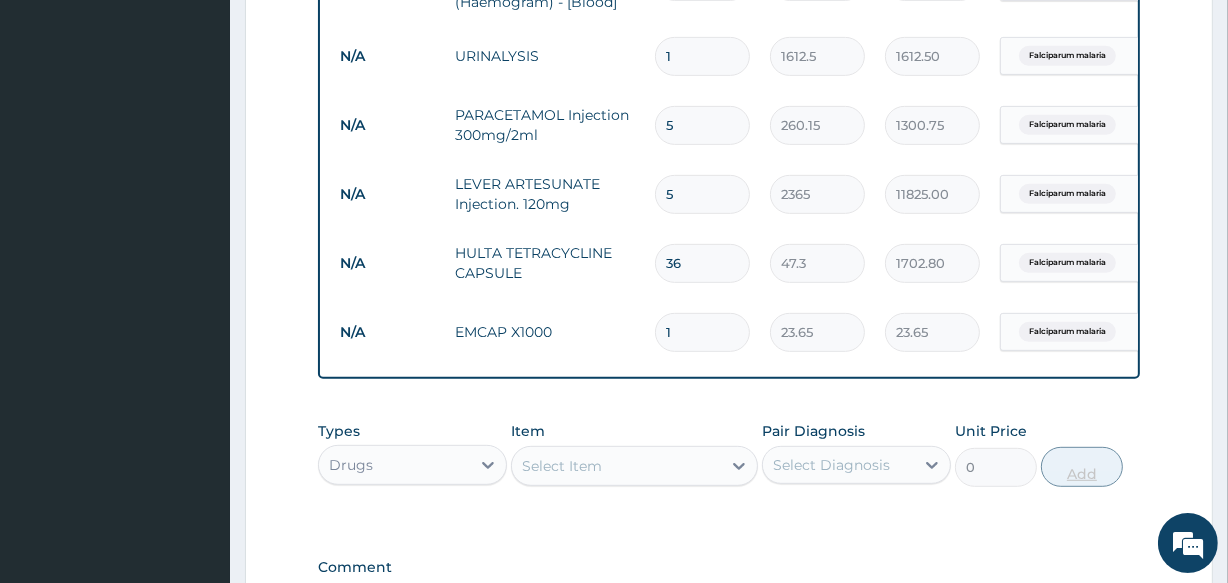 type on "16" 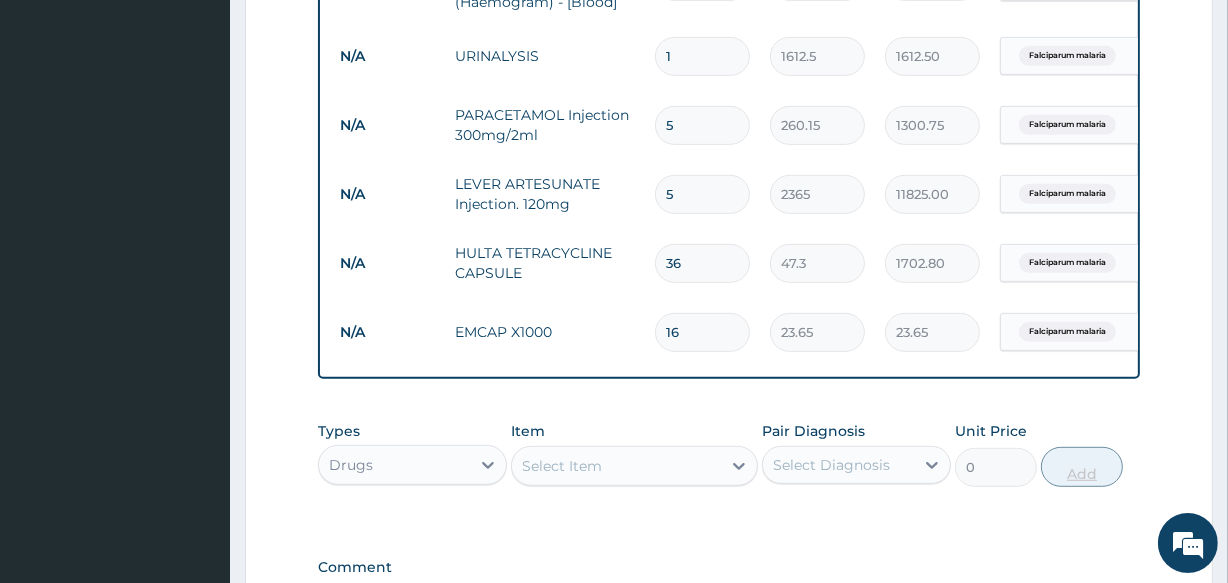 type on "378.40" 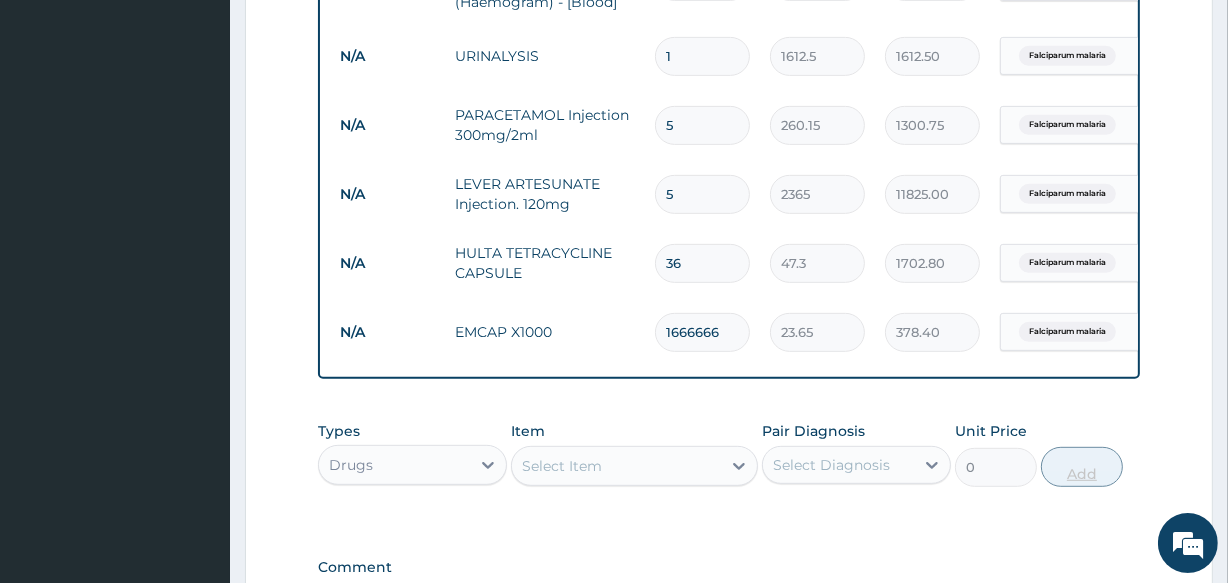 type on "16666666" 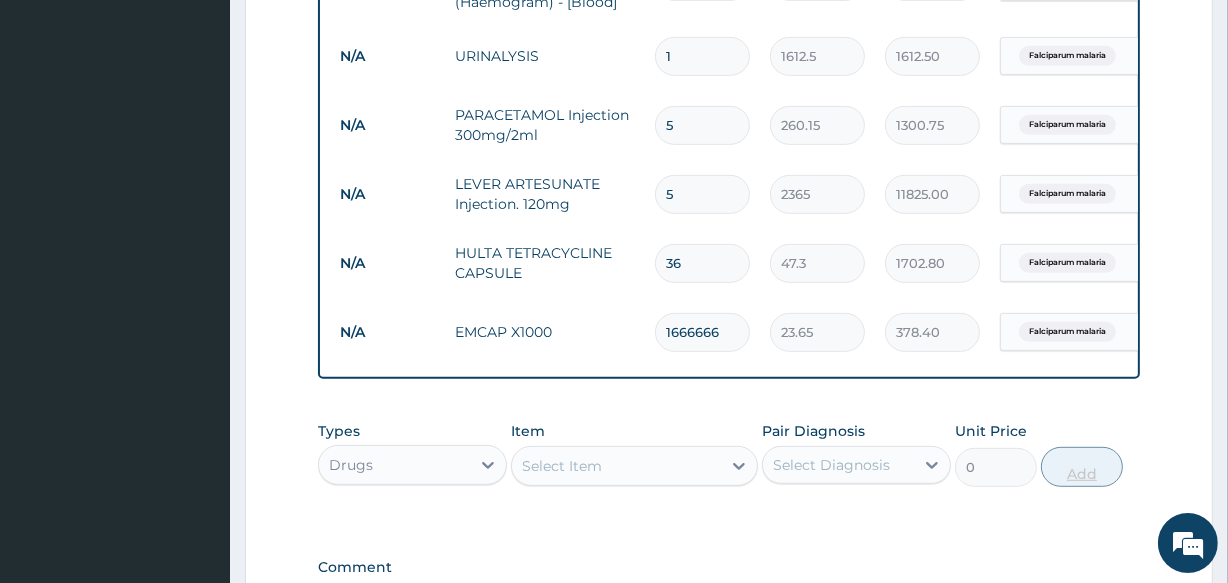 type on "394166650.90" 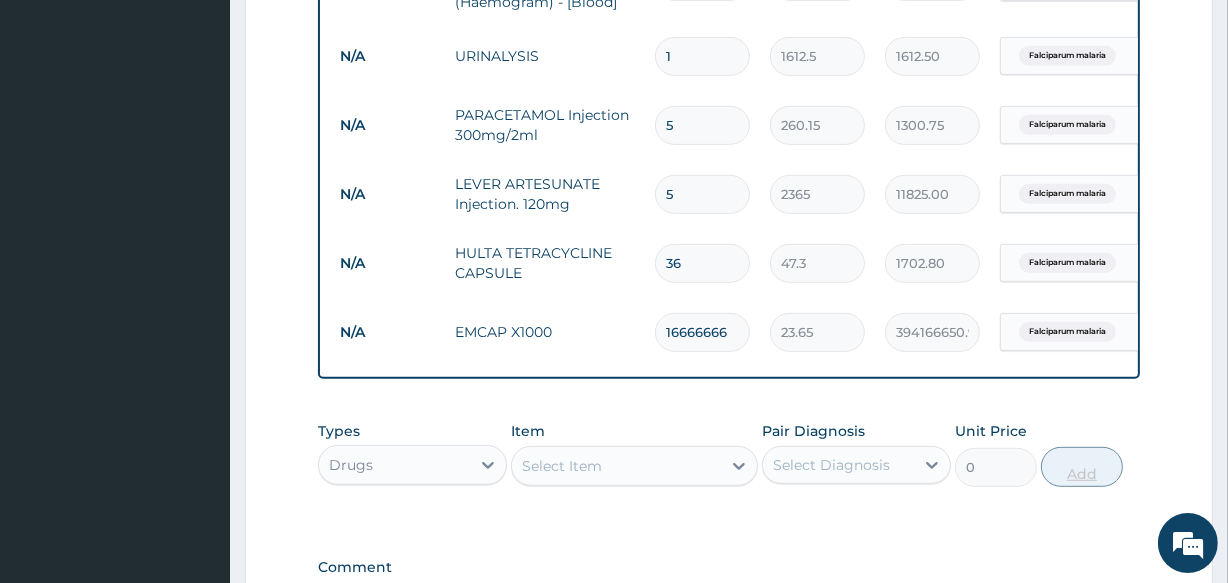 type on "166666666" 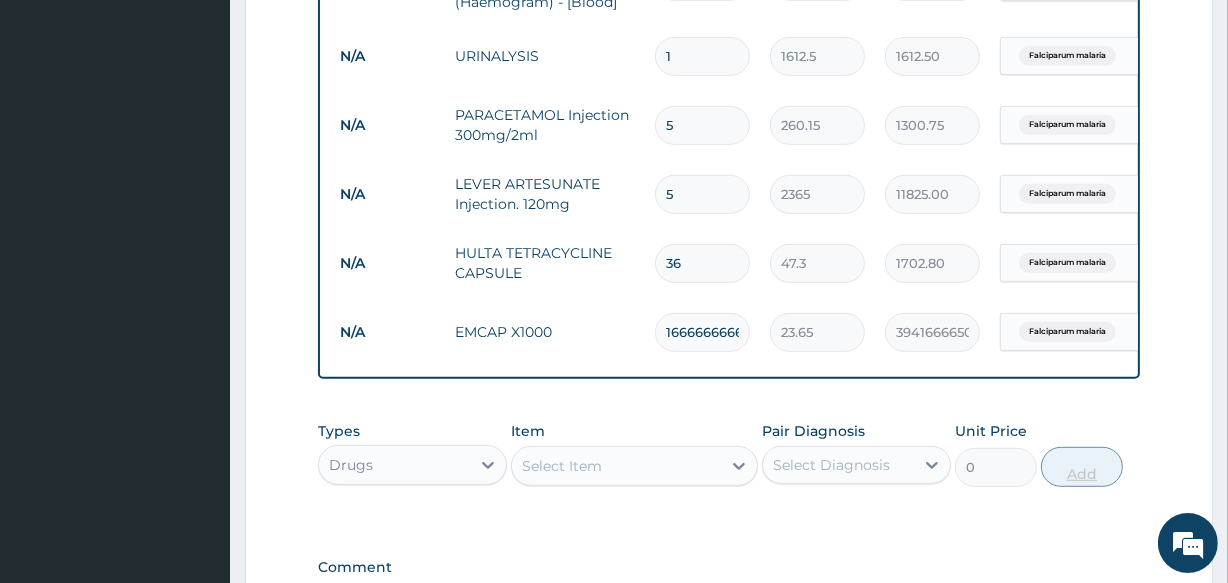 type on "166666666666666" 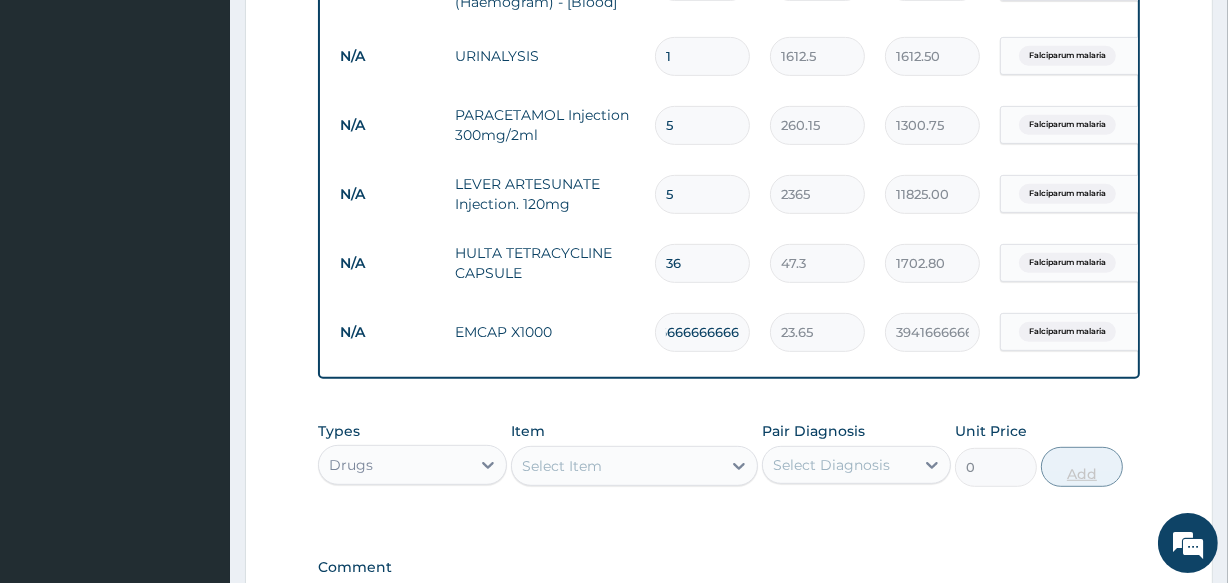 type on "1666666666666666666" 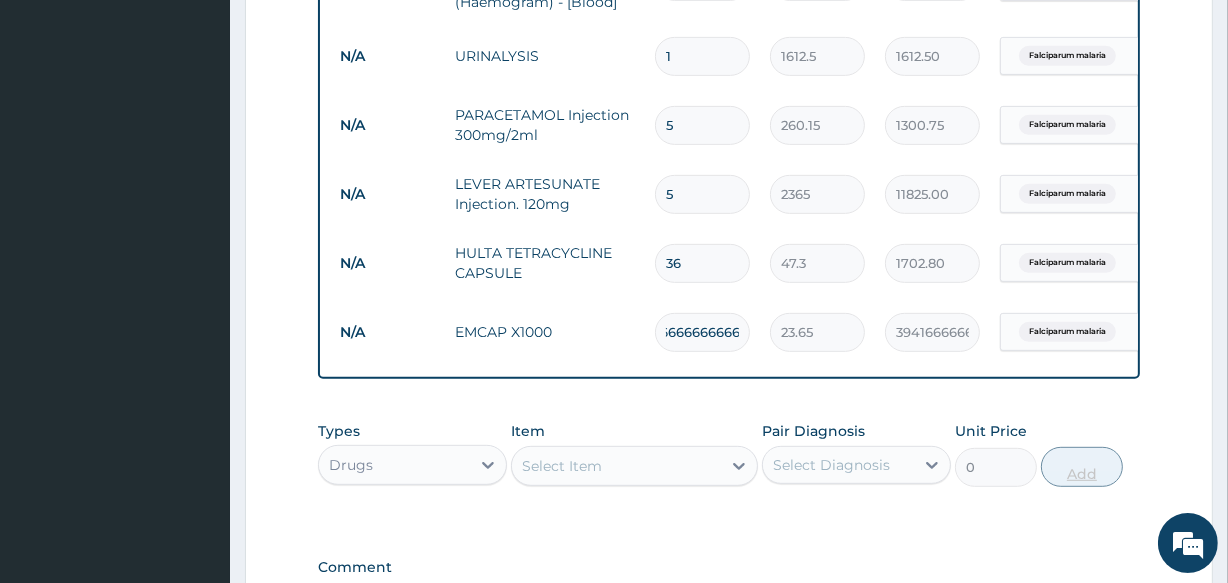 type on "16666666666666666666666666" 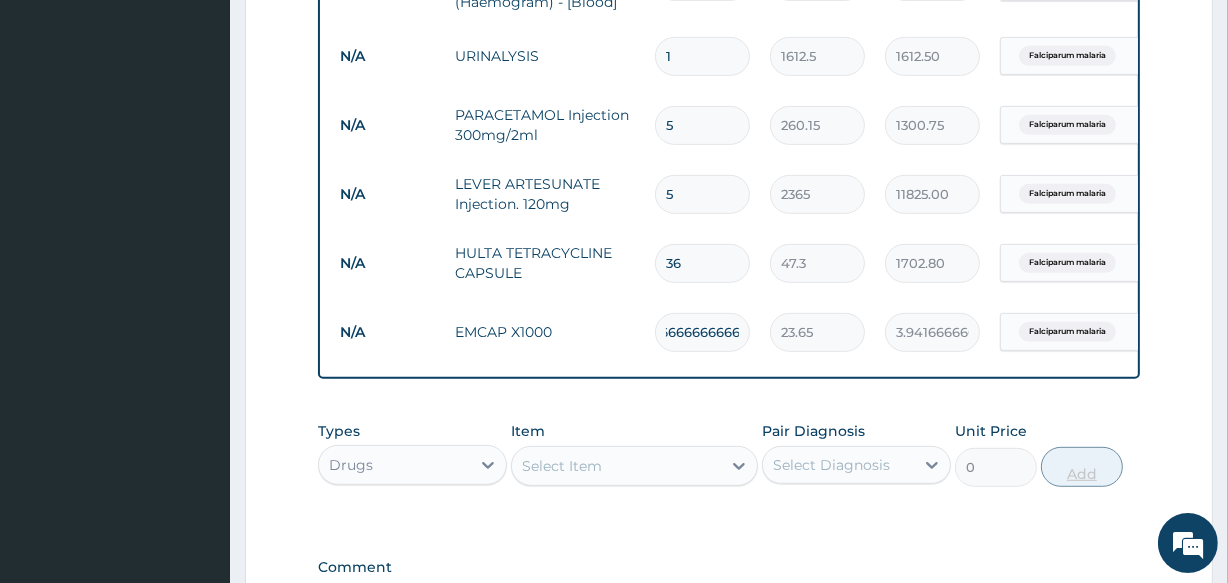 type on "16666666666666666666666666666" 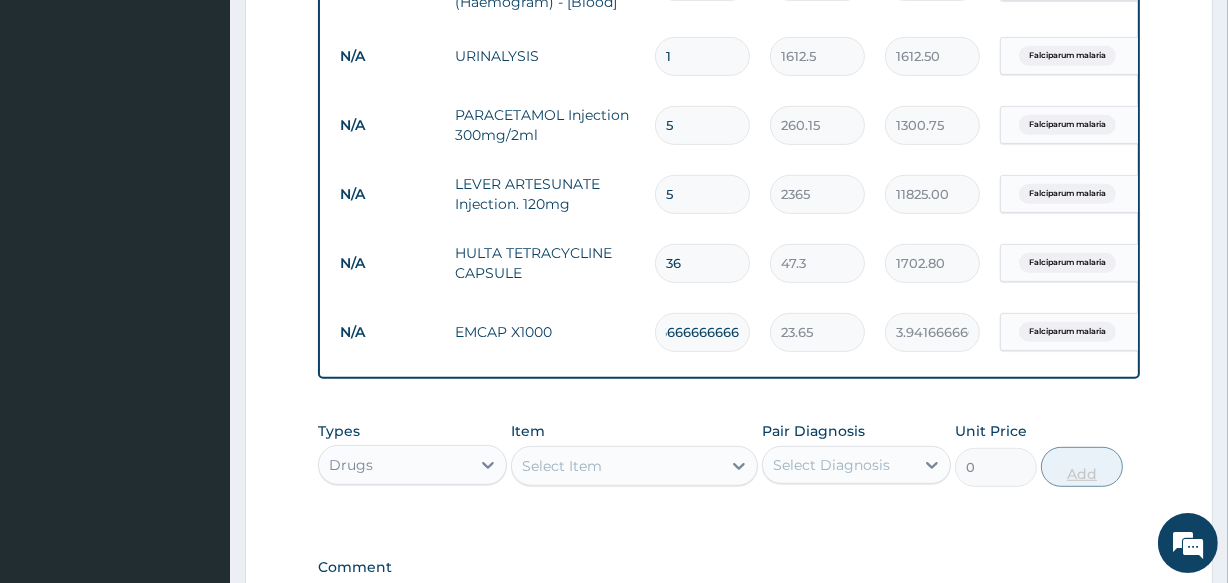 type on "16666666666666666666666666666666666666666666666666" 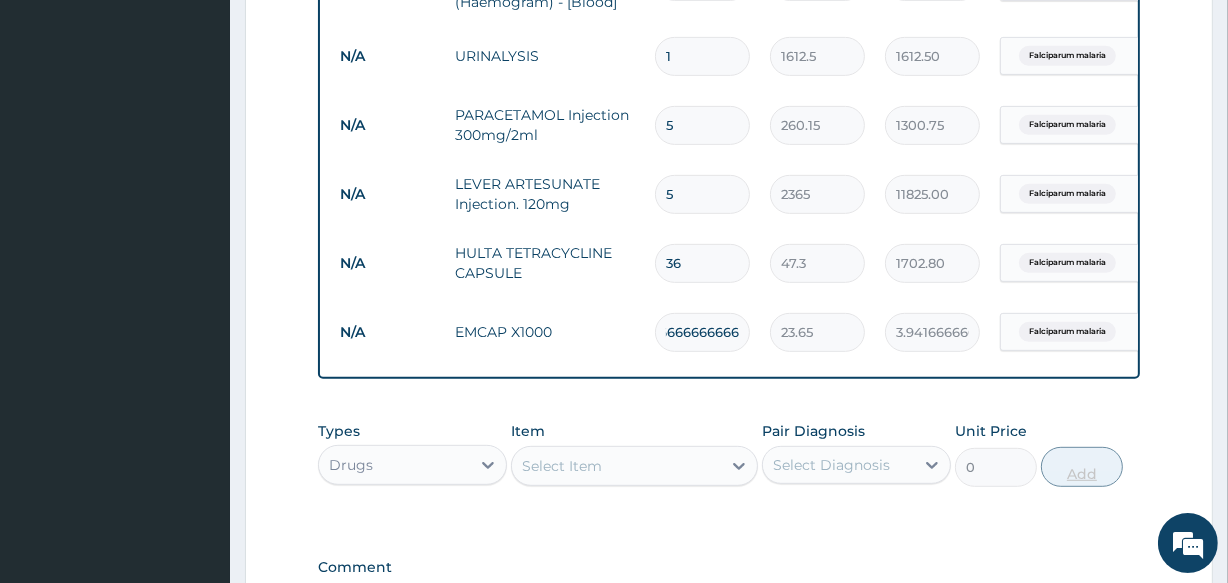 type on "16666666666666666666666666666666666666666666666666666666666666666666666" 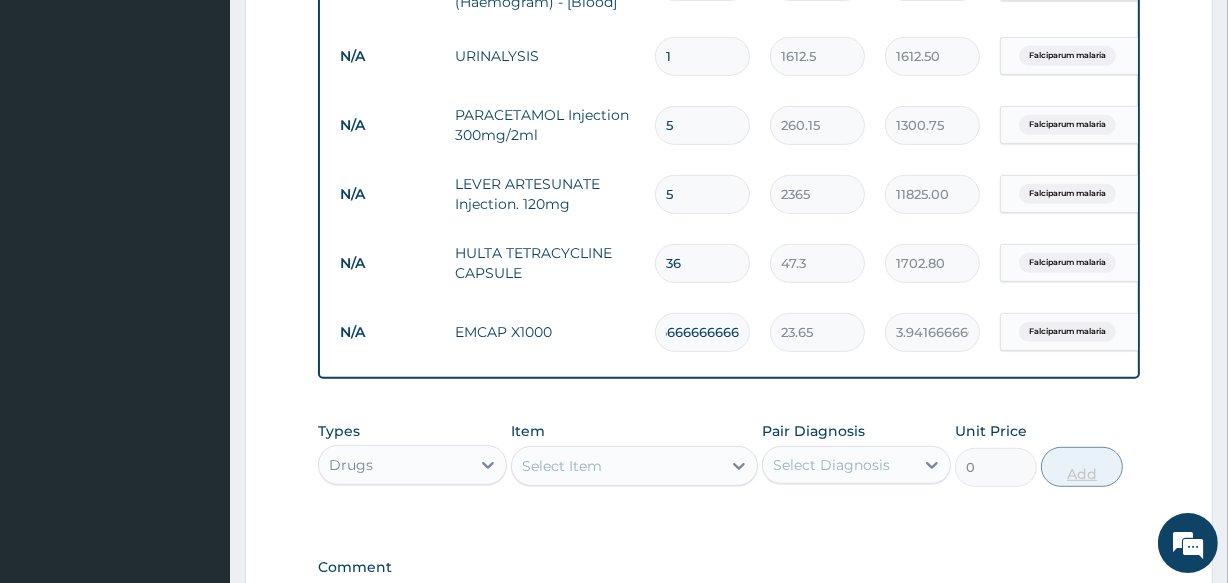 type on "3.9416666666666667e+71" 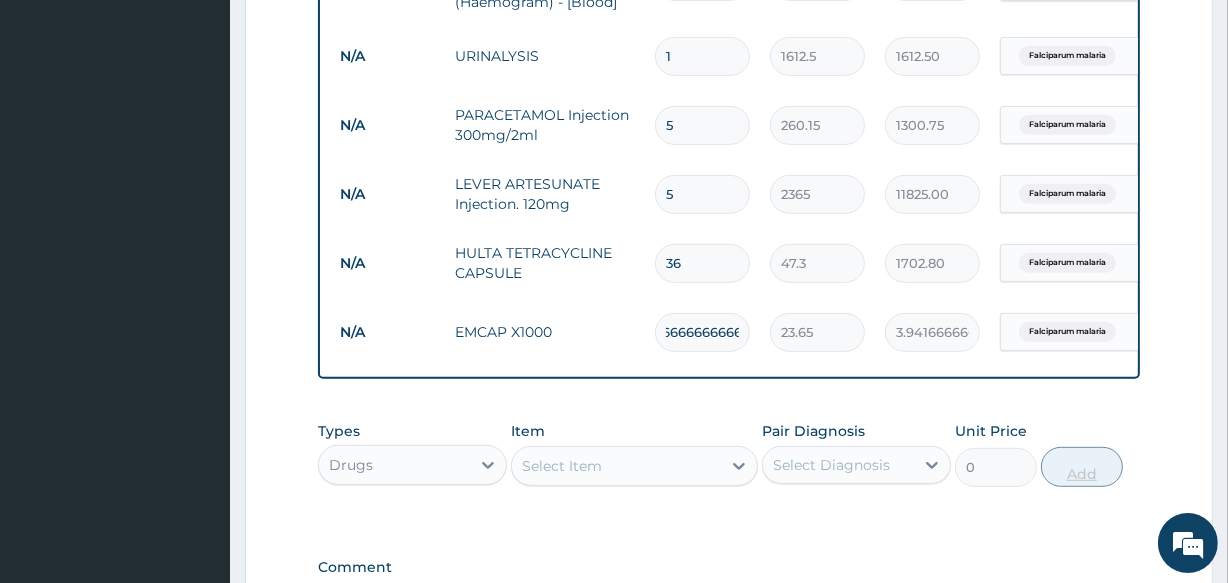 type on "16666666666666666666666666666666666666666666666666666666666666666666666666" 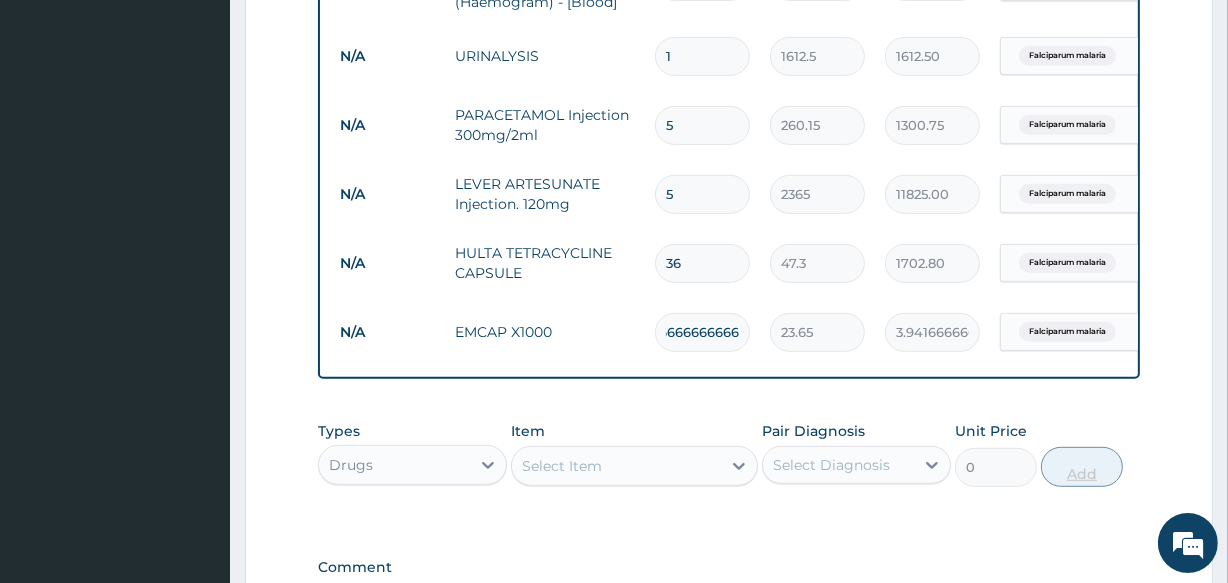 type on "1666666666666666666666666666666666666666666666666666666666666666666666666" 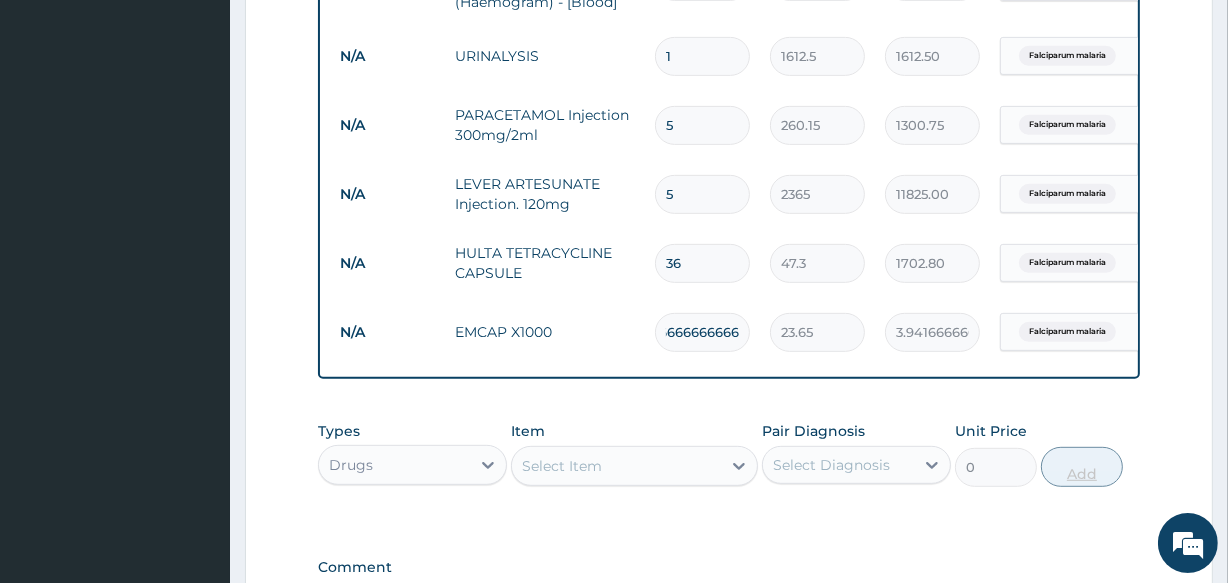 type on "1666666666666666666666666666666666666666666666666666666666666666666666" 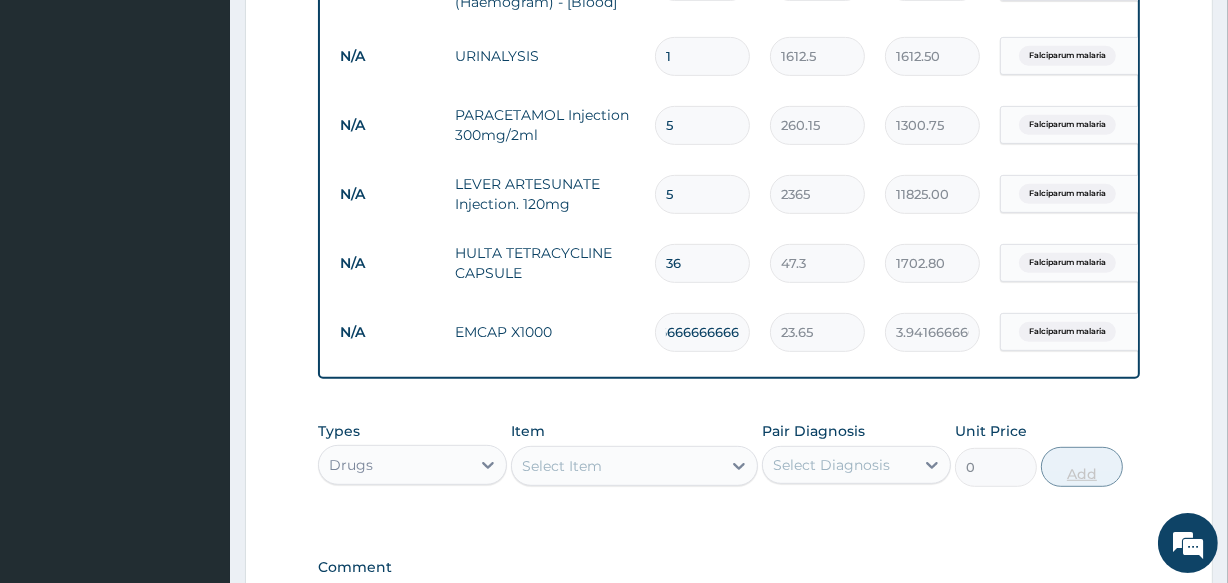 type on "3.941666666666666e+70" 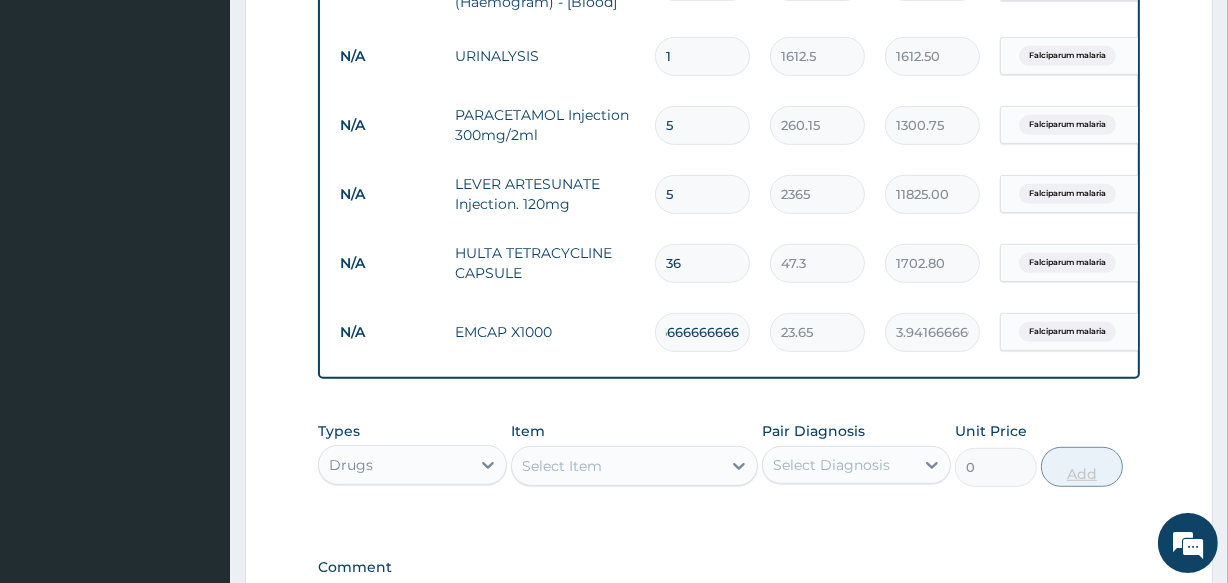 type on "1666666666666666666666666666666666666666666666666666666666666666666" 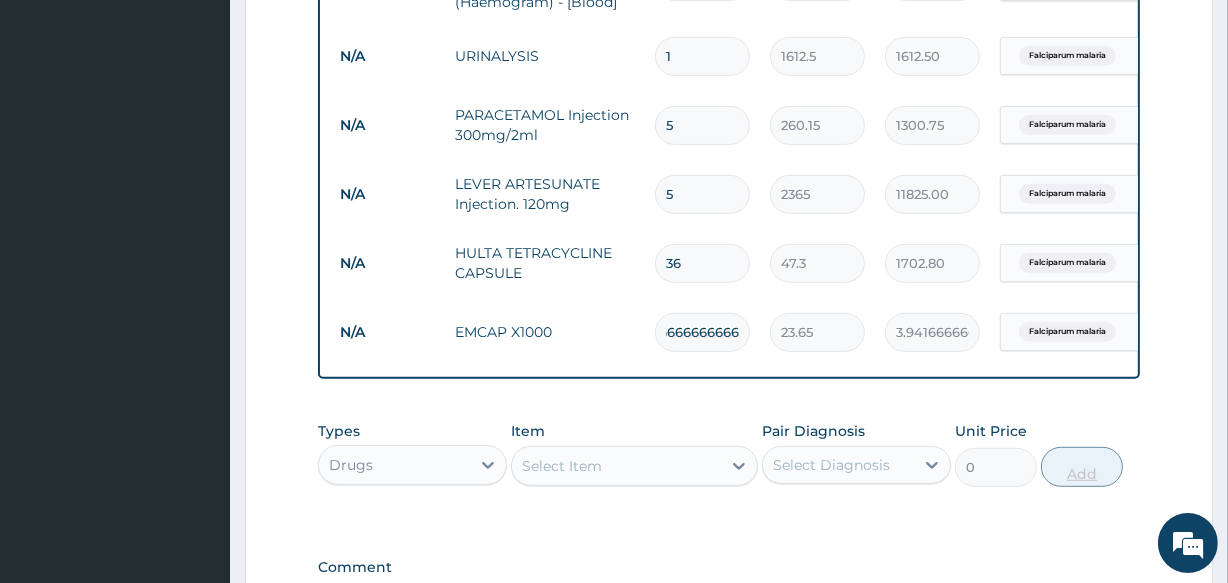 type on "3.941666666666667e+67" 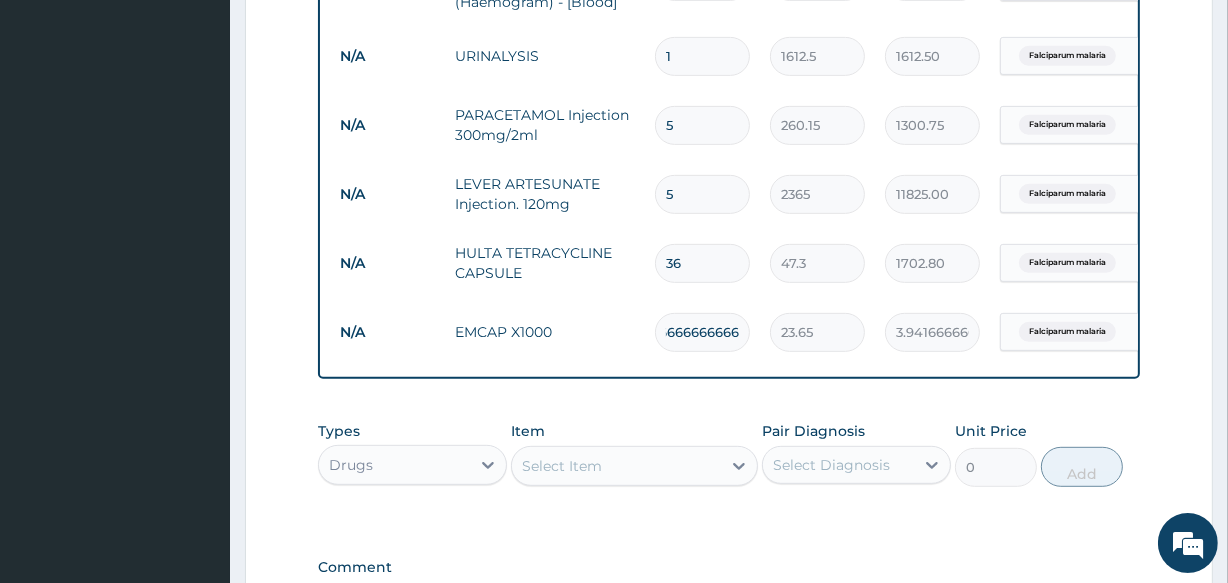 click on "166666666666666666666666666666666666666666666666666666666666" at bounding box center [702, 332] 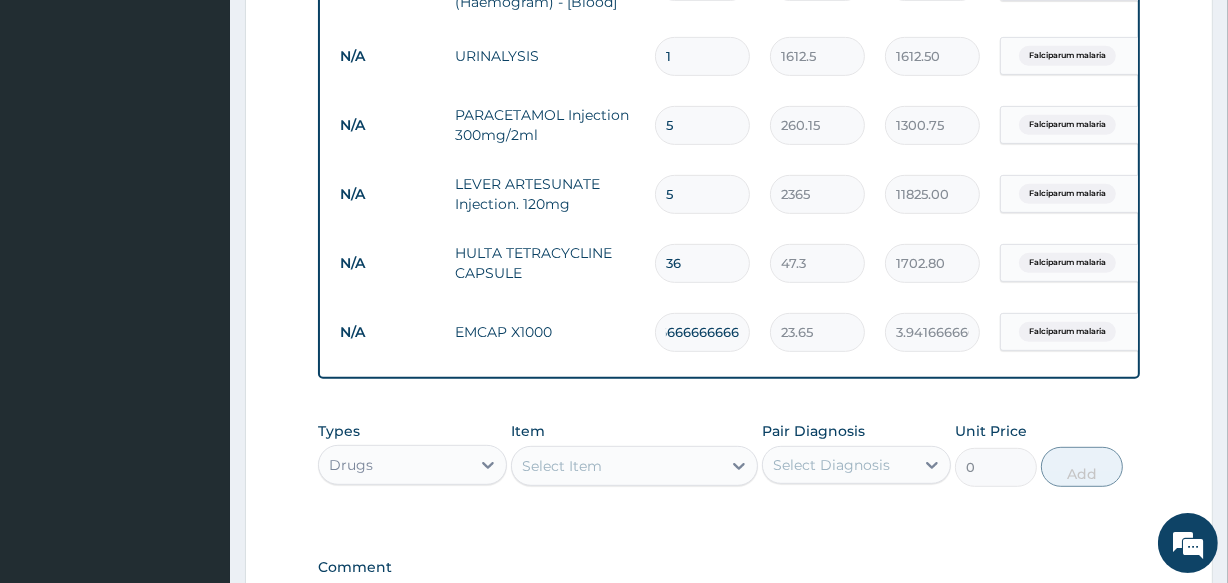 type on "16666666666666666666666666666666666666666666666666666666666" 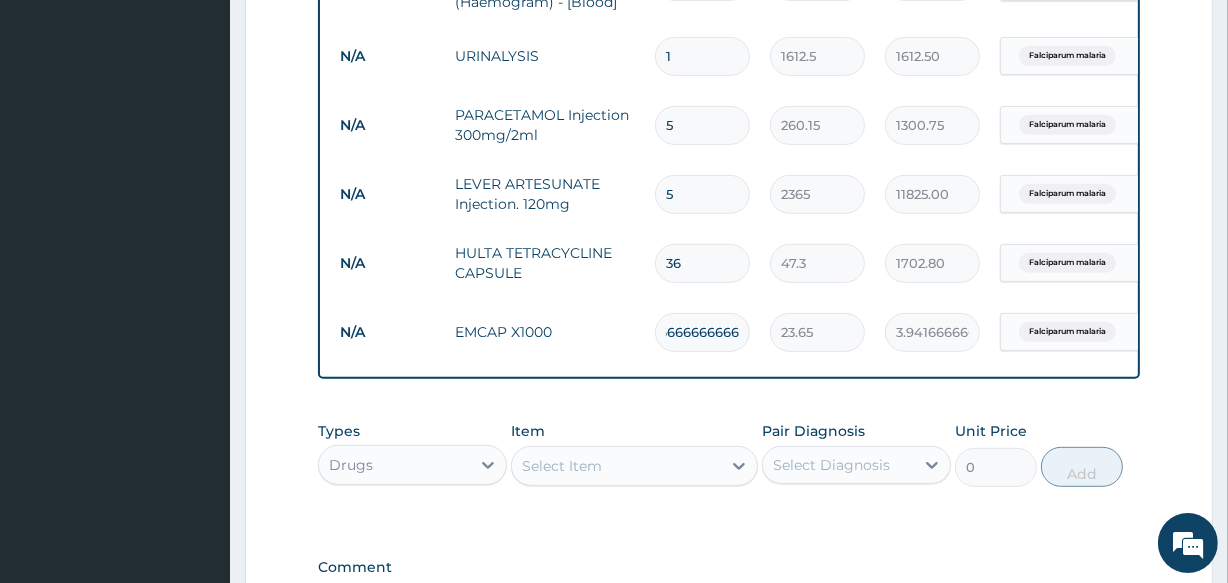 type on "3.9416666666666662e+59" 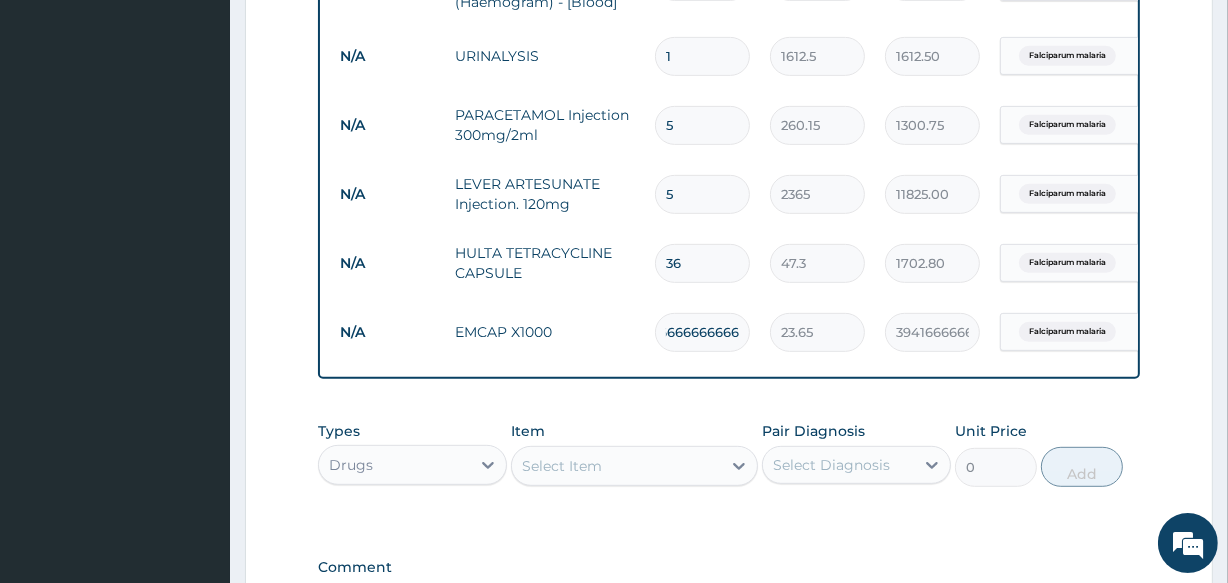 type on "1666666666666666" 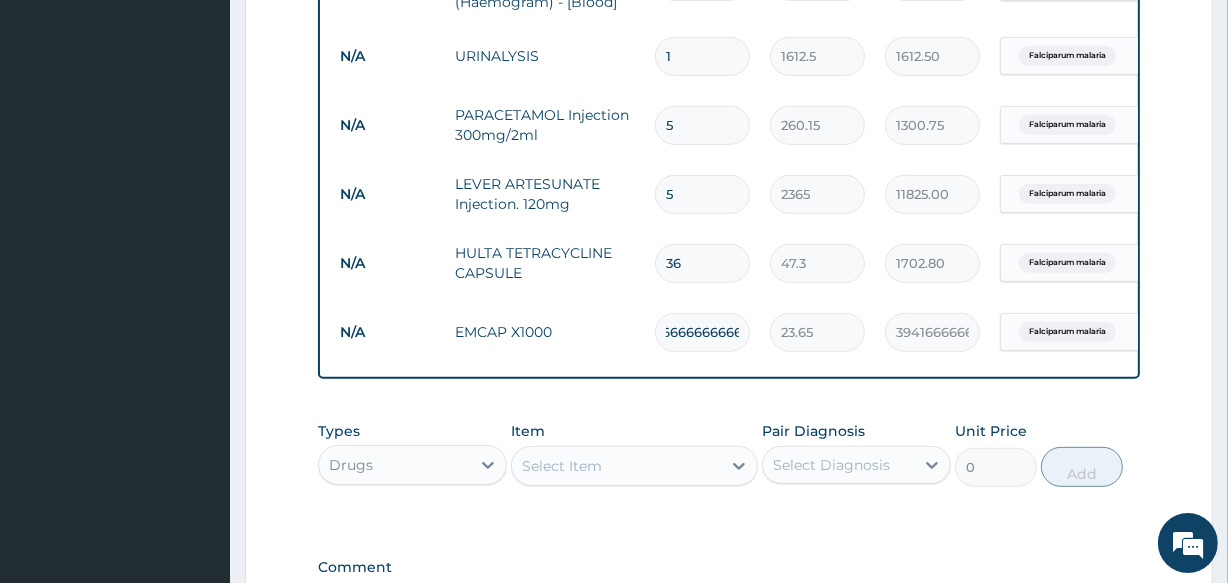 type on "1666666666666" 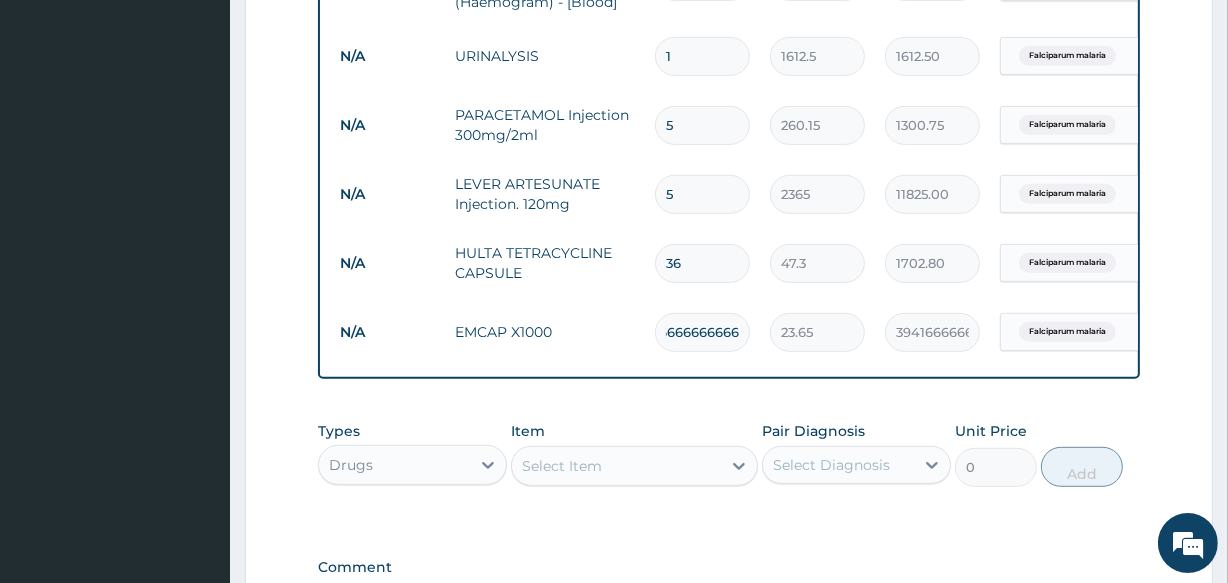 type on "39416666666650.90" 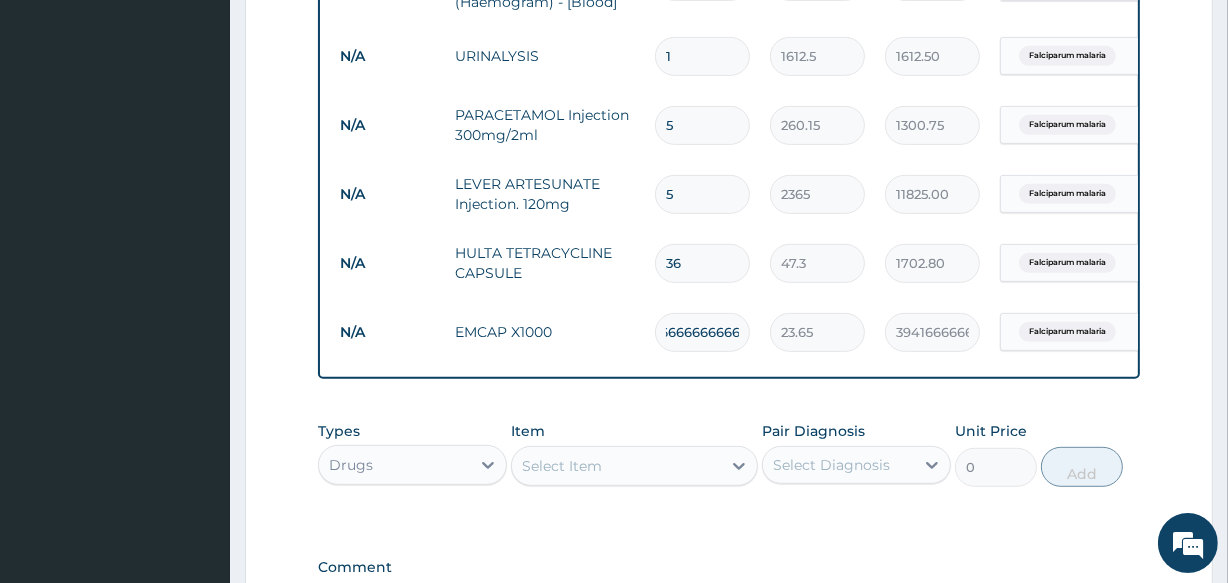 type on "166666666666" 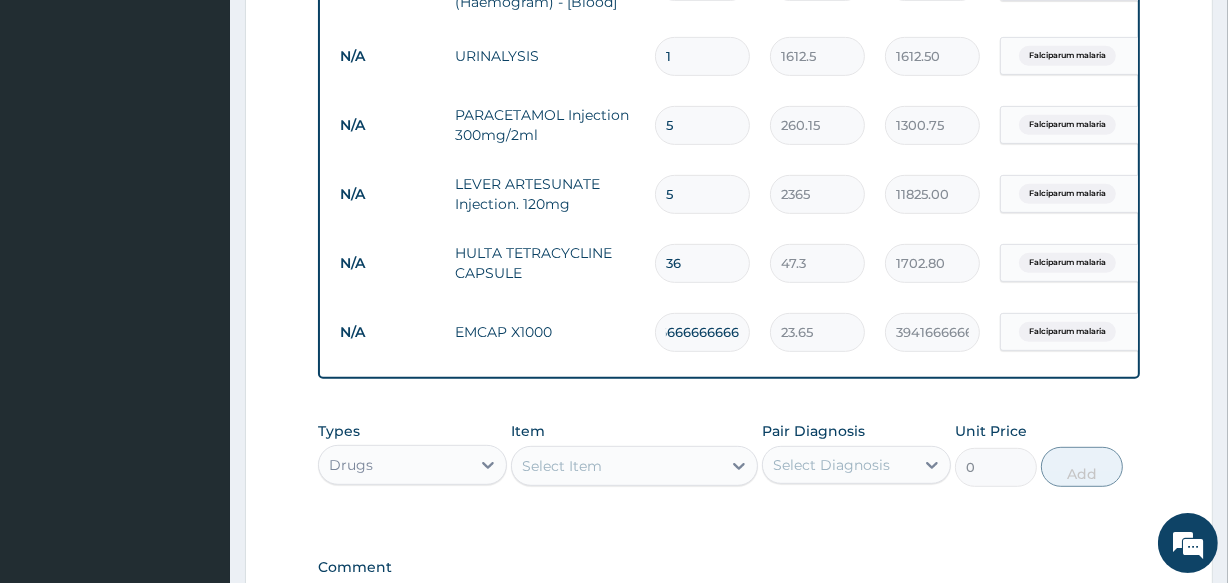 type on "394166666650.90" 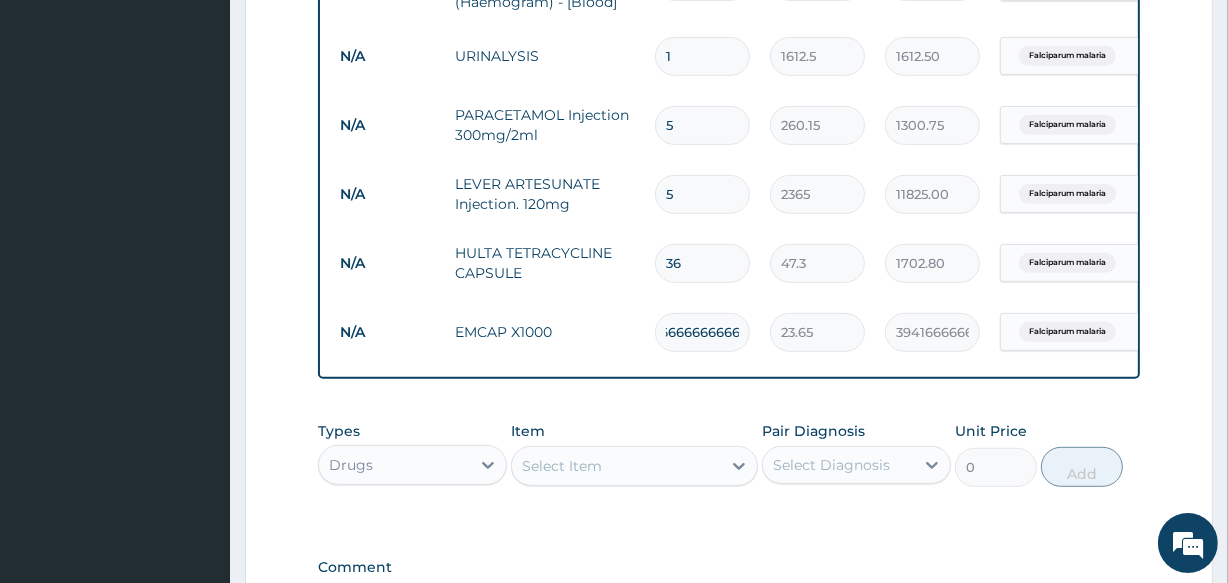type on "1666666666" 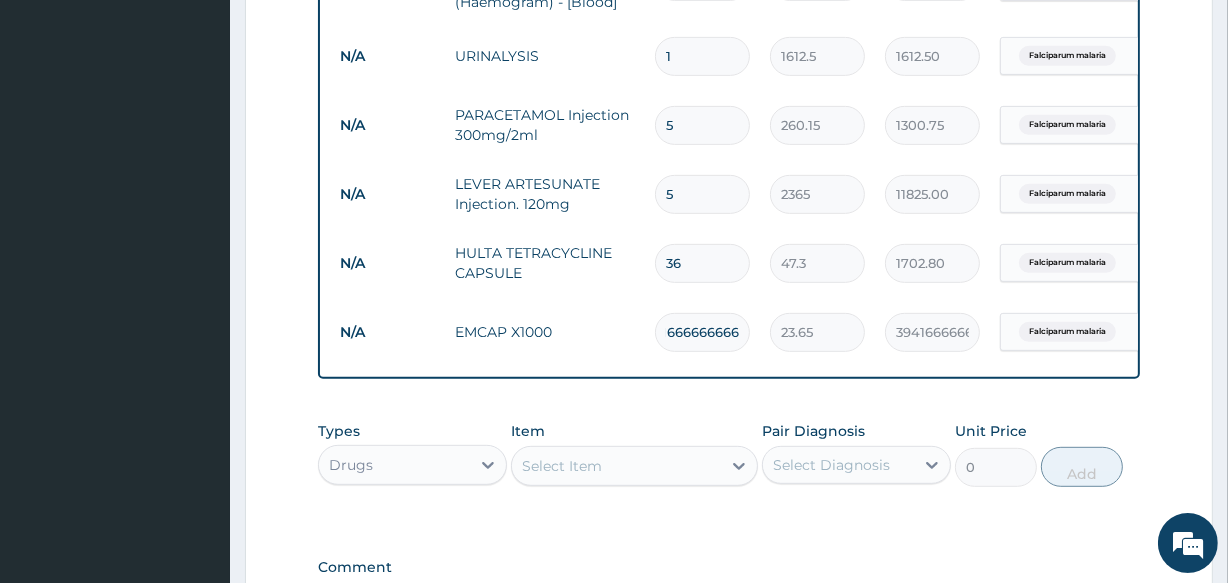 type on "39416666650.90" 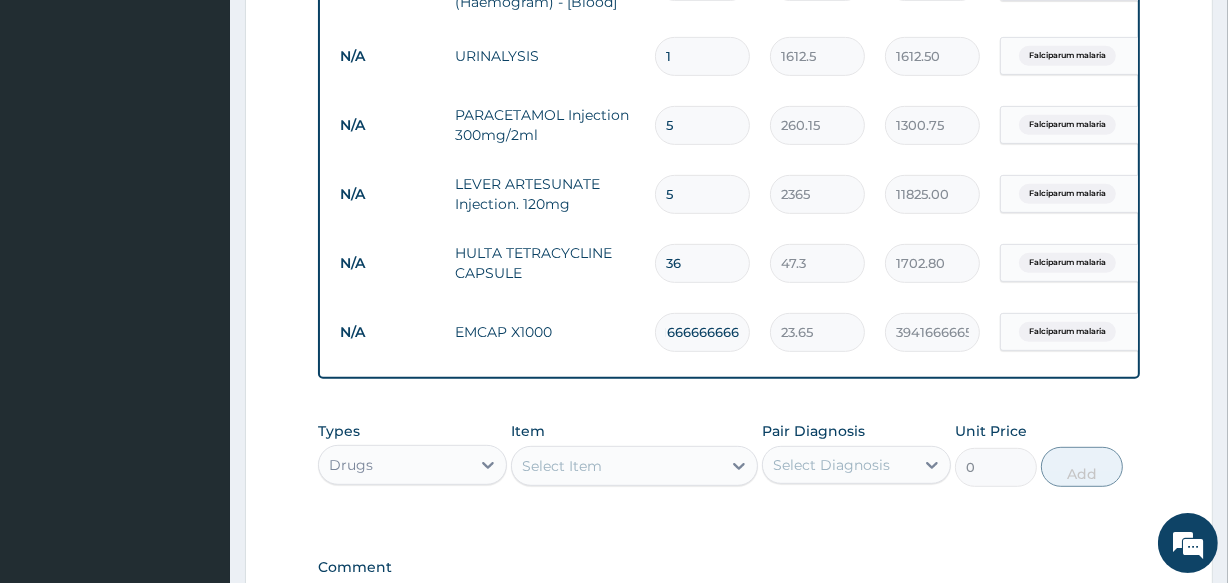 scroll, scrollTop: 0, scrollLeft: 3, axis: horizontal 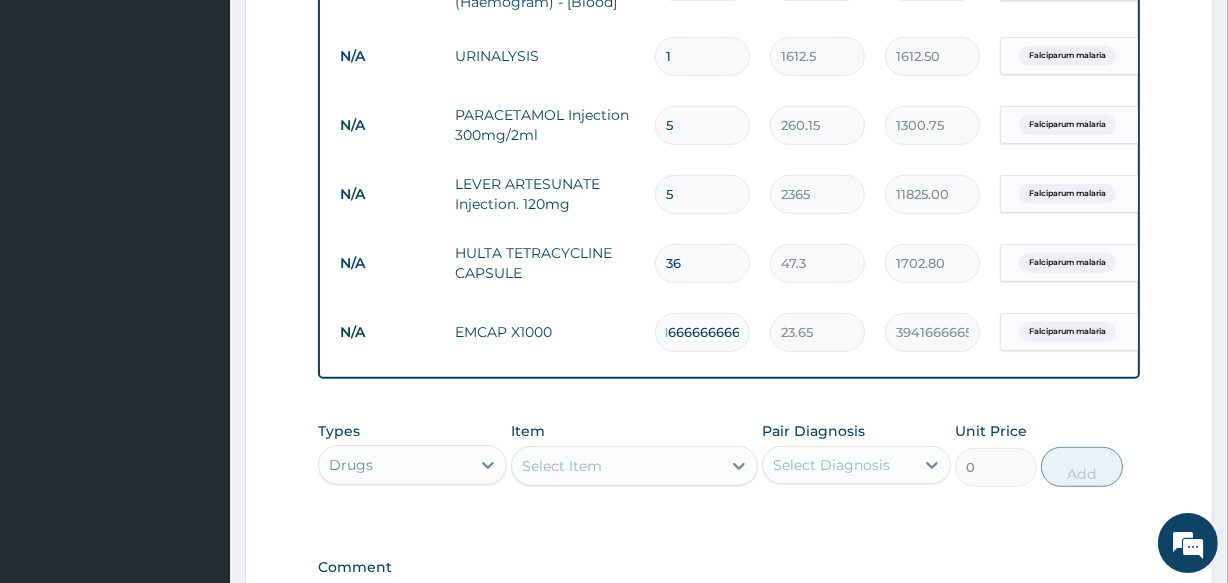 type on "166666666" 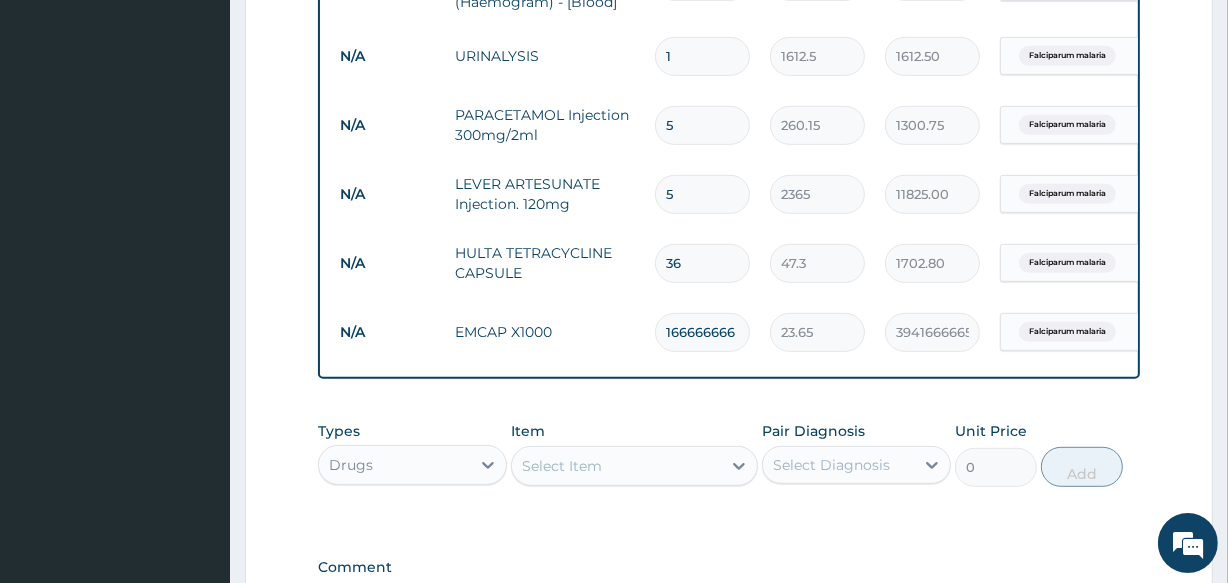 type on "3941666650.90" 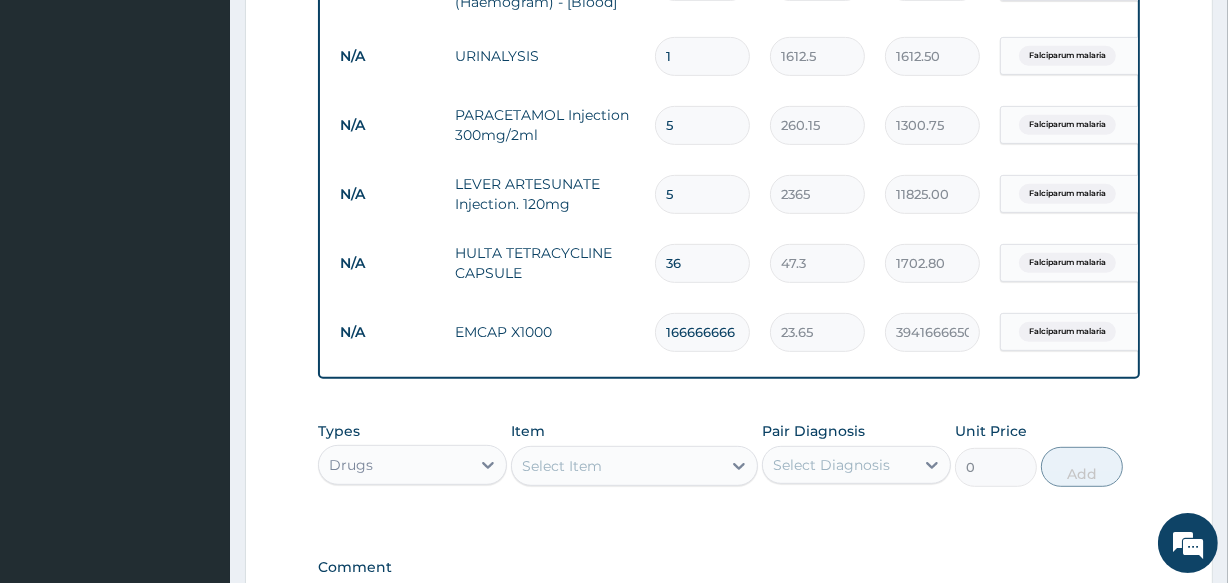 scroll, scrollTop: 0, scrollLeft: 0, axis: both 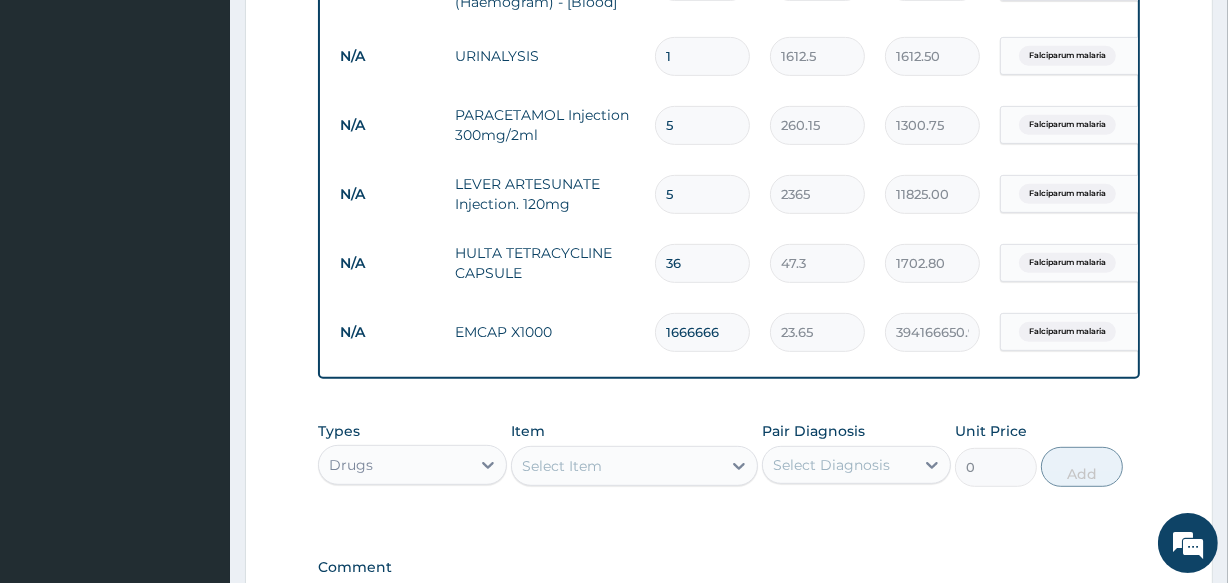 type on "166666" 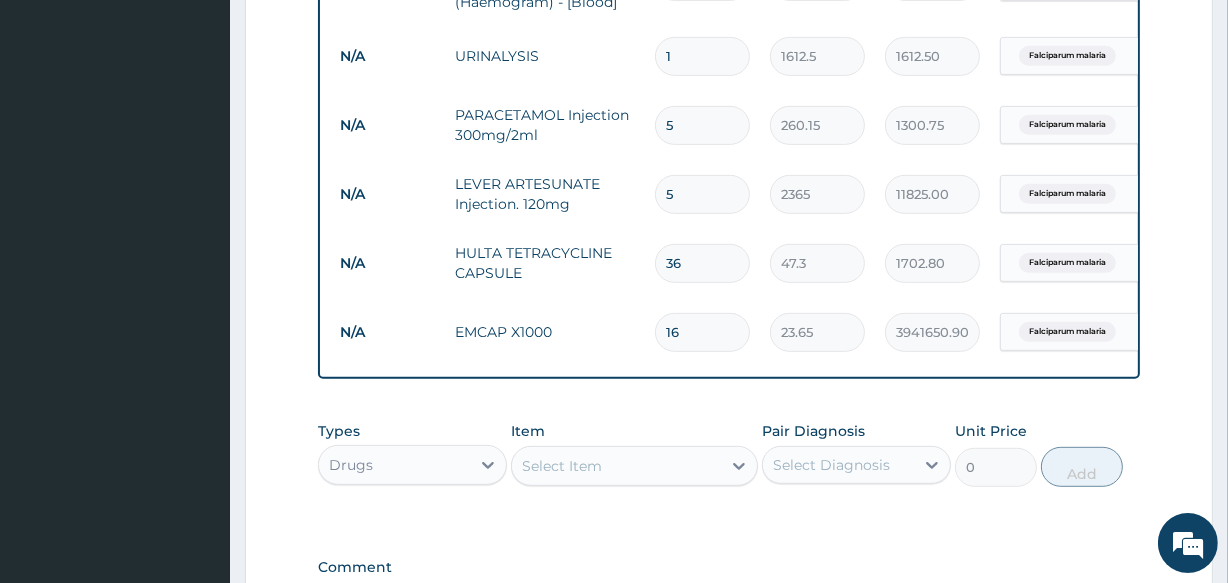 type on "1" 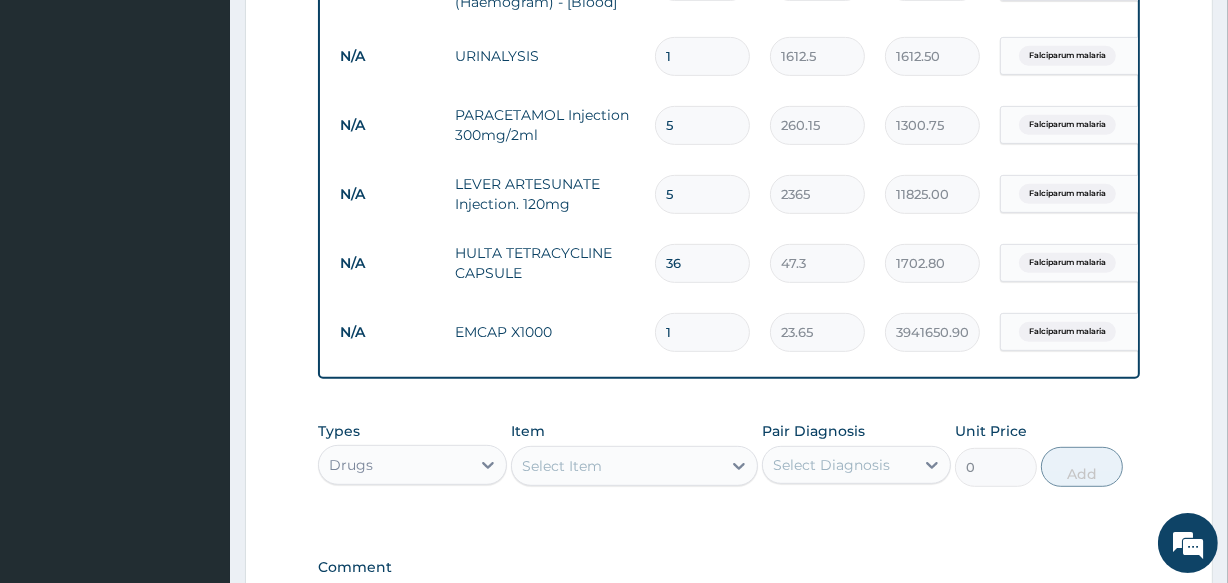 type 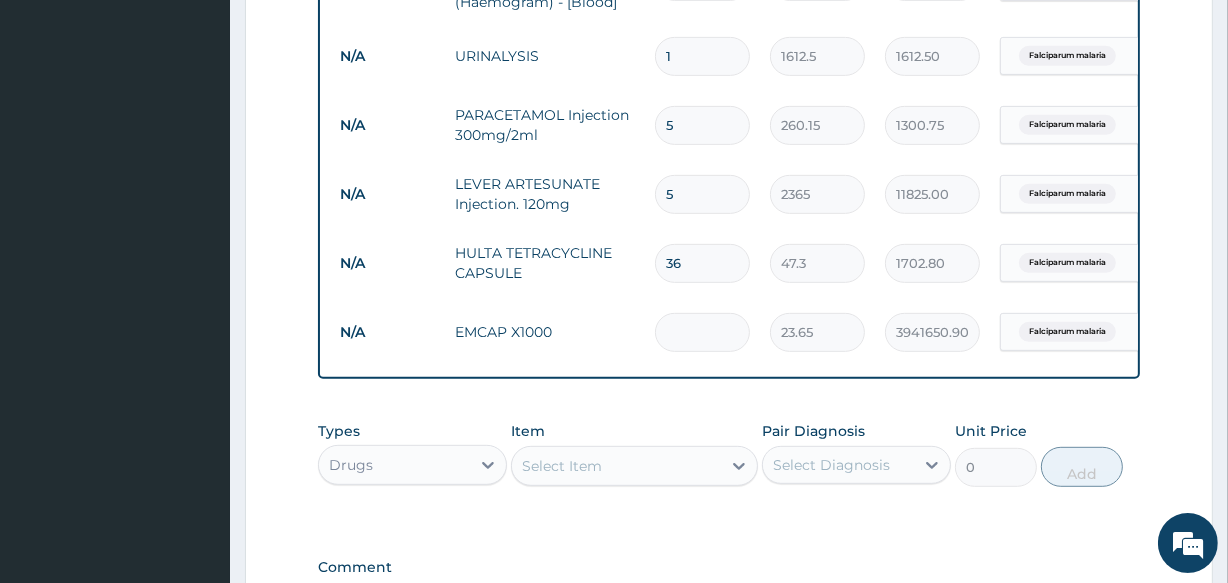 type on "0.00" 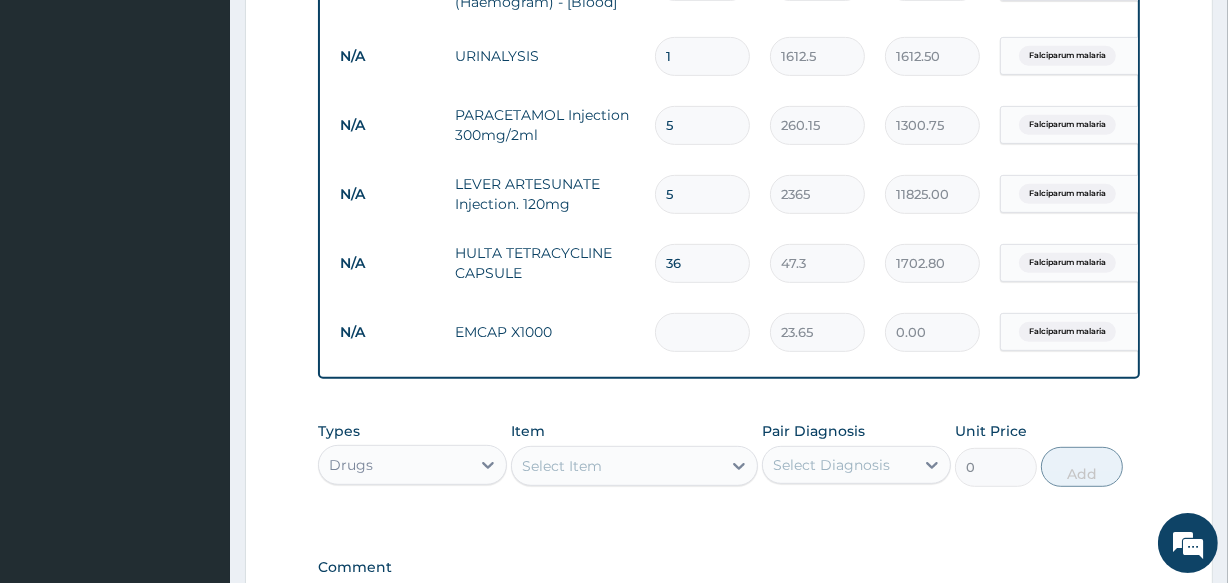 type on "1" 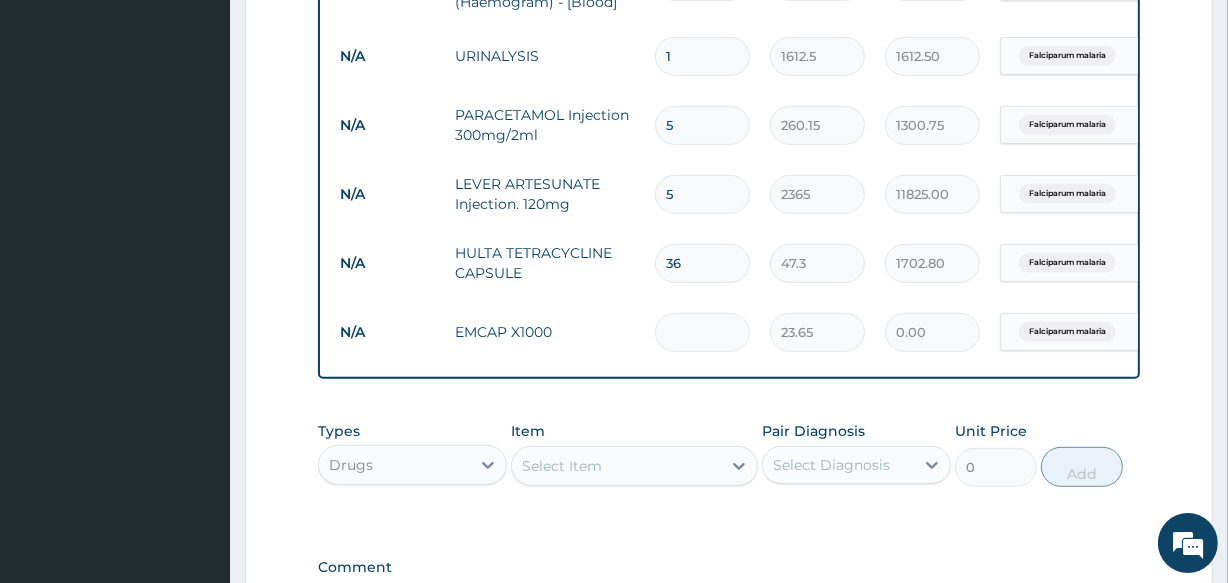 type on "23.65" 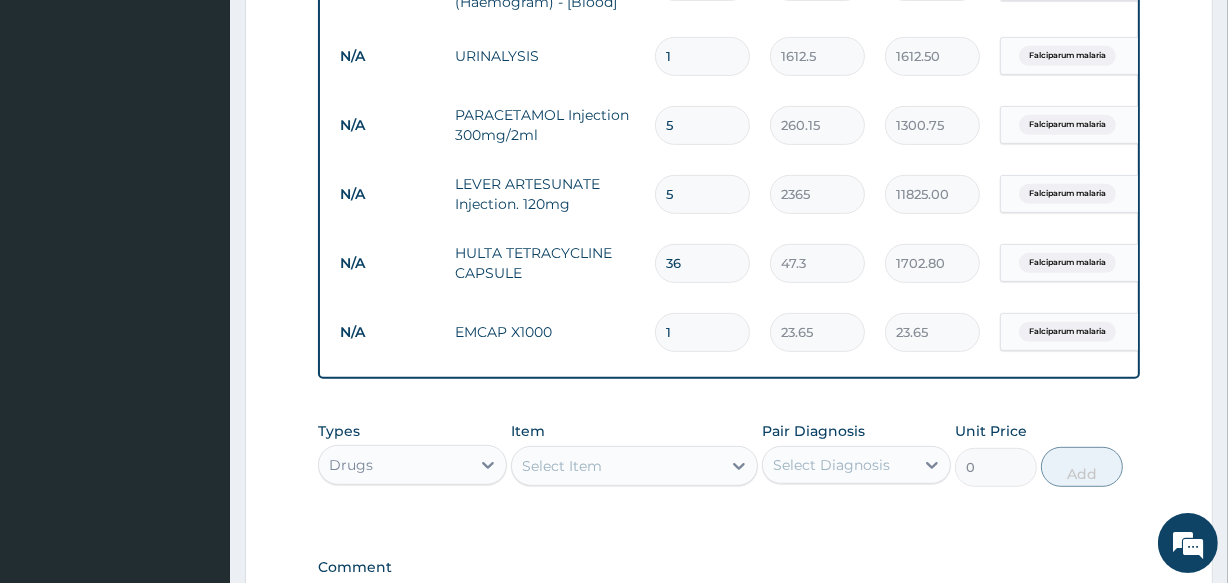 type on "16" 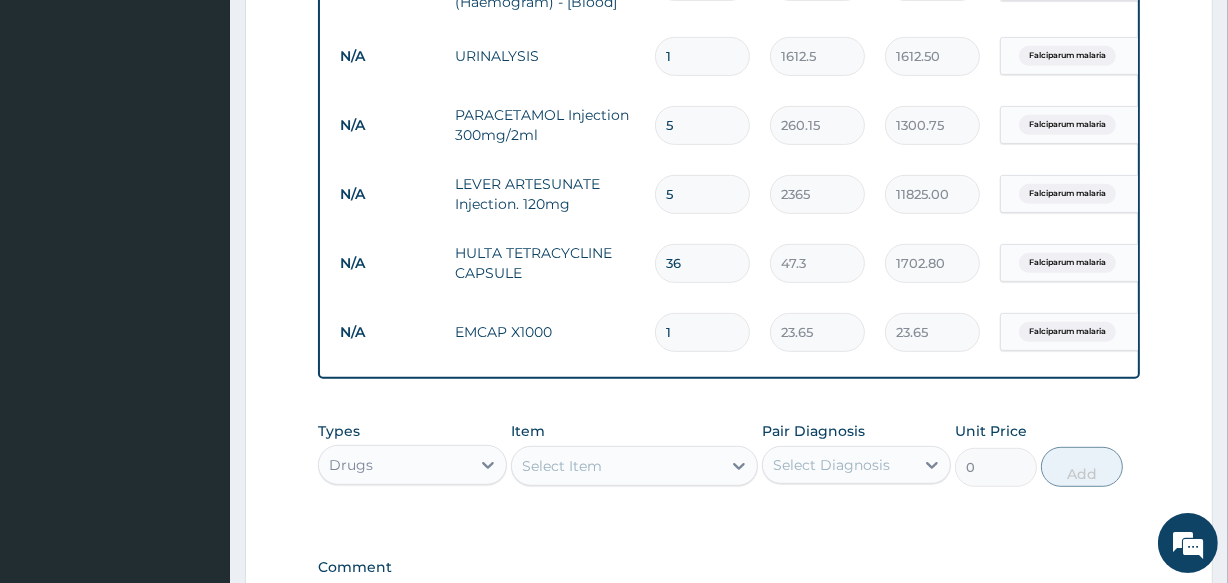 type on "378.40" 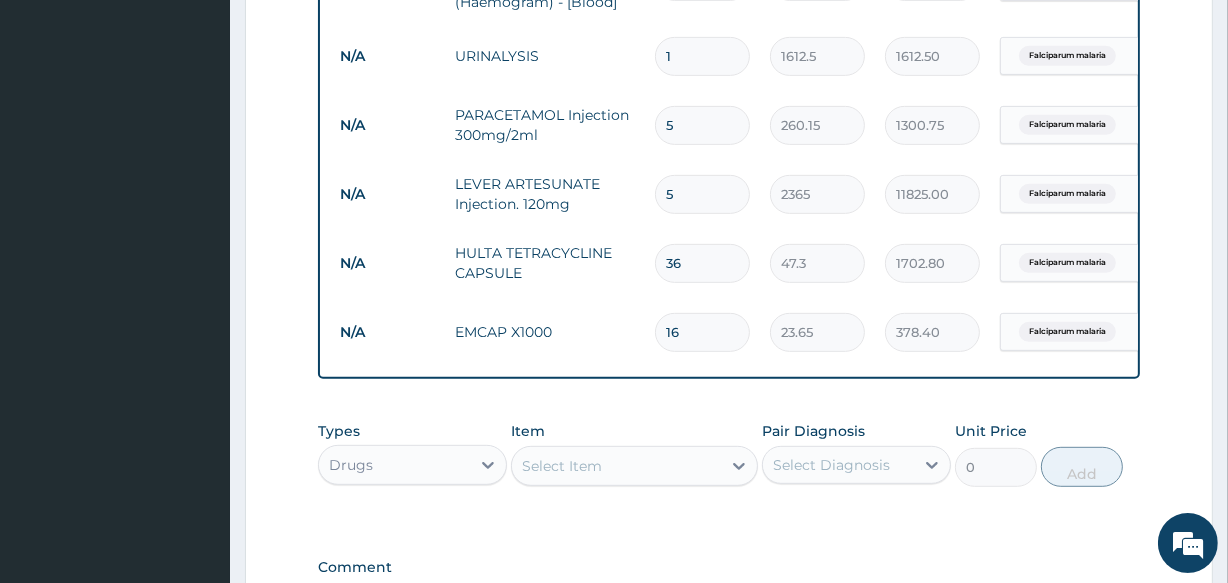 type on "16" 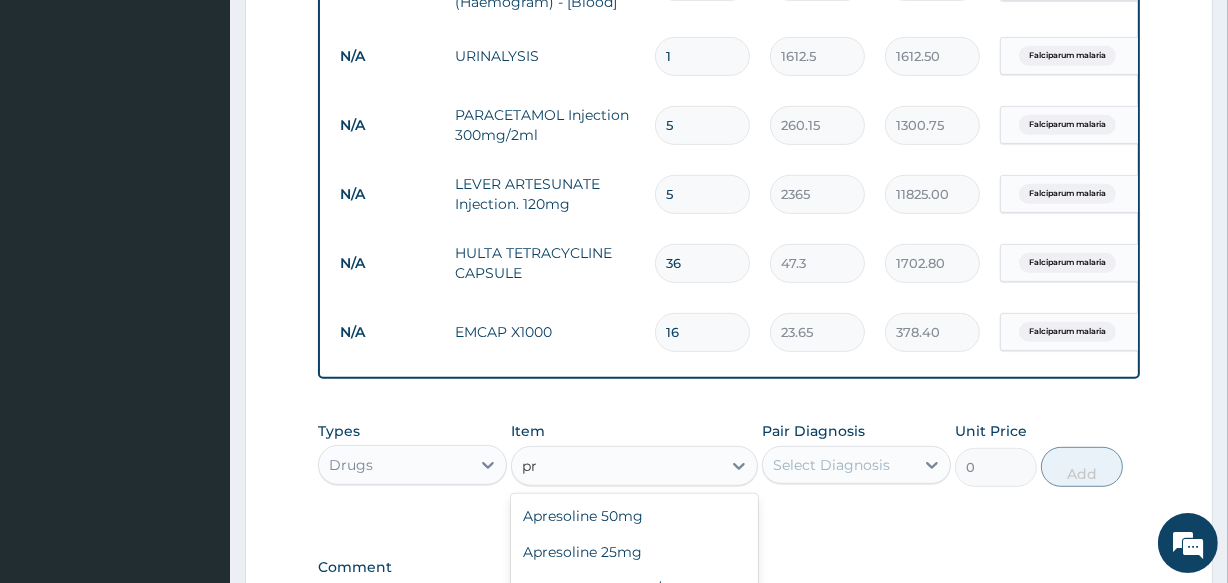 type 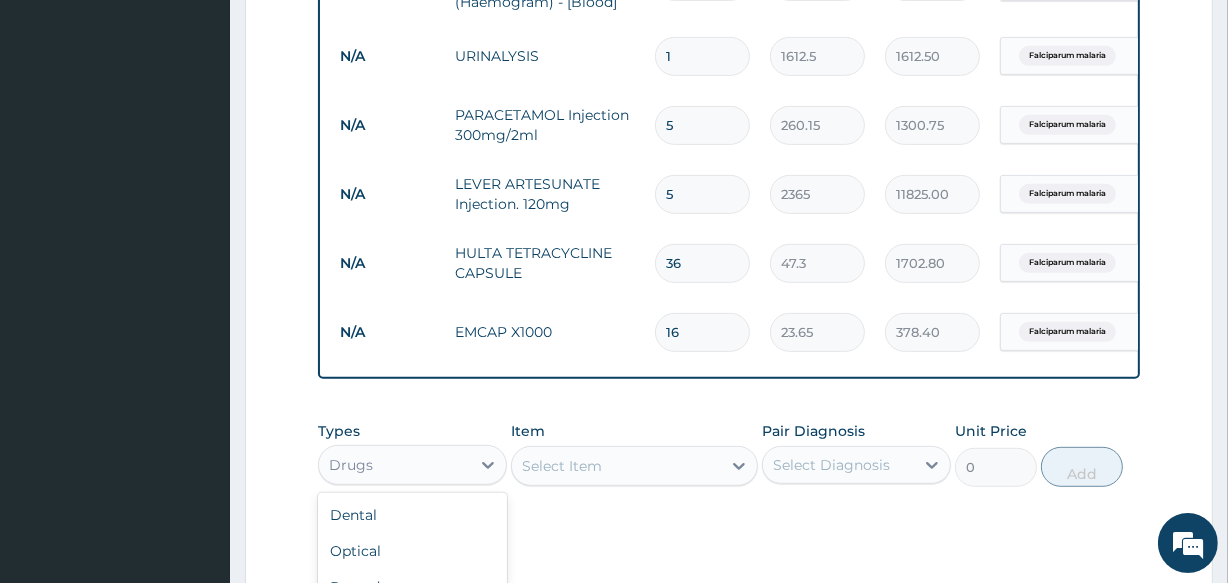click on "Drugs" at bounding box center [394, 465] 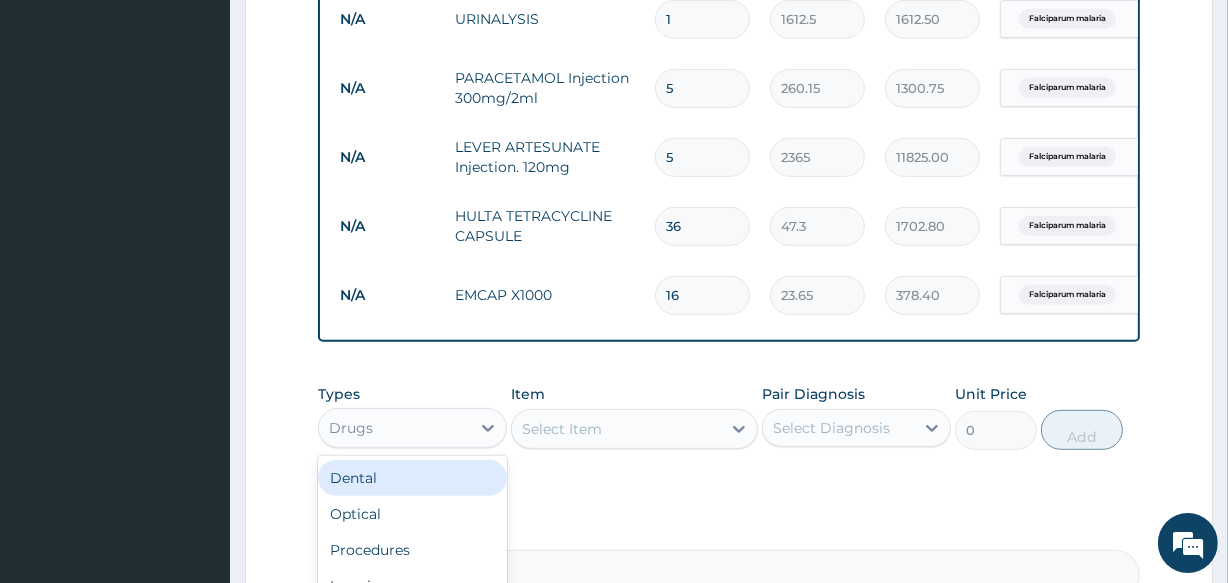 scroll, scrollTop: 933, scrollLeft: 0, axis: vertical 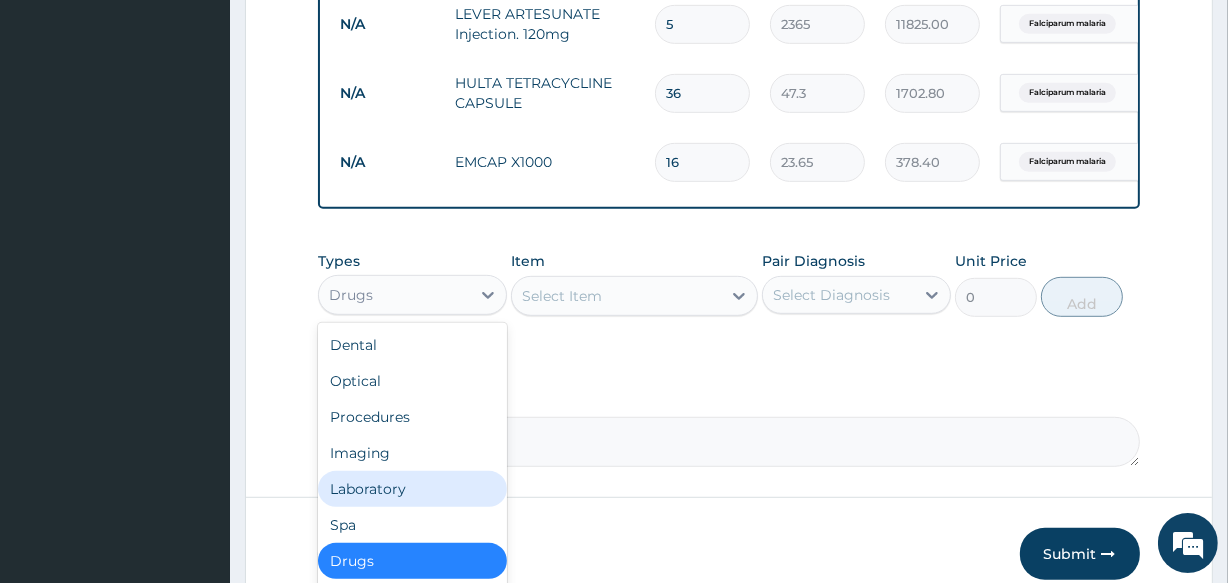 click on "Laboratory" at bounding box center [412, 489] 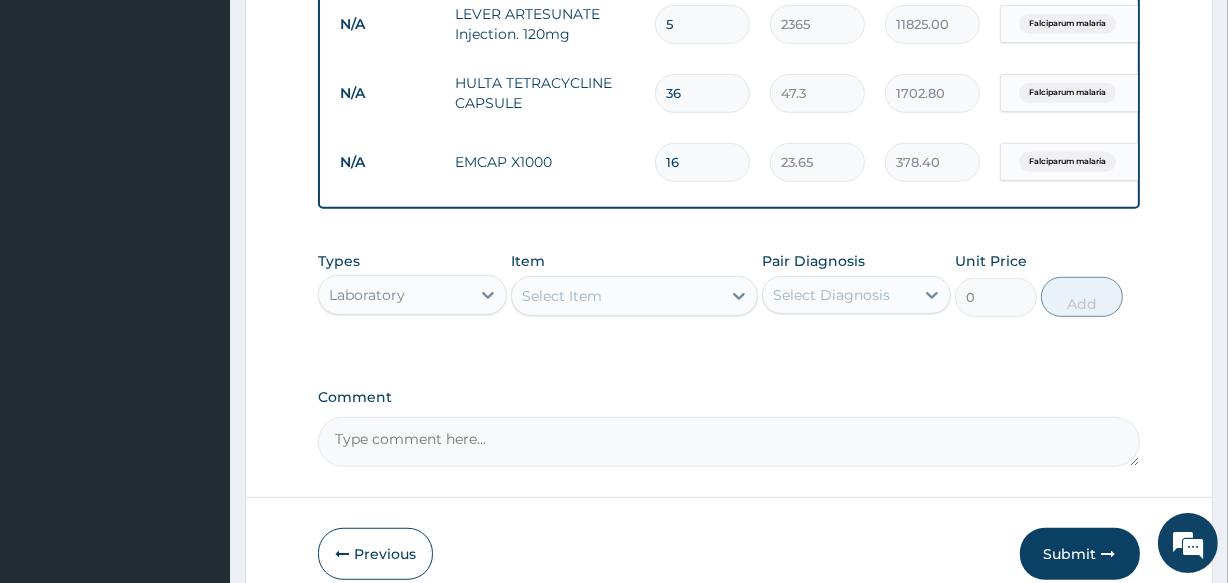 click on "Select Item" at bounding box center (562, 296) 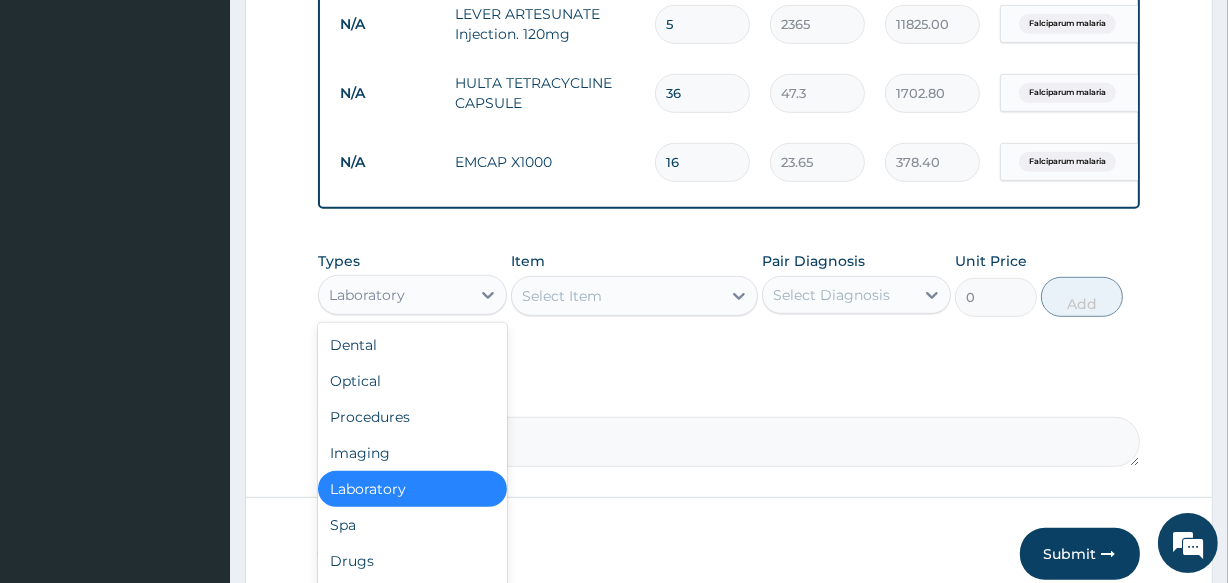 click on "Laboratory" at bounding box center [394, 295] 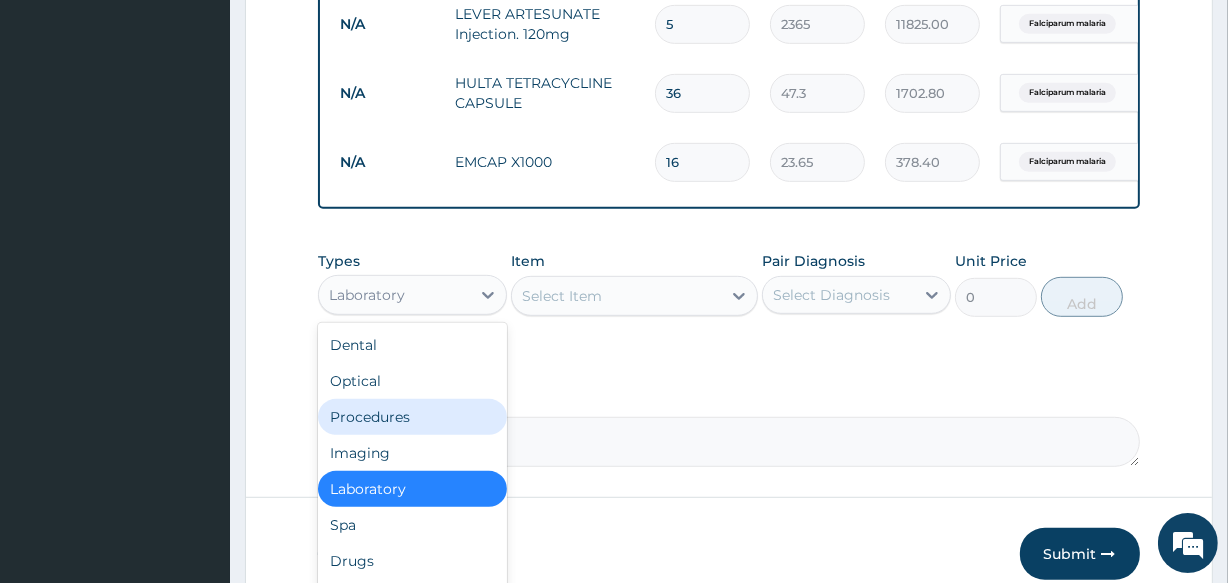 click on "Procedures" at bounding box center (412, 417) 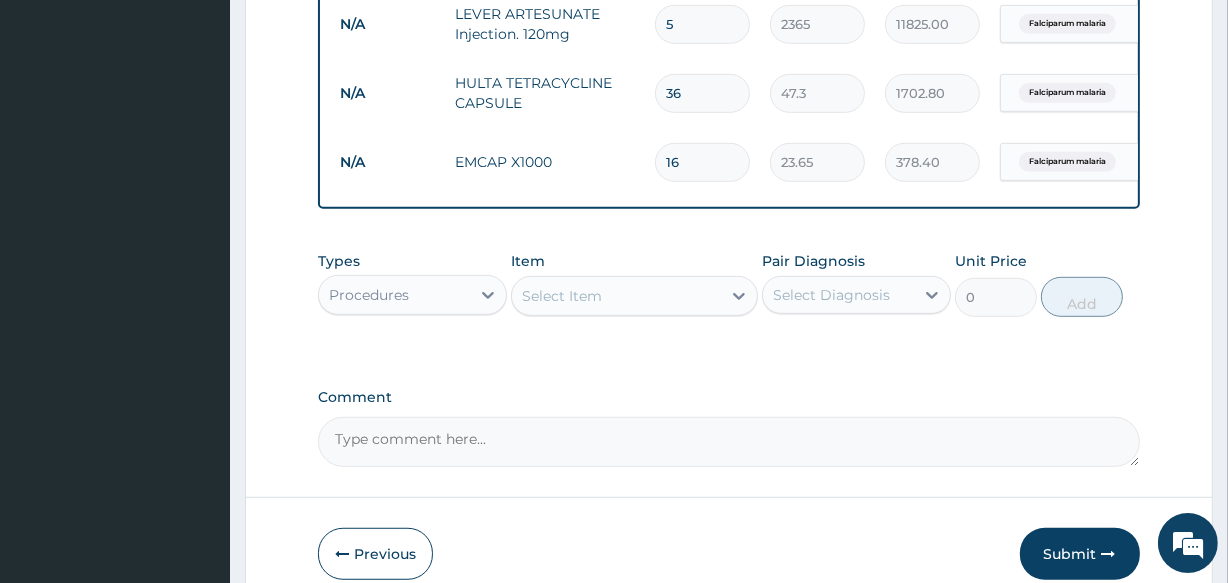 click on "Select Item" at bounding box center [562, 296] 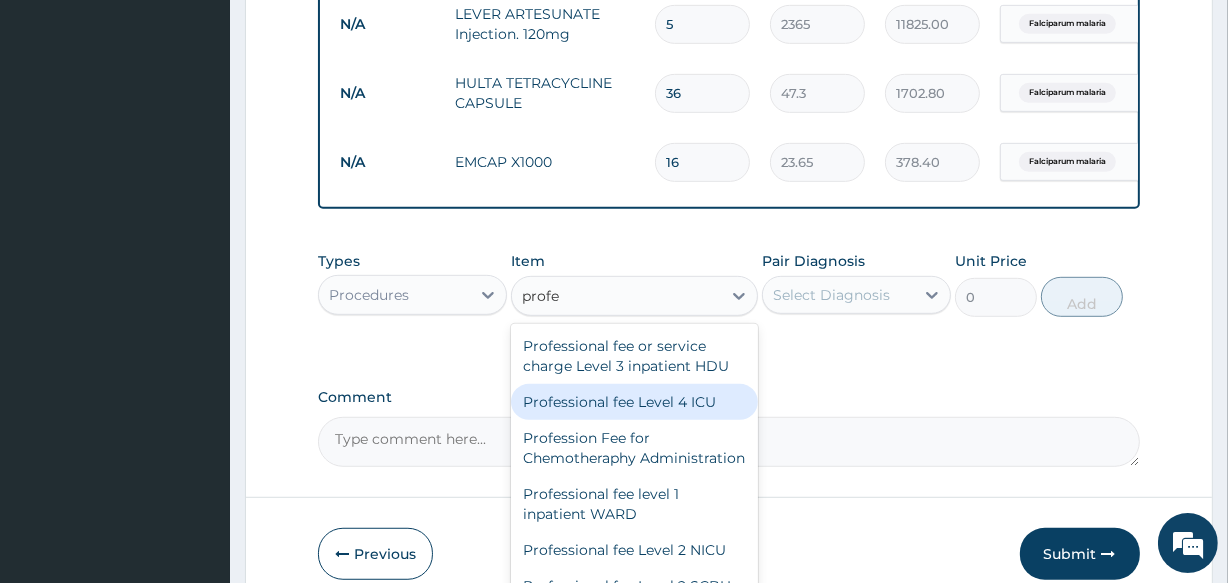 click on "Professional fee Level 4 ICU" at bounding box center [634, 402] 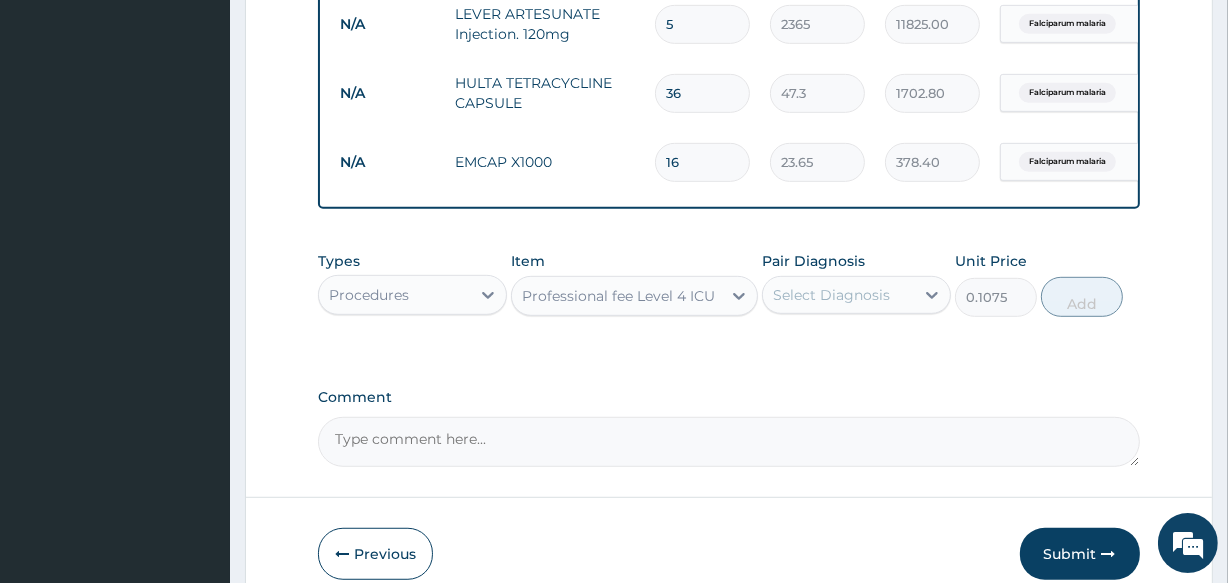 click on "Select Diagnosis" at bounding box center [831, 295] 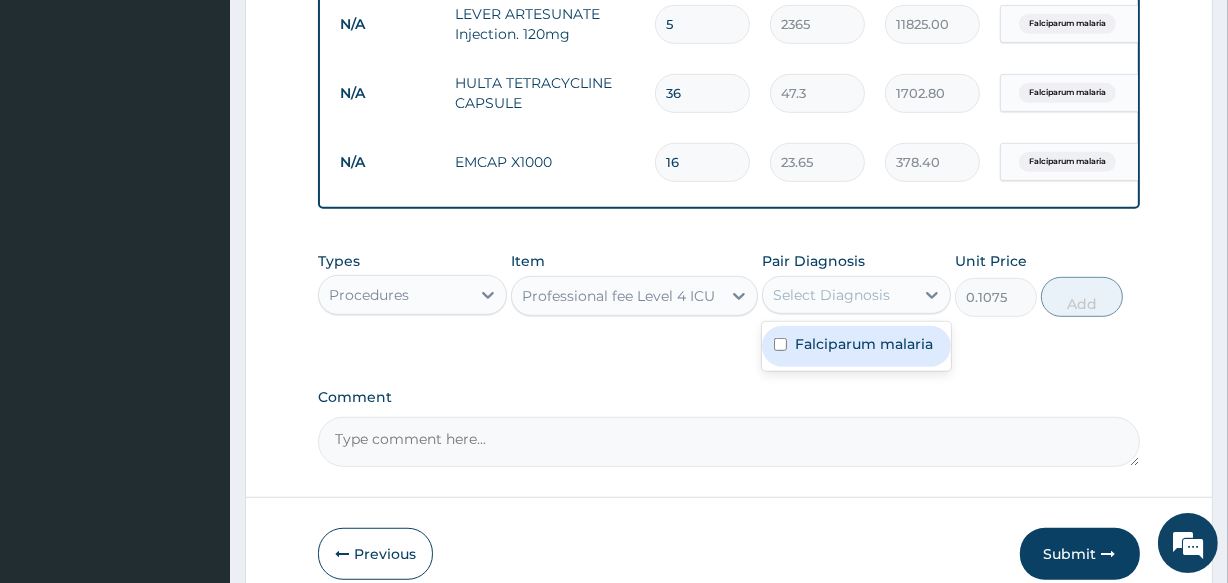 click on "Falciparum malaria" at bounding box center [864, 344] 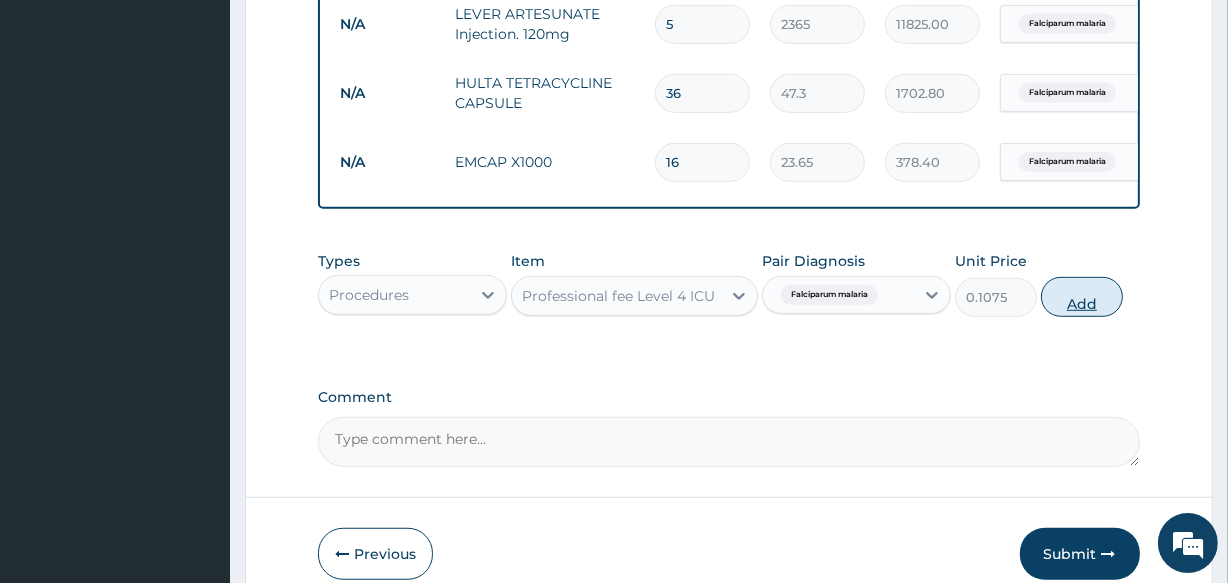 click on "Add" at bounding box center [1082, 297] 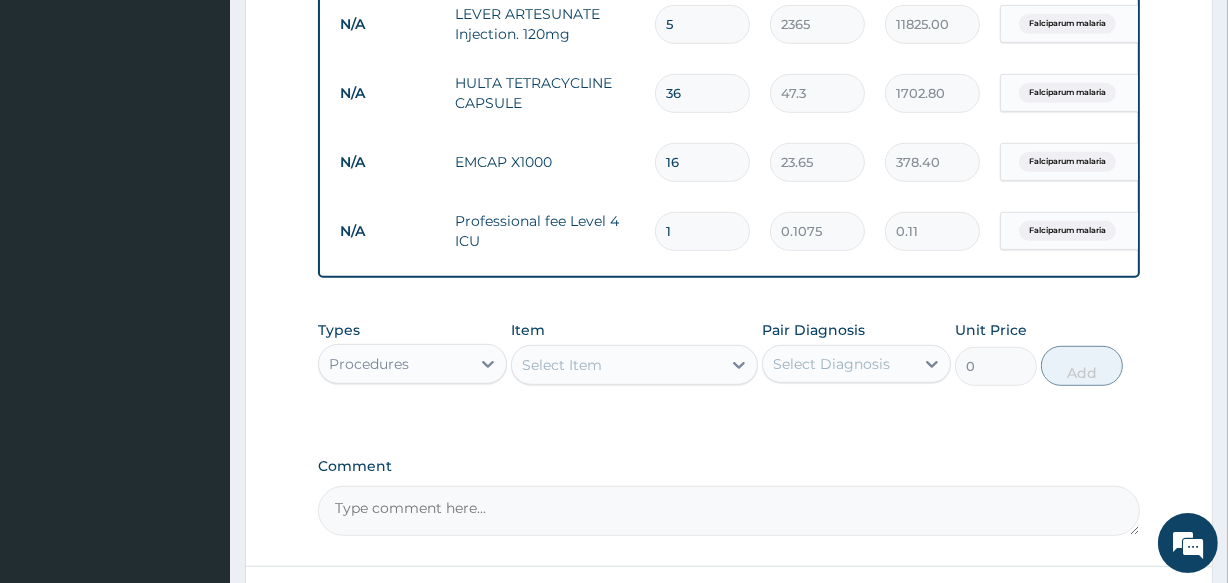 click on "Select Item" at bounding box center [616, 365] 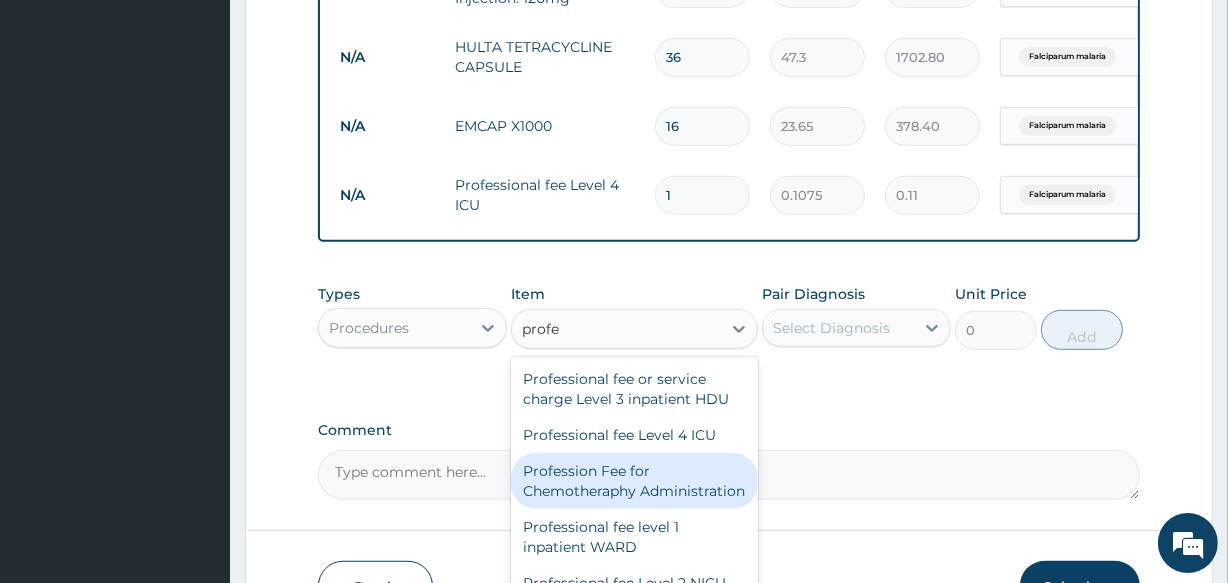 scroll, scrollTop: 1148, scrollLeft: 0, axis: vertical 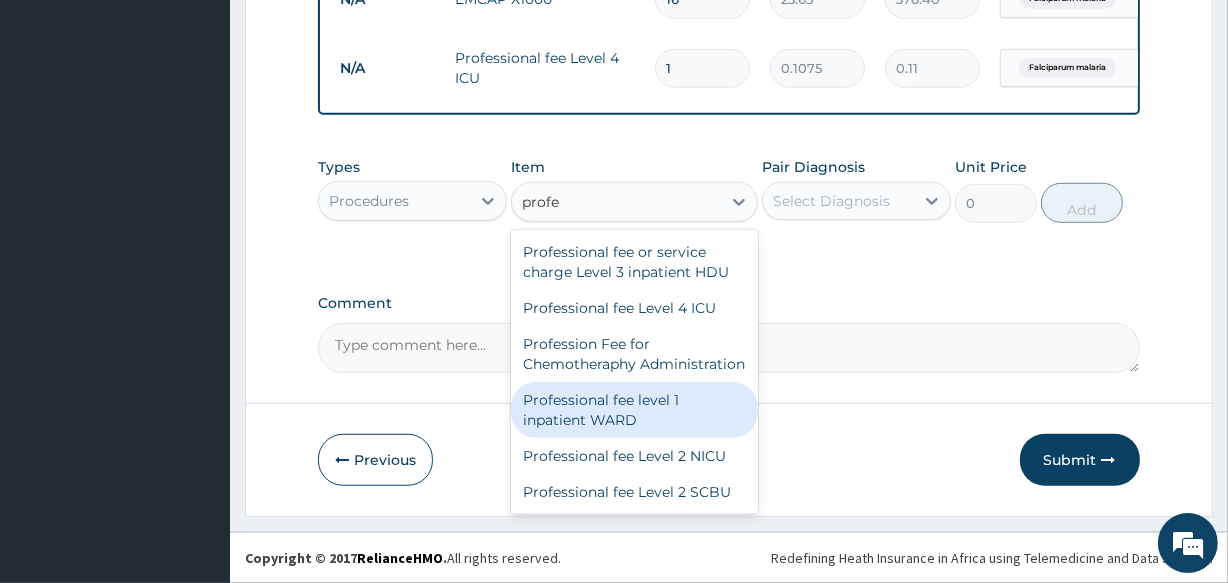 click on "Professional fee level 1 inpatient WARD" at bounding box center (634, 410) 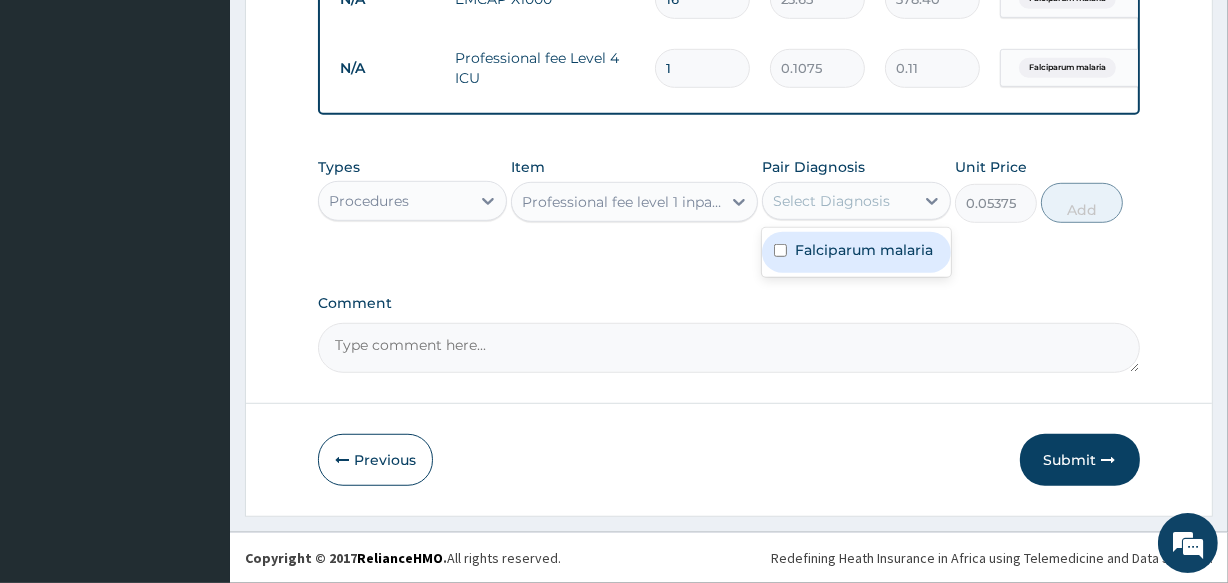 click on "Select Diagnosis" at bounding box center (838, 201) 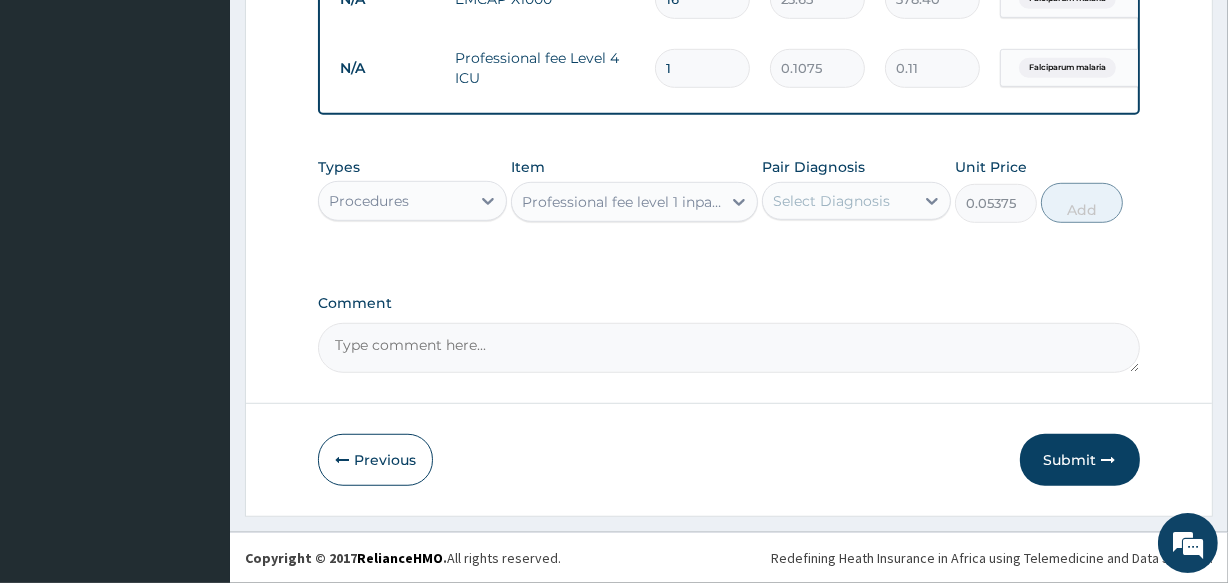 click on "Select Diagnosis" at bounding box center (838, 201) 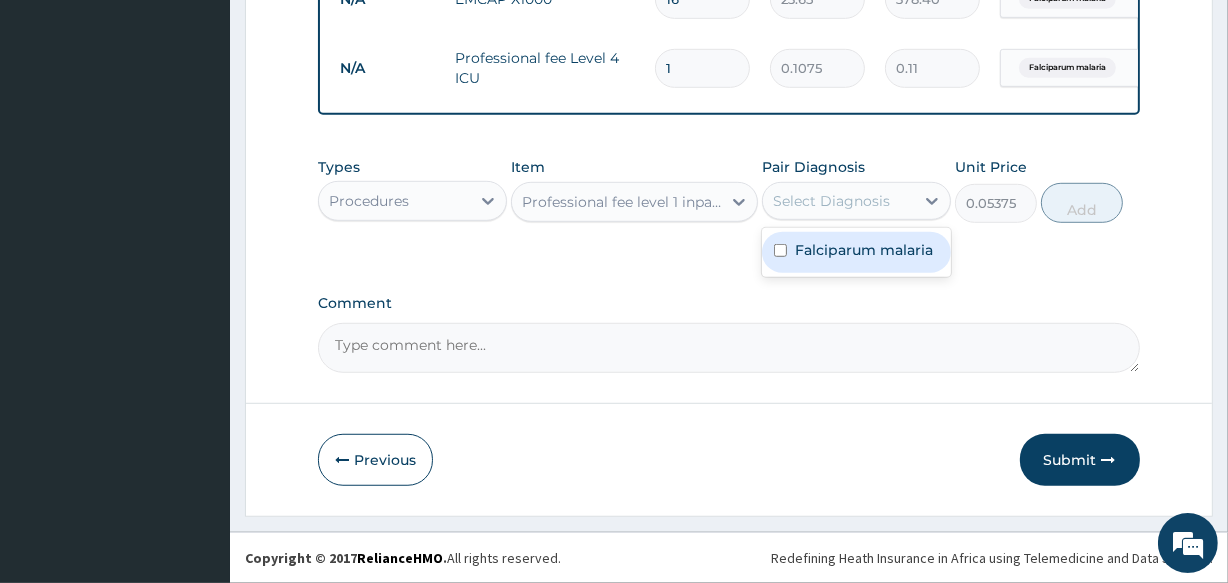 click on "Select Diagnosis" at bounding box center (838, 201) 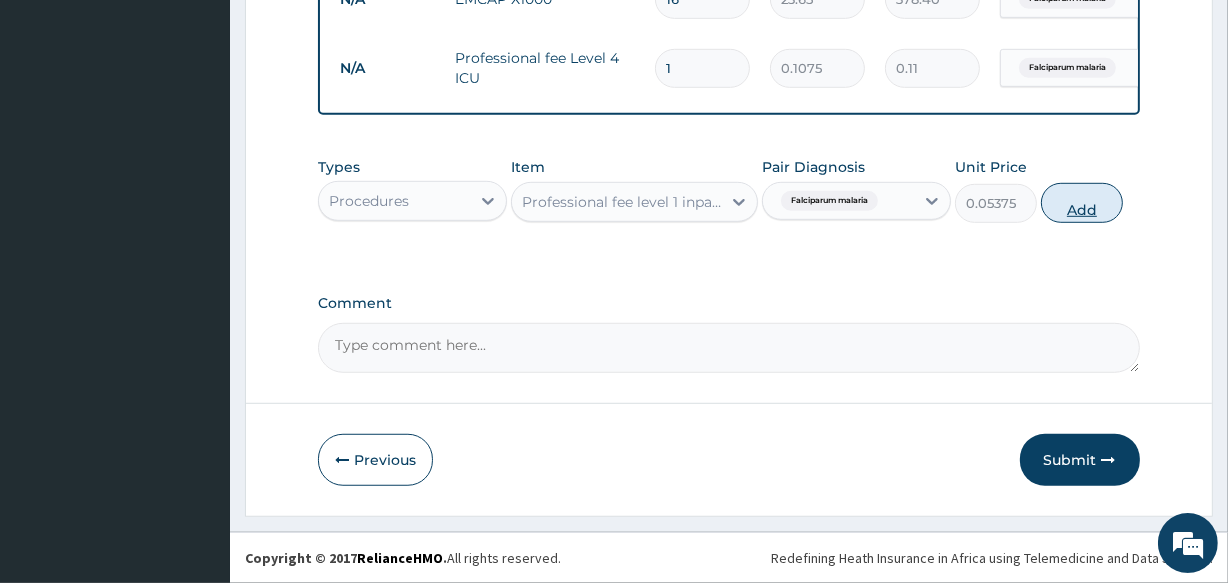 click on "Add" at bounding box center (1082, 203) 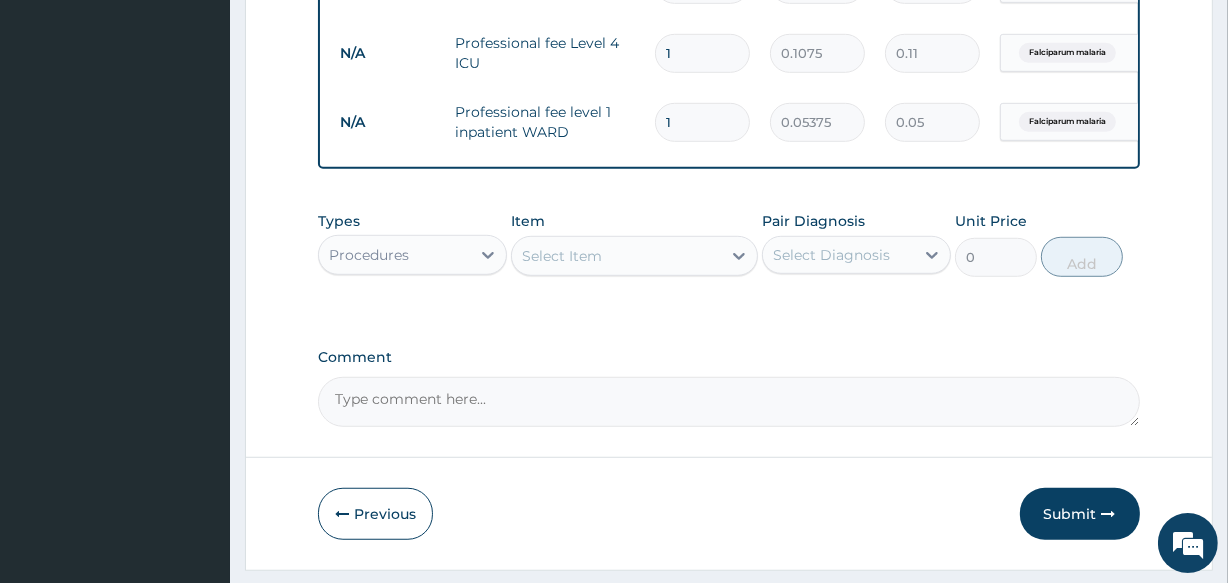 click on "Select Item" at bounding box center (616, 256) 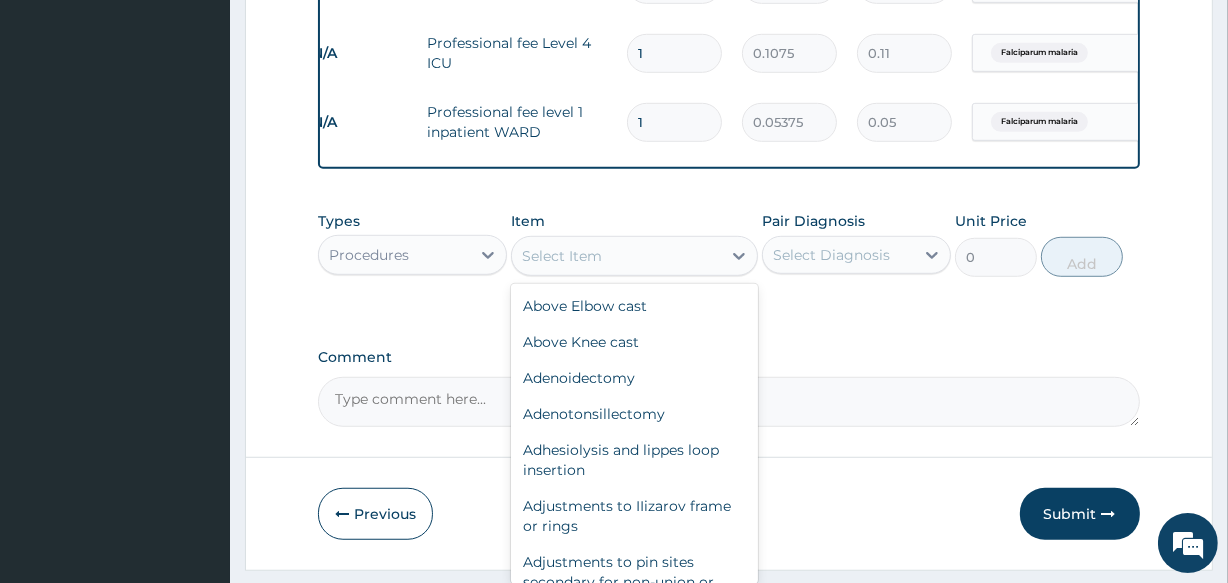 scroll, scrollTop: 0, scrollLeft: 36, axis: horizontal 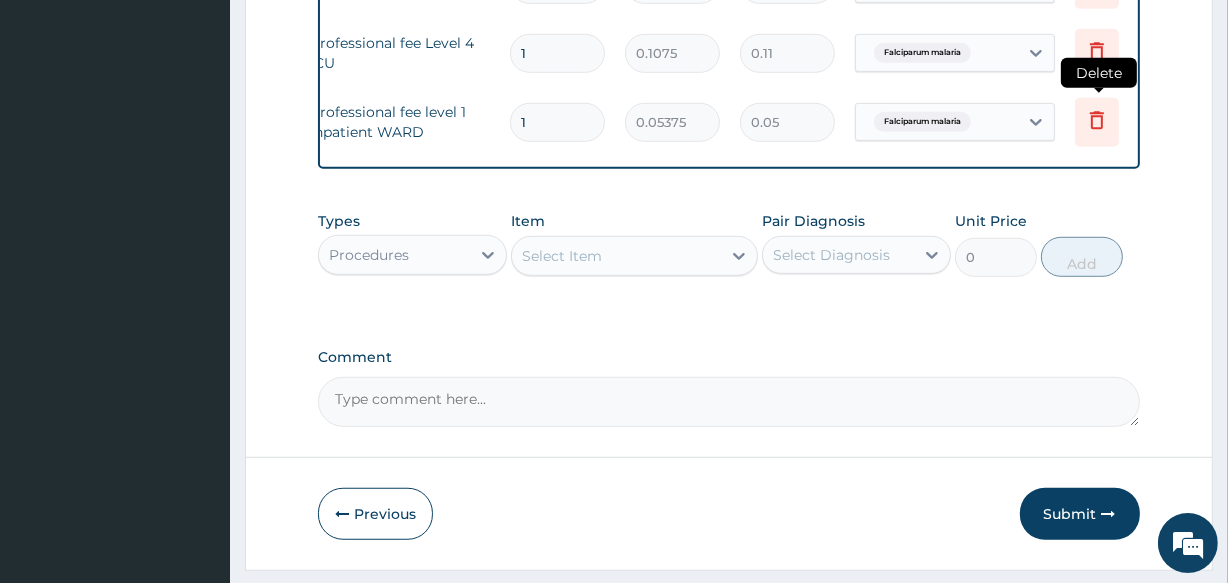 click at bounding box center [1097, 122] 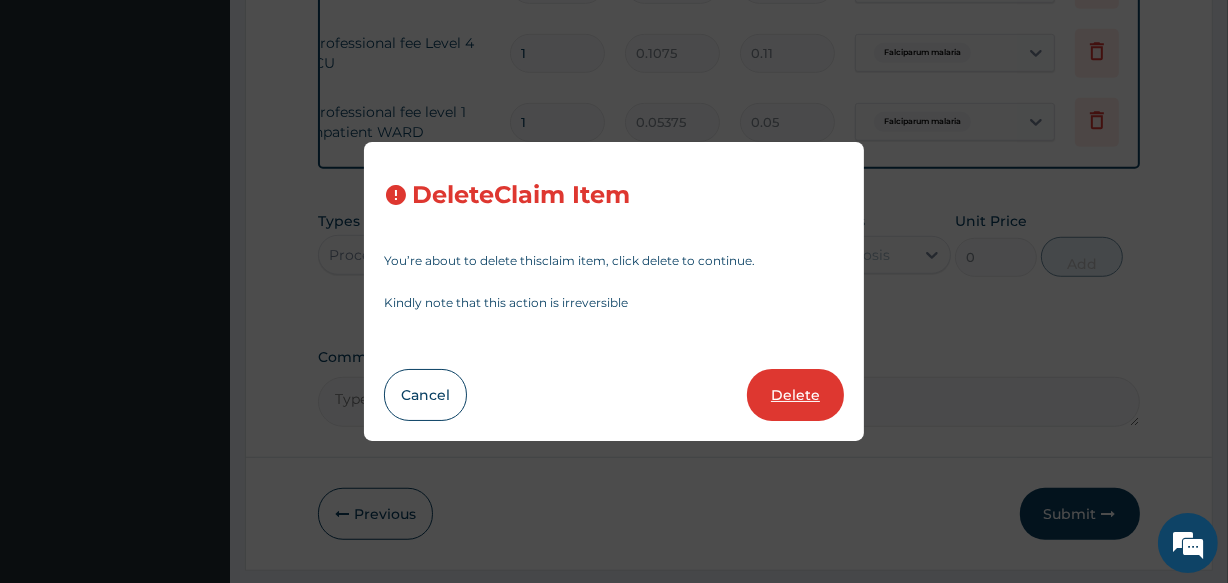 click on "Delete" at bounding box center [795, 395] 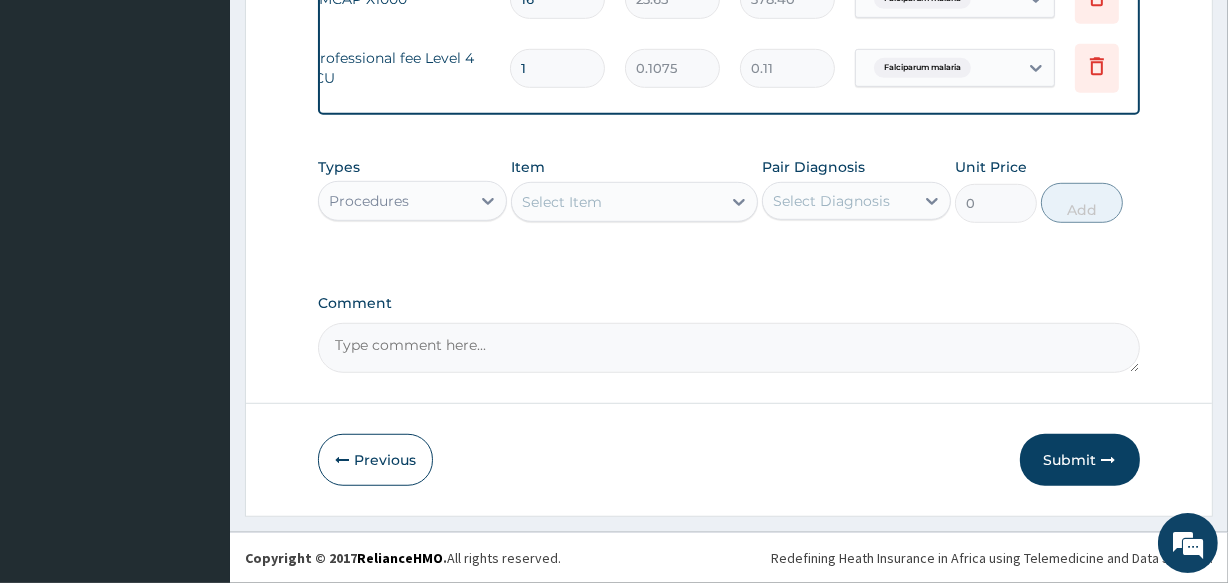 scroll, scrollTop: 0, scrollLeft: 181, axis: horizontal 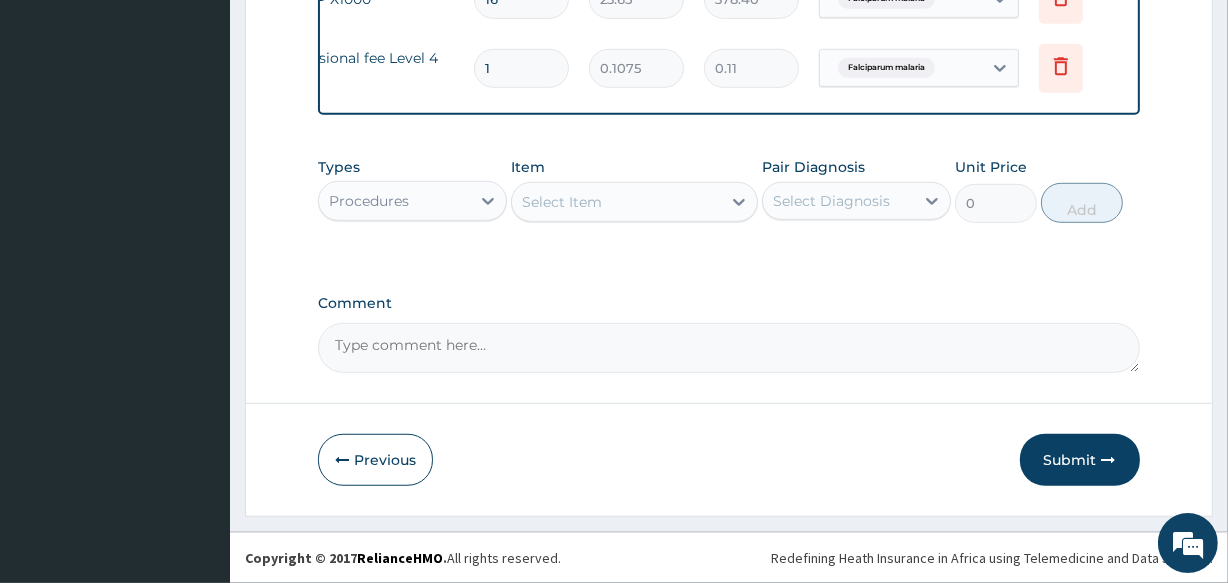 click 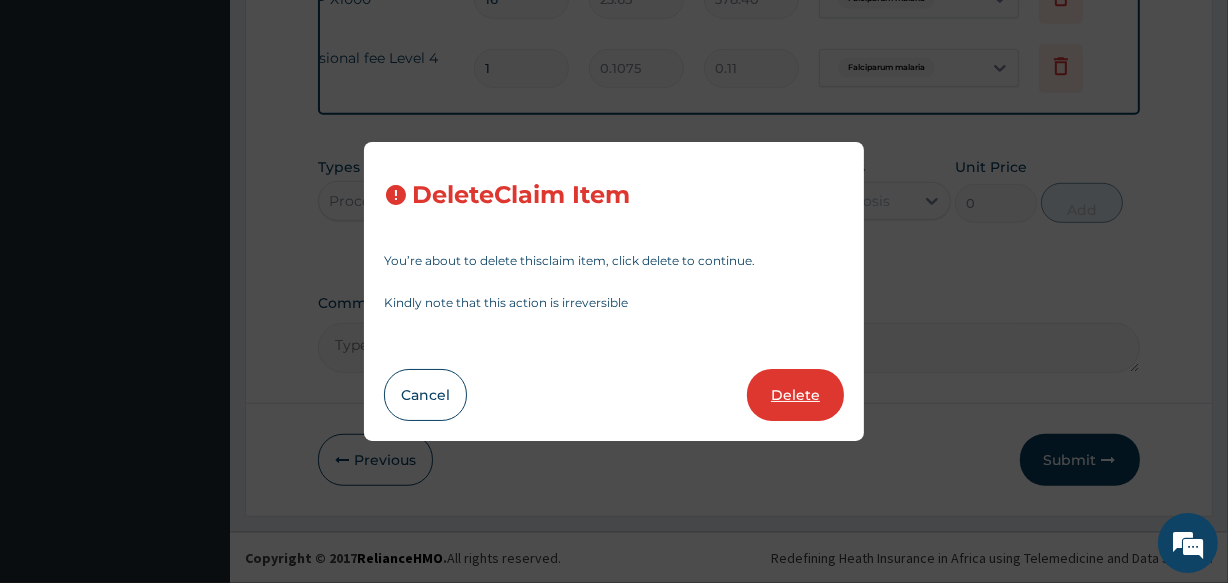 click on "Delete" at bounding box center (795, 395) 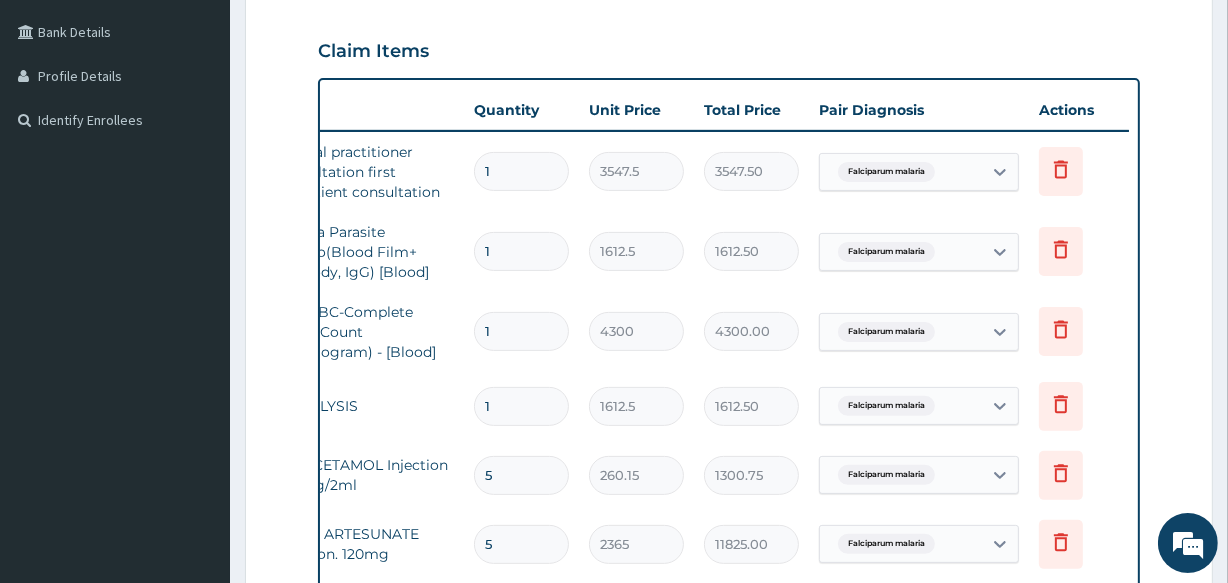 scroll, scrollTop: 390, scrollLeft: 0, axis: vertical 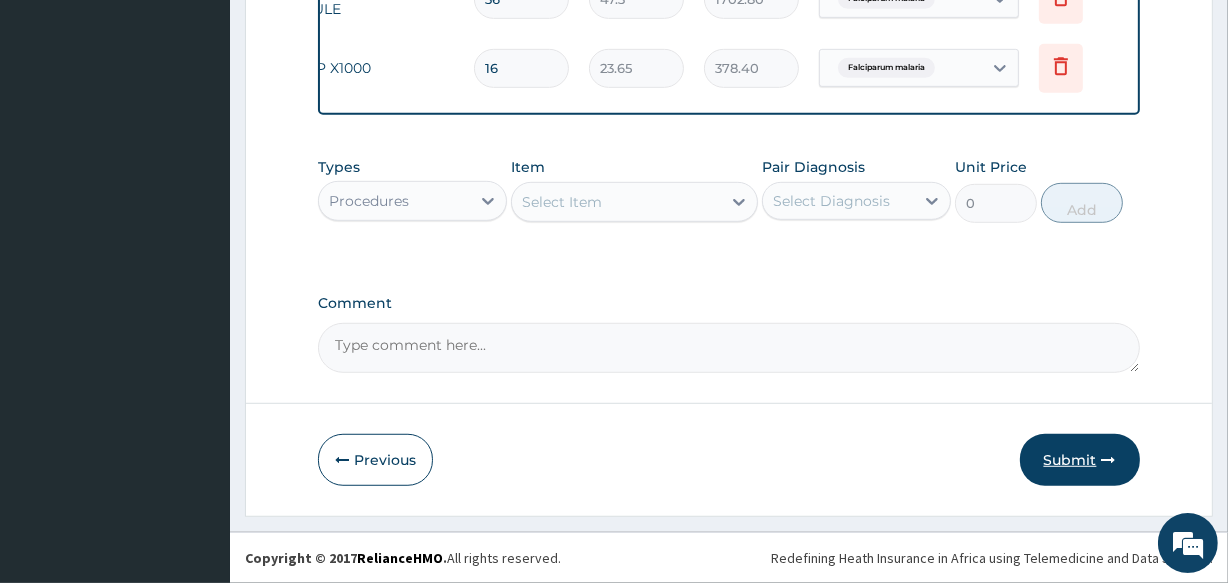 click on "Submit" at bounding box center [1080, 460] 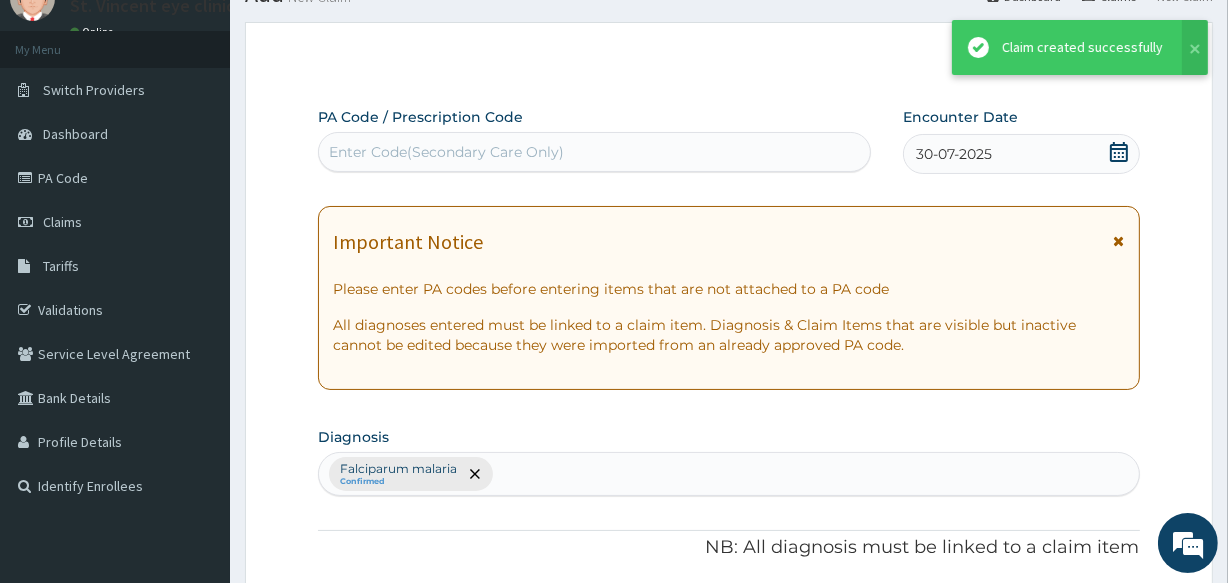 scroll, scrollTop: 1078, scrollLeft: 0, axis: vertical 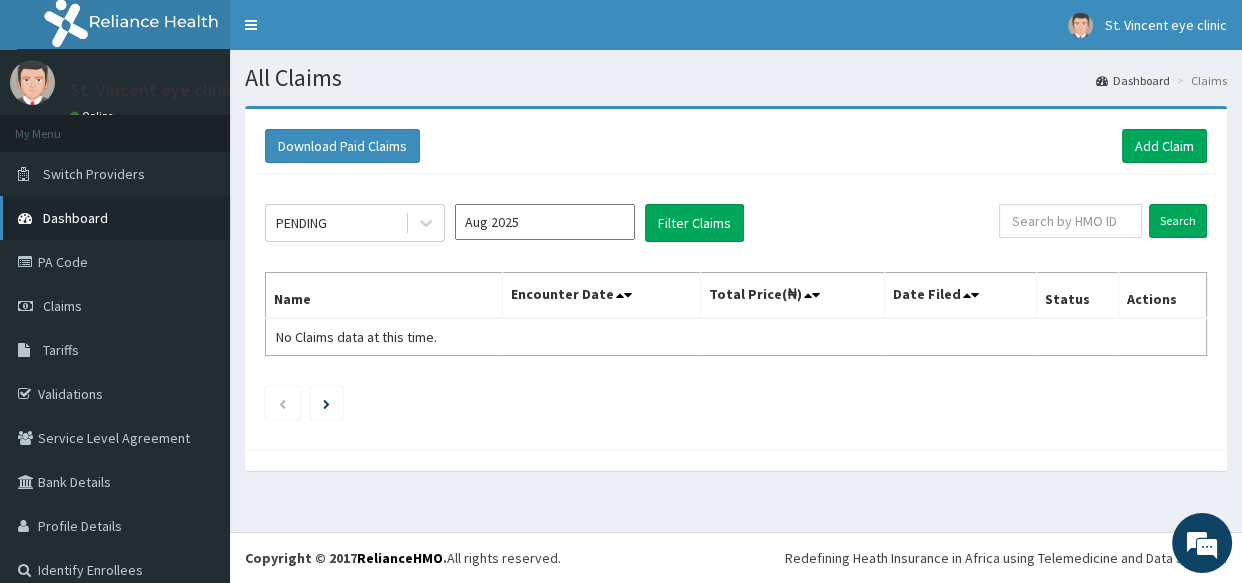 click on "Dashboard" at bounding box center (115, 218) 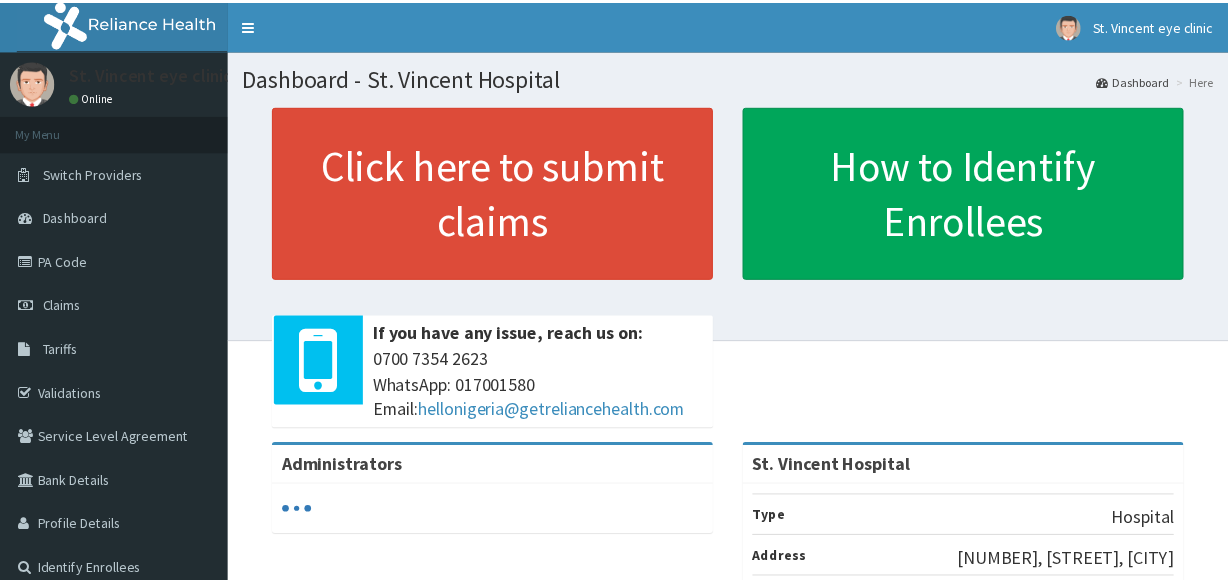 scroll, scrollTop: 0, scrollLeft: 0, axis: both 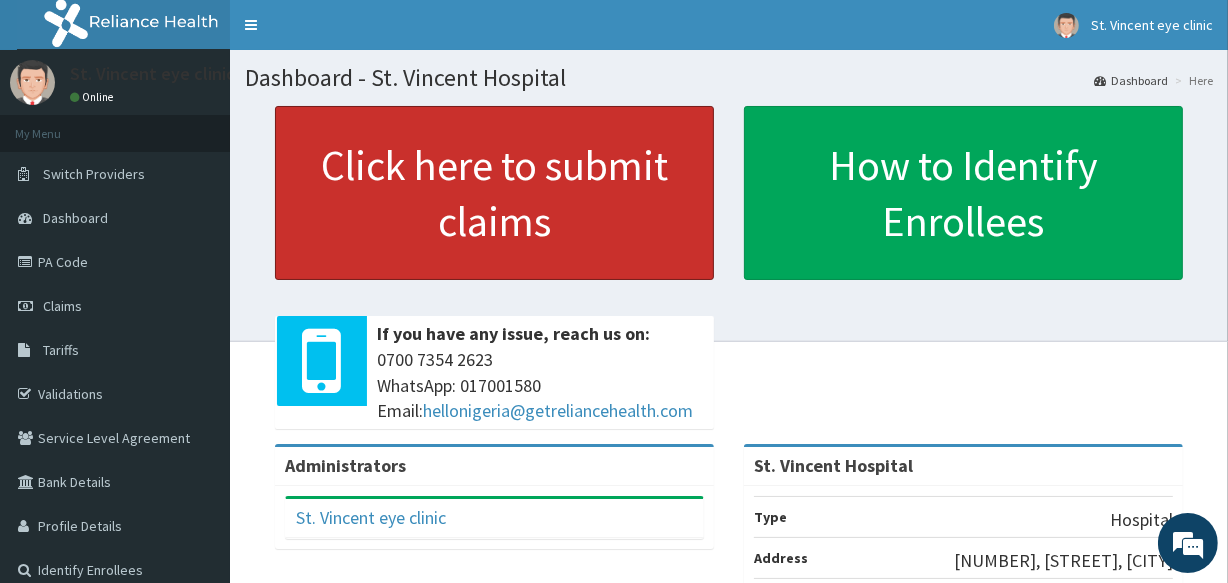 click on "Click here to submit claims" at bounding box center [494, 193] 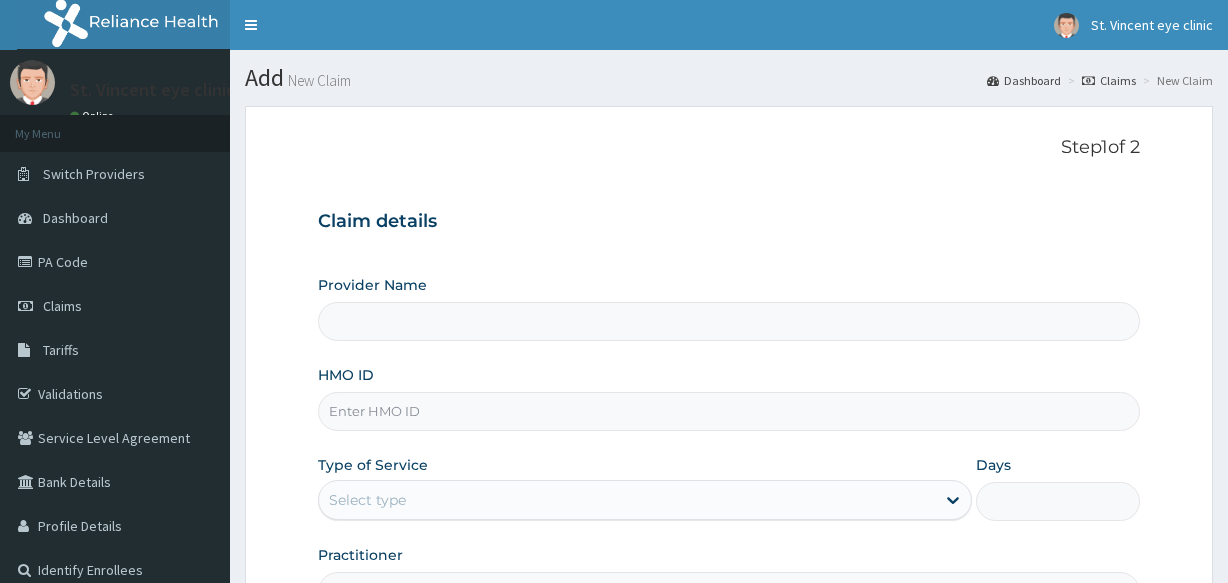 scroll, scrollTop: 0, scrollLeft: 0, axis: both 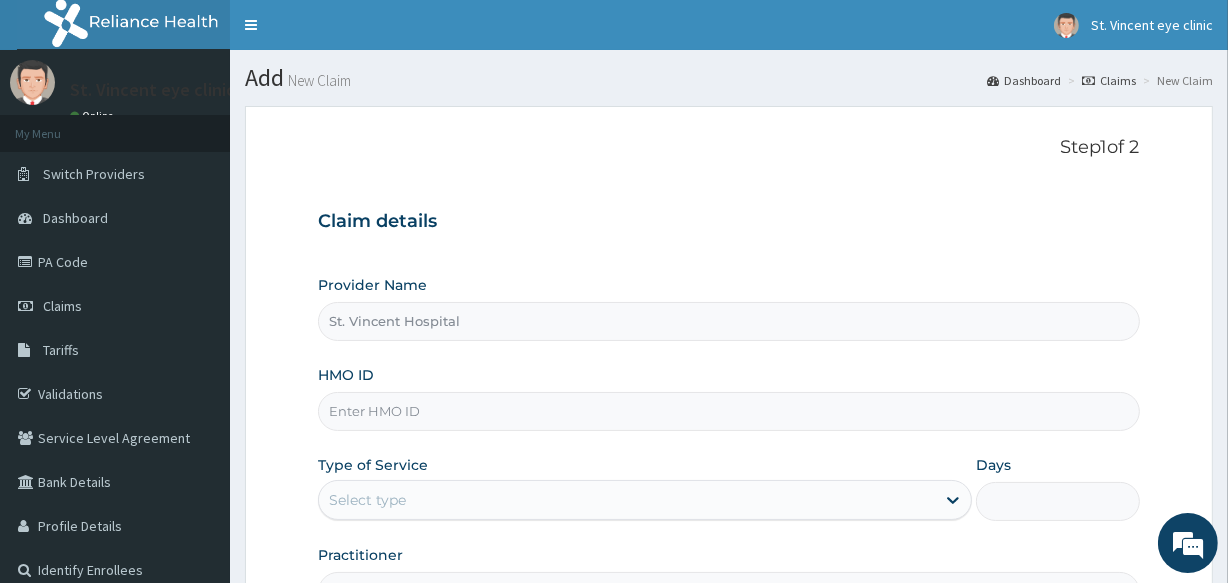 type on "St. Vincent Hospital" 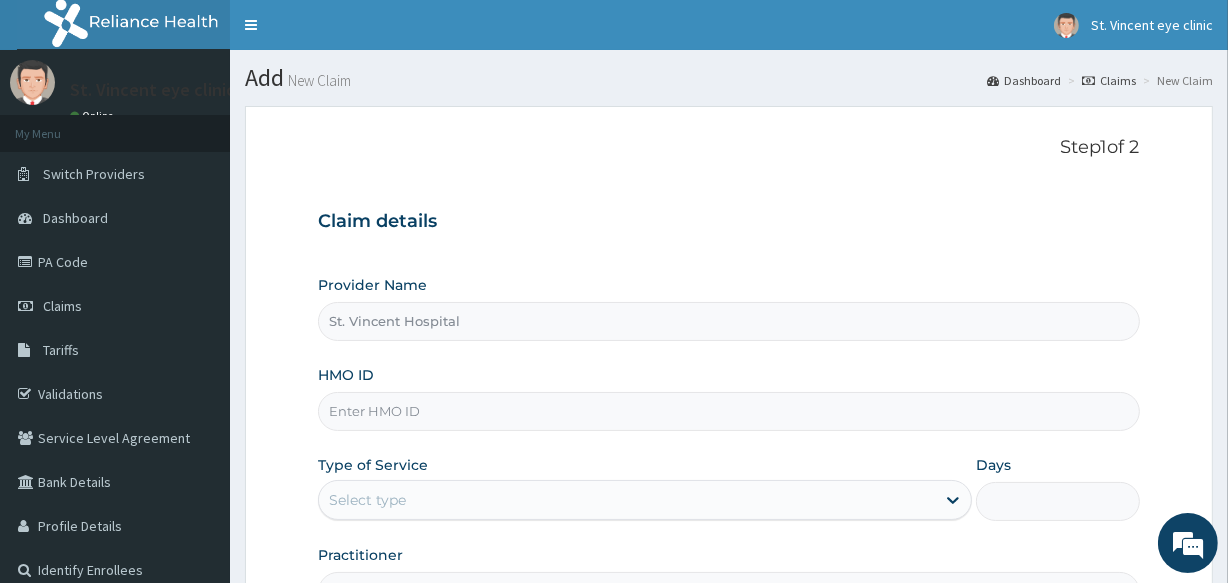 scroll, scrollTop: 0, scrollLeft: 0, axis: both 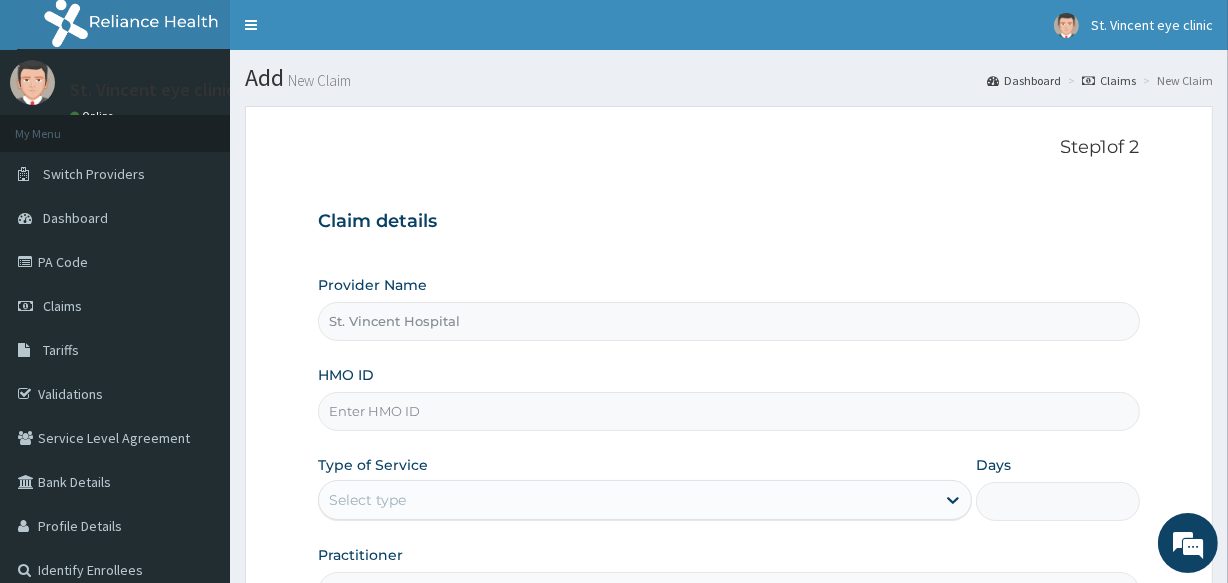 click on "HMO ID" at bounding box center [728, 411] 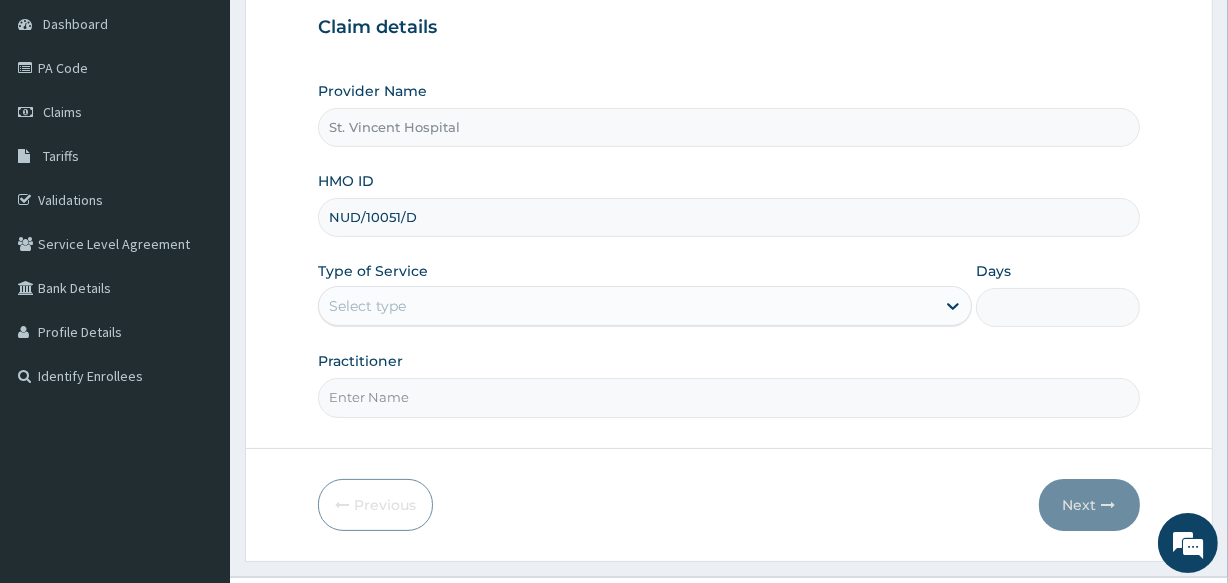 scroll, scrollTop: 187, scrollLeft: 0, axis: vertical 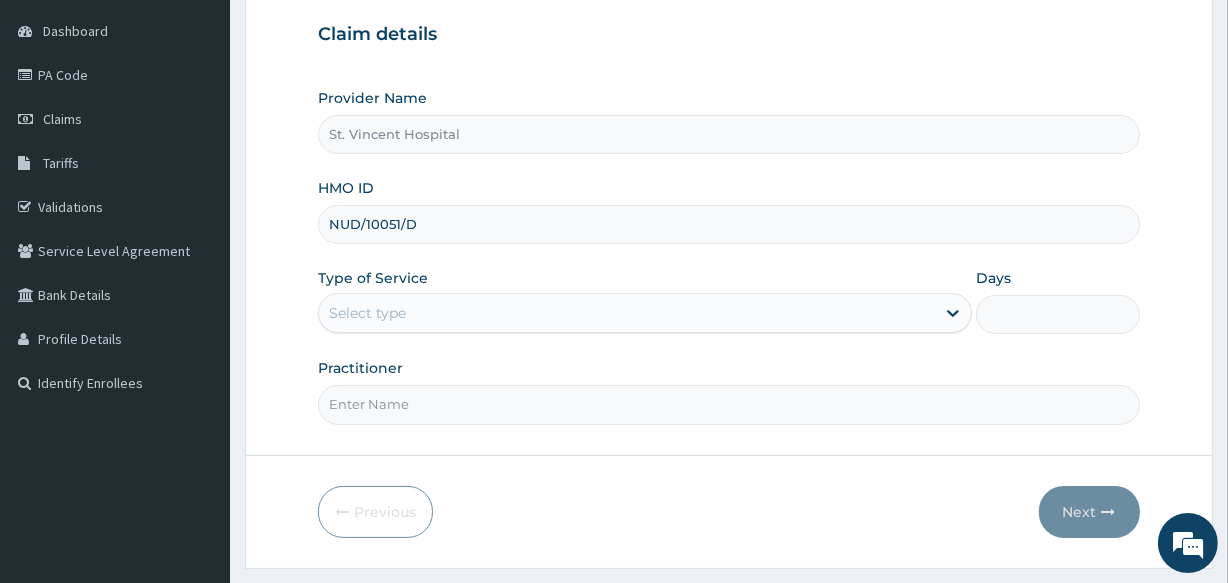type on "NUD/10051/D" 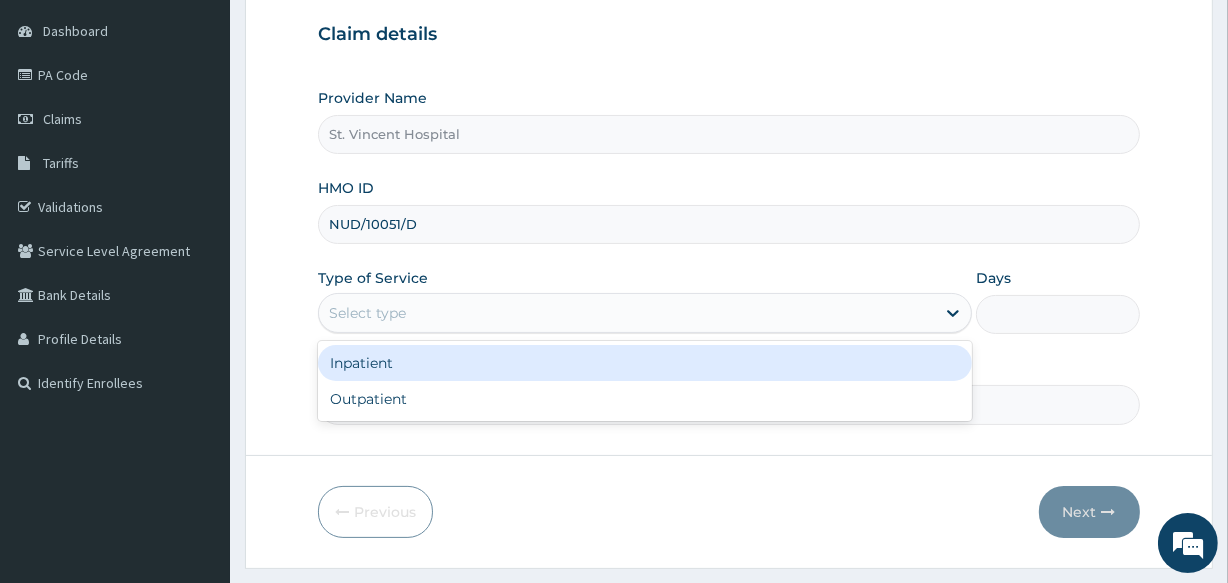 click on "Select type" at bounding box center [627, 313] 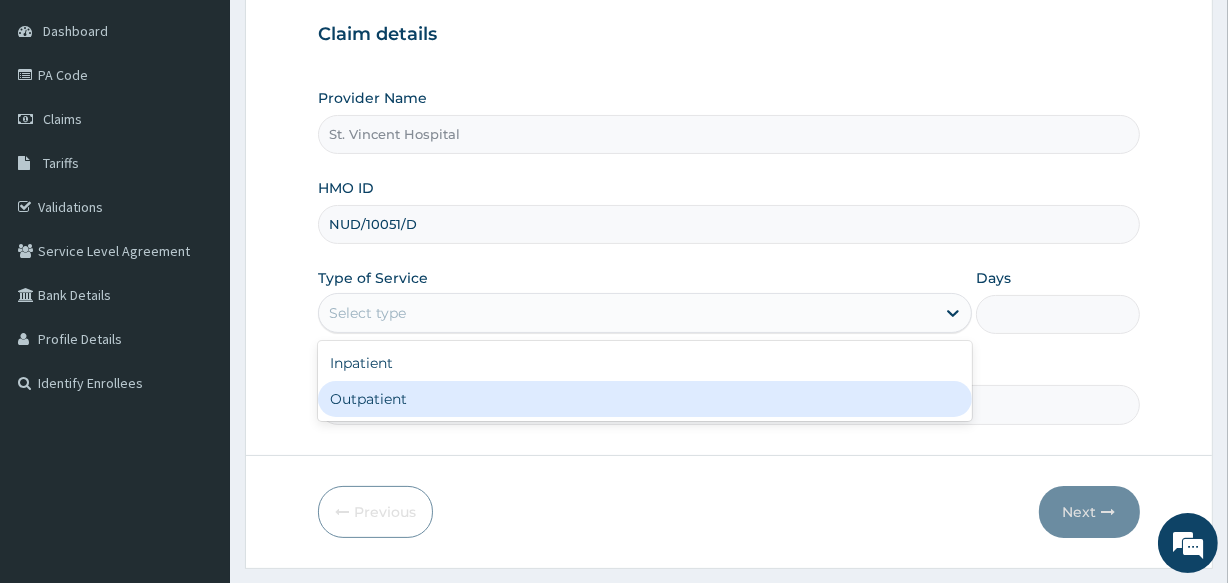 click on "Outpatient" at bounding box center [645, 399] 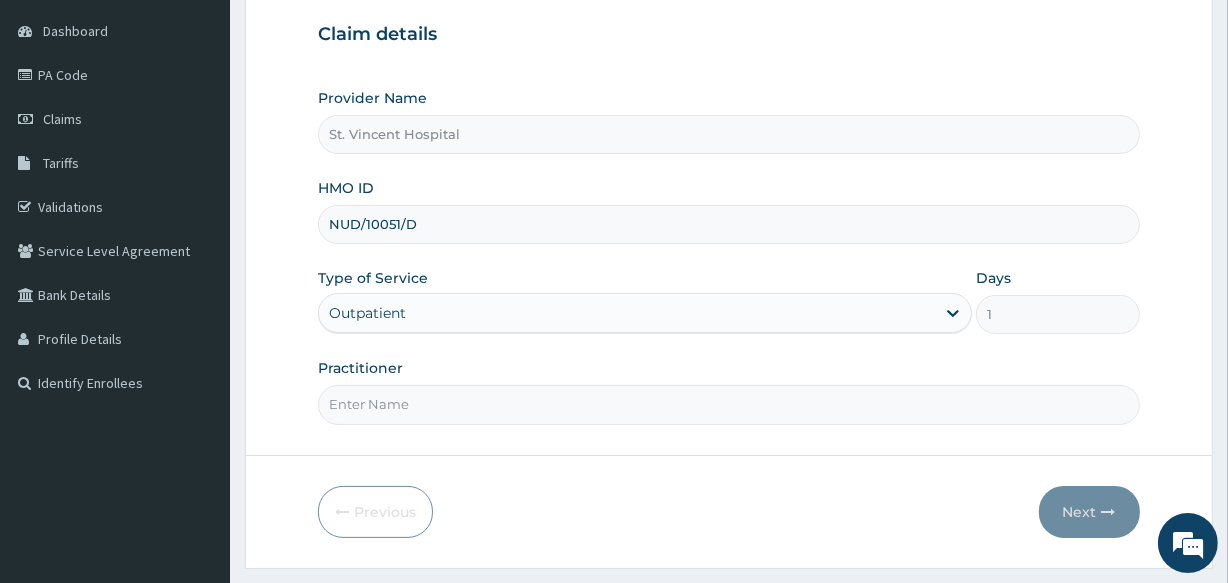 click on "Practitioner" at bounding box center (728, 404) 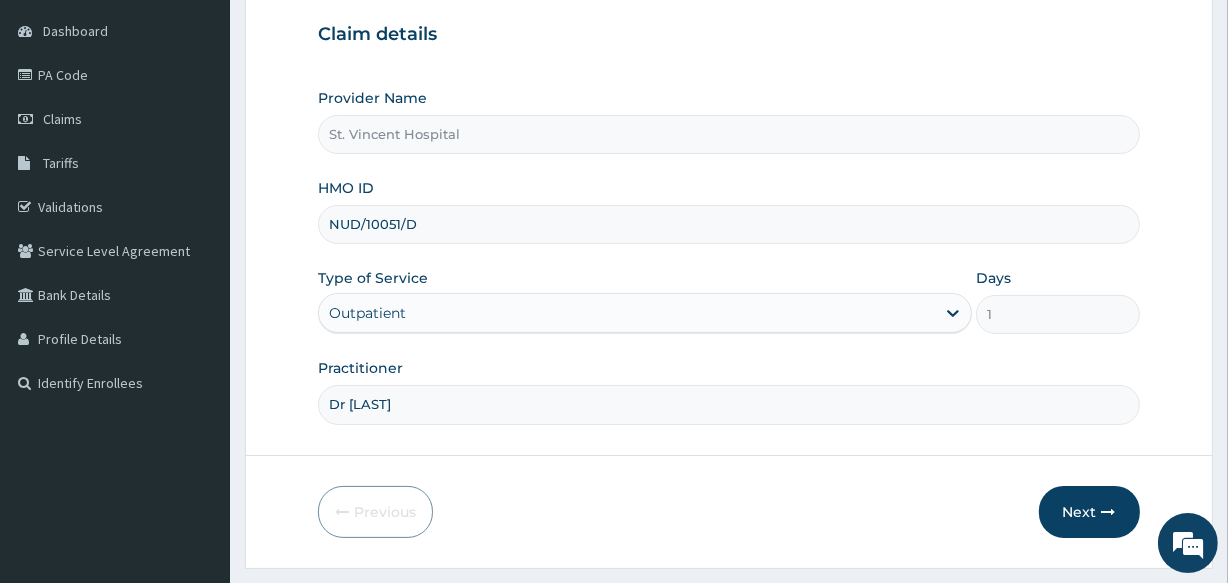 drag, startPoint x: 435, startPoint y: 418, endPoint x: 344, endPoint y: 405, distance: 91.92388 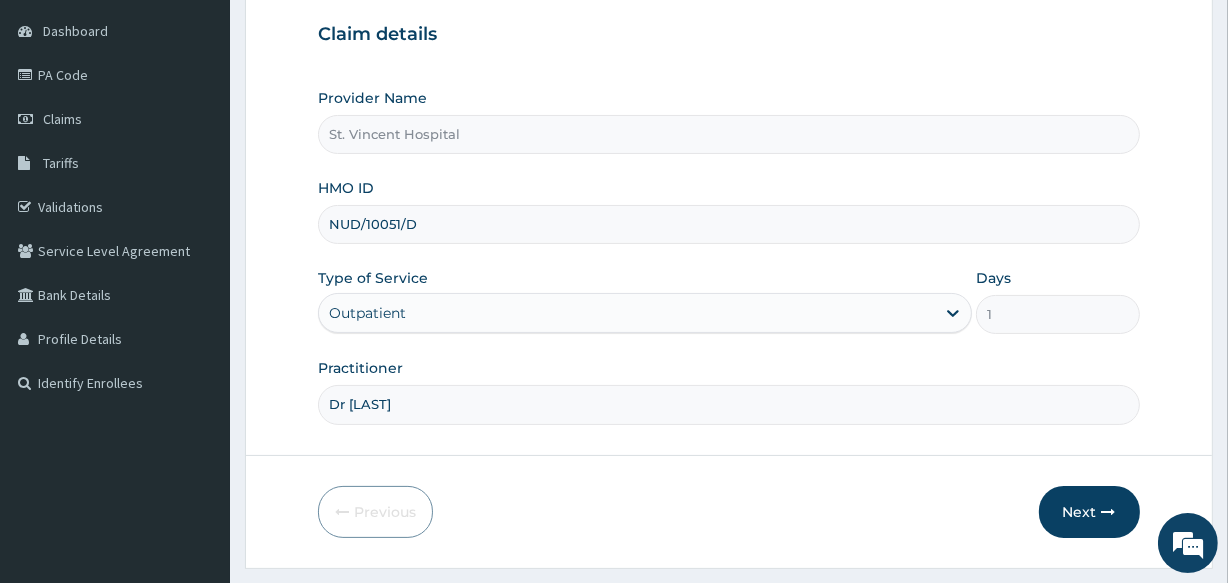 click on "Dr Alozie" at bounding box center (728, 404) 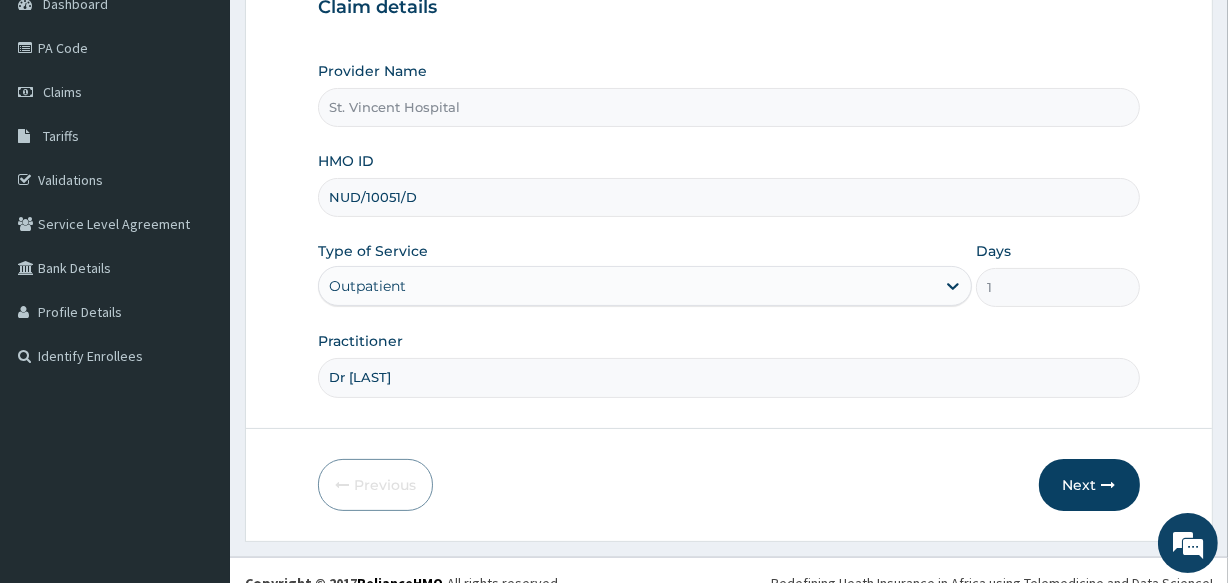 scroll, scrollTop: 194, scrollLeft: 0, axis: vertical 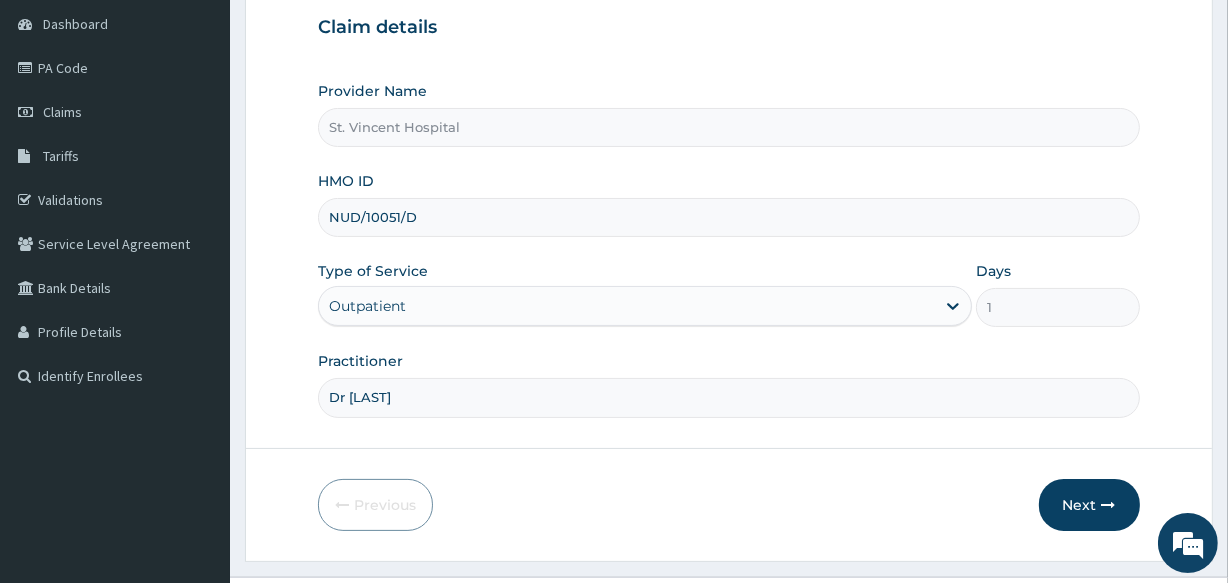 type on "Dr Basil Alozie" 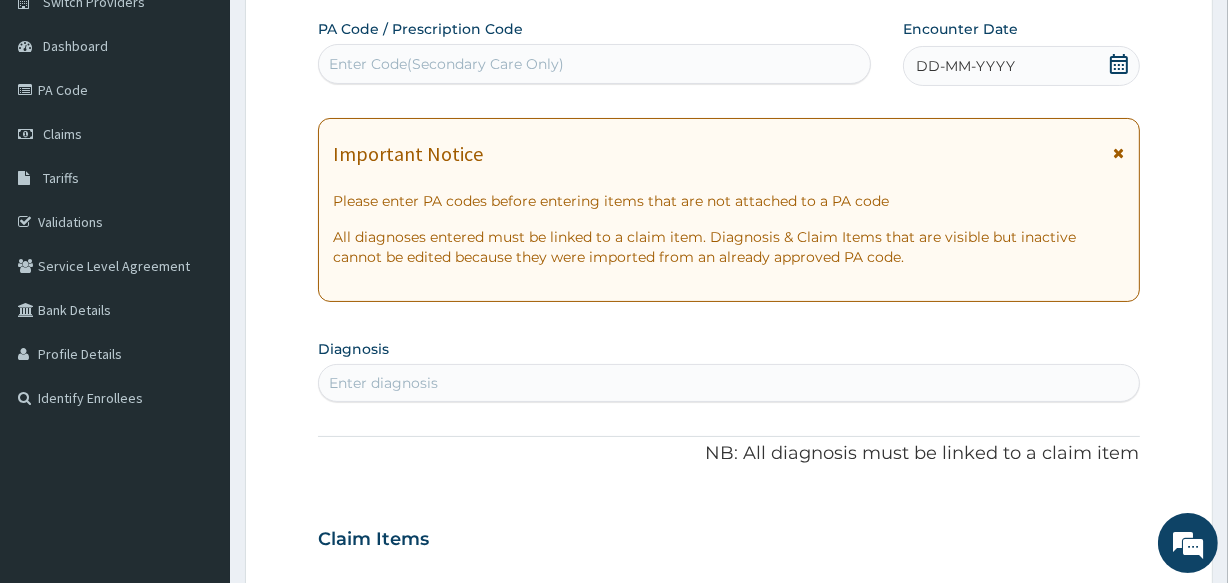 scroll, scrollTop: 0, scrollLeft: 0, axis: both 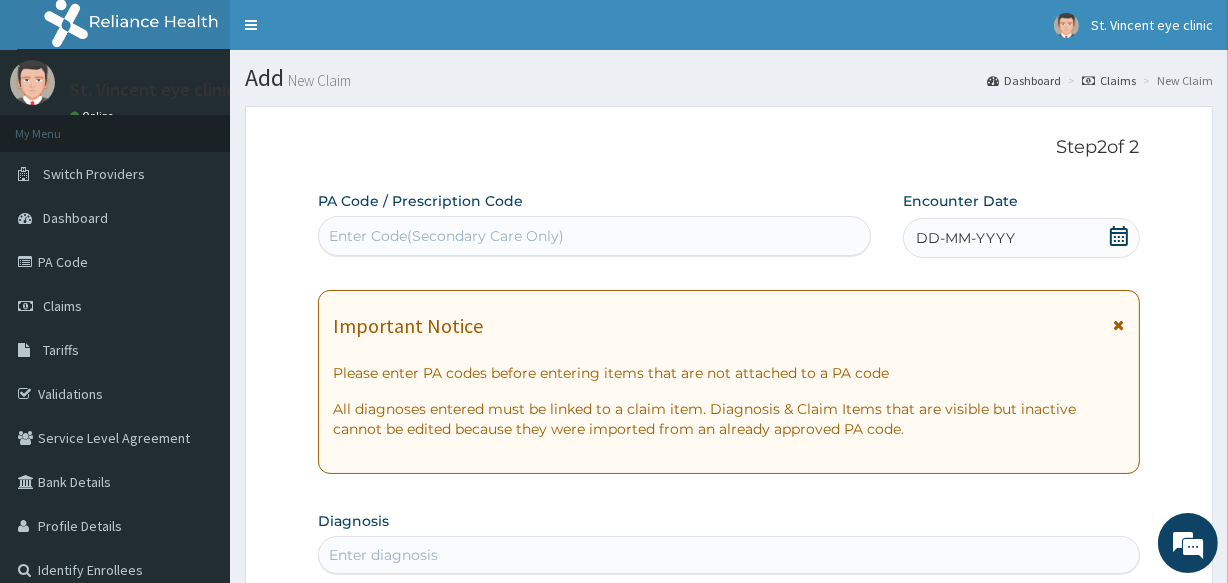 click at bounding box center [1119, 325] 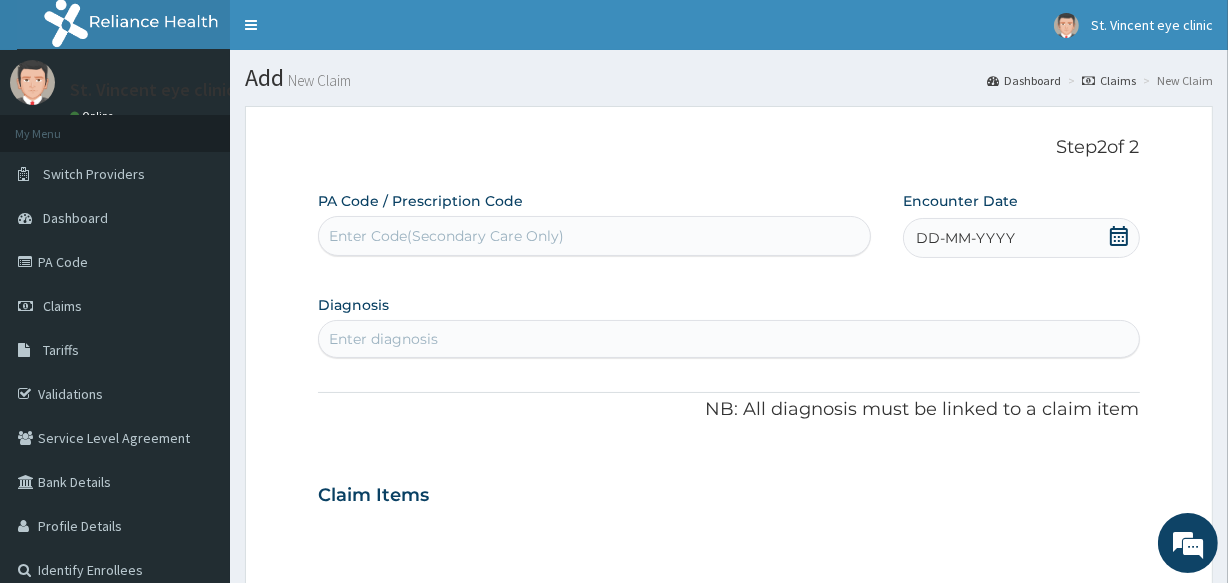 click on "DD-MM-YYYY" at bounding box center [1021, 238] 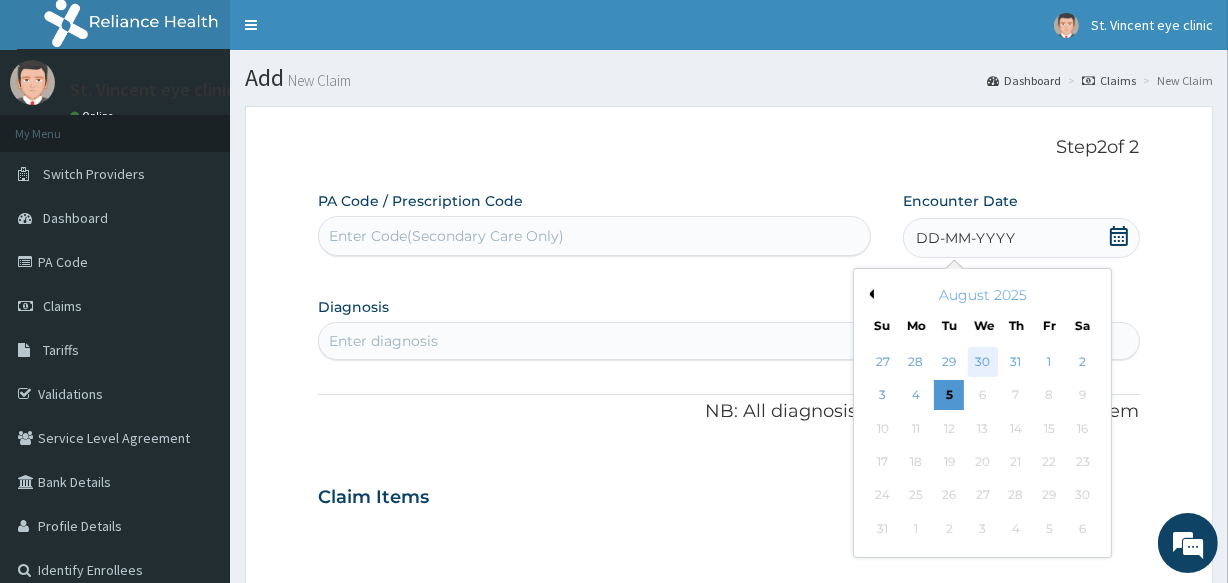 click on "30" at bounding box center (982, 362) 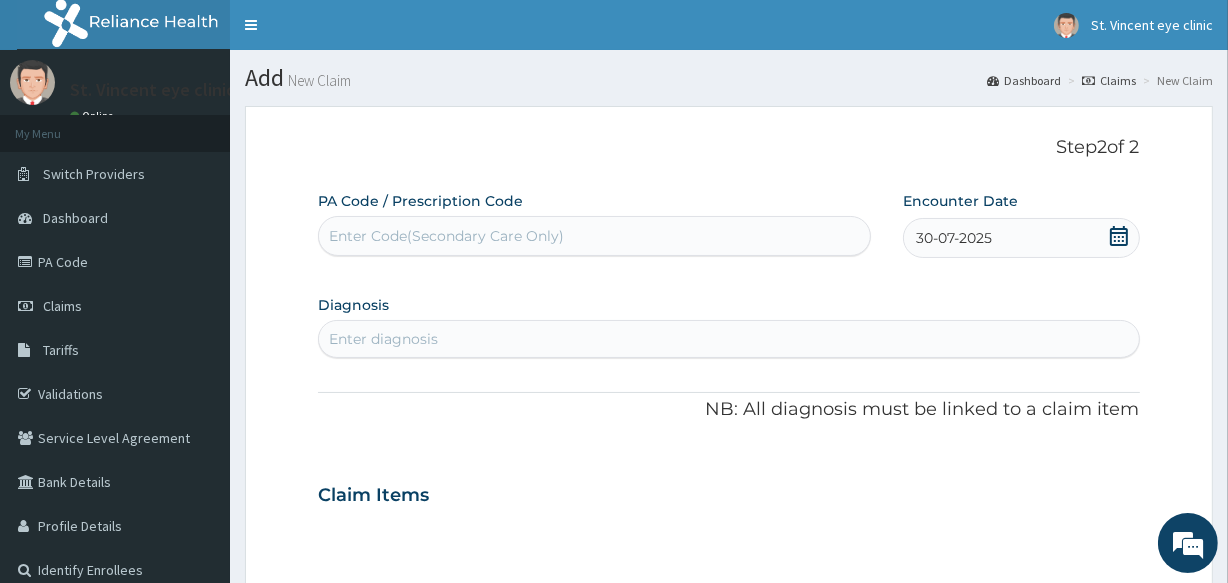 click on "Enter diagnosis" at bounding box center (728, 339) 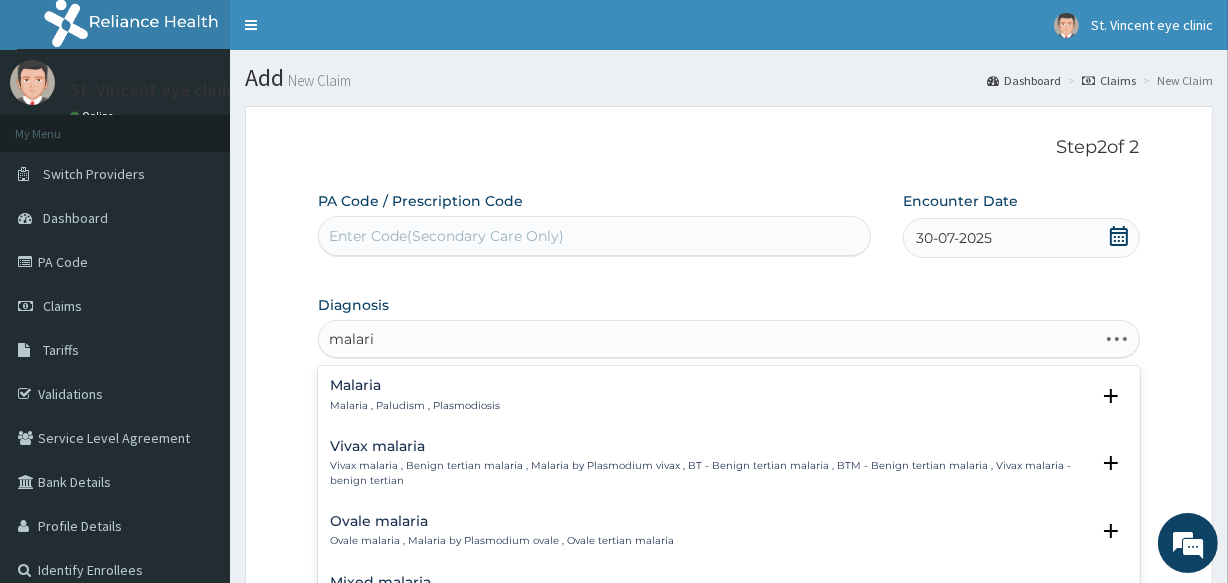 type on "malaria" 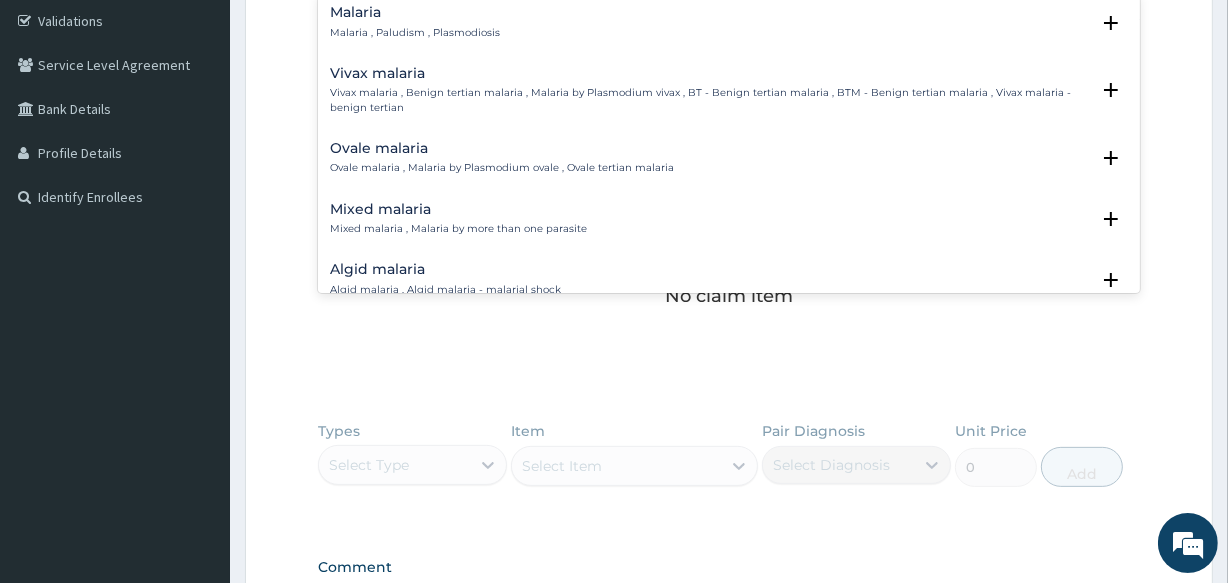 scroll, scrollTop: 530, scrollLeft: 0, axis: vertical 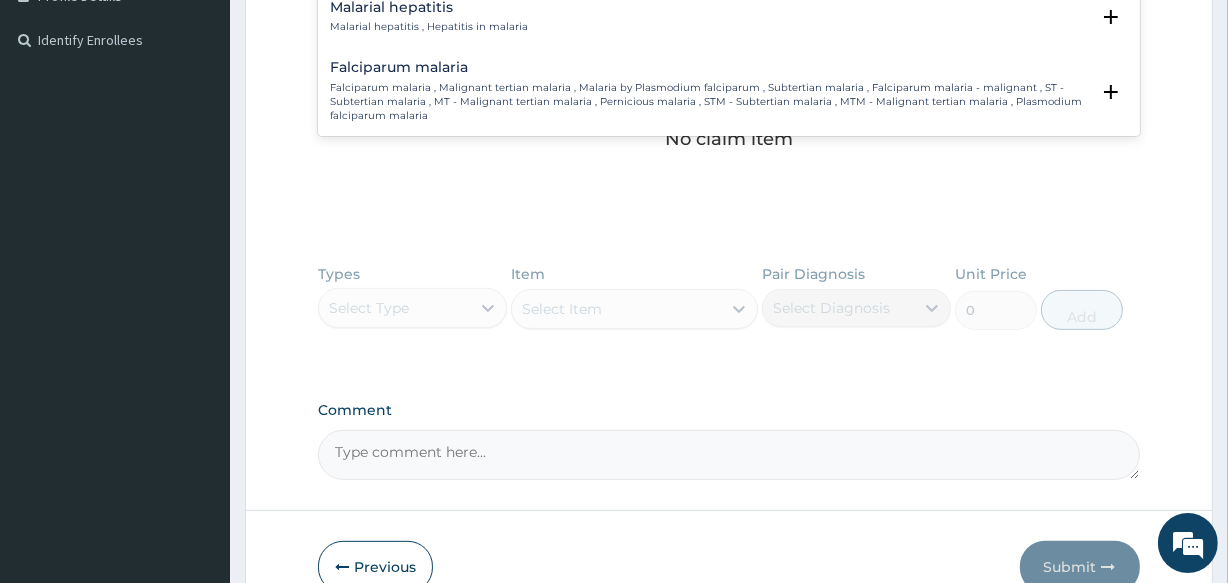 click on "Falciparum malaria , Malignant tertian malaria , Malaria by Plasmodium falciparum , Subtertian malaria , Falciparum malaria - malignant , ST - Subtertian malaria , MT - Malignant tertian malaria , Pernicious malaria , STM - Subtertian malaria , MTM - Malignant tertian malaria , Plasmodium falciparum malaria" at bounding box center (709, 102) 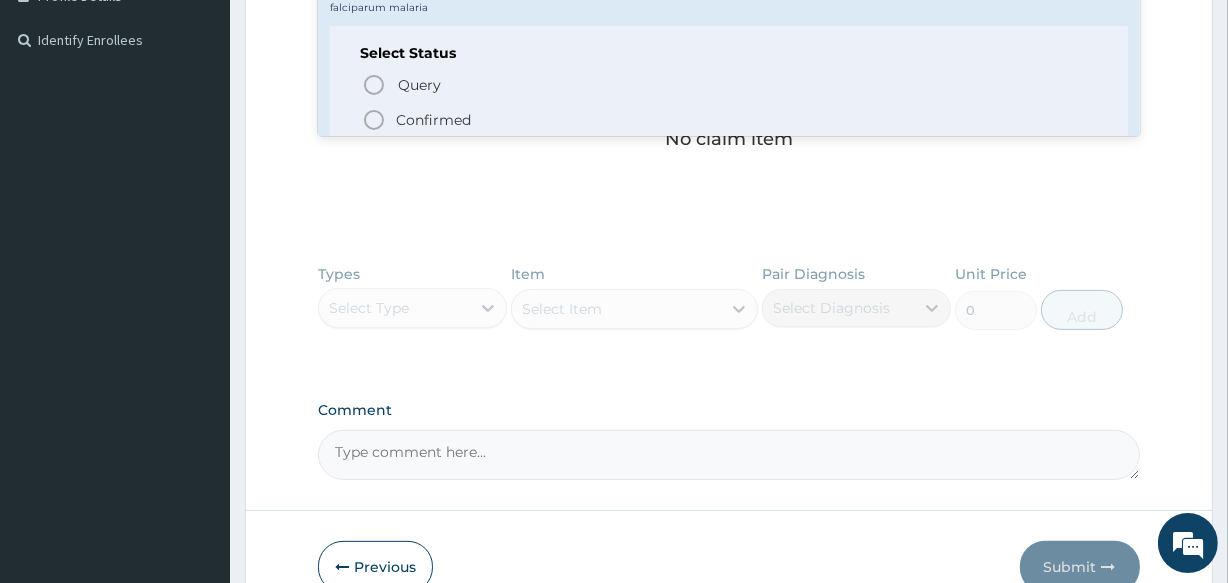 scroll, scrollTop: 700, scrollLeft: 0, axis: vertical 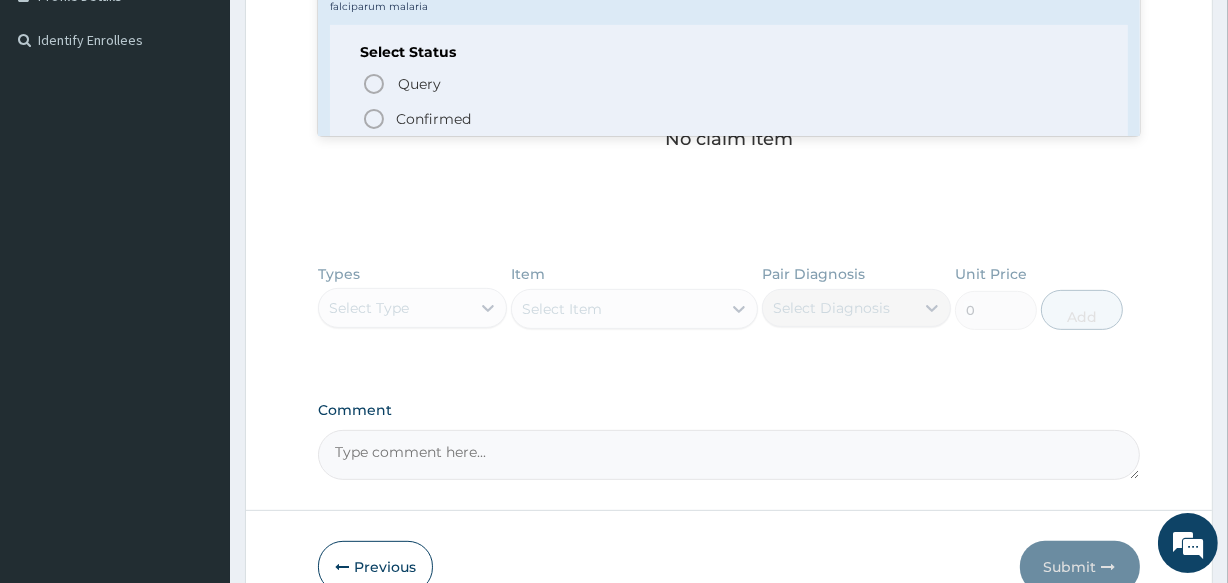 click 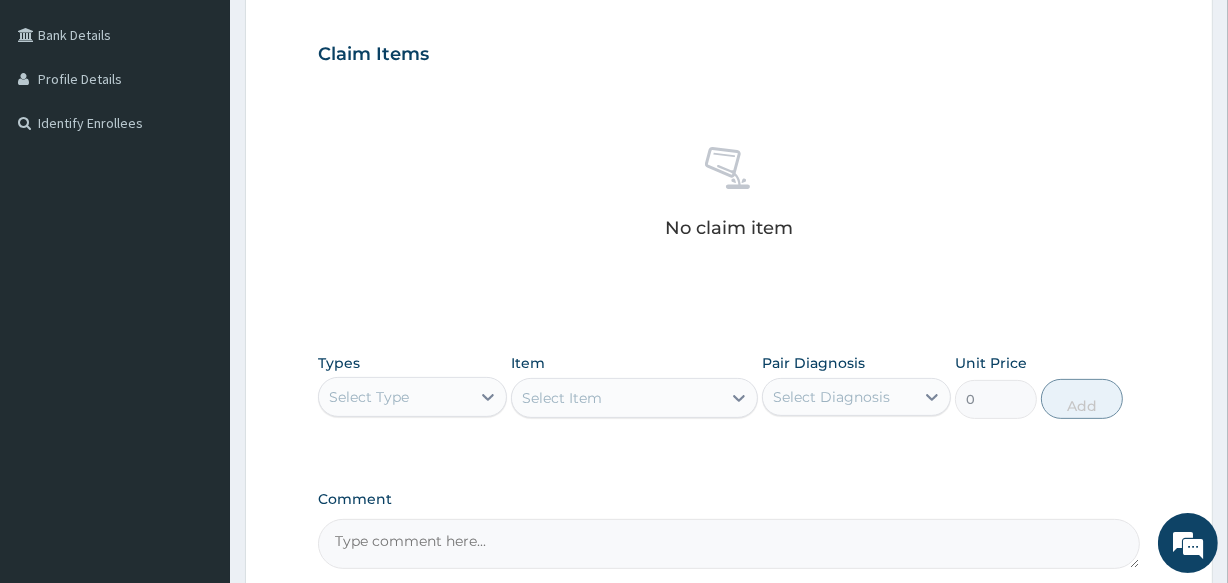 scroll, scrollTop: 448, scrollLeft: 0, axis: vertical 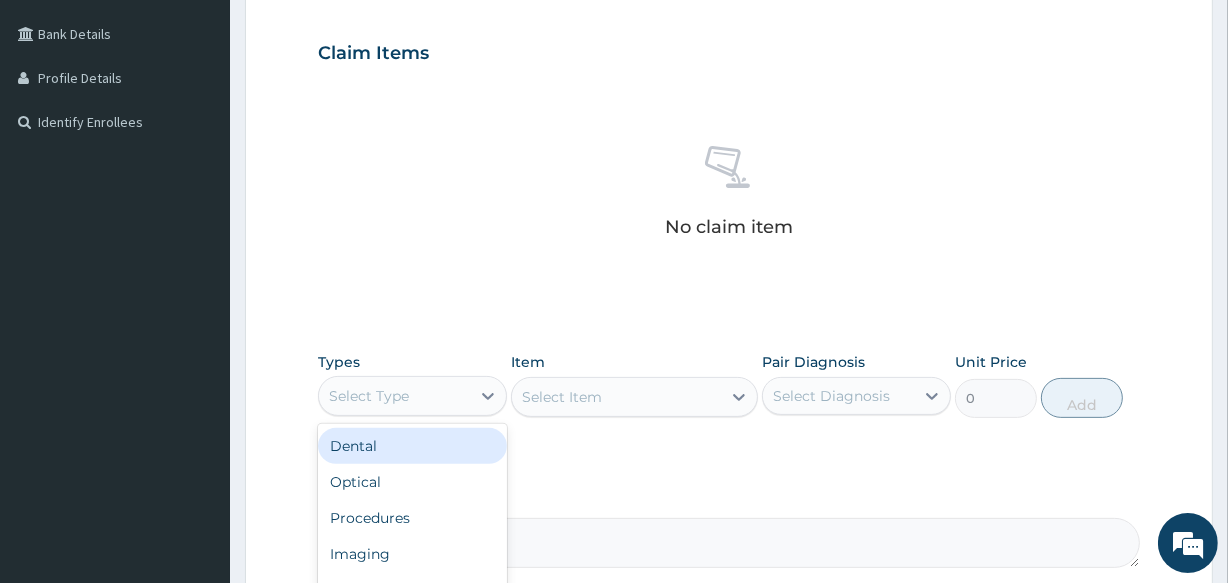 click on "Select Type" at bounding box center (369, 396) 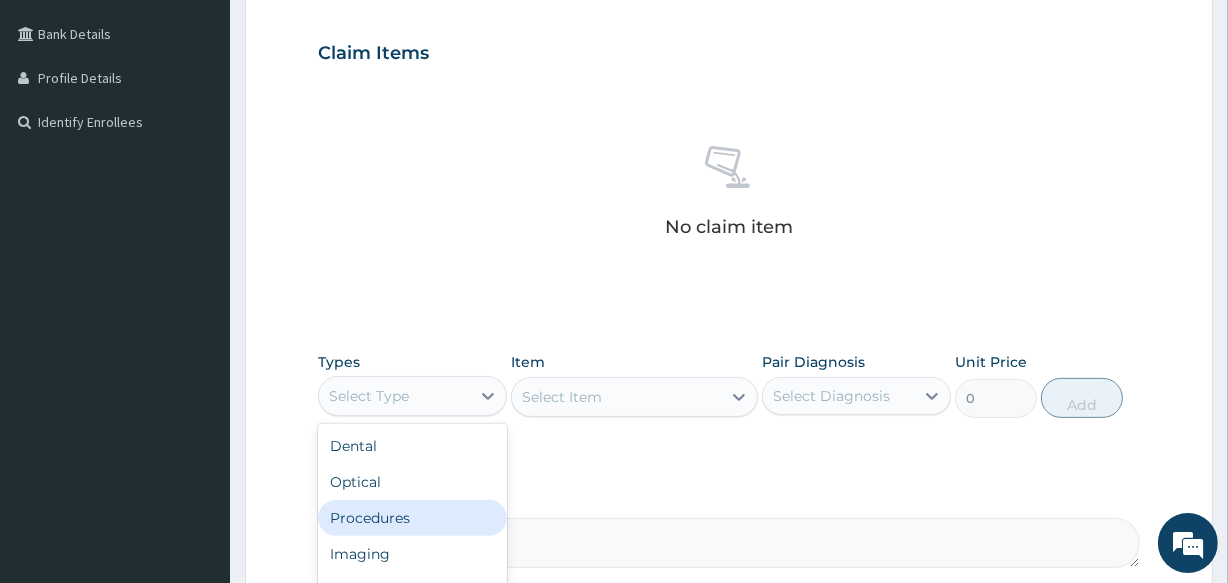 click on "Procedures" at bounding box center (412, 518) 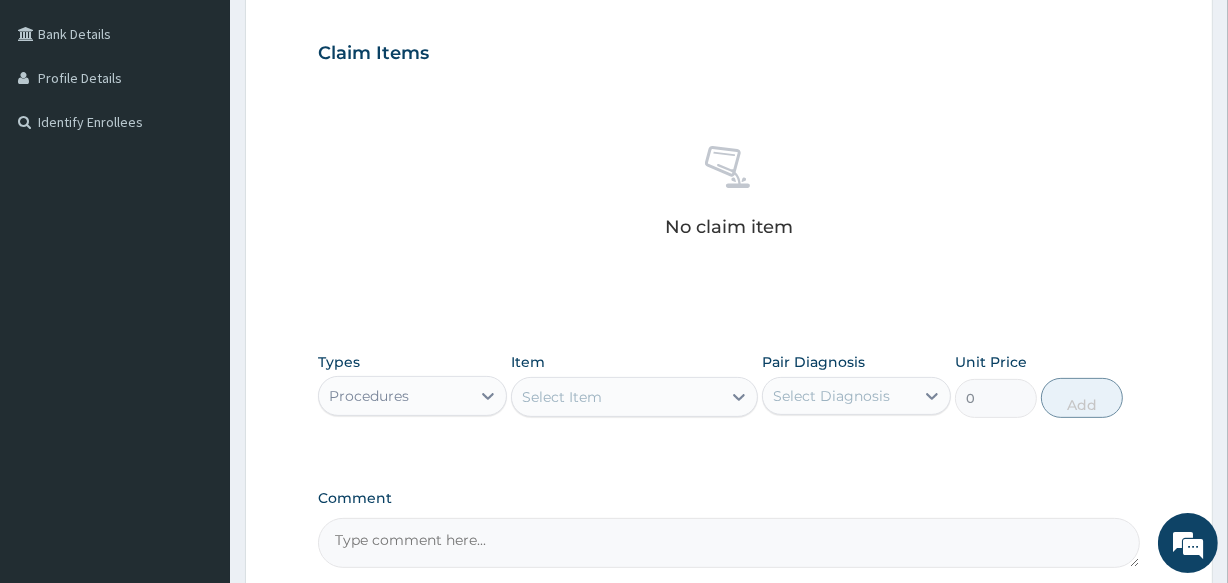 click on "Select Item" at bounding box center [562, 397] 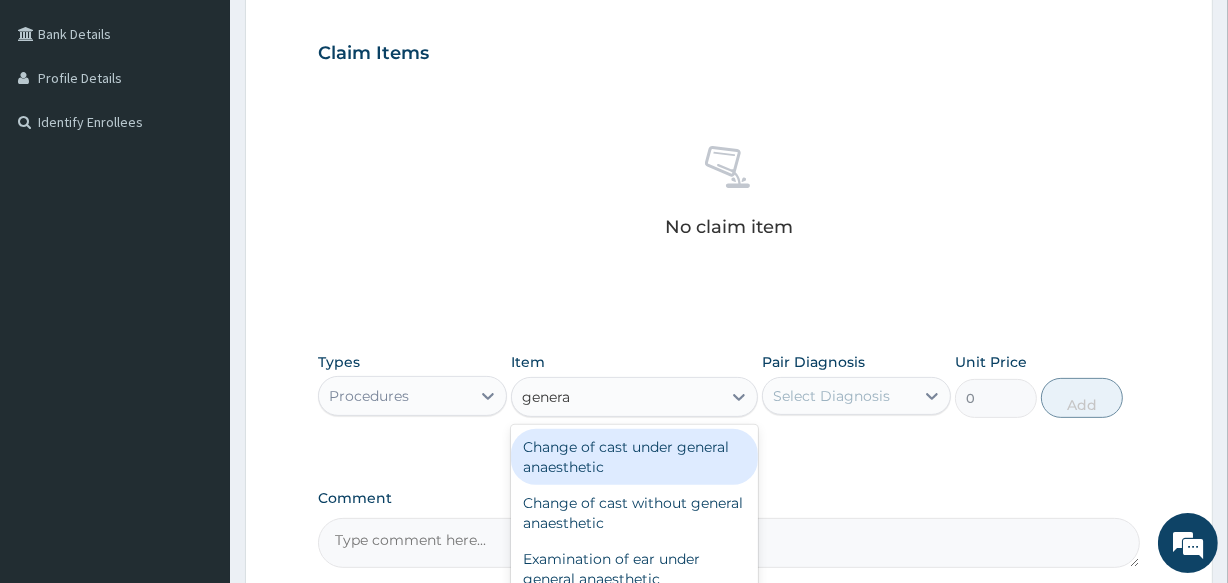 type on "general" 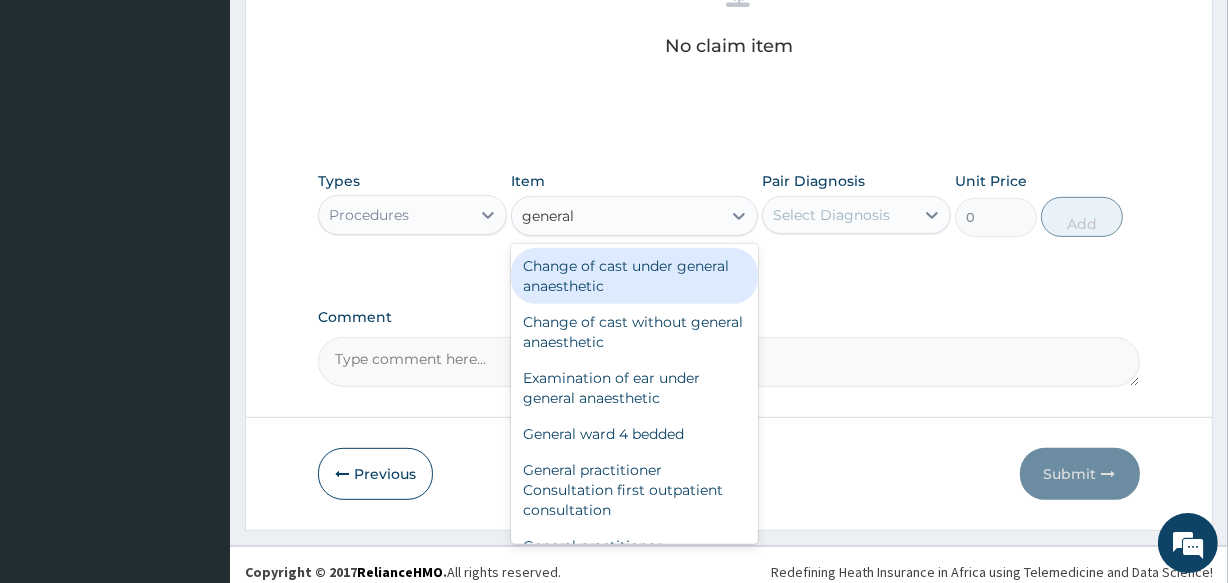 scroll, scrollTop: 642, scrollLeft: 0, axis: vertical 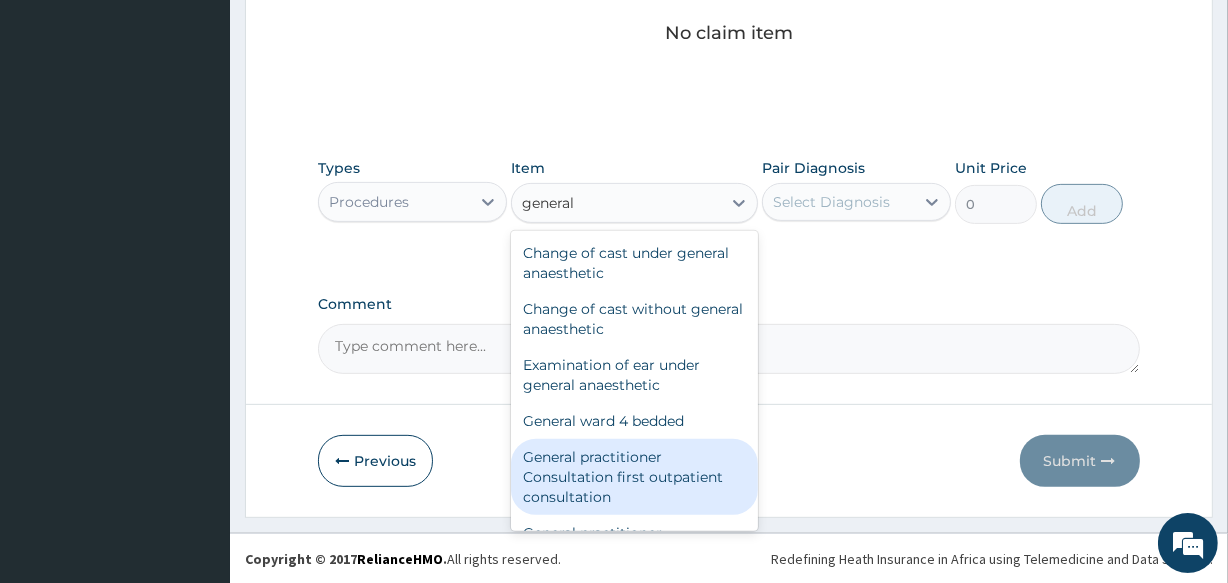 click on "General practitioner Consultation first outpatient consultation" at bounding box center [634, 477] 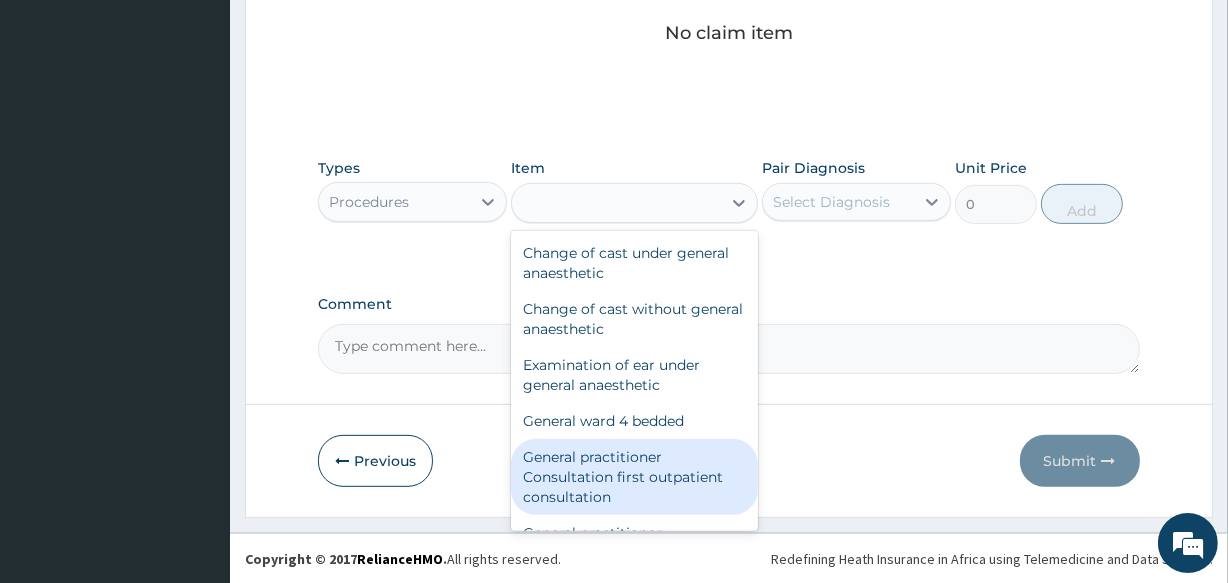 type on "3547.5" 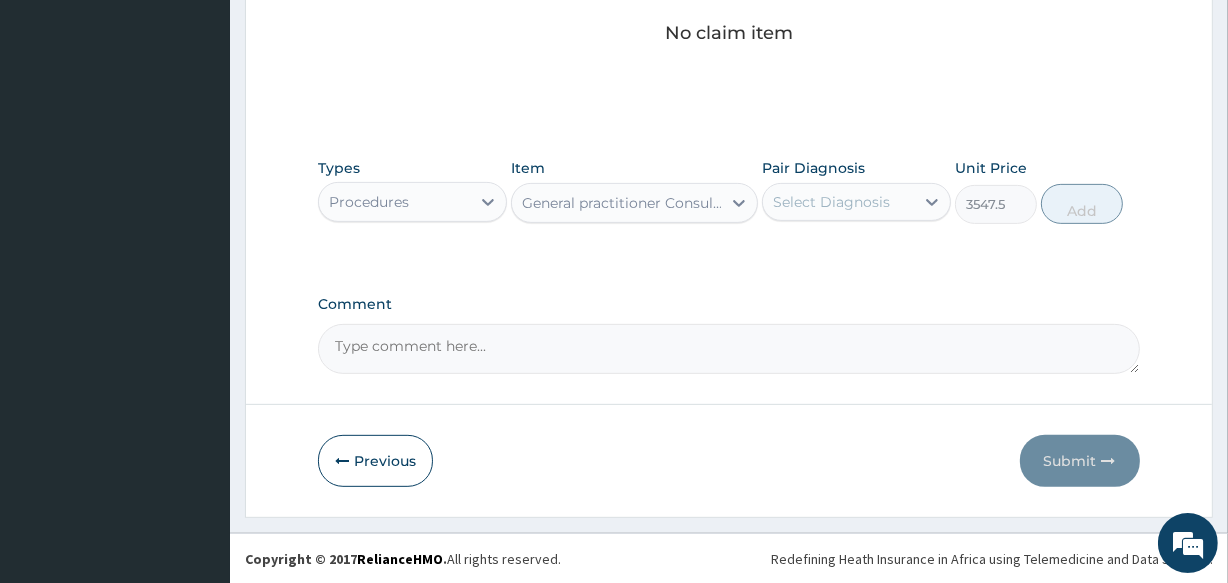 click on "Select Diagnosis" at bounding box center [831, 202] 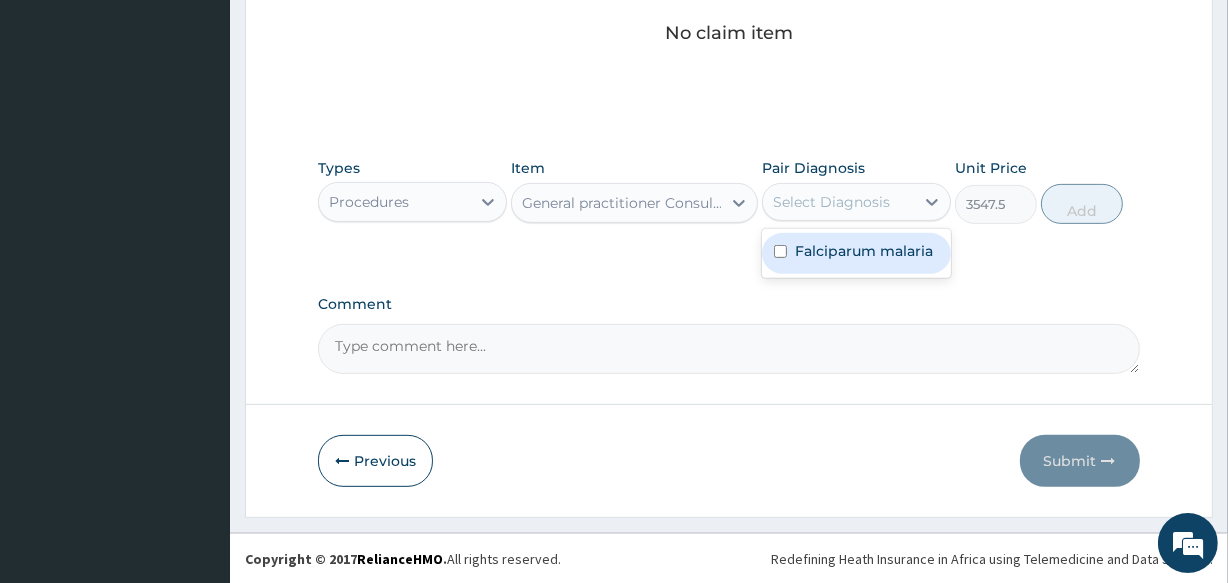 click on "Falciparum malaria" at bounding box center [856, 253] 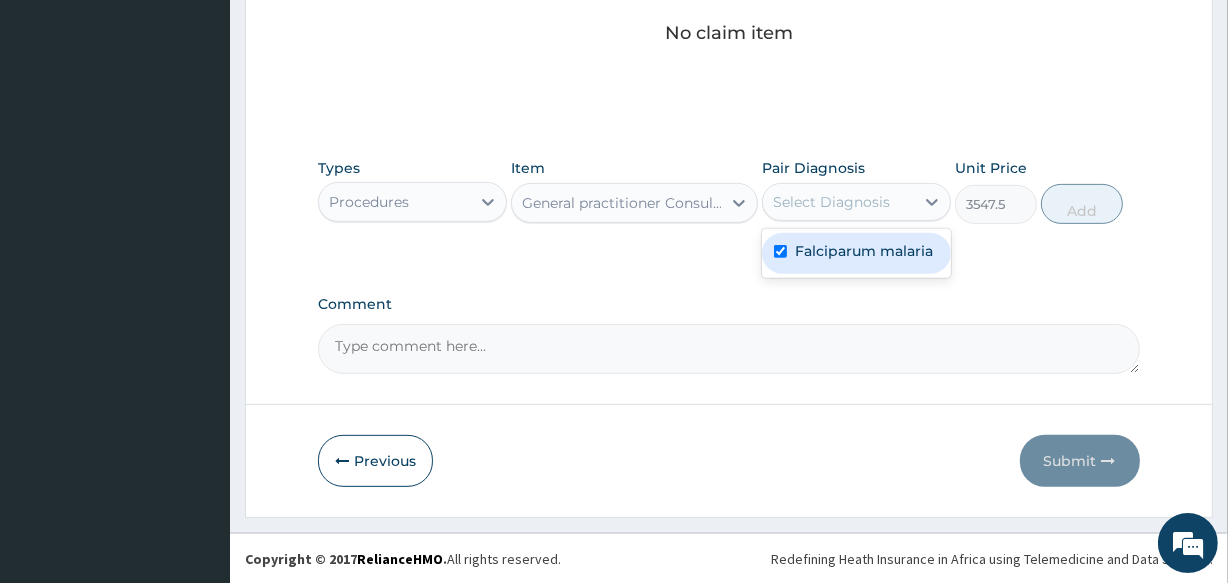 checkbox on "true" 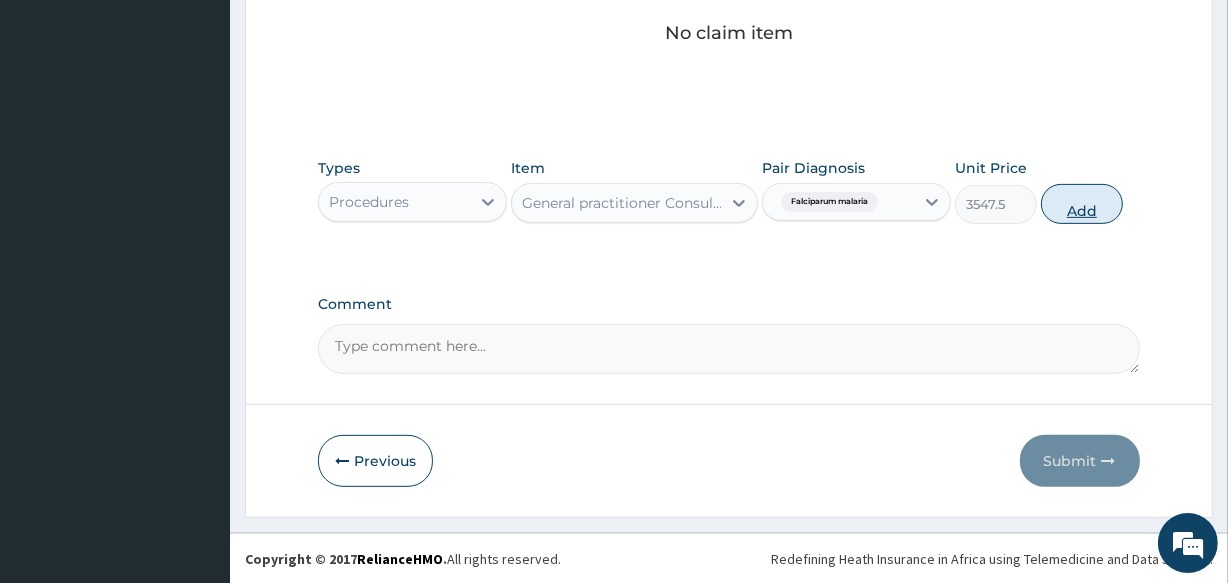 click on "Add" at bounding box center [1082, 204] 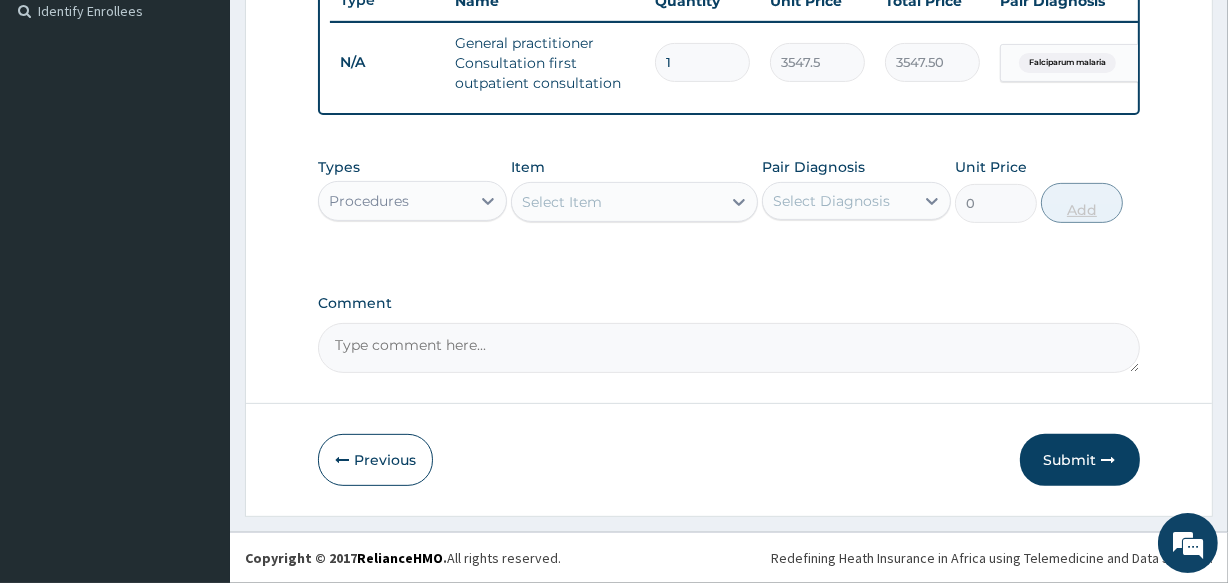 scroll, scrollTop: 571, scrollLeft: 0, axis: vertical 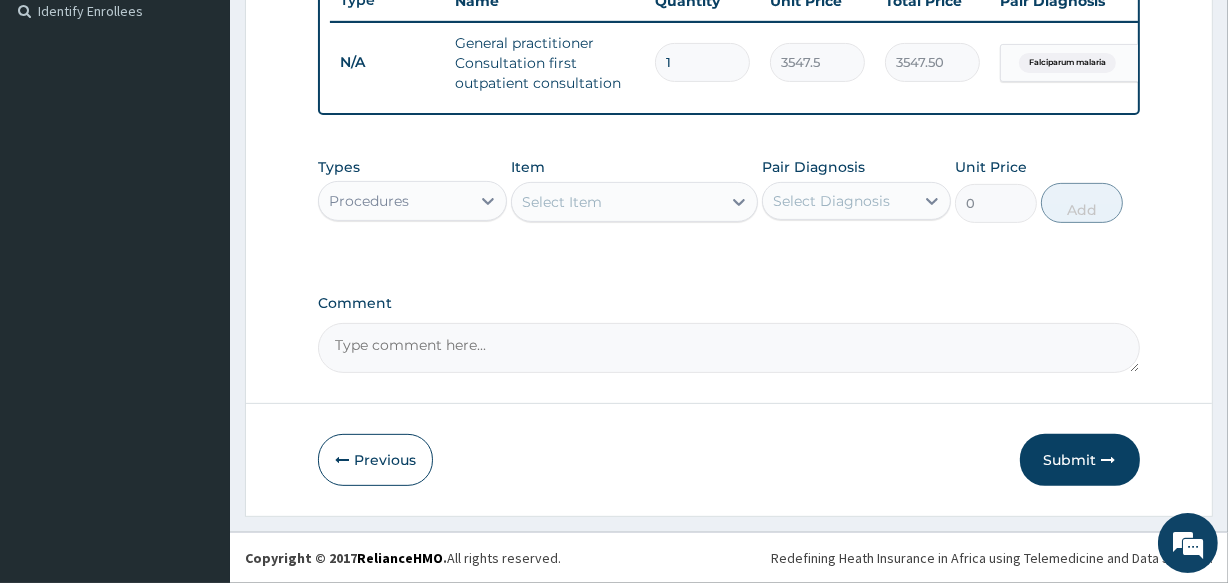 click on "Comment" at bounding box center (728, 303) 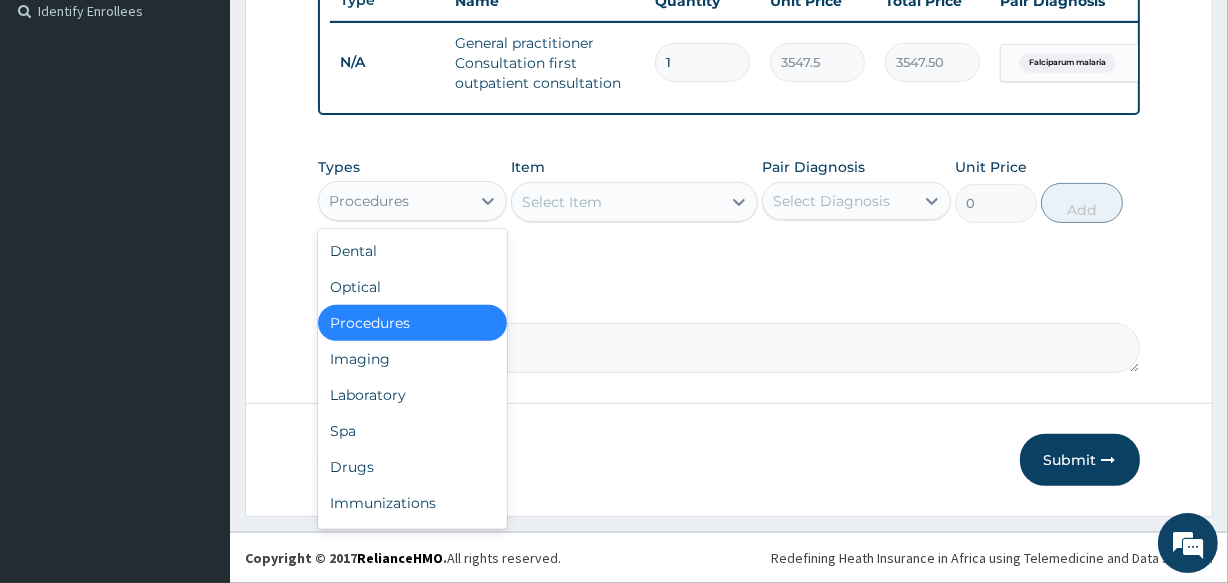 click on "Procedures" at bounding box center [394, 201] 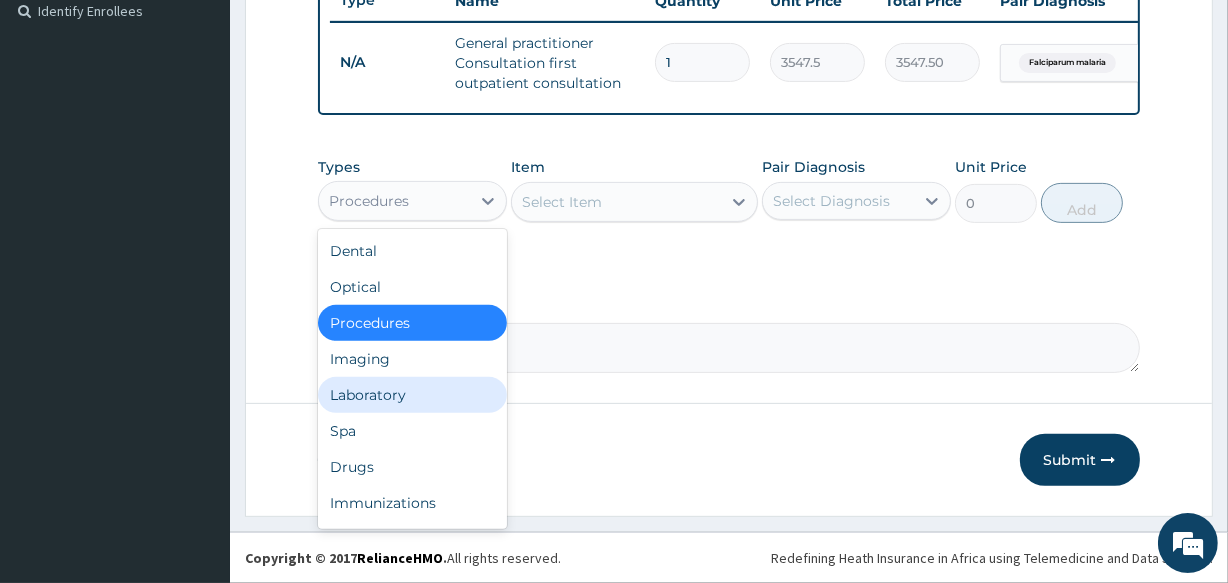 click on "Laboratory" at bounding box center [412, 395] 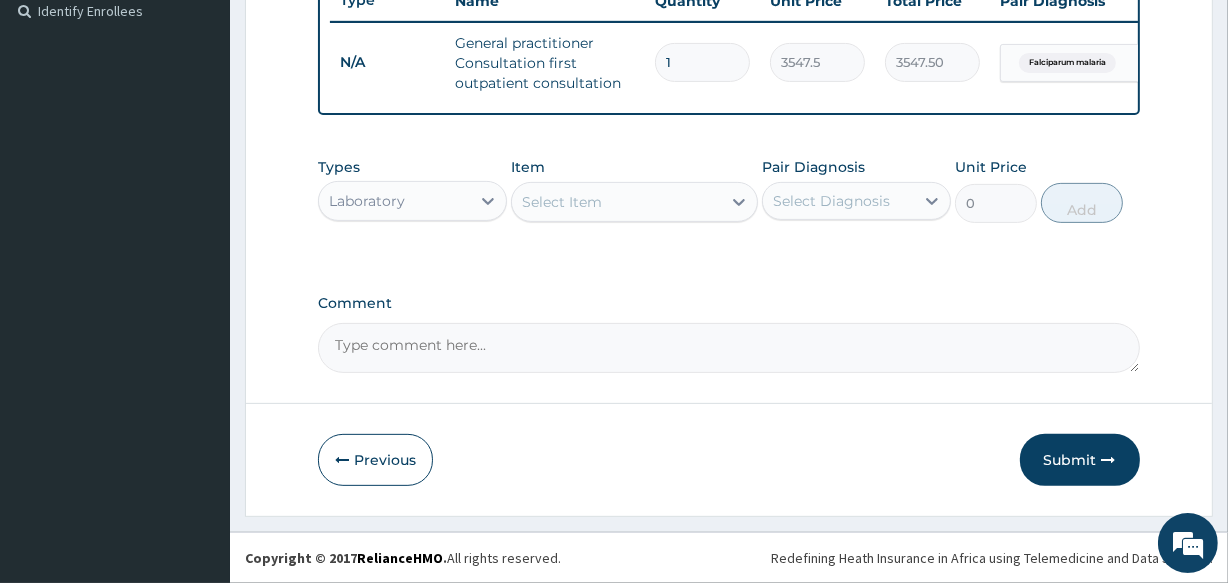 click on "Select Item" at bounding box center [562, 202] 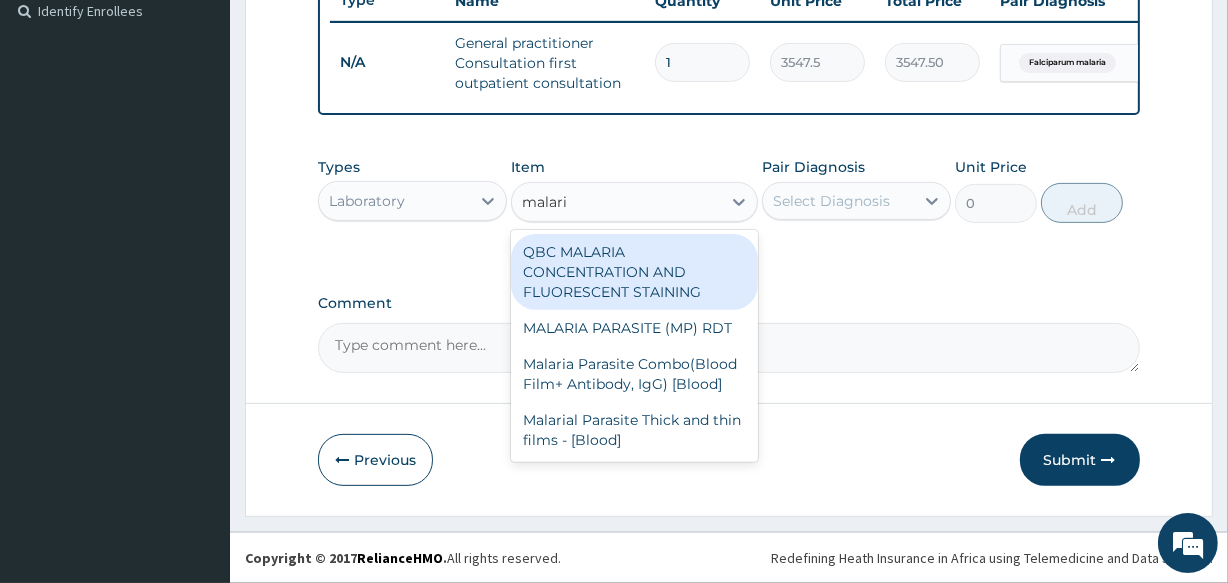 type on "malaria" 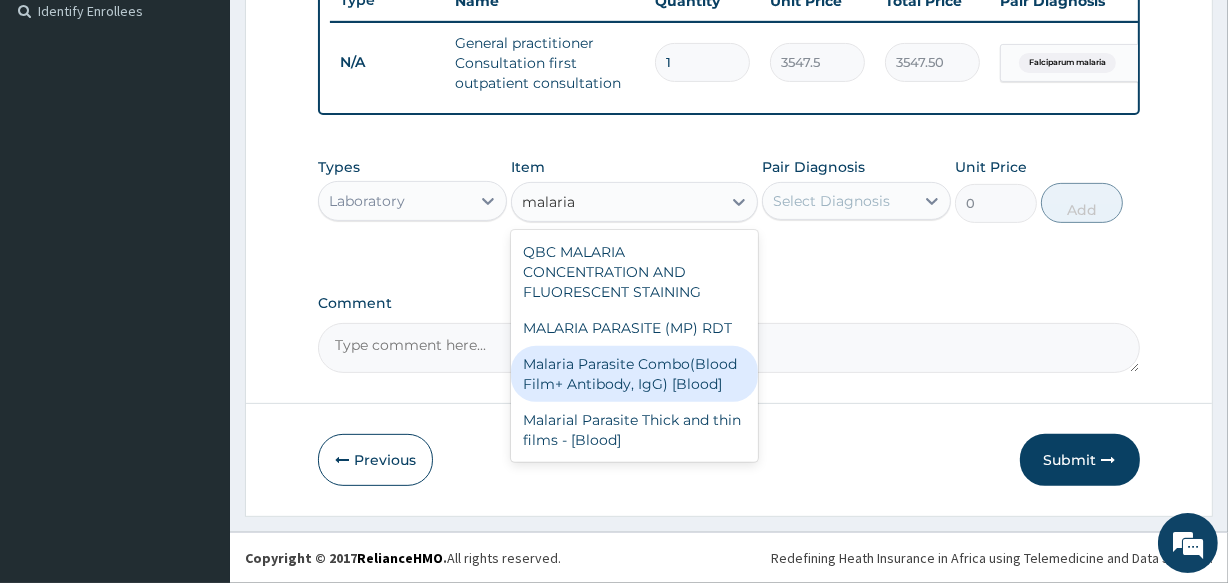 click on "Malaria Parasite Combo(Blood Film+ Antibody, IgG) [Blood]" at bounding box center (634, 374) 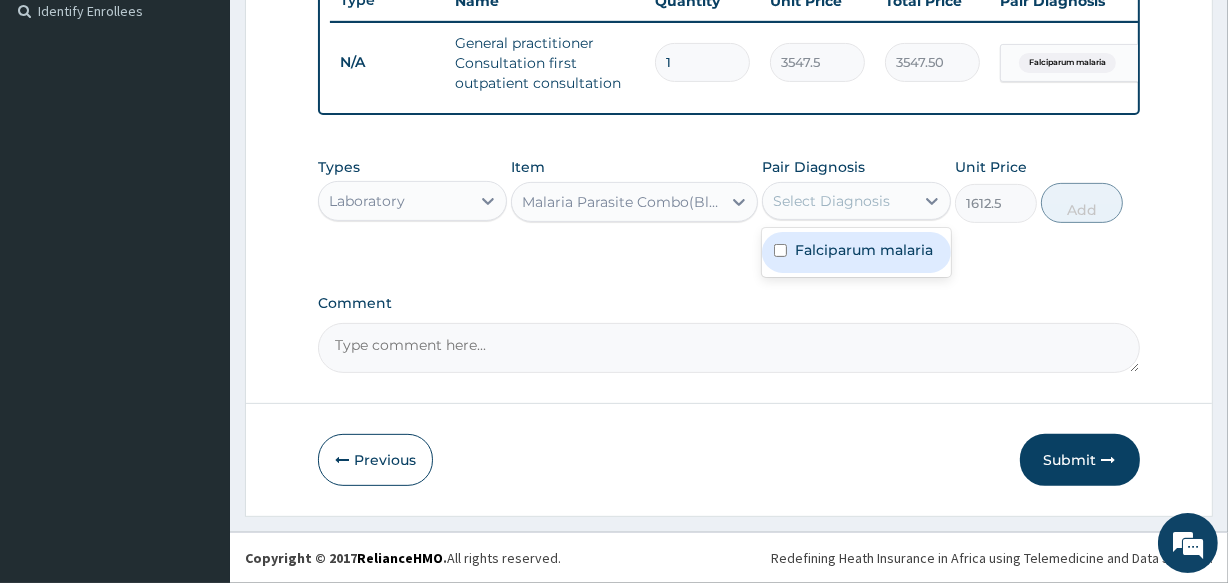 click on "Select Diagnosis" at bounding box center (831, 201) 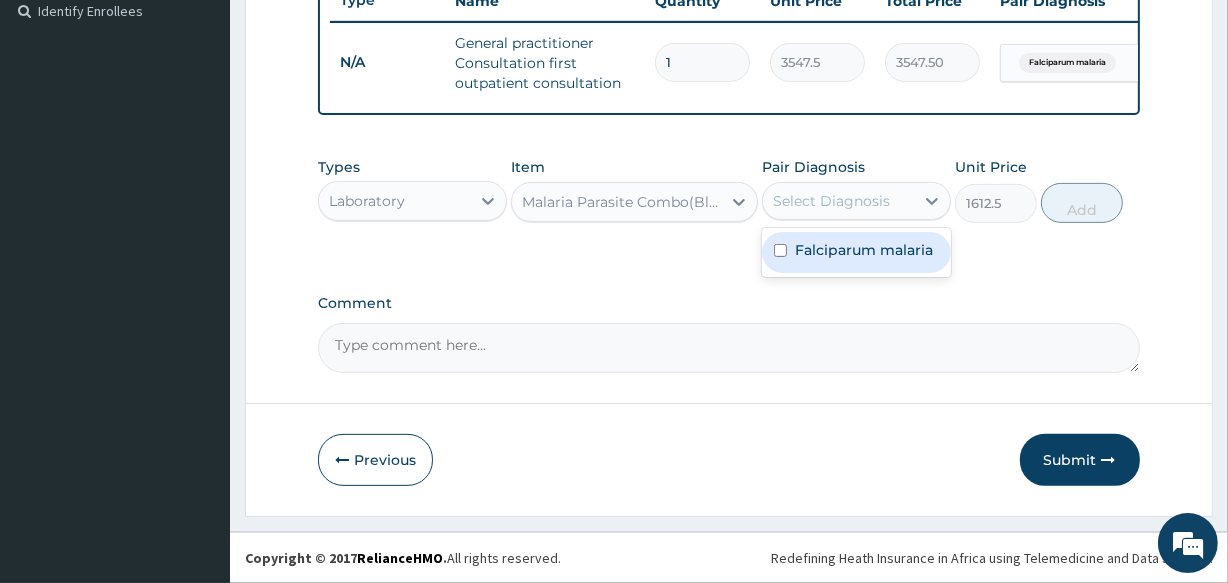 click at bounding box center (780, 250) 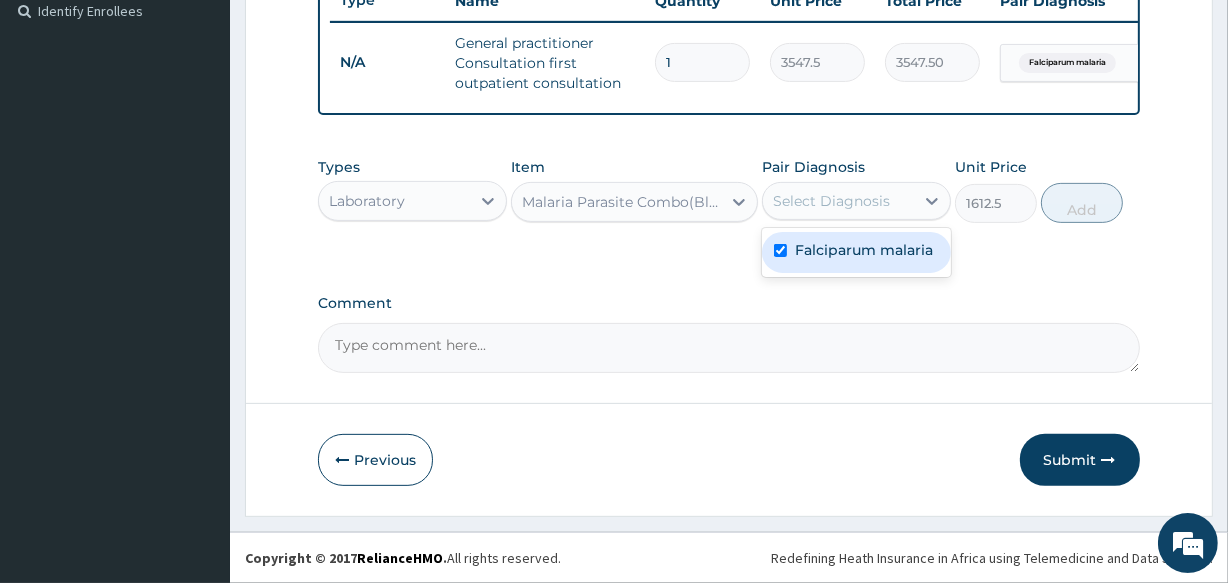 checkbox on "true" 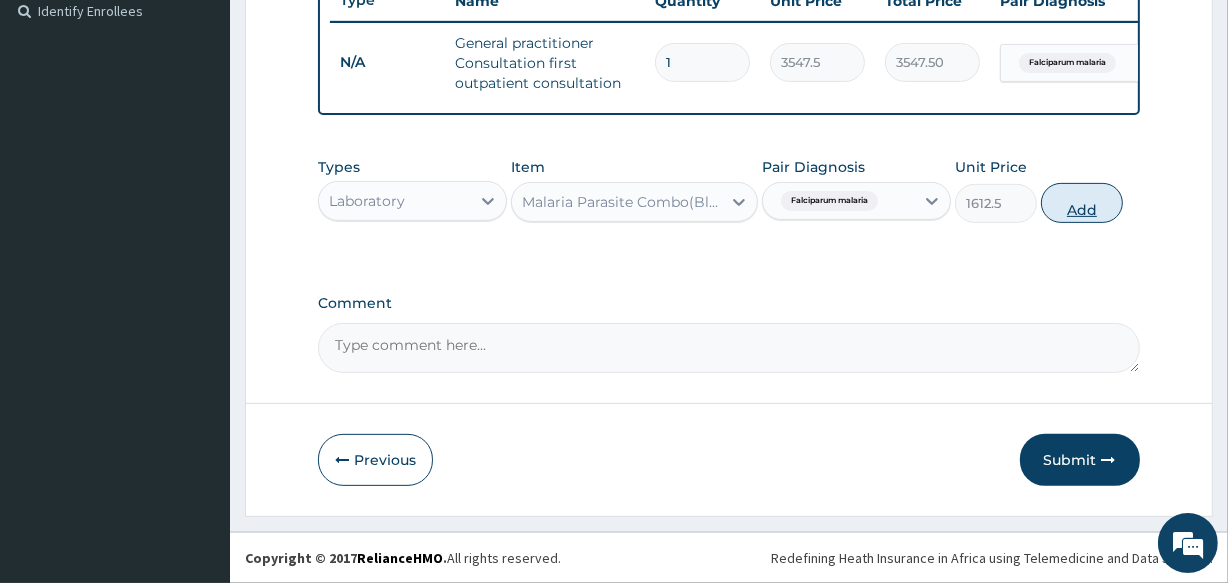 click on "Add" at bounding box center [1082, 203] 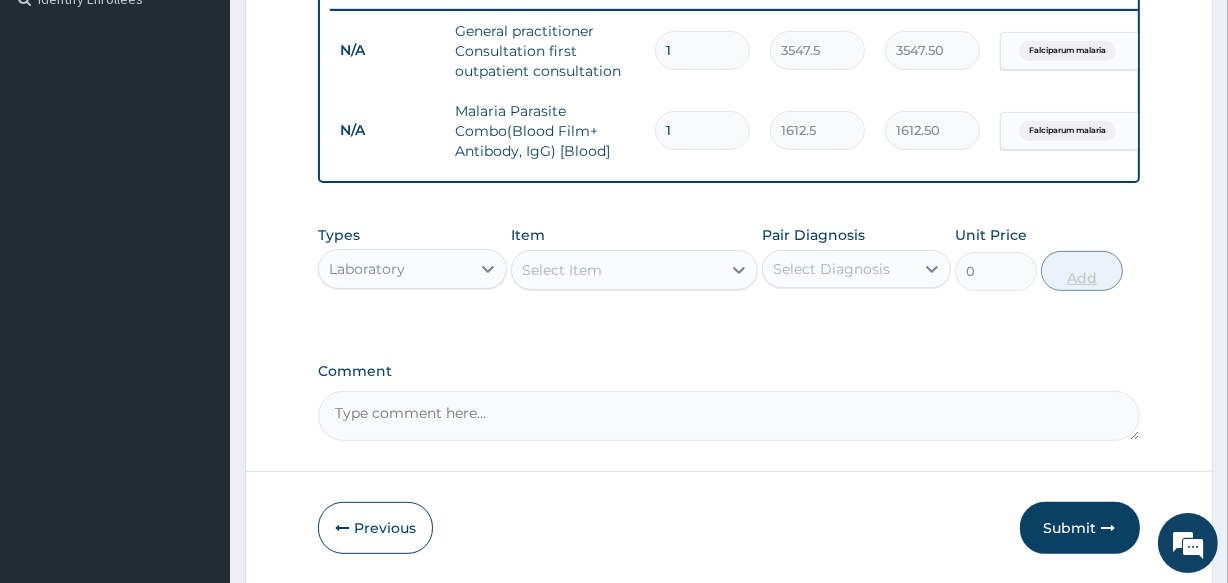 click on "PA Code / Prescription Code Enter Code(Secondary Care Only) Encounter Date 30-07-2025 Diagnosis Falciparum malaria Confirmed NB: All diagnosis must be linked to a claim item Claim Items Type Name Quantity Unit Price Total Price Pair Diagnosis Actions N/A General practitioner Consultation first outpatient consultation 1 3547.5 3547.50 Falciparum malaria Delete N/A Malaria Parasite Combo(Blood Film+ Antibody, IgG) [Blood] 1 1612.5 1612.50 Falciparum malaria Delete Types Laboratory Item Select Item Pair Diagnosis Select Diagnosis Unit Price 0 Add Comment" at bounding box center [728, 30] 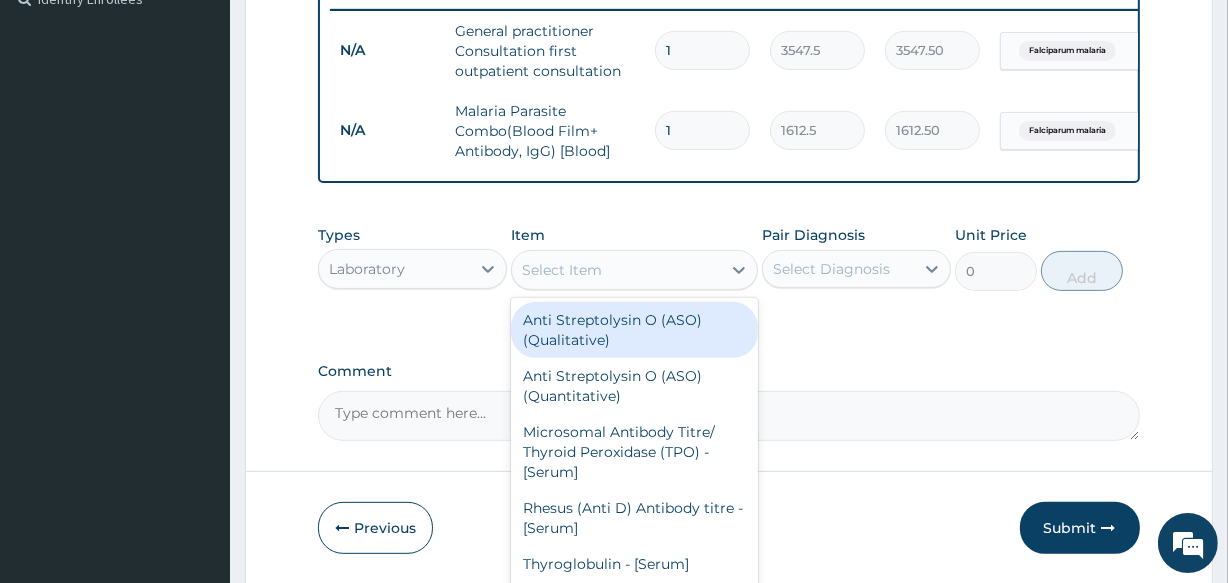 click on "Select Item" at bounding box center [616, 270] 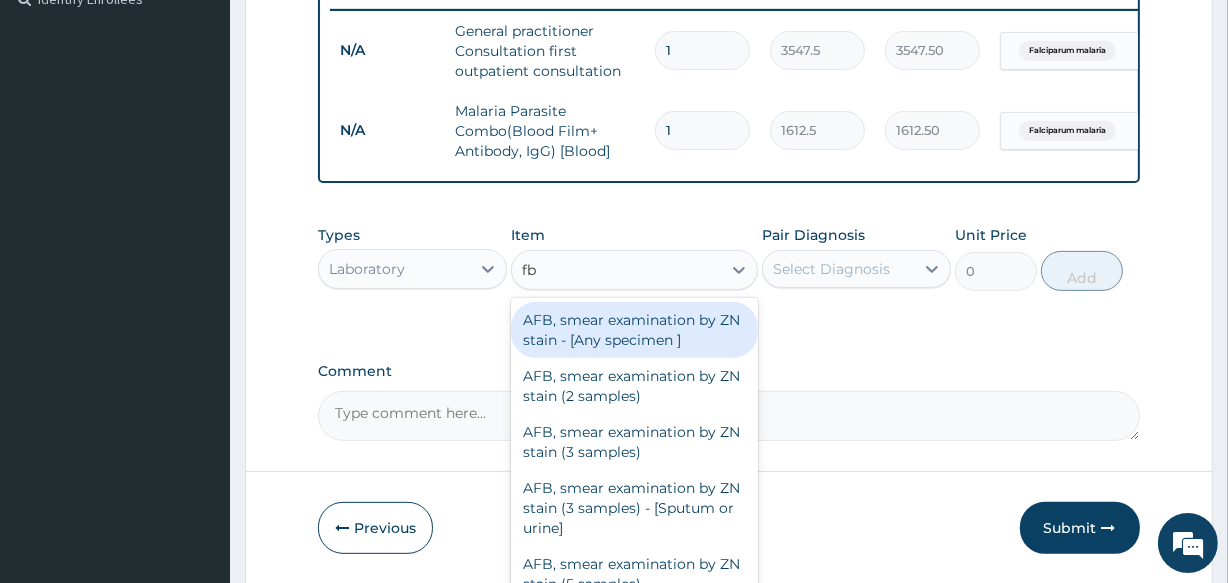 type on "fbc" 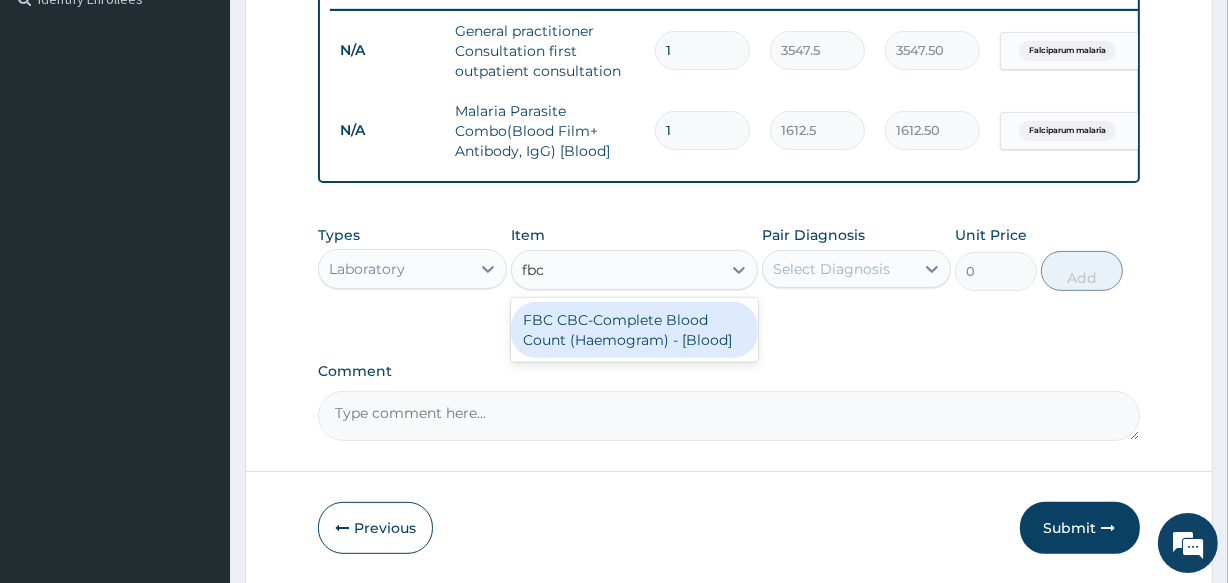 click on "FBC CBC-Complete Blood Count (Haemogram) - [Blood]" at bounding box center [634, 330] 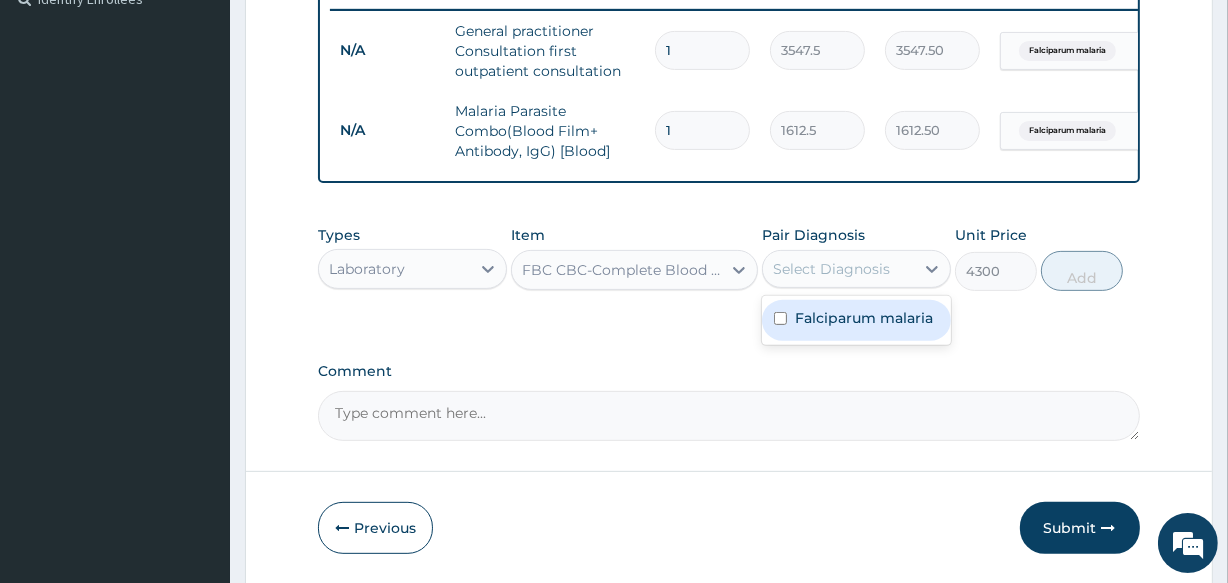 click on "Select Diagnosis" at bounding box center (831, 269) 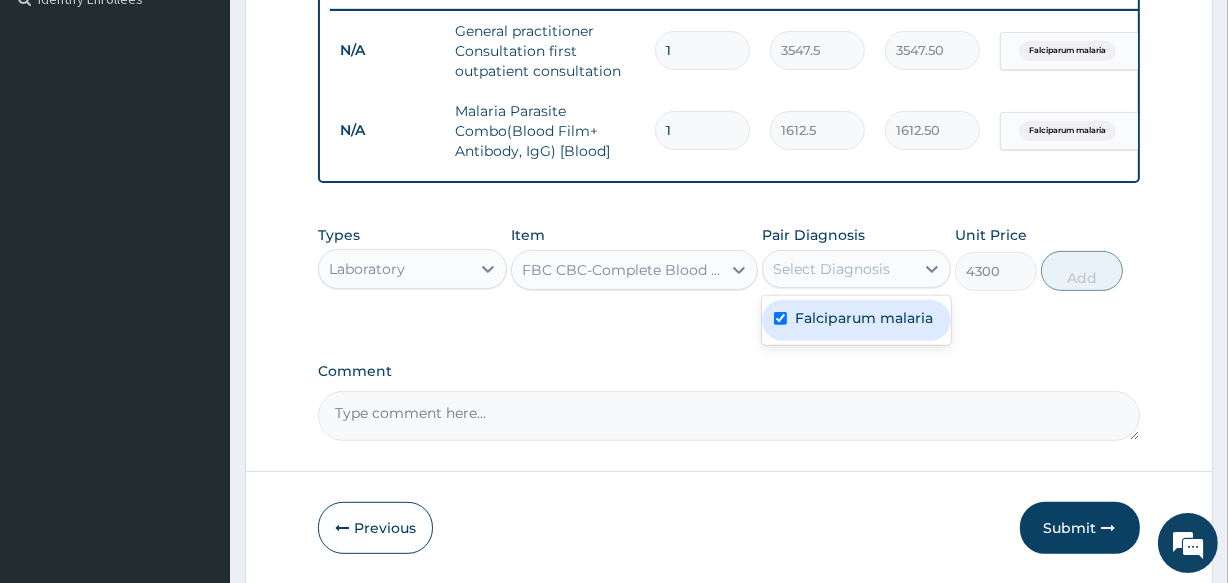 checkbox on "true" 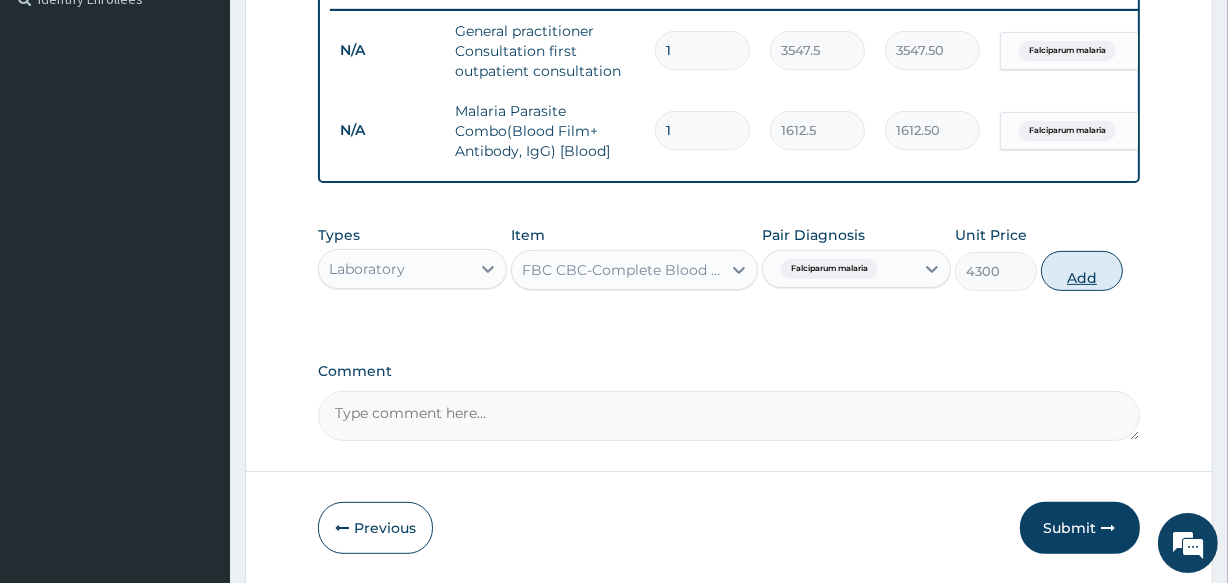 click on "Add" at bounding box center [1082, 271] 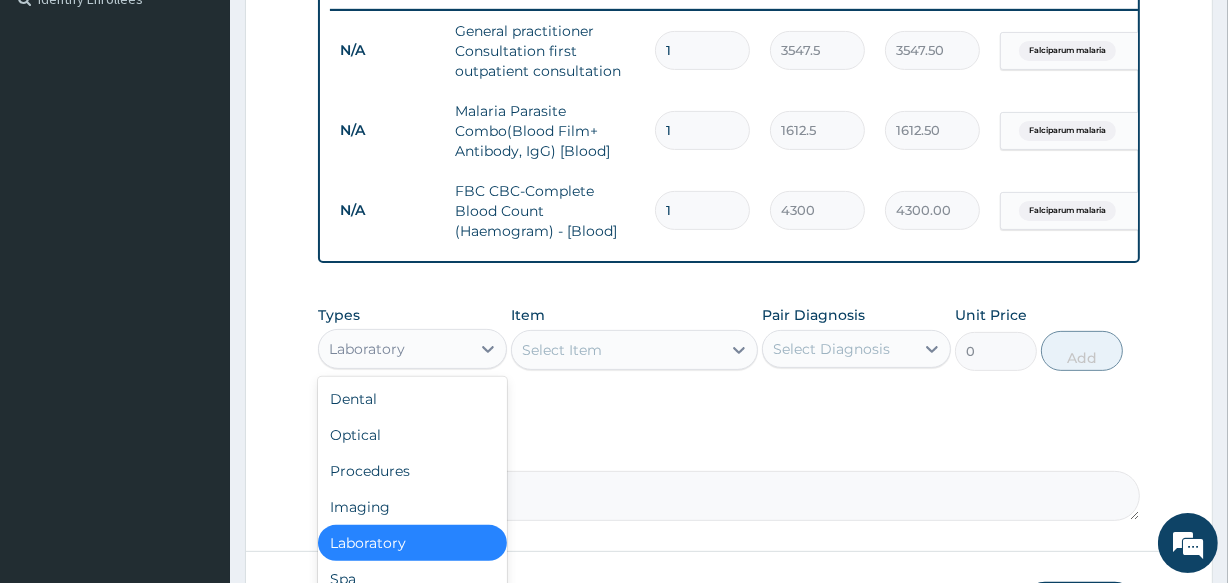 click on "Laboratory" at bounding box center (394, 349) 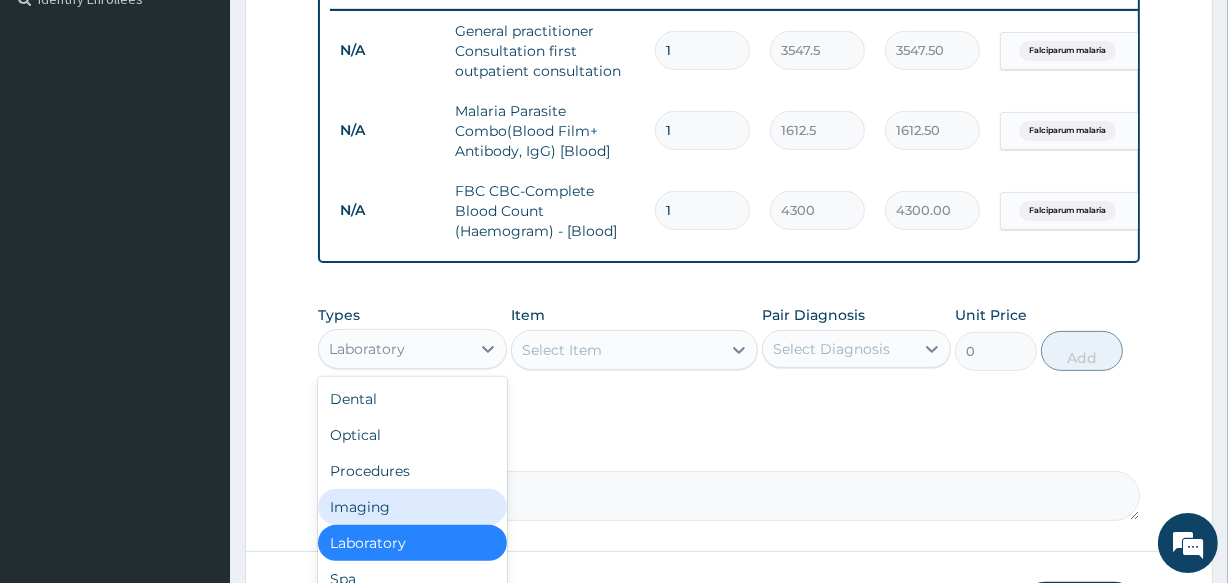 scroll, scrollTop: 68, scrollLeft: 0, axis: vertical 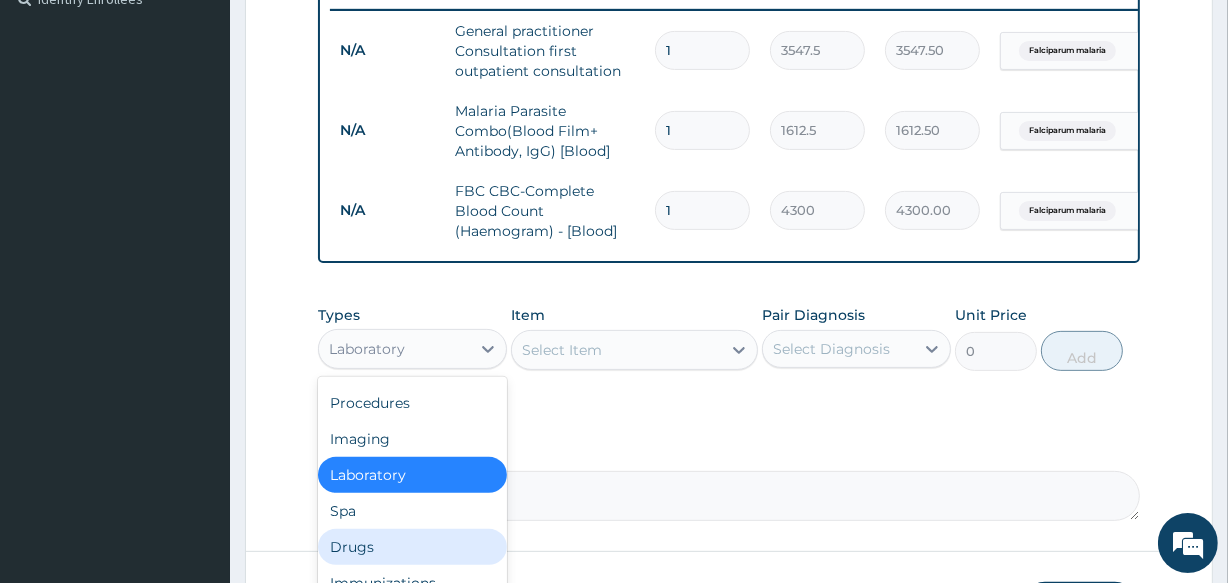 click on "Drugs" at bounding box center (412, 547) 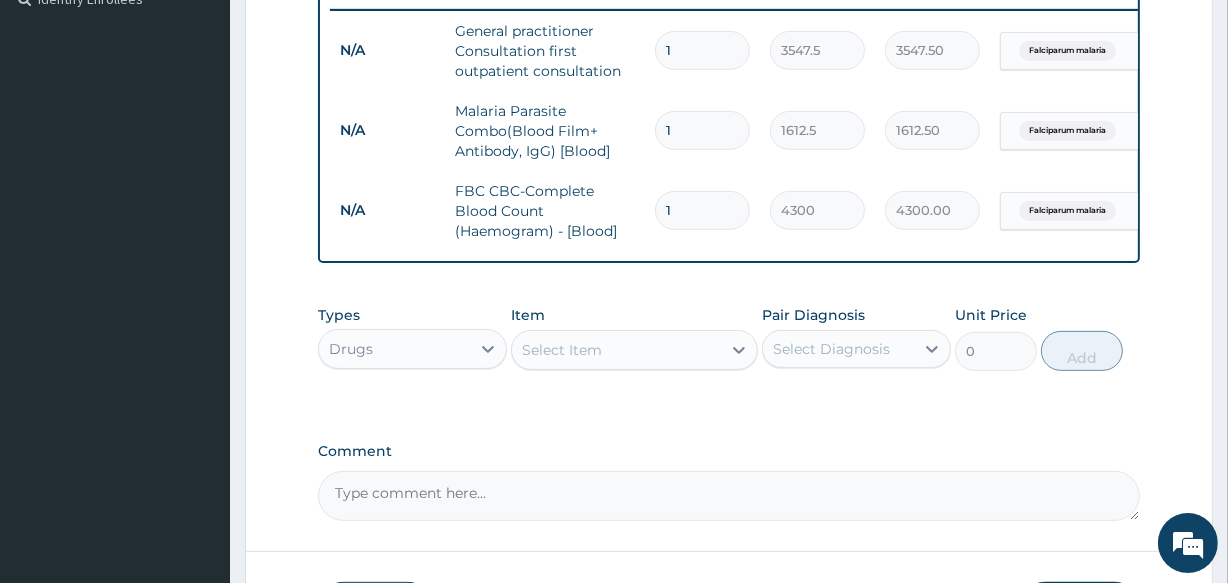 click on "Select Item" at bounding box center [616, 350] 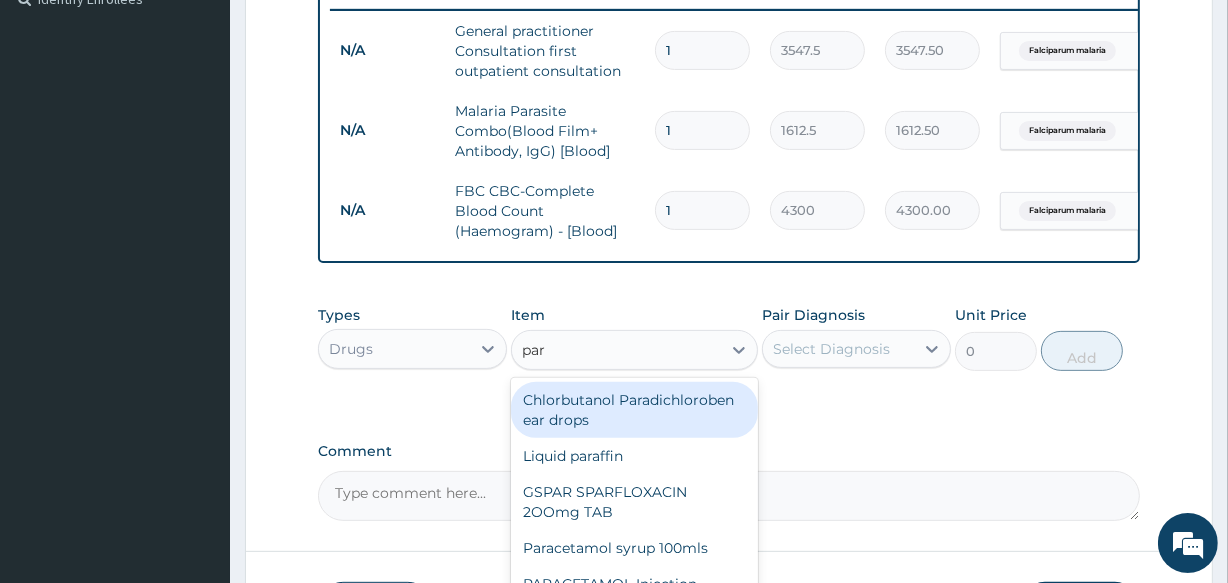 type on "para" 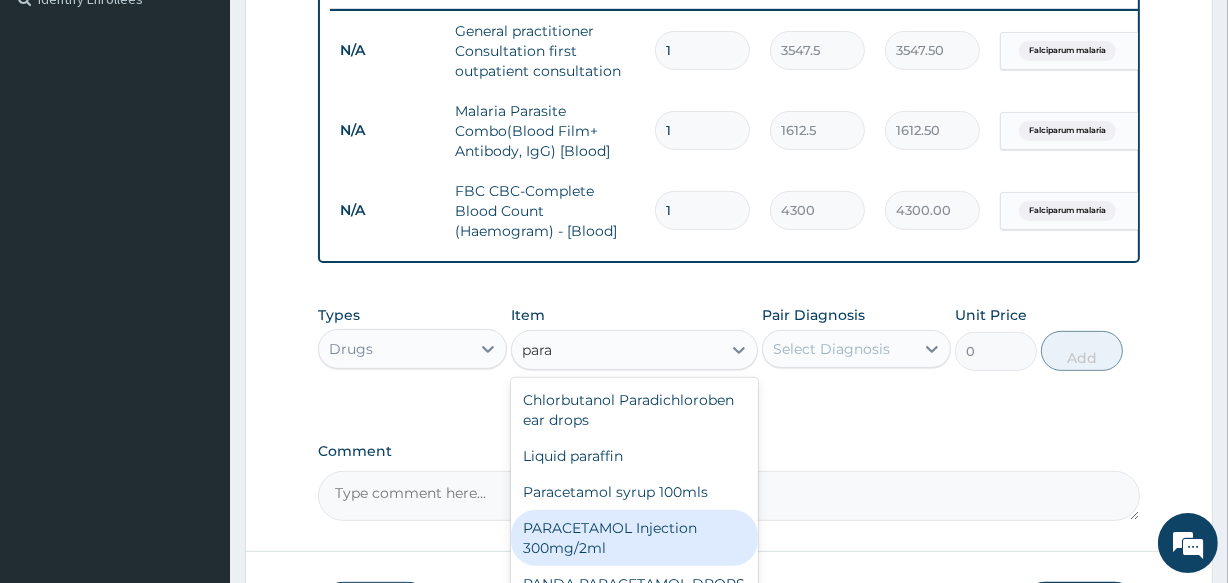 click on "PARACETAMOL Injection 300mg/2ml" at bounding box center (634, 538) 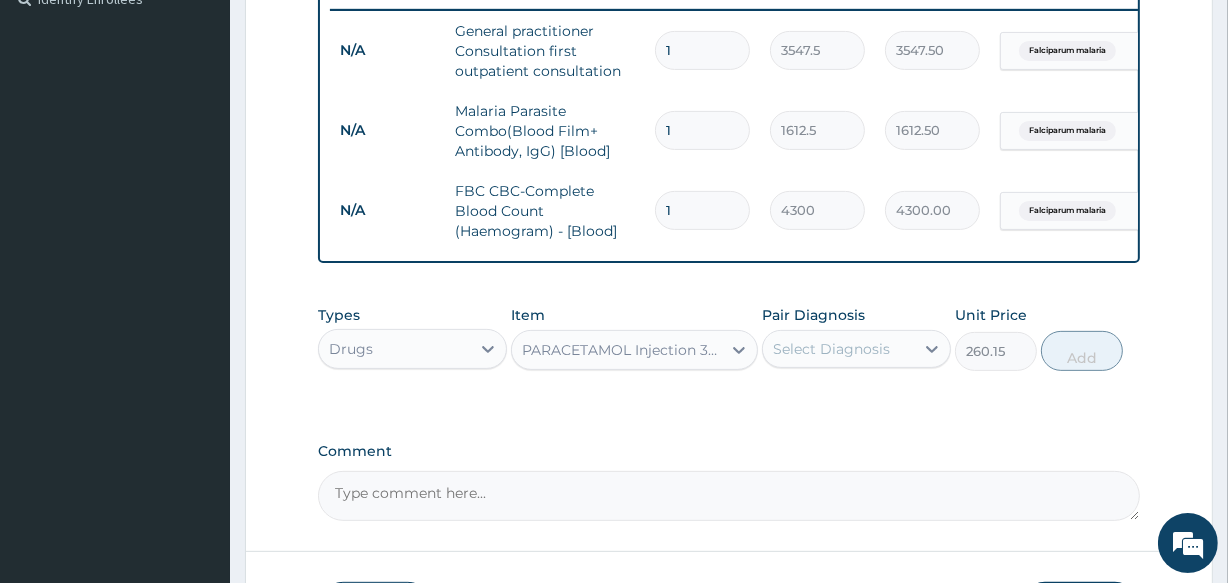 click on "Select Diagnosis" at bounding box center [831, 349] 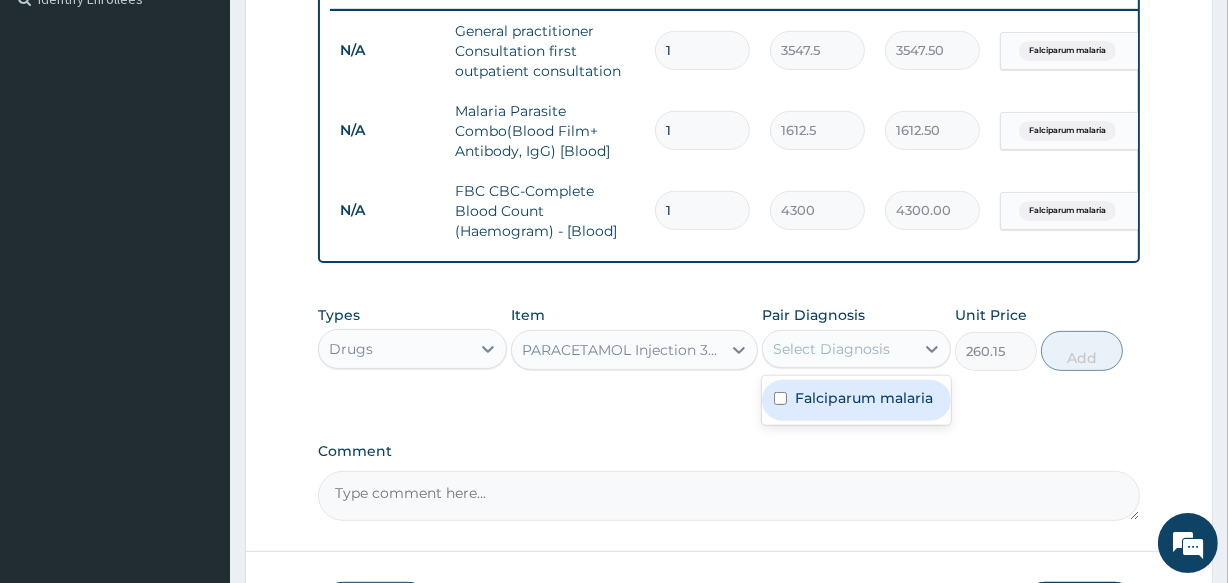 click on "Falciparum malaria" at bounding box center (864, 398) 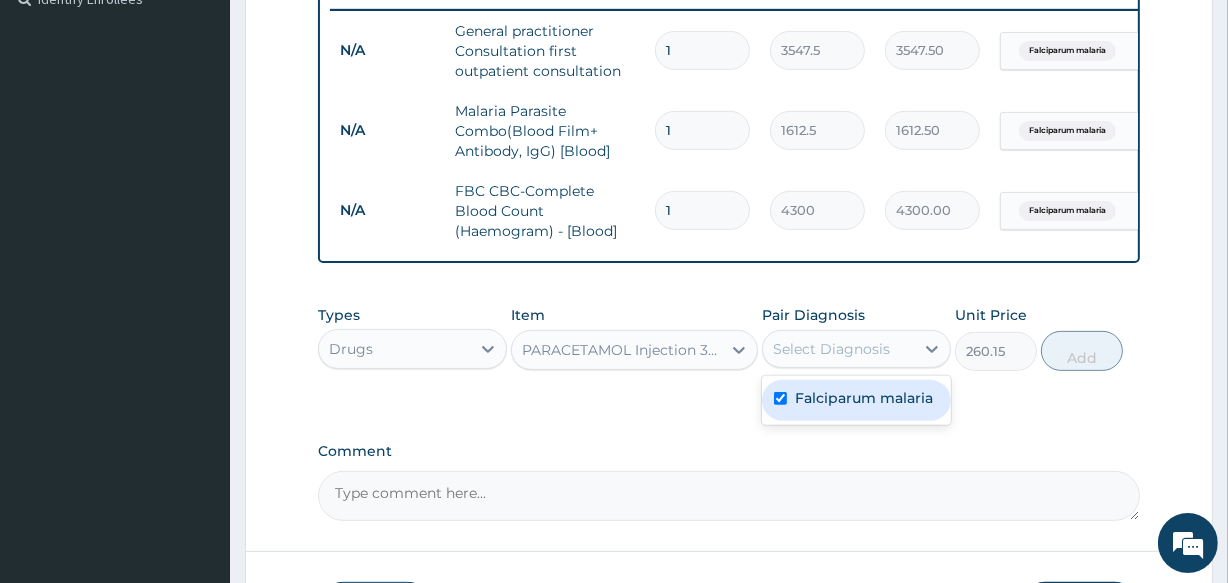 checkbox on "true" 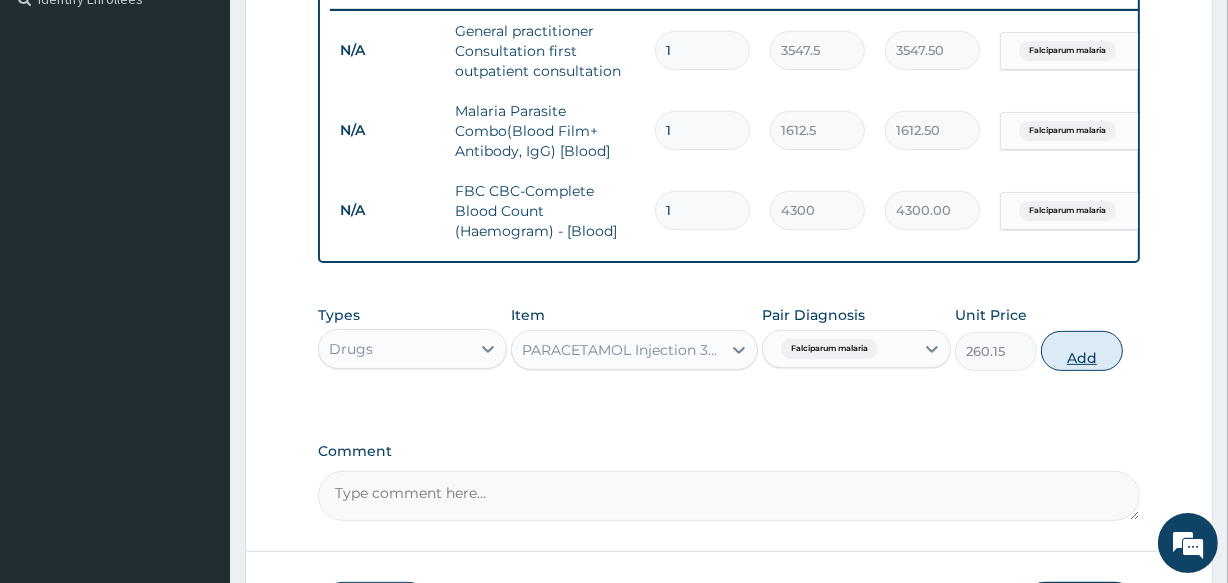 click on "Add" at bounding box center (1082, 351) 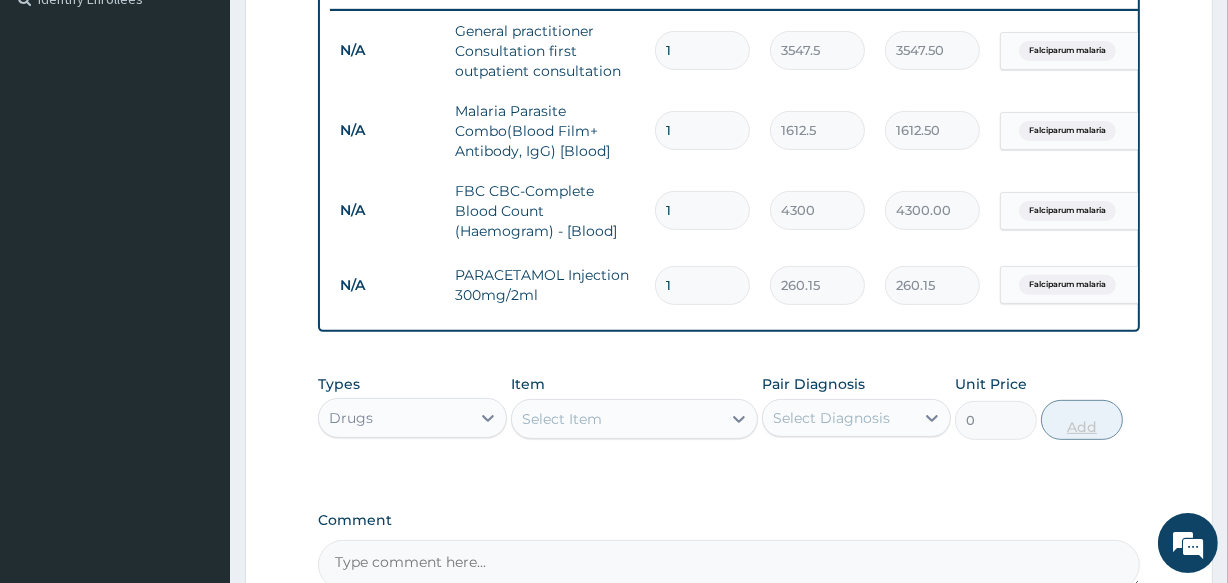 type 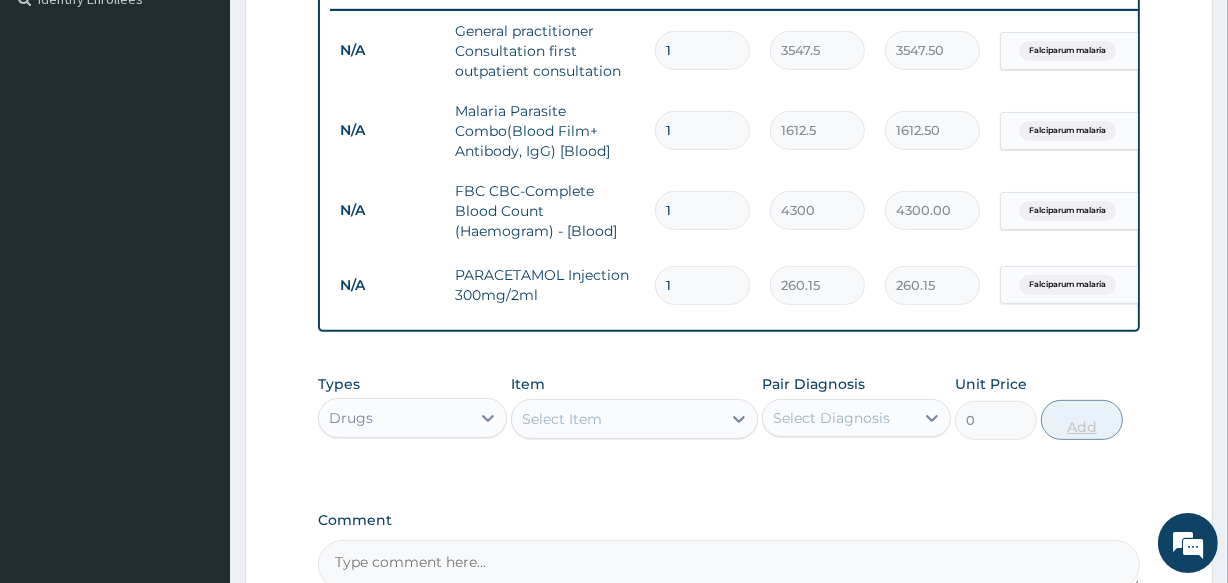 type on "0.00" 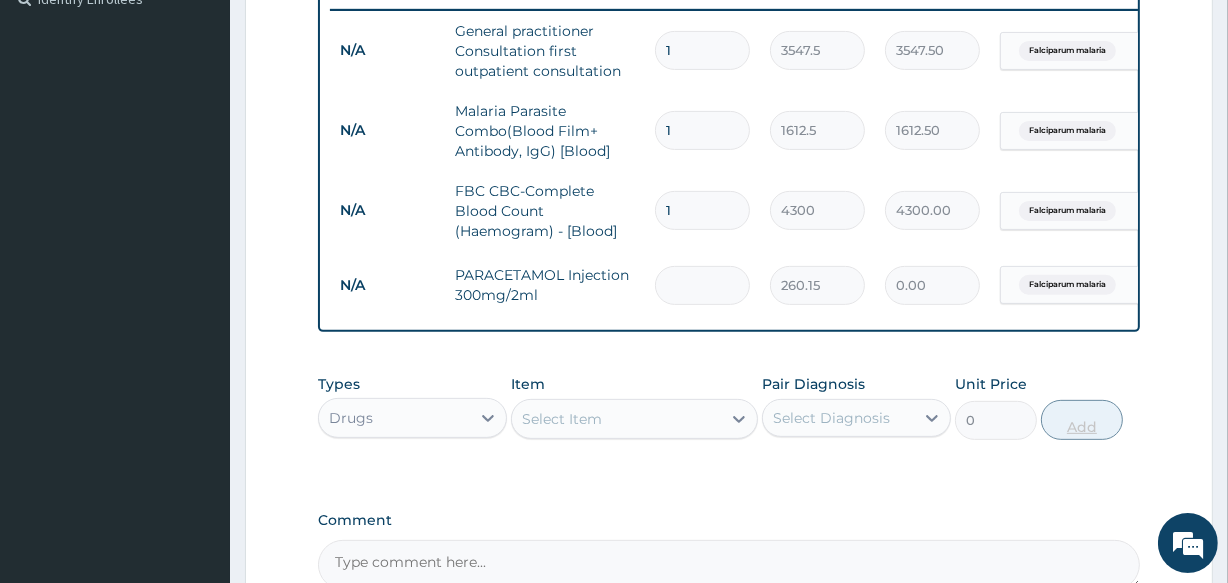 type on "4" 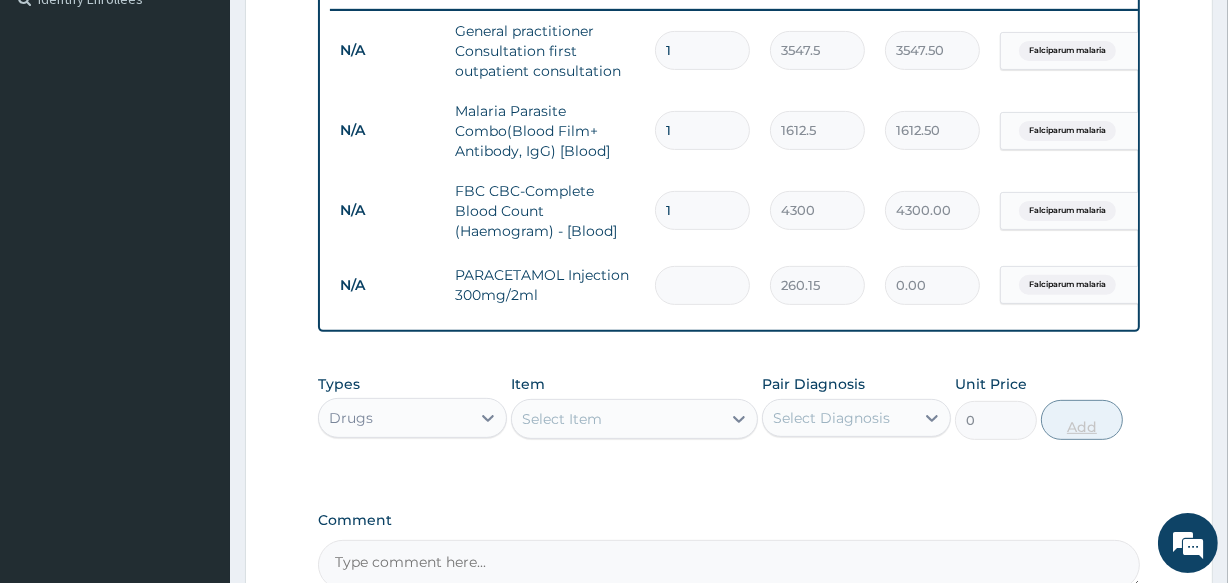 type on "1040.60" 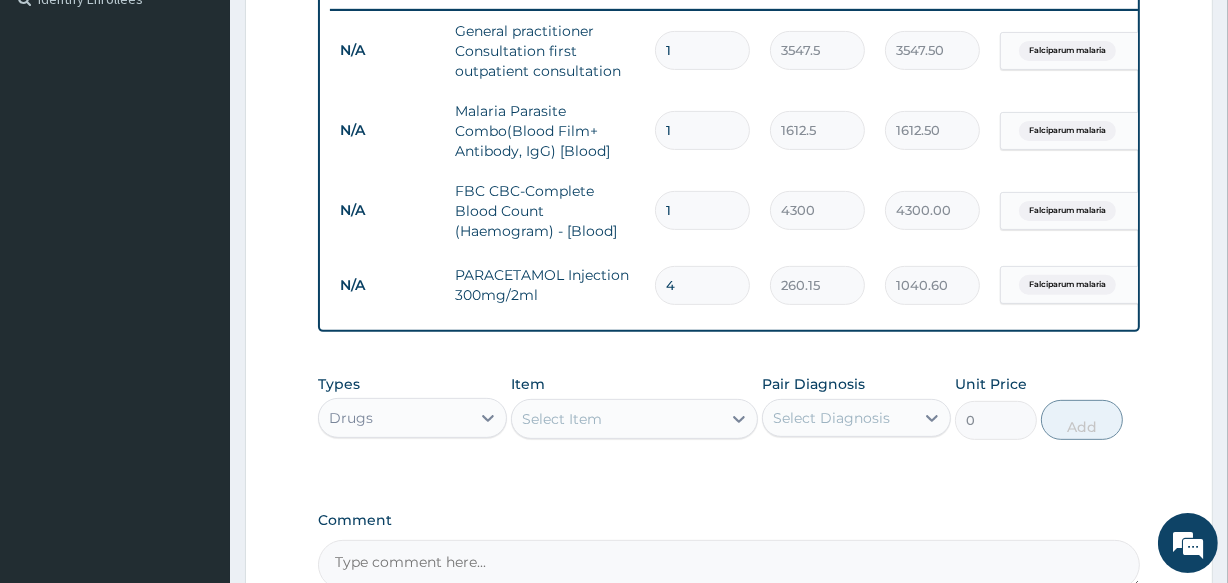 type on "4" 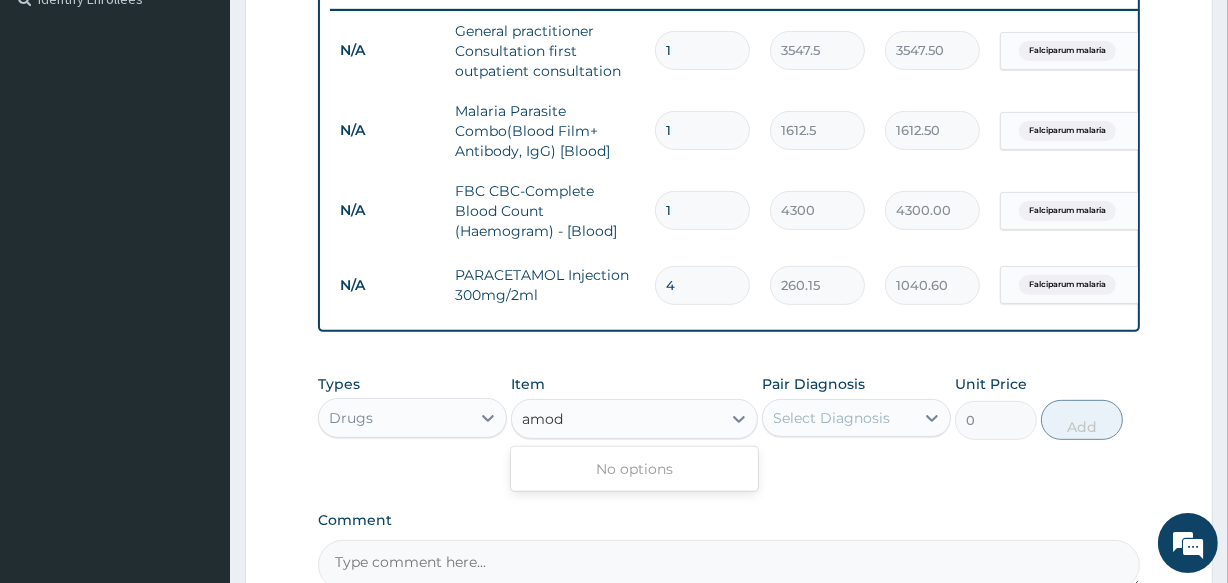 type on "amo" 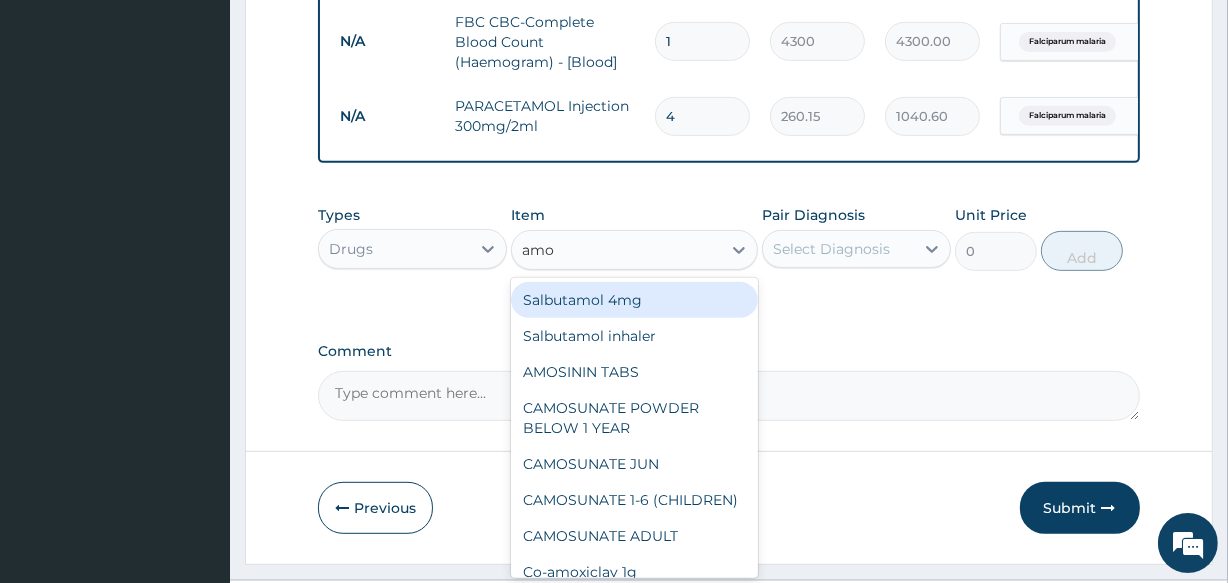 scroll, scrollTop: 800, scrollLeft: 0, axis: vertical 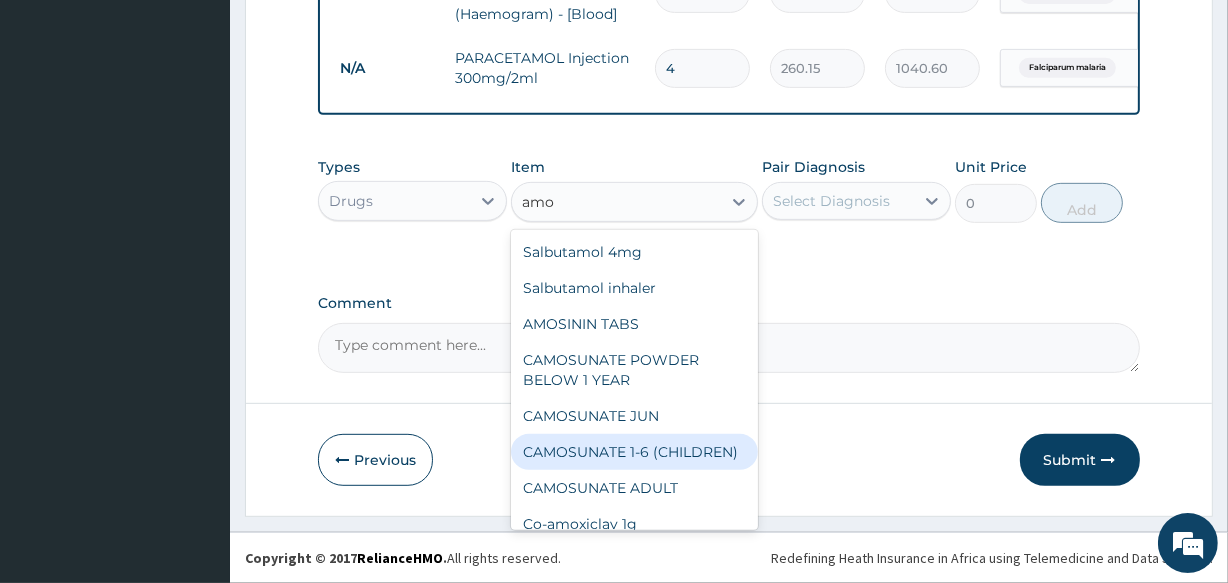 click on "CAMOSUNATE 1-6 (CHILDREN)" at bounding box center (634, 452) 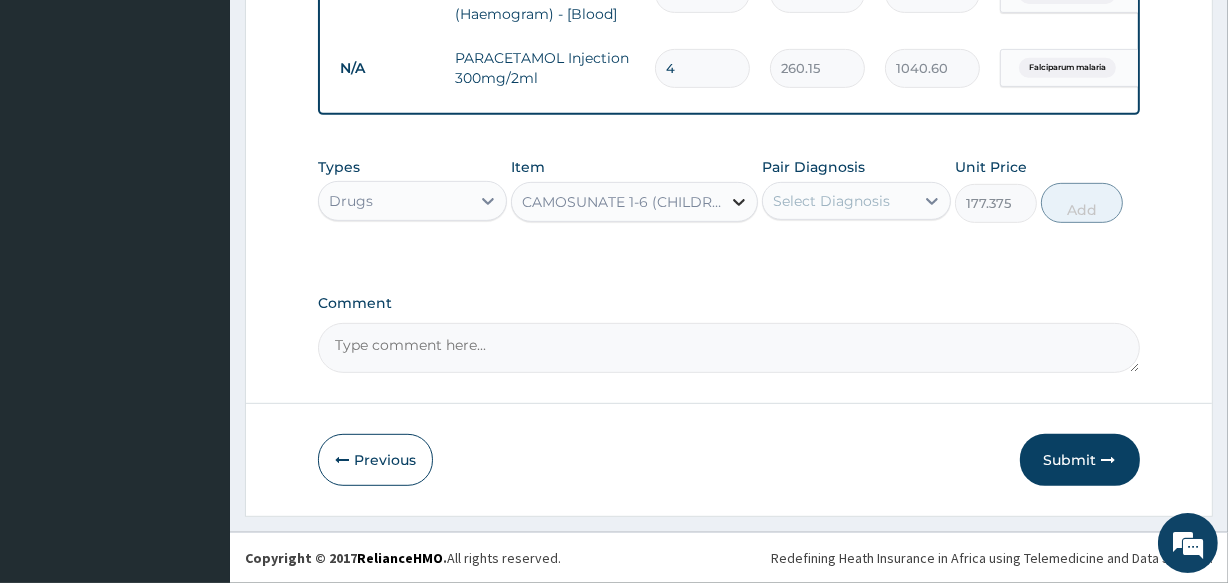 click 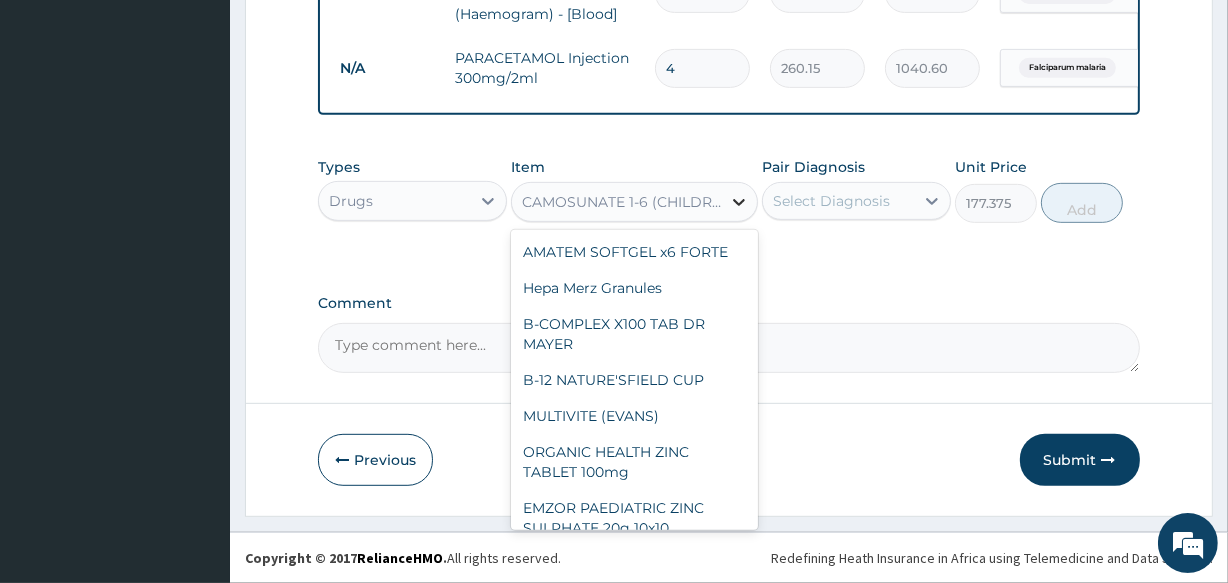 scroll, scrollTop: 12269, scrollLeft: 0, axis: vertical 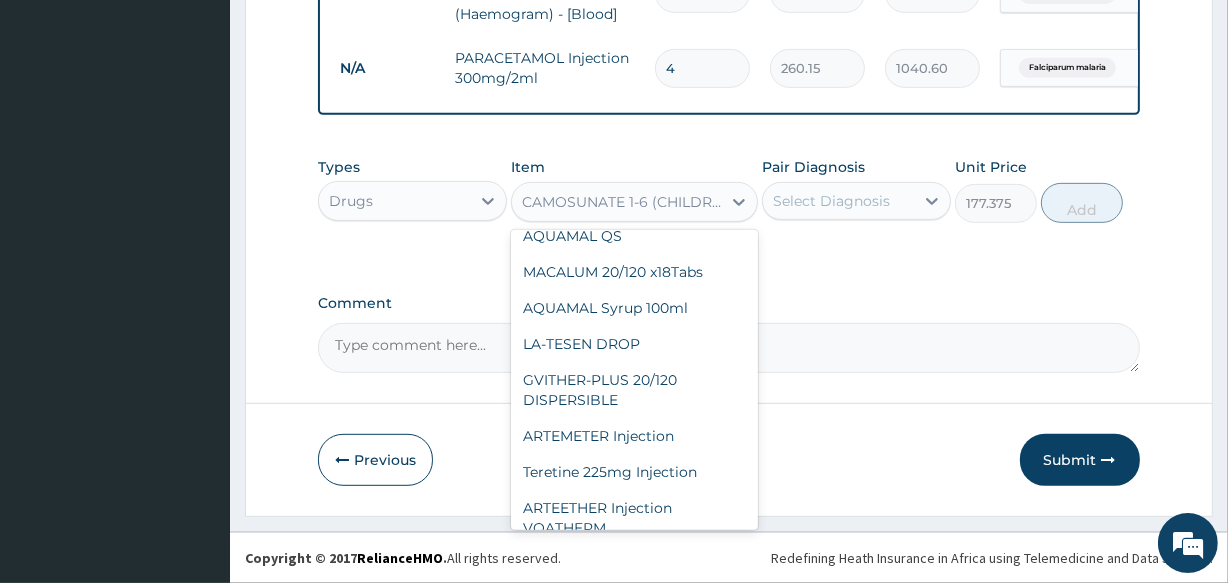 click on "SYNRIAM ARTEROLANE MALEATE TAB" at bounding box center (634, 154) 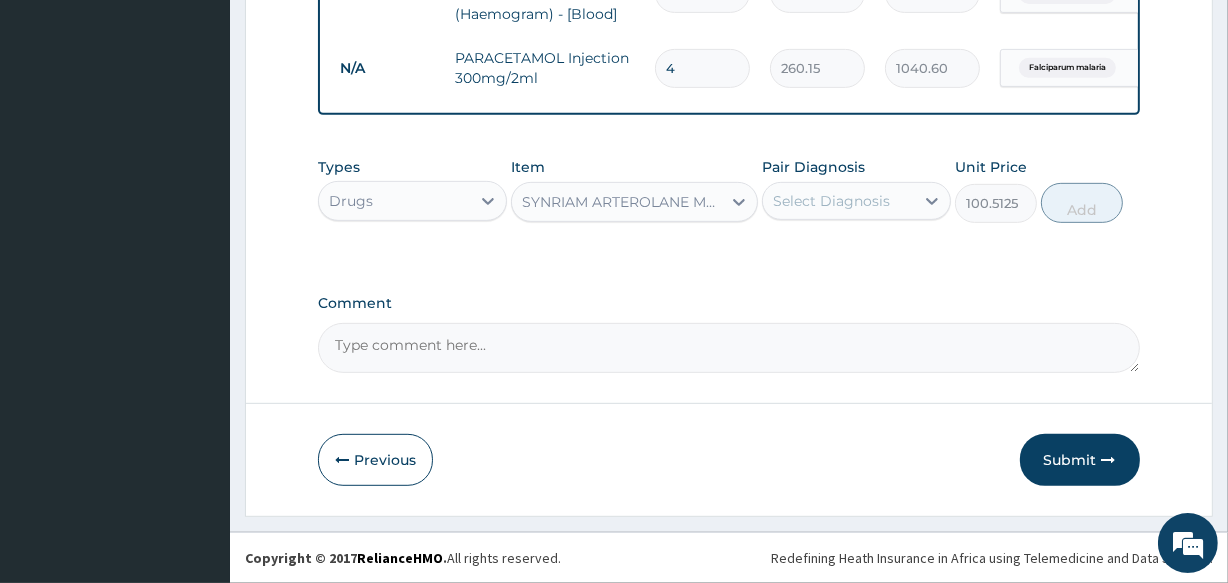 click on "SYNRIAM ARTEROLANE MALEATE TAB" at bounding box center [622, 202] 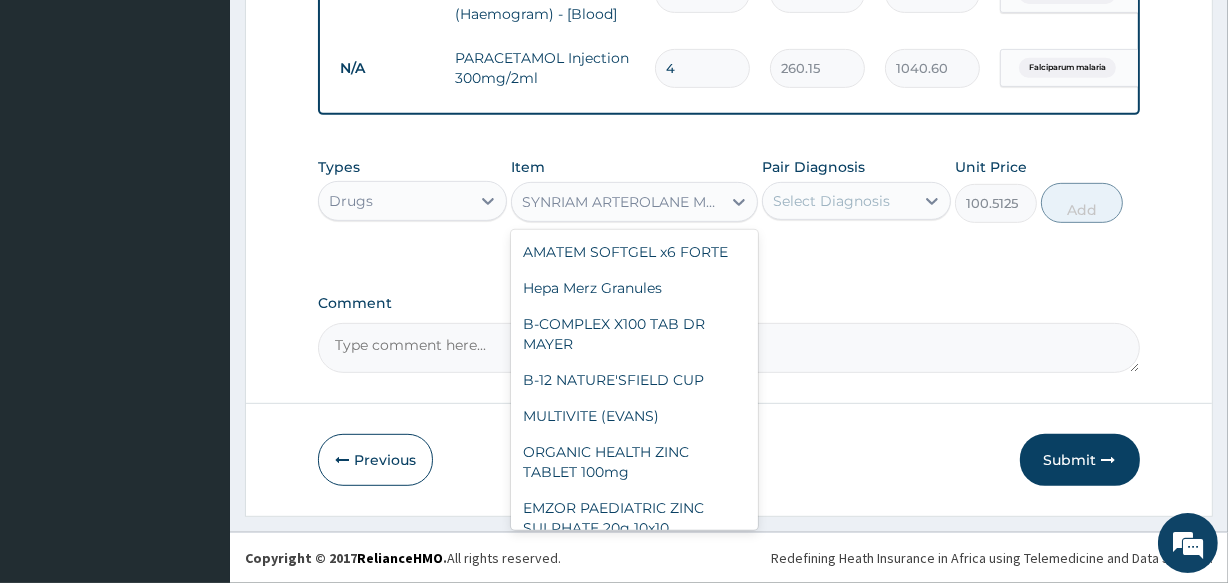 scroll, scrollTop: 12616, scrollLeft: 0, axis: vertical 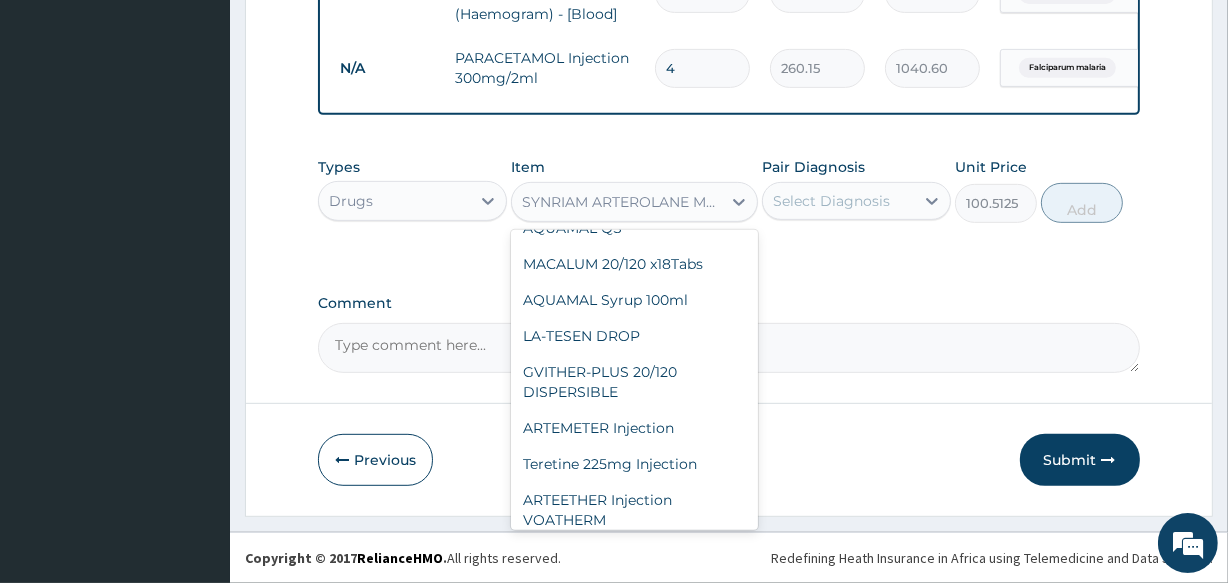 click on "LEVER ARTESUNATE Injection. 120mg" at bounding box center [634, 18] 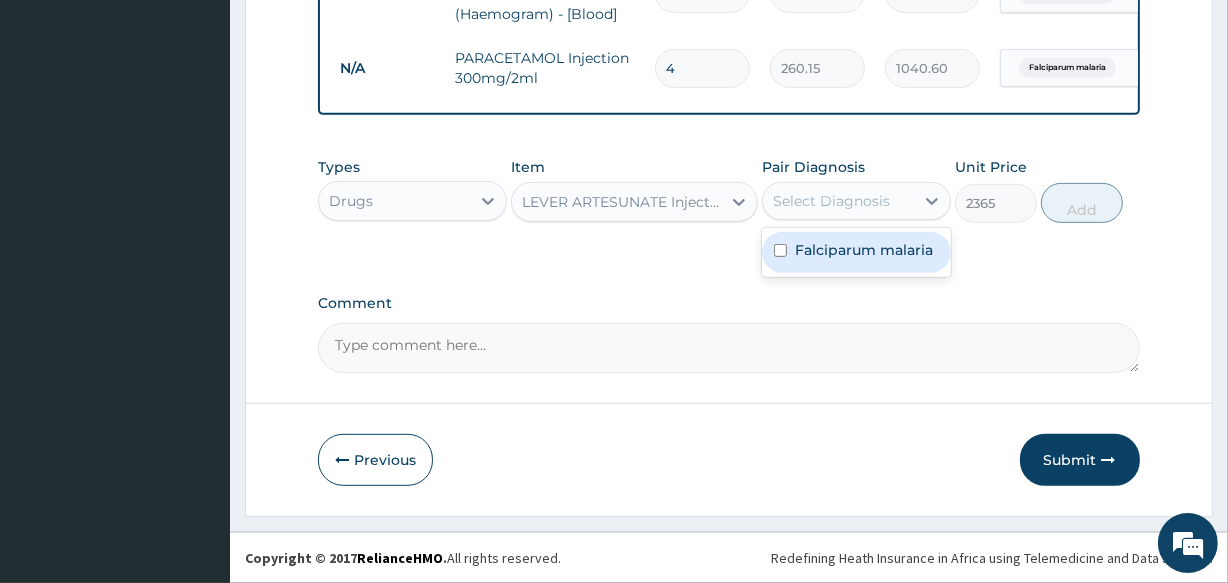 click on "Select Diagnosis" at bounding box center [831, 201] 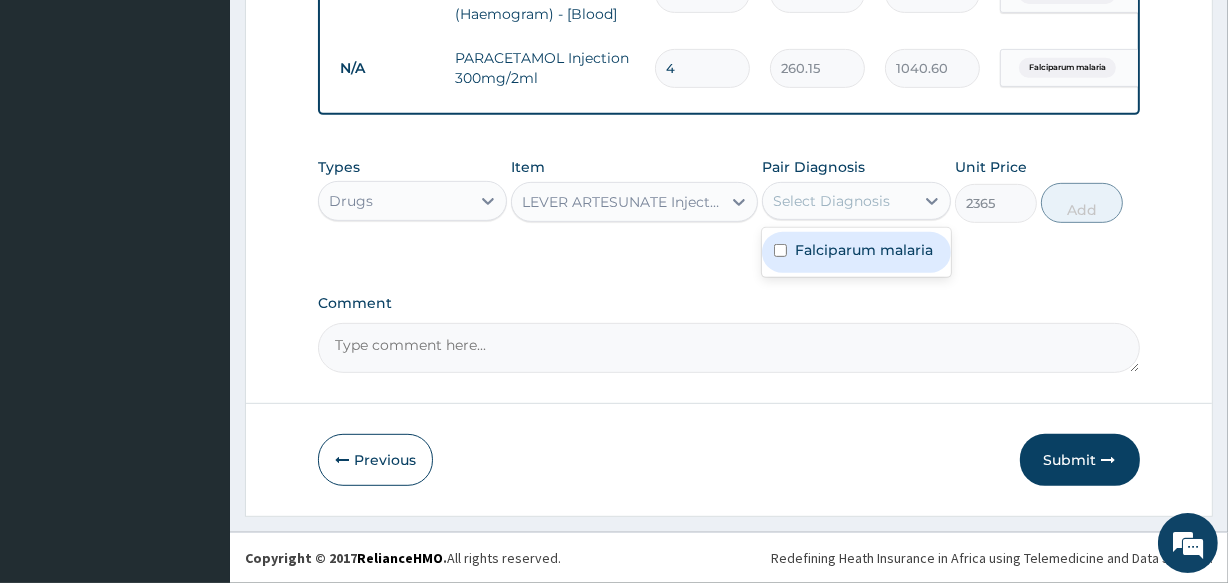 click on "Falciparum malaria" at bounding box center (864, 250) 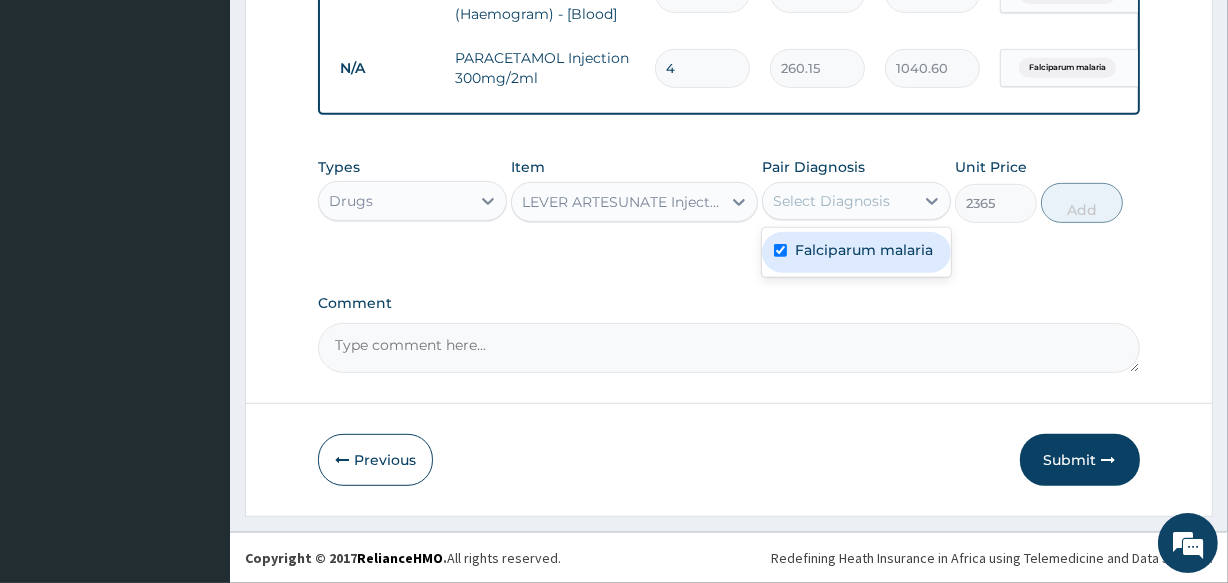 checkbox on "true" 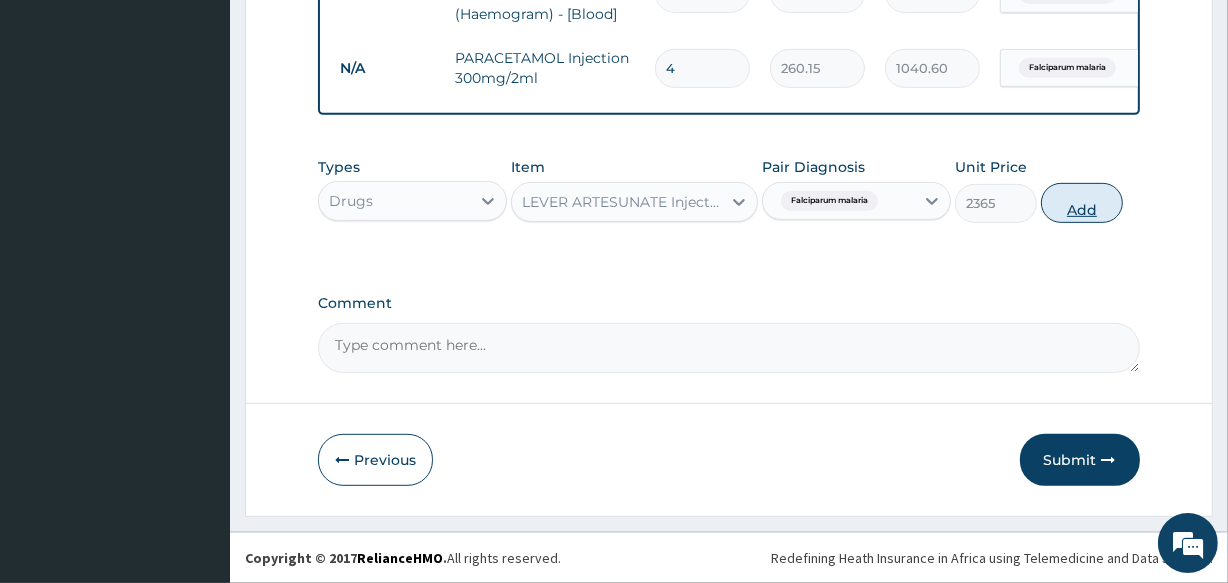 click on "Add" at bounding box center [1082, 203] 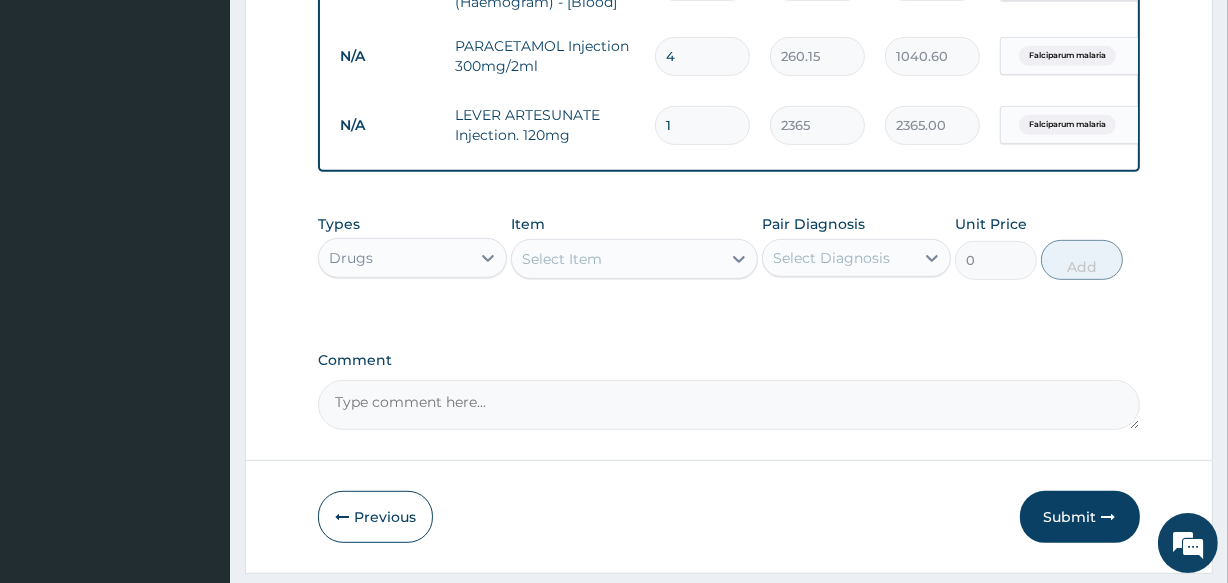 click on "Select Item" at bounding box center [616, 259] 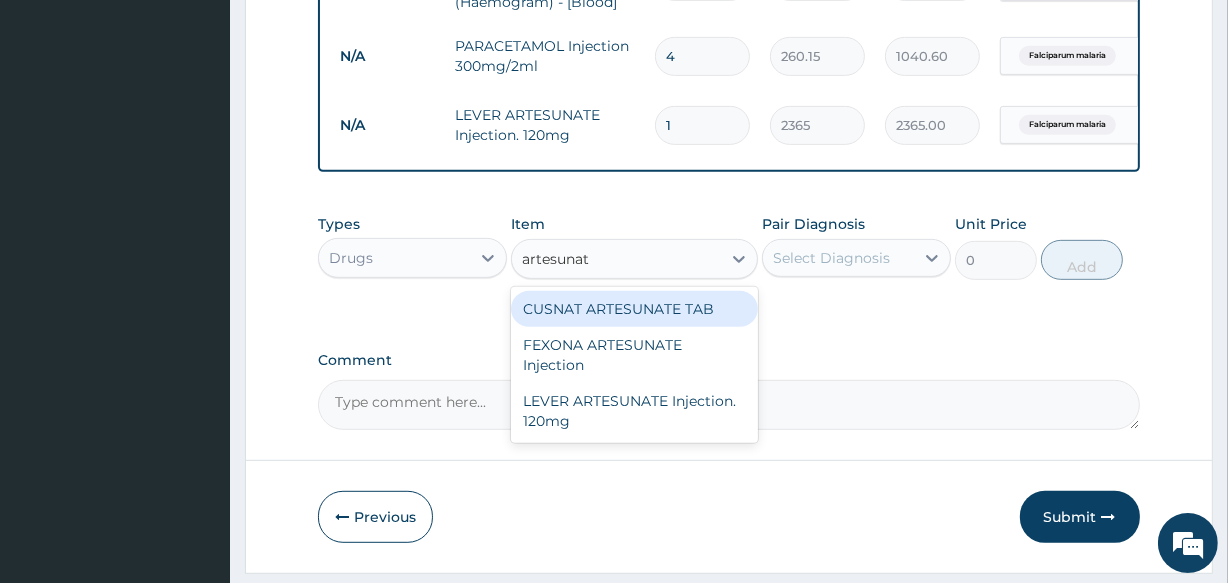 type on "artesunate" 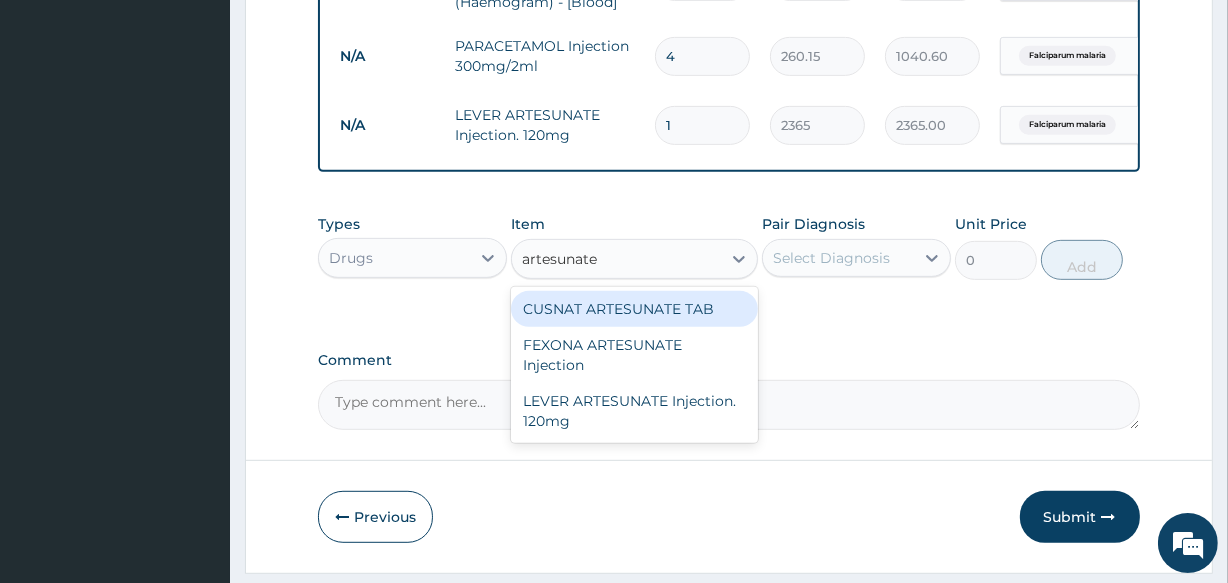 click on "CUSNAT ARTESUNATE TAB" at bounding box center [634, 309] 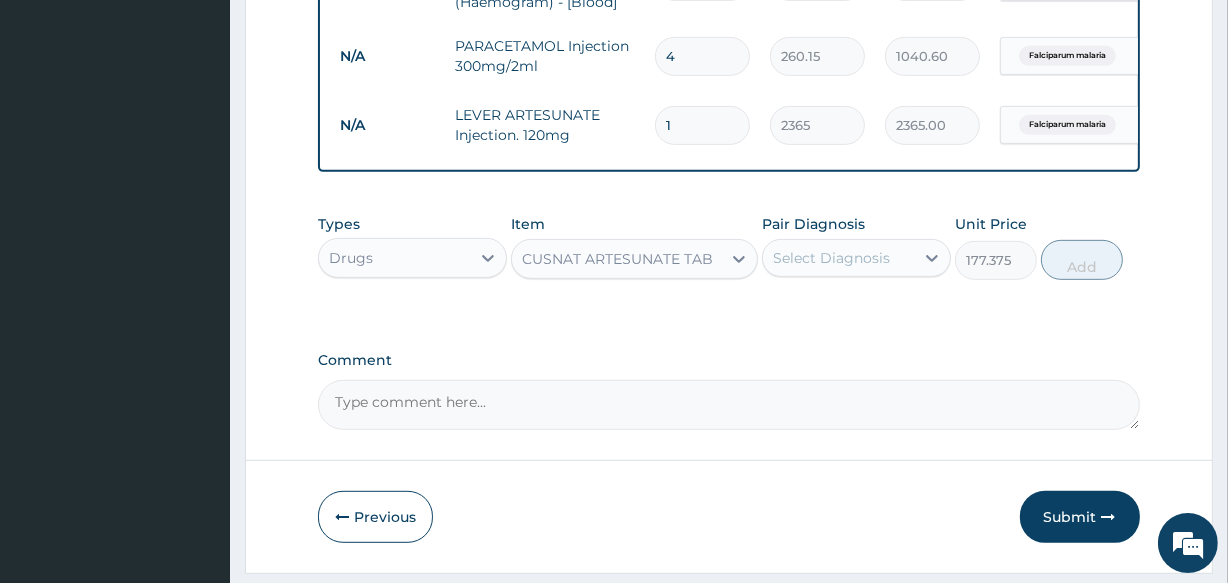 click on "Select Diagnosis" at bounding box center [838, 258] 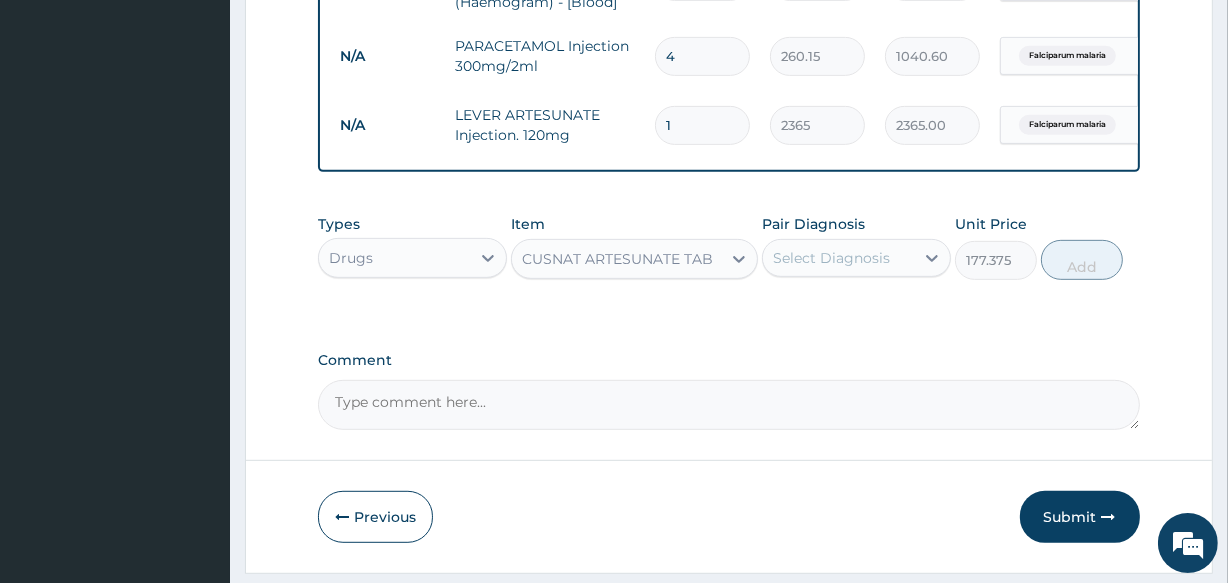 click on "1" at bounding box center [702, 125] 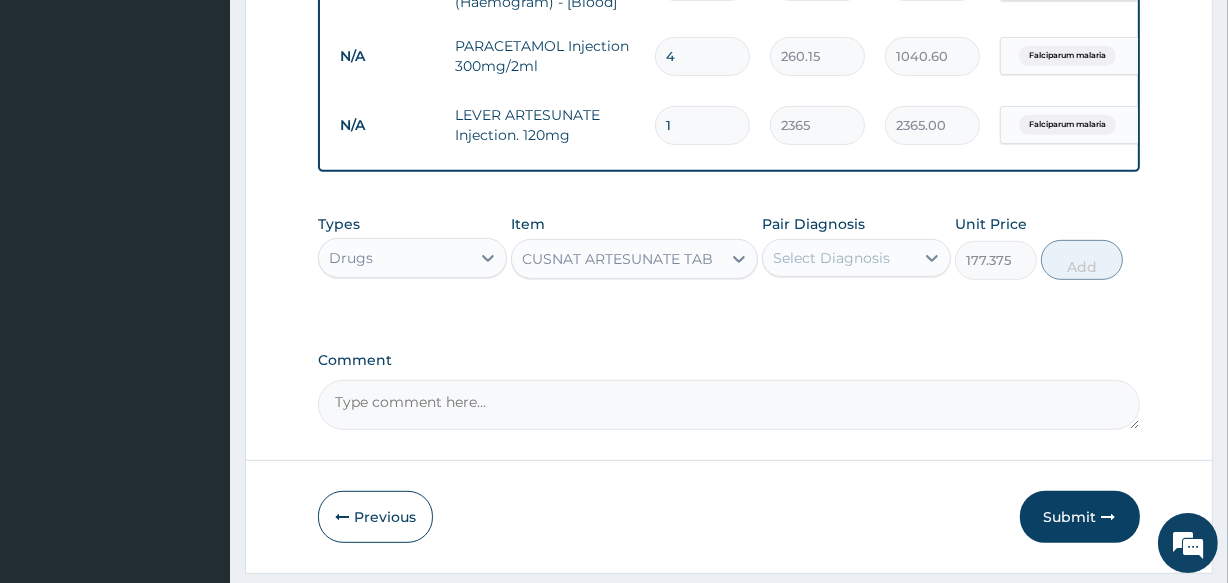 type on "2" 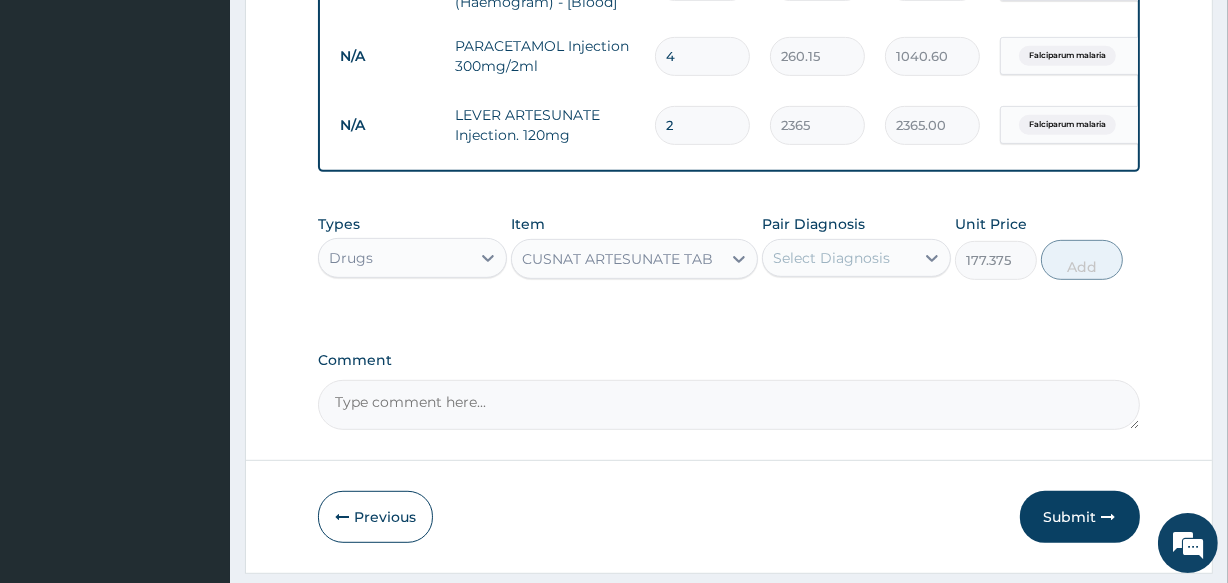 type on "4730.00" 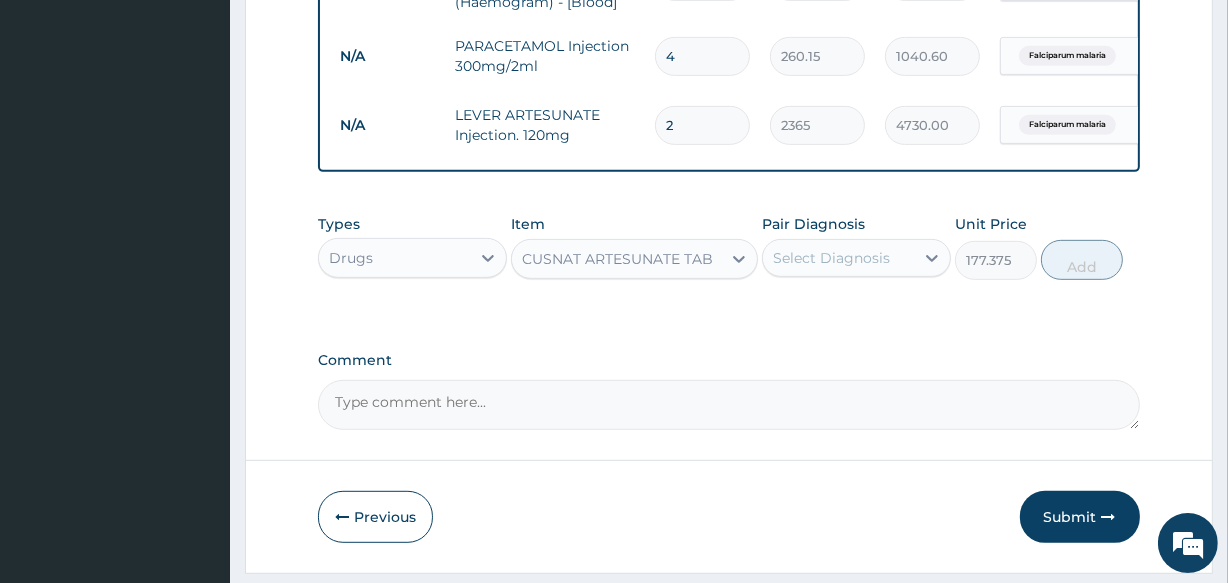 click on "CUSNAT ARTESUNATE TAB" at bounding box center [617, 259] 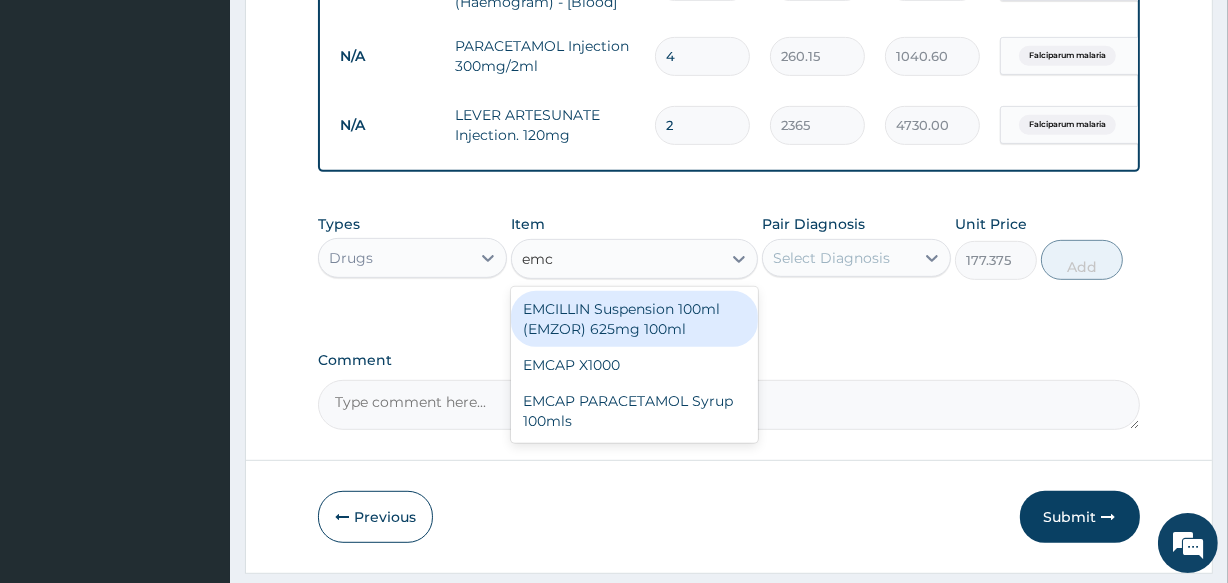 scroll, scrollTop: 0, scrollLeft: 0, axis: both 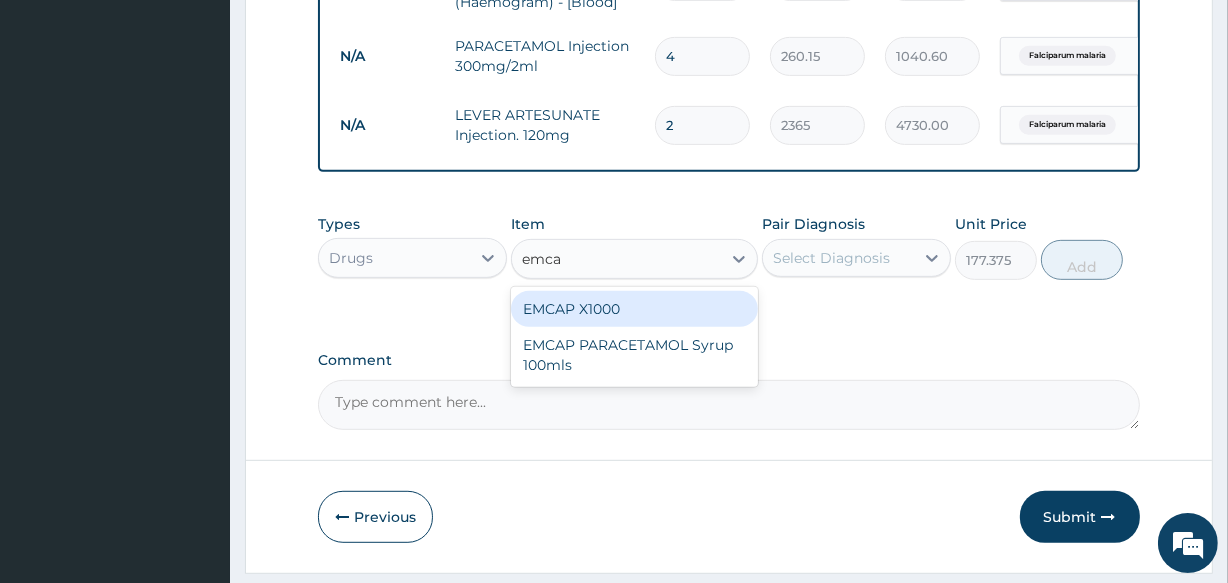 type on "emcap" 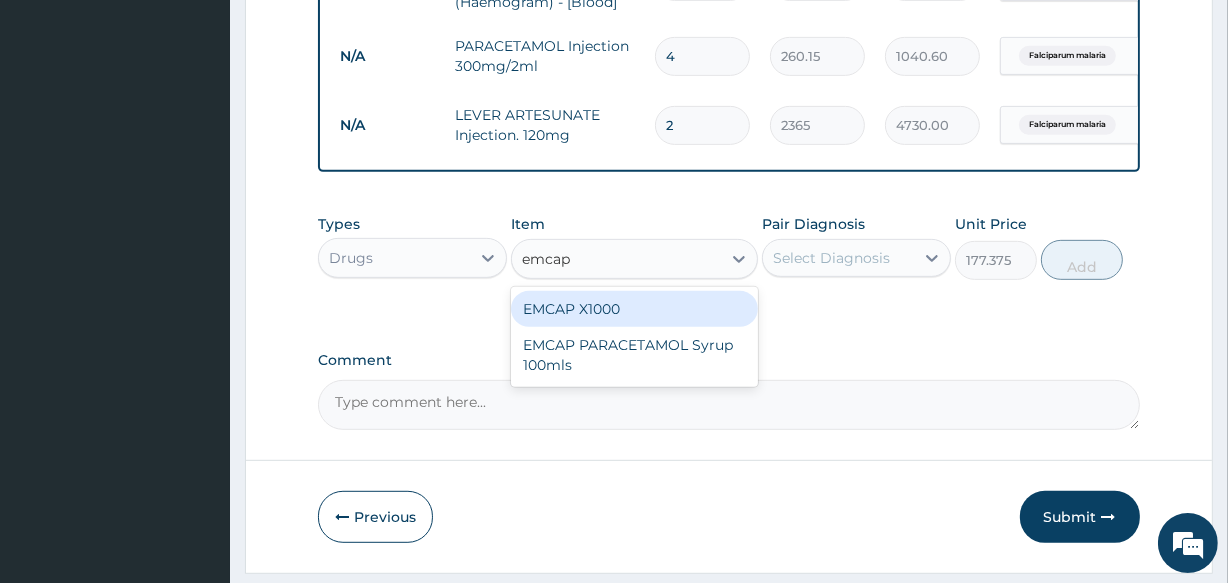 click on "EMCAP X1000" at bounding box center [634, 309] 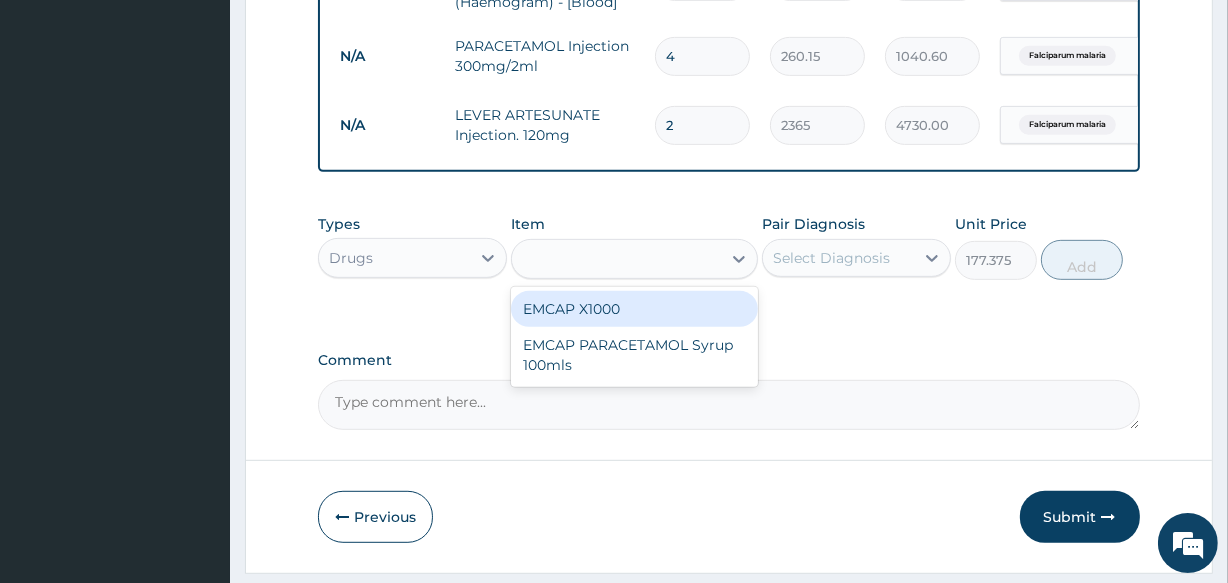 type on "23.65" 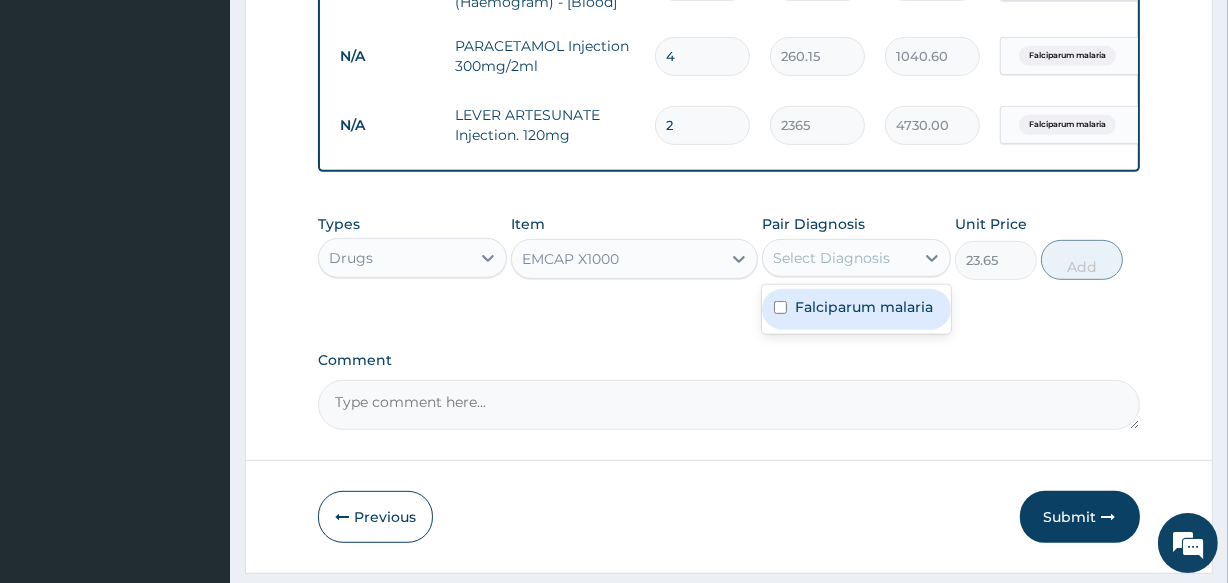 click on "Select Diagnosis" at bounding box center [838, 258] 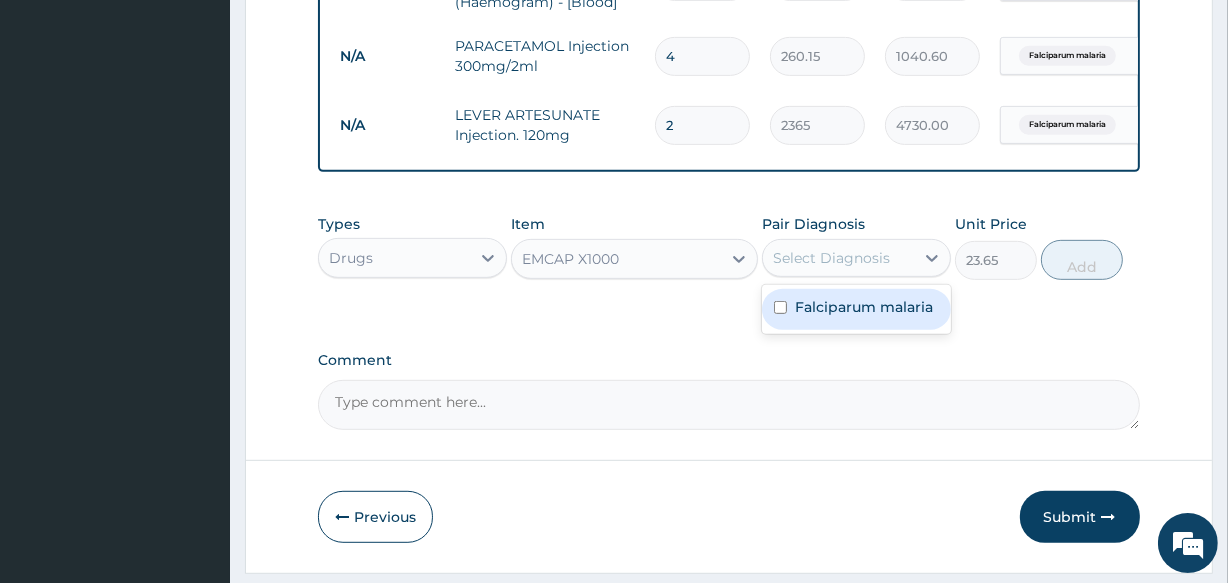 click on "Falciparum malaria" at bounding box center [864, 307] 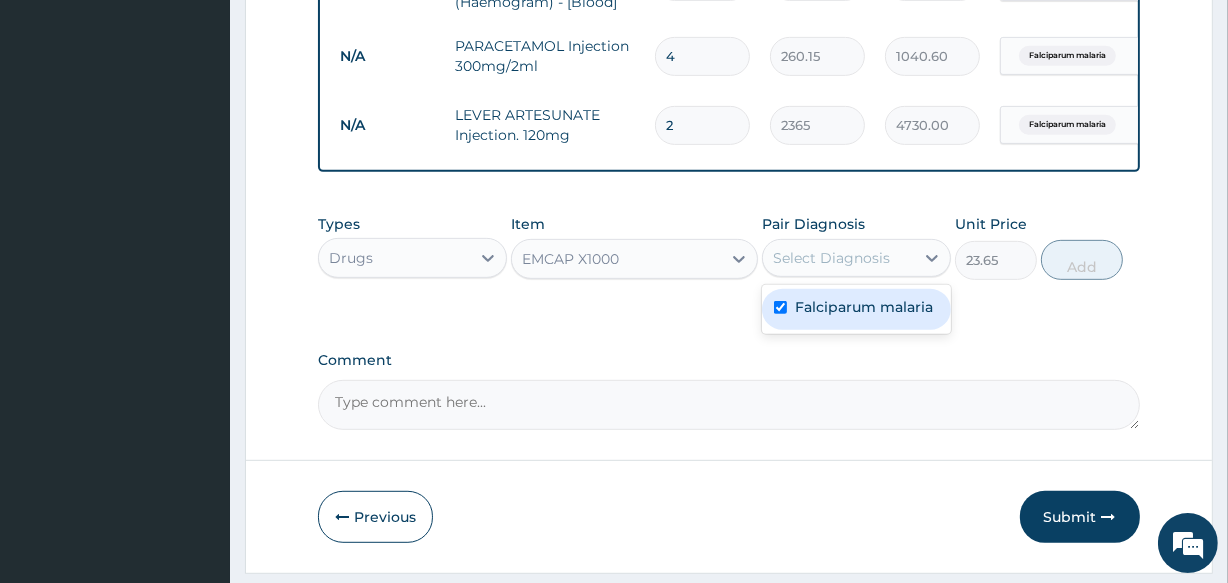 checkbox on "true" 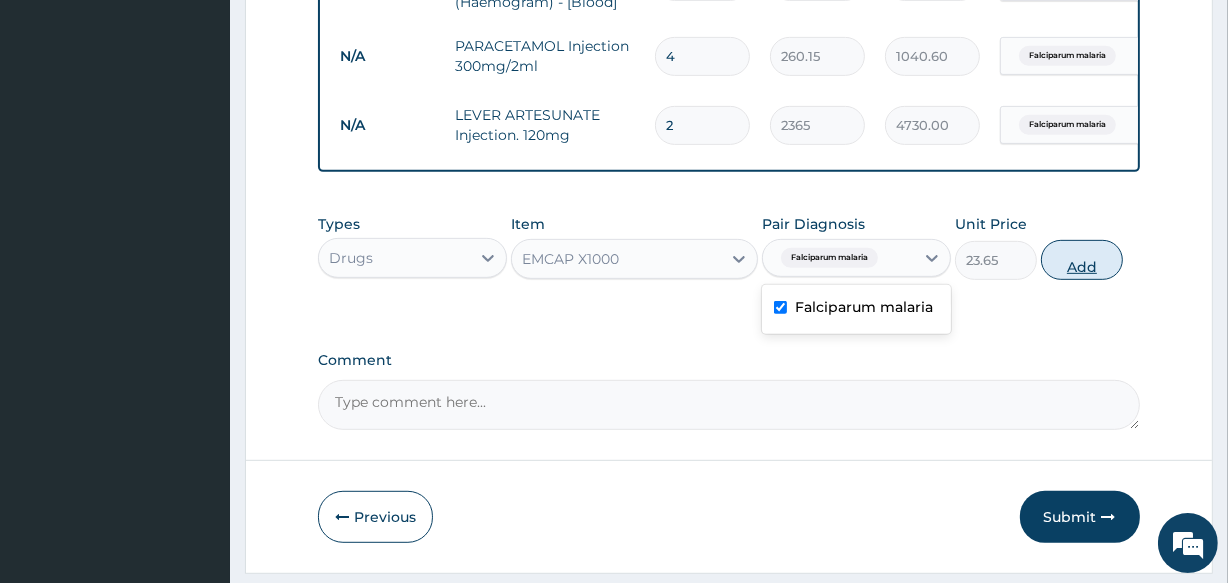 click on "Add" at bounding box center [1082, 260] 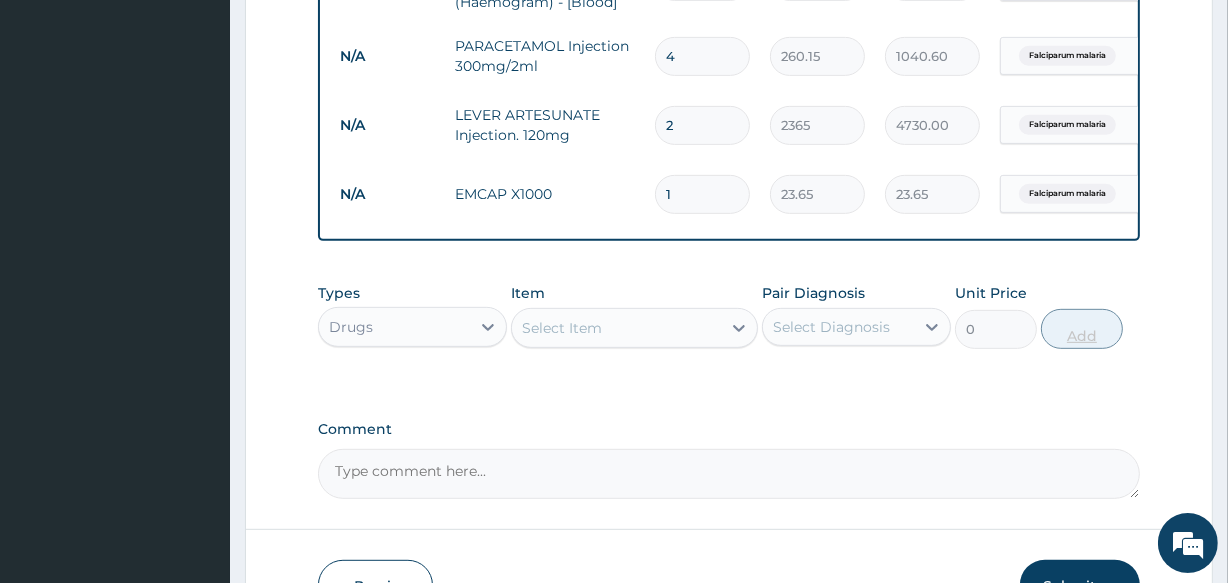 type on "11" 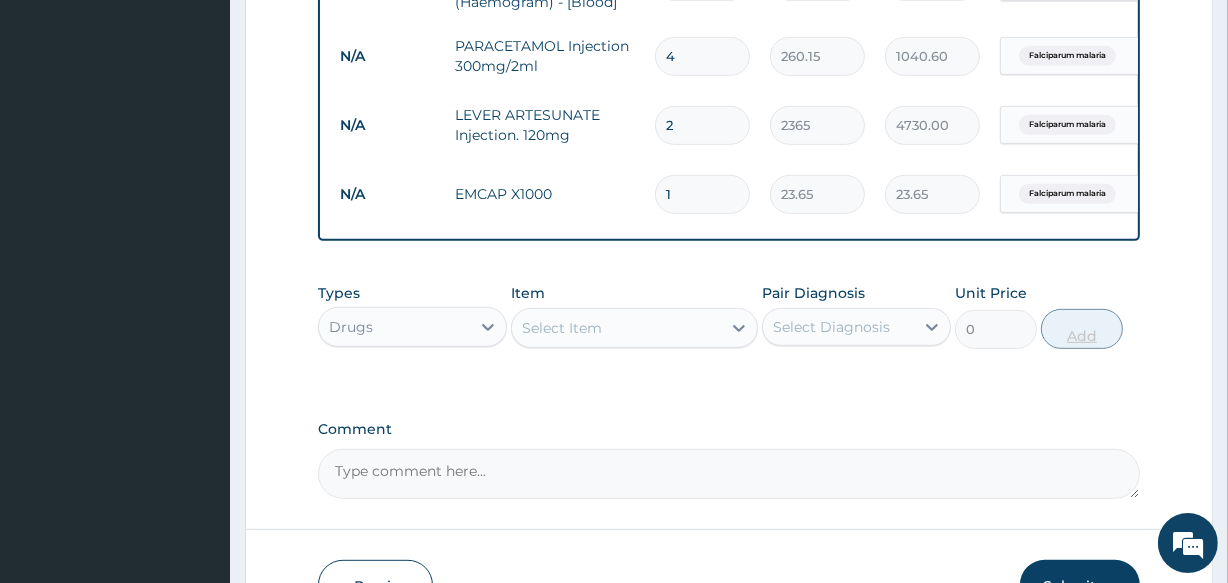 type on "260.15" 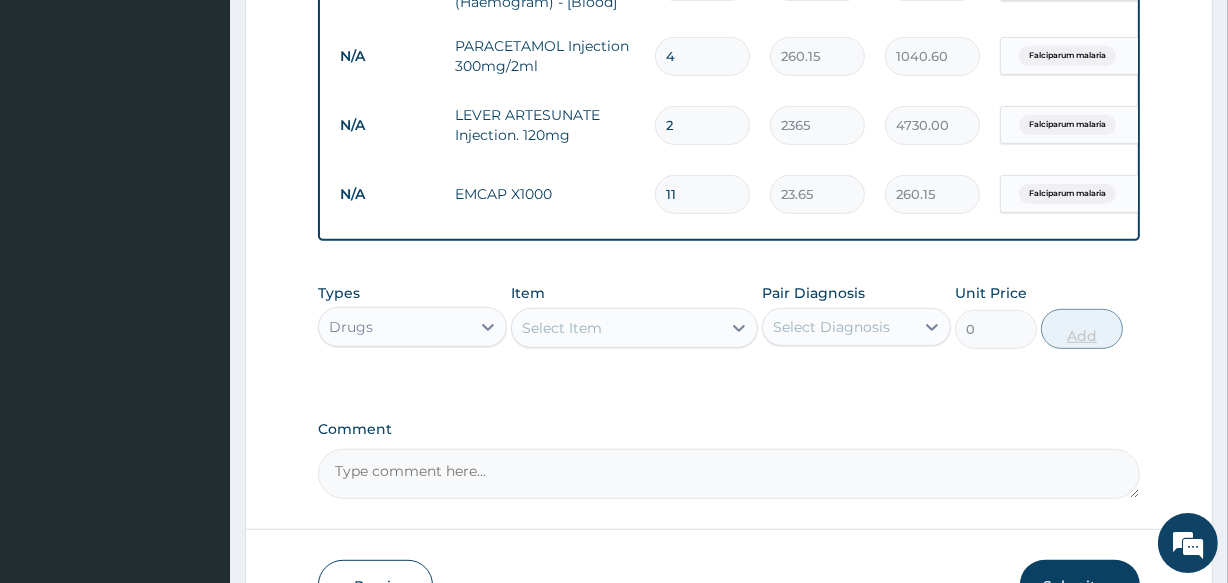 type on "112" 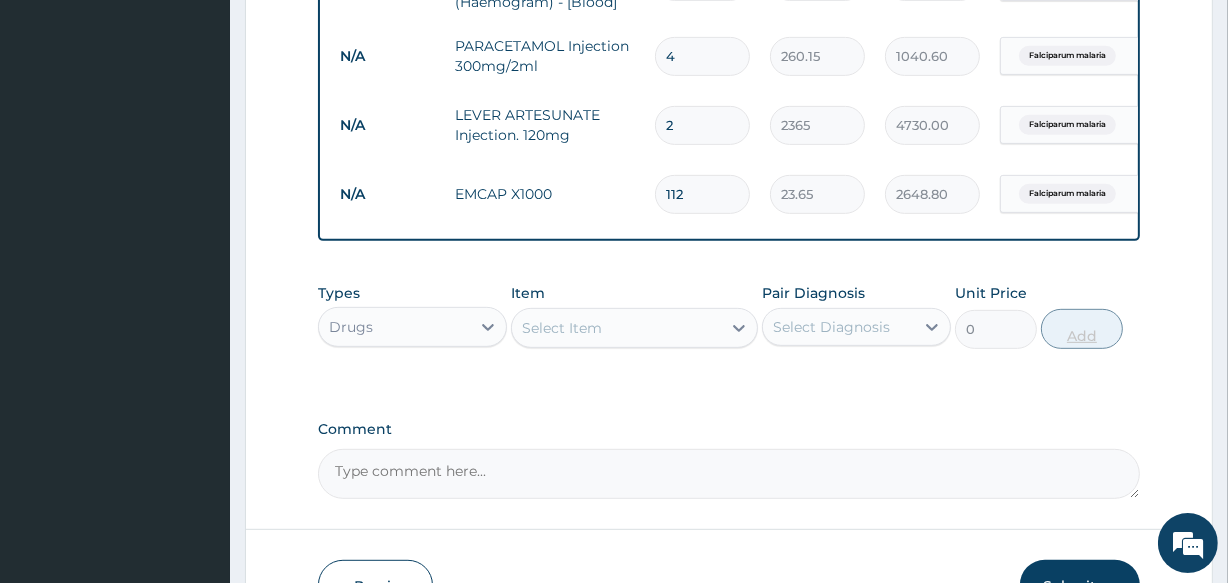 type on "11" 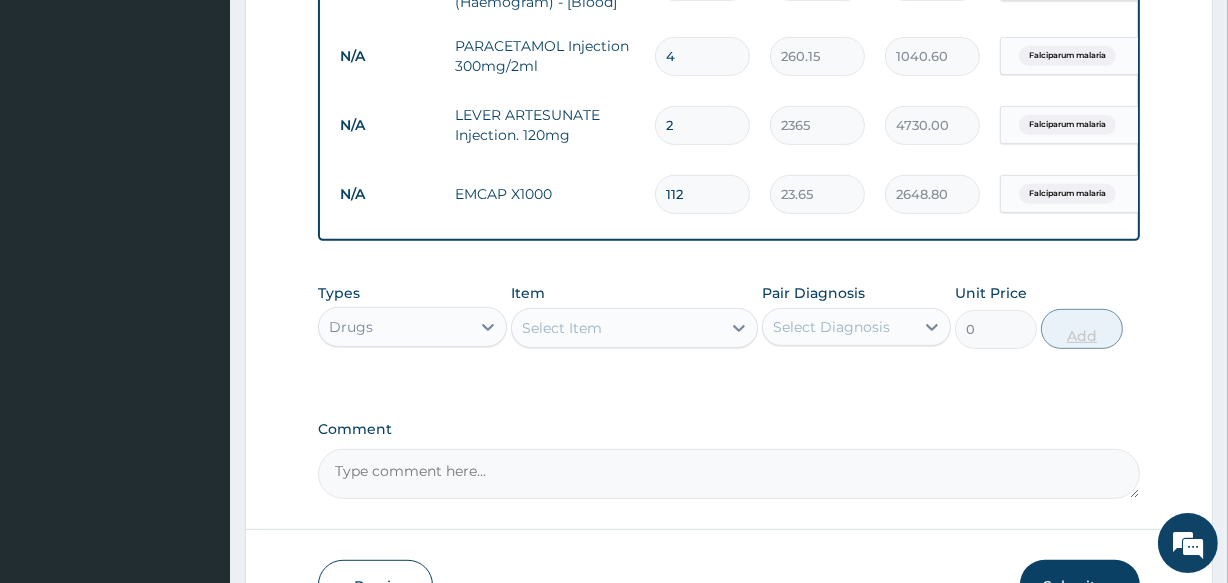 type on "260.15" 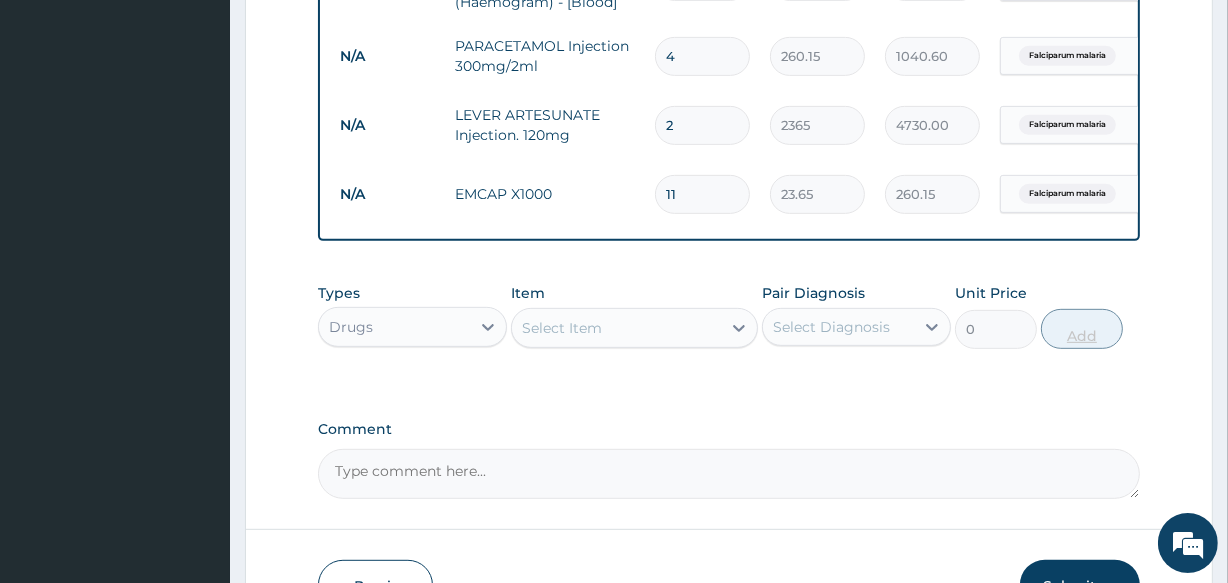 type on "1" 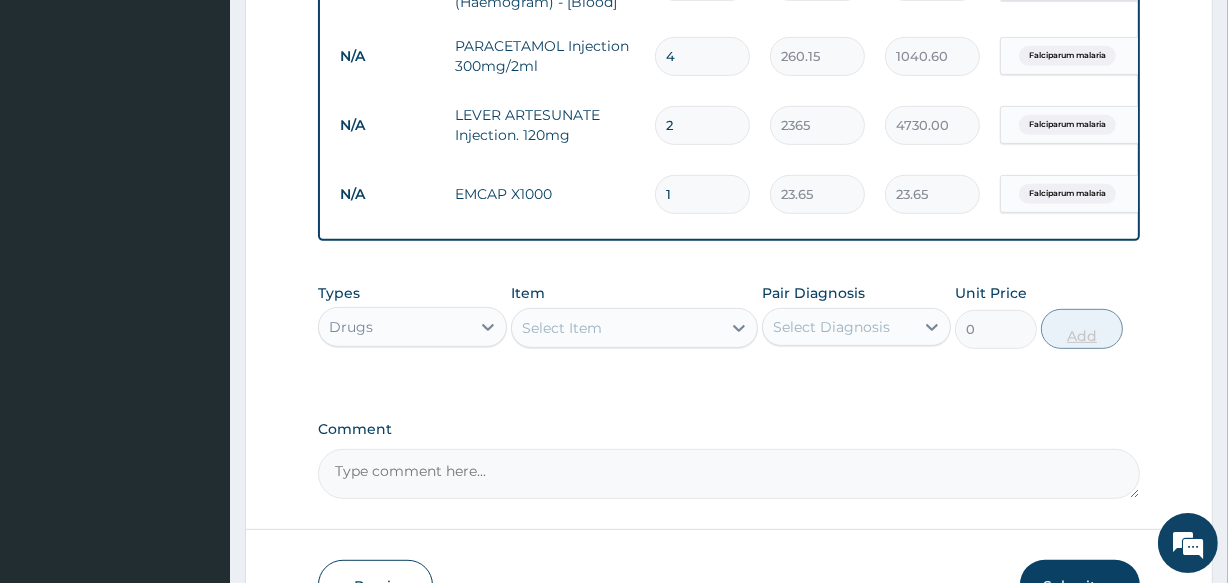 type on "12" 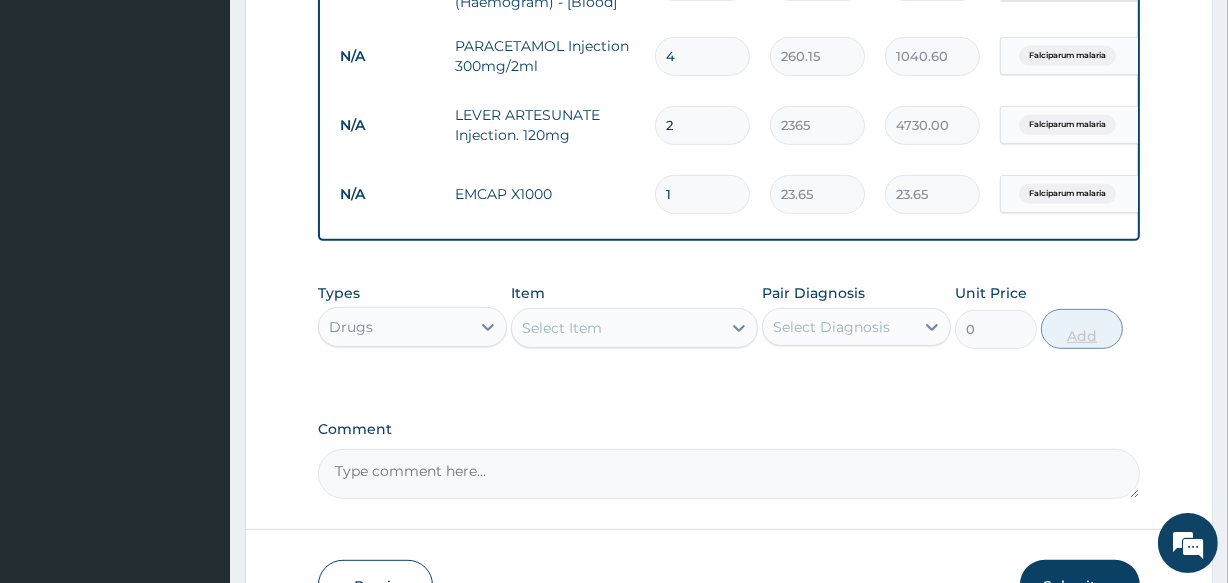 type on "283.80" 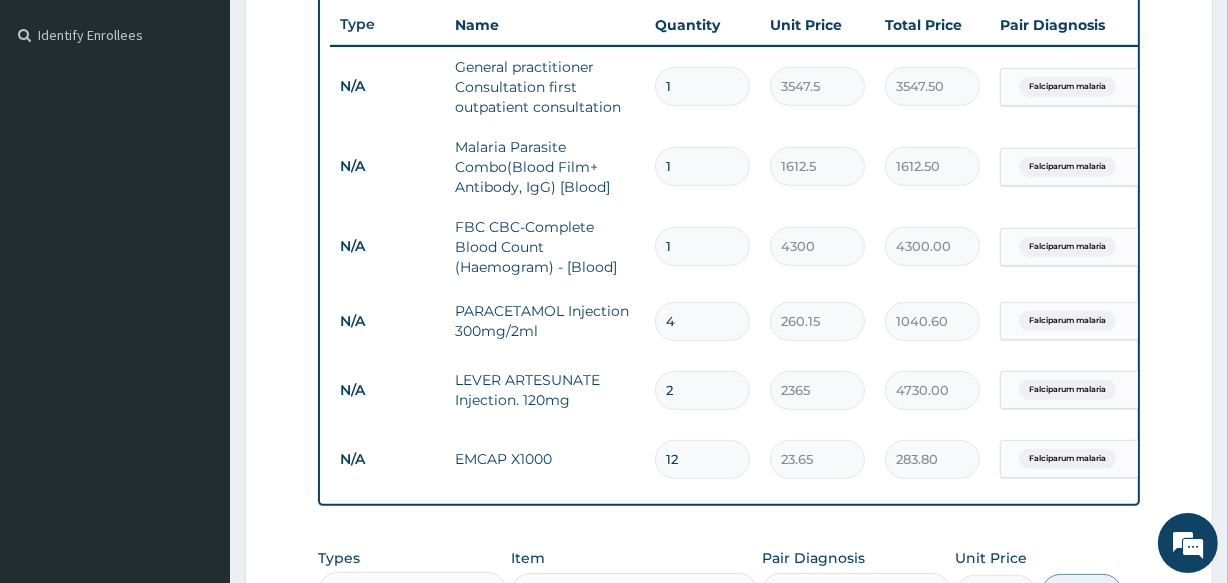 scroll, scrollTop: 499, scrollLeft: 0, axis: vertical 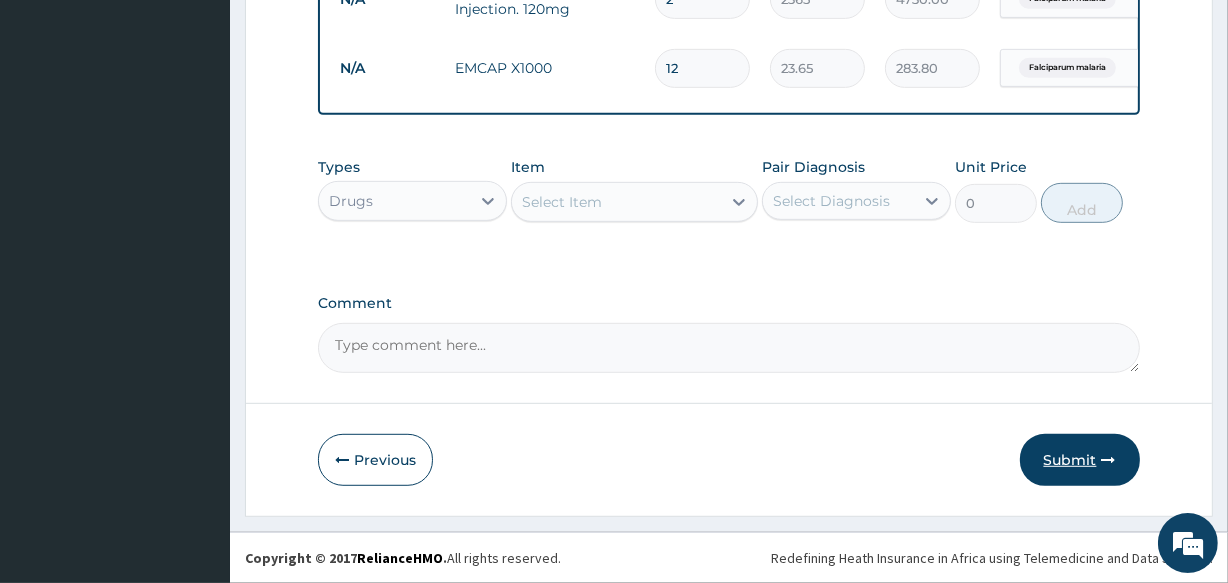 type on "12" 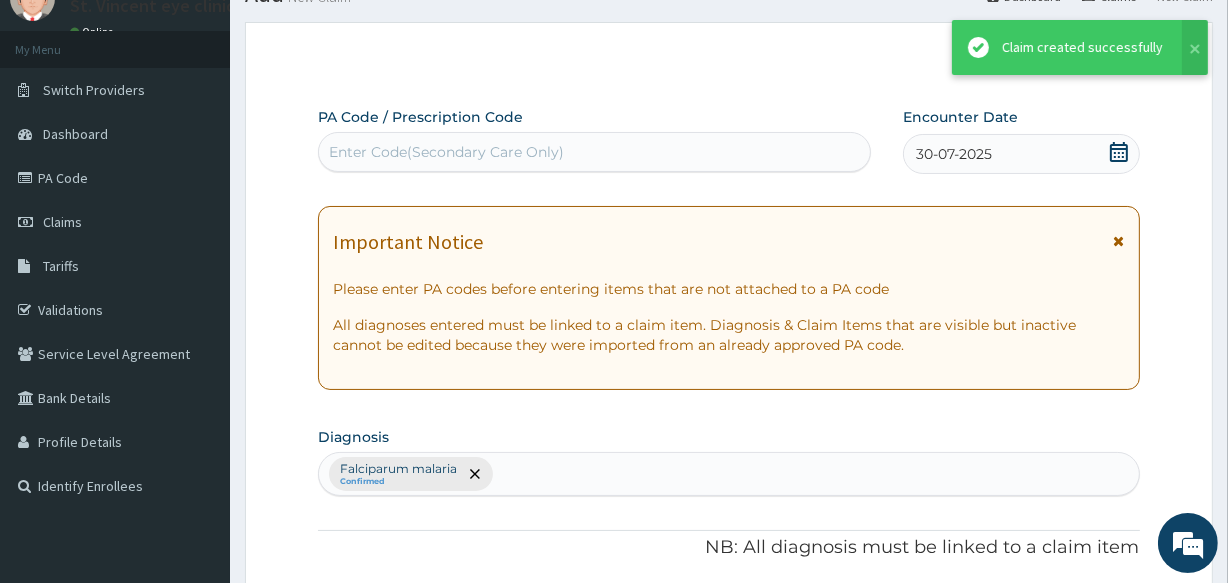 scroll, scrollTop: 940, scrollLeft: 0, axis: vertical 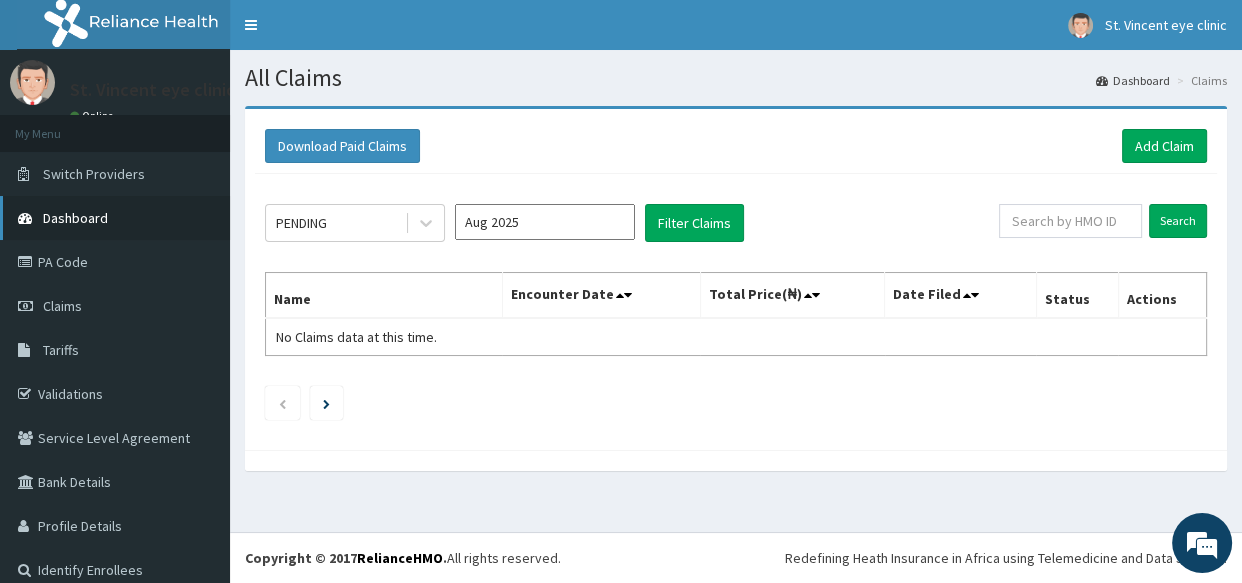 click on "Dashboard" at bounding box center [75, 218] 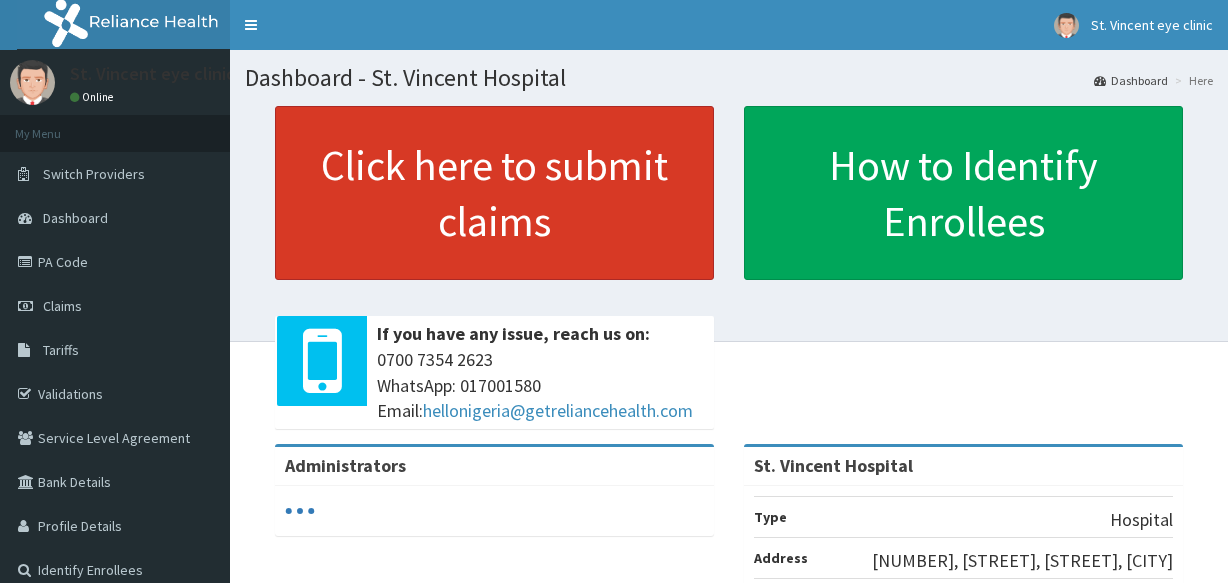 scroll, scrollTop: 0, scrollLeft: 0, axis: both 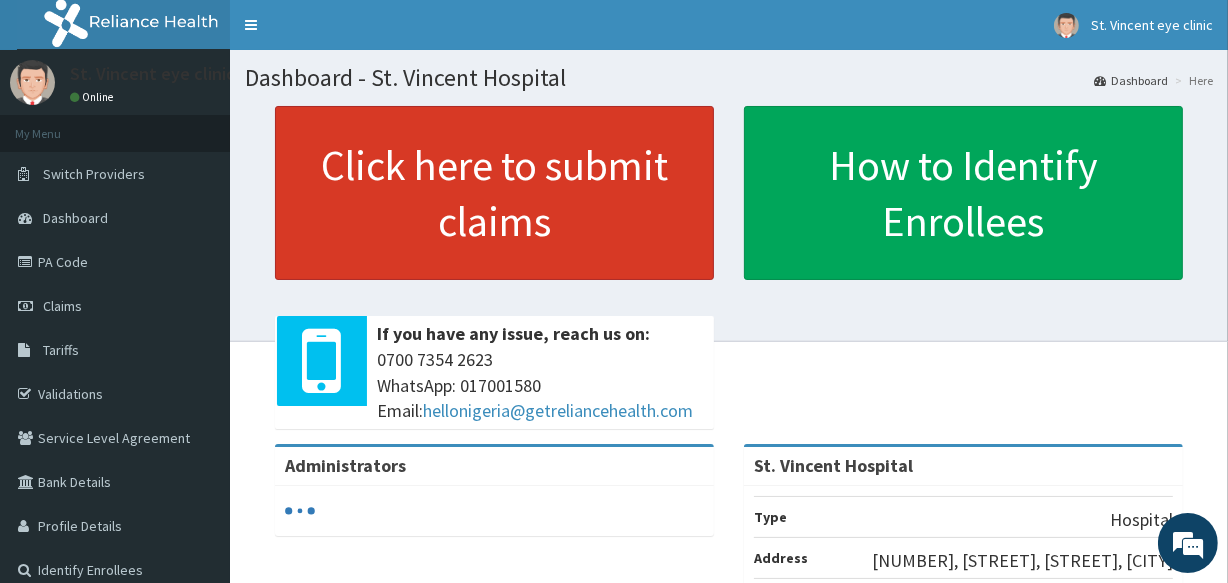 click on "Click here to submit claims" at bounding box center (494, 193) 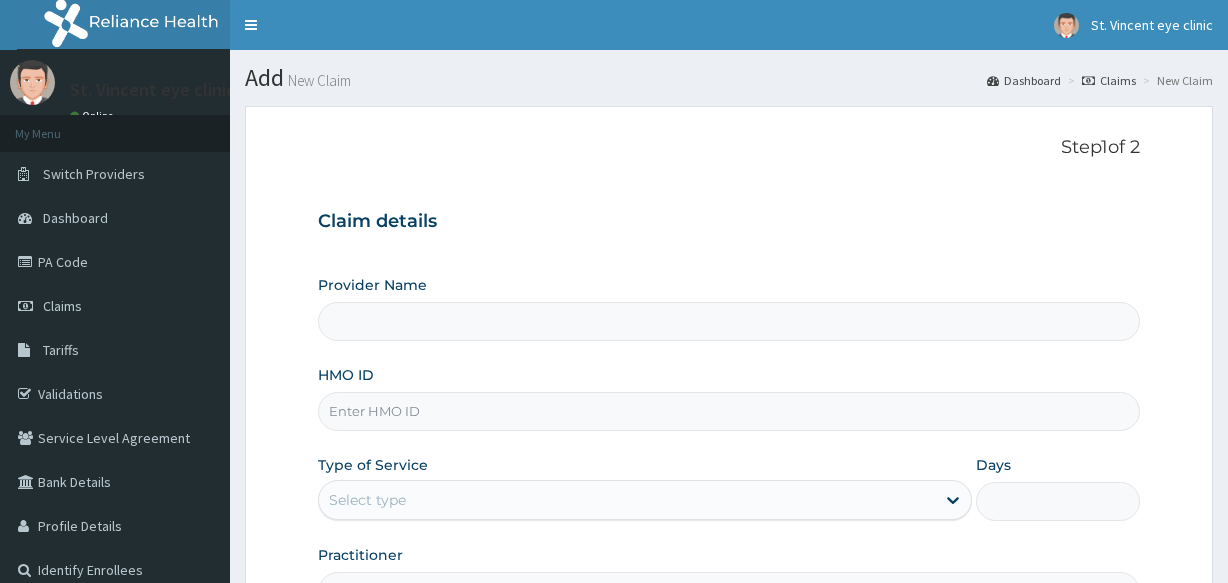 scroll, scrollTop: 0, scrollLeft: 0, axis: both 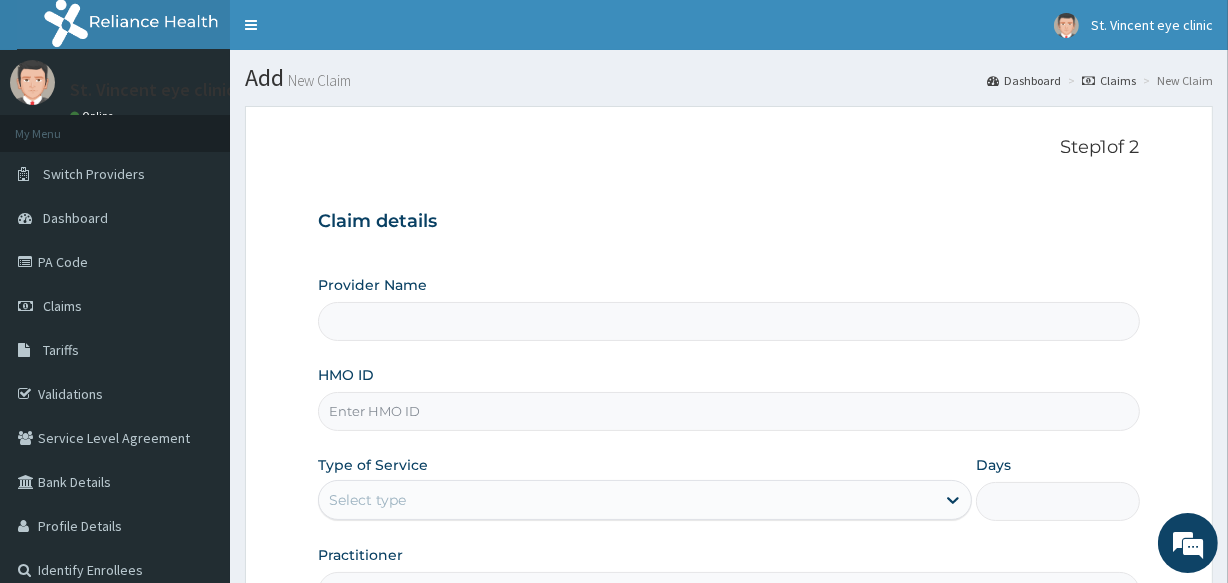 type on "St. Vincent Hospital" 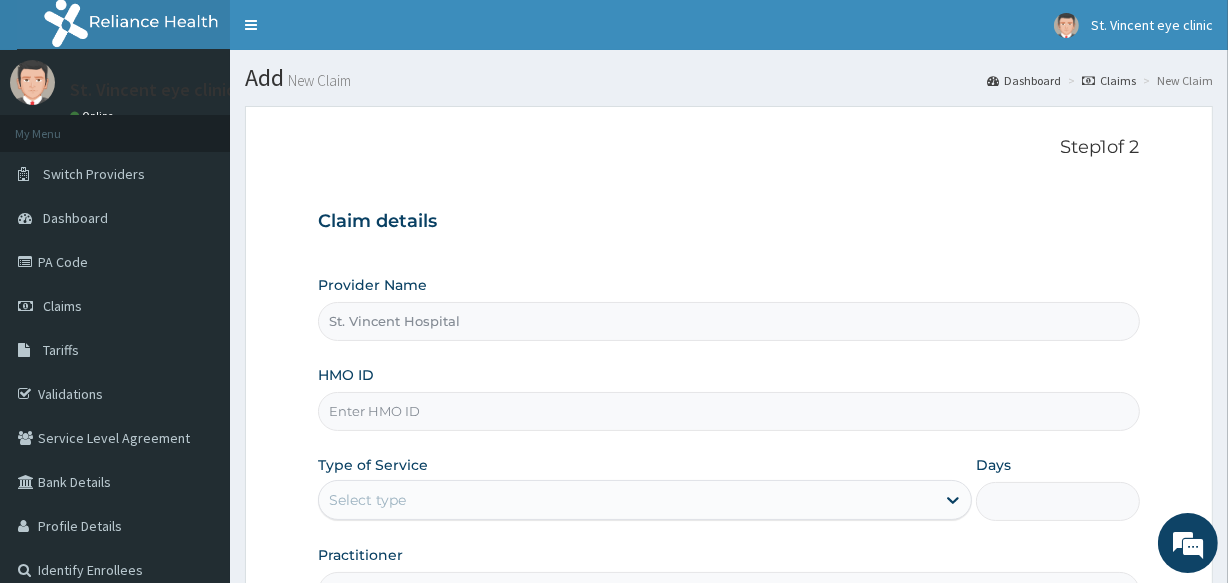click on "HMO ID" at bounding box center [728, 411] 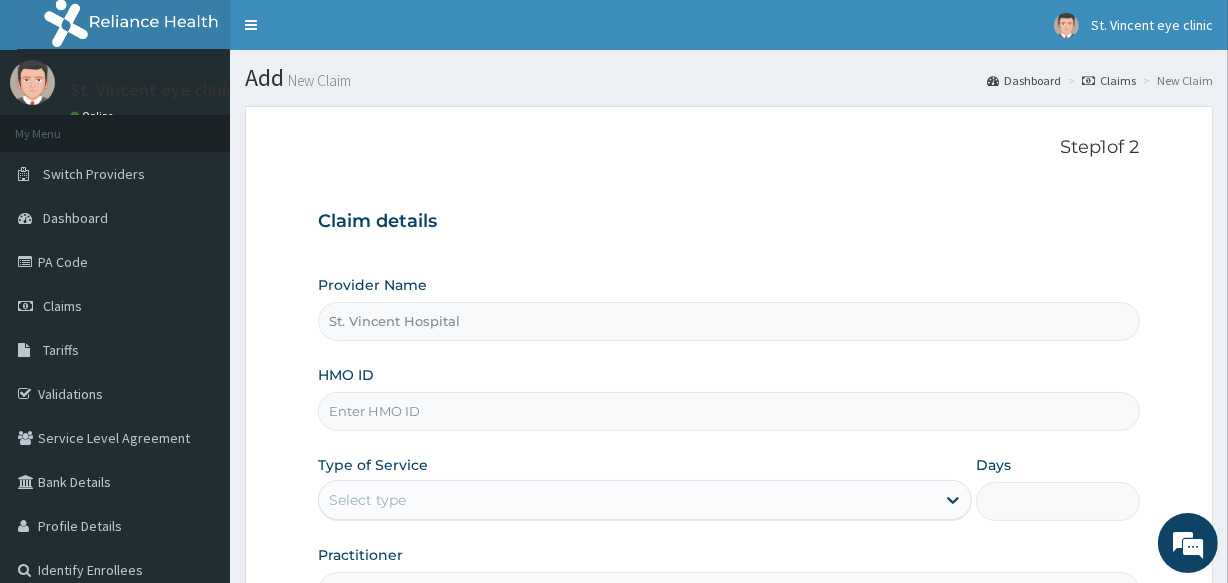 scroll, scrollTop: 0, scrollLeft: 0, axis: both 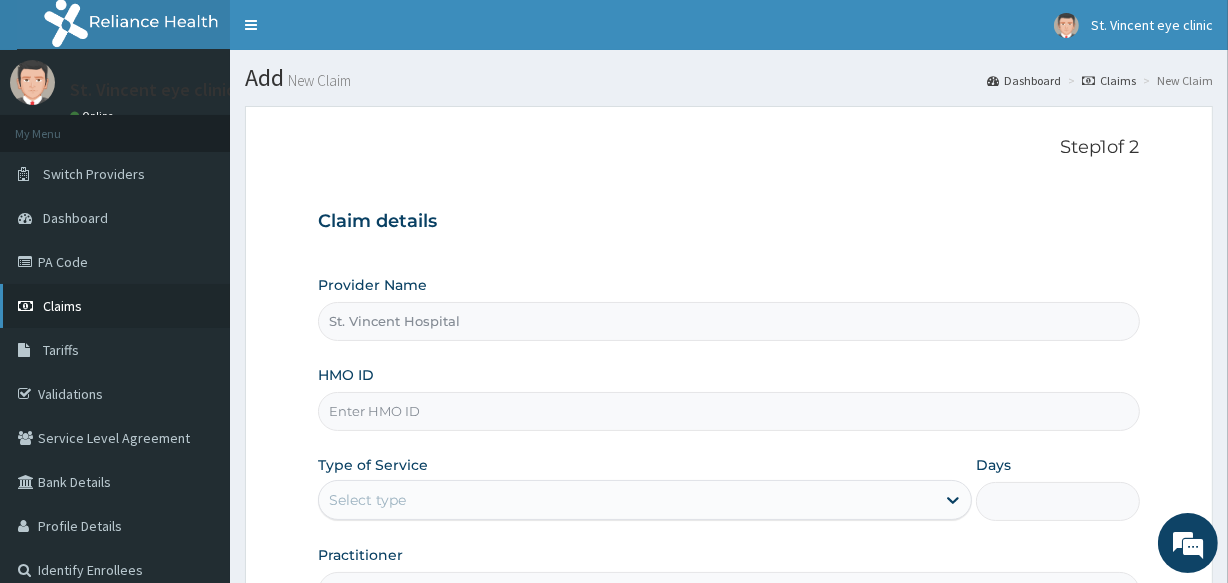 click on "Claims" at bounding box center (115, 306) 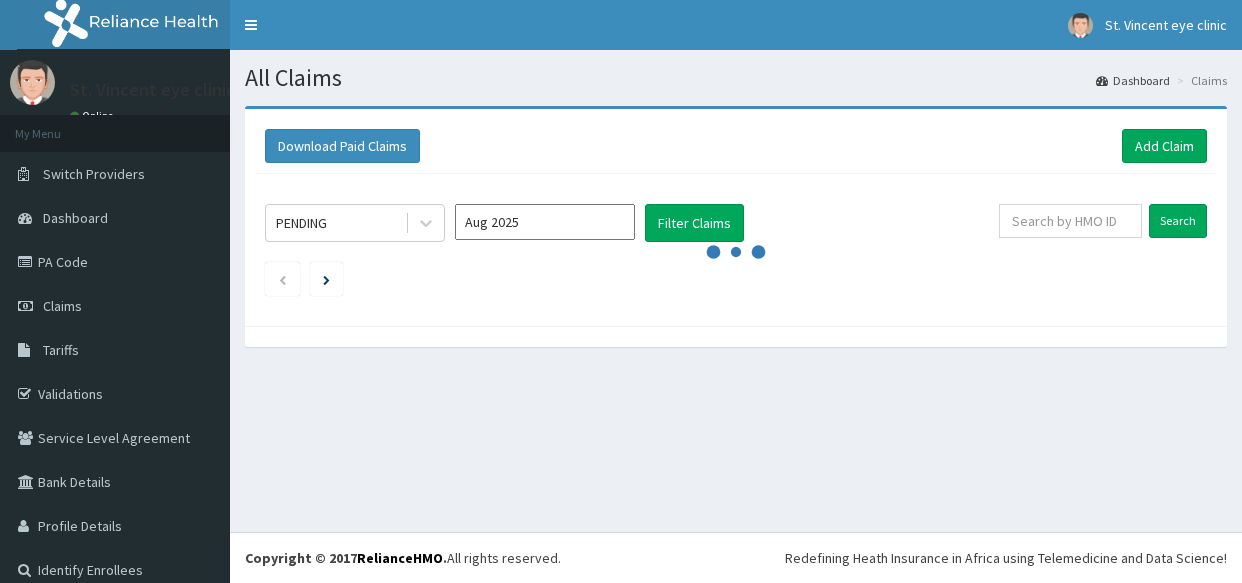 scroll, scrollTop: 0, scrollLeft: 0, axis: both 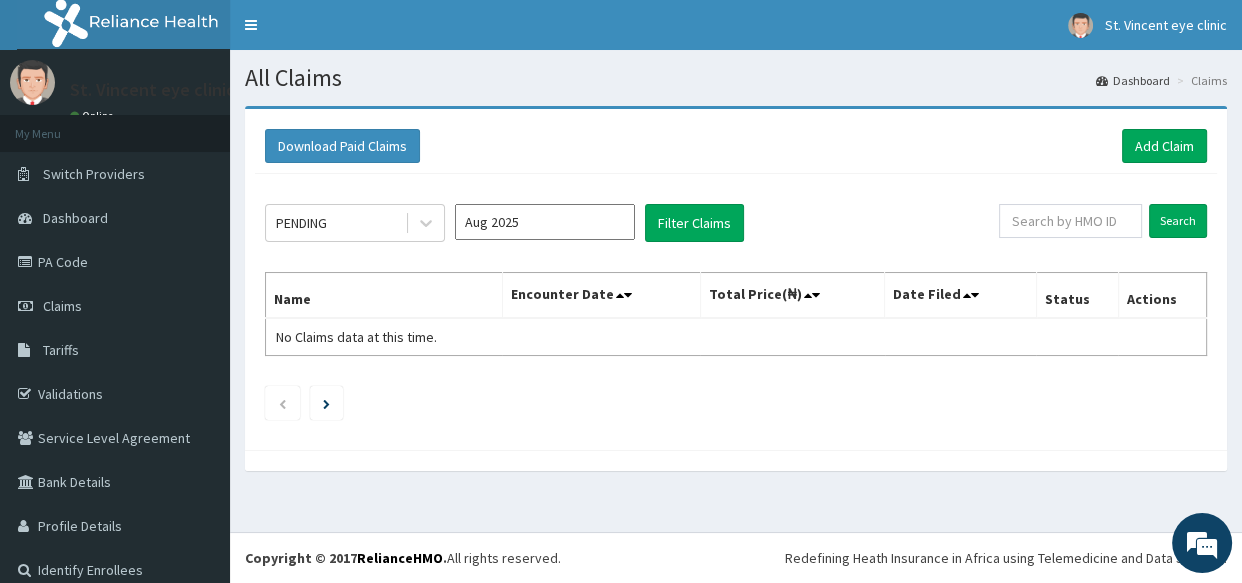 click on "Aug 2025" at bounding box center (545, 222) 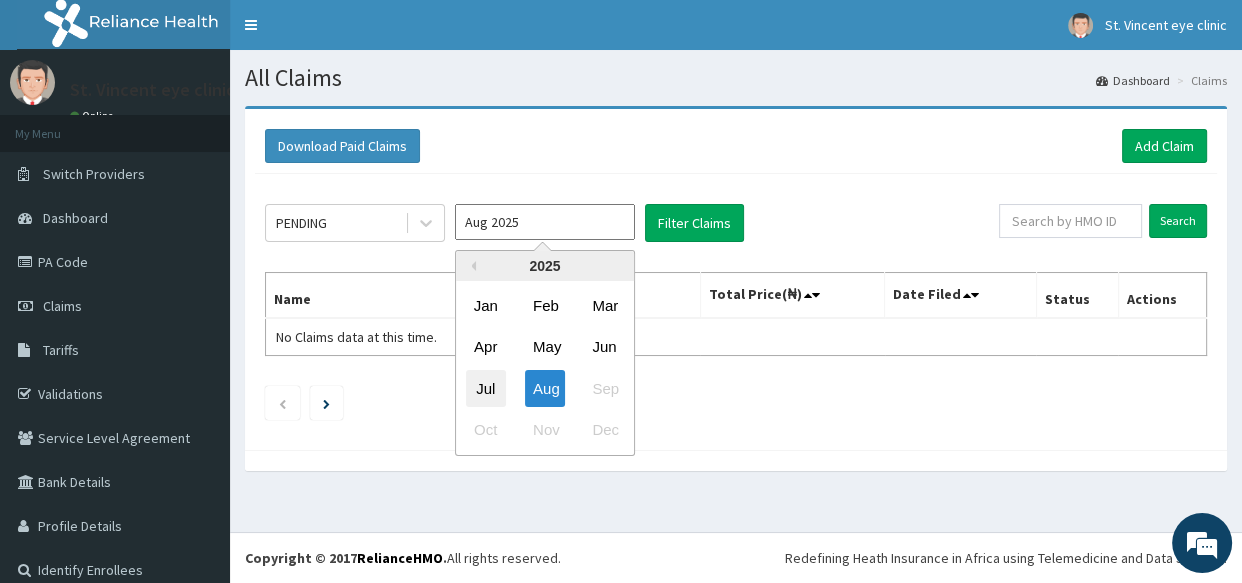 click on "Jul" at bounding box center (486, 388) 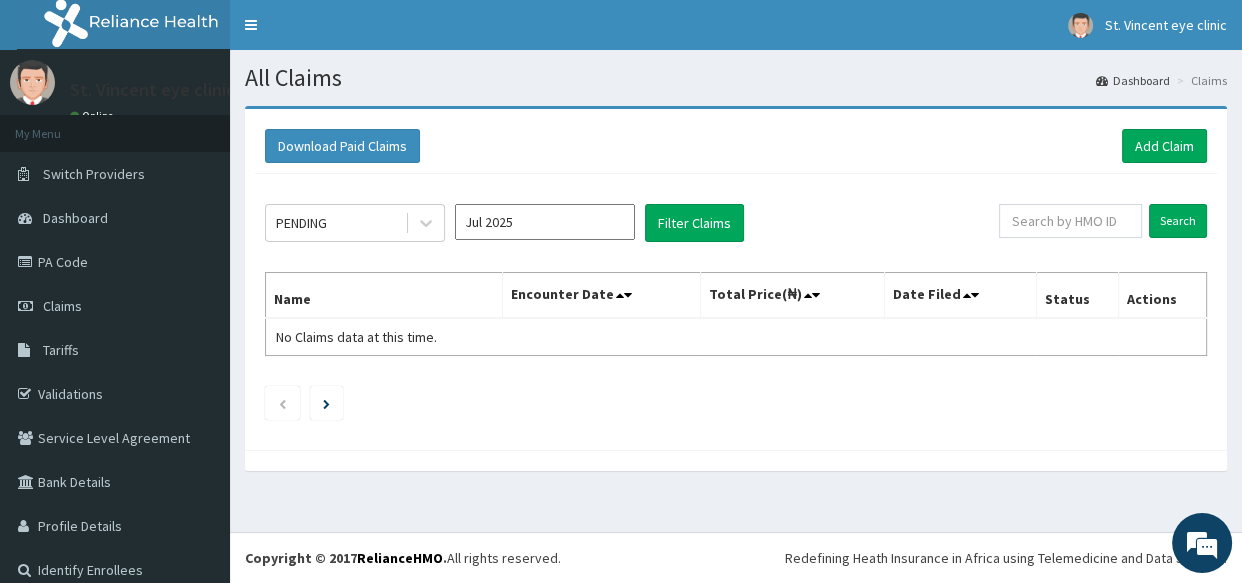 scroll, scrollTop: 0, scrollLeft: 0, axis: both 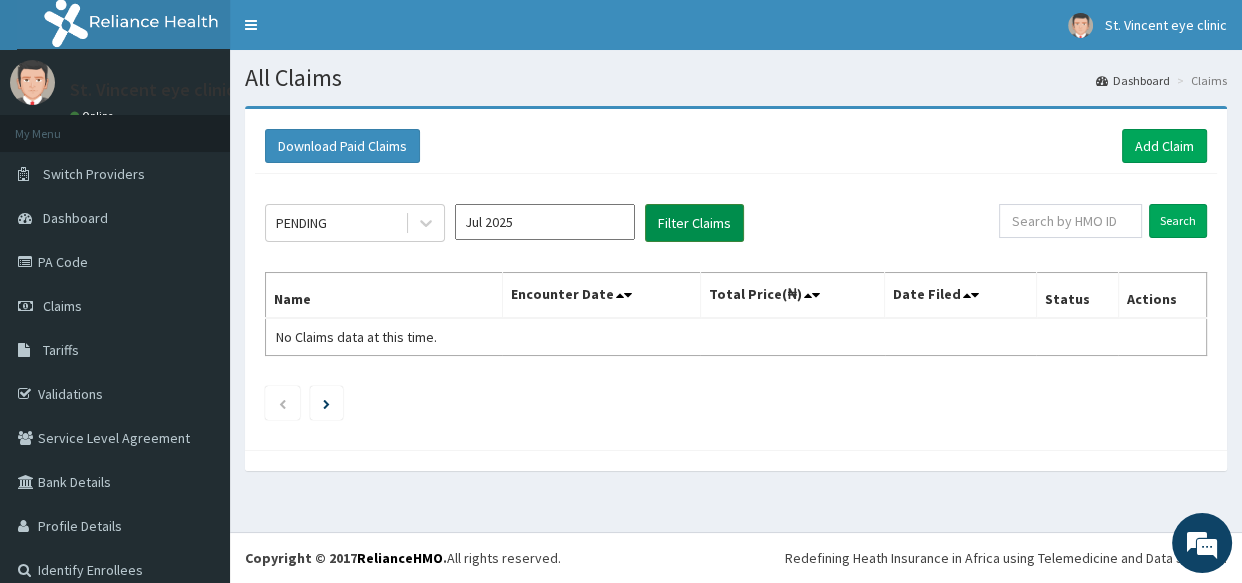 click on "Filter Claims" at bounding box center [694, 223] 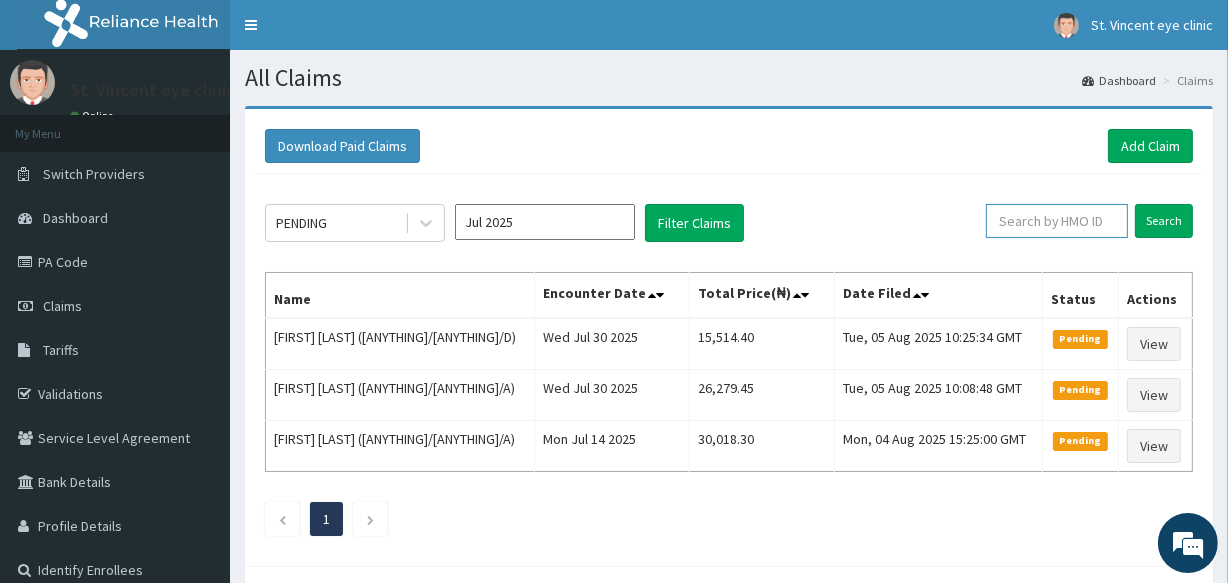 click at bounding box center [1057, 221] 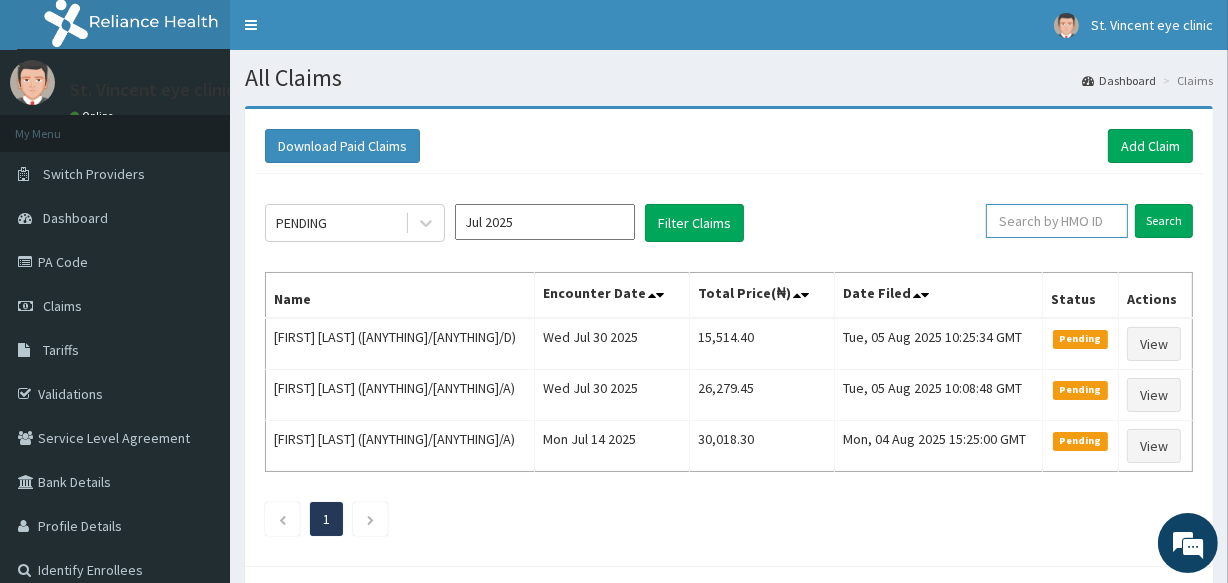 type on "k" 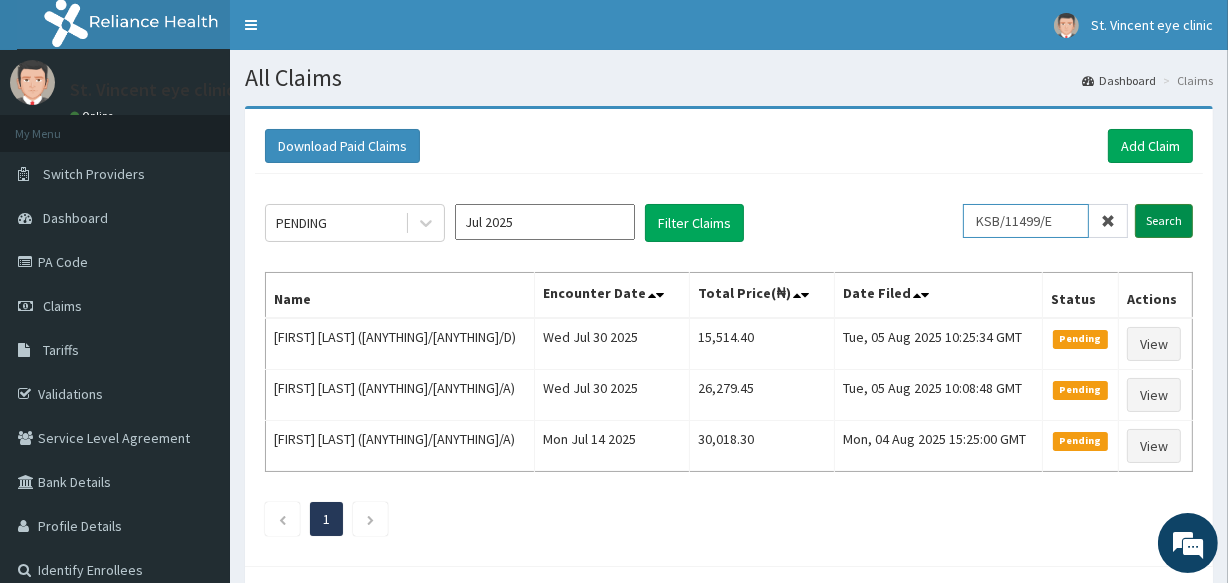 type on "KSB/11499/E" 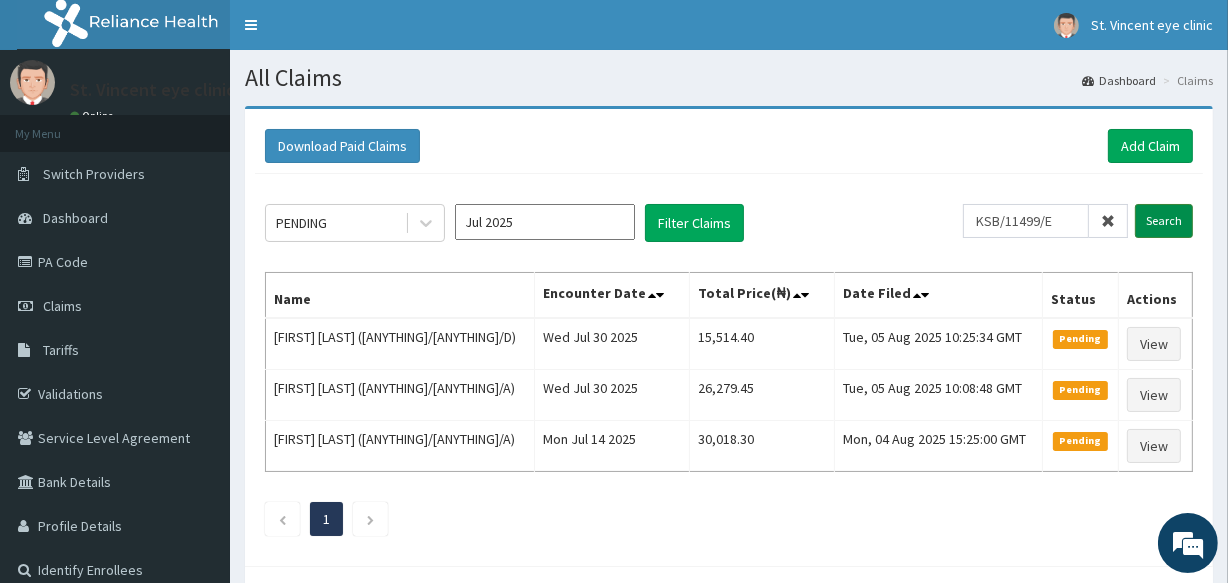 click on "Search" at bounding box center [1164, 221] 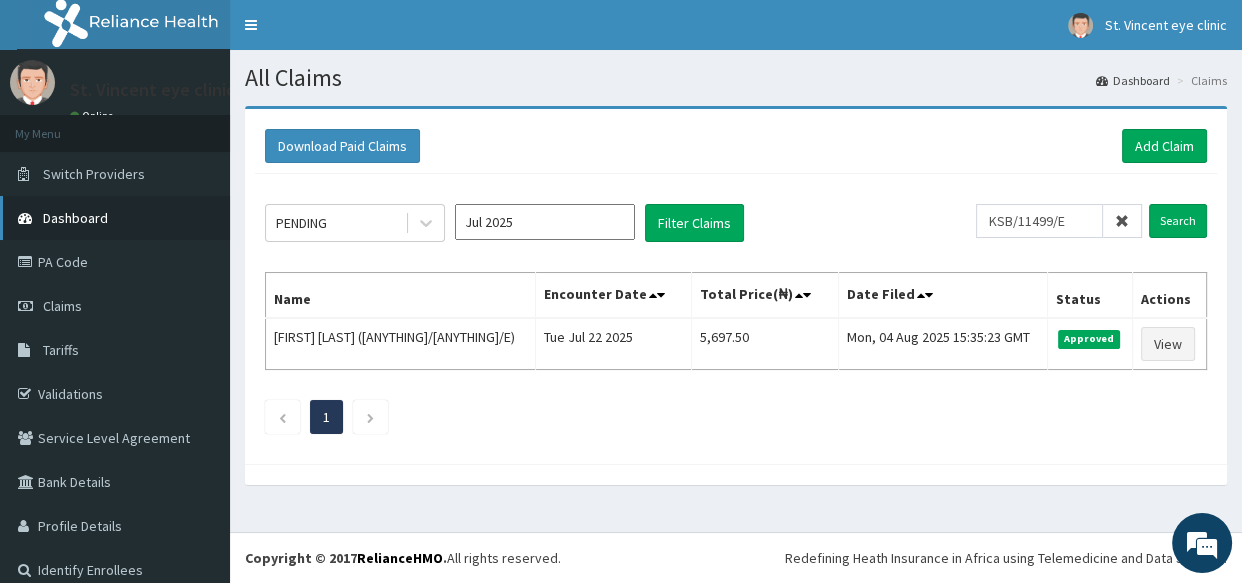 click on "Dashboard" at bounding box center [75, 218] 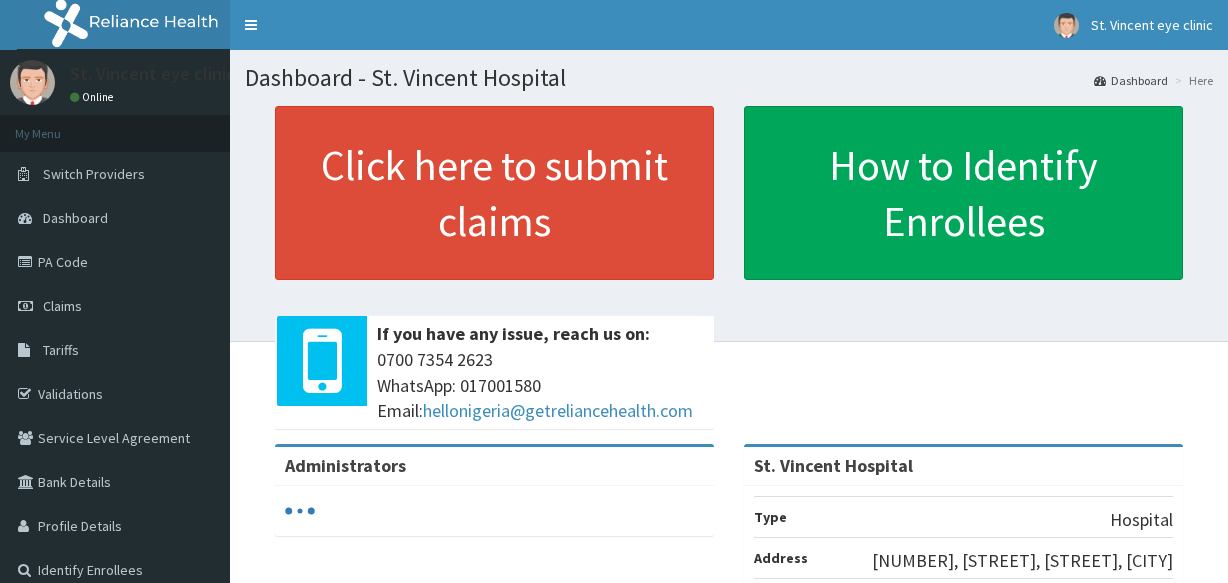 scroll, scrollTop: 0, scrollLeft: 0, axis: both 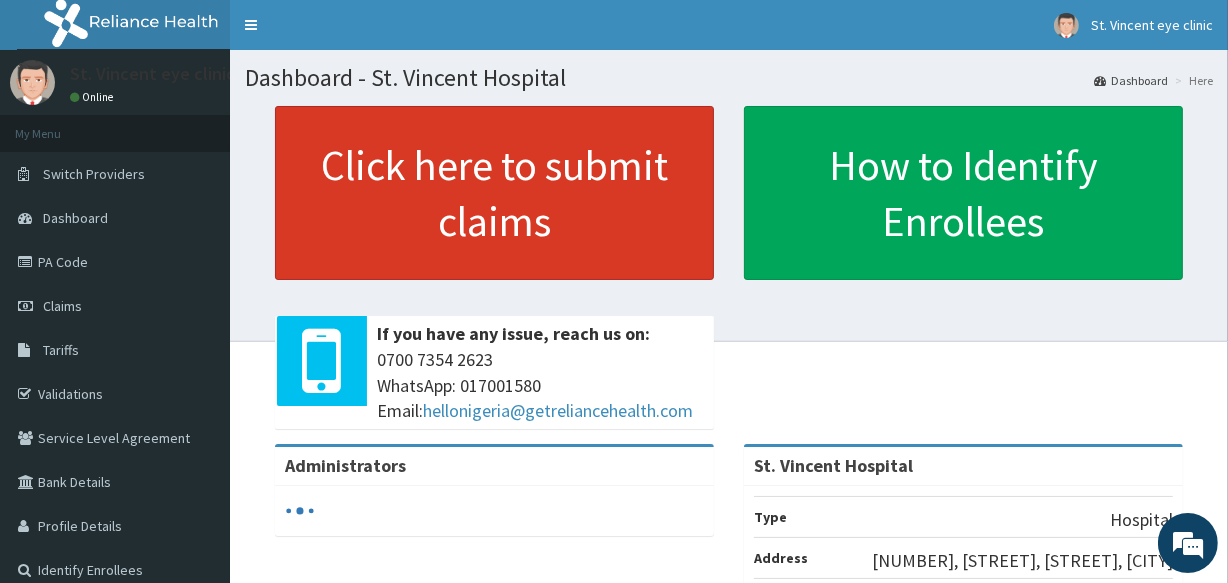 click on "Click here to submit claims" at bounding box center [494, 193] 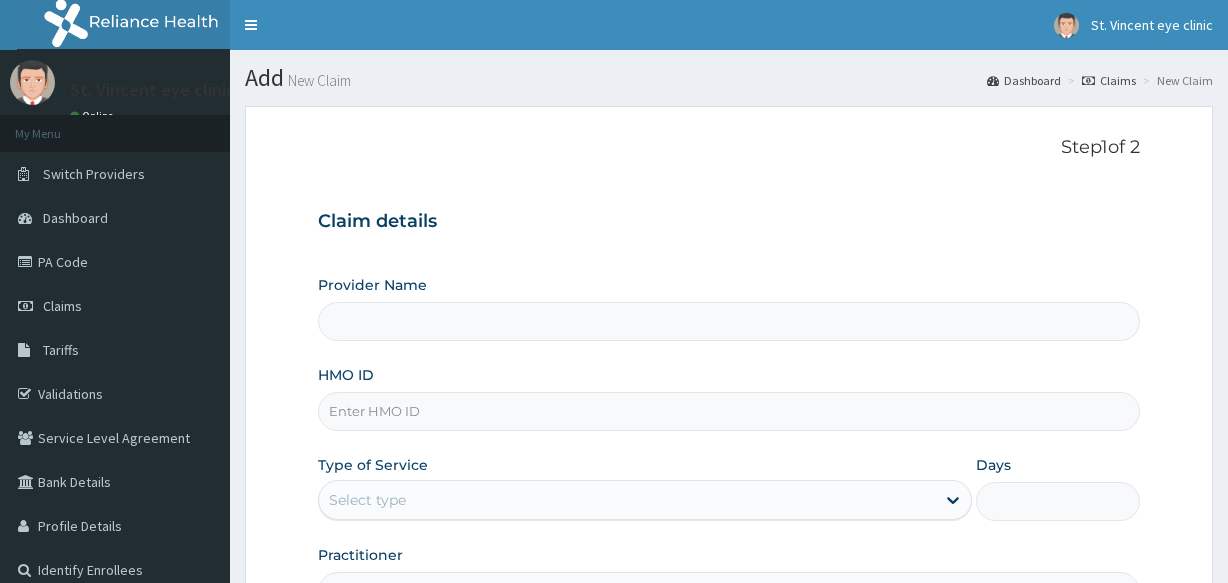 scroll, scrollTop: 0, scrollLeft: 0, axis: both 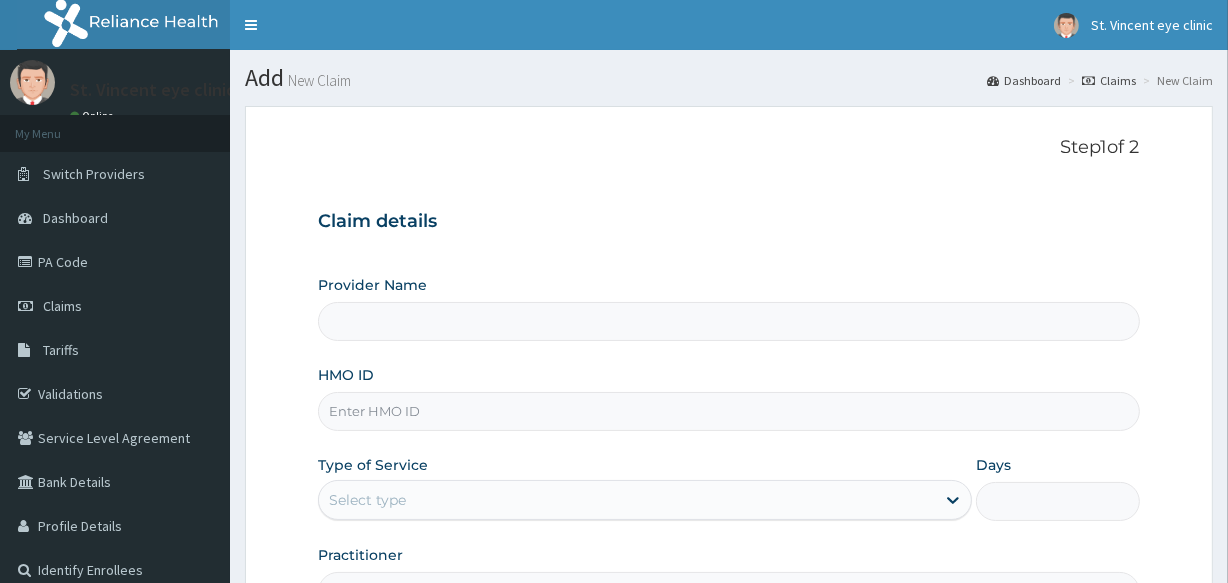 type on "St. Vincent Hospital" 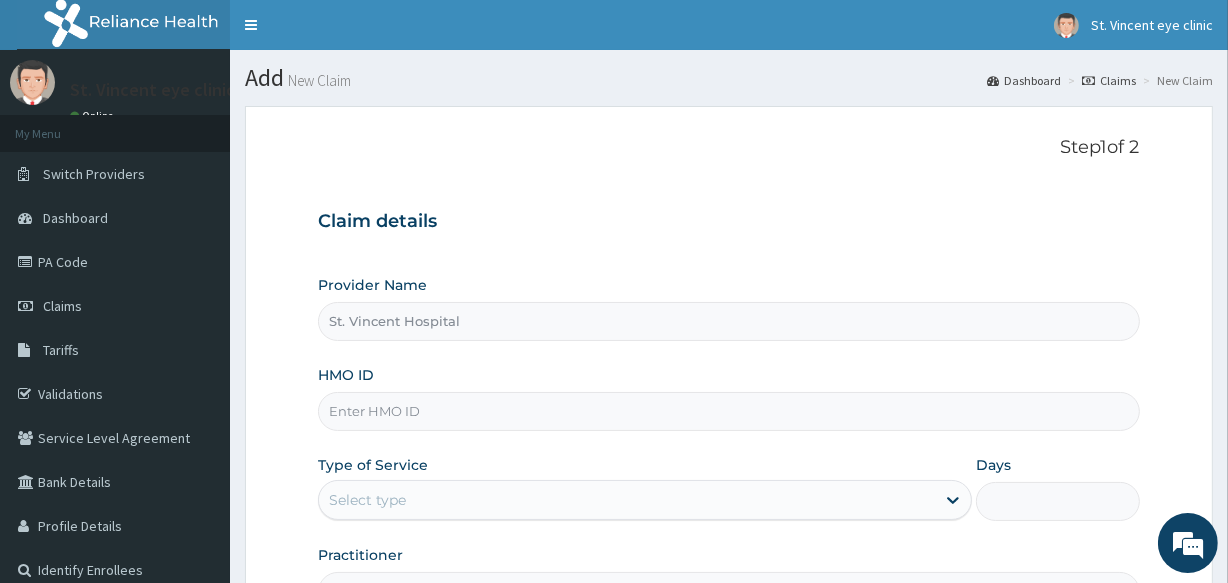 click on "HMO ID" at bounding box center [728, 411] 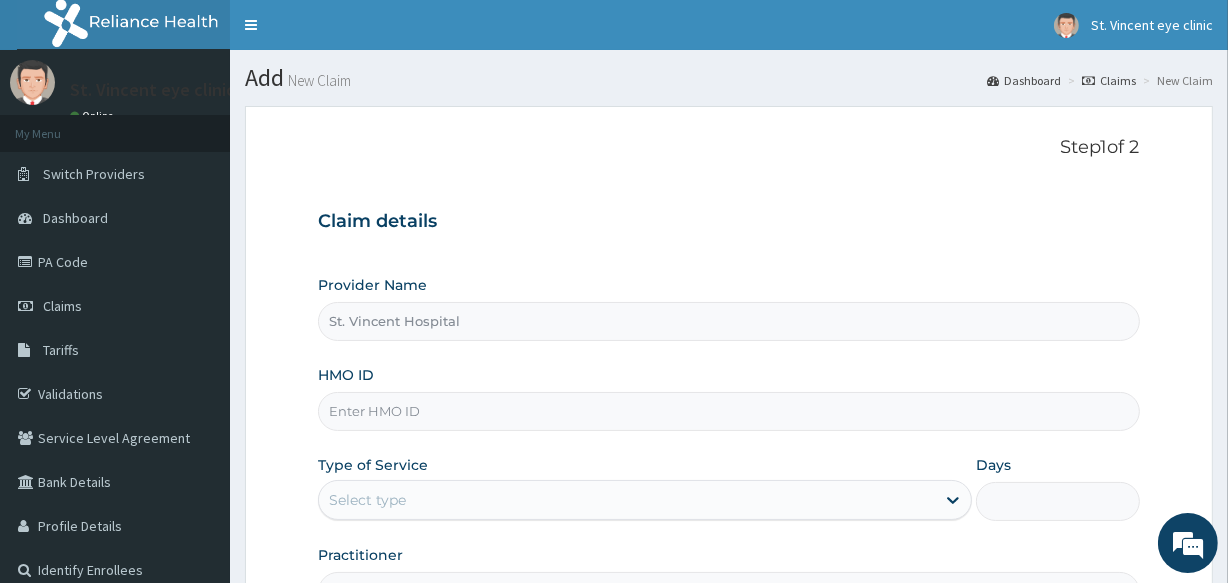 type on "NUD/10051/C" 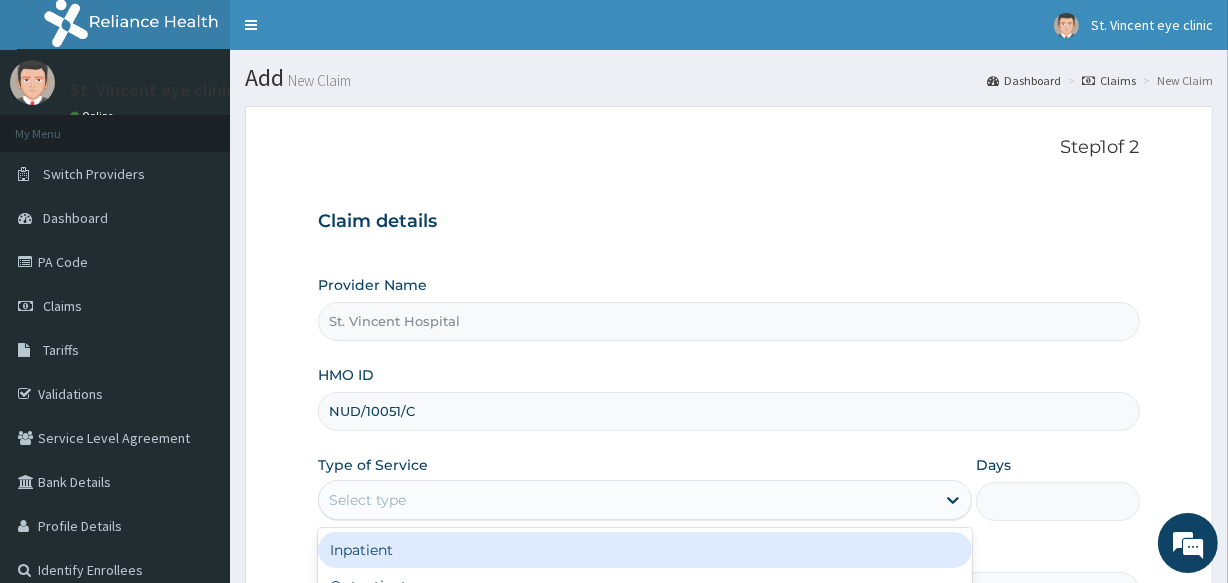 click on "Select type" at bounding box center [627, 500] 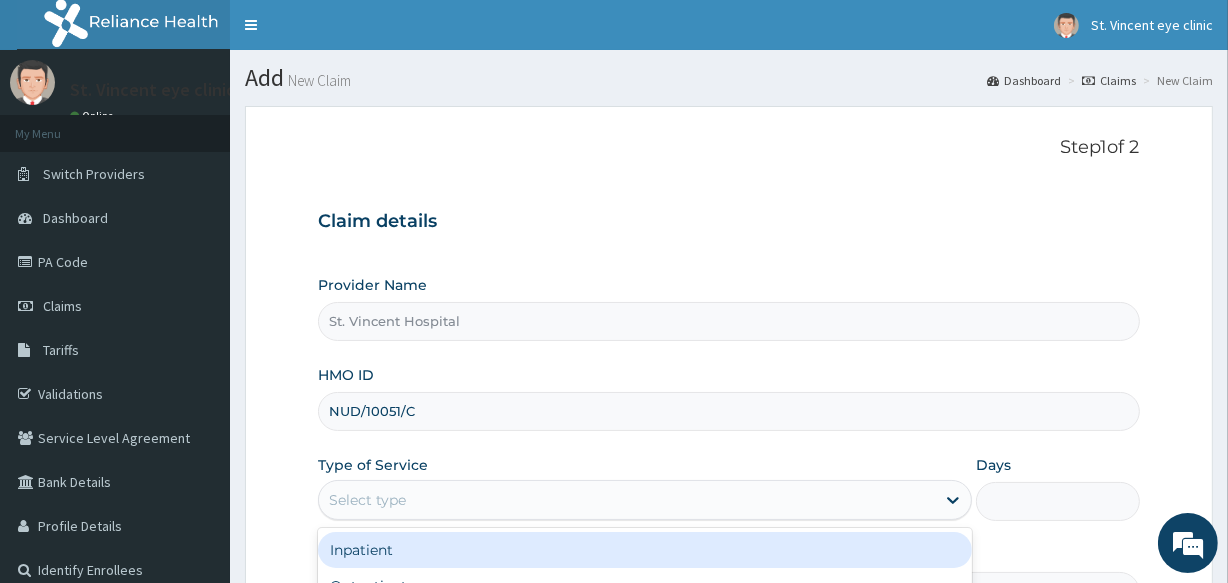 scroll, scrollTop: 0, scrollLeft: 0, axis: both 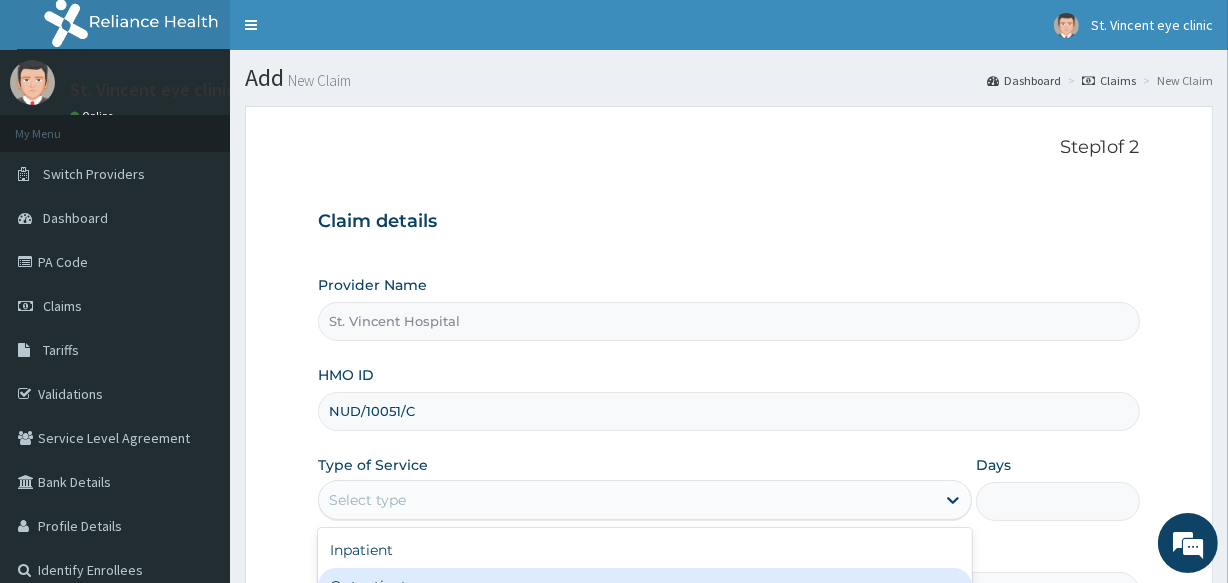 click on "Outpatient" at bounding box center (645, 586) 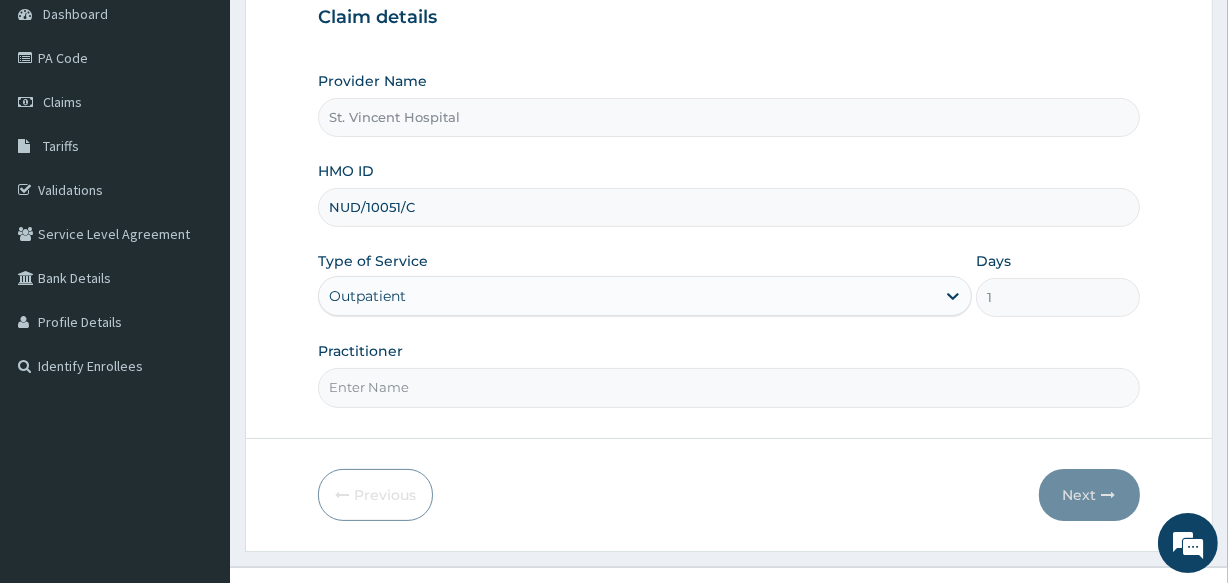 scroll, scrollTop: 237, scrollLeft: 0, axis: vertical 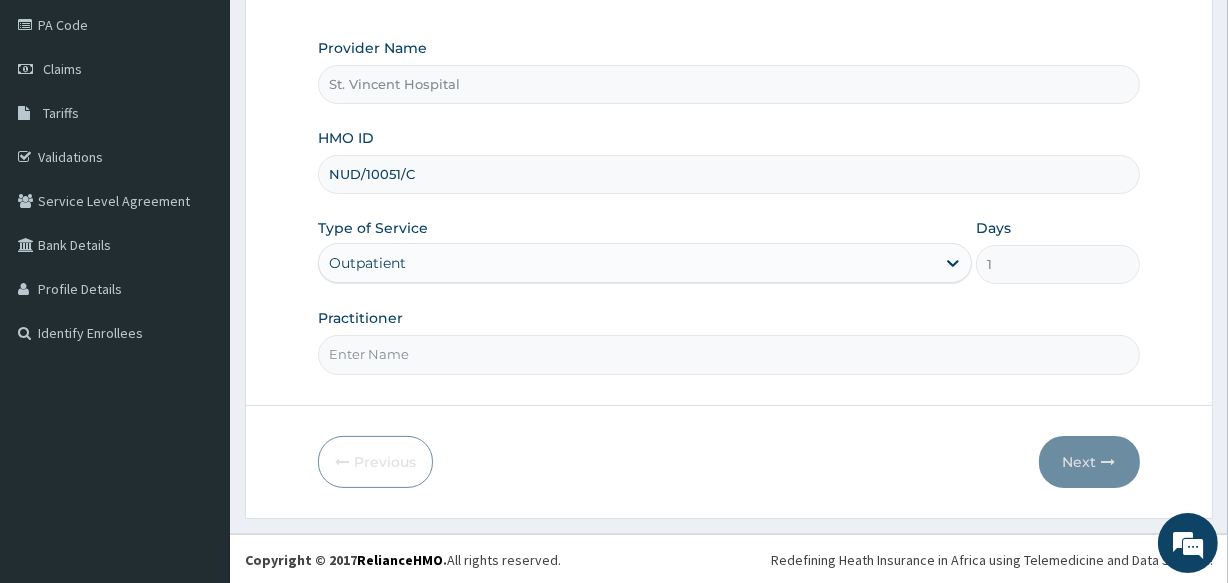 click on "Practitioner" at bounding box center [728, 354] 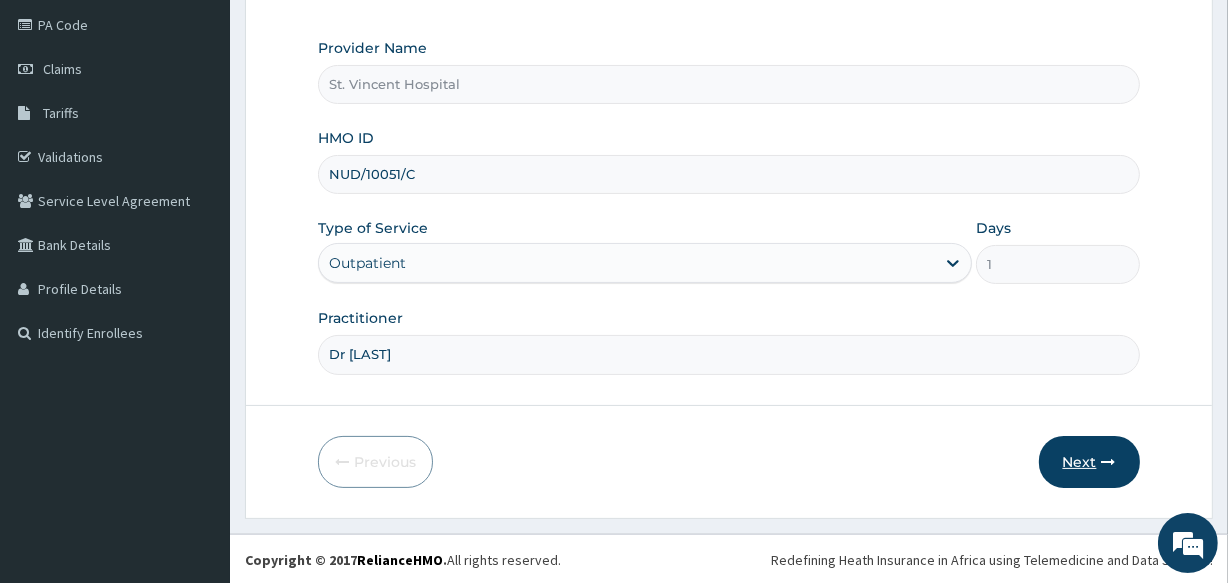 type on "Dr Basil Alozie" 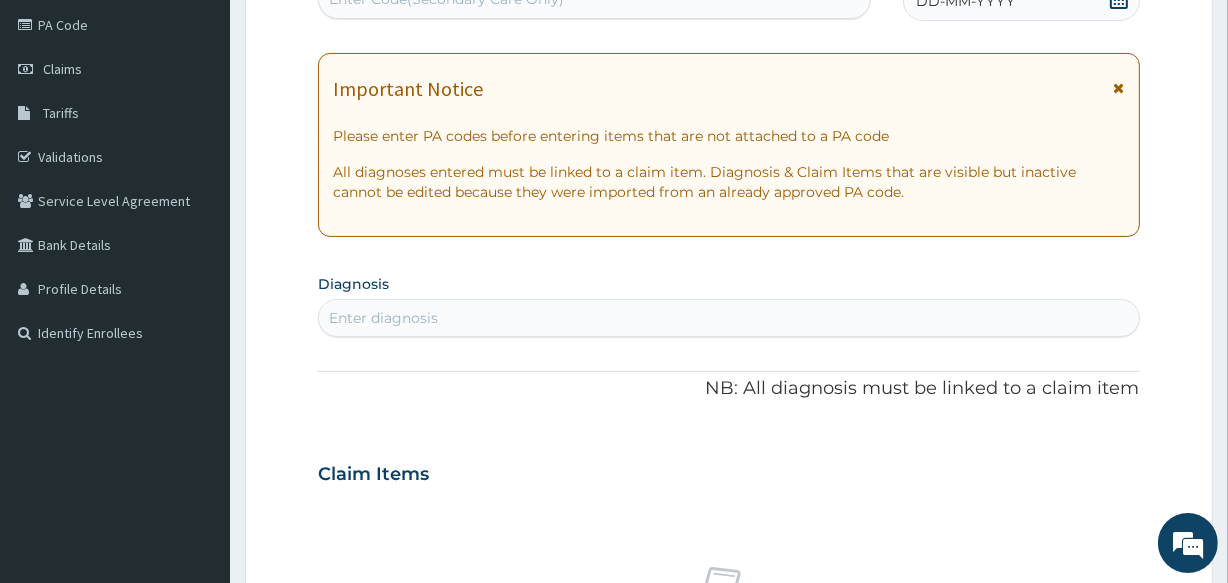click on "Important Notice" at bounding box center [728, 94] 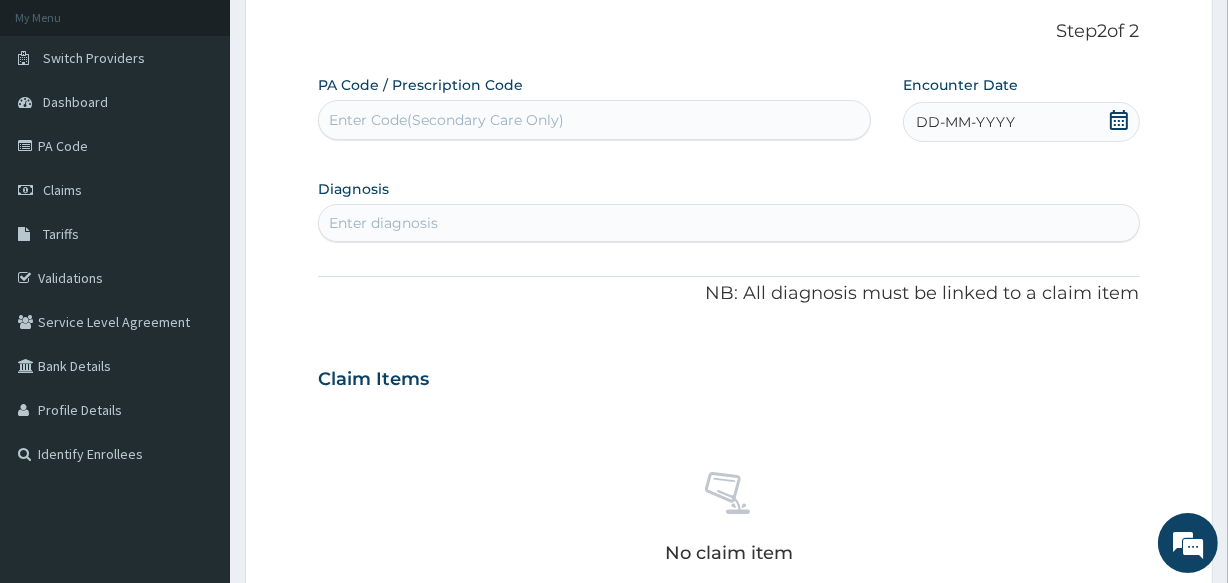 scroll, scrollTop: 68, scrollLeft: 0, axis: vertical 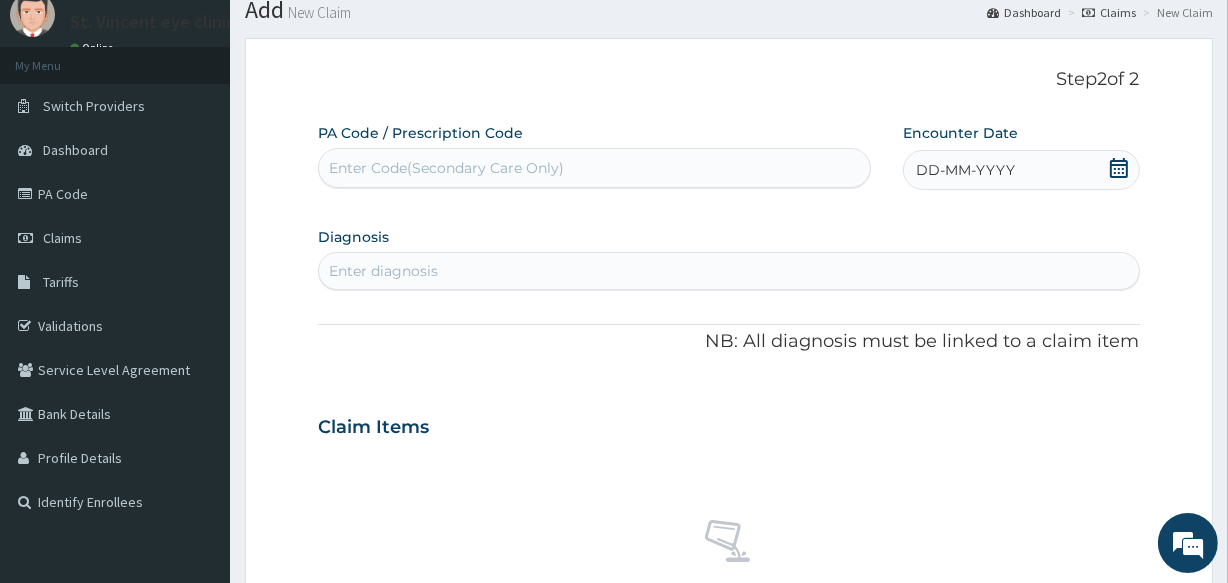 click on "DD-MM-YYYY" at bounding box center (965, 170) 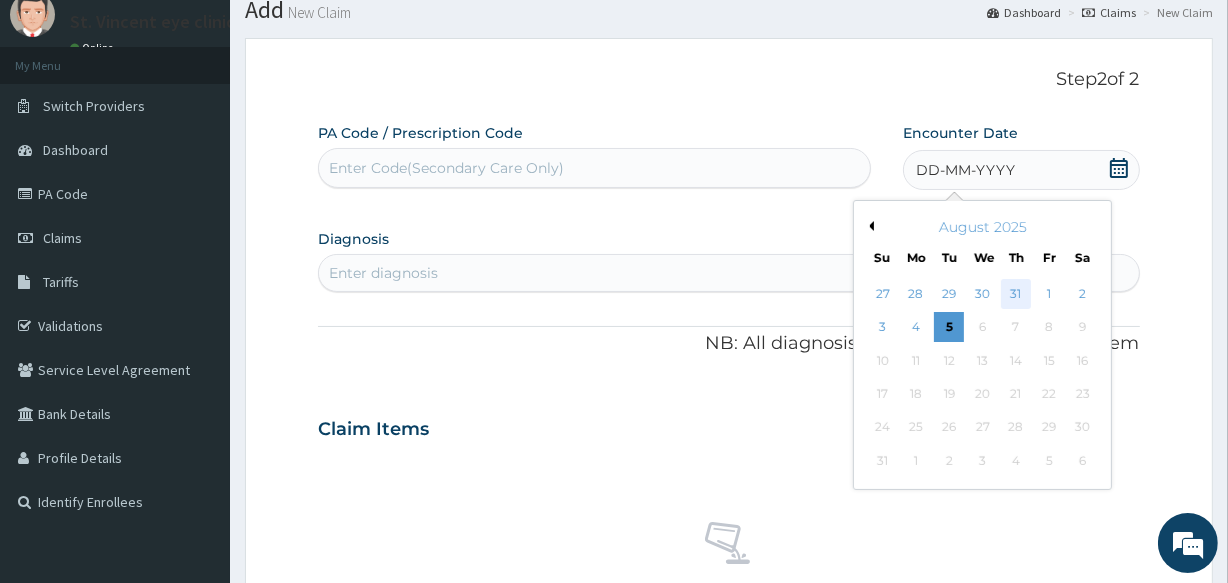 click on "31" at bounding box center (1016, 294) 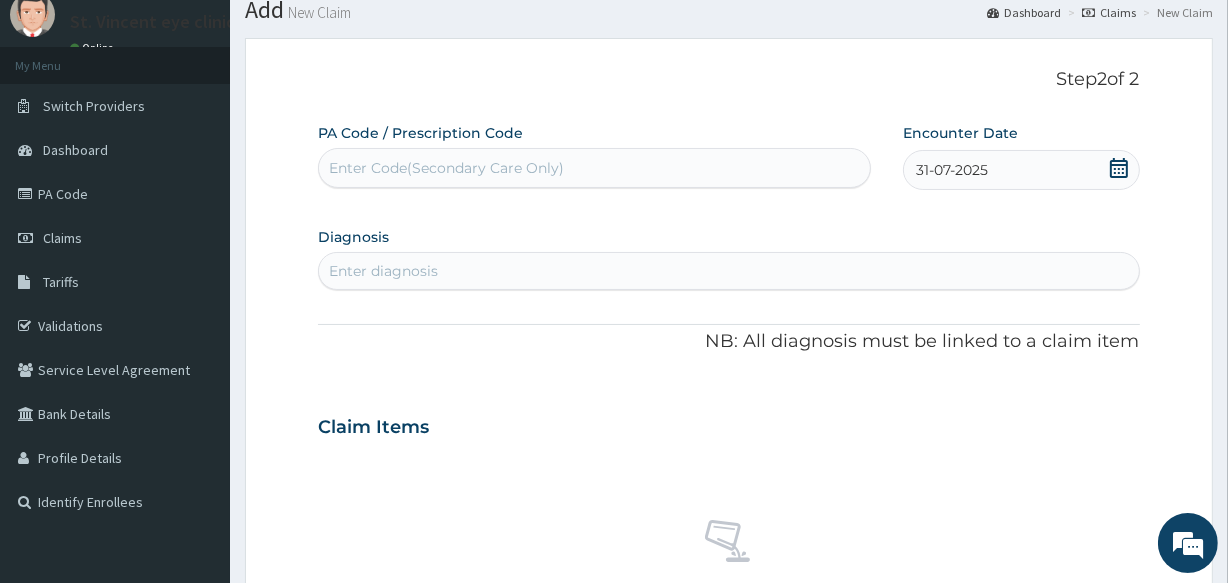click on "Enter diagnosis" at bounding box center [728, 271] 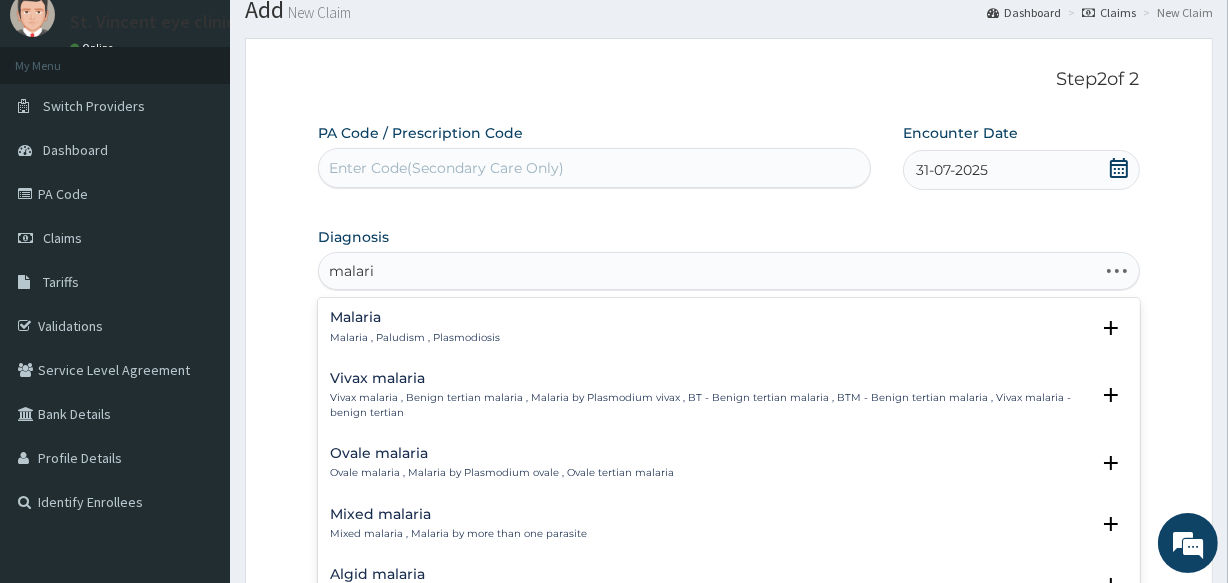 type on "malaria" 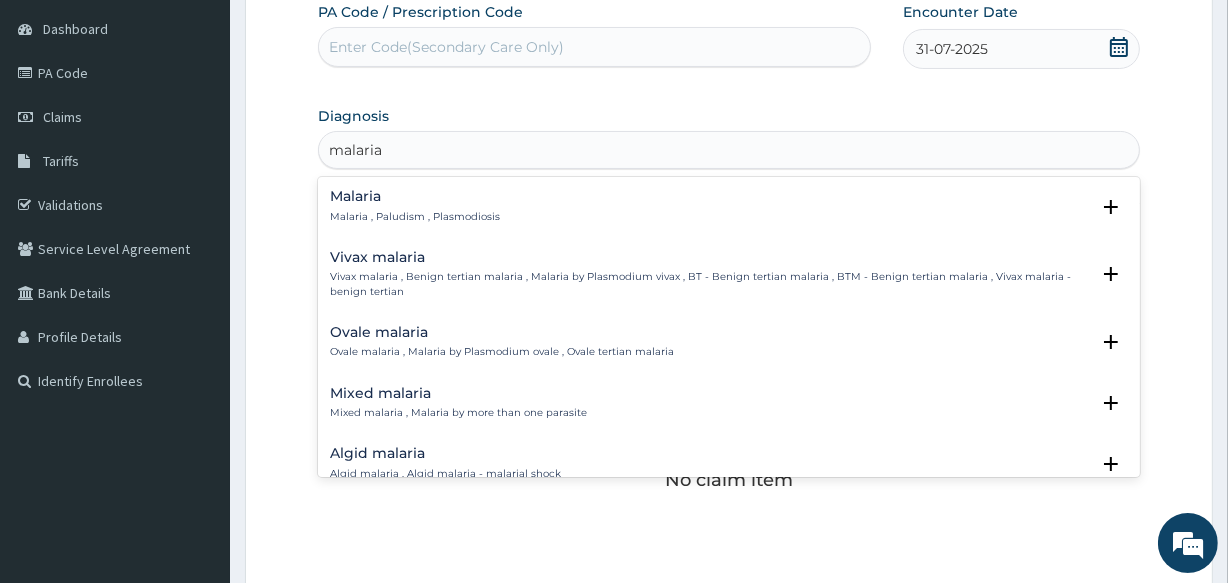 scroll, scrollTop: 333, scrollLeft: 0, axis: vertical 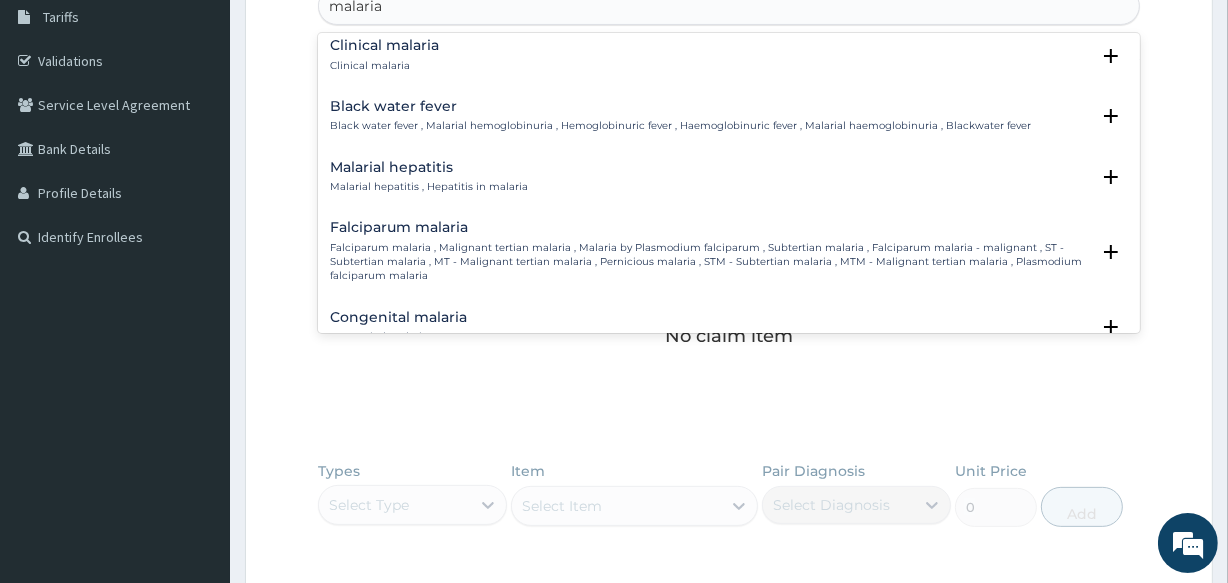 click on "Falciparum malaria , Malignant tertian malaria , Malaria by Plasmodium falciparum , Subtertian malaria , Falciparum malaria - malignant , ST - Subtertian malaria , MT - Malignant tertian malaria , Pernicious malaria , STM - Subtertian malaria , MTM - Malignant tertian malaria , Plasmodium falciparum malaria" at bounding box center [709, 262] 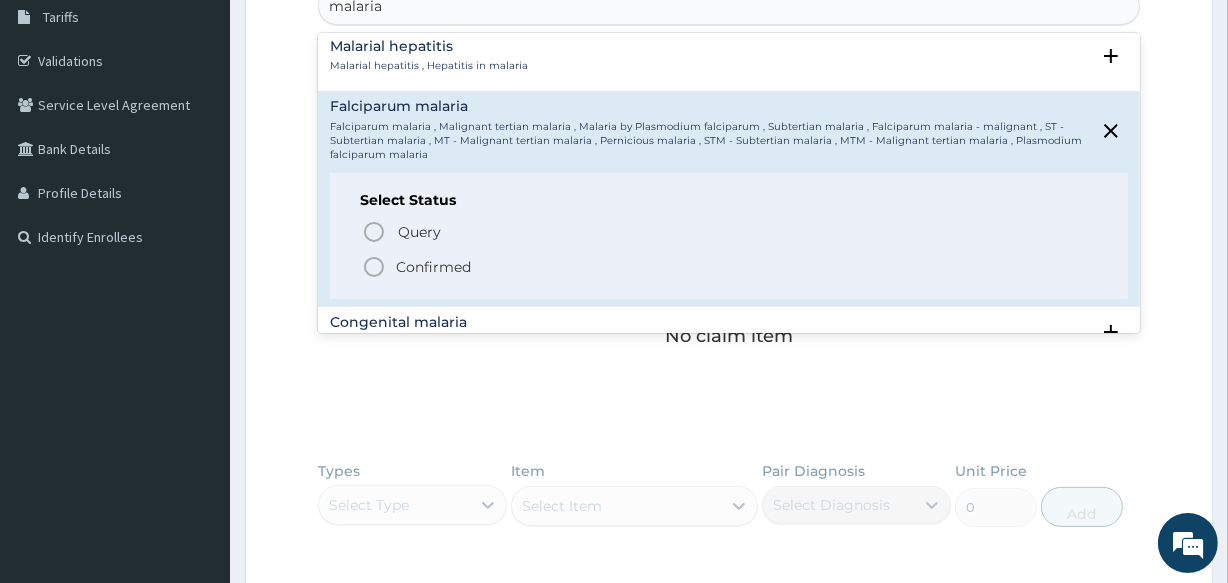 scroll, scrollTop: 809, scrollLeft: 0, axis: vertical 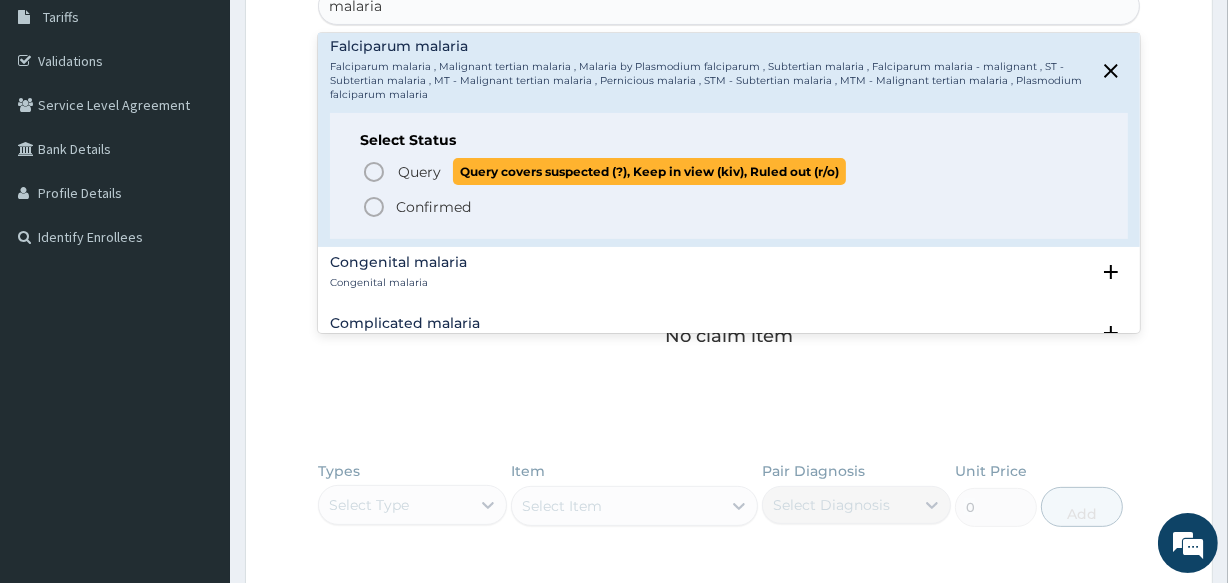 click on "Query Query covers suspected (?), Keep in view (kiv), Ruled out (r/o)" at bounding box center (729, 171) 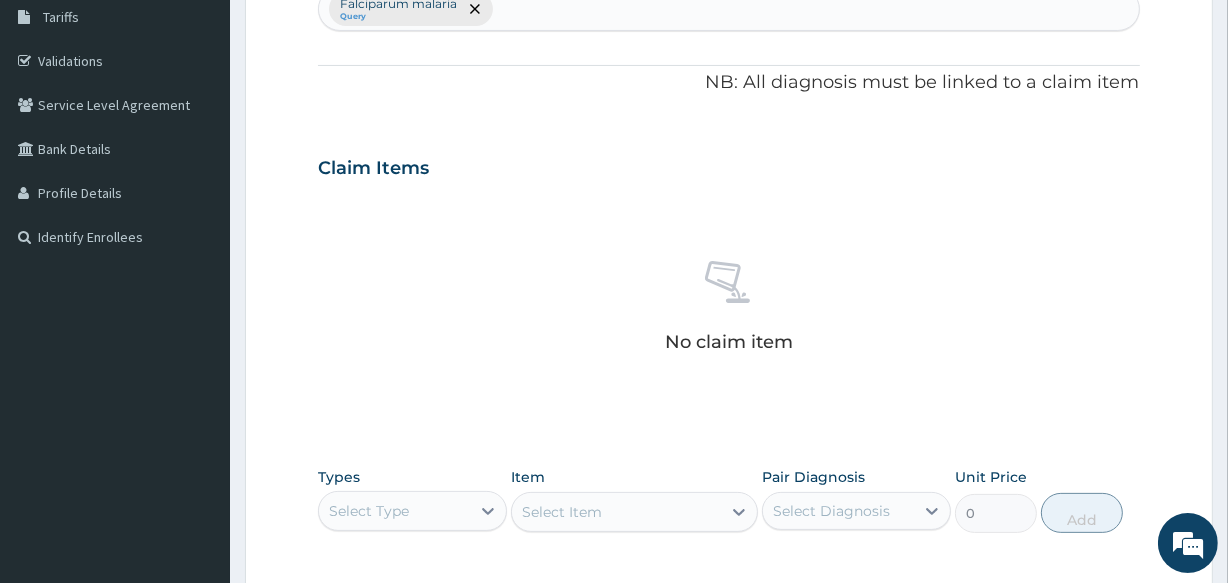 click on "Claim Items" at bounding box center (373, 169) 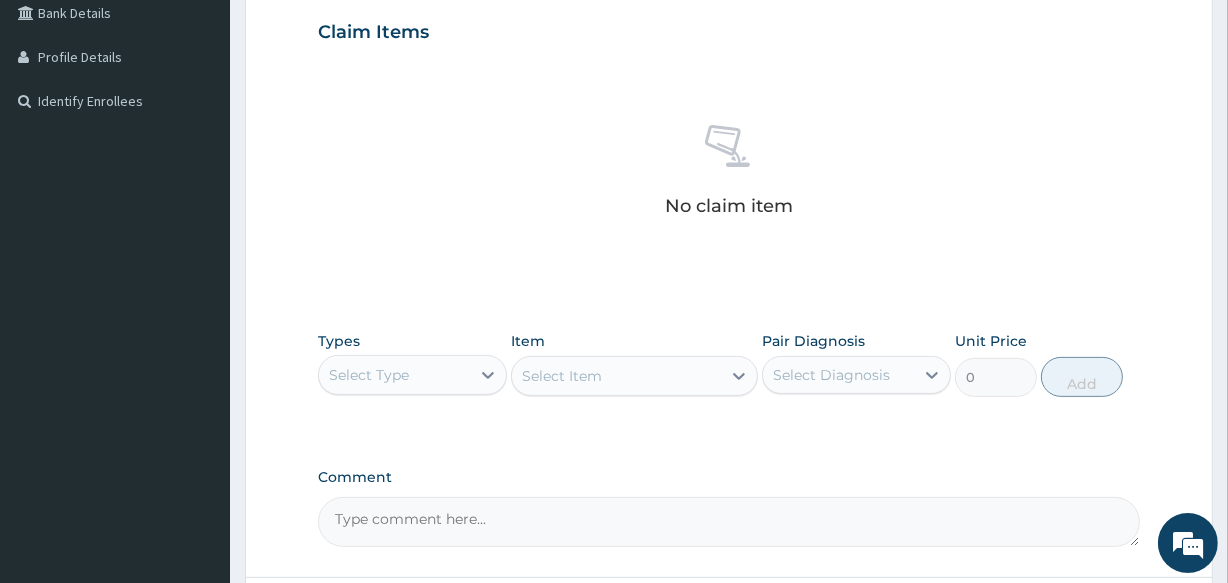 scroll, scrollTop: 470, scrollLeft: 0, axis: vertical 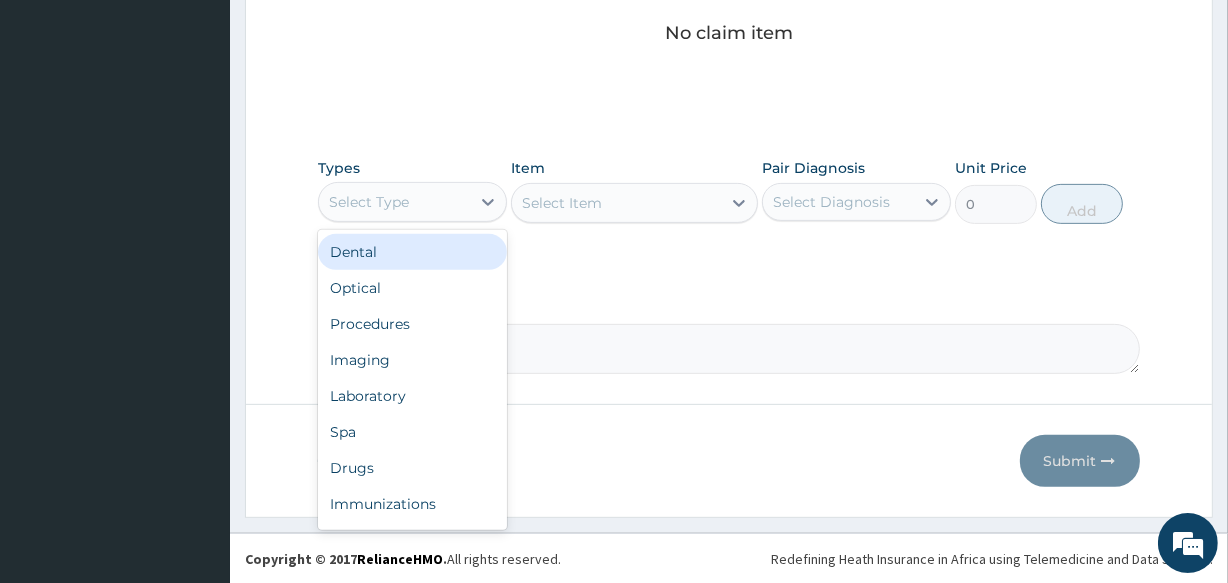 click on "Select Type" at bounding box center [394, 202] 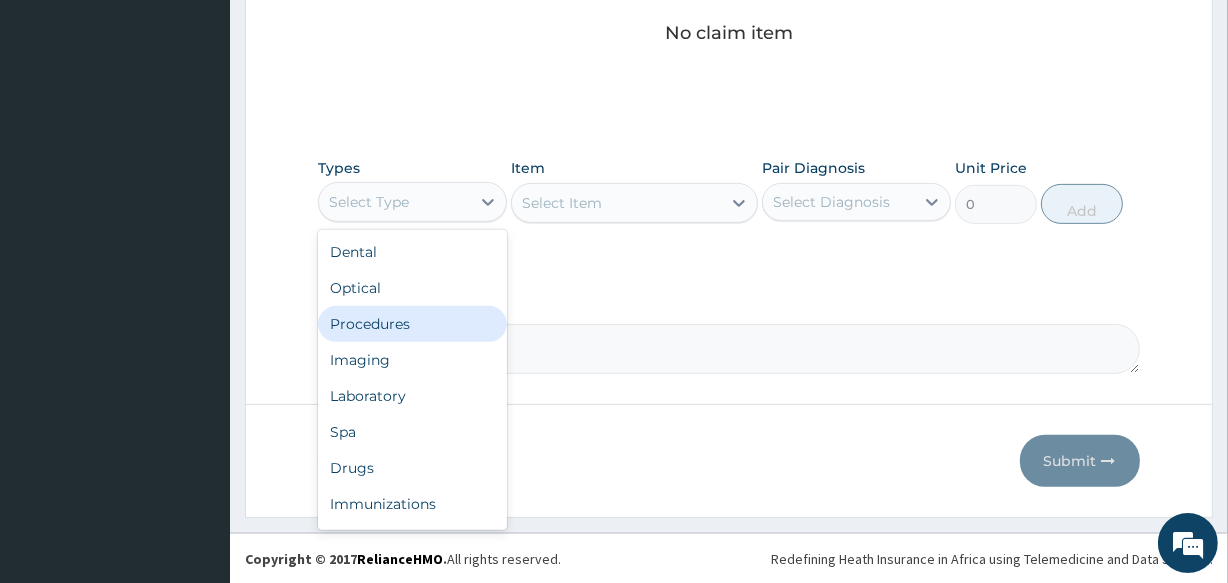 click on "Procedures" at bounding box center (412, 324) 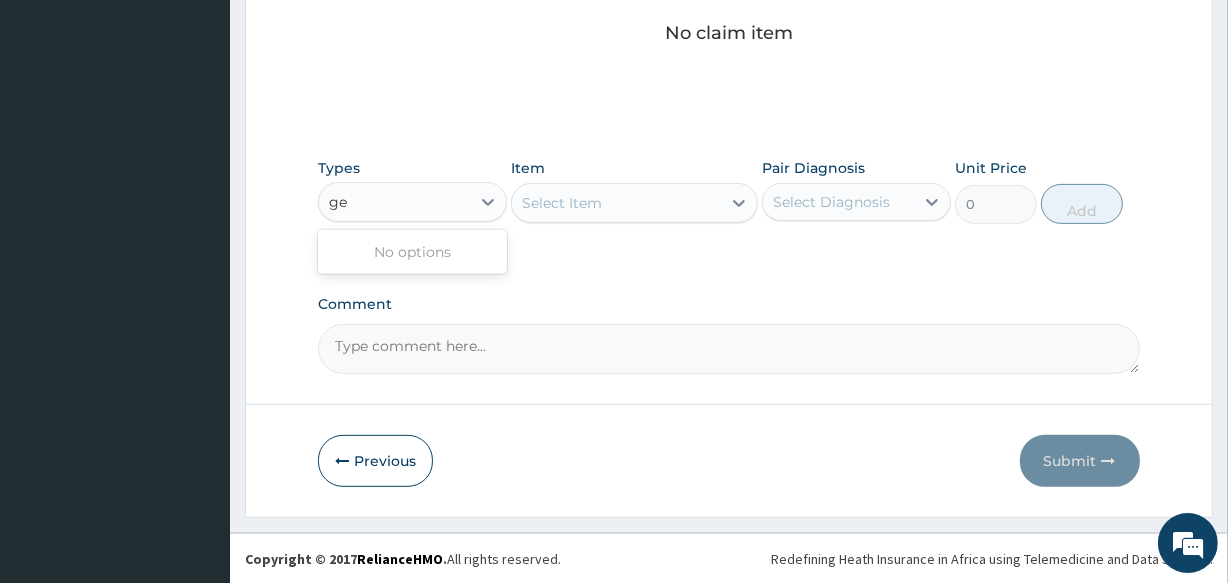 type on "g" 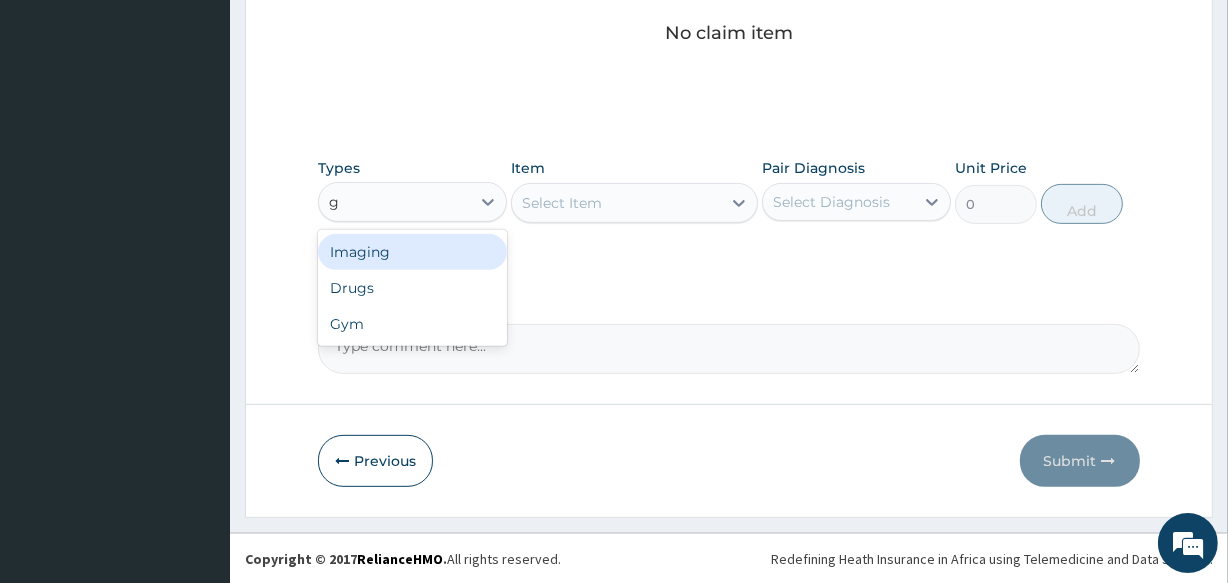 type 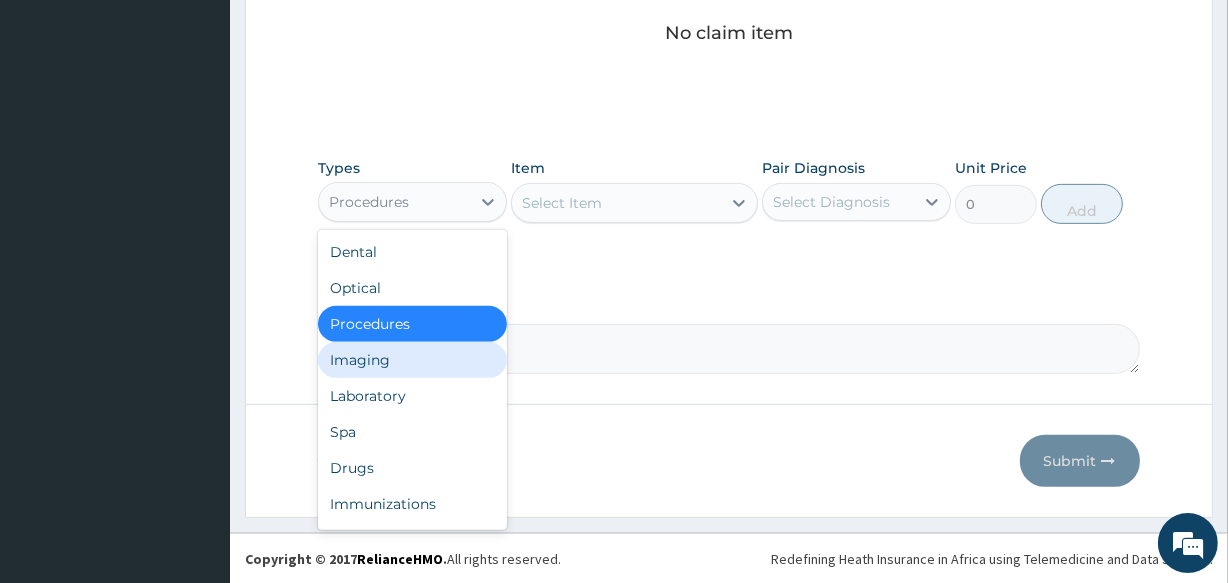 click on "Procedures" at bounding box center [412, 324] 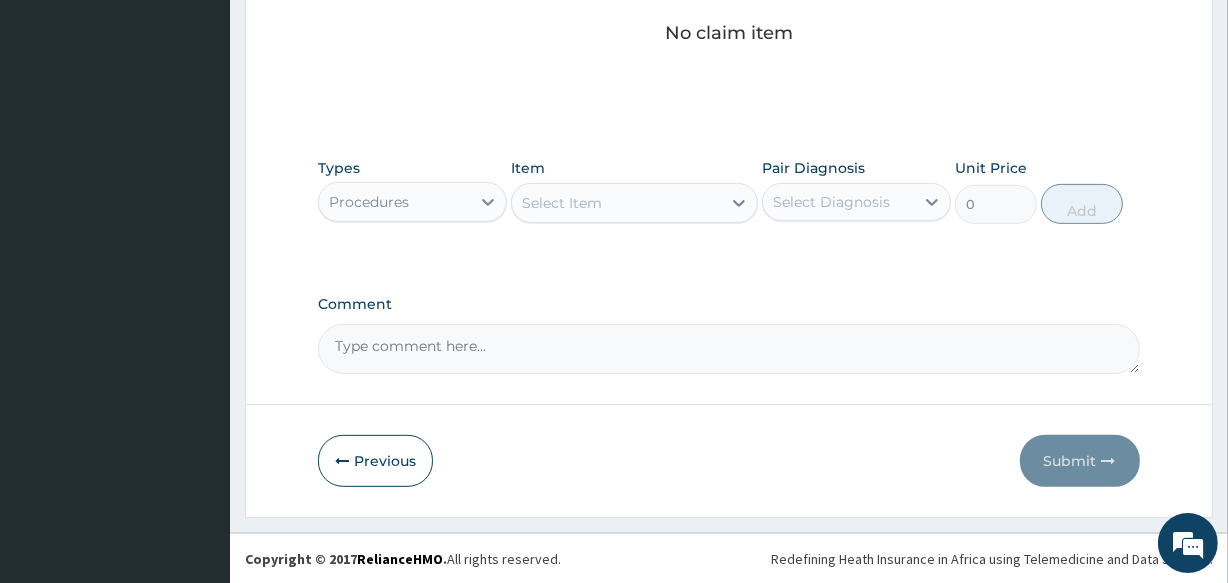 click on "Select Item" at bounding box center (616, 203) 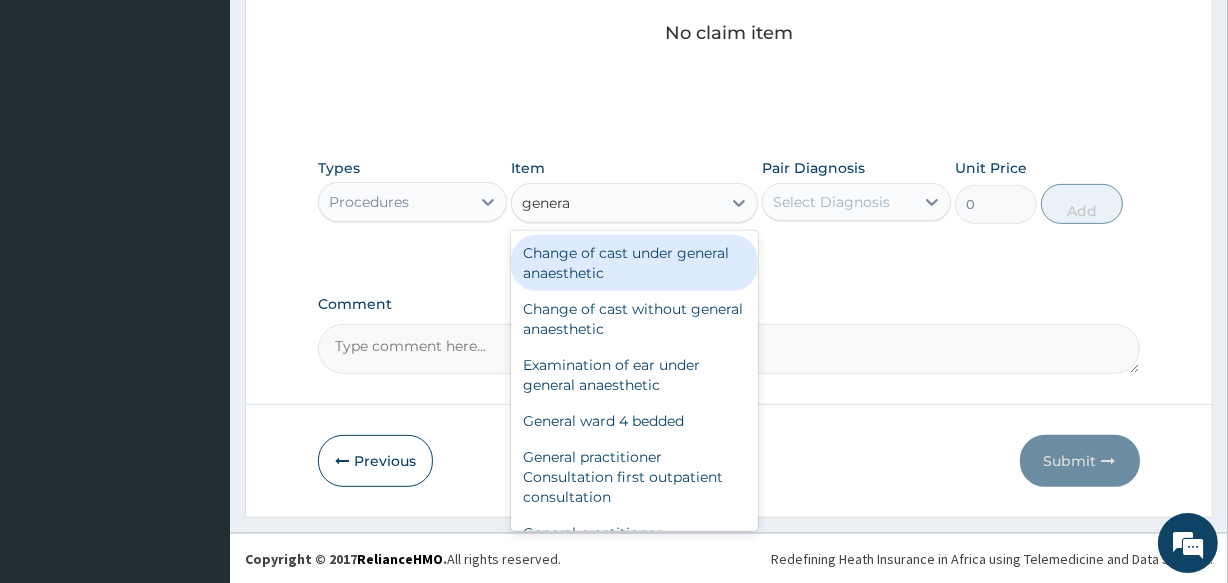 type on "general" 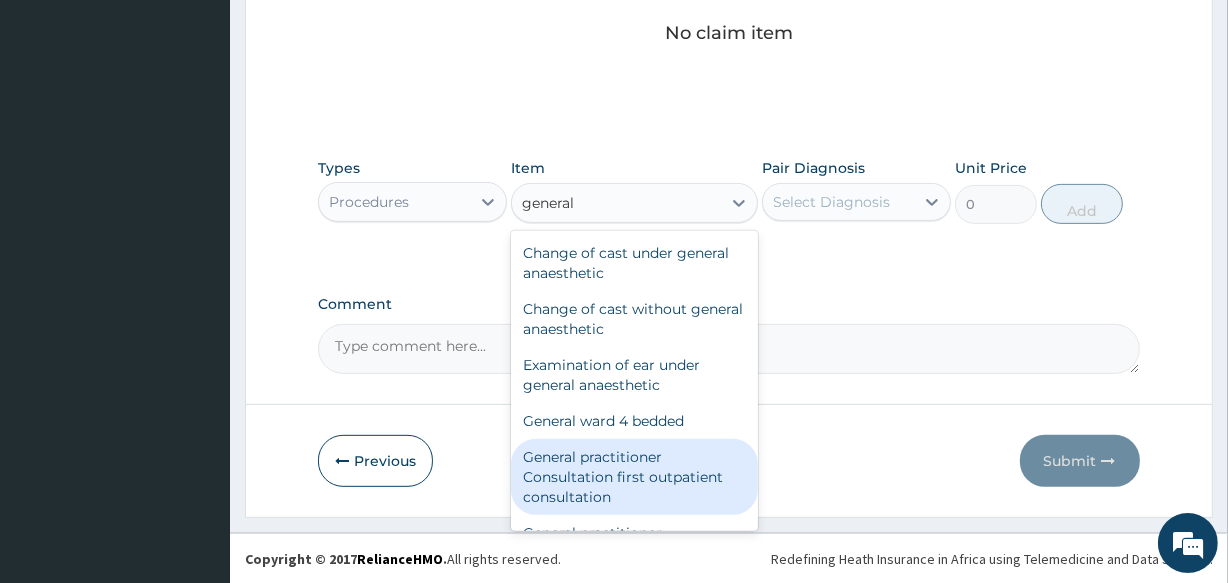 click on "General practitioner Consultation first outpatient consultation" at bounding box center (634, 477) 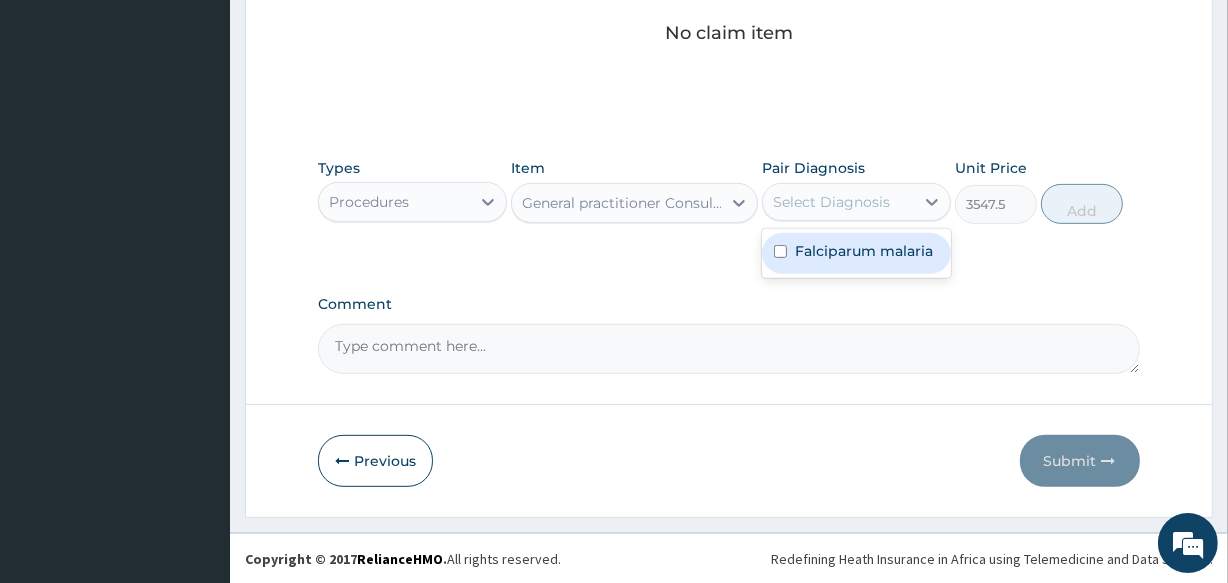 click on "Select Diagnosis" at bounding box center (831, 202) 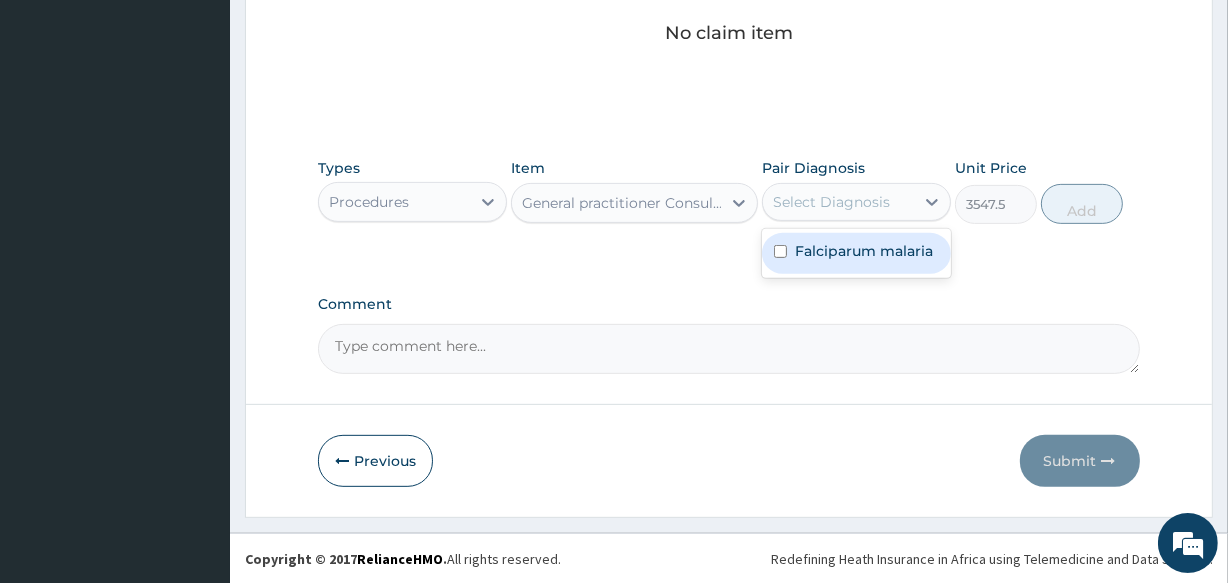 click on "Falciparum malaria" at bounding box center [856, 253] 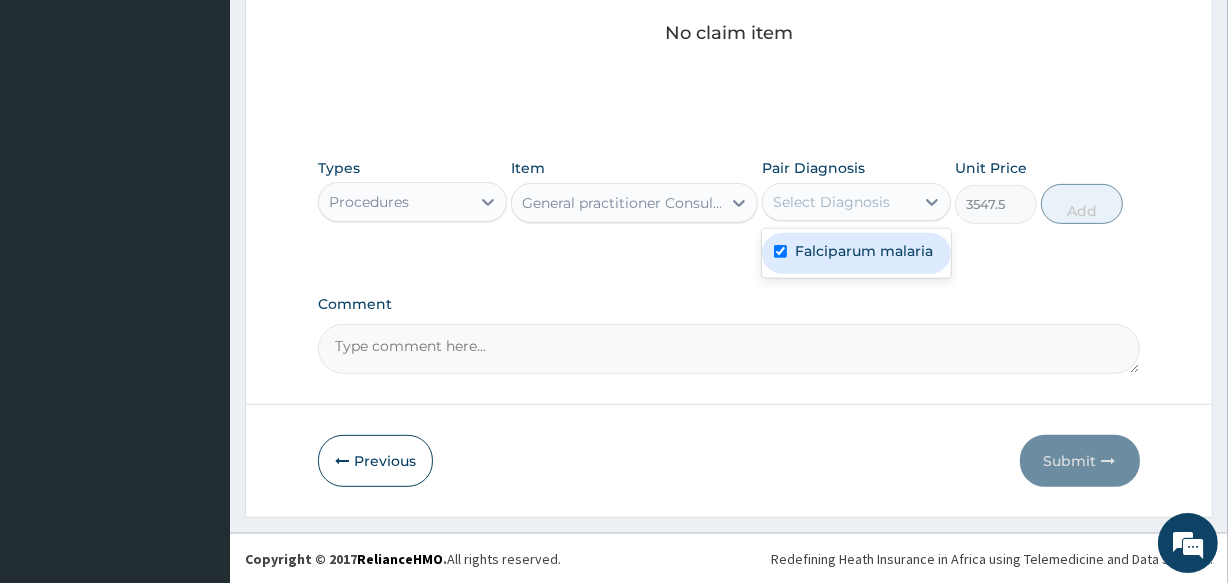 checkbox on "true" 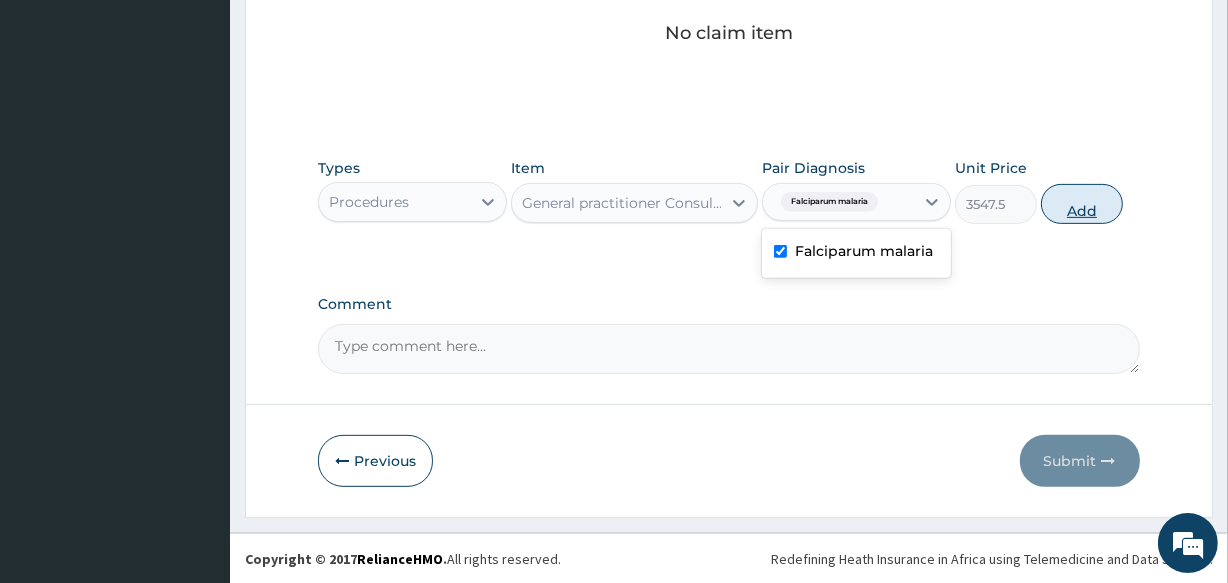 click on "Add" at bounding box center (1082, 204) 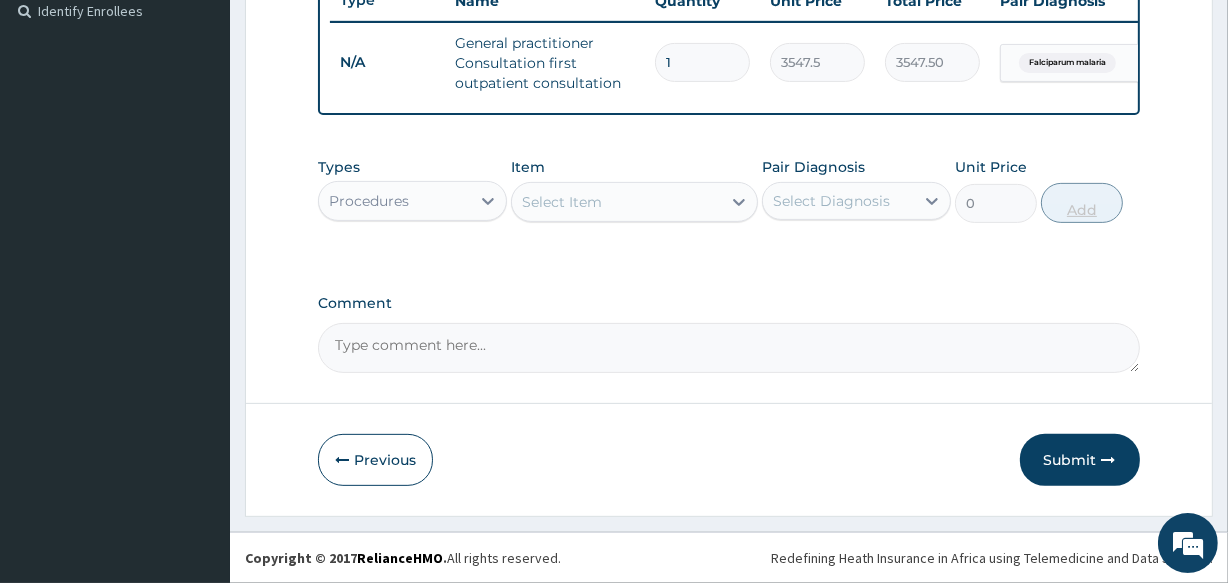 scroll, scrollTop: 571, scrollLeft: 0, axis: vertical 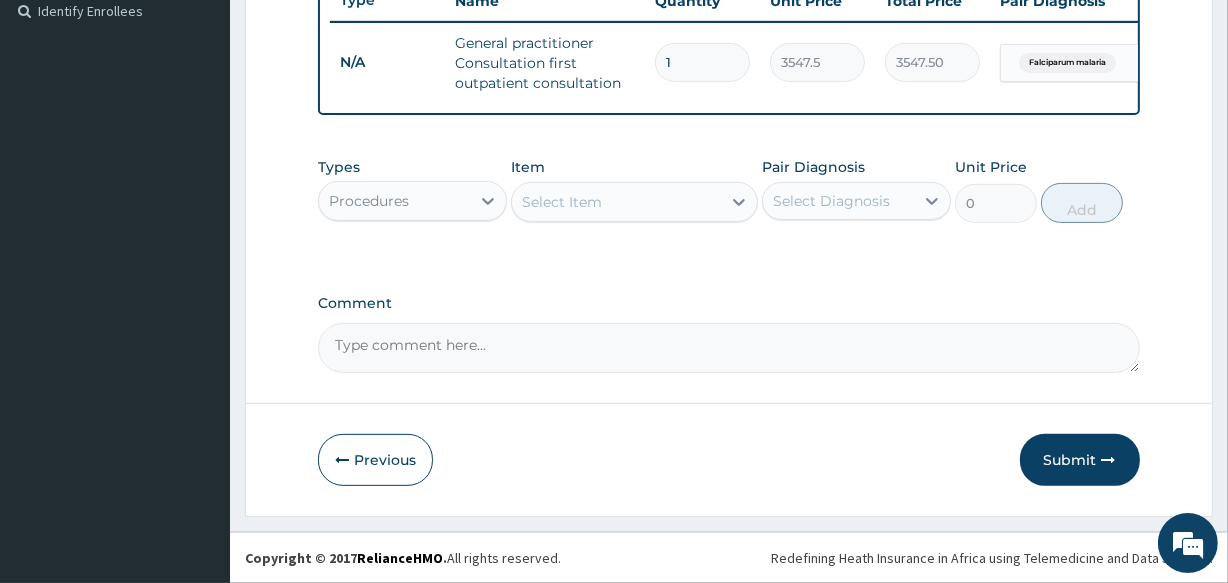 click on "Procedures" at bounding box center [394, 201] 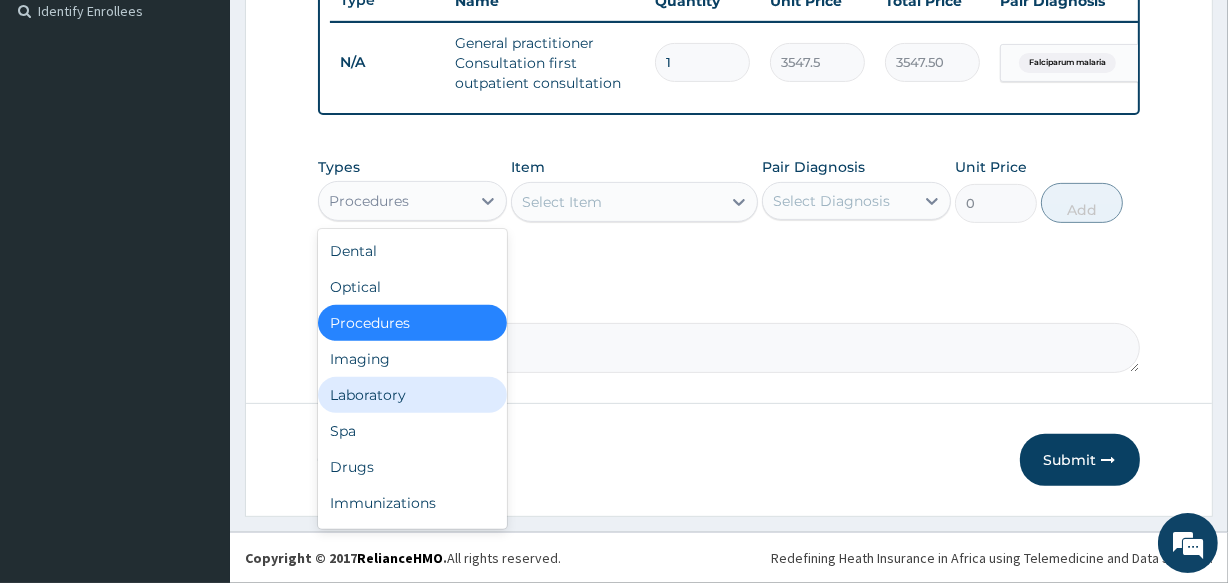 click on "Laboratory" at bounding box center (412, 395) 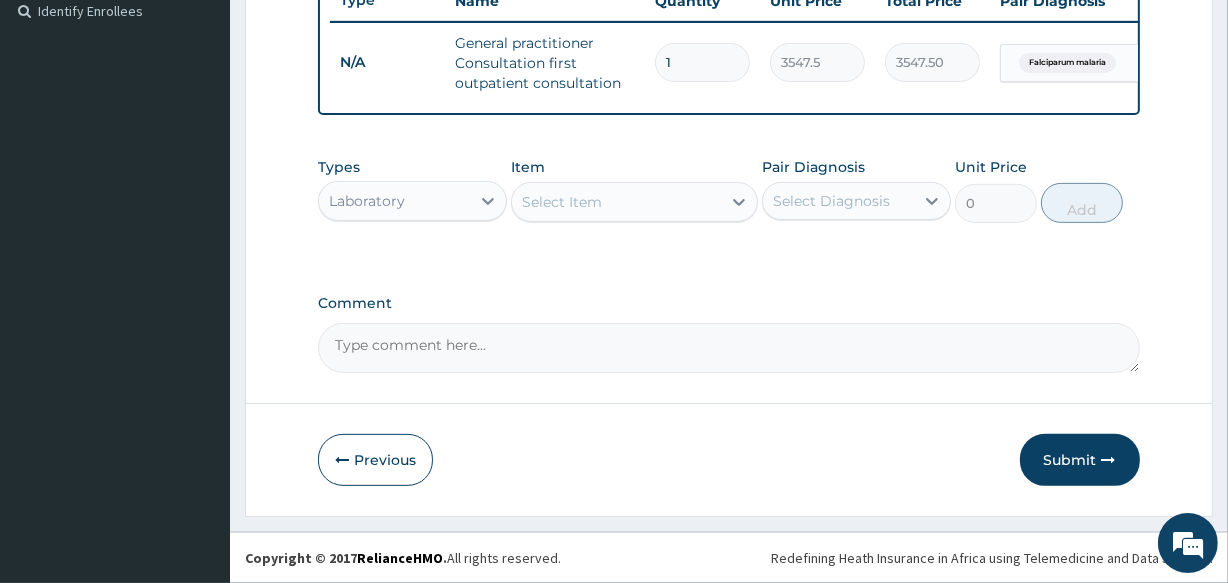 click on "Select Item" at bounding box center (562, 202) 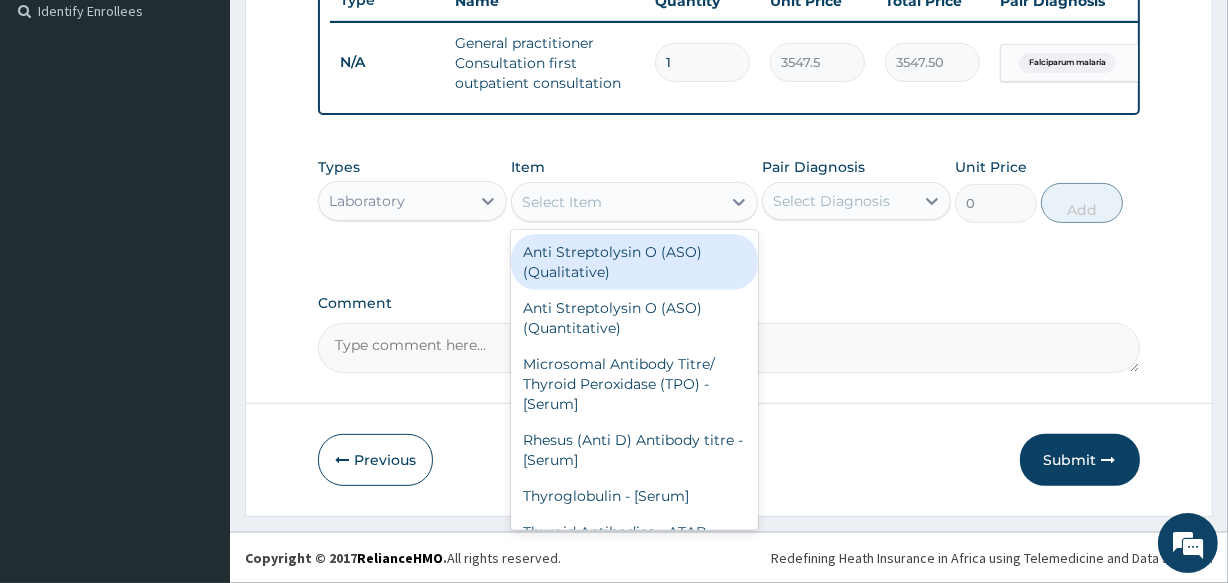 click on "Select Item" at bounding box center [562, 202] 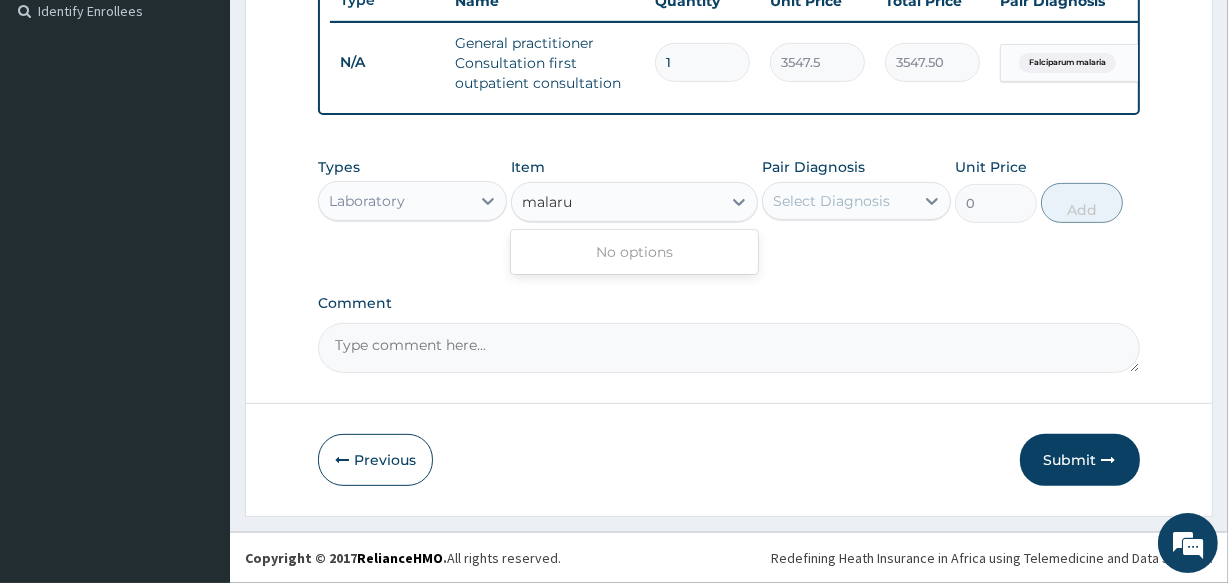 type on "malar" 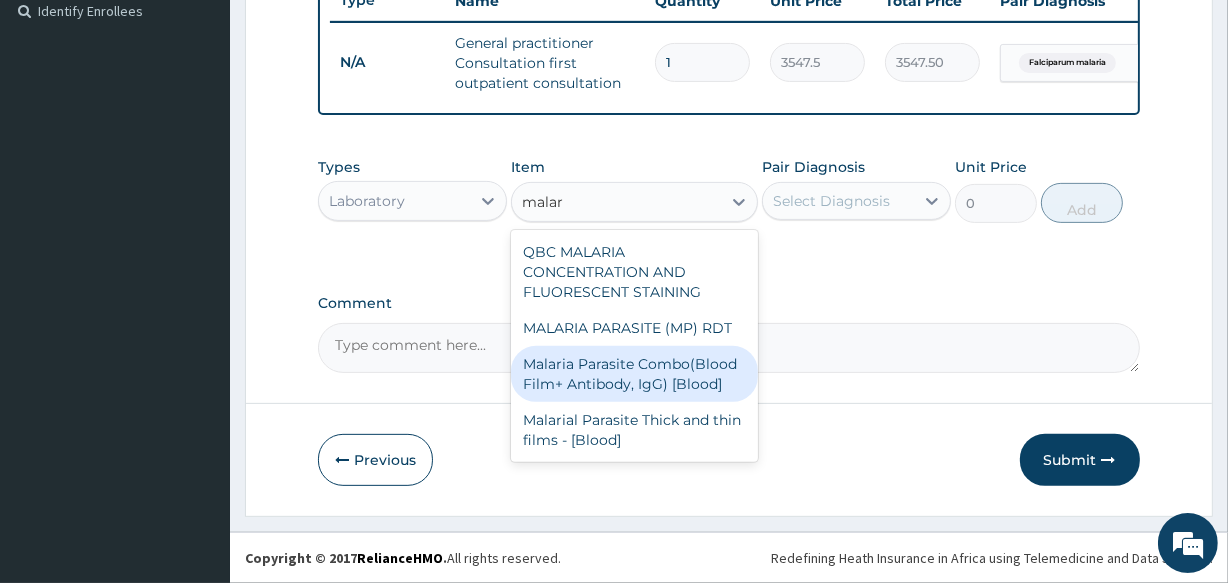 click on "Malaria Parasite Combo(Blood Film+ Antibody, IgG) [Blood]" at bounding box center (634, 374) 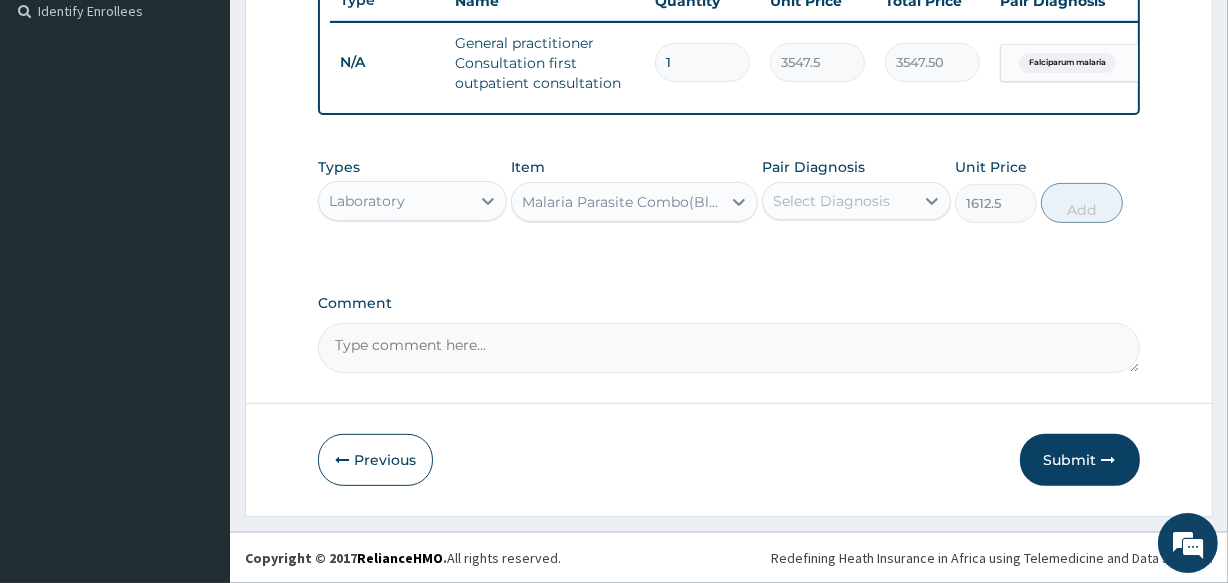 click on "Select Diagnosis" at bounding box center [831, 201] 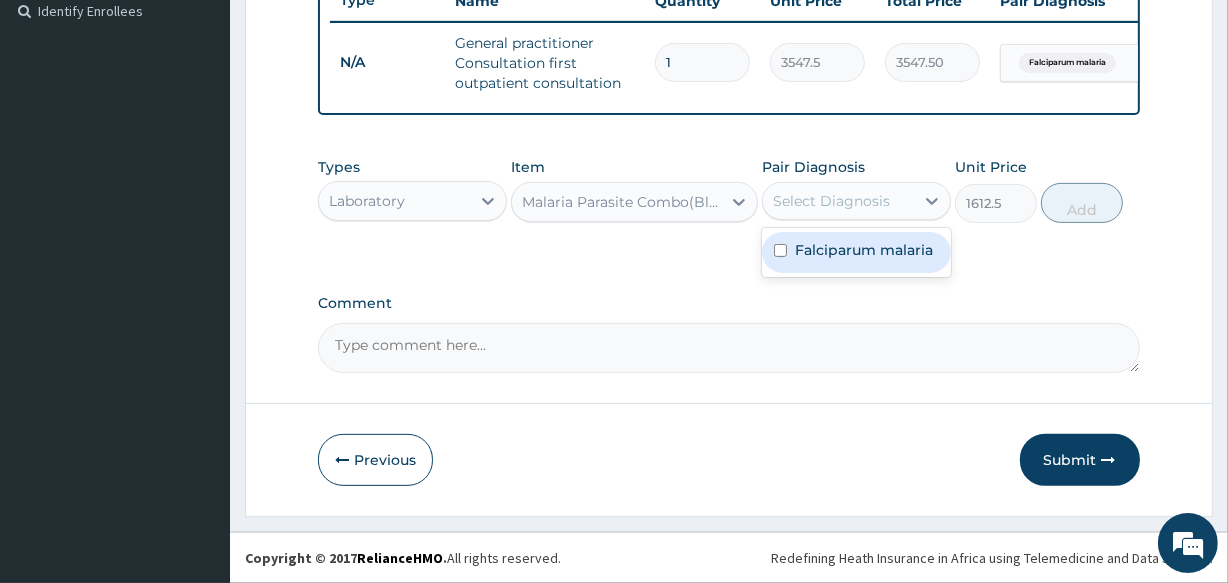 click on "Falciparum malaria" at bounding box center [864, 250] 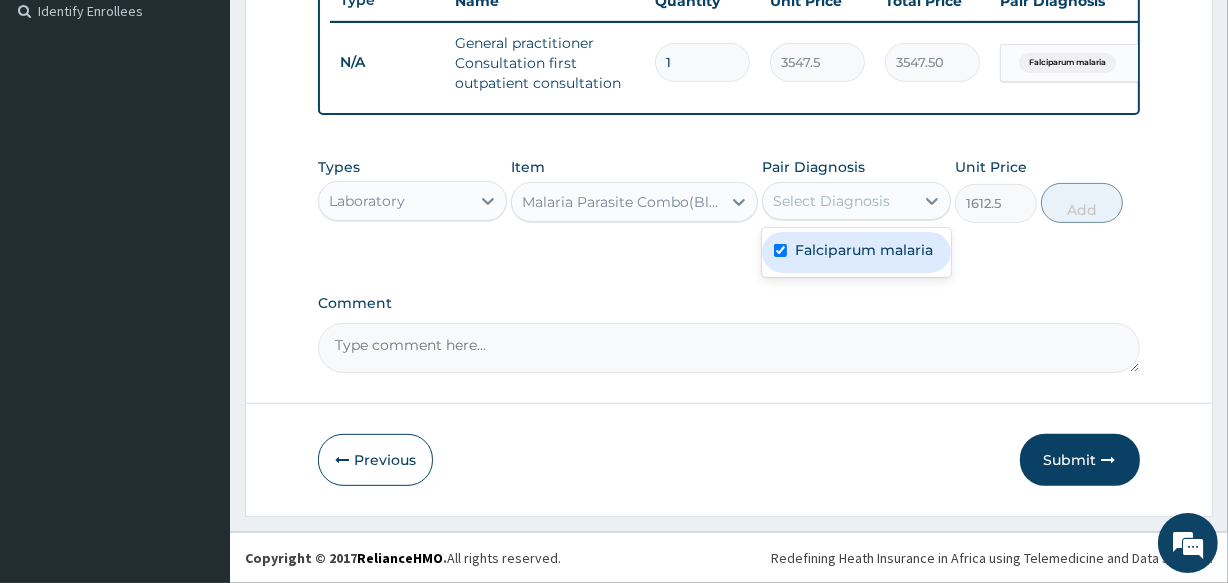 checkbox on "true" 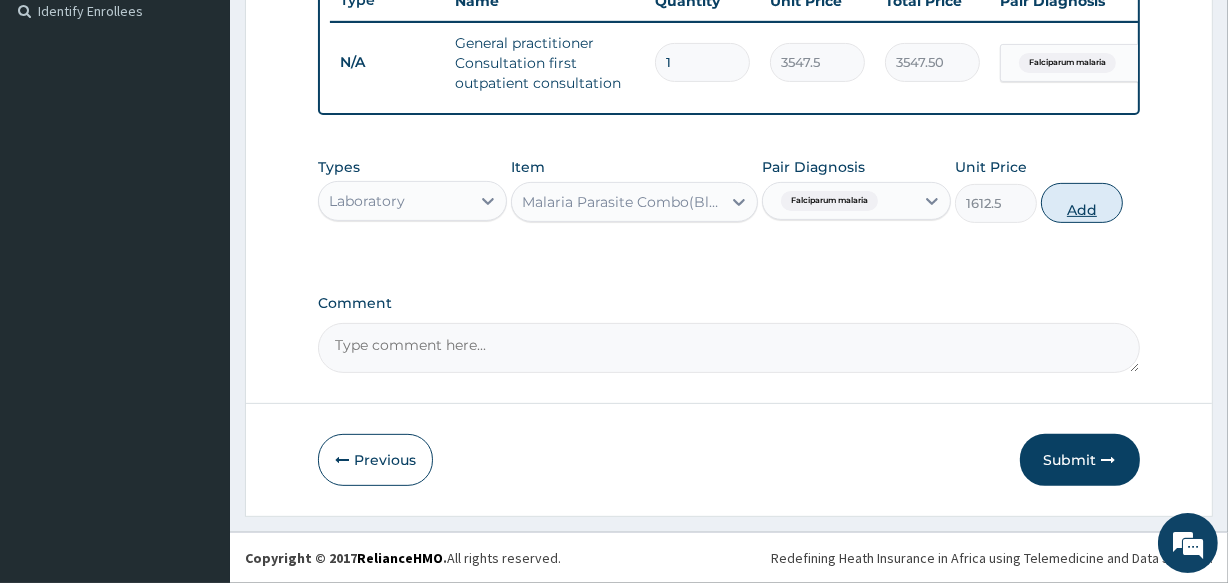 click on "Add" at bounding box center [1082, 203] 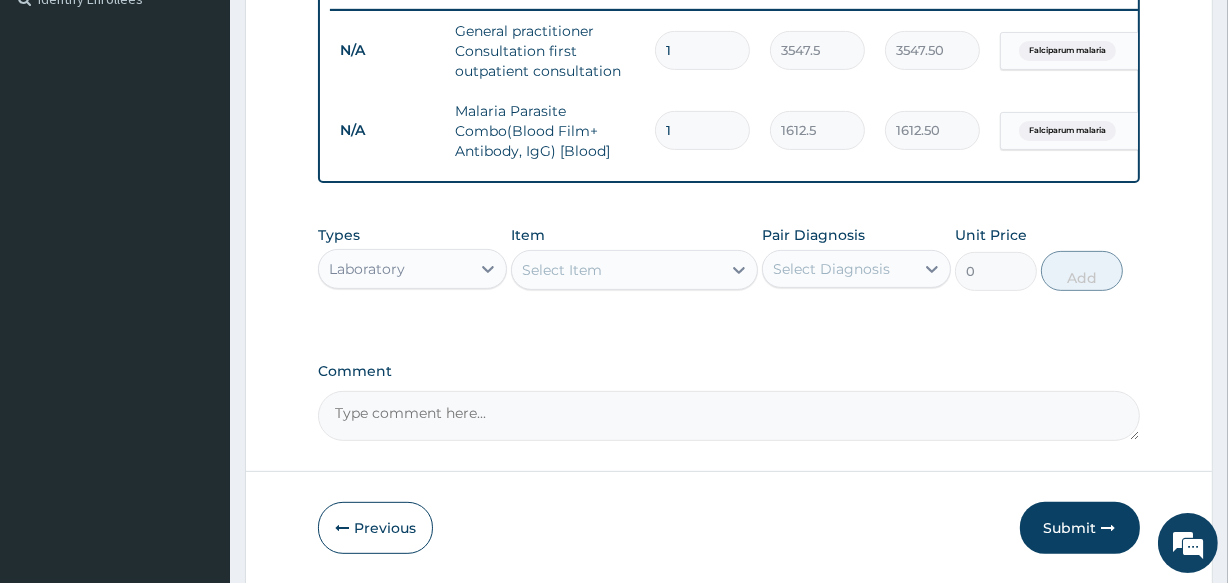 click on "Select Item" at bounding box center (616, 270) 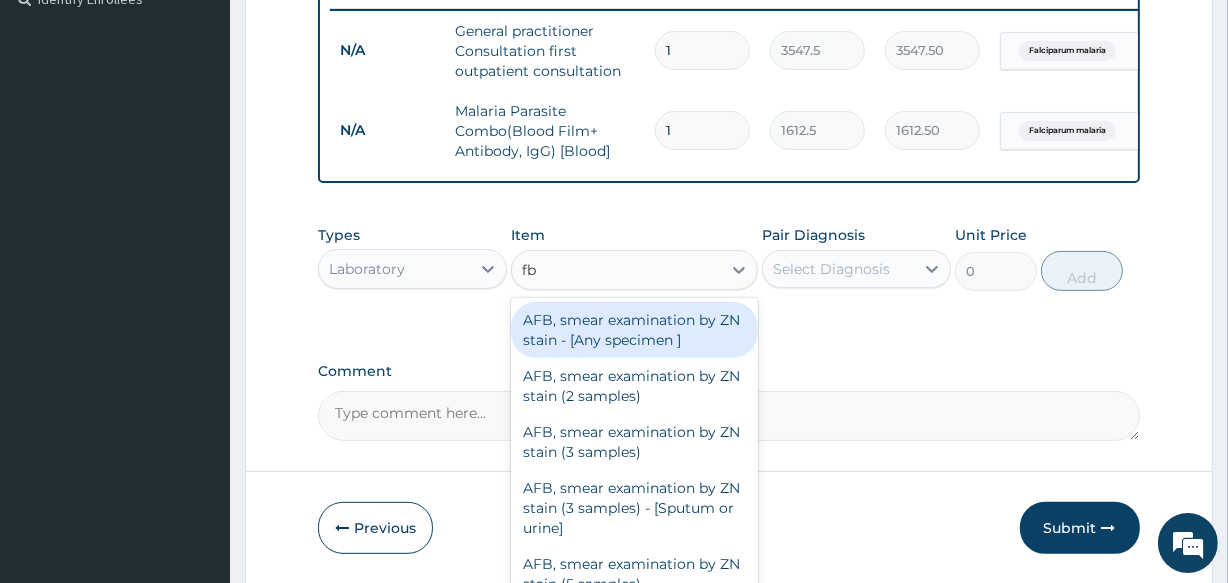 type on "fbc" 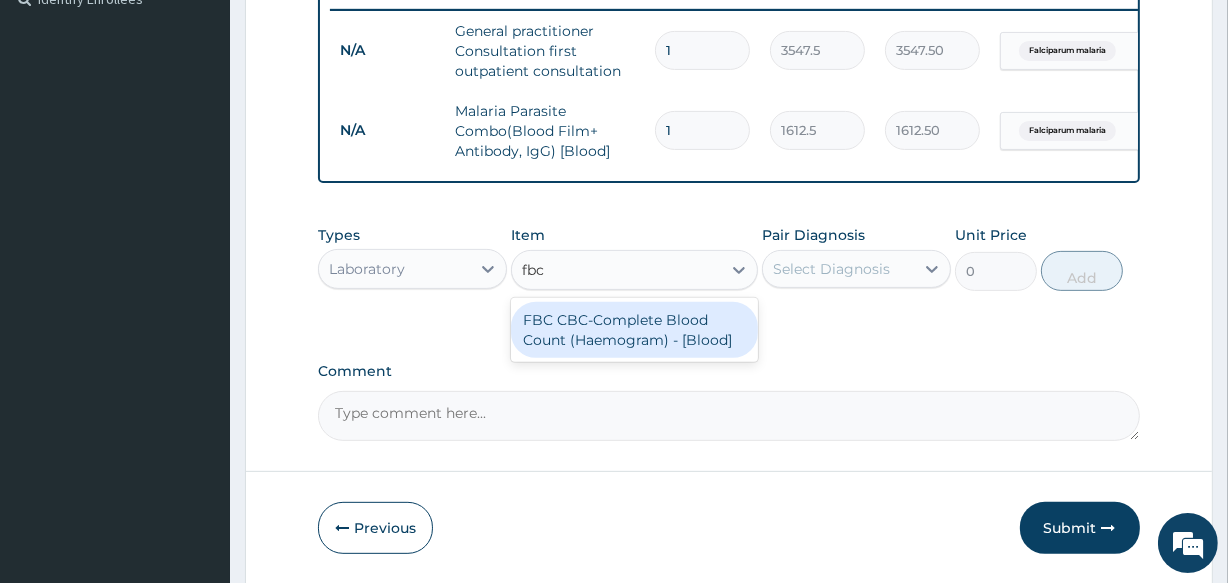 click on "FBC CBC-Complete Blood Count (Haemogram) - [Blood]" at bounding box center [634, 330] 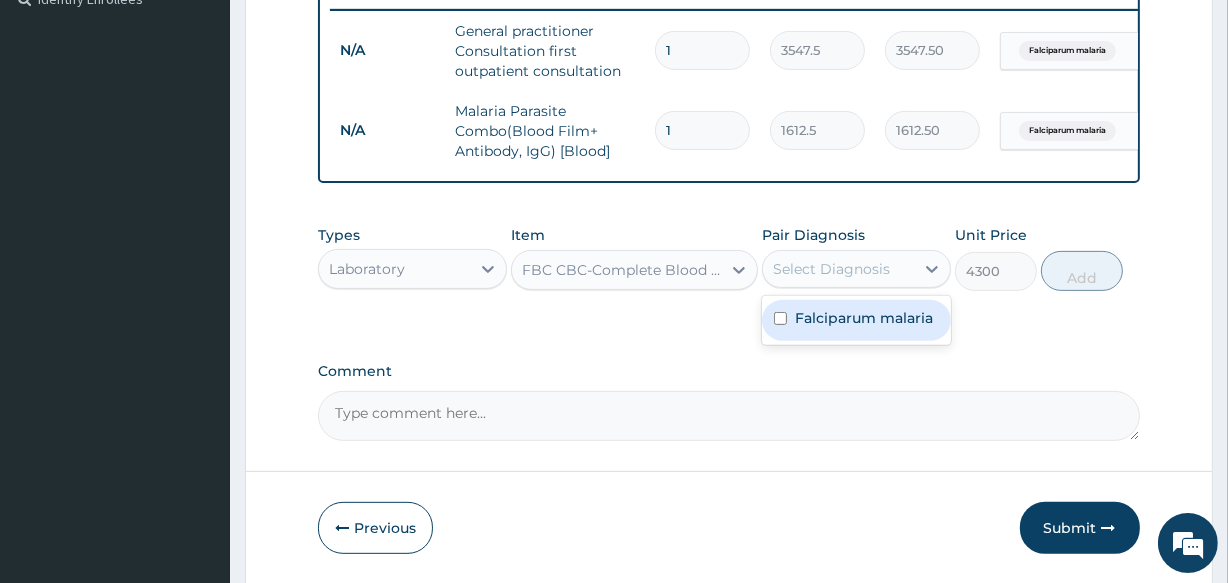 click on "Select Diagnosis" at bounding box center (831, 269) 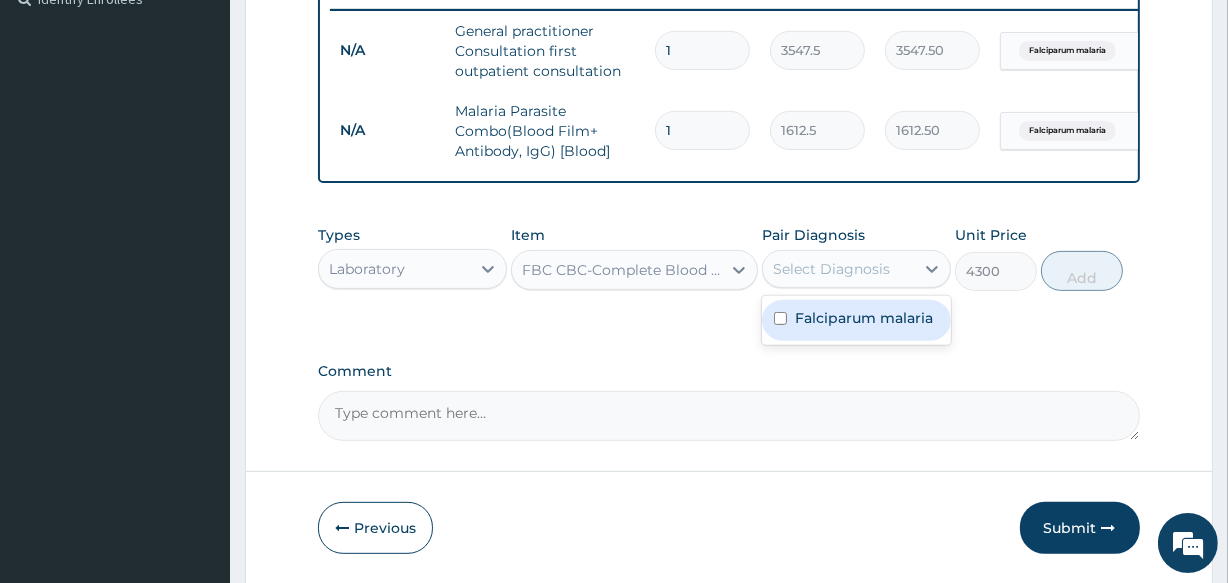 click at bounding box center (780, 318) 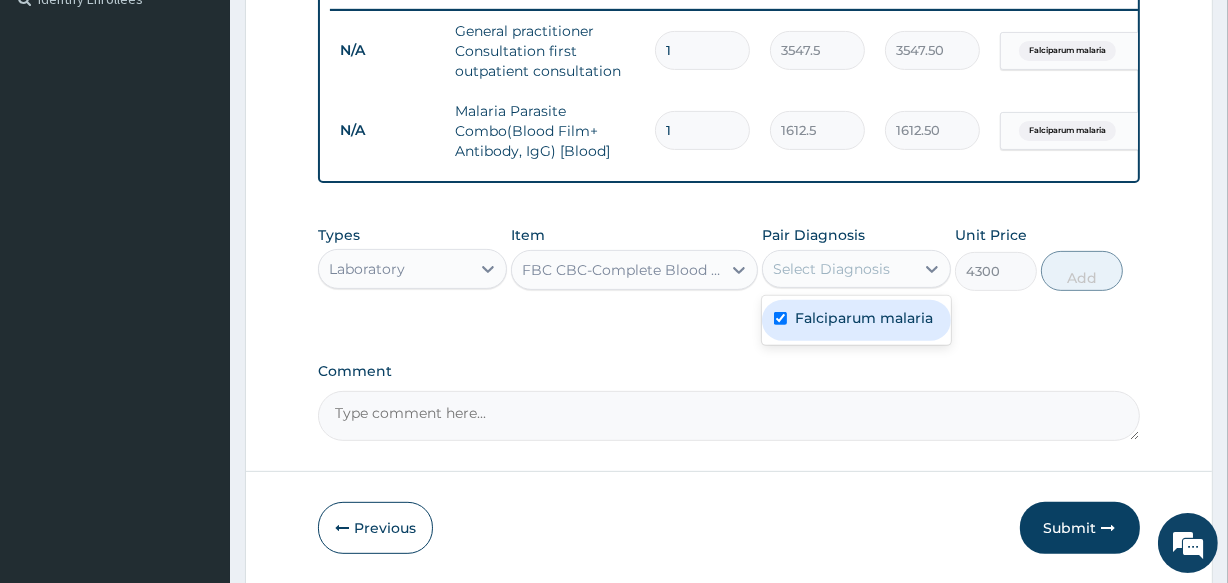 checkbox on "true" 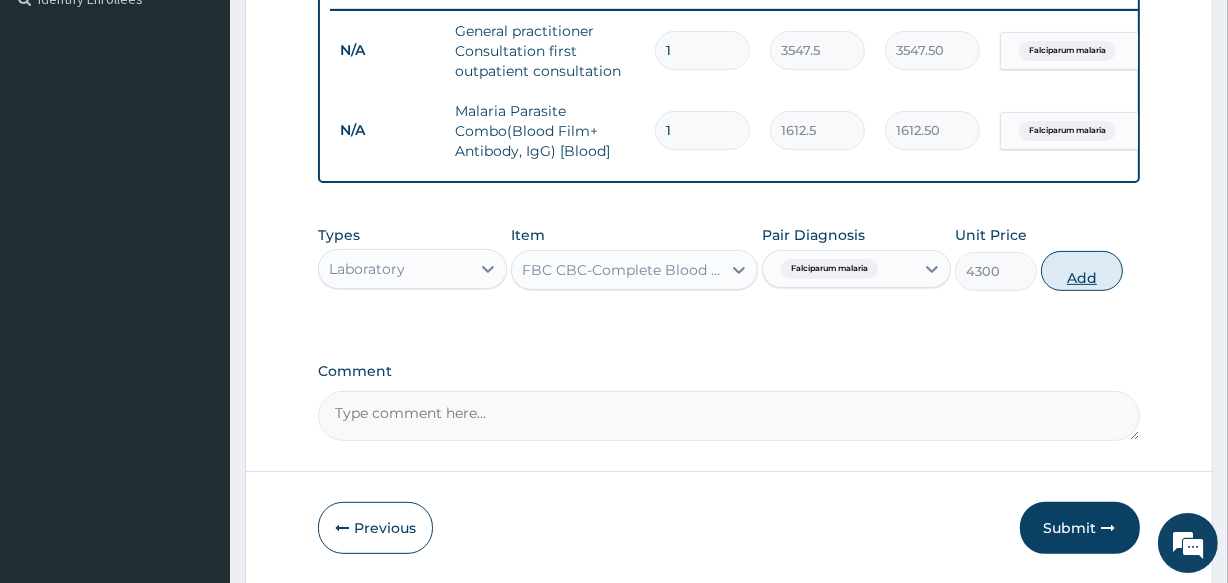 click on "Add" at bounding box center (1082, 271) 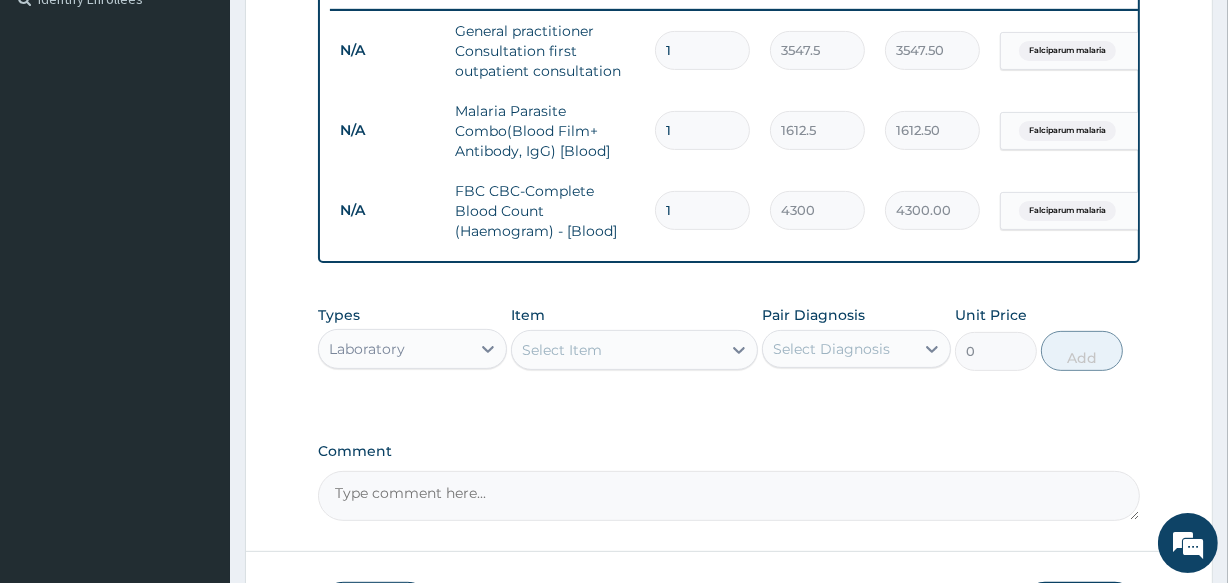click on "Item Select Item" at bounding box center (634, 338) 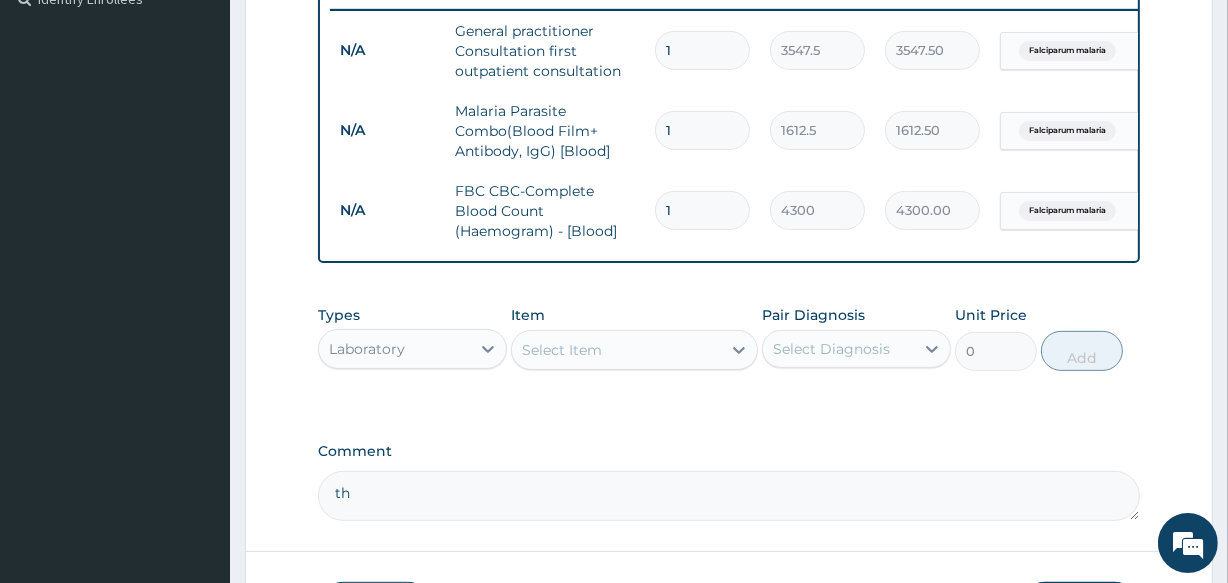 type on "t" 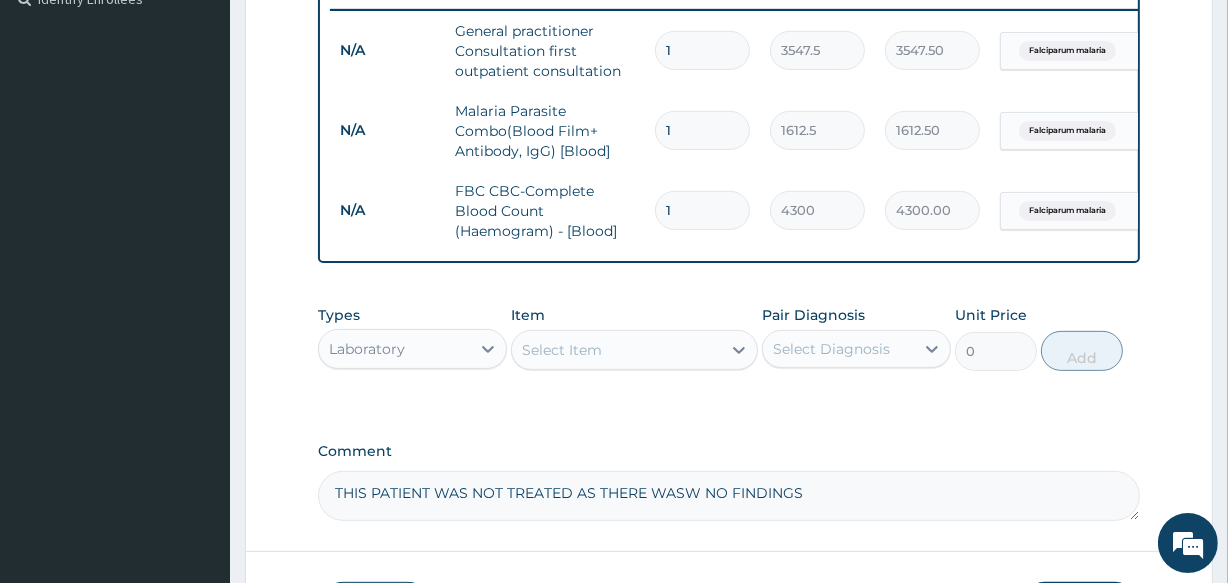 click on "Step  2  of 2 PA Code / Prescription Code Enter Code(Secondary Care Only) Encounter Date 31-07-2025 Diagnosis Falciparum malaria Query NB: All diagnosis must be linked to a claim item Claim Items Type Name Quantity Unit Price Total Price Pair Diagnosis Actions N/A General practitioner Consultation first outpatient consultation 1 3547.5 3547.50 Falciparum malaria Delete N/A Malaria Parasite Combo(Blood Film+ Antibody, IgG) [Blood] 1 1612.5 1612.50 Falciparum malaria Delete N/A FBC CBC-Complete Blood Count (Haemogram) - [Blood] 1 4300 4300.00 Falciparum malaria Delete Types Laboratory Item Select Item Pair Diagnosis Select Diagnosis Unit Price 0 Add Comment THIS PATIENT WAS NOT TREATED AS THERE WASW NO FINDINGS     Previous   Submit" at bounding box center [729, 99] 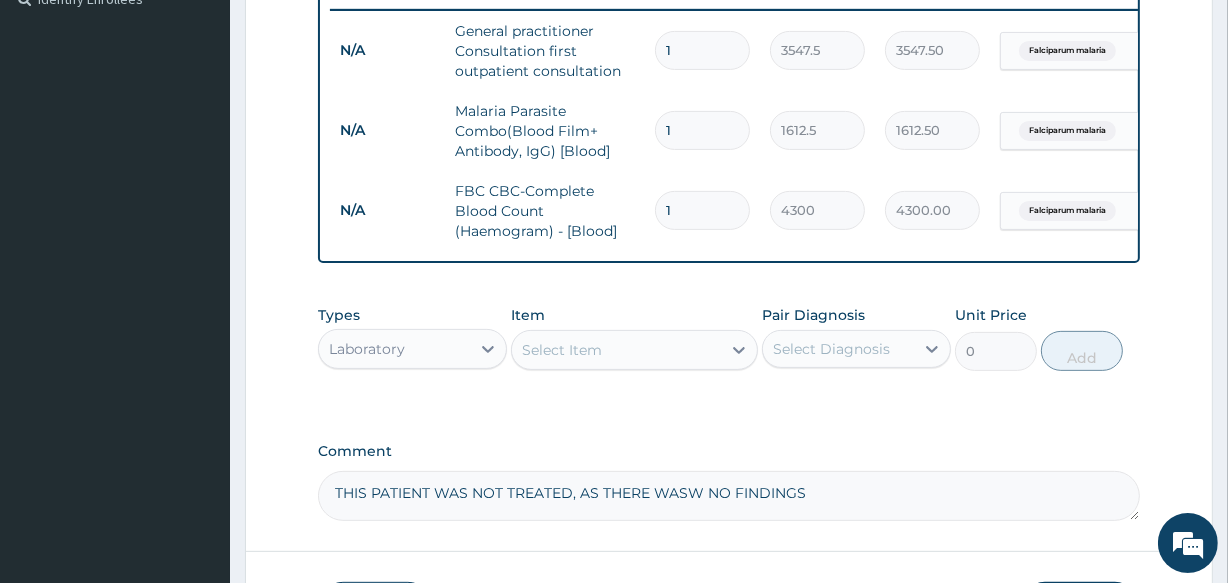 click on "THIS PATIENT WAS NOT TREATED, AS THERE WASW NO FINDINGS" at bounding box center (728, 496) 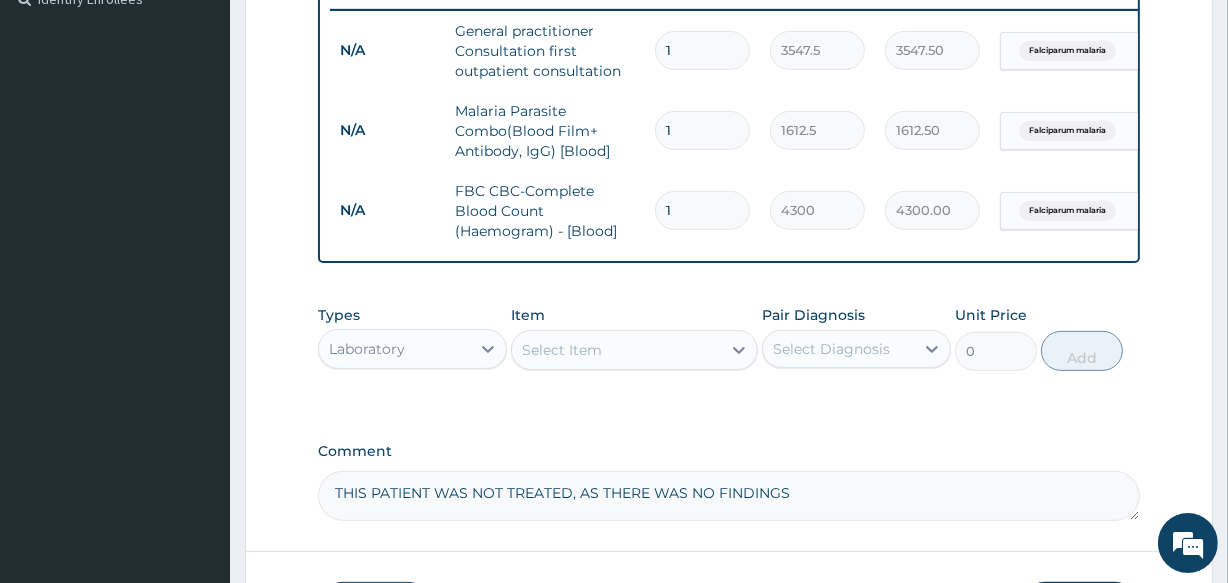 click on "THIS PATIENT WAS NOT TREATED, AS THERE WAS NO FINDINGS" at bounding box center [728, 496] 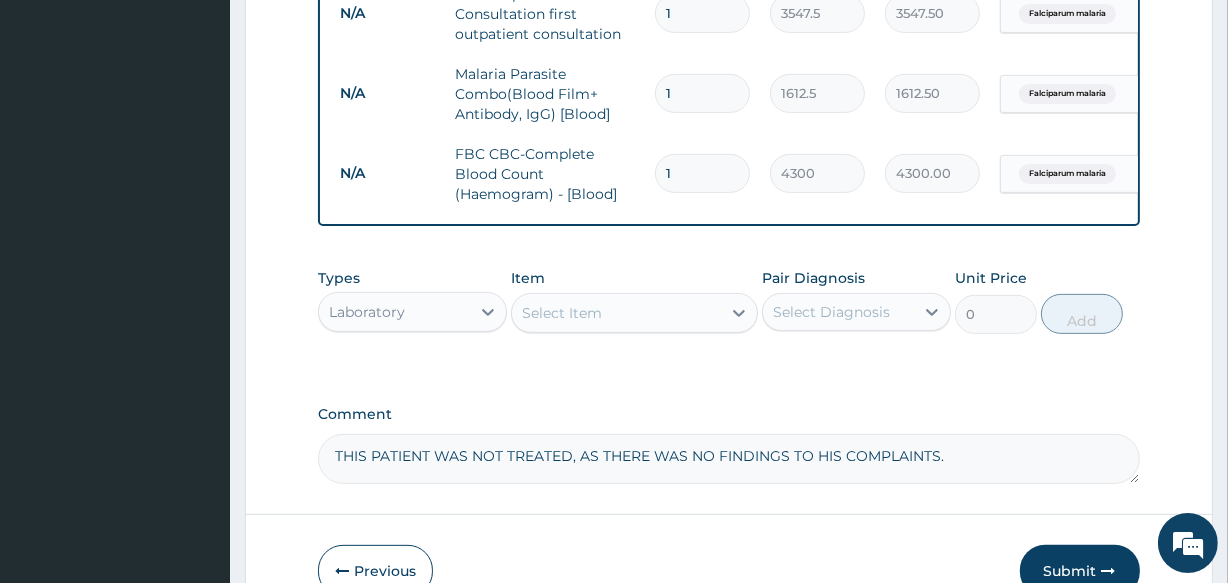 scroll, scrollTop: 731, scrollLeft: 0, axis: vertical 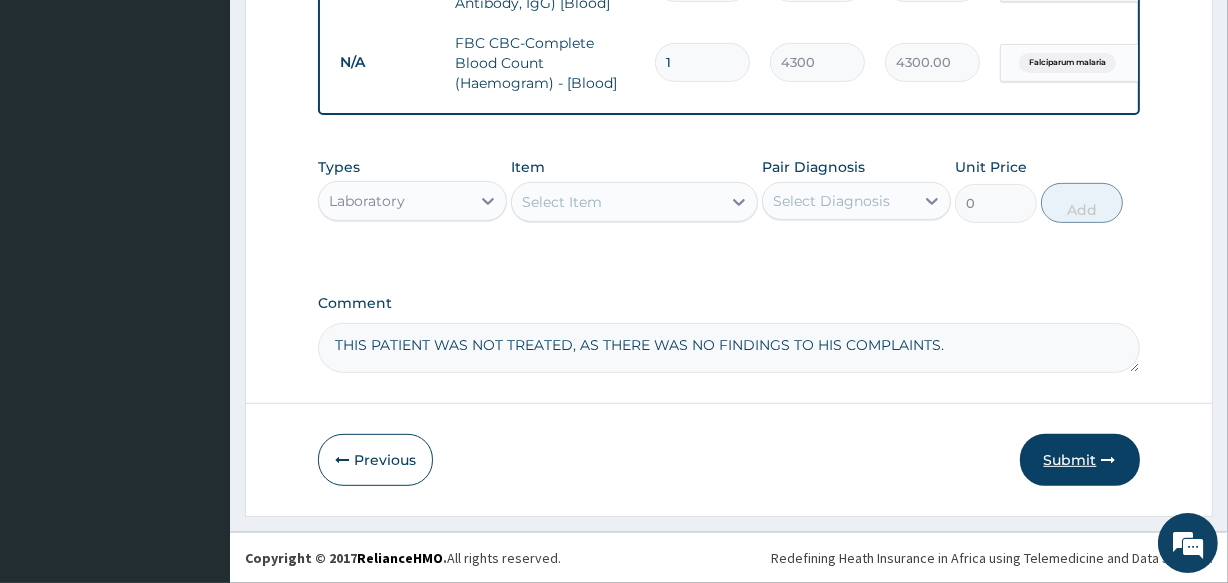 type on "THIS PATIENT WAS NOT TREATED, AS THERE WAS NO FINDINGS TO HIS COMPLAINTS." 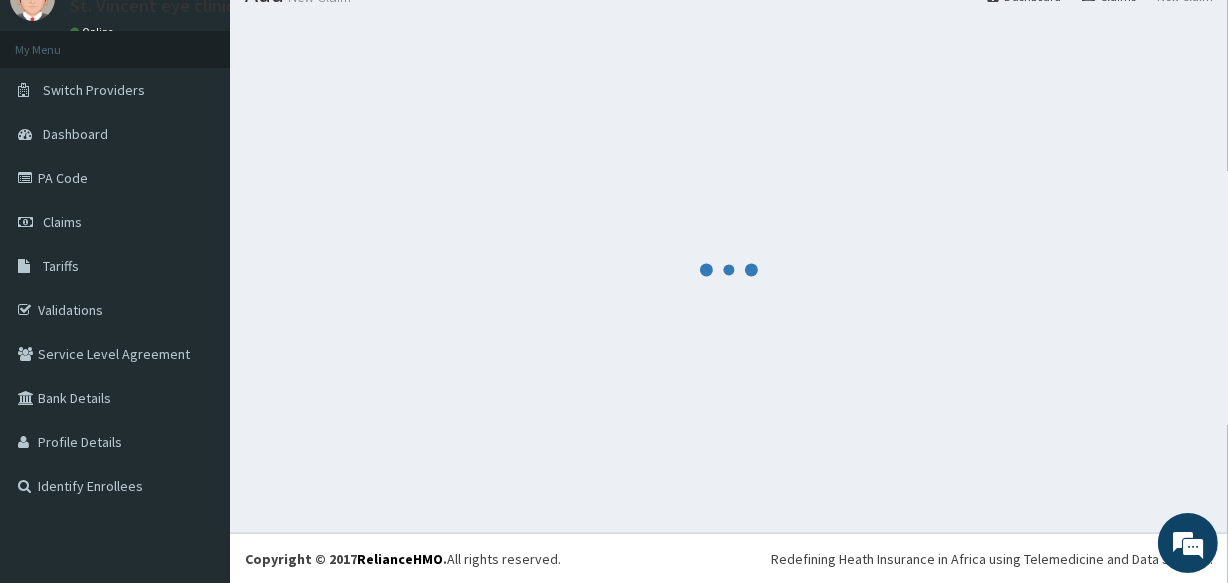 scroll, scrollTop: 731, scrollLeft: 0, axis: vertical 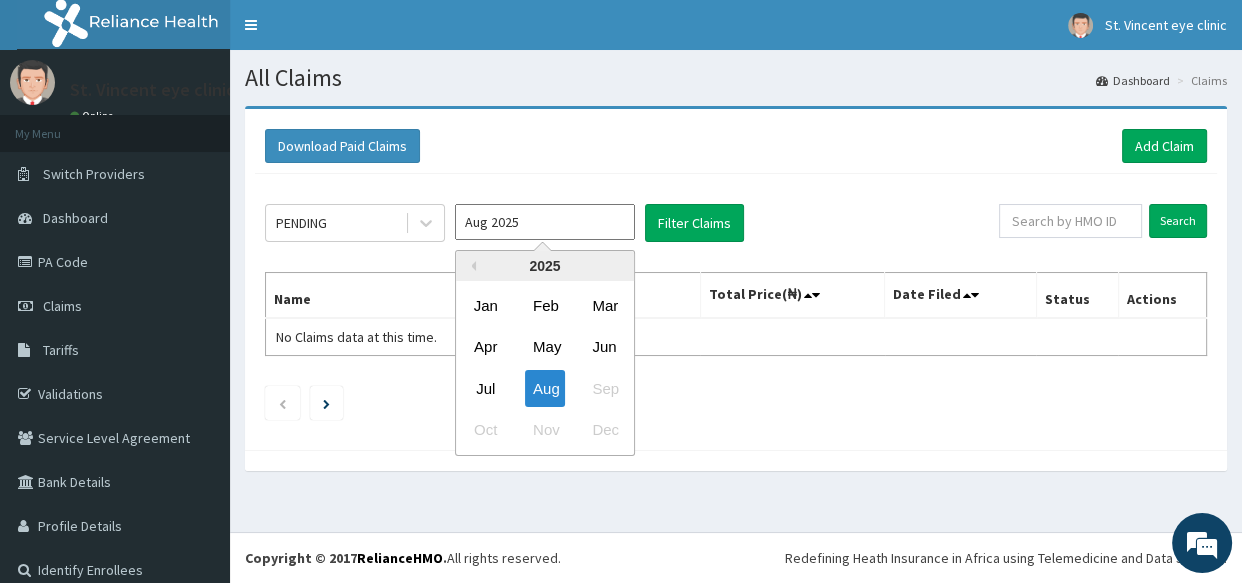 click on "Aug 2025" at bounding box center (545, 222) 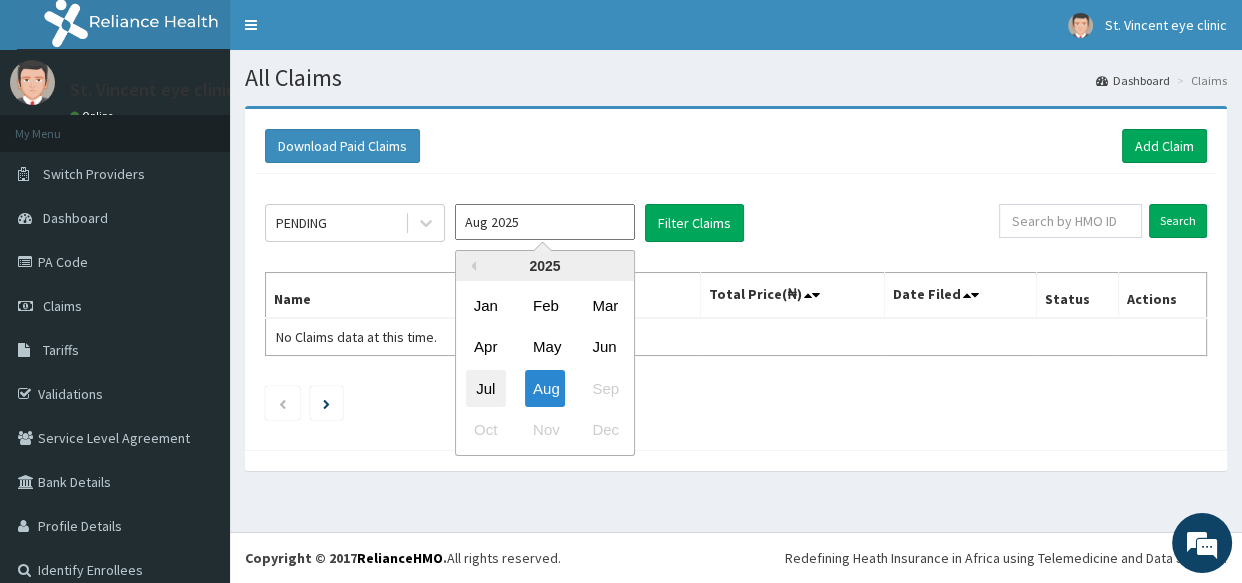 click on "Jul" at bounding box center (486, 388) 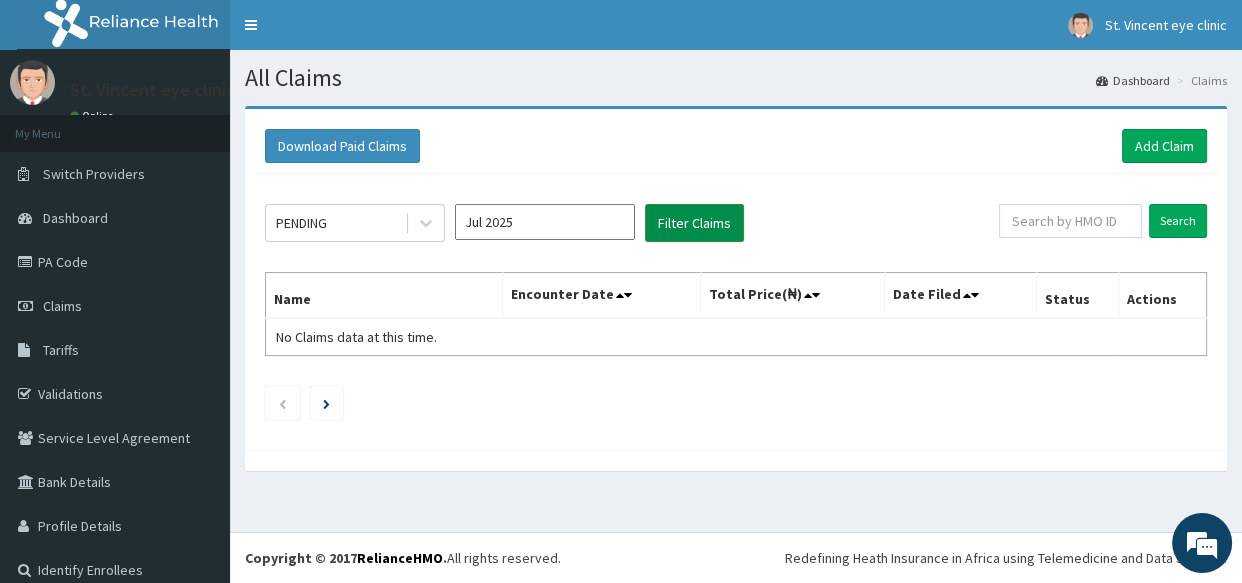click on "Filter Claims" at bounding box center (694, 223) 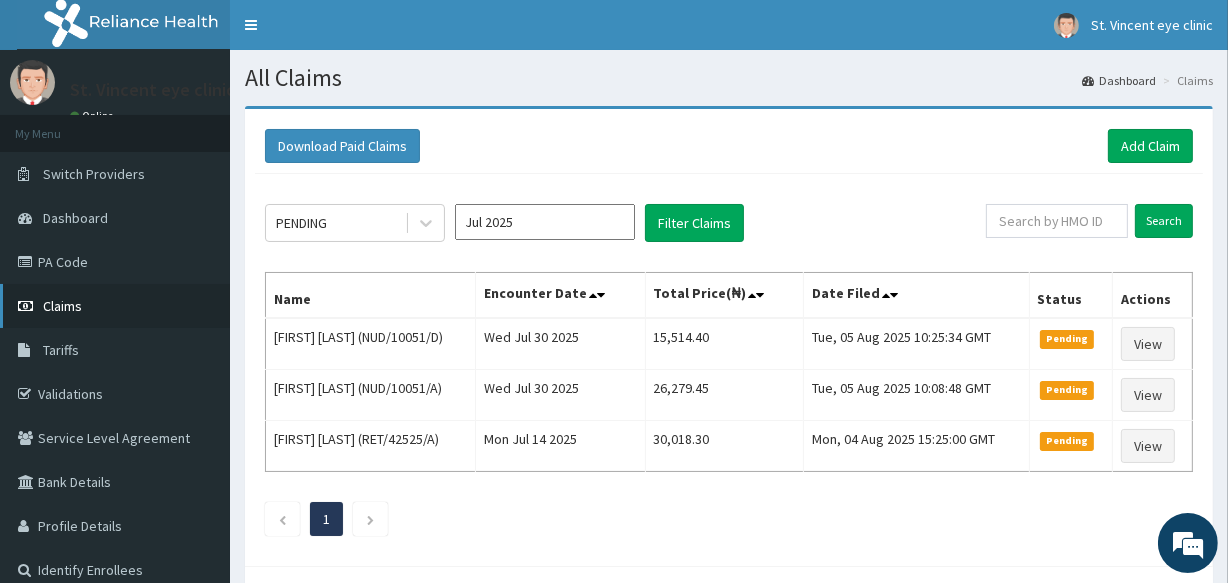 click on "Claims" at bounding box center [115, 306] 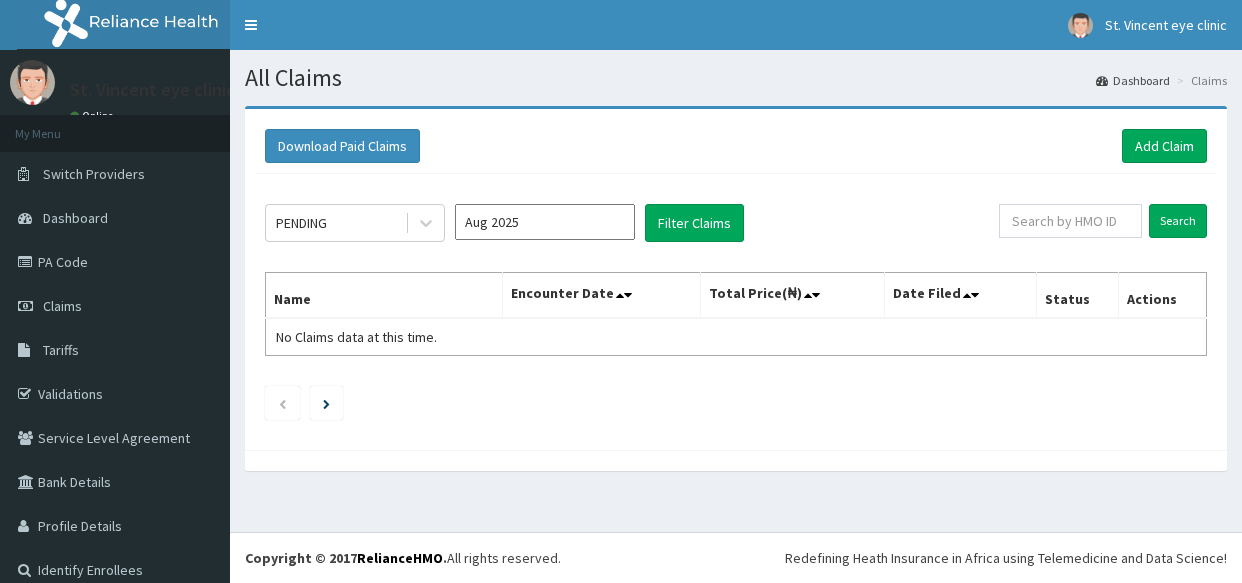 scroll, scrollTop: 0, scrollLeft: 0, axis: both 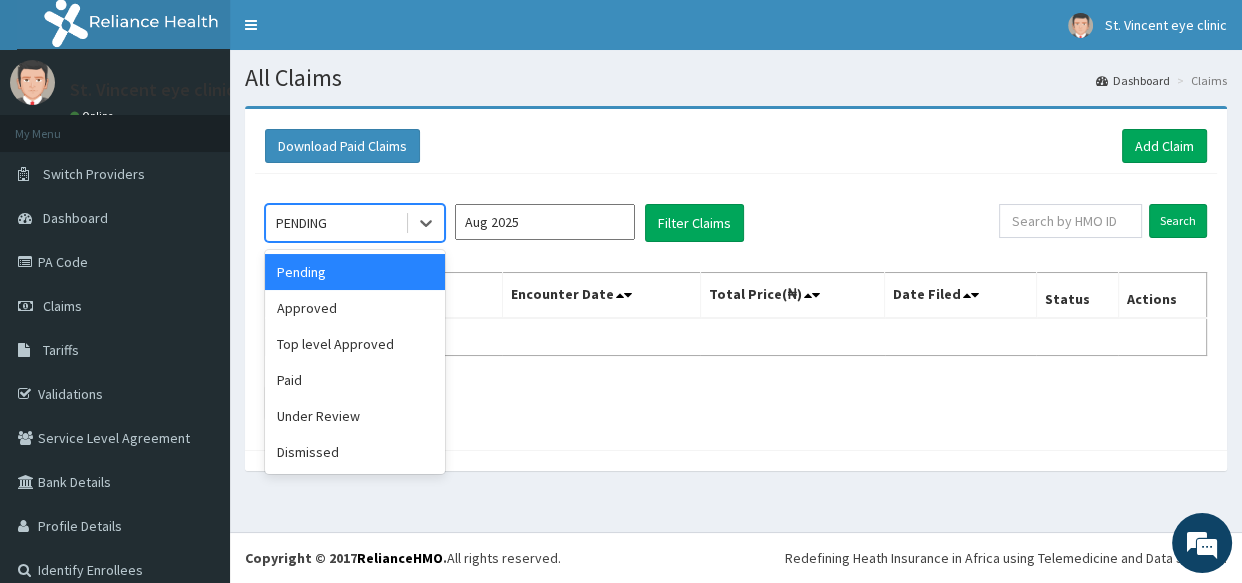 click on "PENDING" at bounding box center (335, 223) 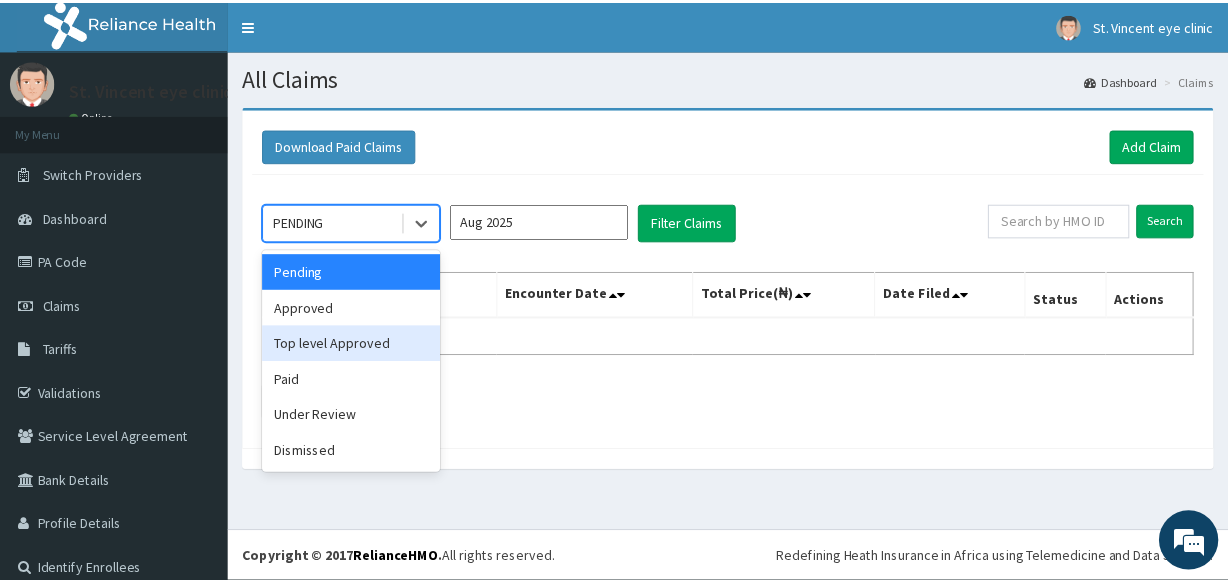 scroll, scrollTop: 0, scrollLeft: 0, axis: both 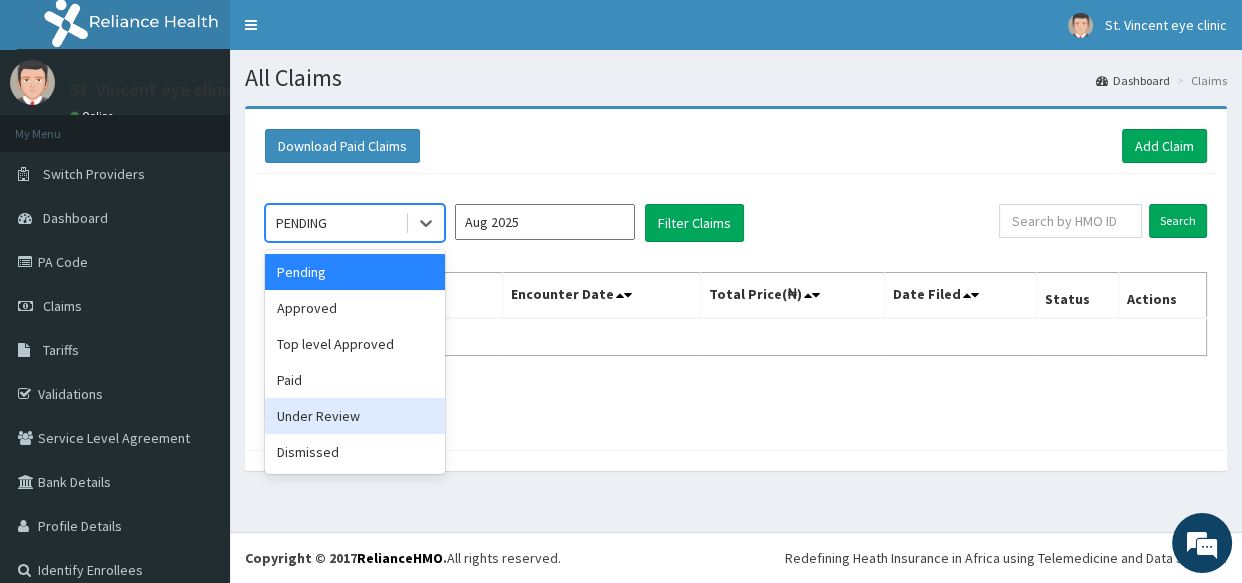 click on "Under Review" at bounding box center [355, 416] 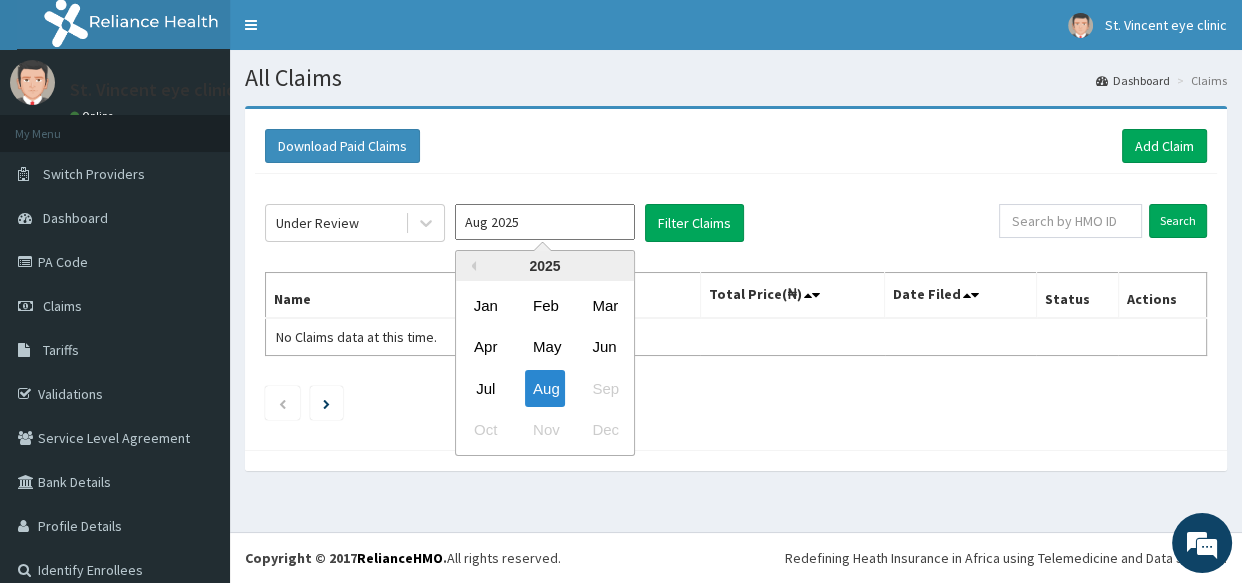 click on "Aug 2025" at bounding box center [545, 222] 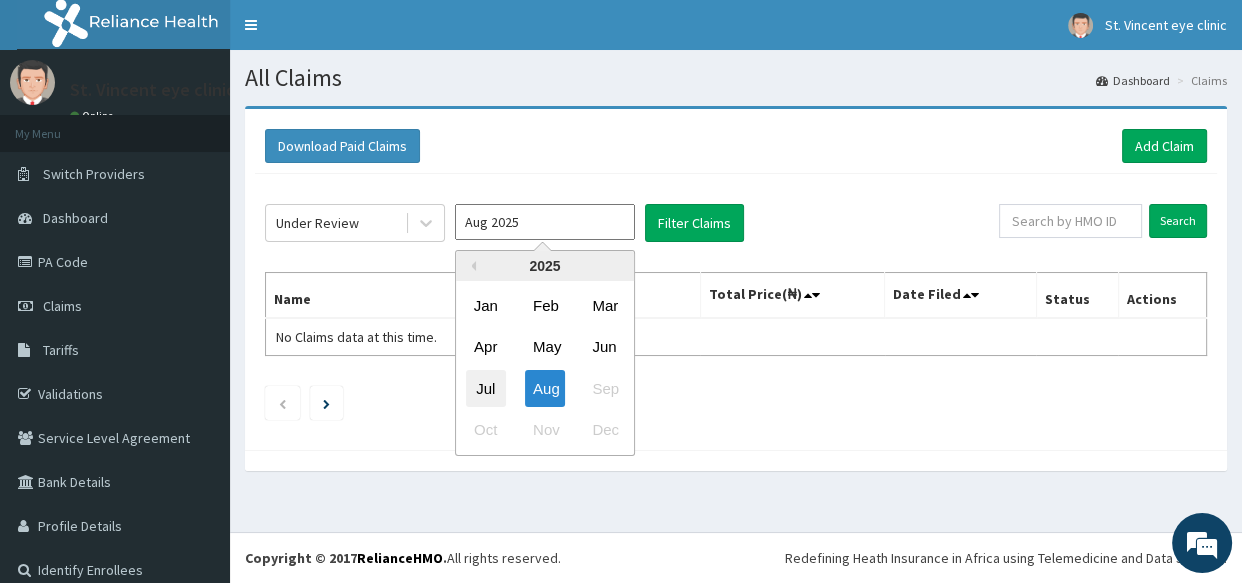 click on "Jul" at bounding box center (486, 388) 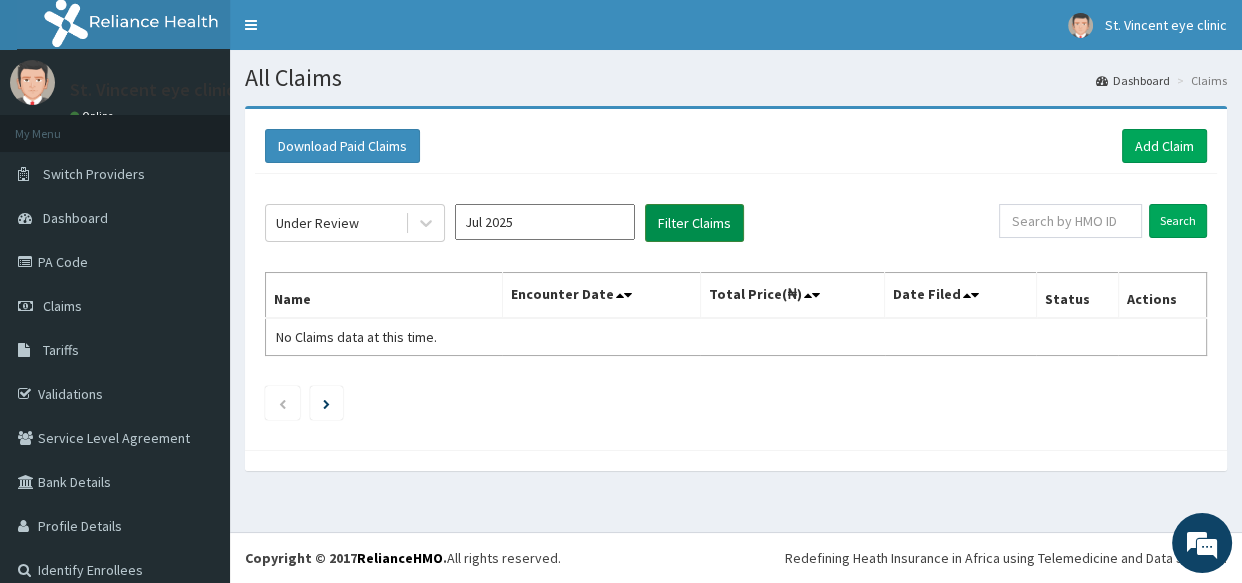 click on "Filter Claims" at bounding box center [694, 223] 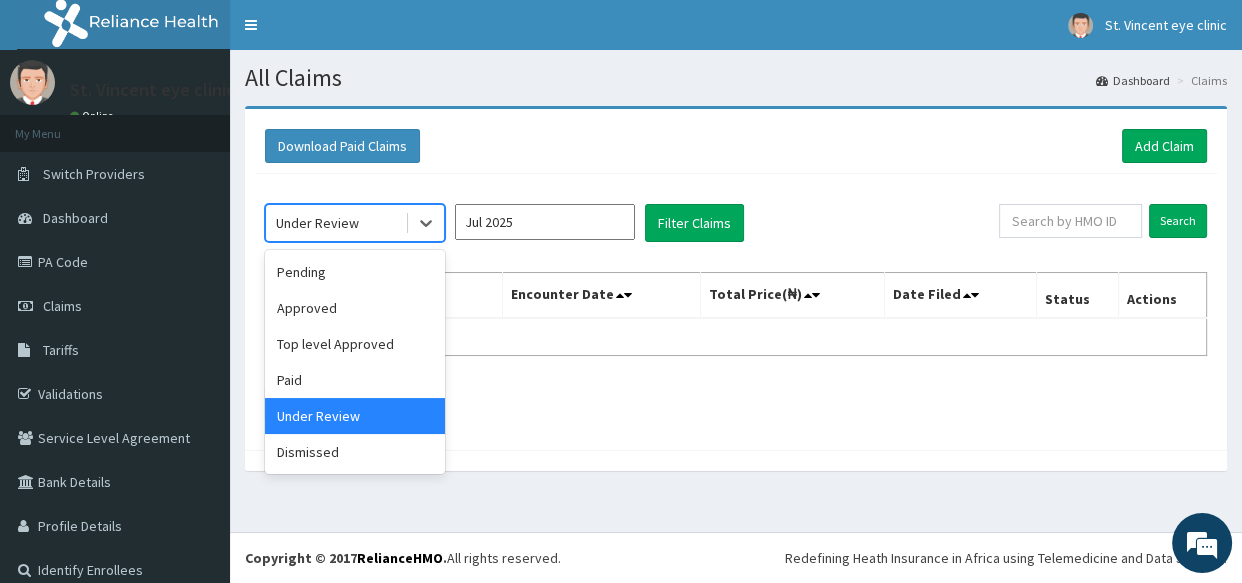 click on "Under Review" at bounding box center (335, 223) 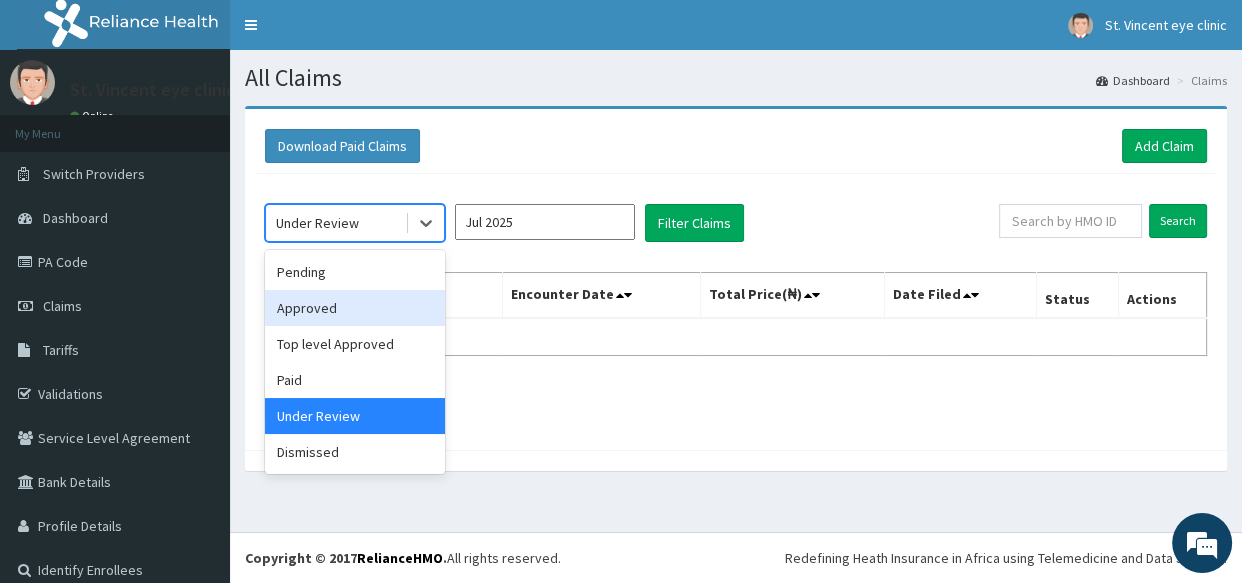 click on "Approved" at bounding box center (355, 308) 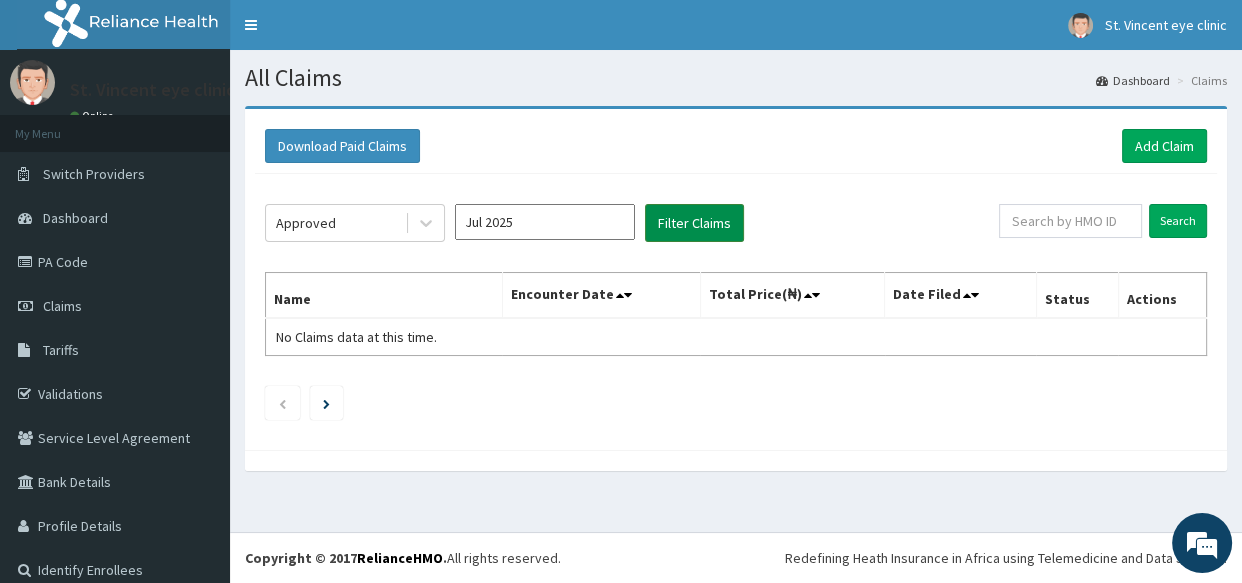 click on "Filter Claims" at bounding box center [694, 223] 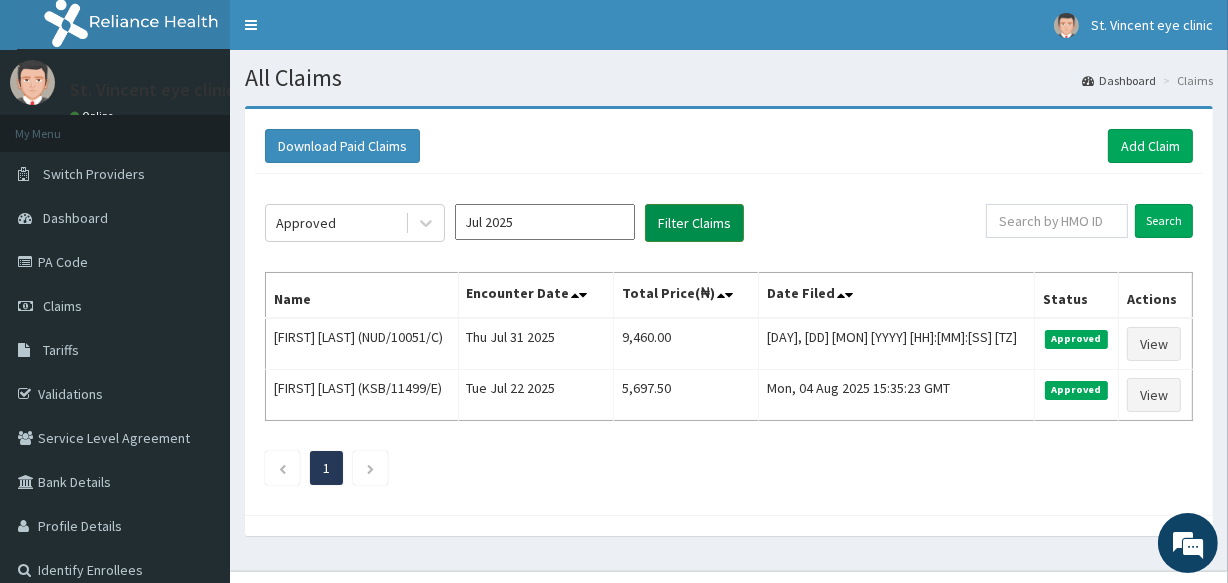 type 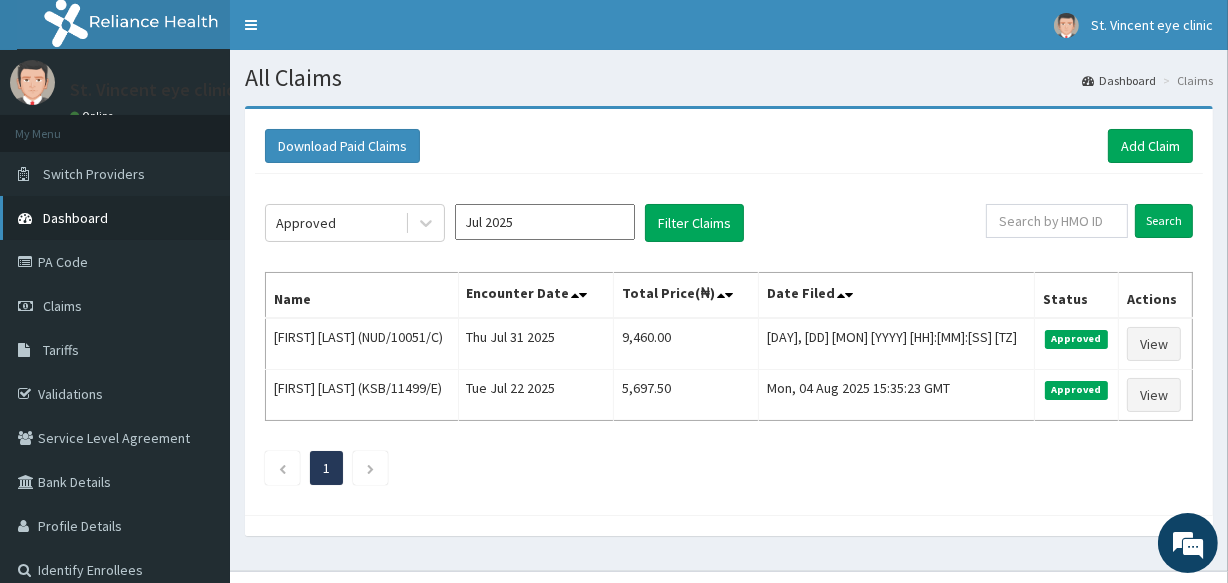 click on "Dashboard" at bounding box center (75, 218) 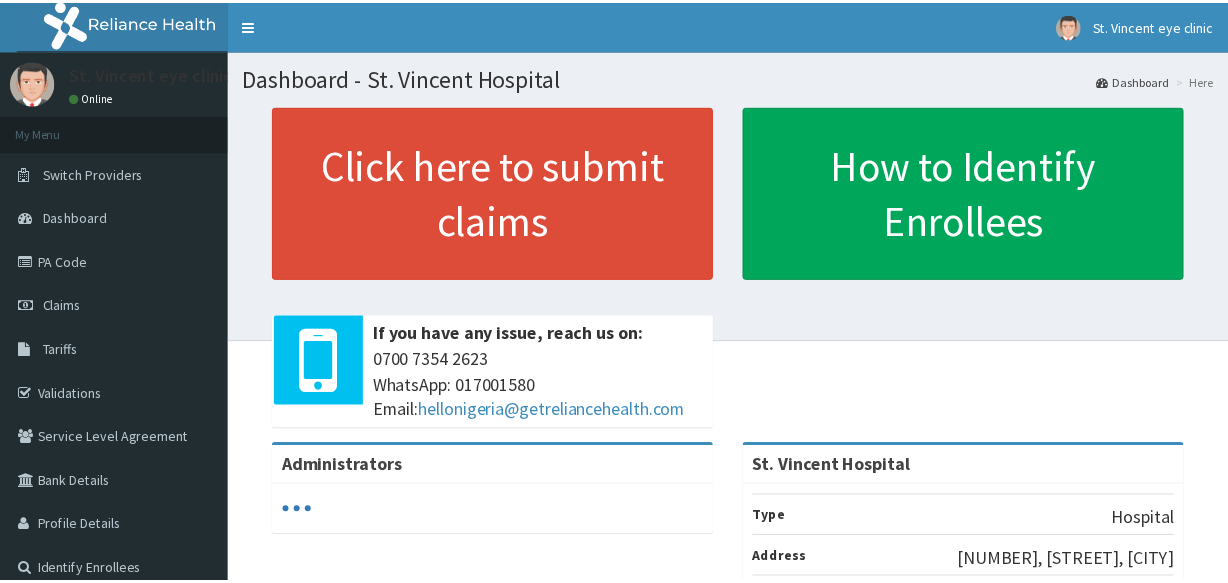 scroll, scrollTop: 0, scrollLeft: 0, axis: both 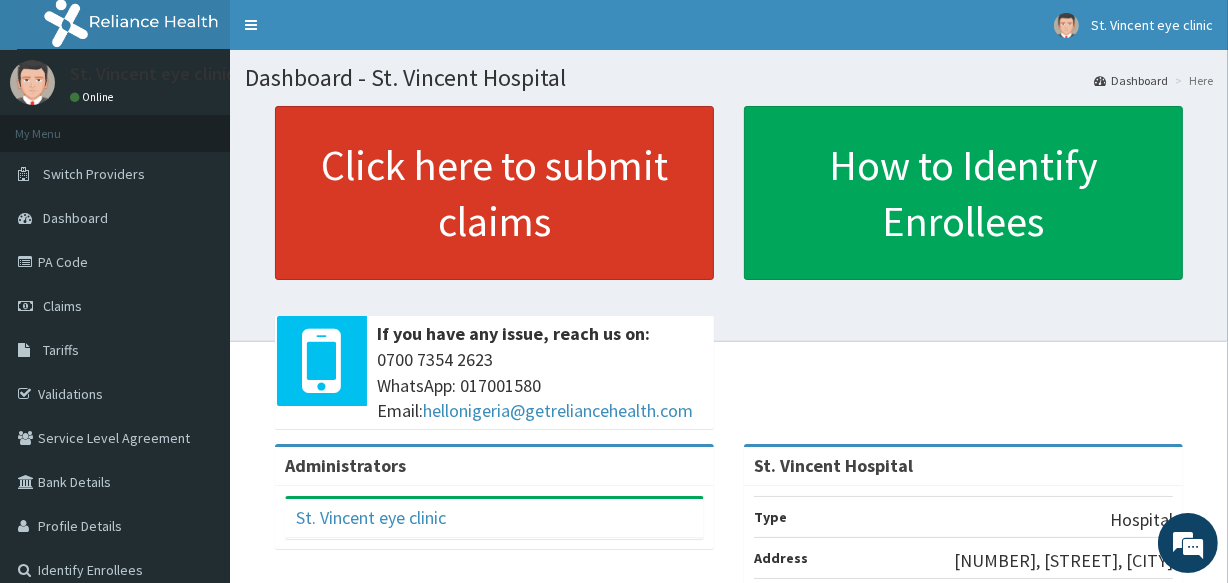 click on "Click here to submit claims" at bounding box center (494, 193) 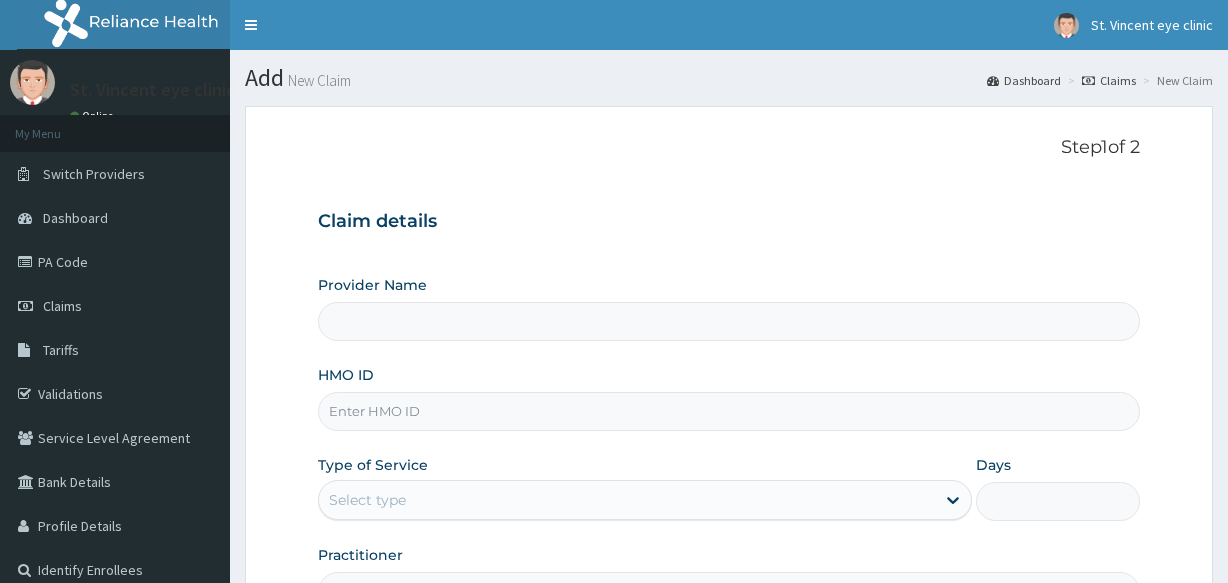 scroll, scrollTop: 0, scrollLeft: 0, axis: both 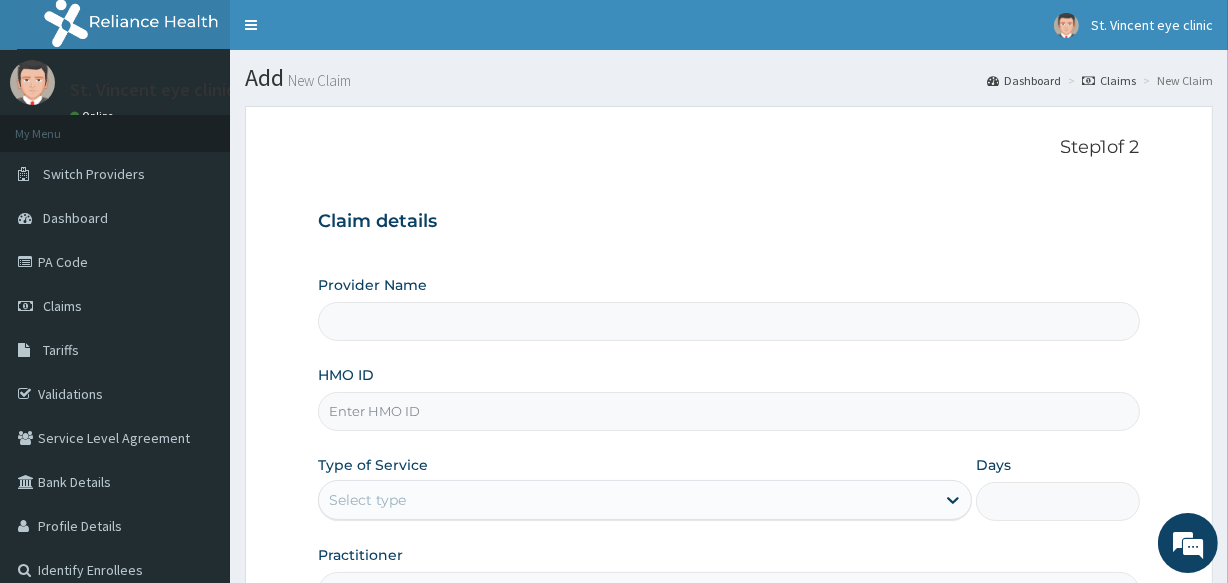 type on "St. Vincent Hospital" 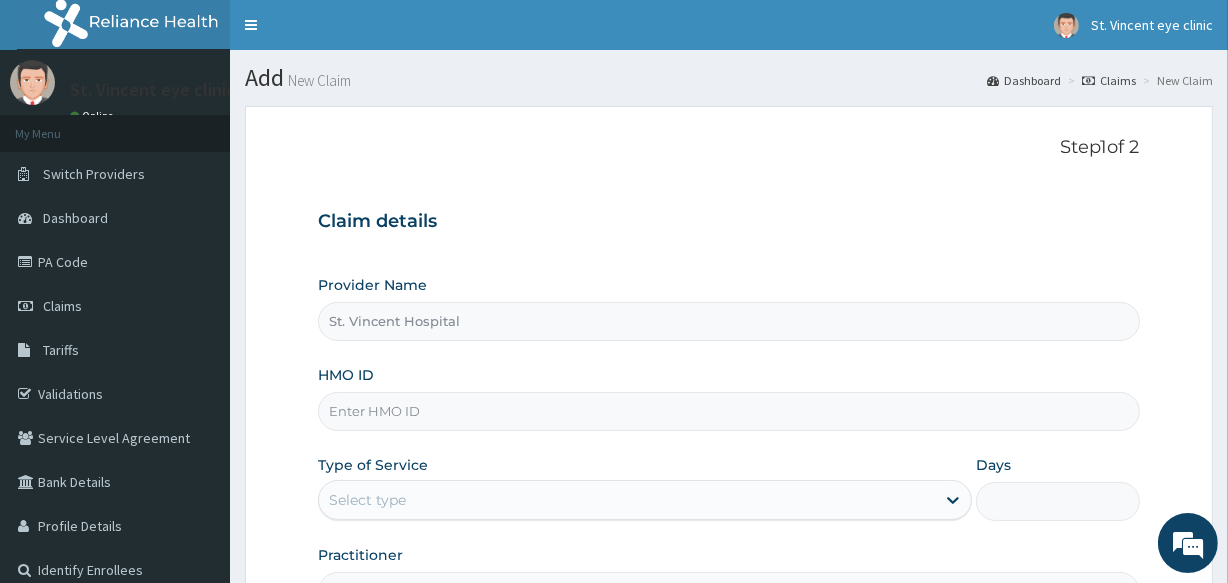 scroll, scrollTop: 0, scrollLeft: 0, axis: both 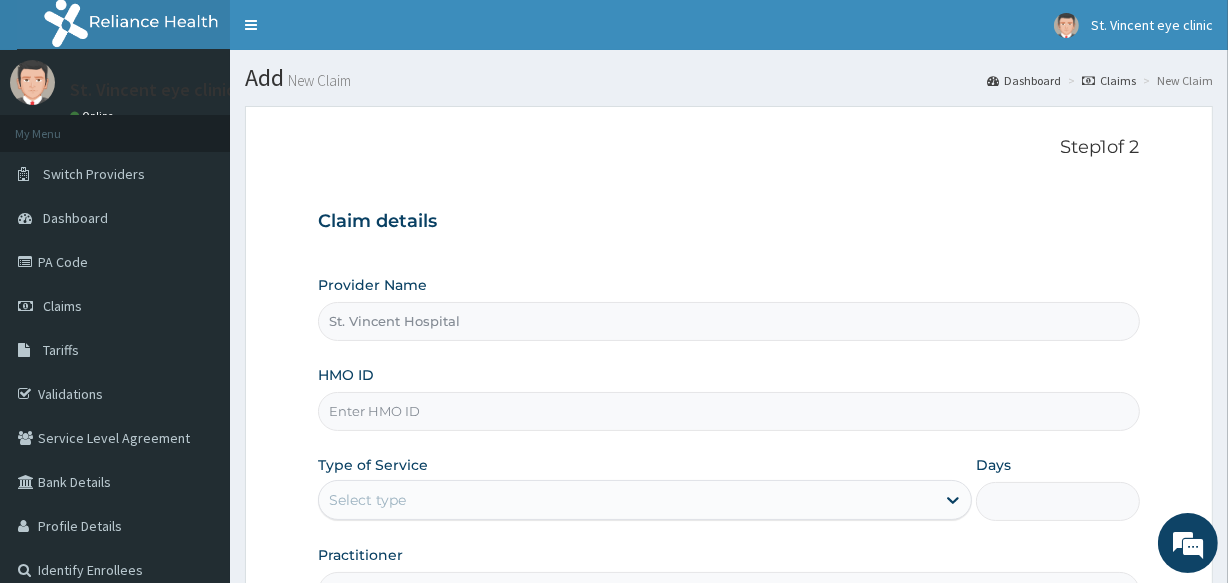 click on "HMO ID" at bounding box center (728, 411) 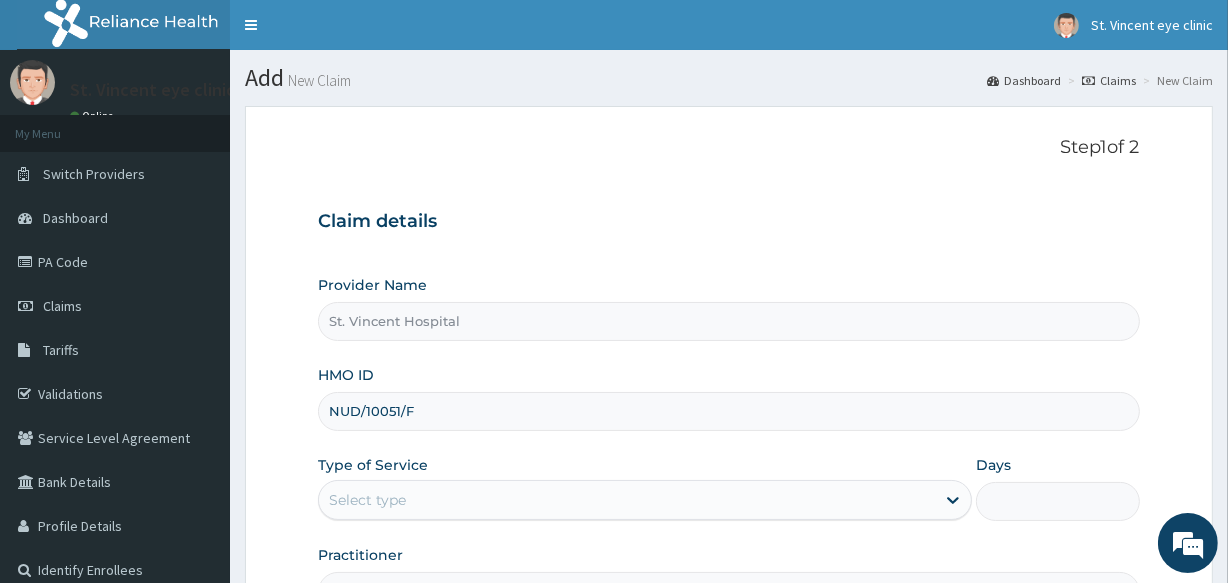 type on "NUD/10051/F" 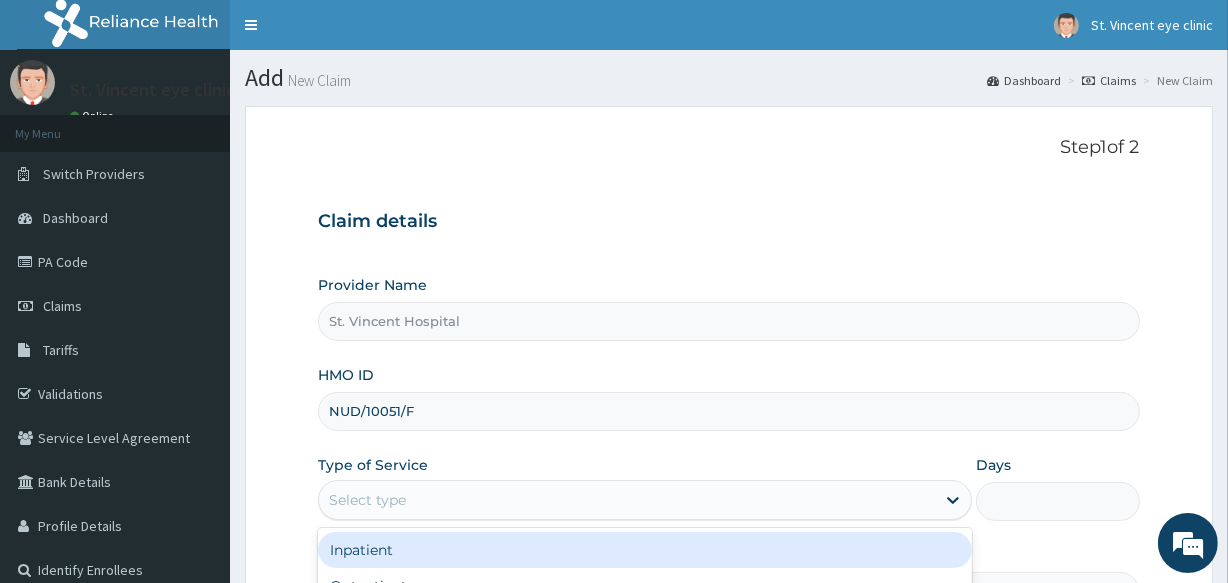 click on "Select type" at bounding box center [627, 500] 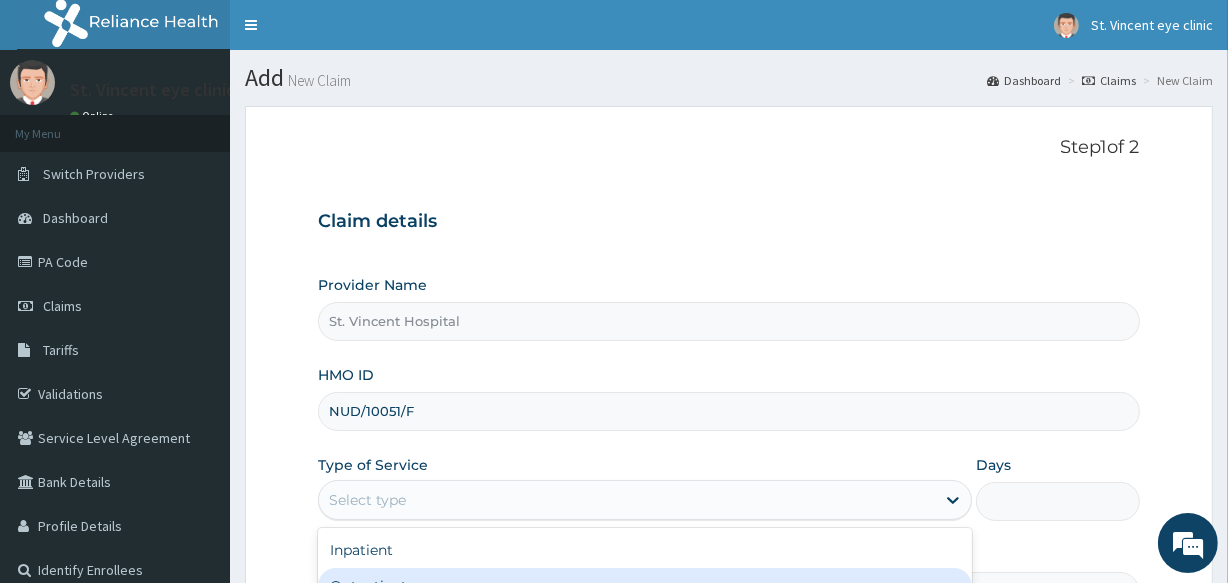 scroll, scrollTop: 36, scrollLeft: 0, axis: vertical 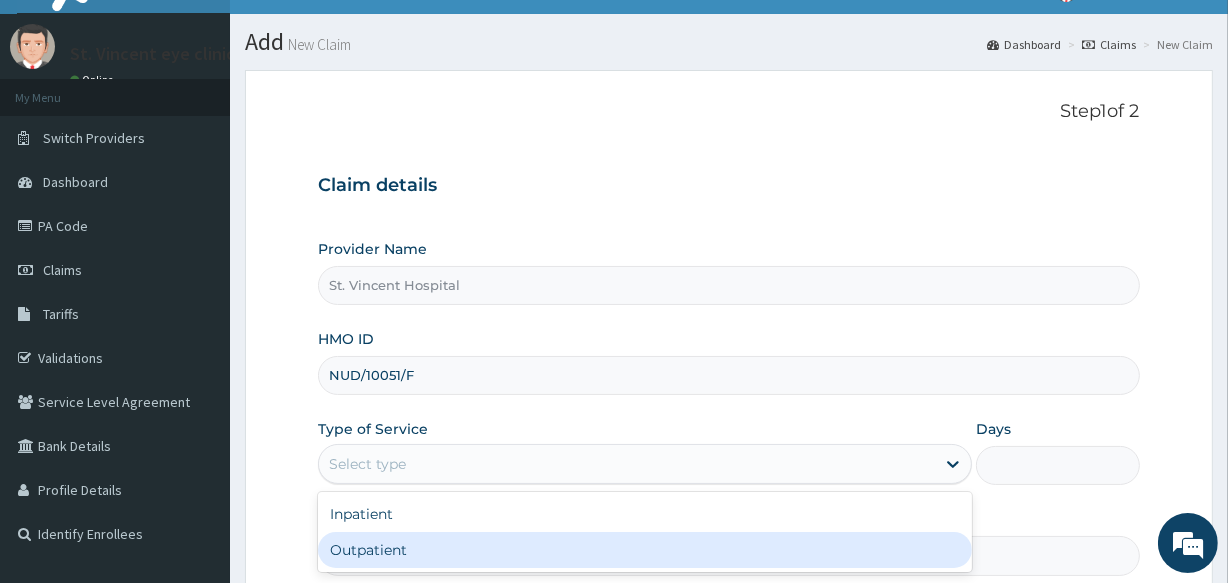 click on "Outpatient" at bounding box center (645, 550) 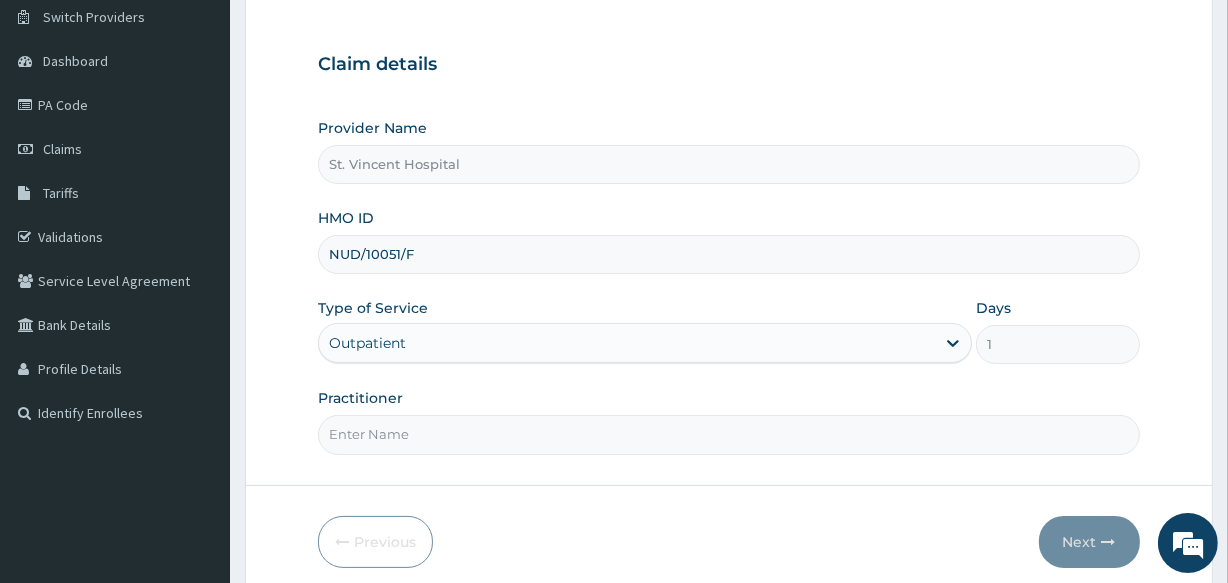 scroll, scrollTop: 237, scrollLeft: 0, axis: vertical 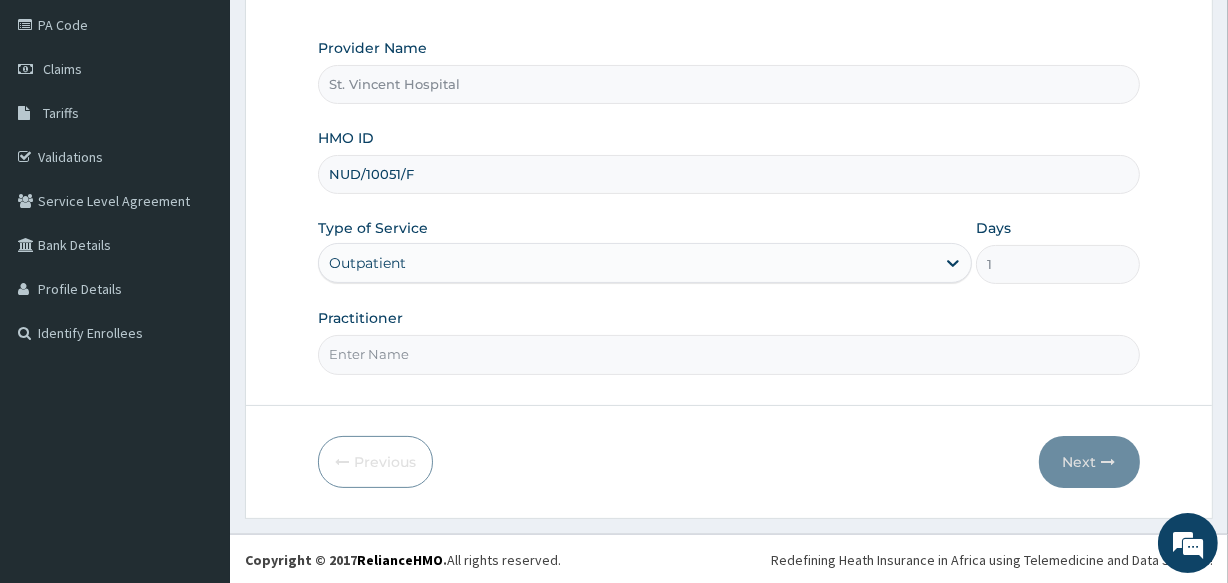 click on "Practitioner" at bounding box center (728, 354) 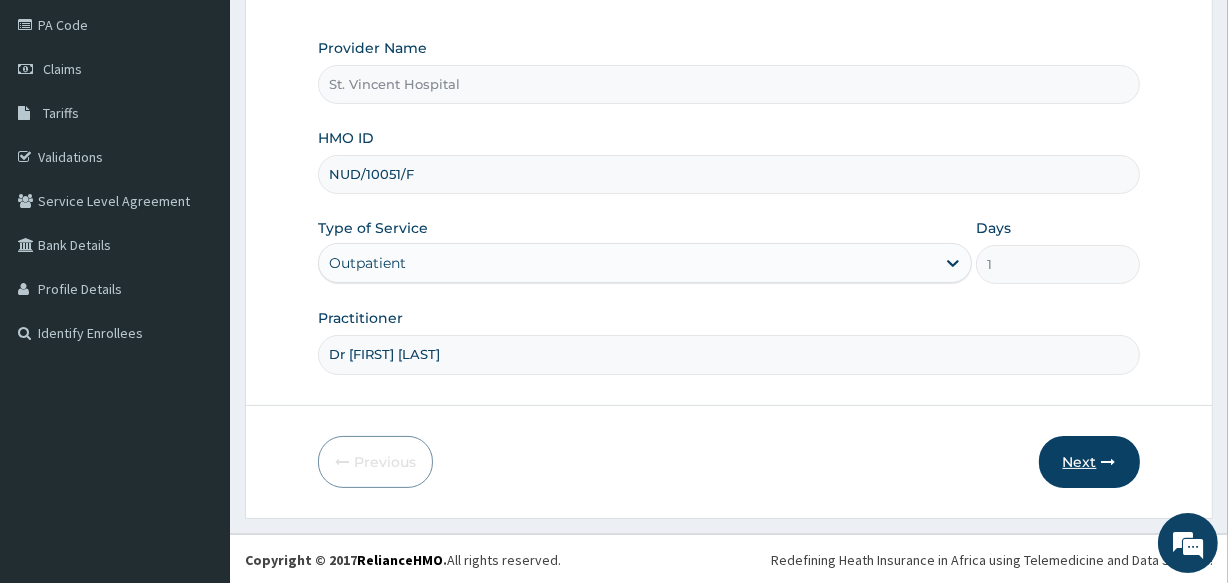 type on "Dr [FIRST] [LAST]" 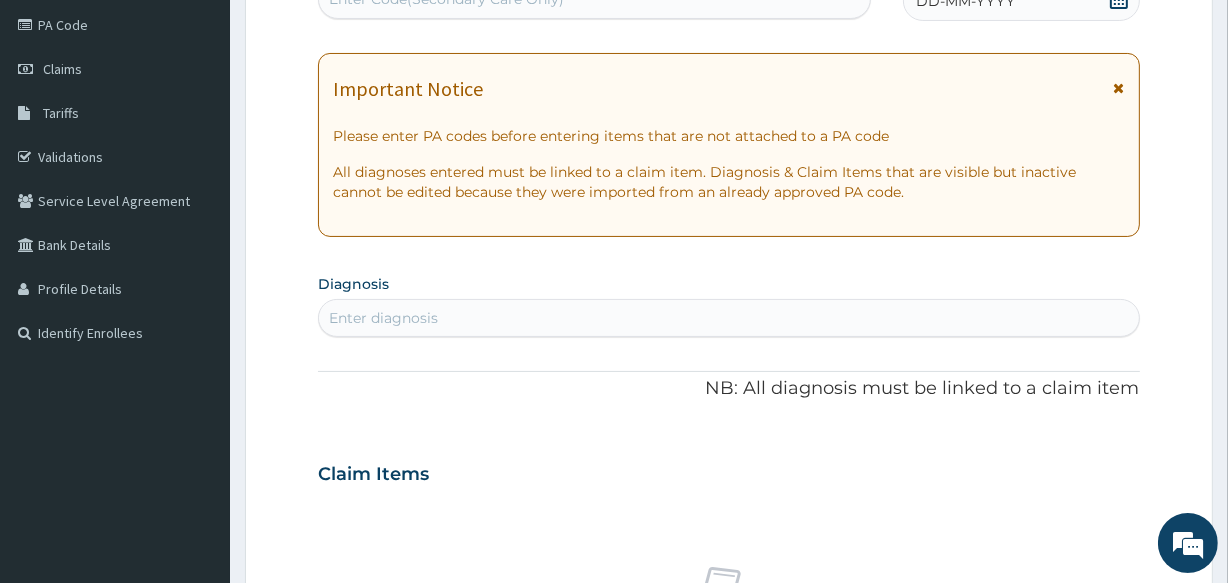 click at bounding box center (1119, 94) 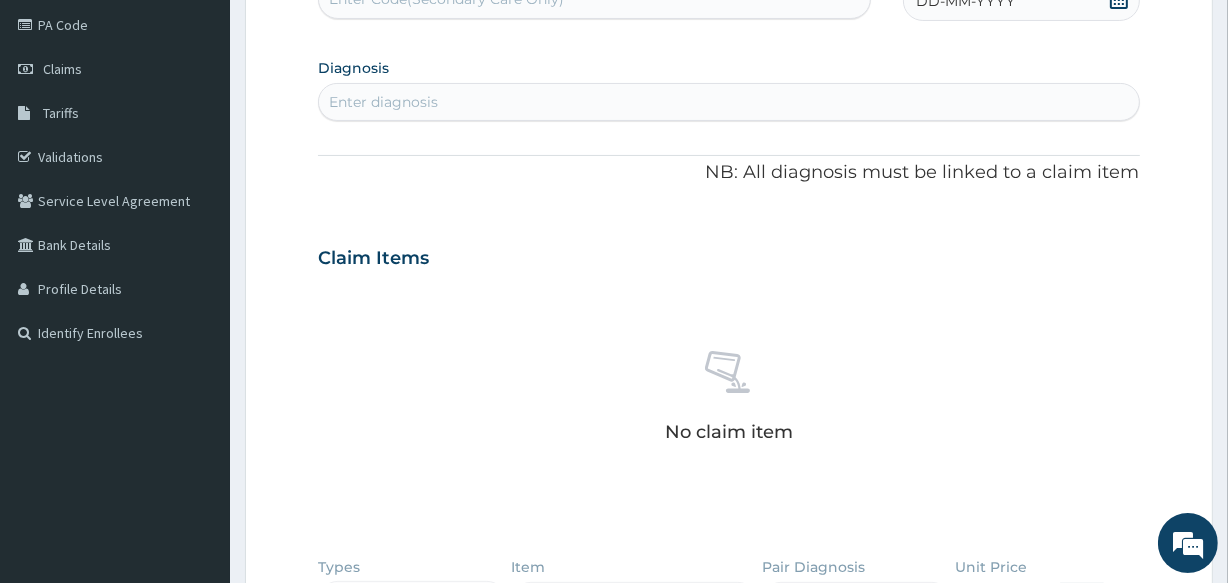 click on "DD-MM-YYYY" at bounding box center (1021, 1) 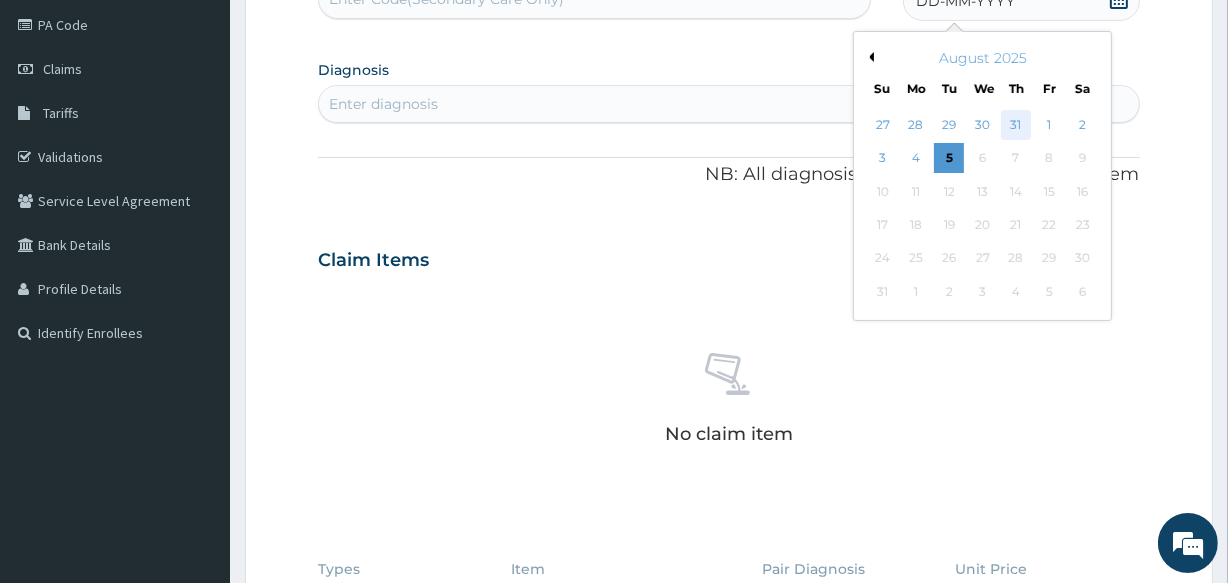 click on "31" at bounding box center [1016, 125] 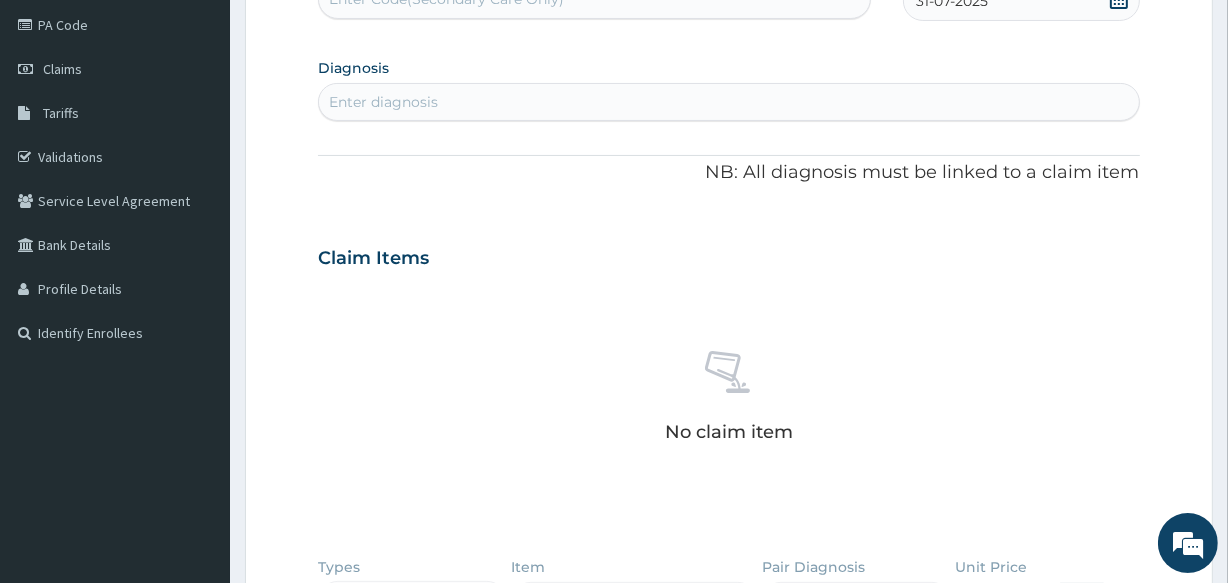 click on "Enter diagnosis" at bounding box center [728, 102] 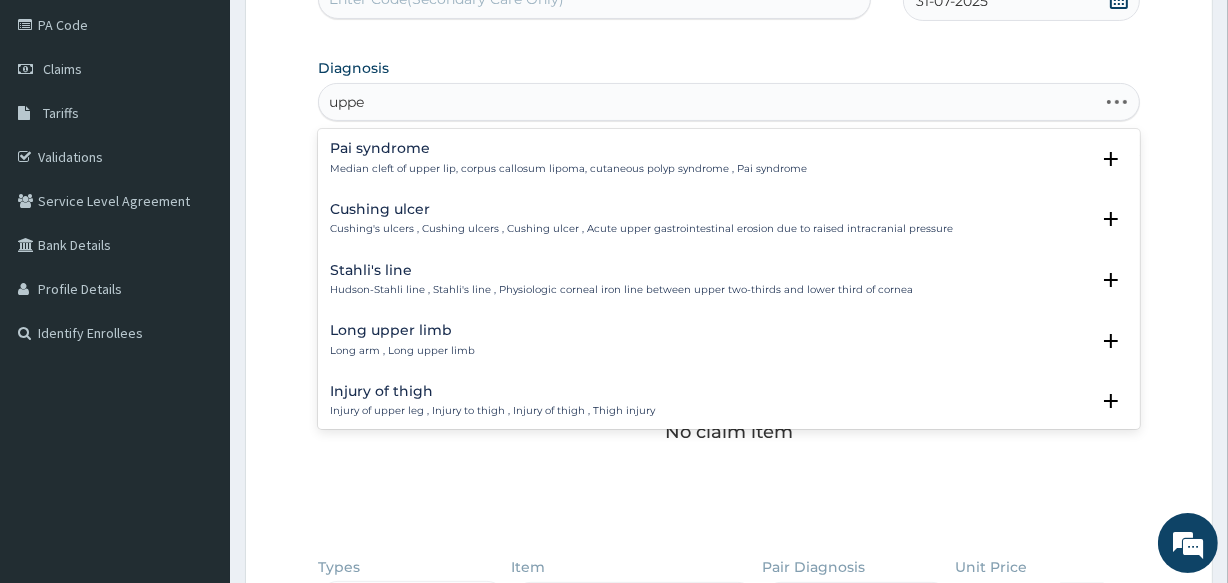 type on "upper" 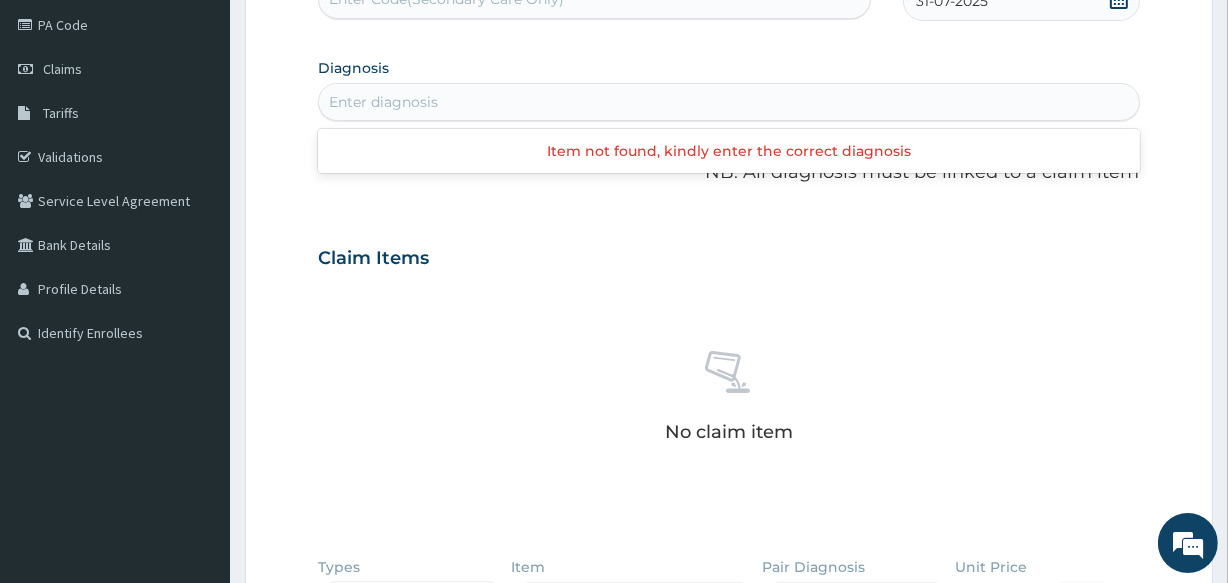 click on "Enter diagnosis" at bounding box center (728, 102) 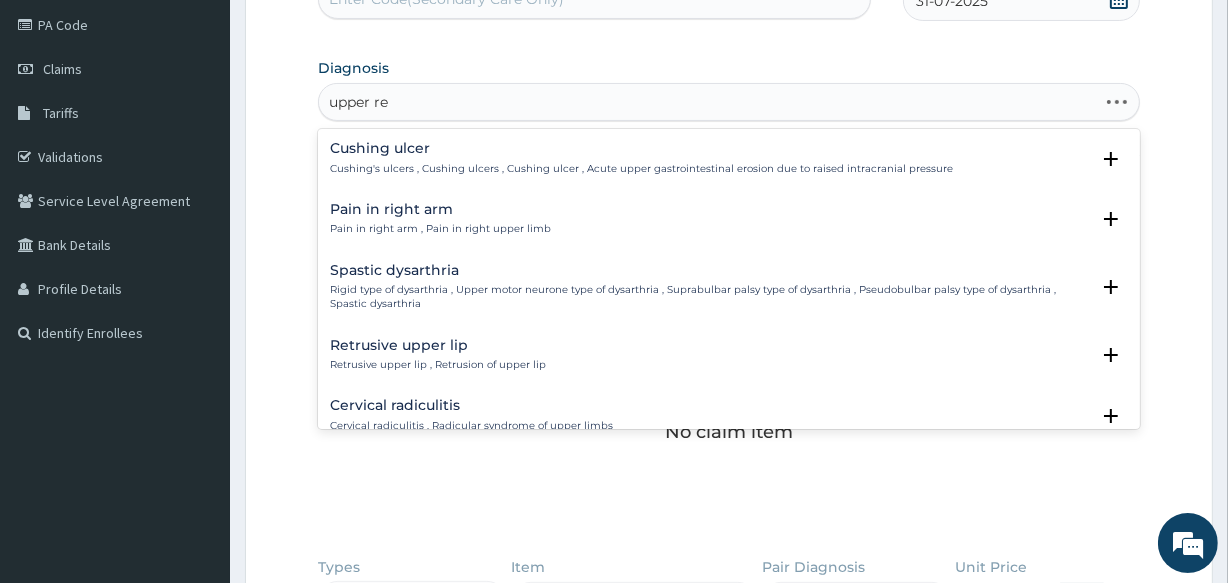 type on "upper res" 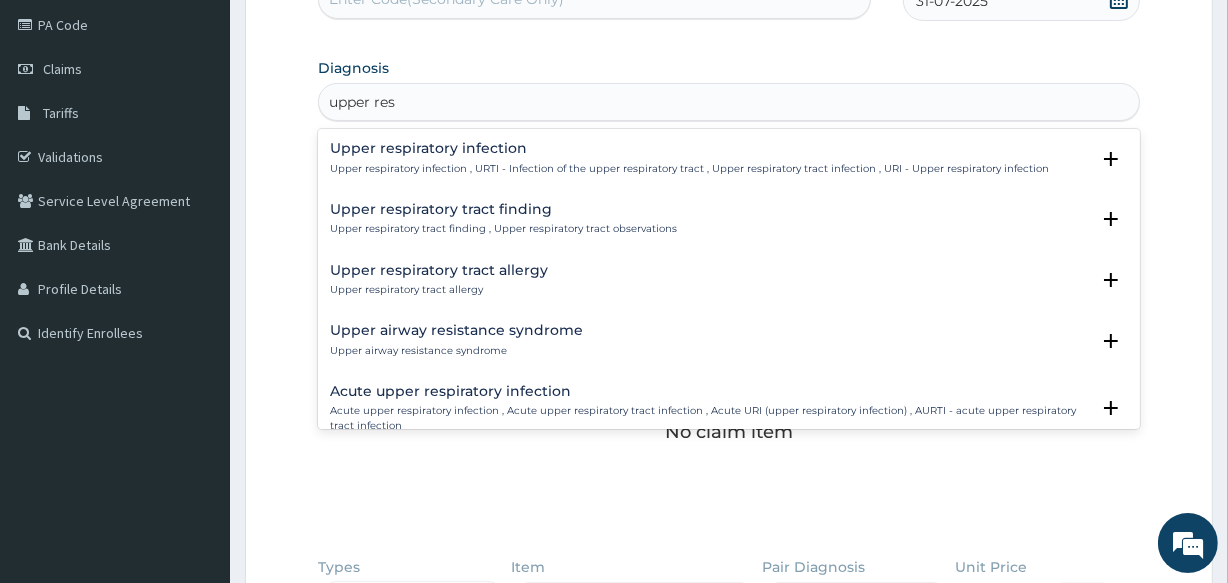 click on "Upper respiratory infection Upper respiratory infection , URTI - Infection of the upper respiratory tract , Upper respiratory tract infection , URI - Upper respiratory infection Select Status Query Query covers suspected (?), Keep in view (kiv), Ruled out (r/o) Confirmed" at bounding box center [728, 163] 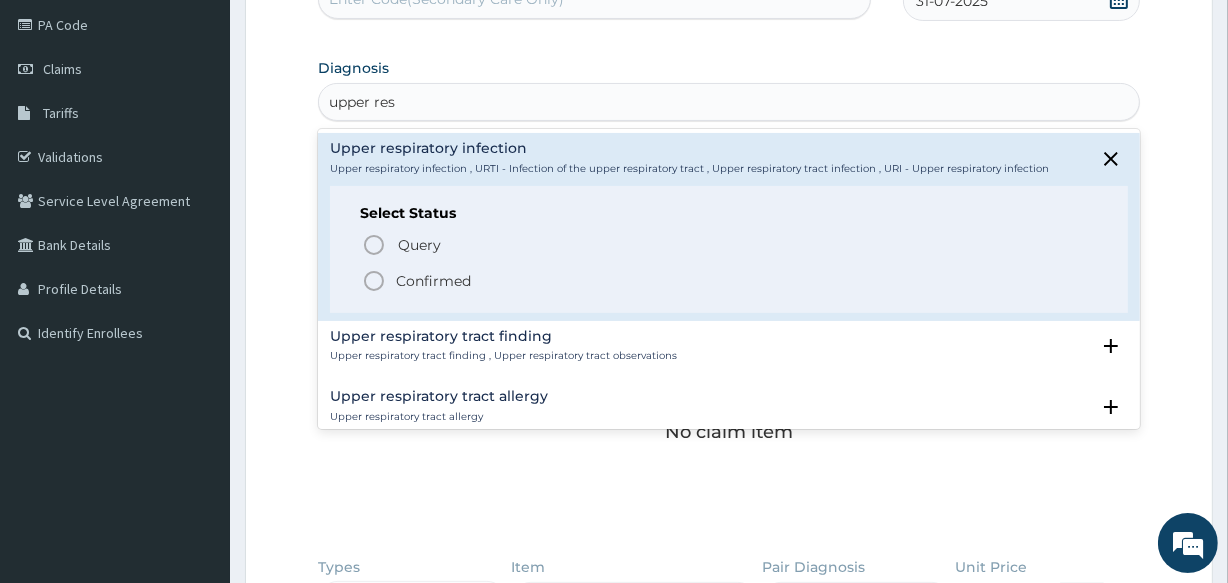click 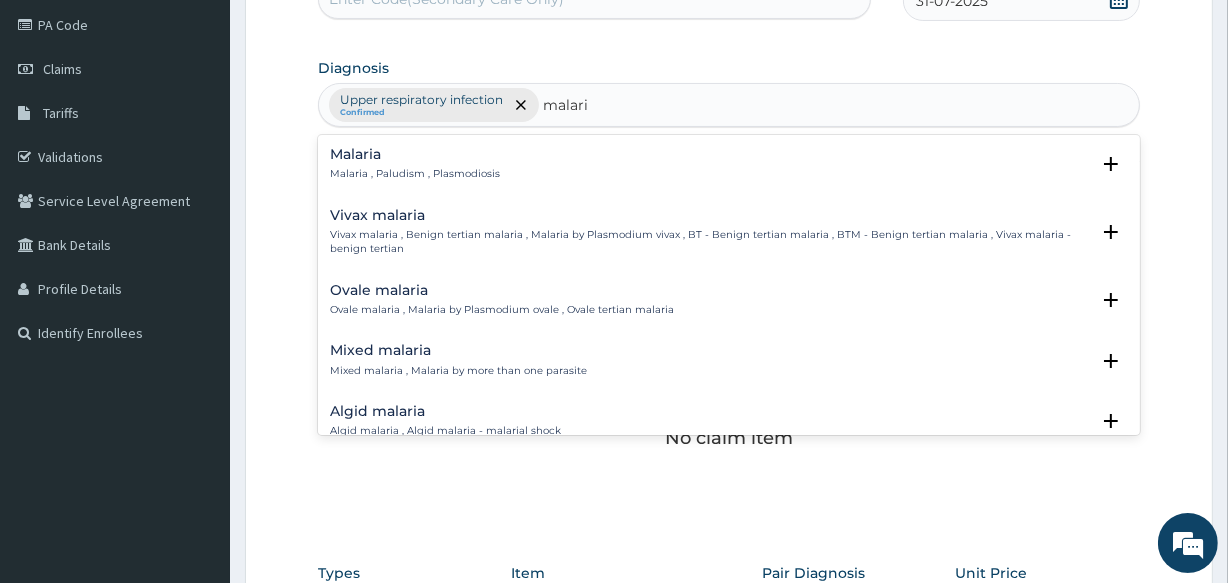 type on "malaria" 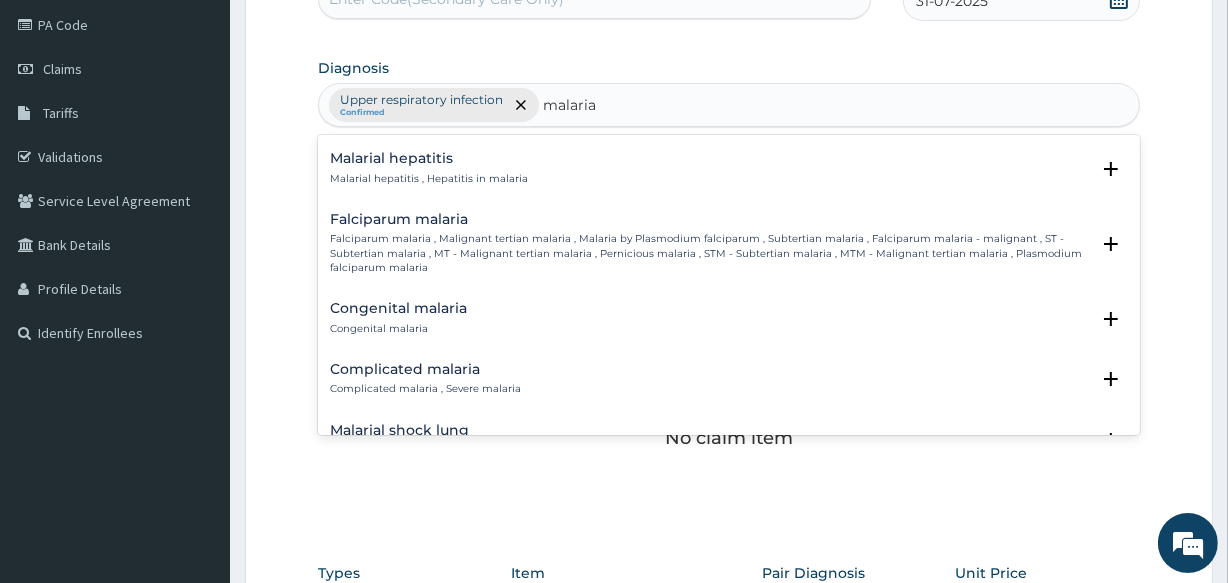 scroll, scrollTop: 798, scrollLeft: 0, axis: vertical 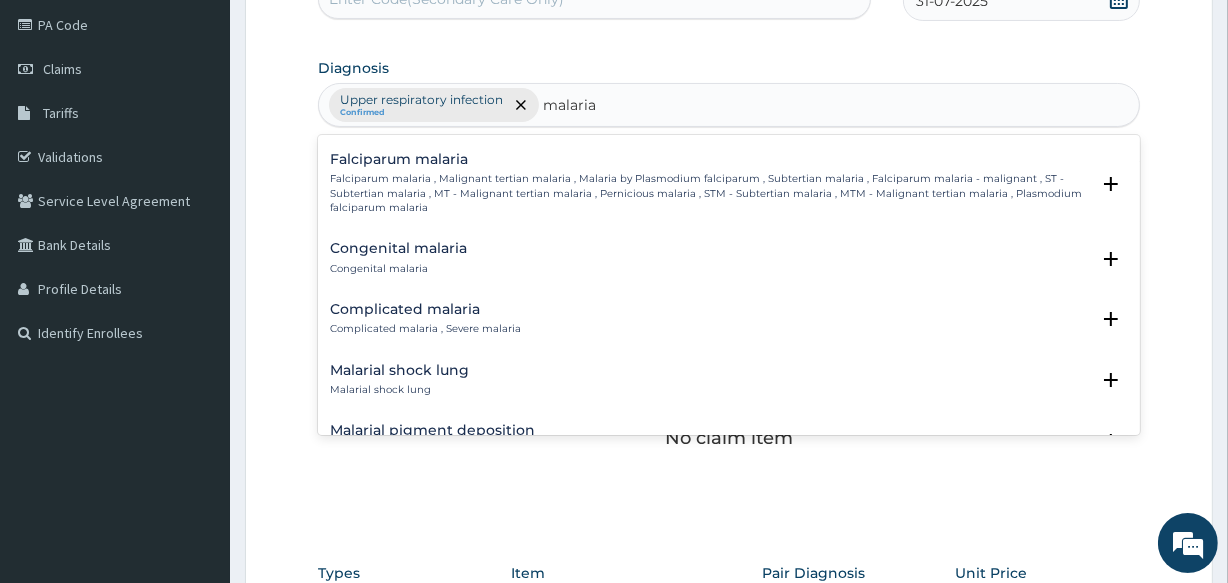 click on "Falciparum malaria , Malignant tertian malaria , Malaria by Plasmodium falciparum , Subtertian malaria , Falciparum malaria - malignant , ST - Subtertian malaria , MT - Malignant tertian malaria , Pernicious malaria , STM - Subtertian malaria , MTM - Malignant tertian malaria , Plasmodium falciparum malaria" at bounding box center (709, 193) 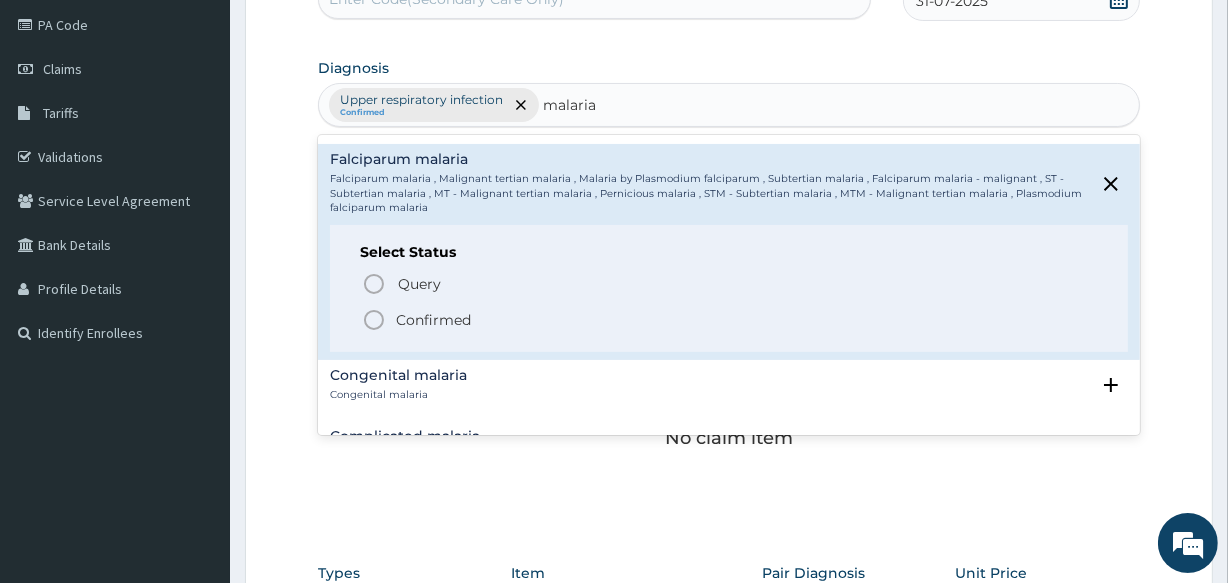 click on "Confirmed" at bounding box center (433, 320) 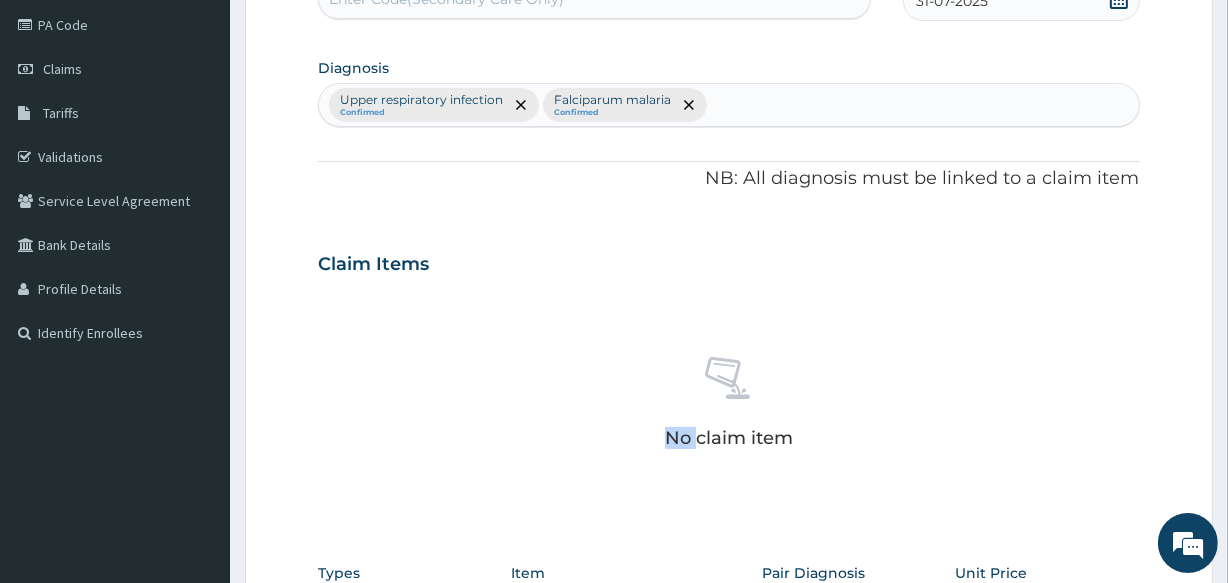 click on "No claim item" at bounding box center [728, 406] 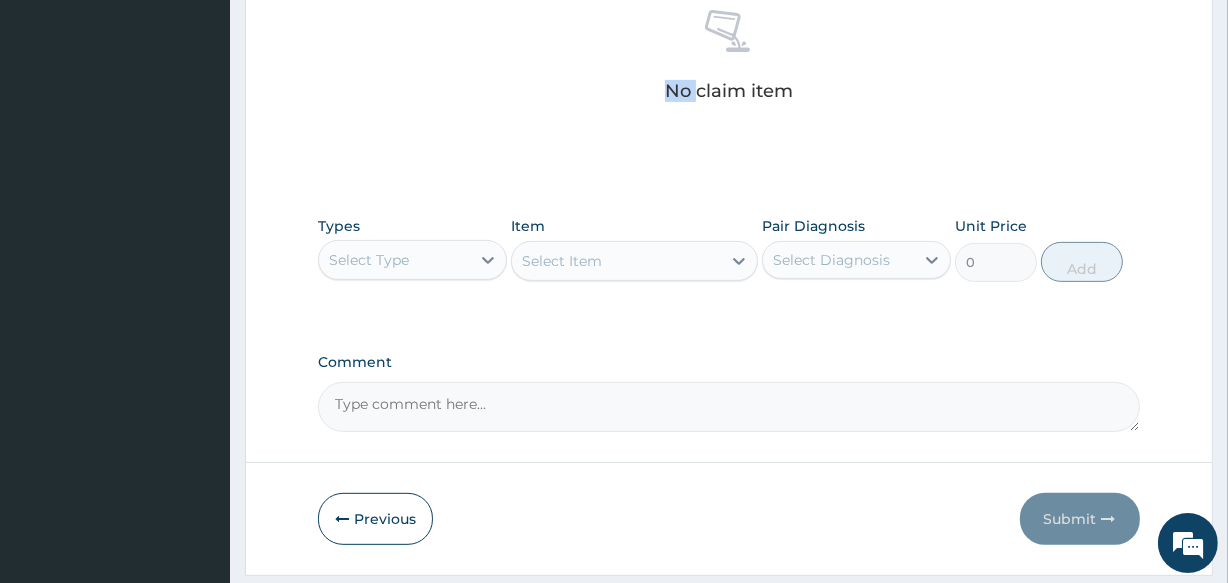 scroll, scrollTop: 642, scrollLeft: 0, axis: vertical 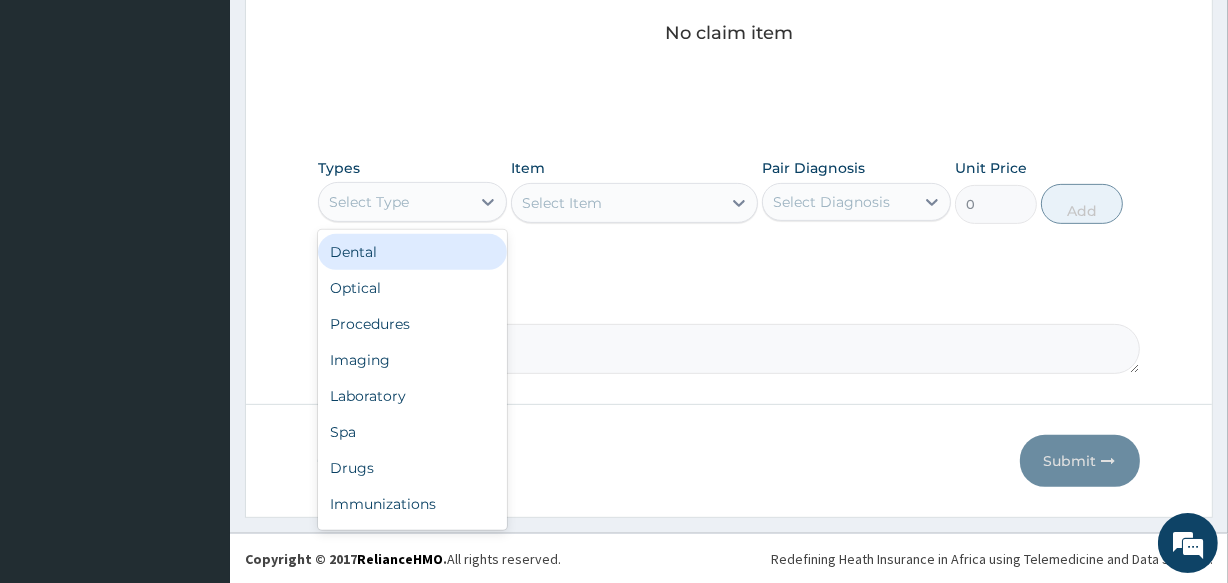 click on "Select Type" at bounding box center [394, 202] 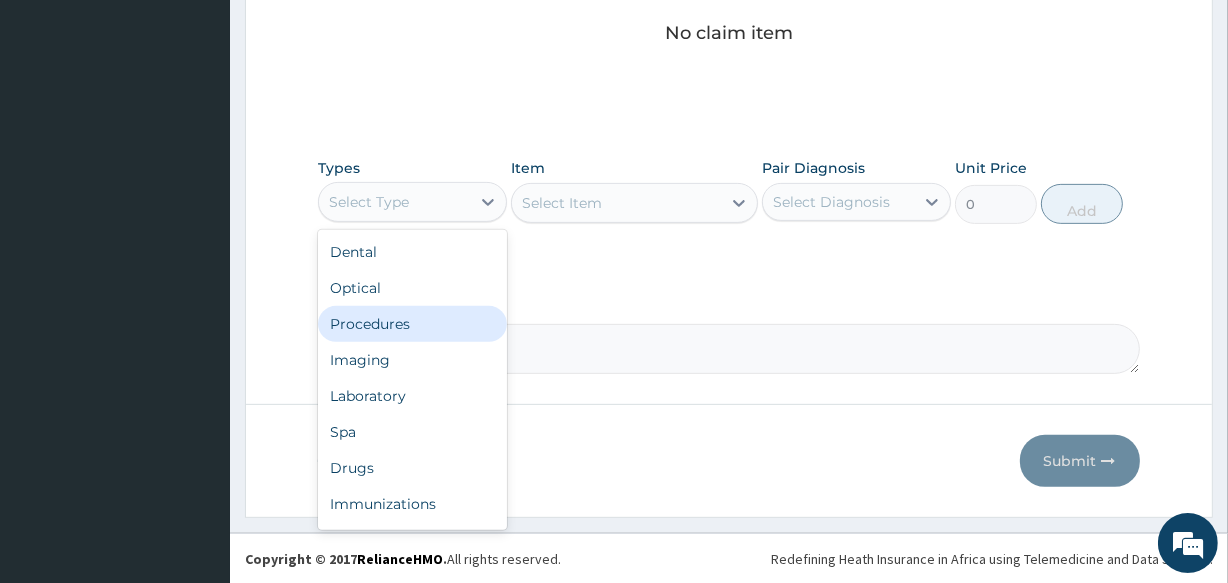 click on "Procedures" at bounding box center (412, 324) 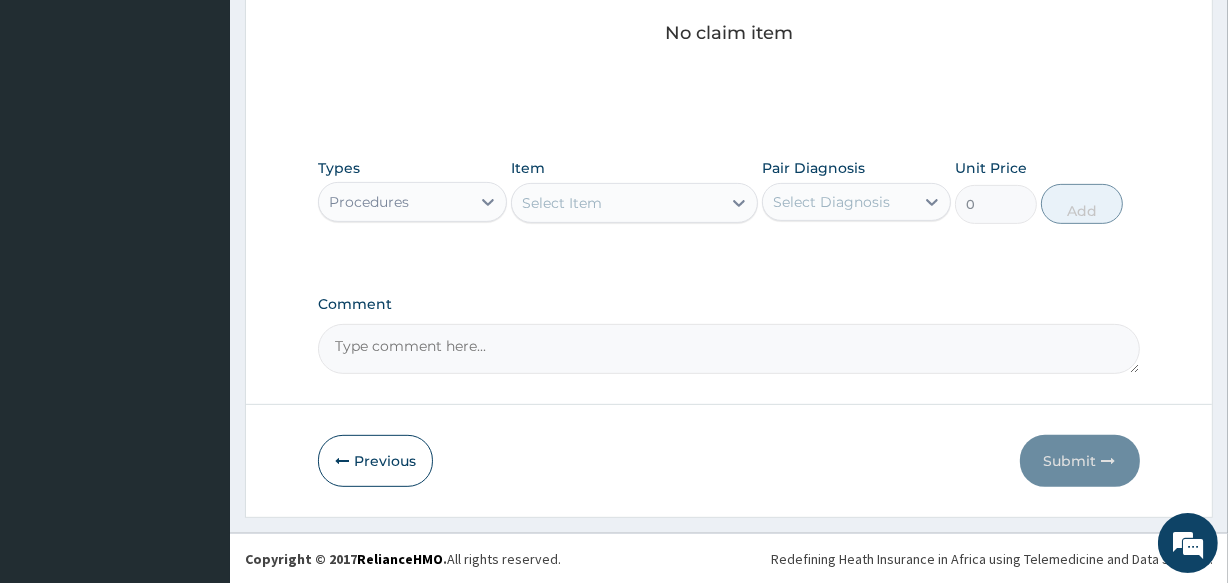 click on "Select Item" at bounding box center (562, 203) 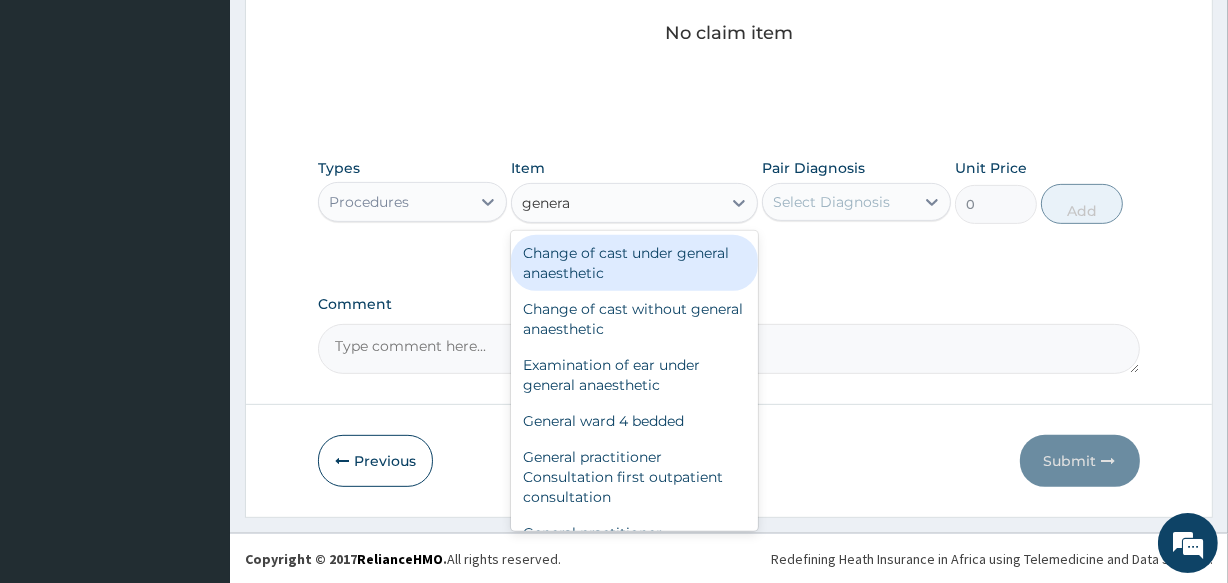type on "general" 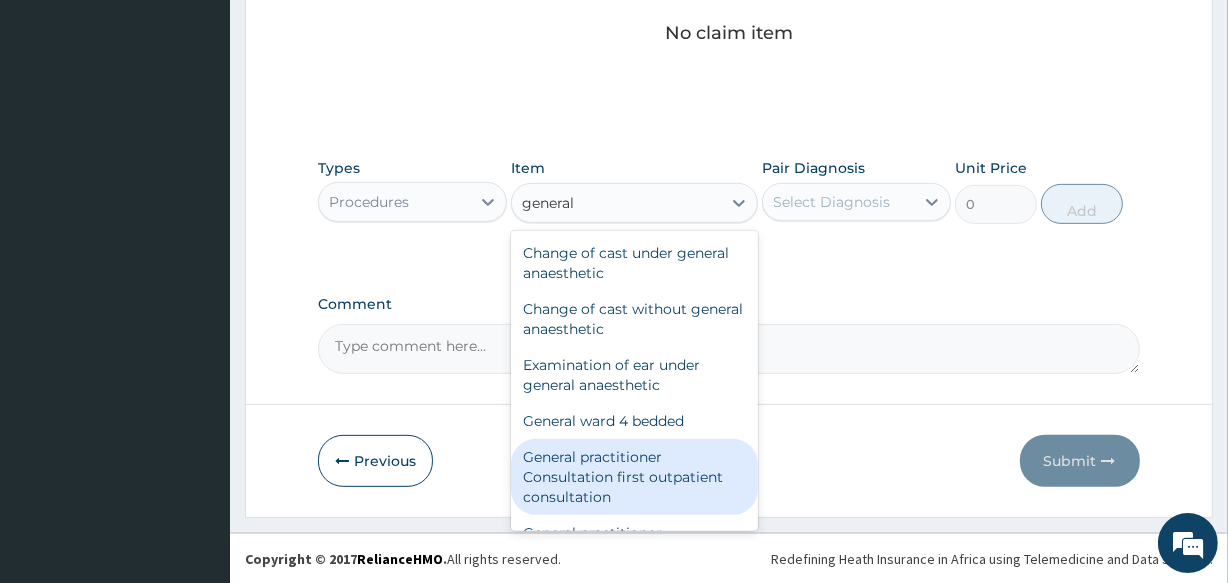 click on "General practitioner Consultation first outpatient consultation" at bounding box center (634, 477) 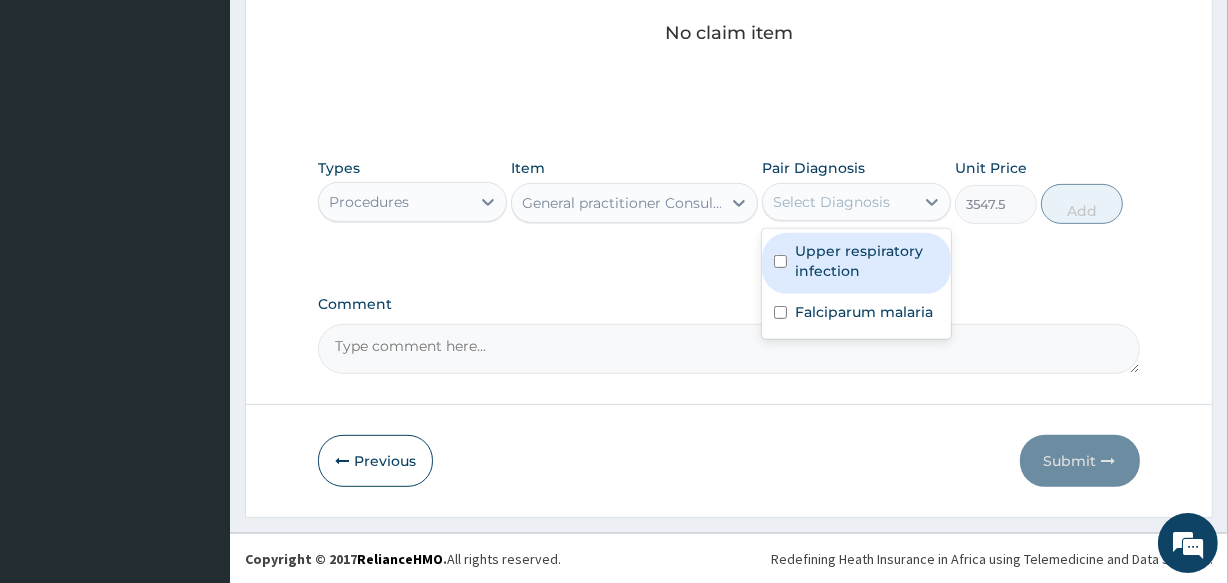 click on "Select Diagnosis" at bounding box center (831, 202) 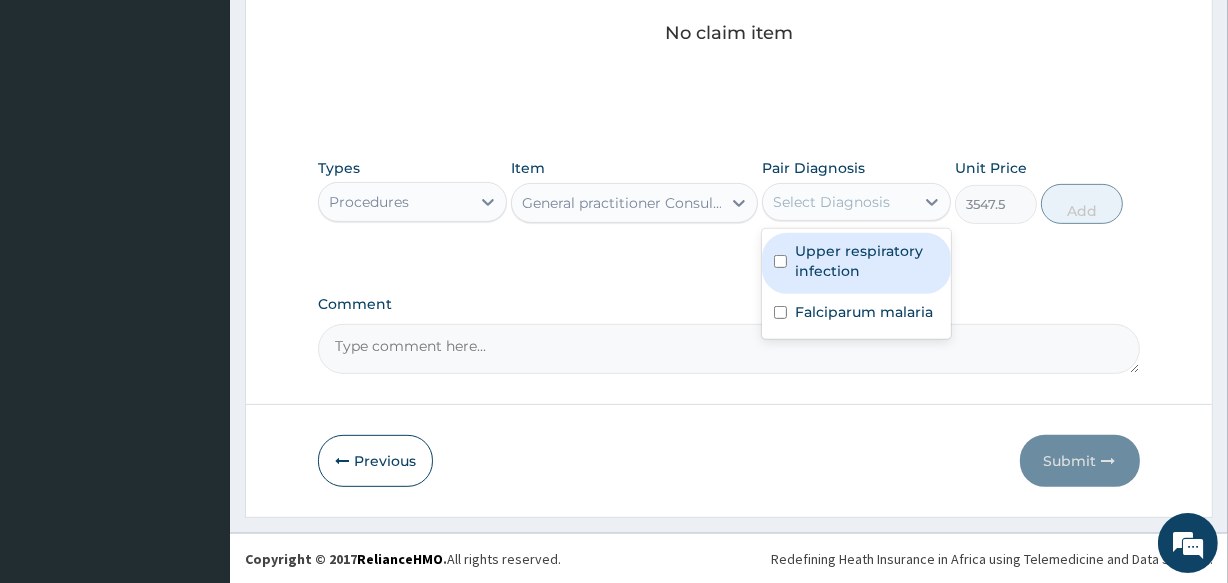click on "Upper respiratory infection" at bounding box center [867, 261] 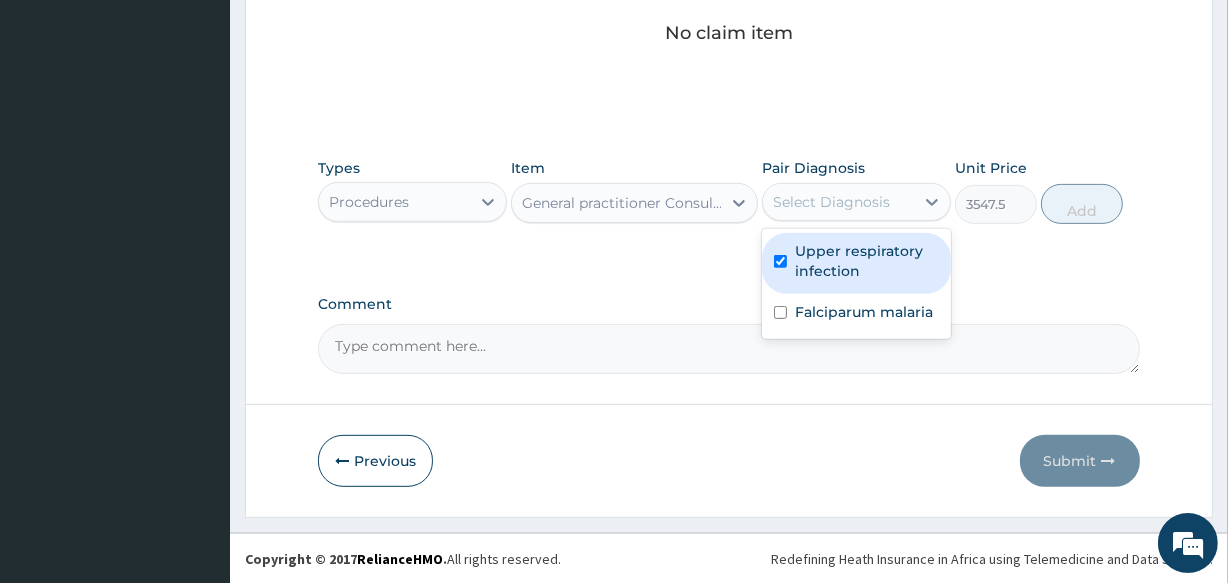 checkbox on "true" 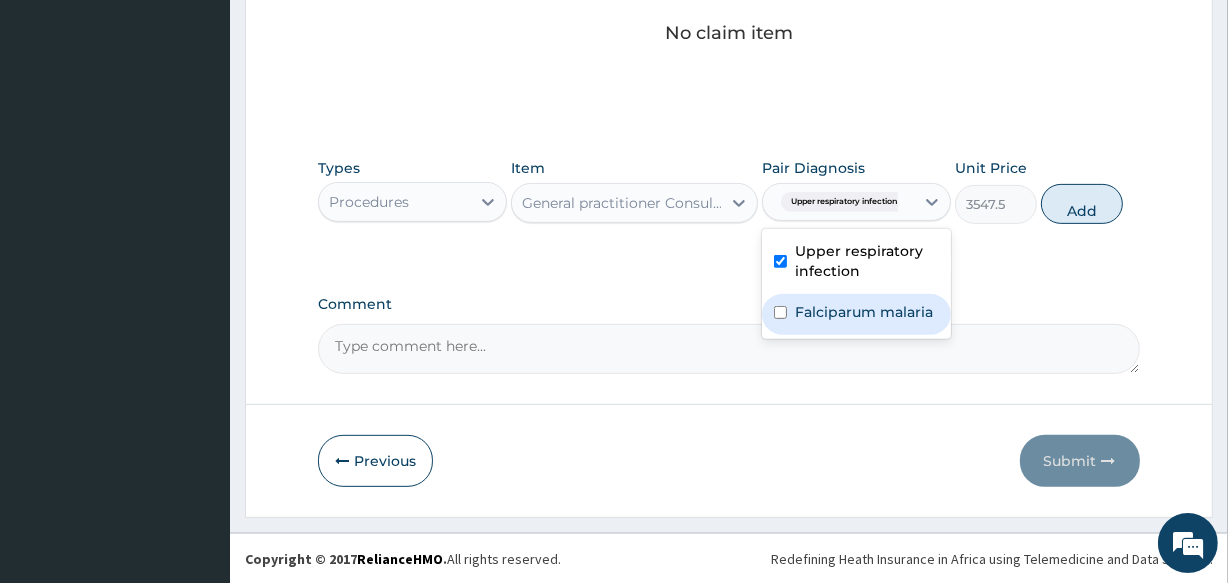 click on "Falciparum malaria" at bounding box center [864, 312] 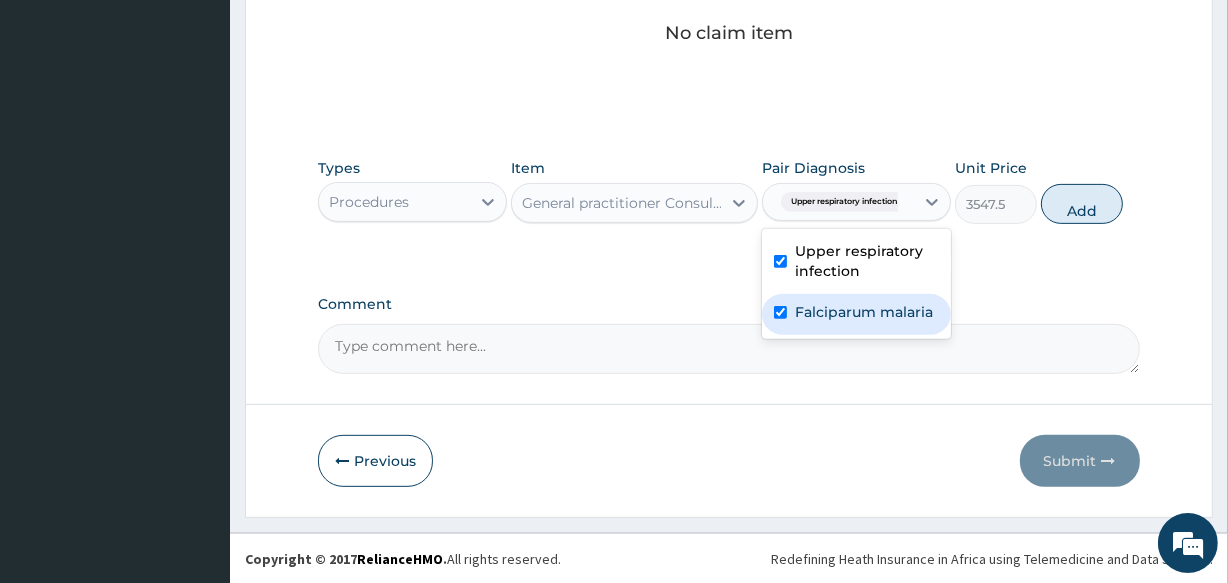 checkbox on "true" 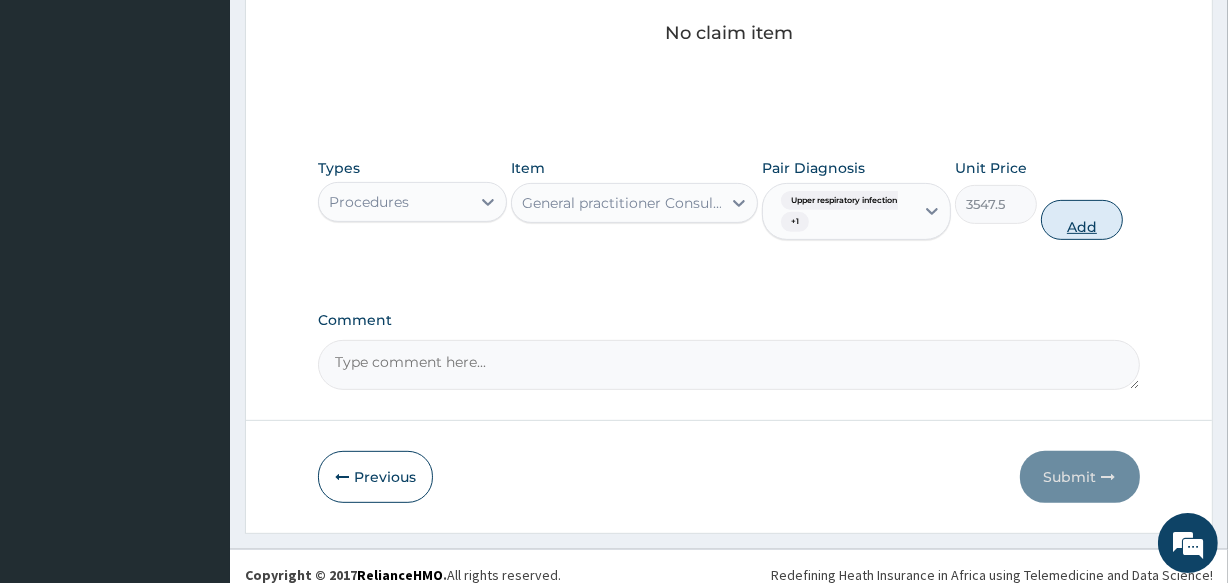 click on "Add" at bounding box center (1082, 220) 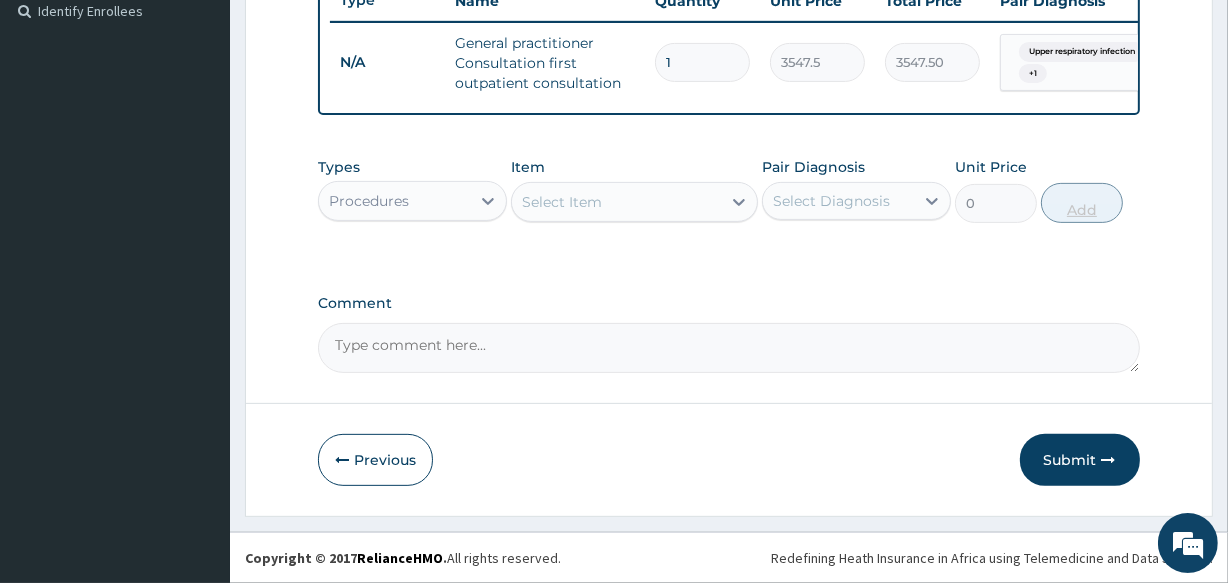 scroll, scrollTop: 571, scrollLeft: 0, axis: vertical 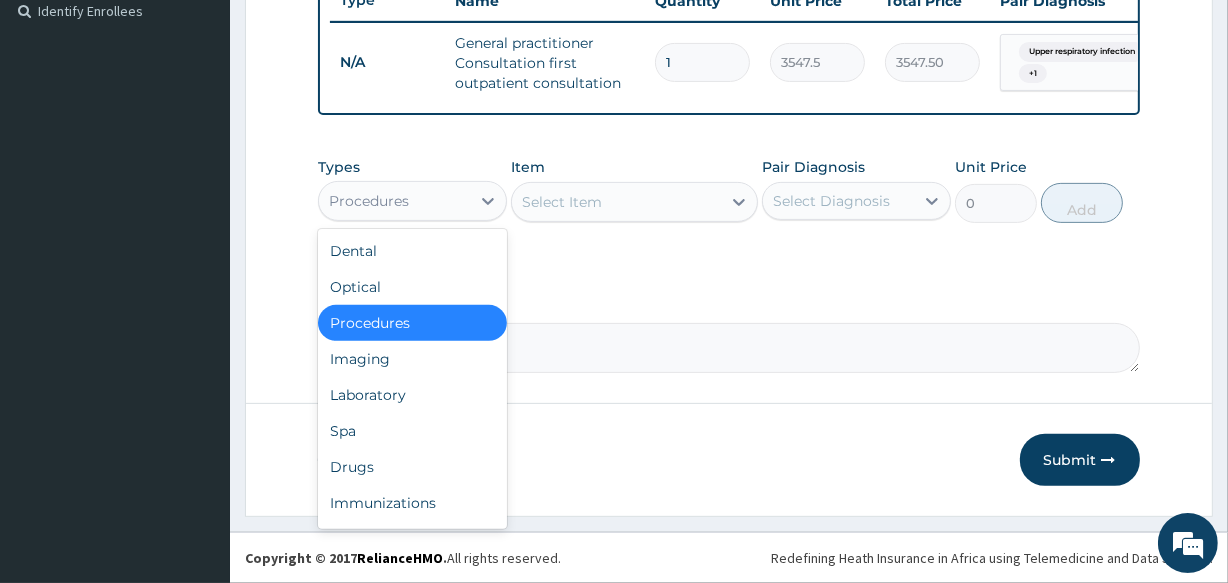 click on "Procedures" at bounding box center [394, 201] 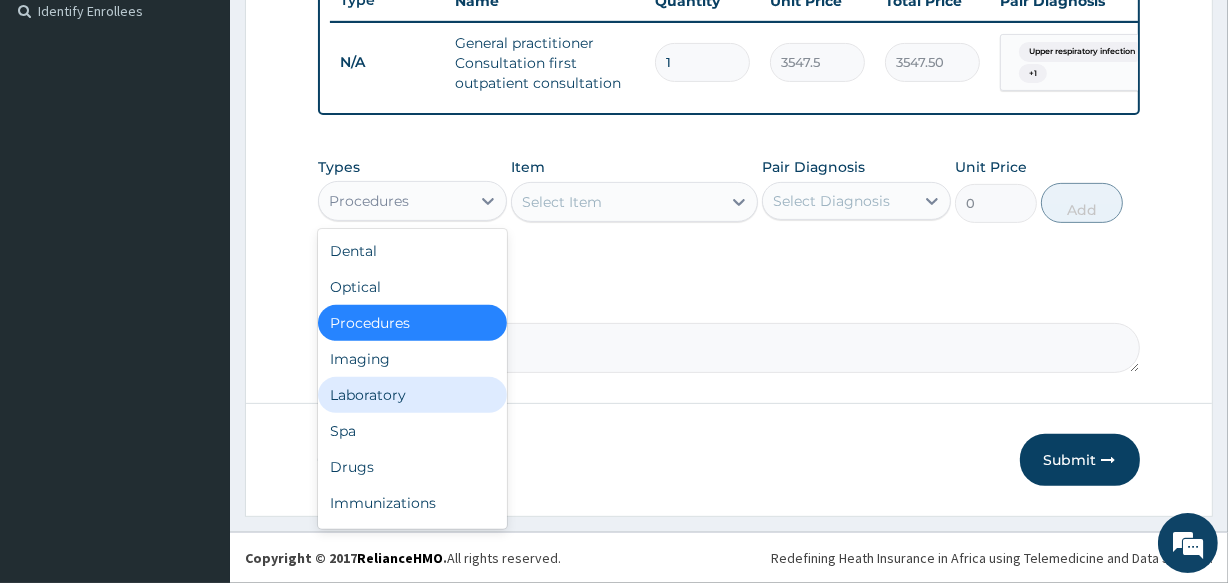 click on "Laboratory" at bounding box center (412, 395) 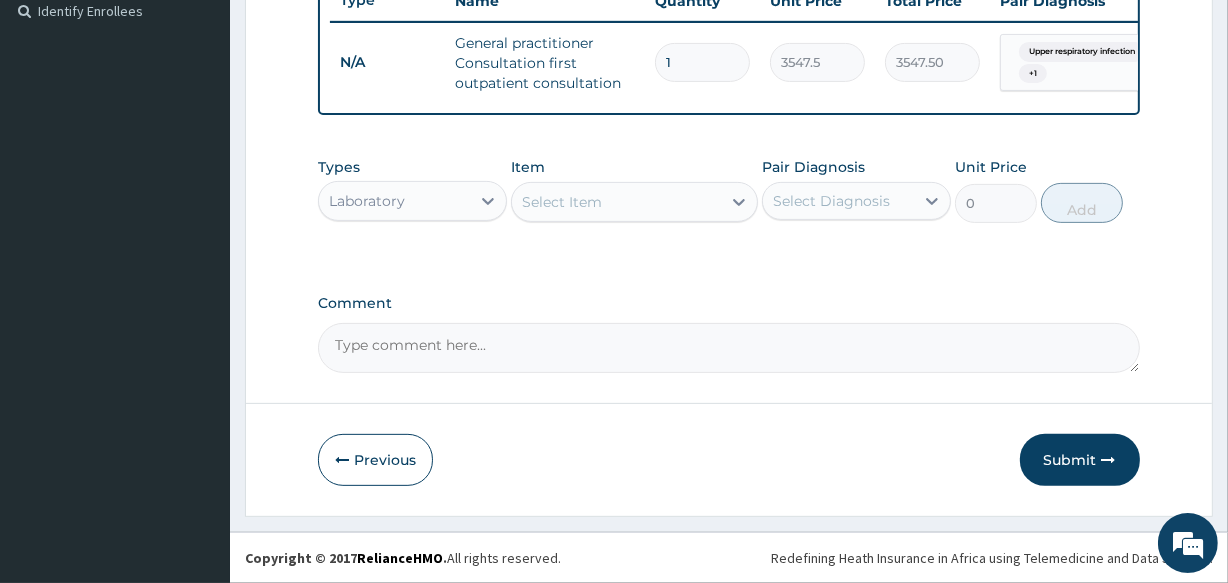 click on "Select Item" at bounding box center (634, 202) 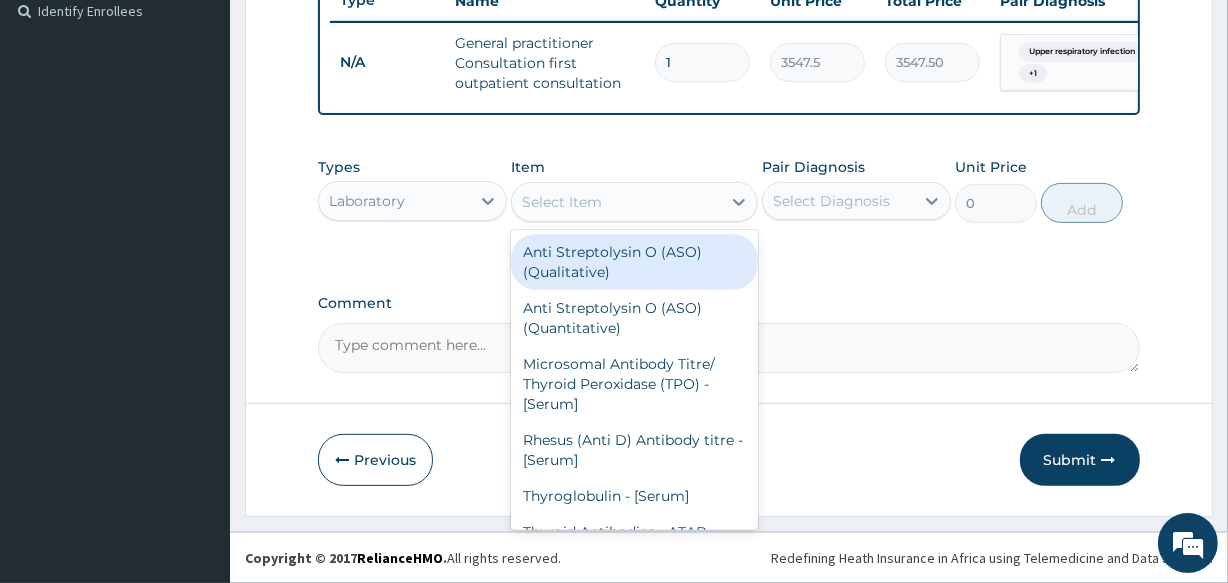 click on "Select Item" at bounding box center [562, 202] 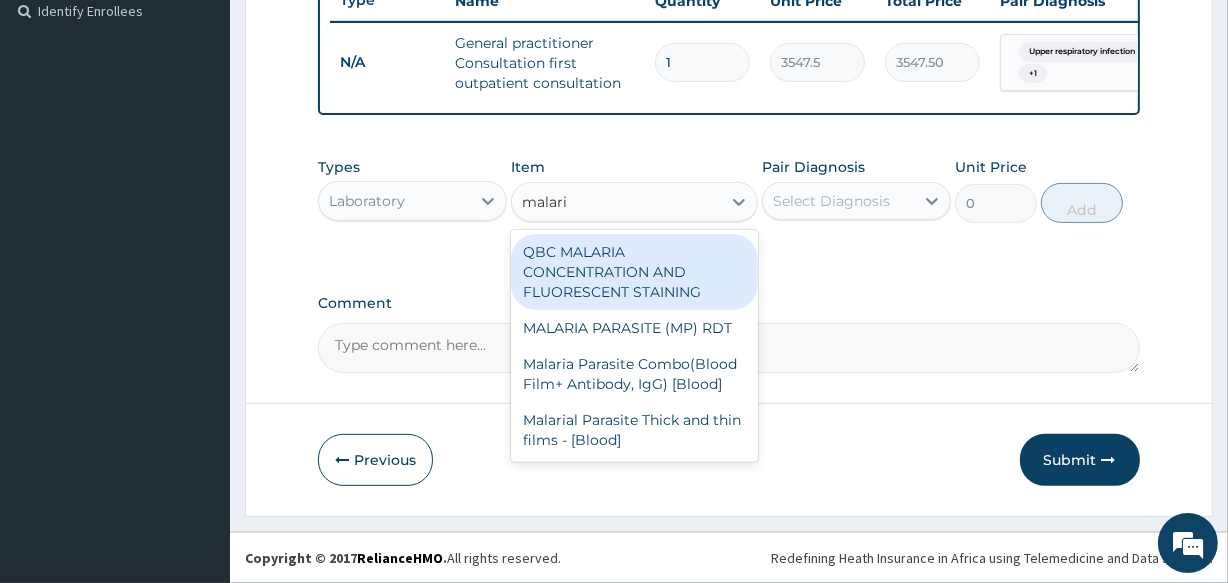 type on "malaria" 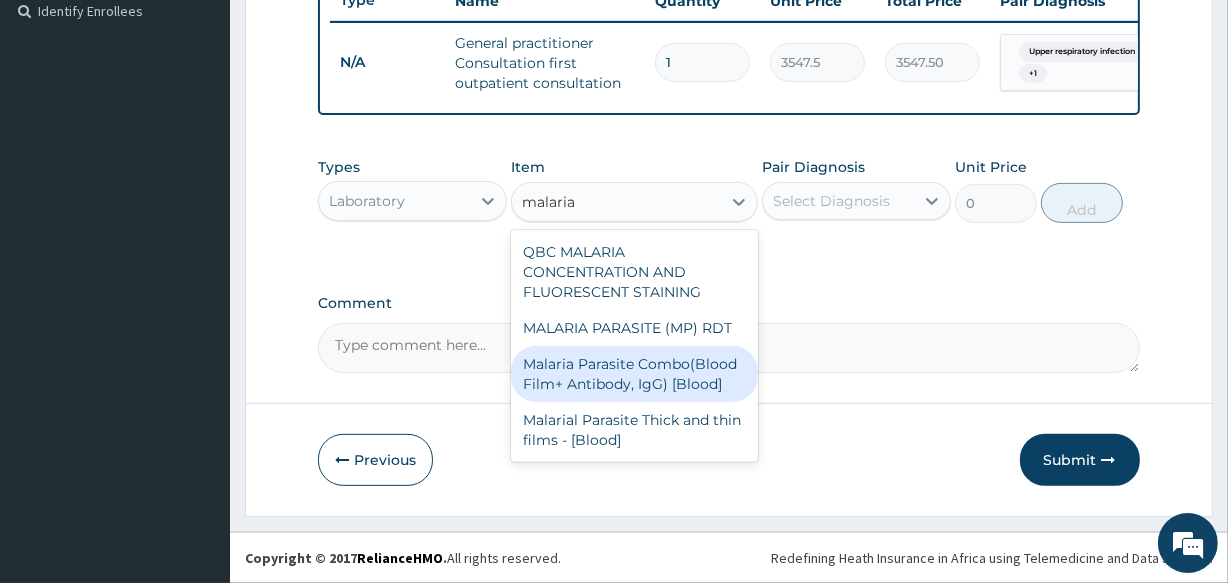 click on "Malaria Parasite Combo(Blood Film+ Antibody, IgG) [Blood]" at bounding box center (634, 374) 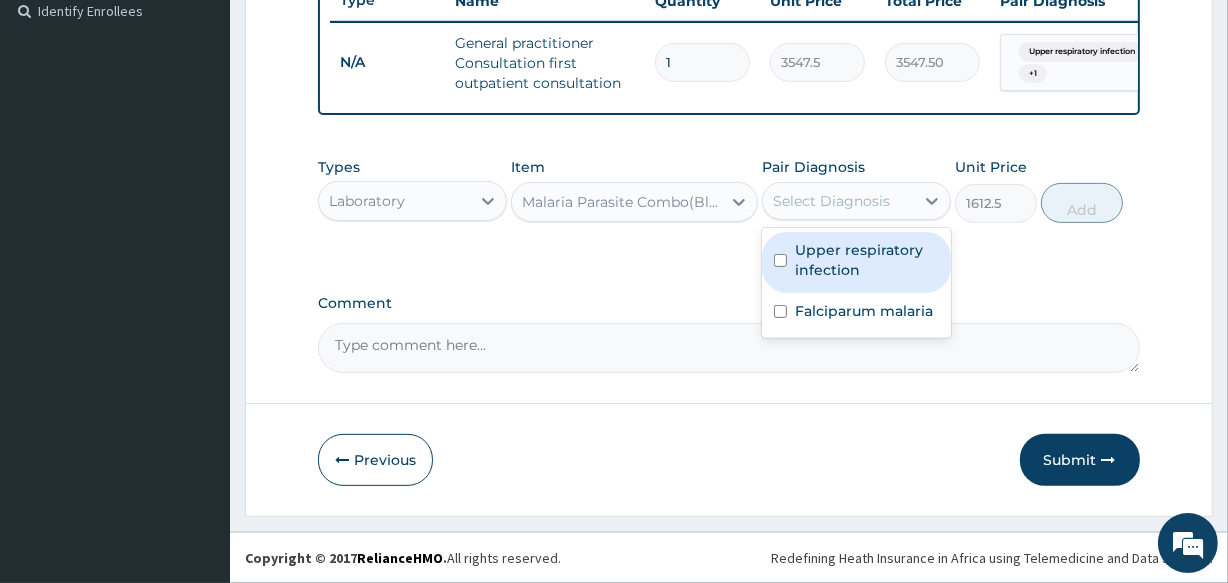 click on "Select Diagnosis" at bounding box center [831, 201] 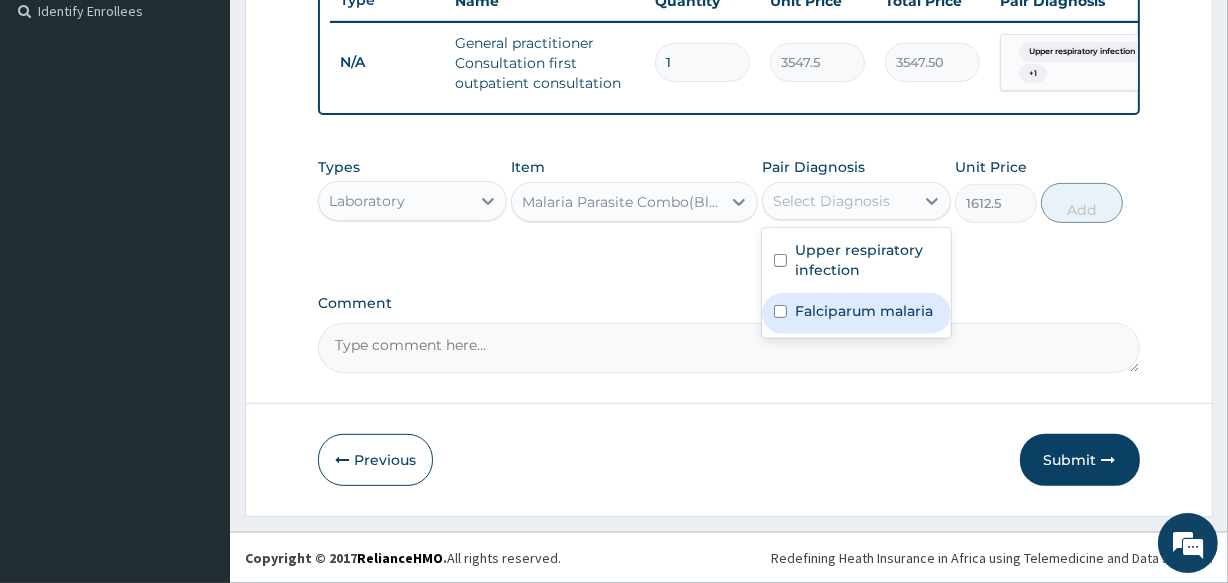 click on "Falciparum malaria" at bounding box center (864, 311) 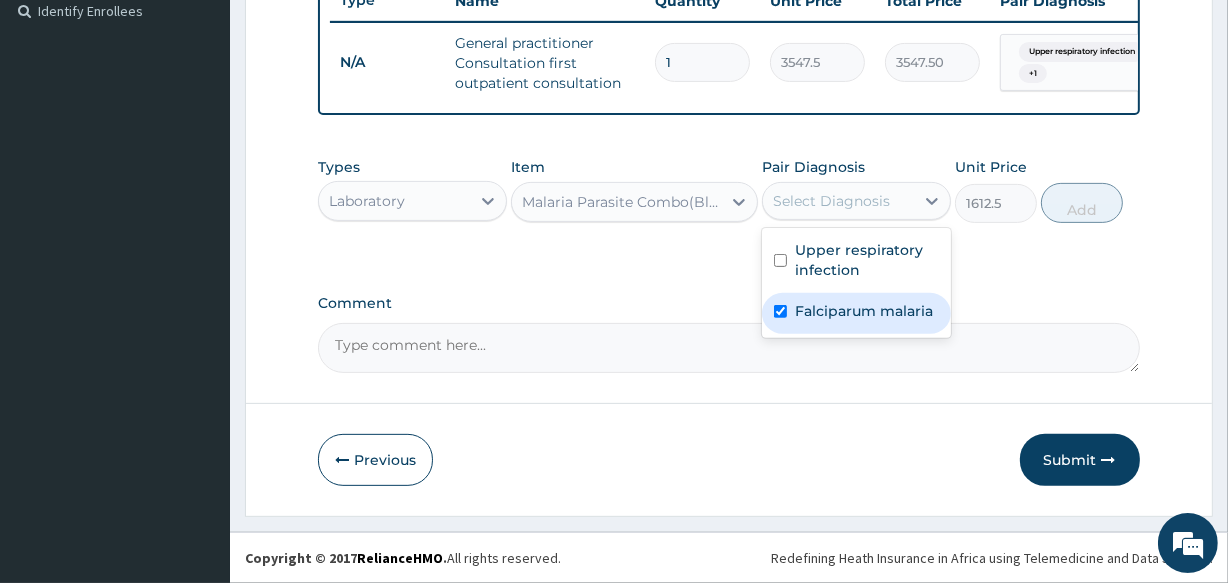 checkbox on "true" 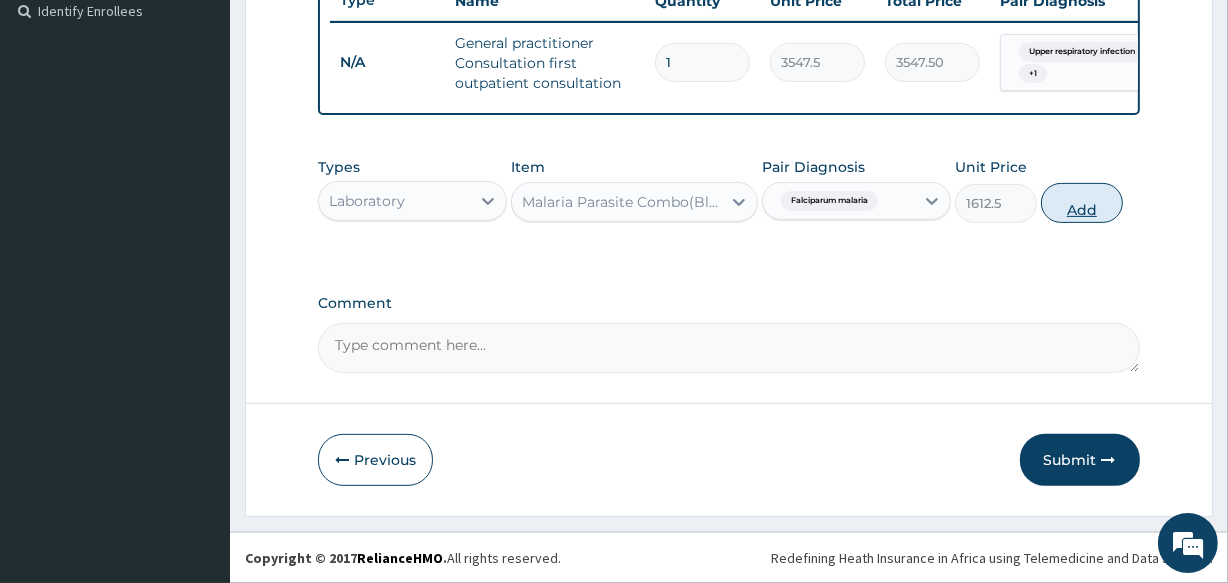click on "Add" at bounding box center [1082, 203] 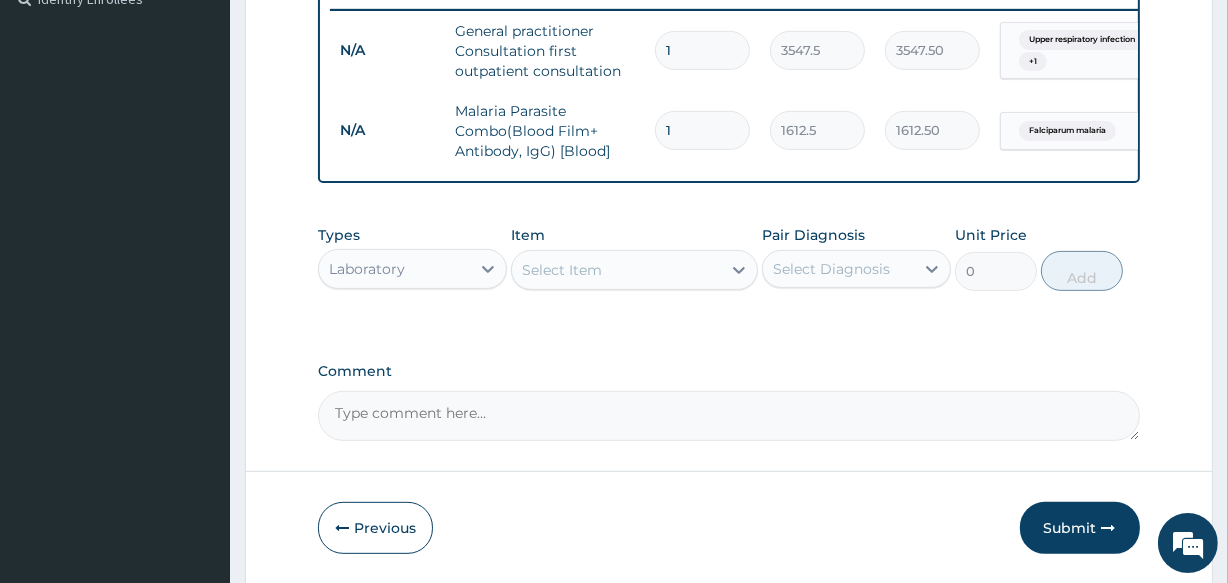 click on "Select Item" at bounding box center [616, 270] 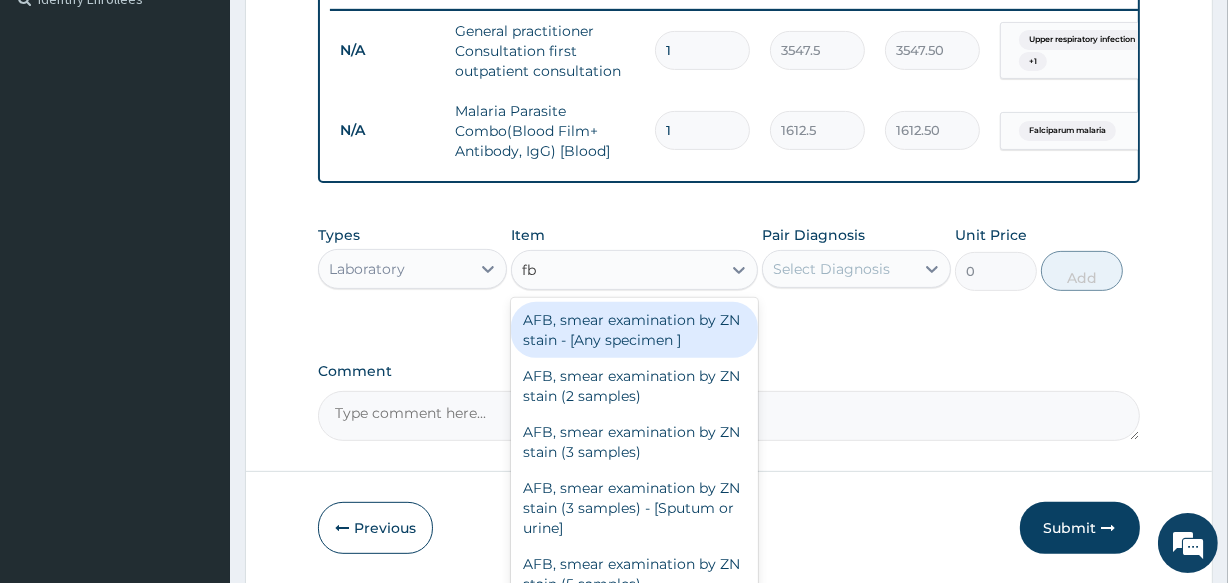 type on "fbc" 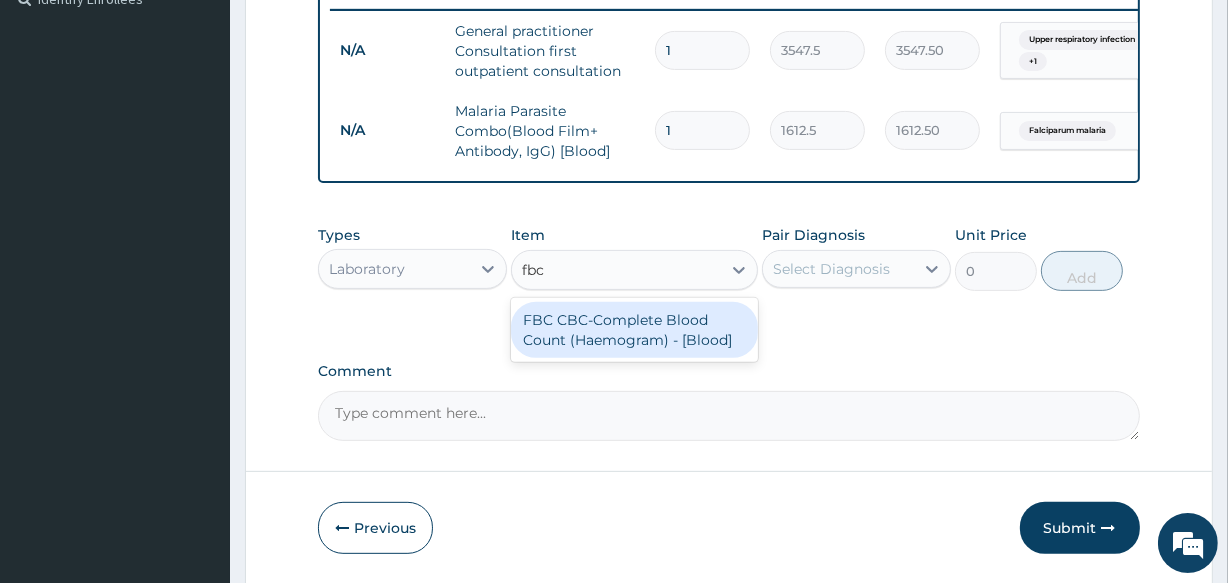 click on "FBC CBC-Complete Blood Count (Haemogram) - [Blood]" at bounding box center [634, 330] 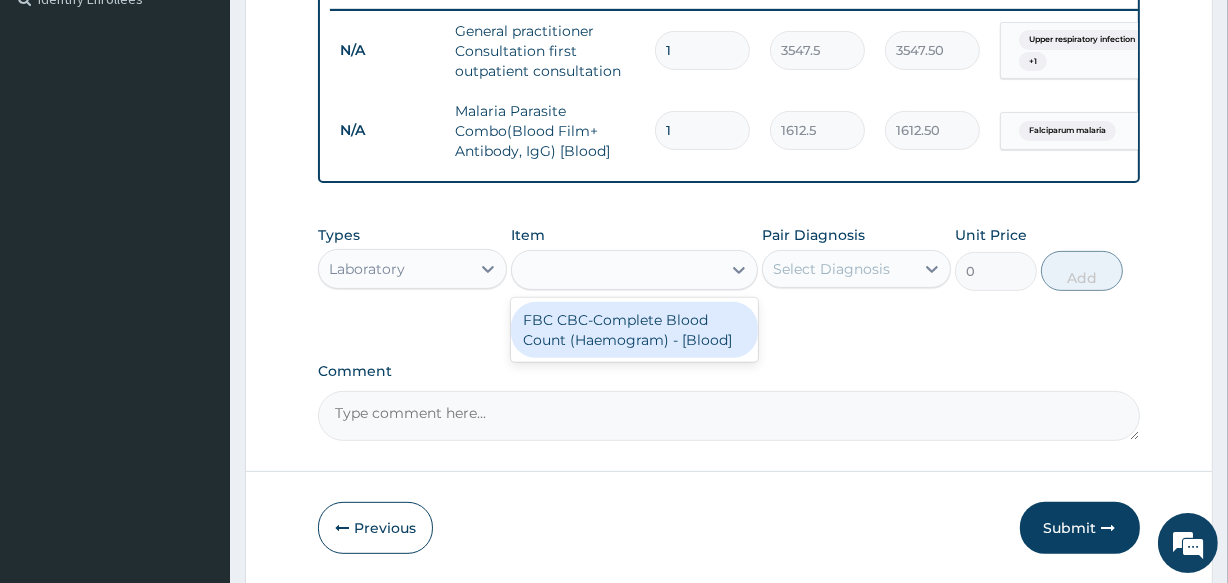 type on "4300" 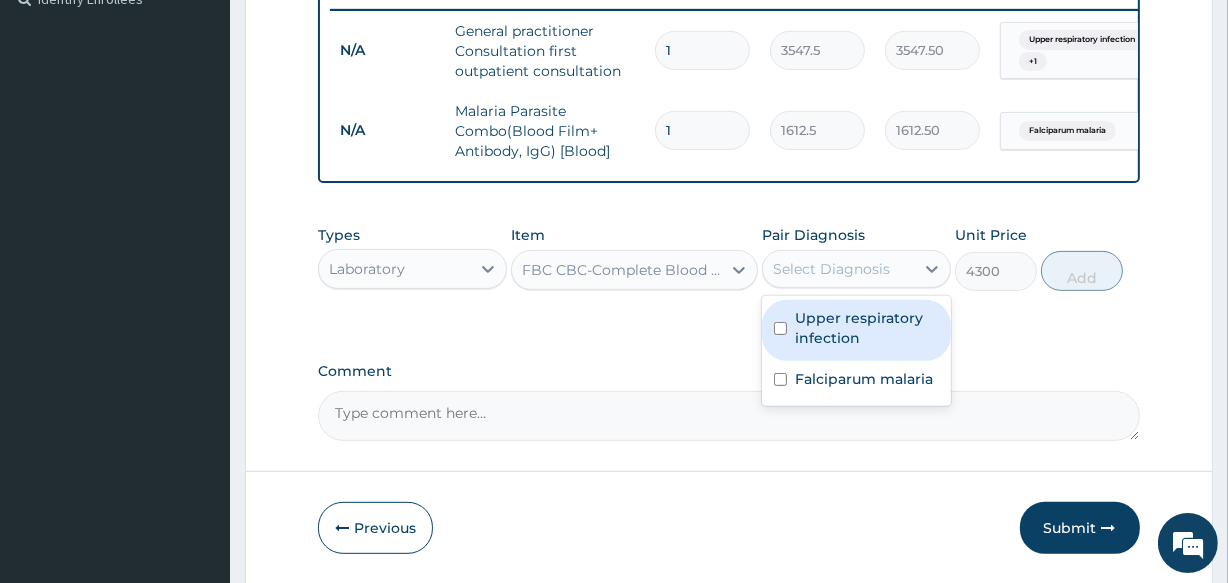 click on "Select Diagnosis" at bounding box center (831, 269) 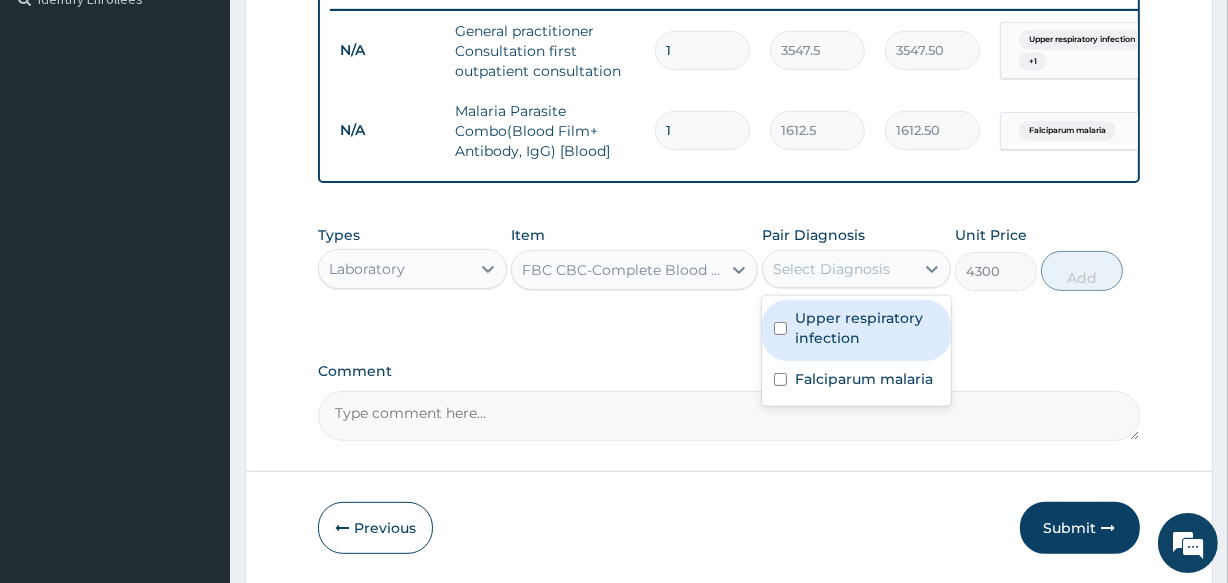 click on "Upper respiratory infection" at bounding box center [867, 328] 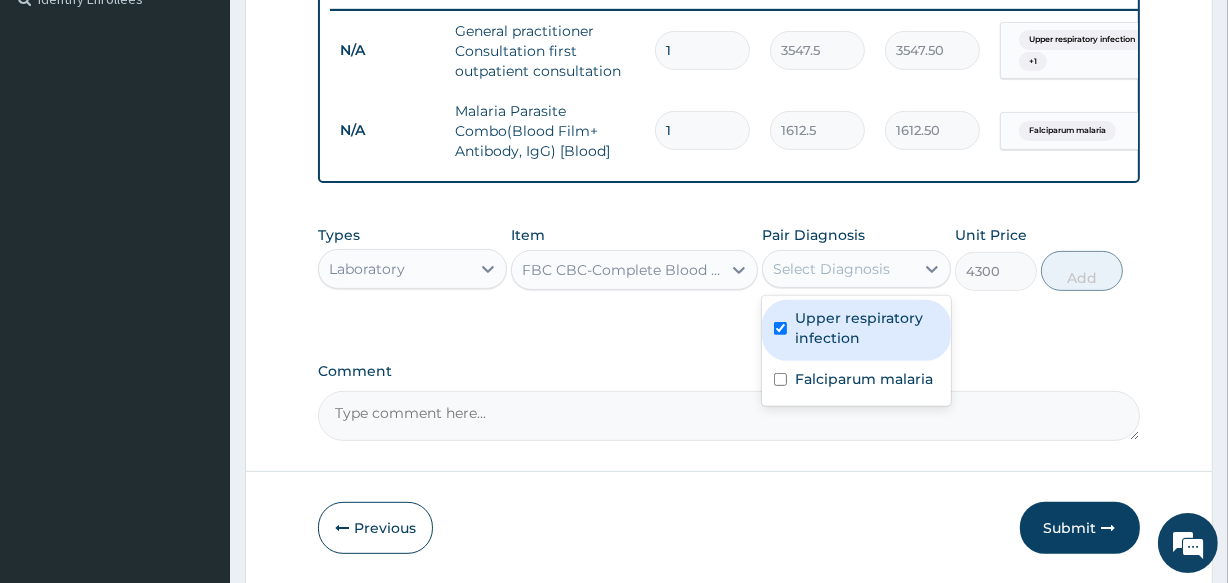 checkbox on "true" 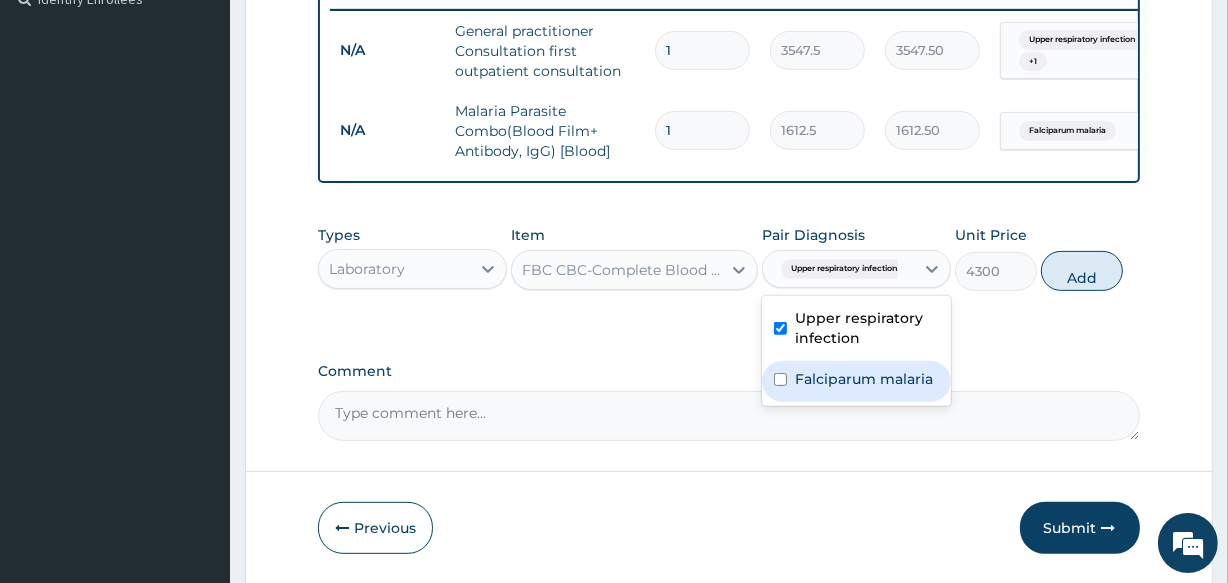 click on "Falciparum malaria" at bounding box center [856, 381] 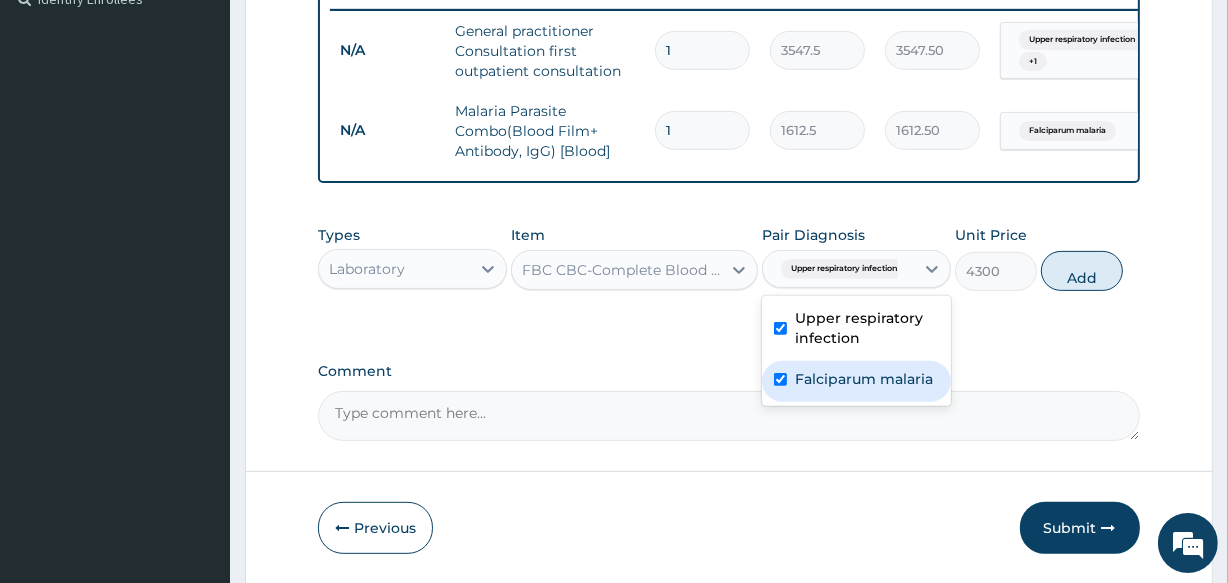 checkbox on "true" 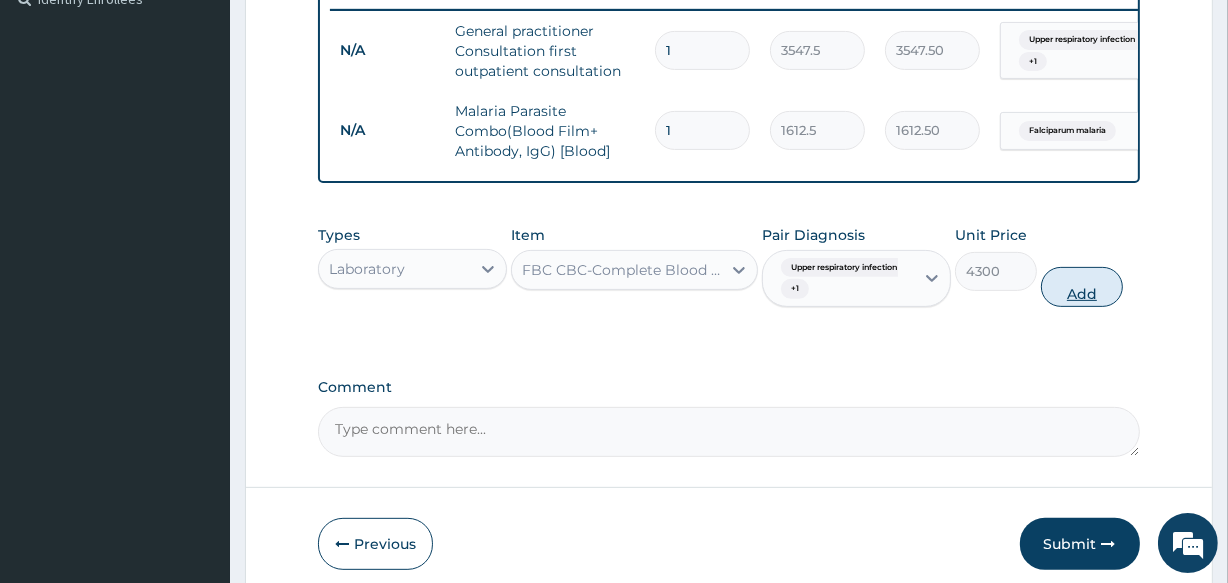 click on "Add" at bounding box center (1082, 287) 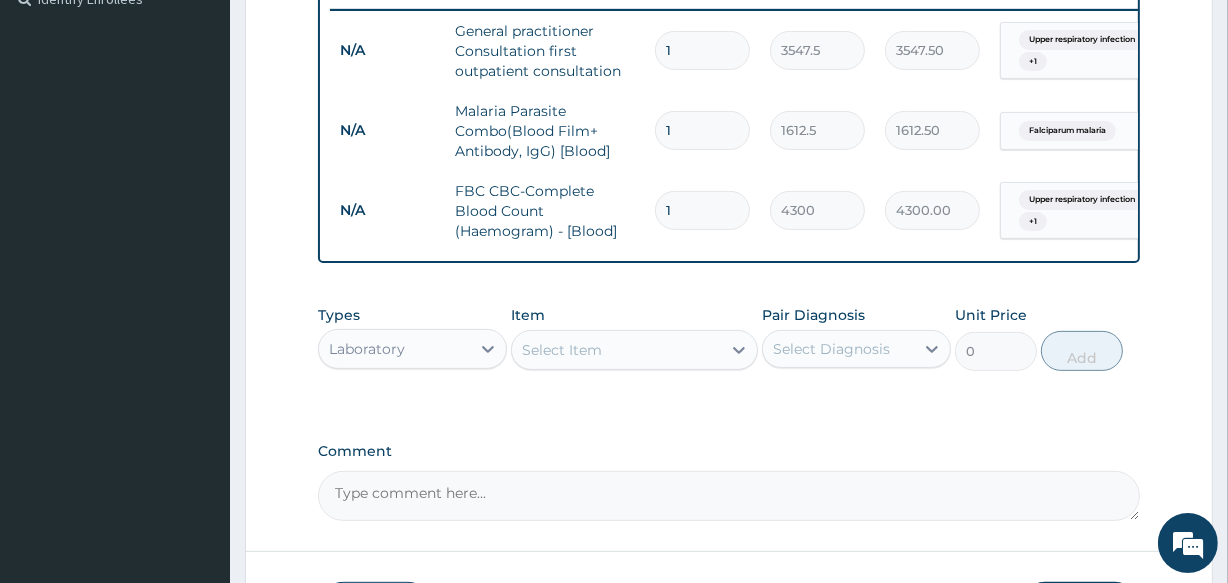 click on "Laboratory" at bounding box center (394, 349) 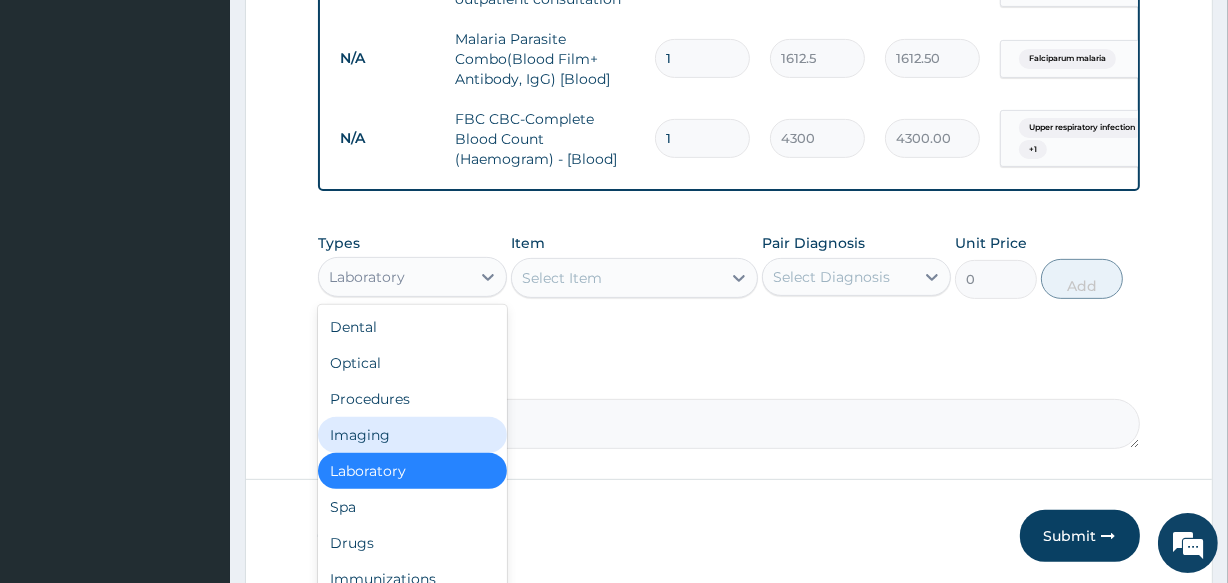 scroll, scrollTop: 680, scrollLeft: 0, axis: vertical 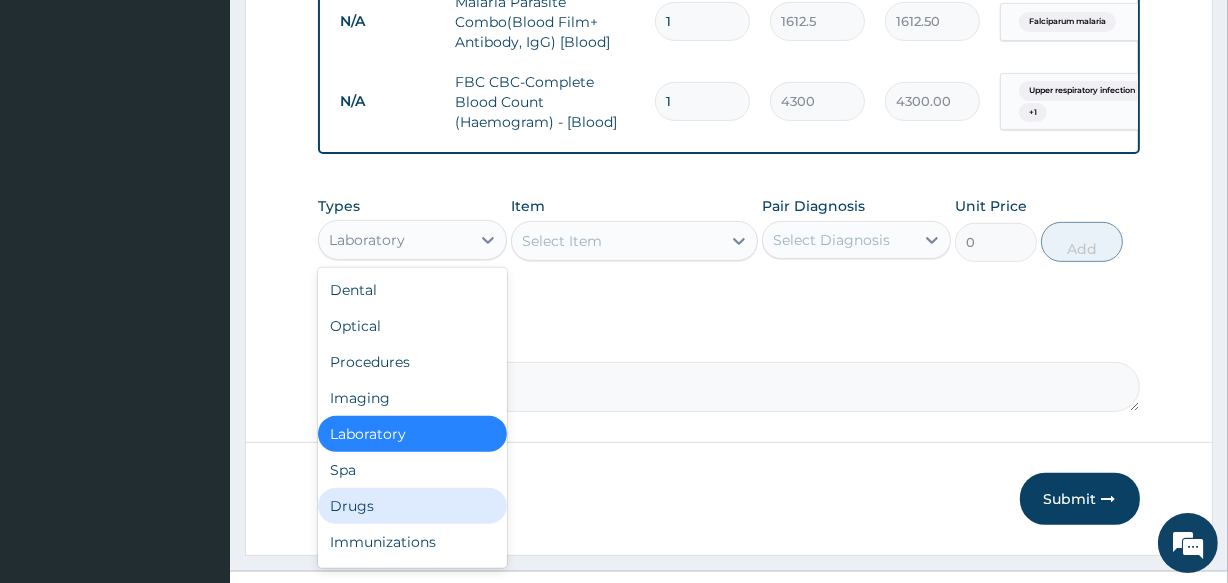 click on "Drugs" at bounding box center [412, 506] 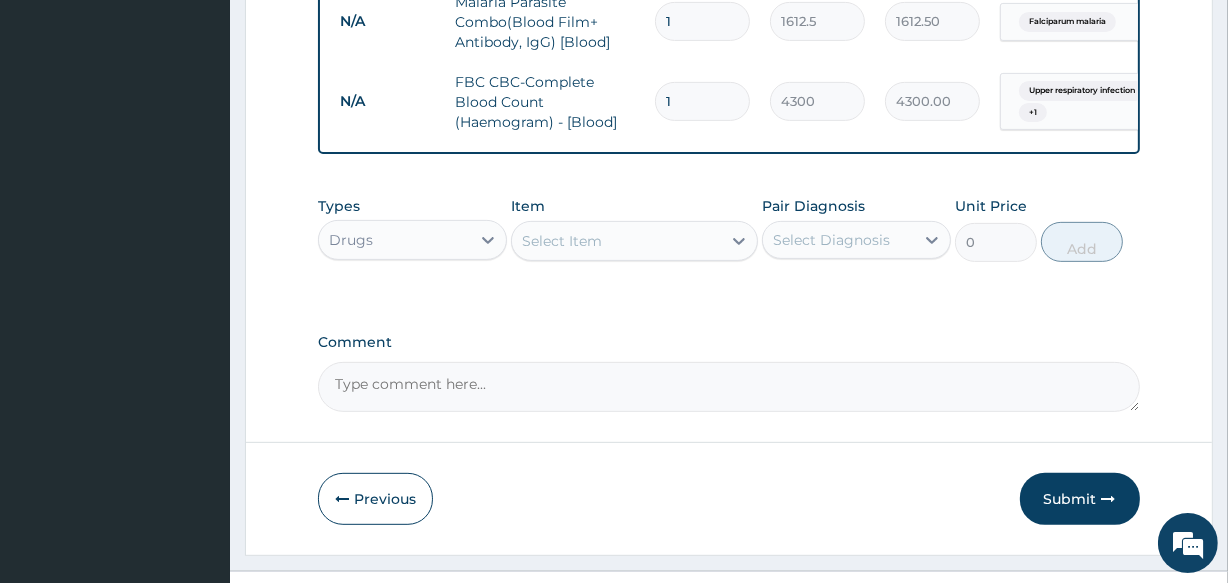 click on "Select Item" at bounding box center (562, 241) 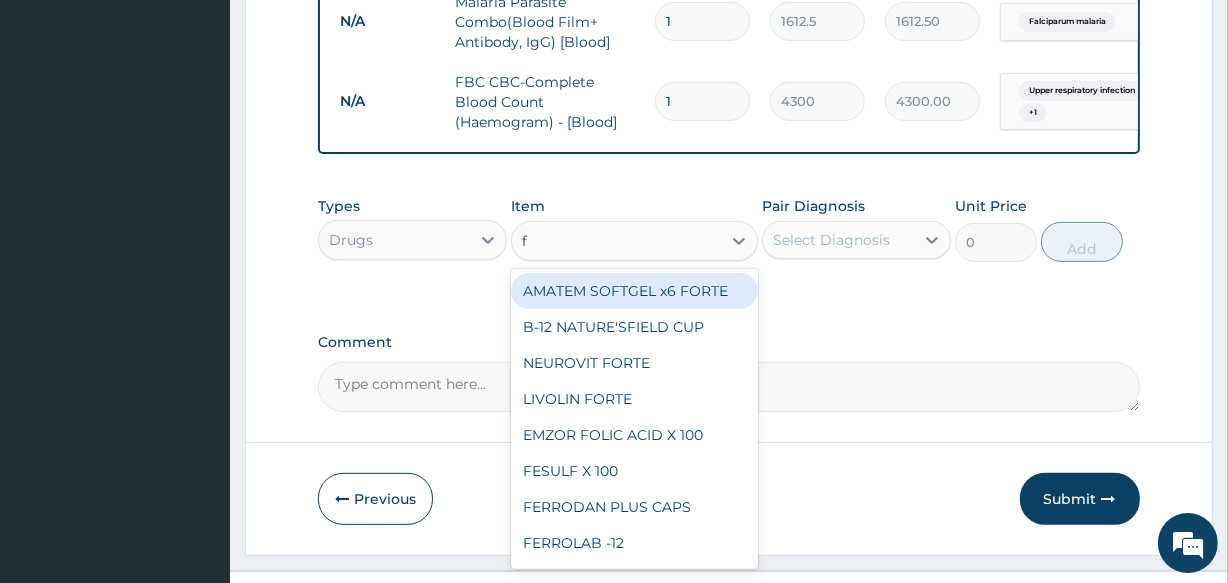 type on "fa" 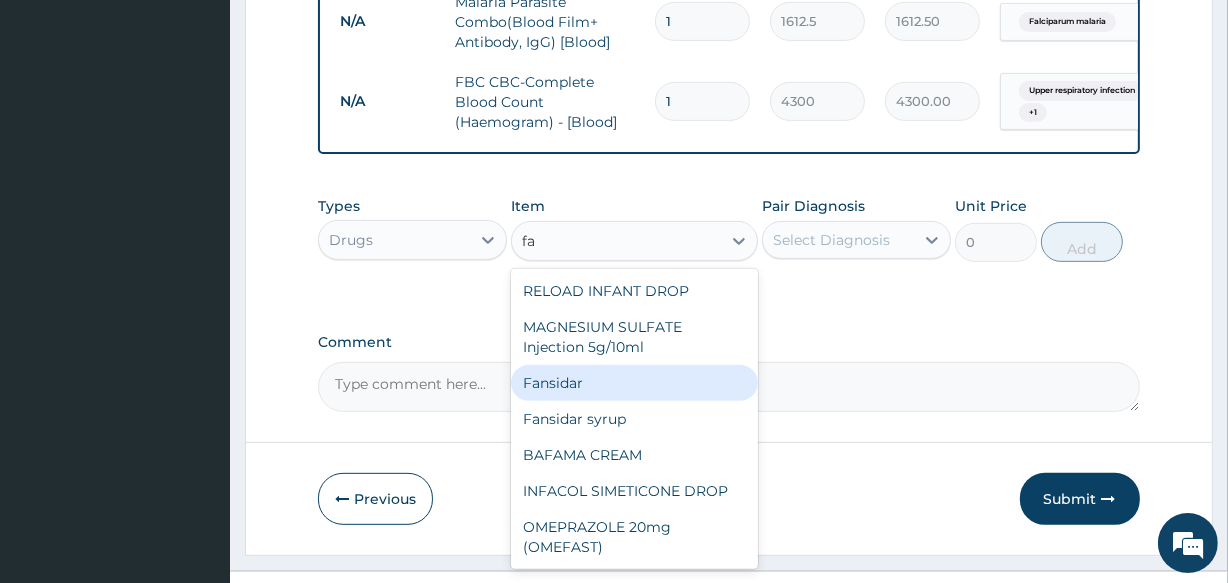 click on "Fansidar" at bounding box center [634, 383] 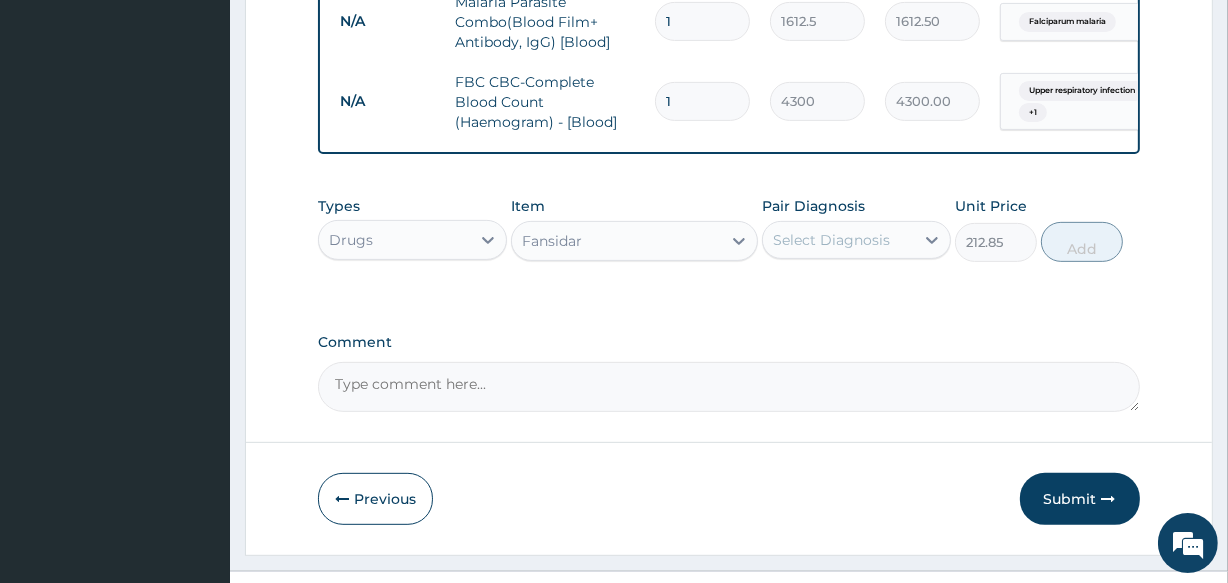 click on "Select Diagnosis" at bounding box center [831, 240] 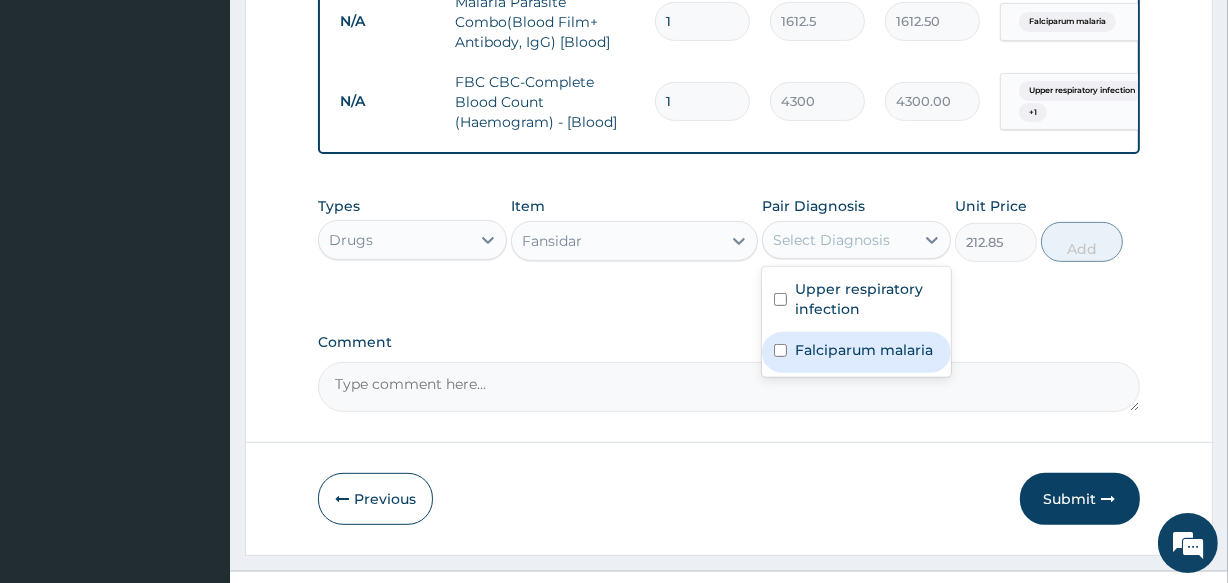 click on "Falciparum malaria" at bounding box center (856, 352) 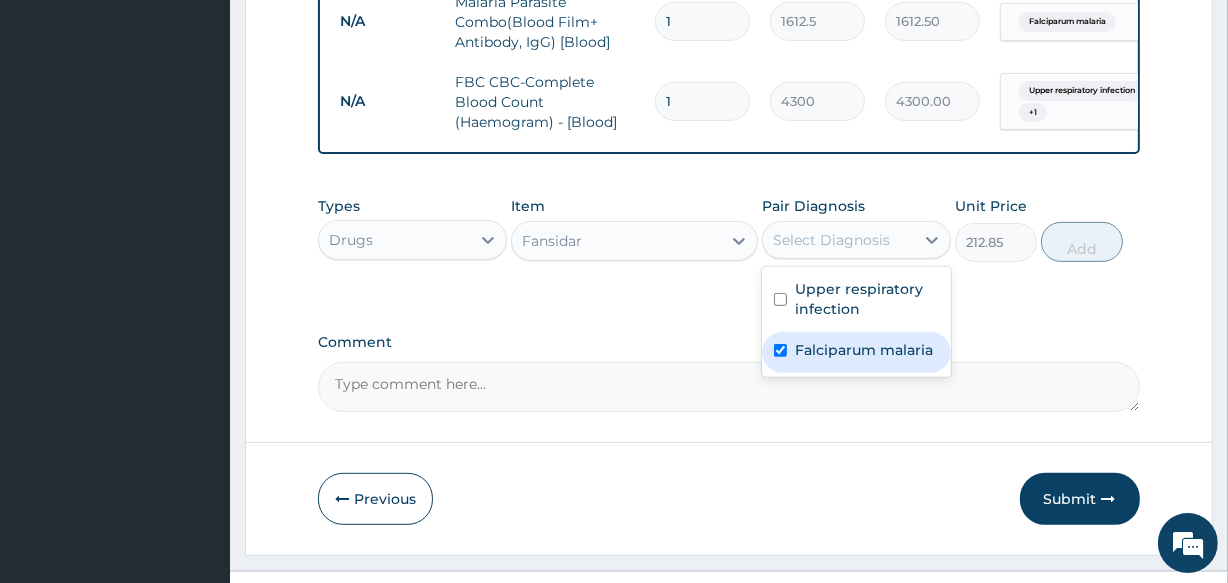 checkbox on "true" 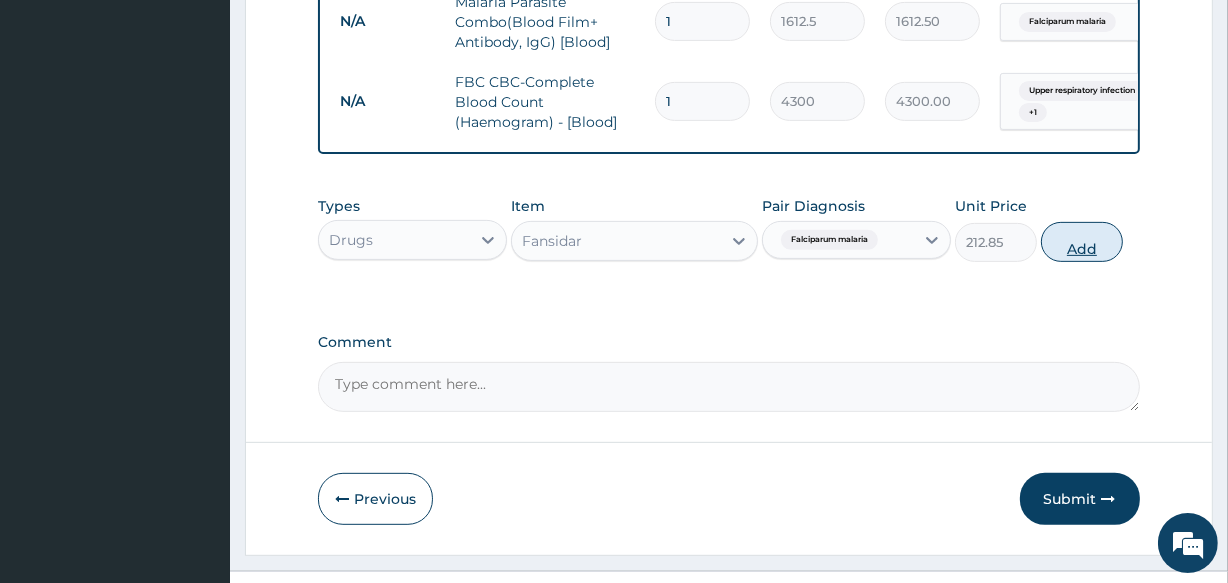 click on "Add" at bounding box center (1082, 242) 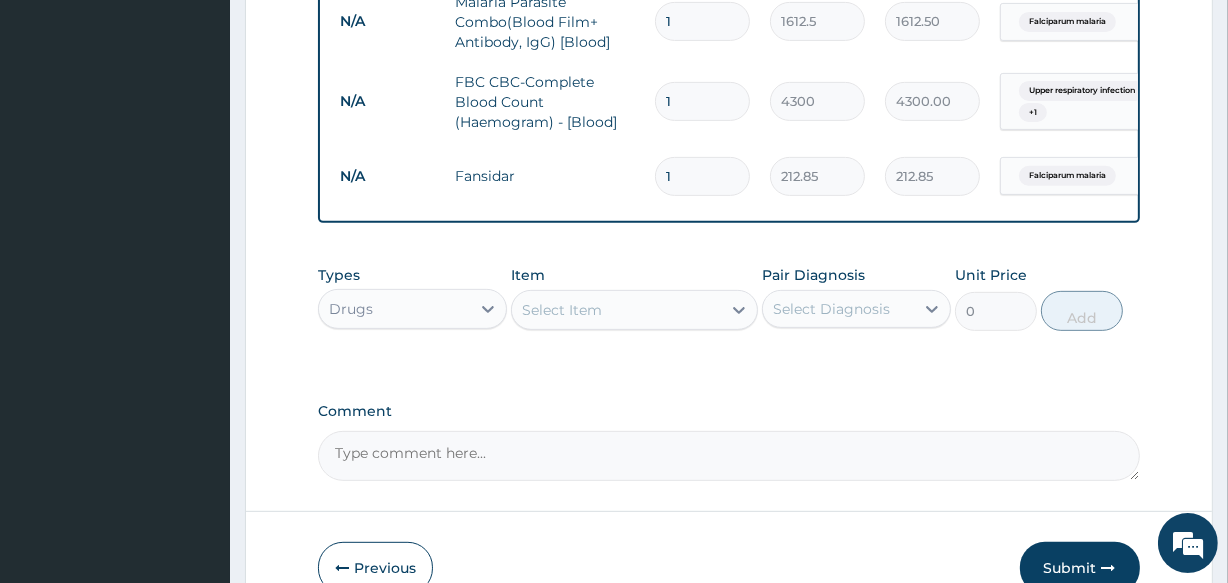 type on "2" 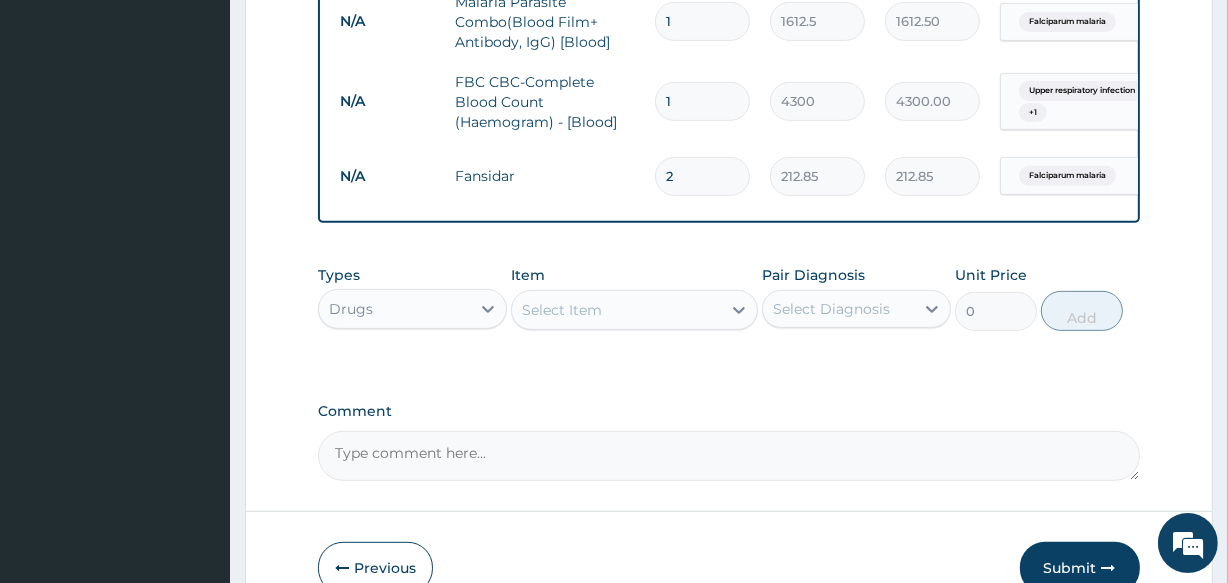 type on "425.70" 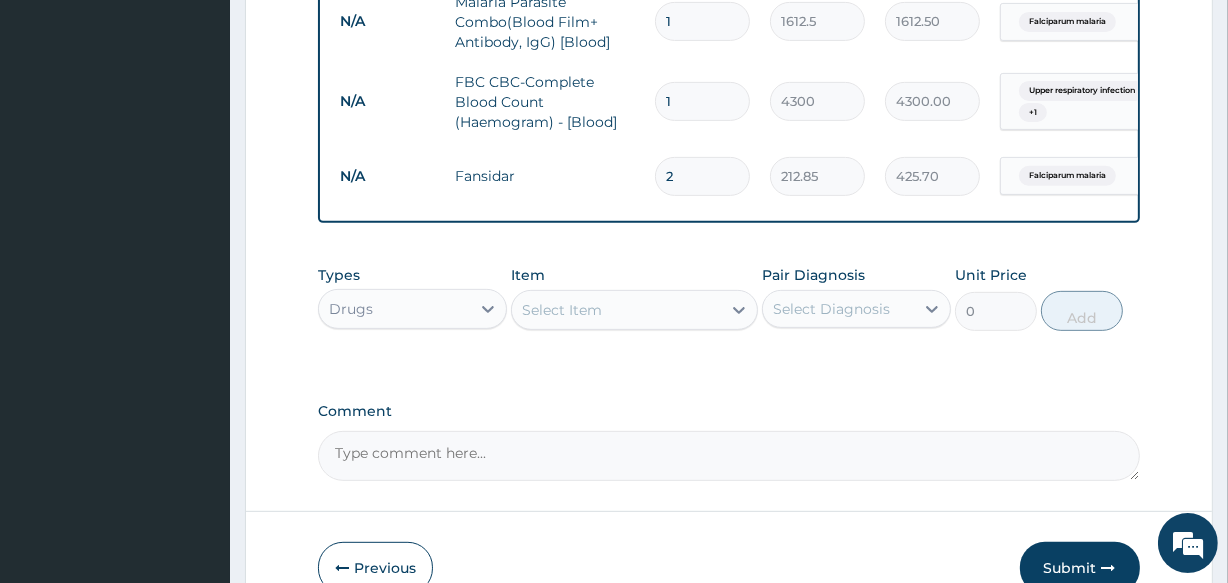 type on "3" 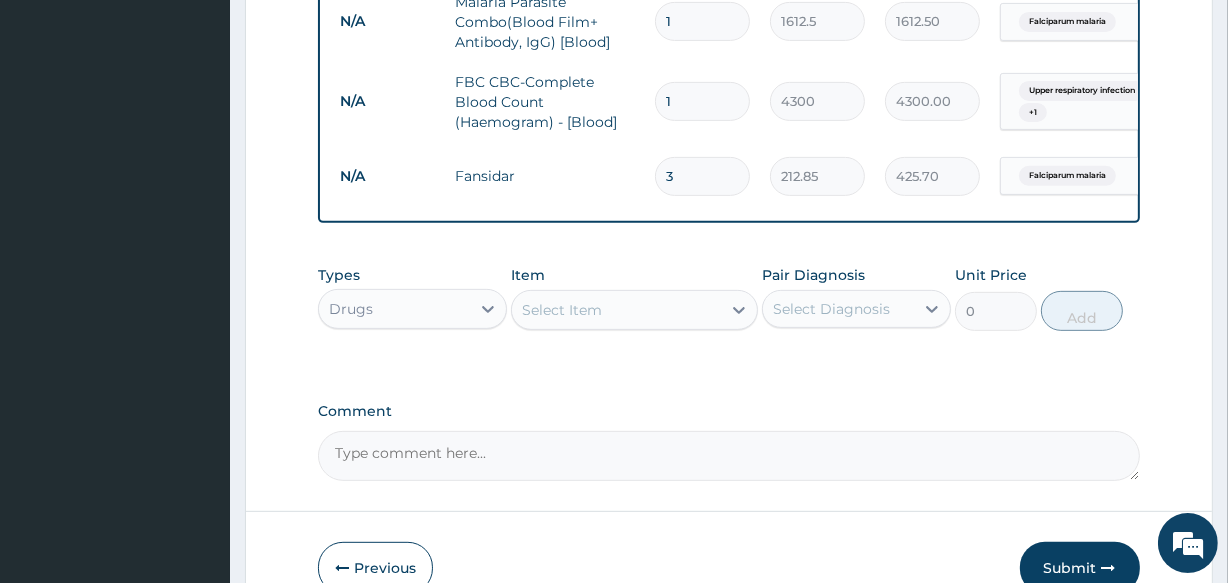 type on "638.55" 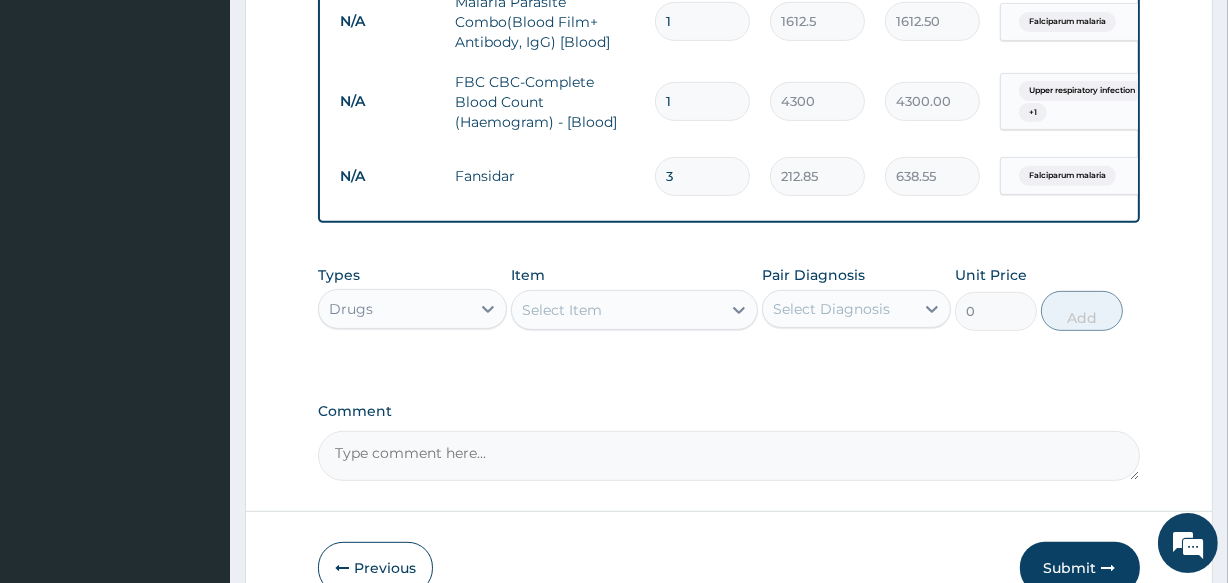 click on "Select Item" at bounding box center [616, 310] 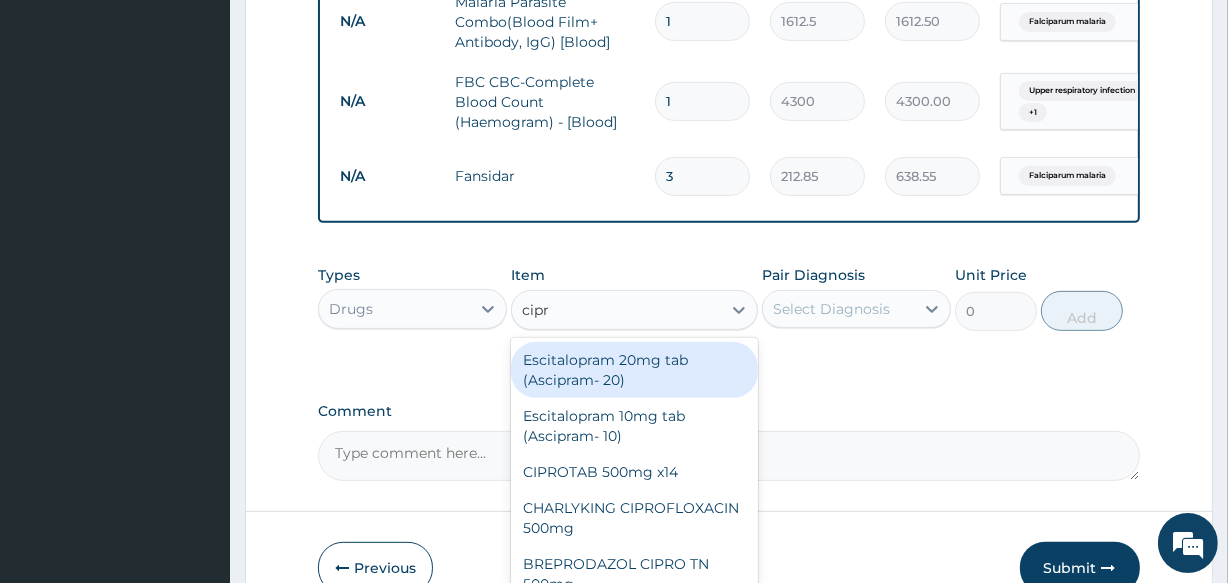 type on "cipro" 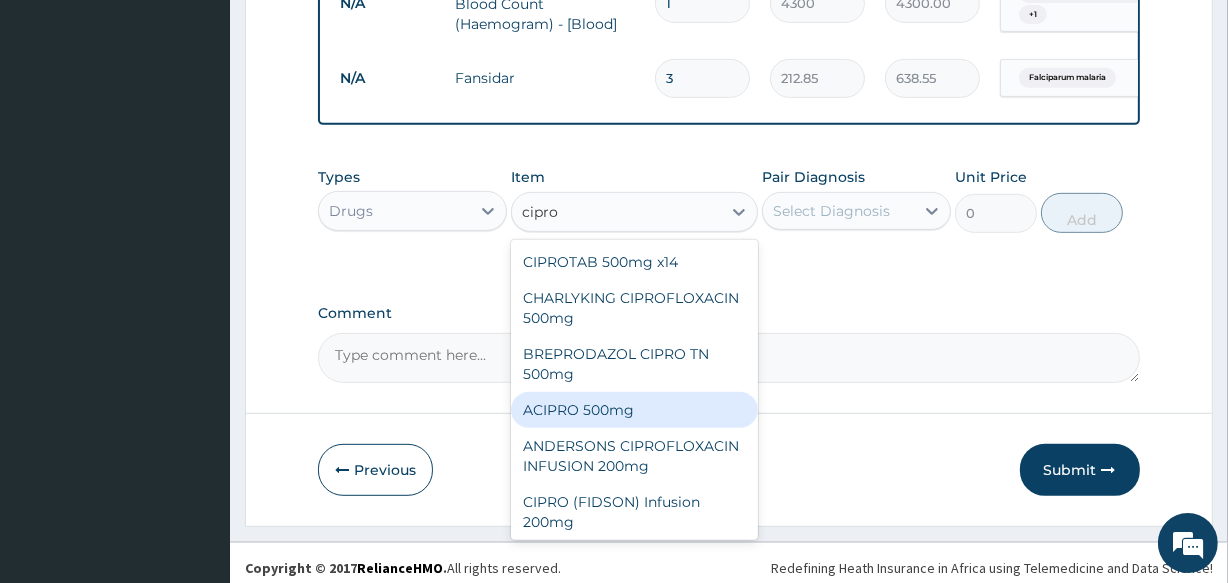 scroll, scrollTop: 789, scrollLeft: 0, axis: vertical 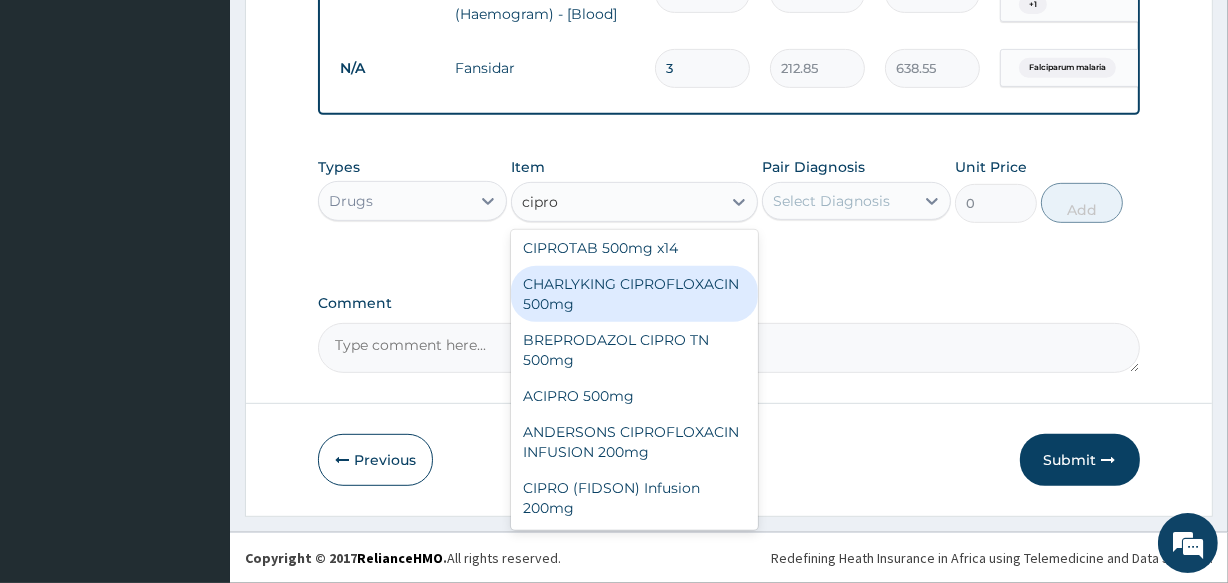 click on "CHARLYKING CIPROFLOXACIN 500mg" at bounding box center [634, 294] 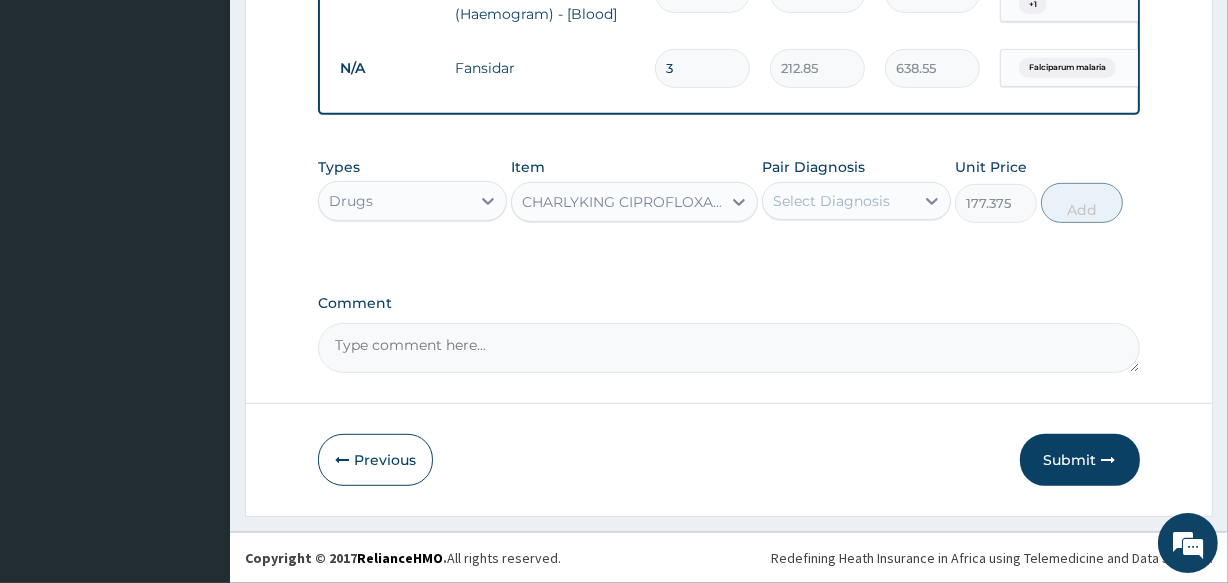 click on "Select Diagnosis" at bounding box center (838, 201) 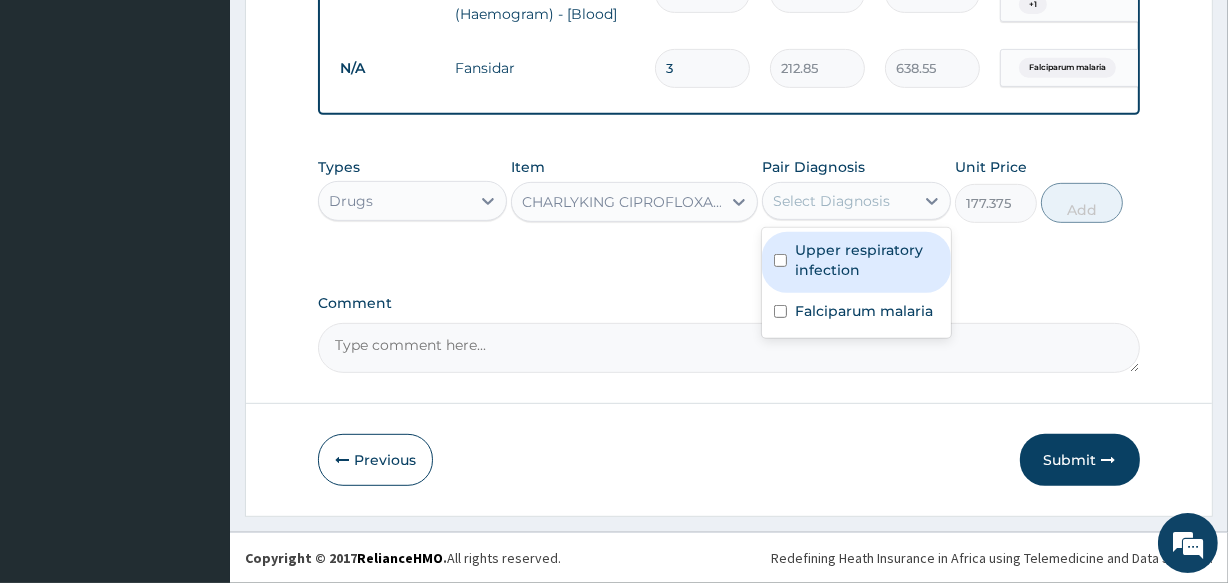 click on "Upper respiratory infection" at bounding box center (867, 260) 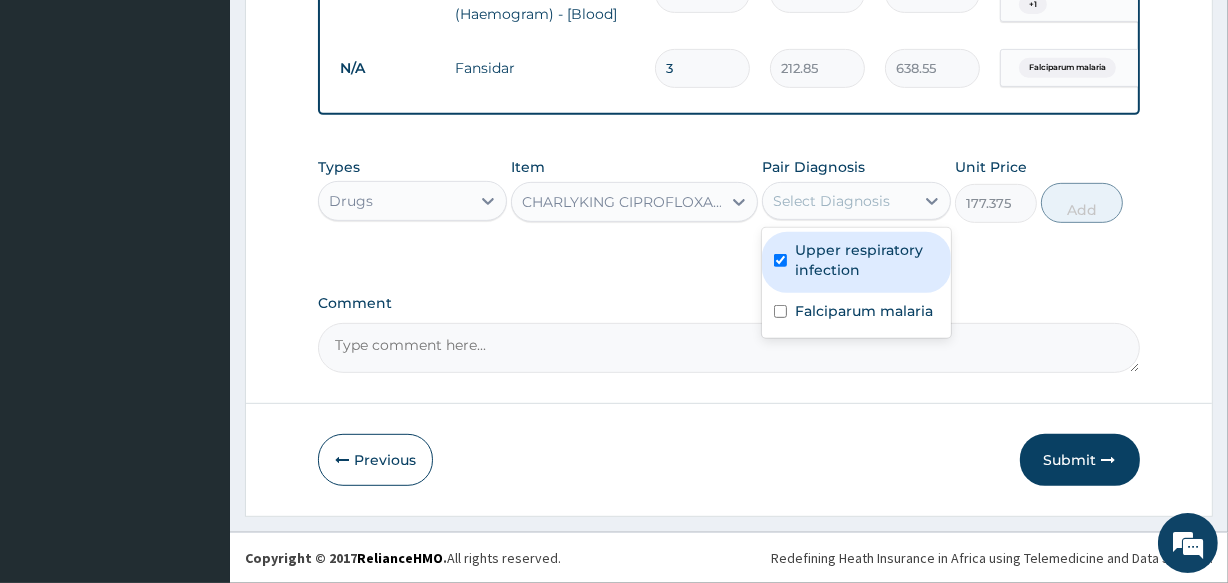 checkbox on "true" 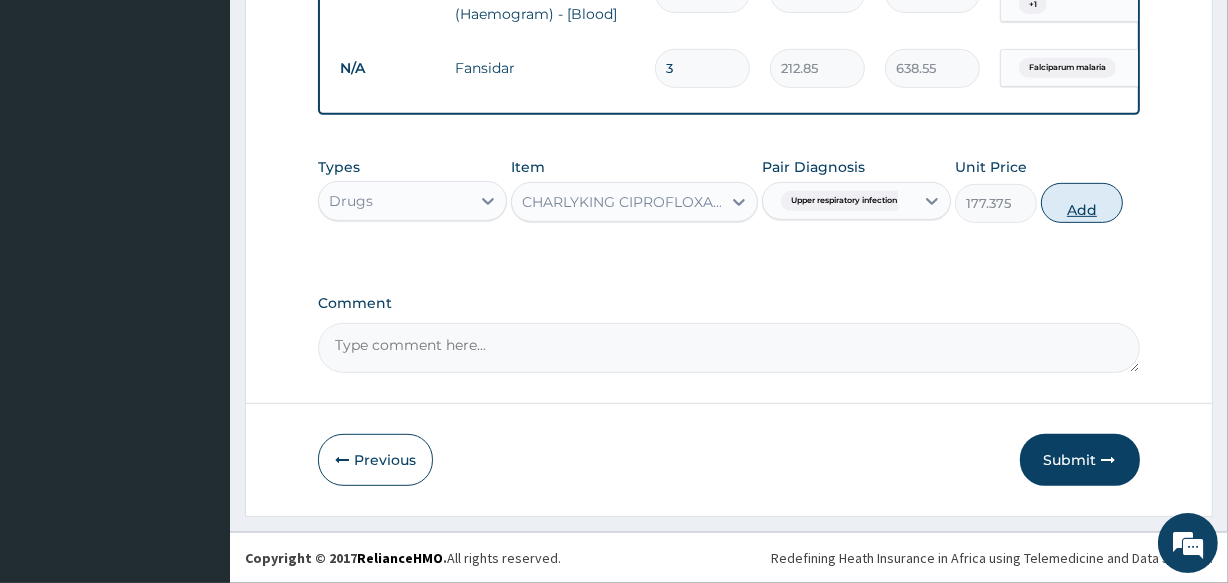 click on "Add" at bounding box center [1082, 203] 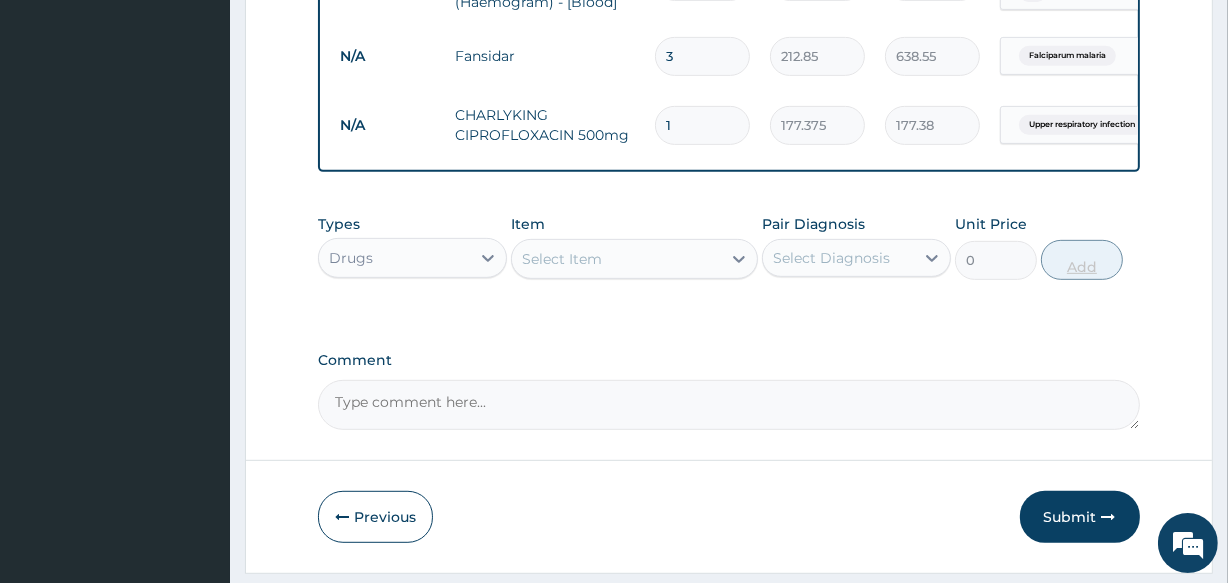 type on "10" 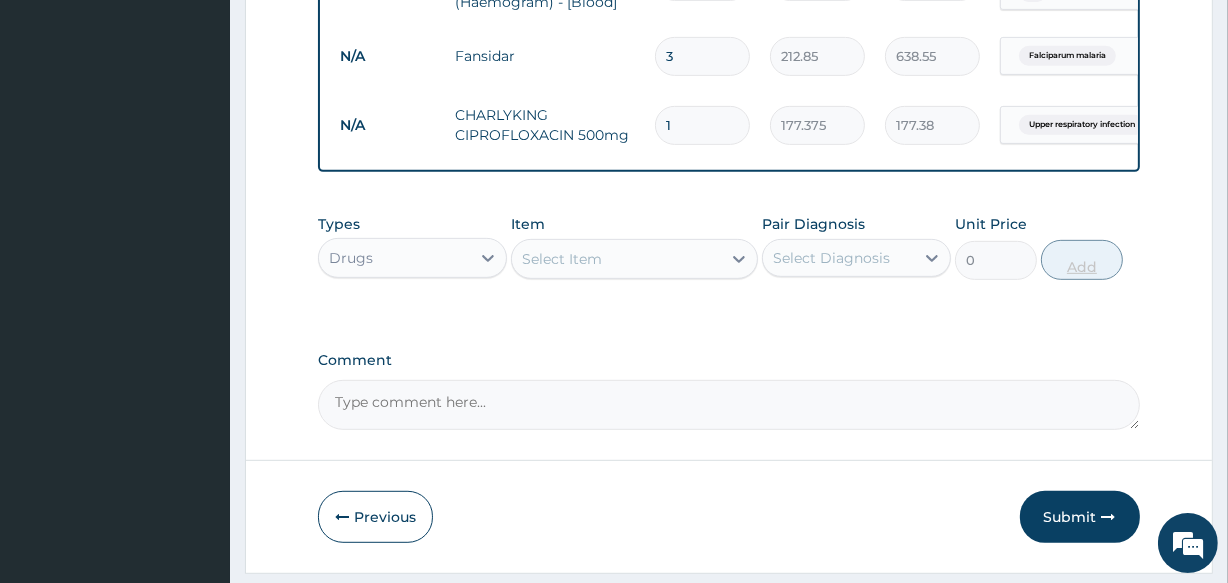 type on "1773.75" 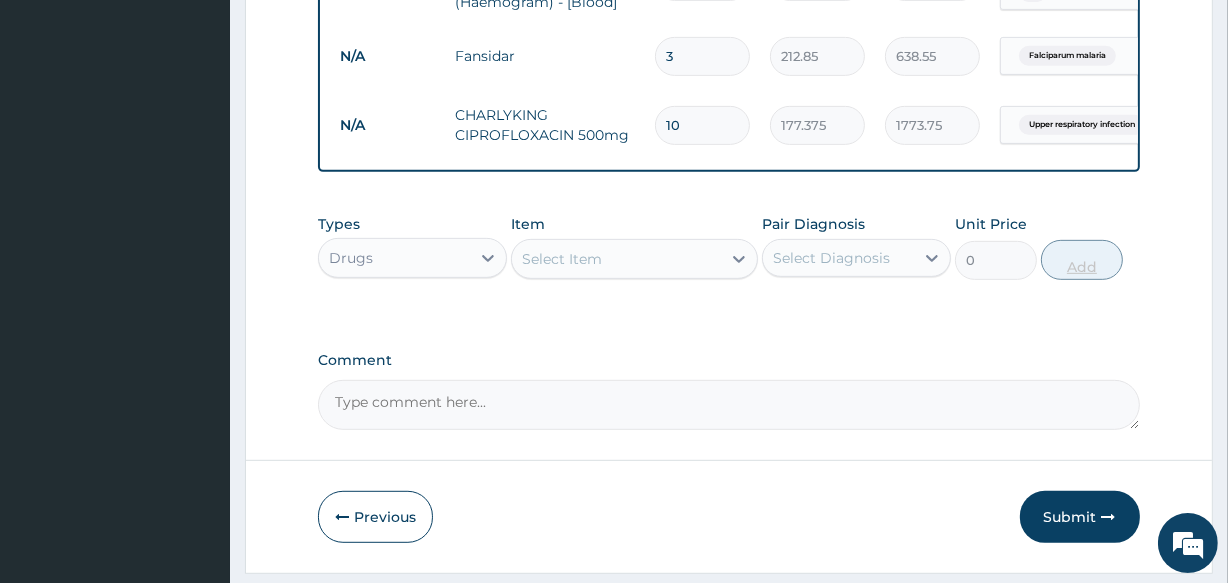 type 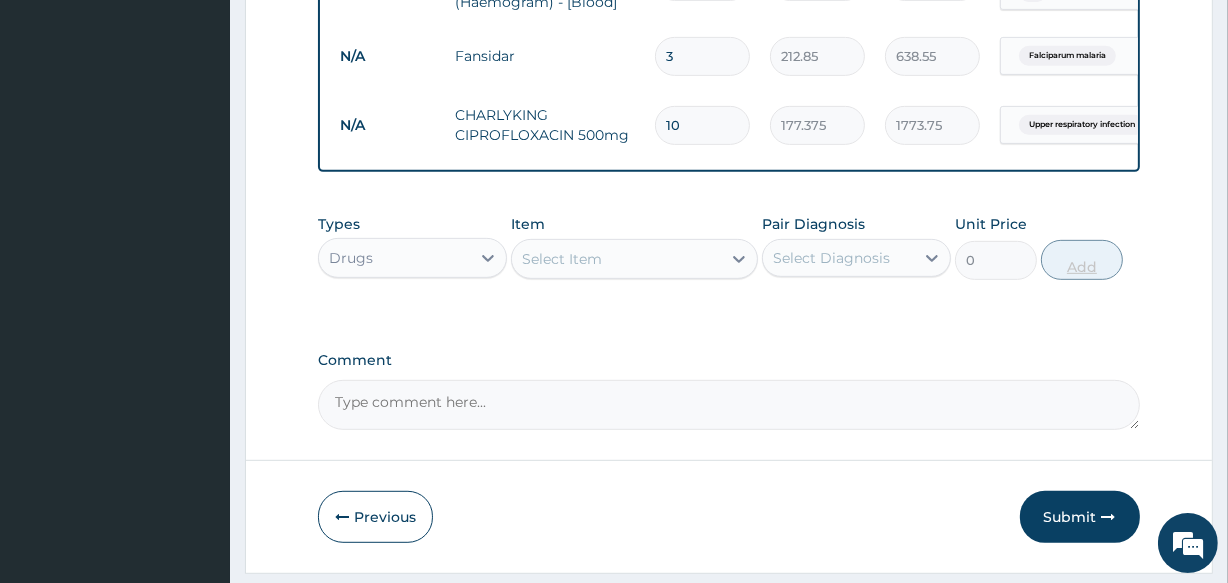 type on "0.00" 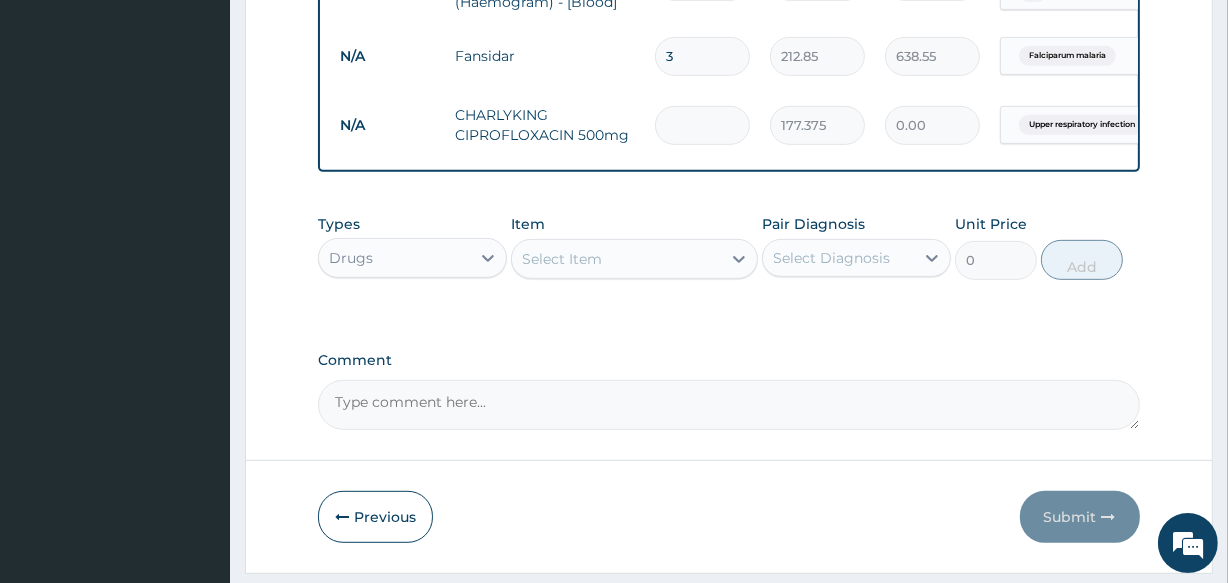 type on "1" 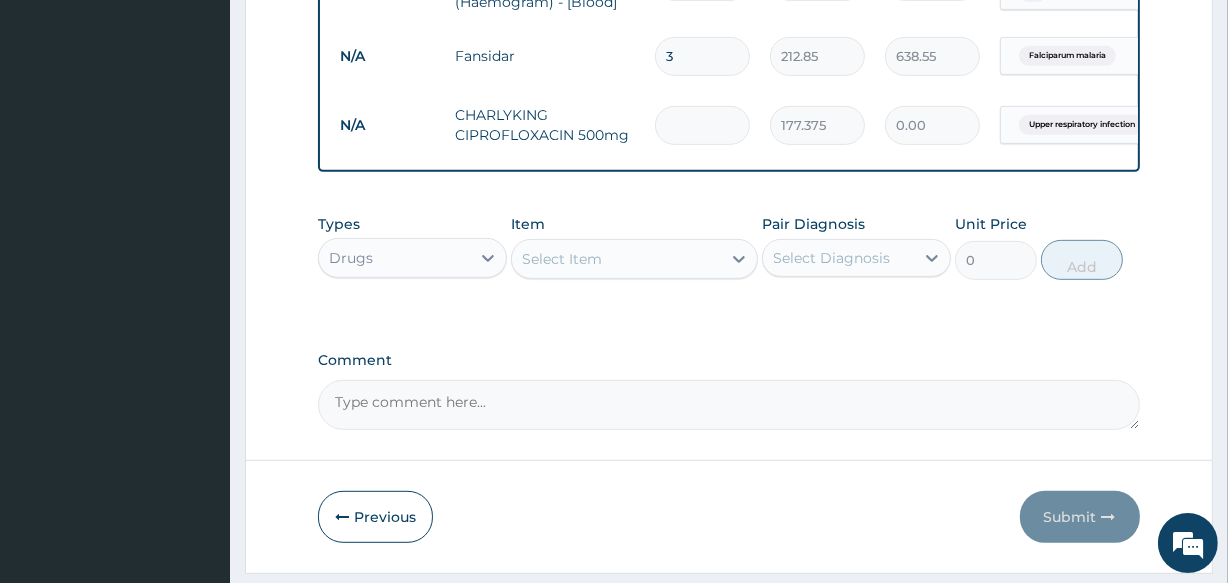 type on "177.38" 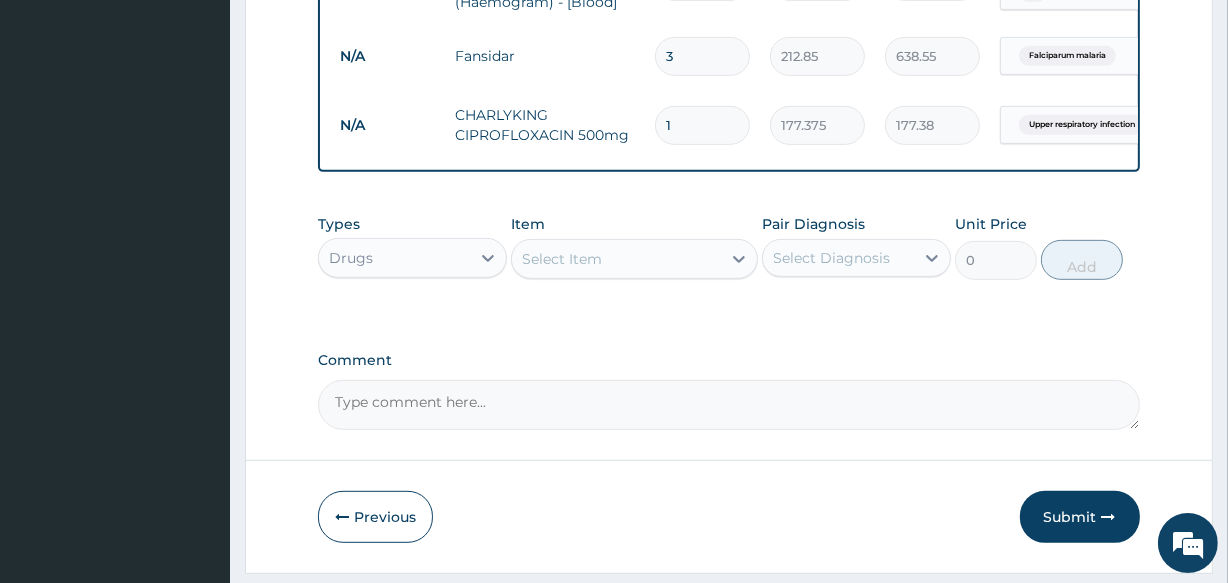 type on "10" 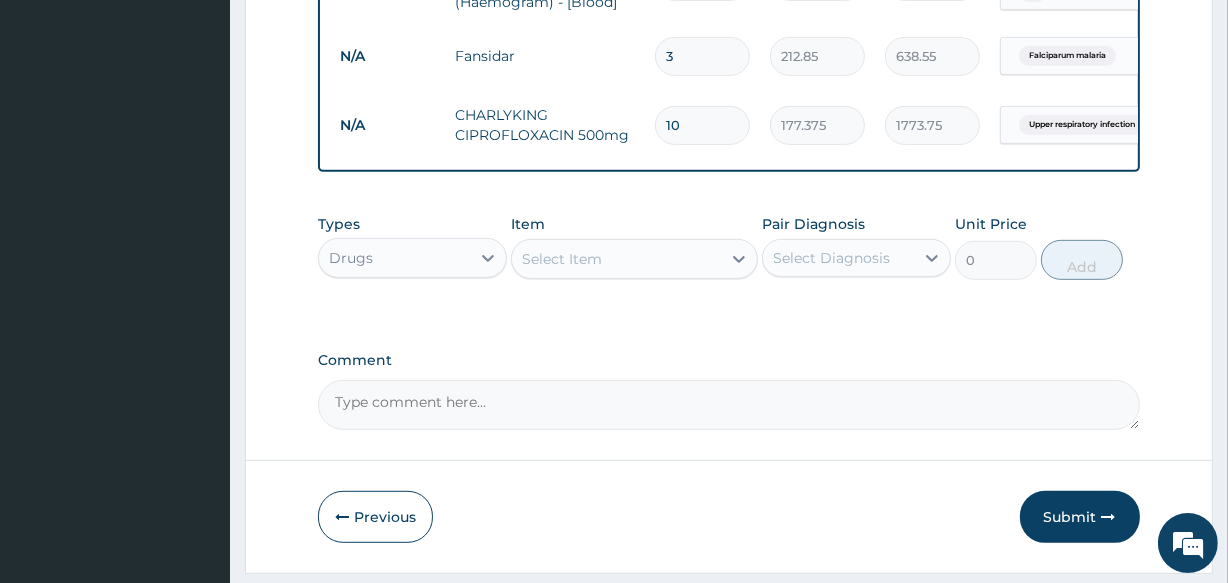 type on "10" 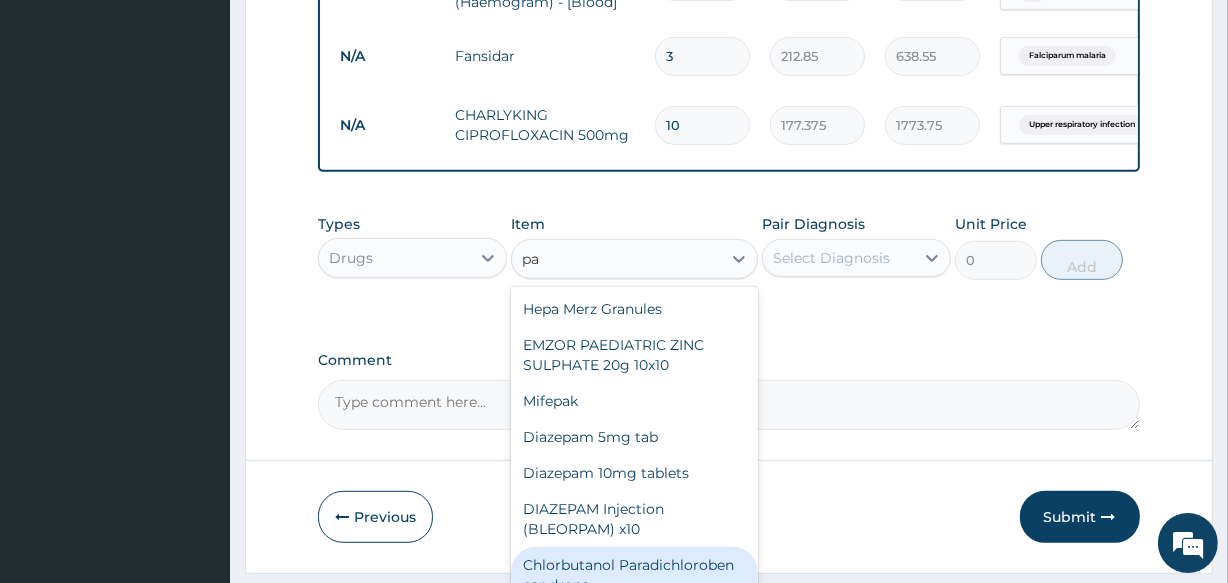 type on "p" 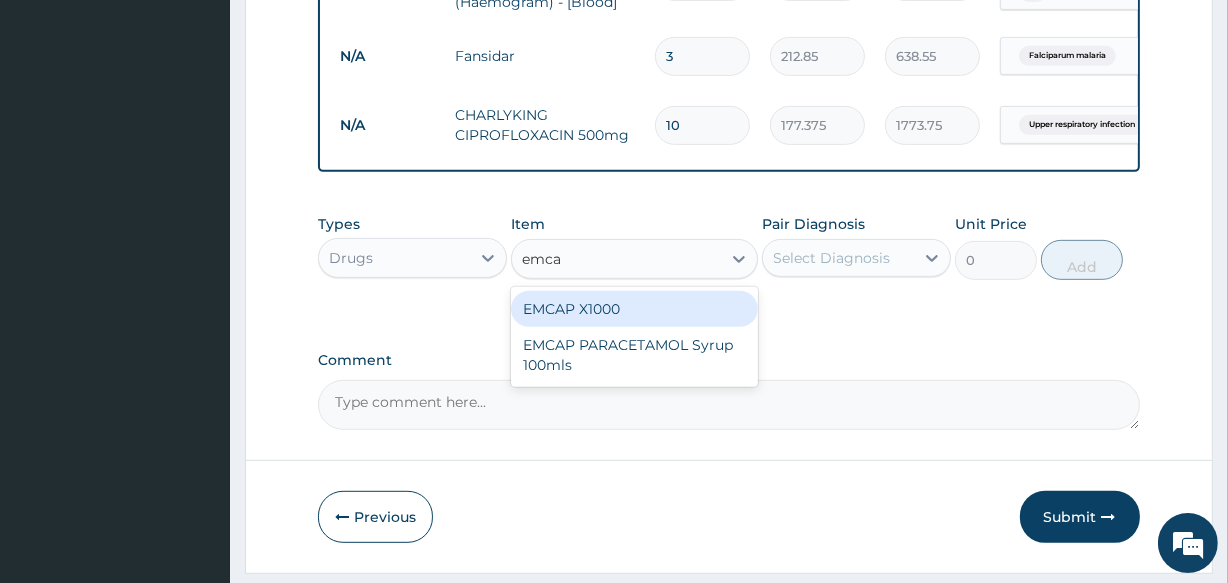 type on "emcap" 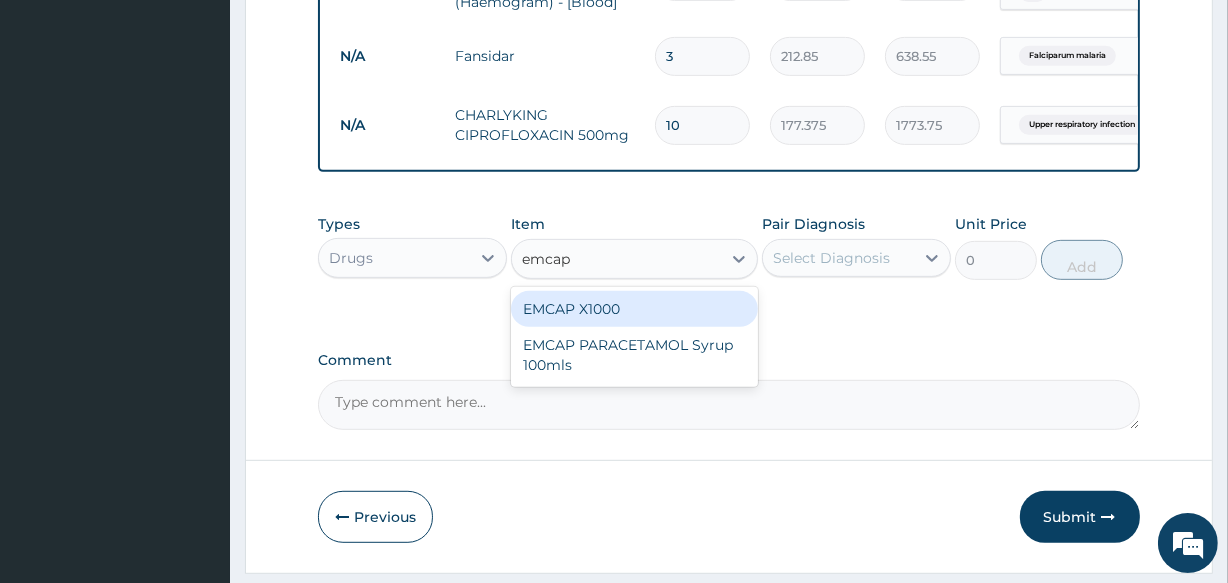 click on "EMCAP X1000" at bounding box center [634, 309] 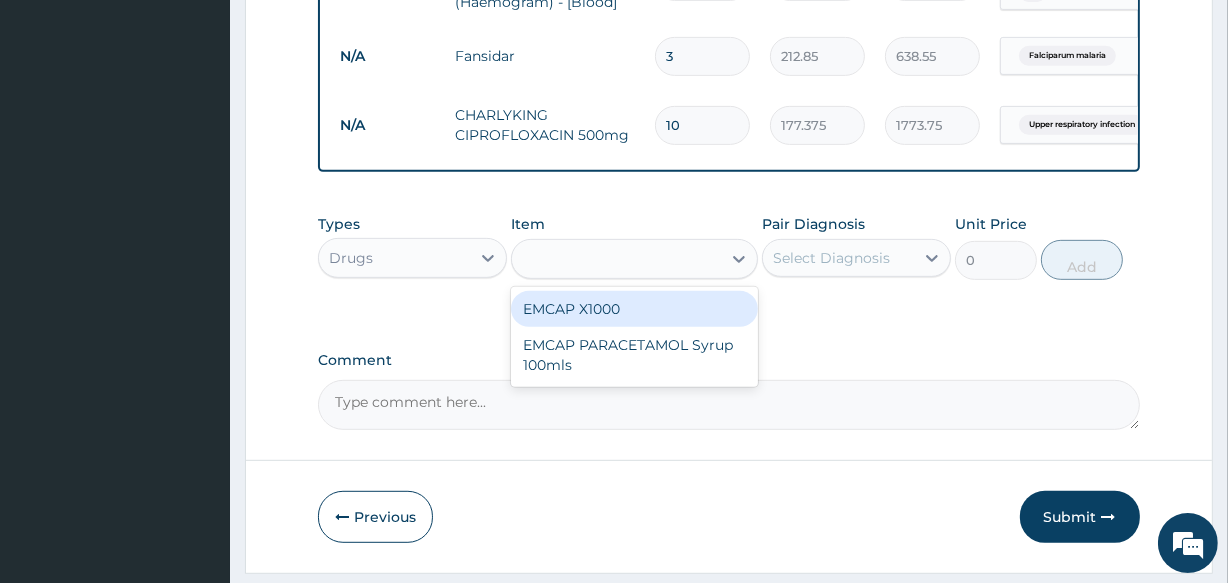 type on "23.65" 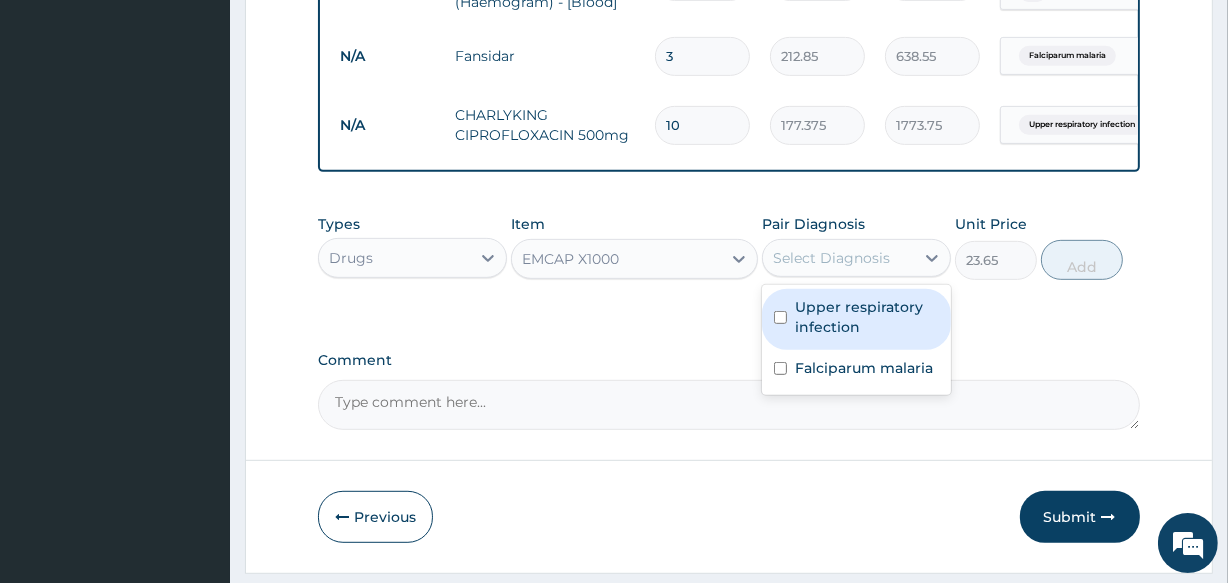 click on "Select Diagnosis" at bounding box center (838, 258) 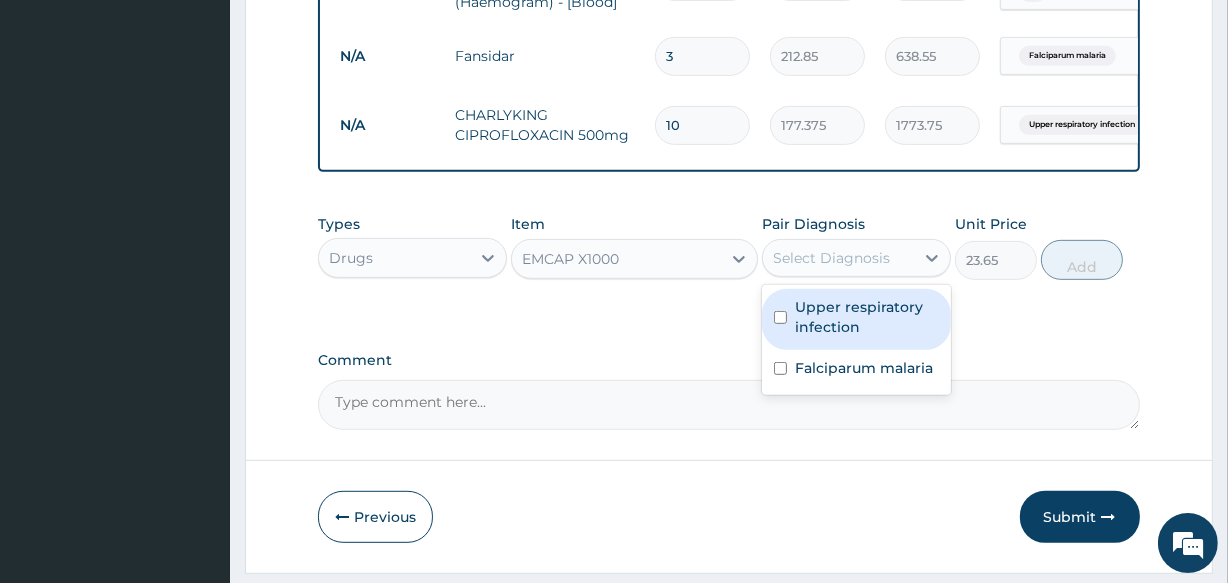 click on "Upper respiratory infection" at bounding box center (867, 317) 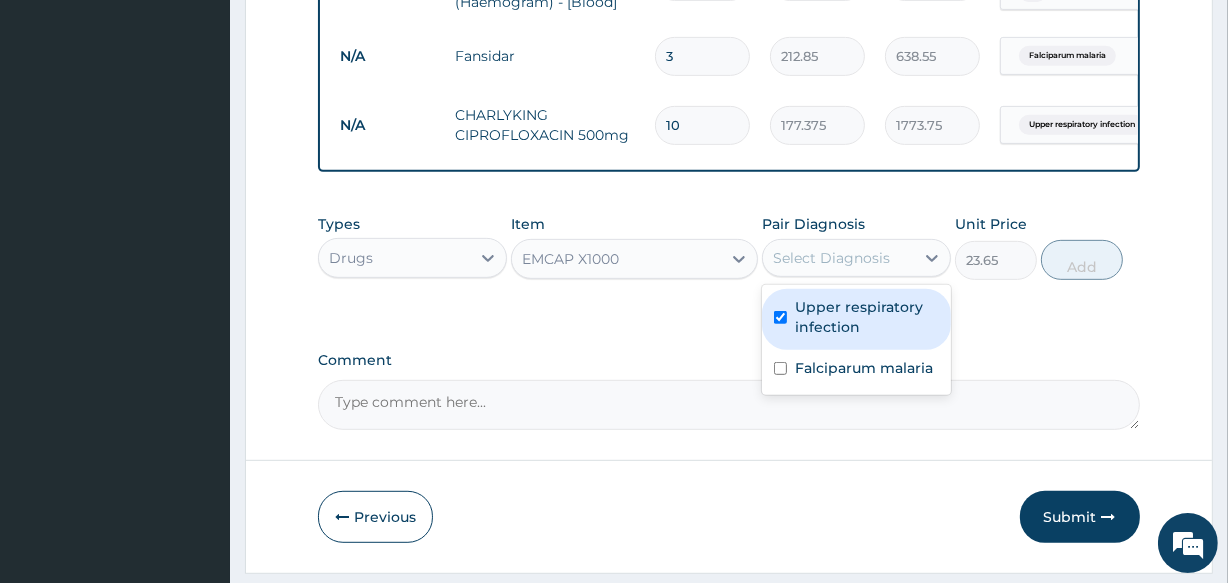 checkbox on "true" 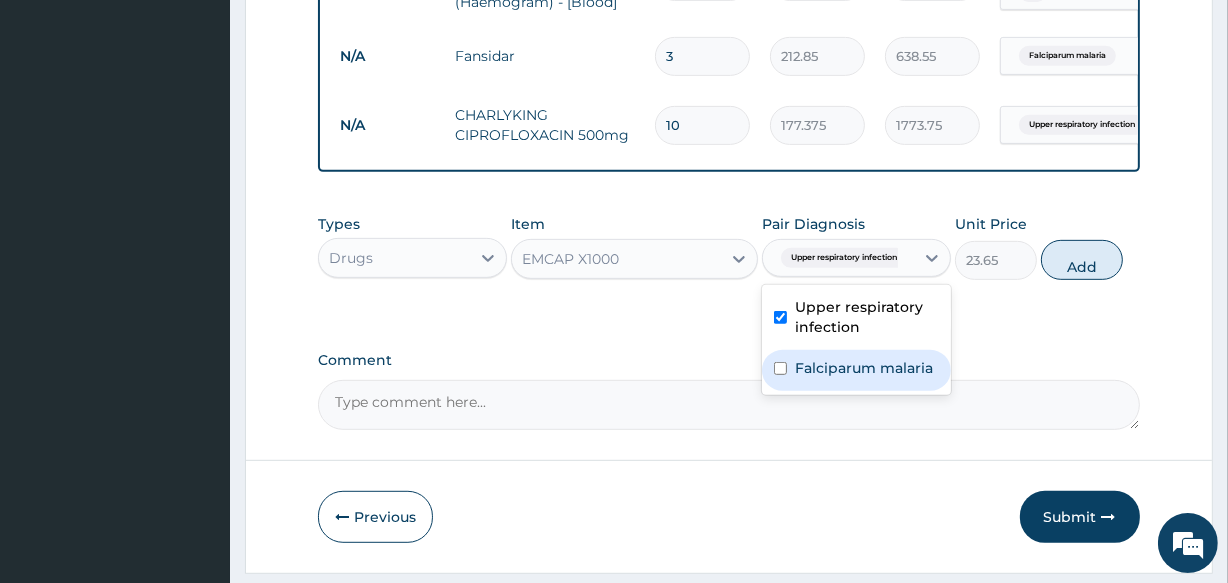click on "Falciparum malaria" at bounding box center (856, 370) 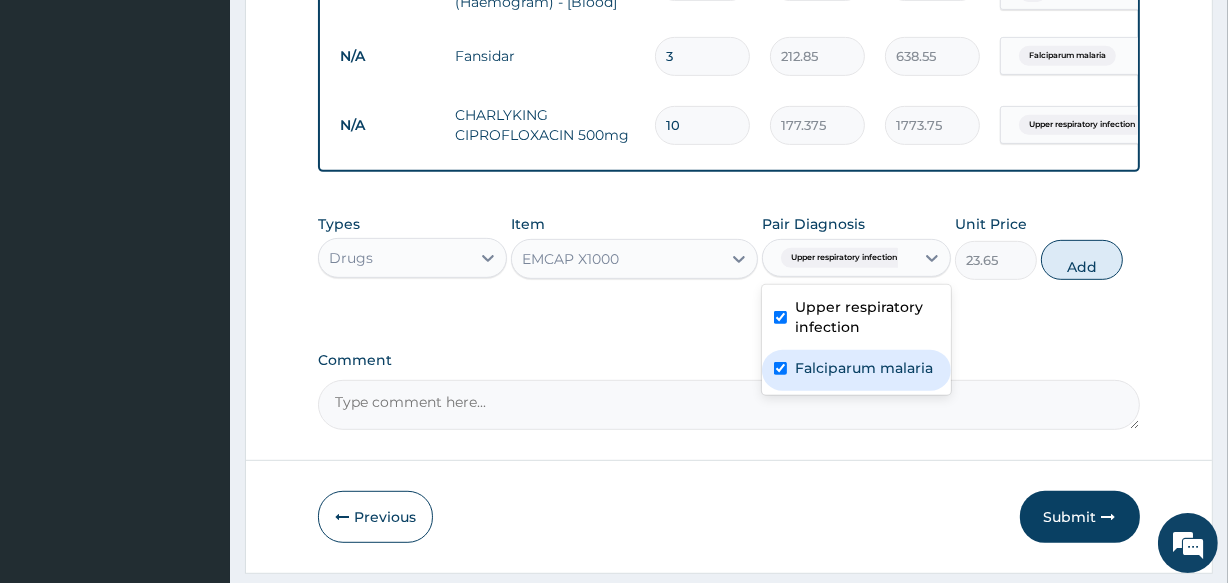 checkbox on "true" 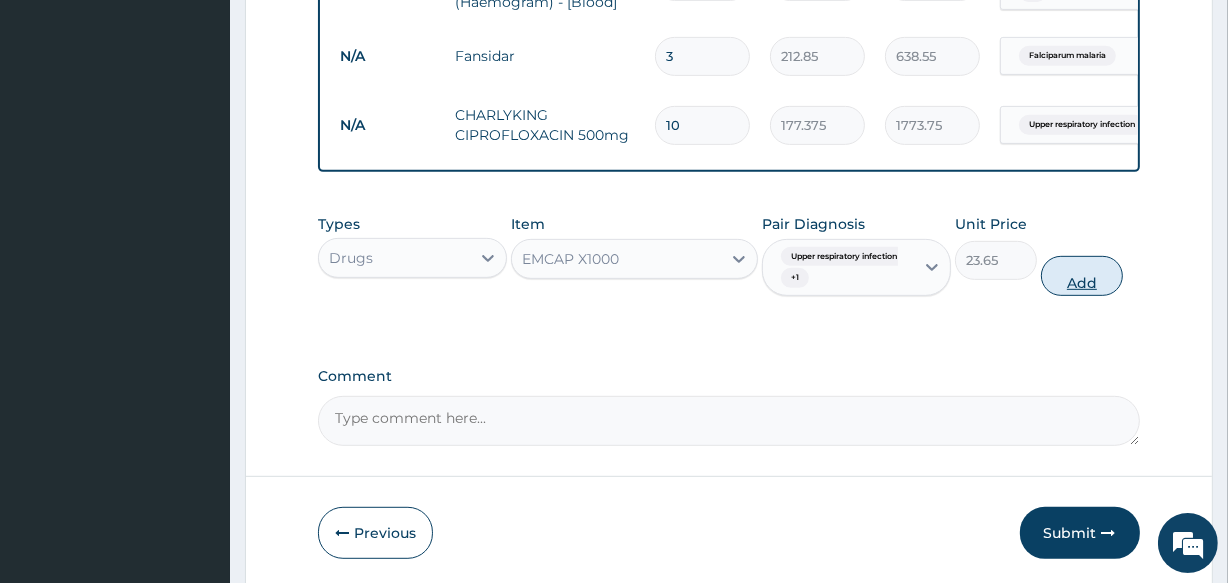 click on "Add" at bounding box center (1082, 276) 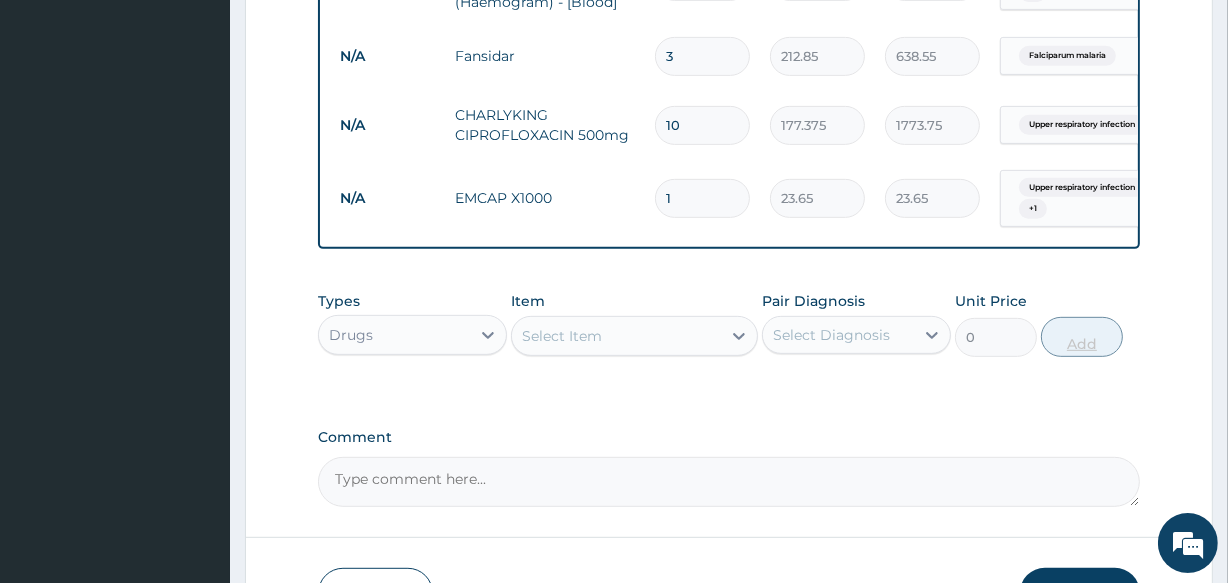type on "10" 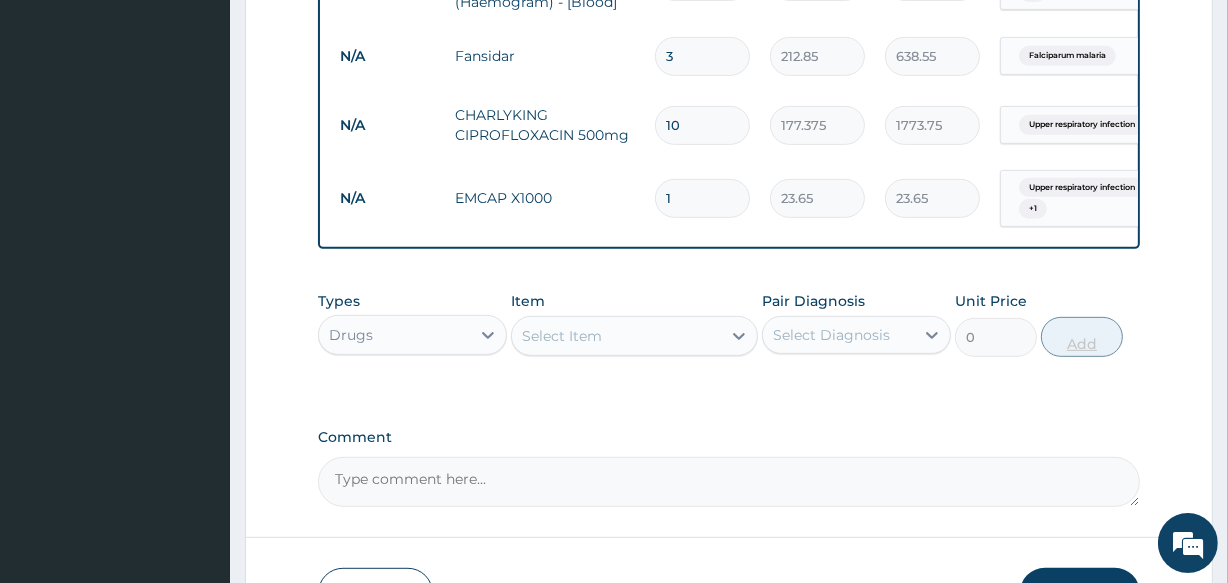 type on "236.50" 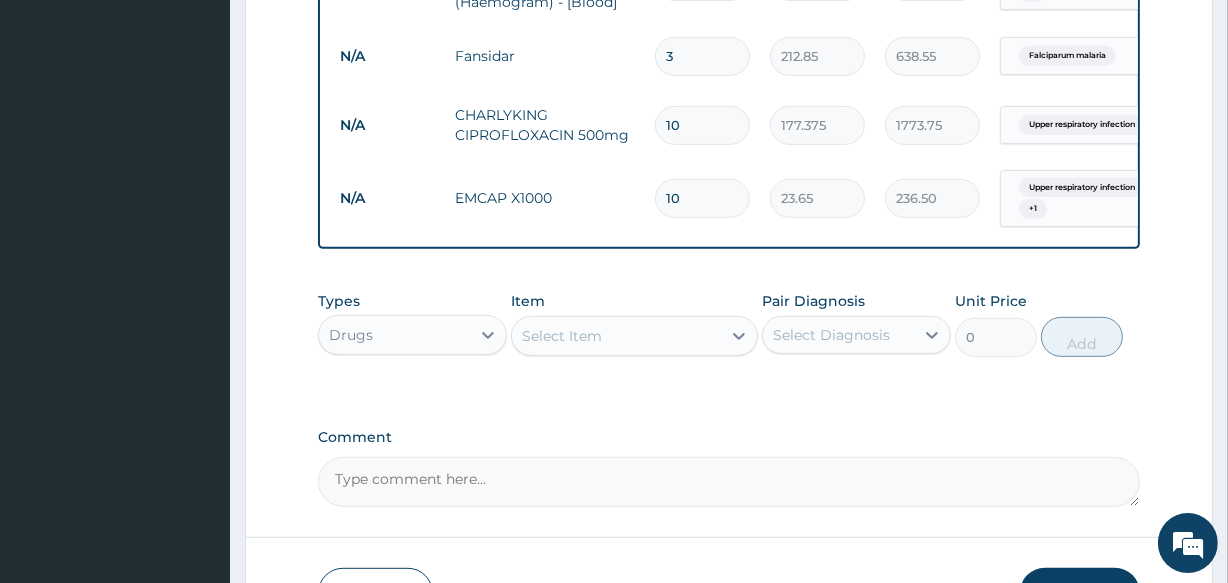 type on "10" 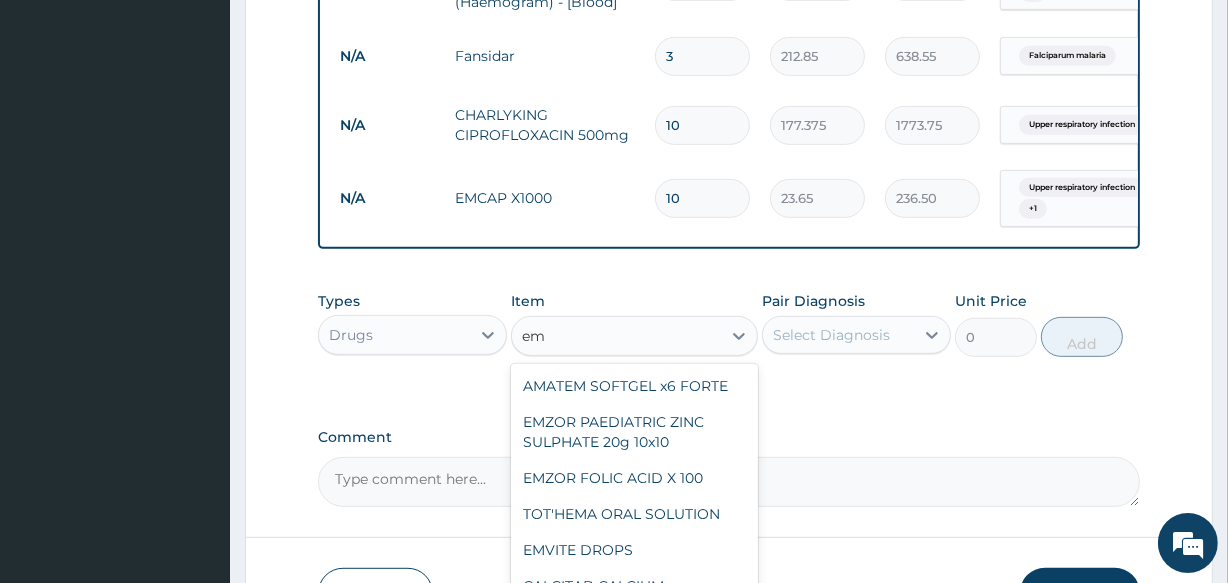 type on "e" 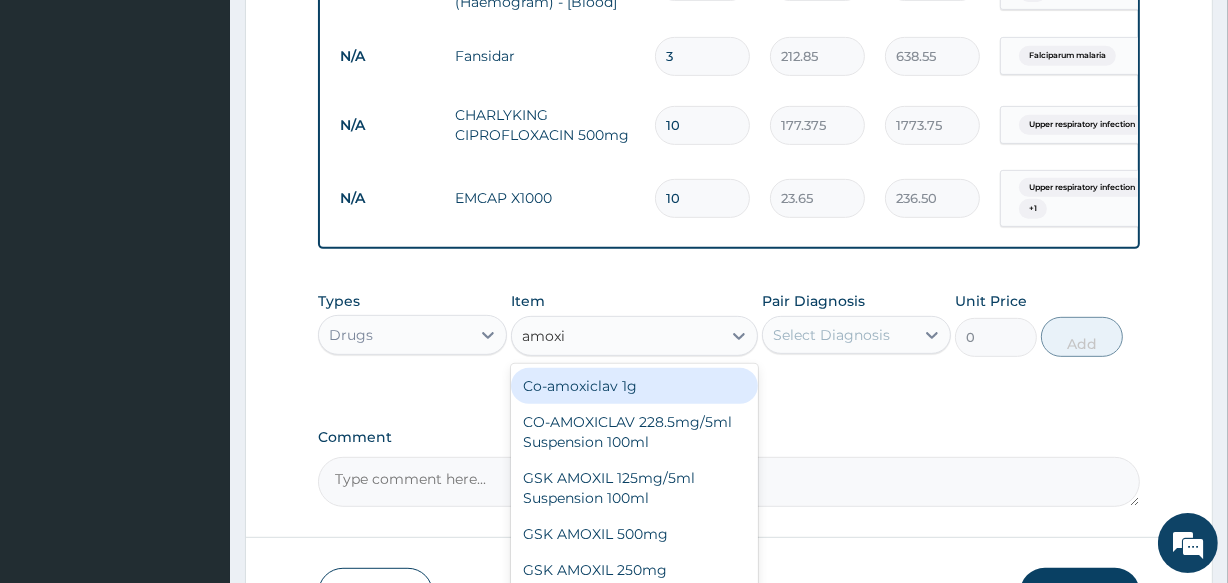 type on "amoxil" 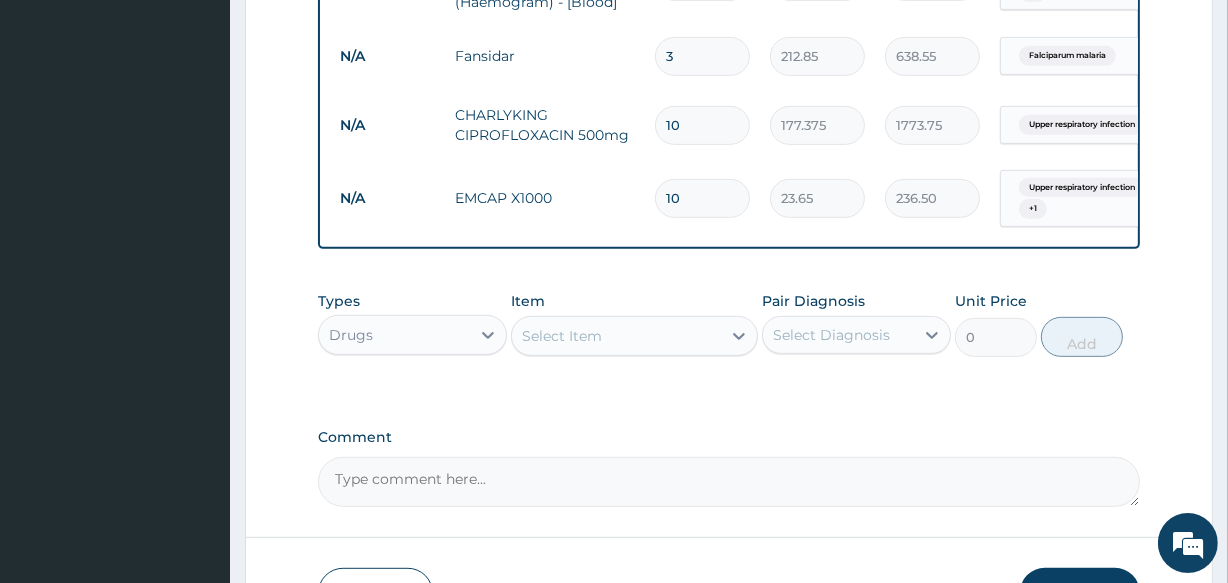 click on "Select Item" at bounding box center [616, 336] 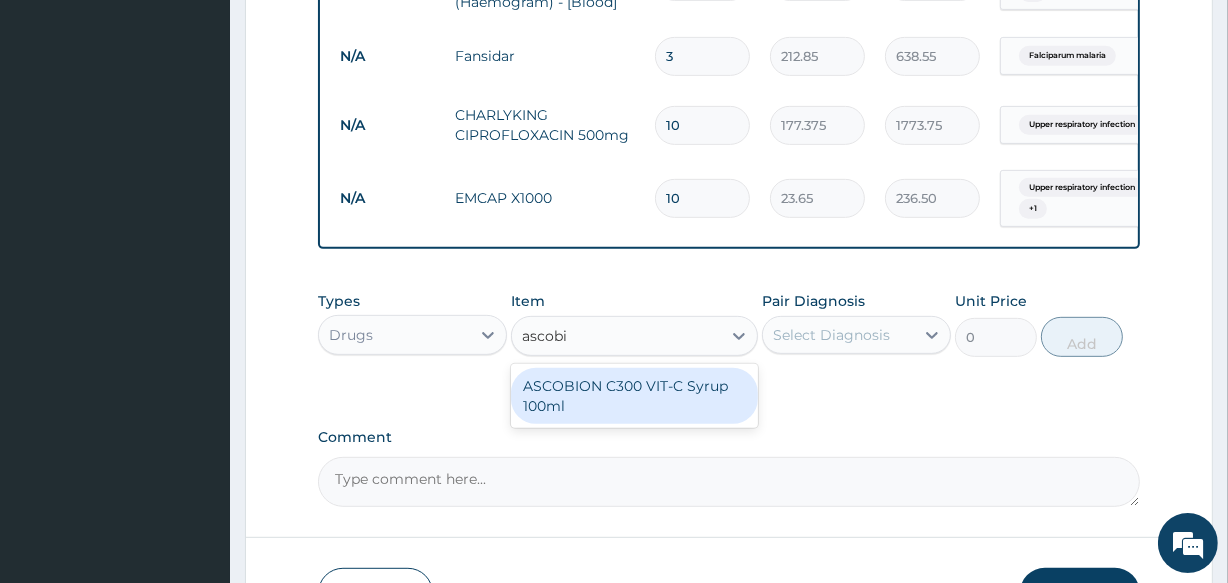 type on "ascobic" 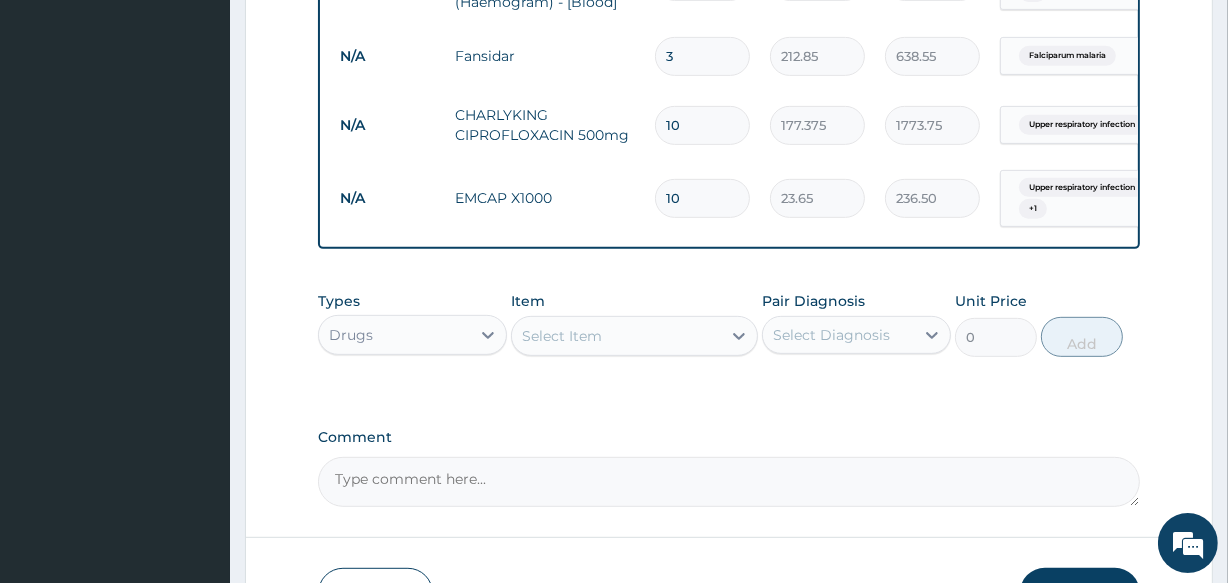 click on "Select Item" at bounding box center [616, 336] 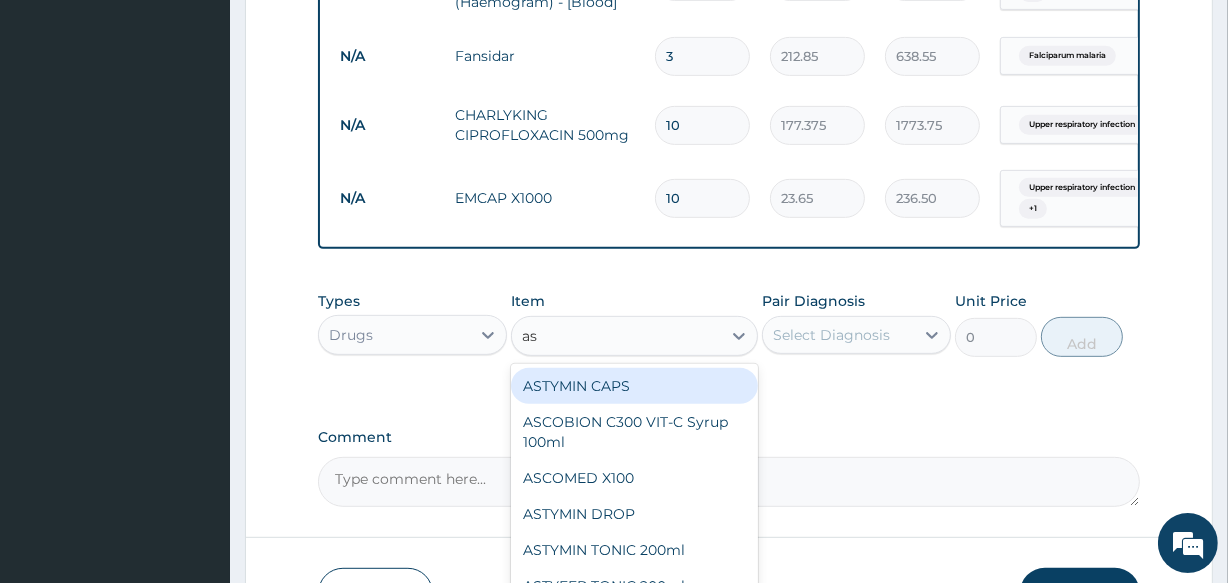 type on "asc" 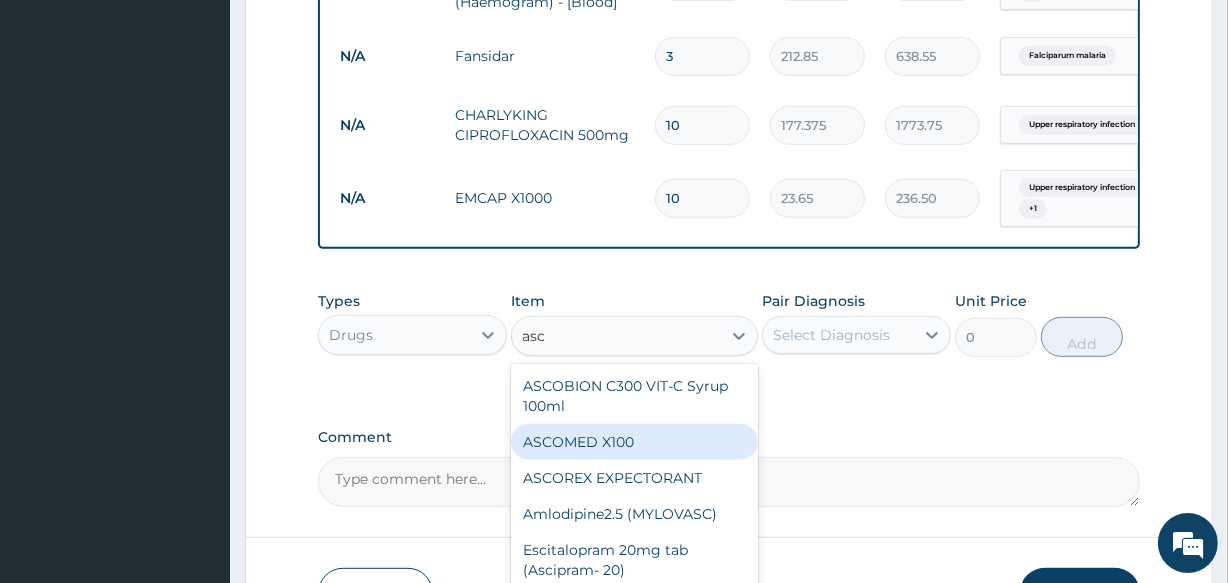 click on "ASCOMED X100" at bounding box center (634, 442) 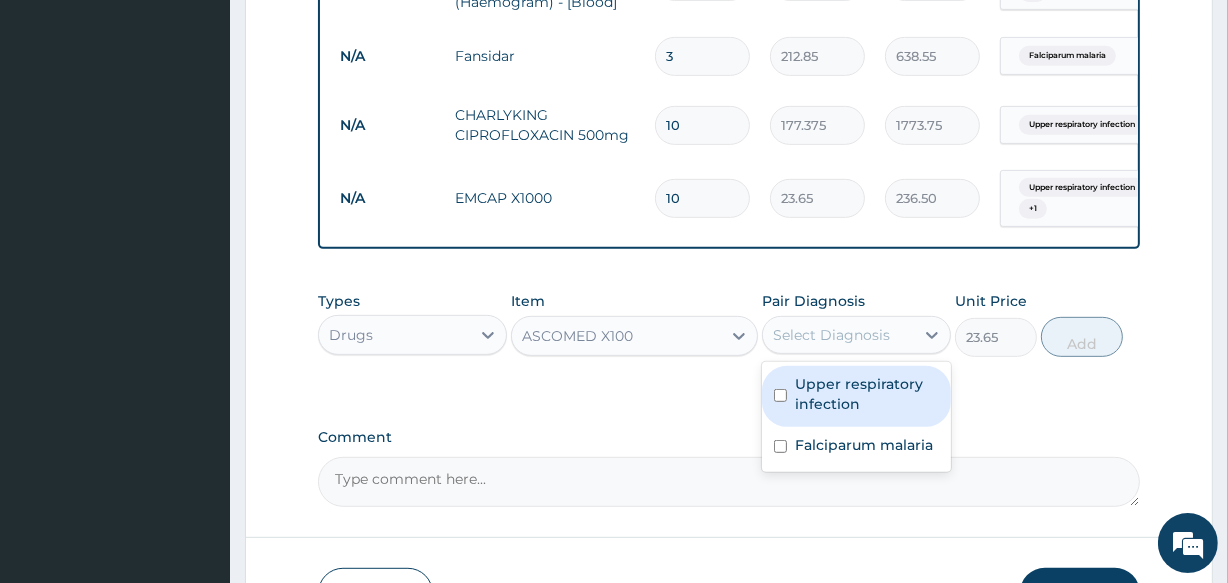 click on "Select Diagnosis" at bounding box center (831, 335) 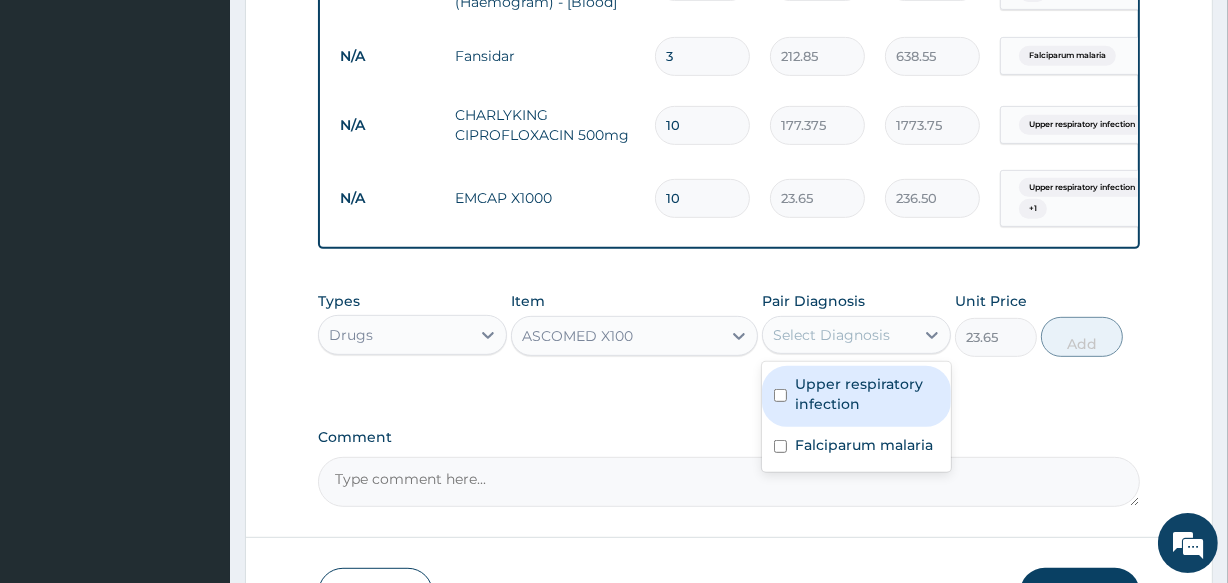 click on "Upper respiratory infection" at bounding box center (856, 396) 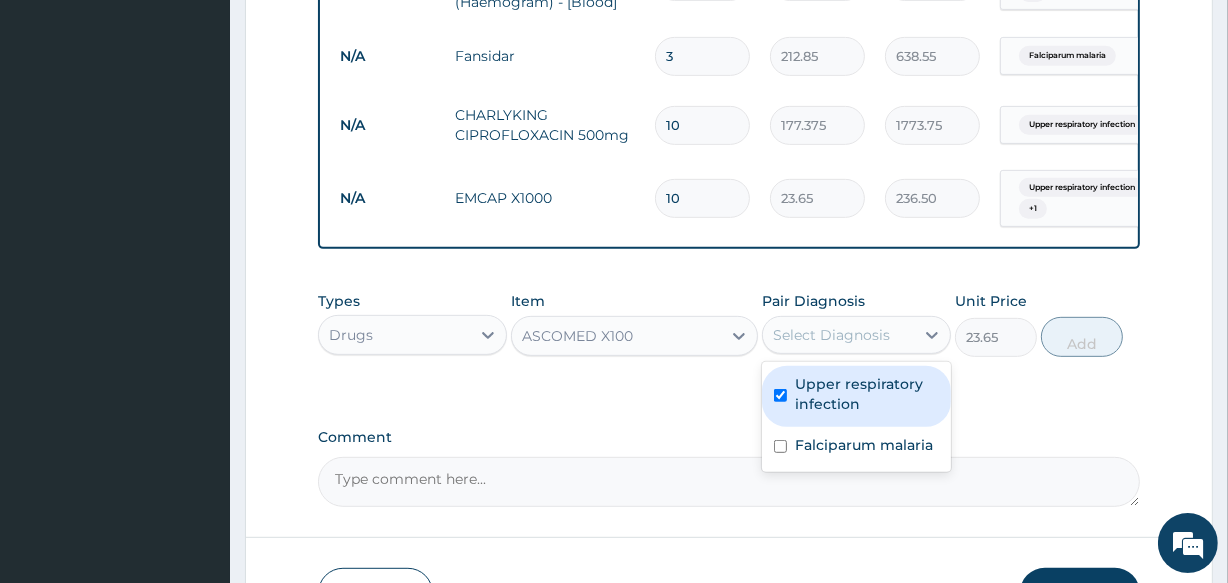 checkbox on "true" 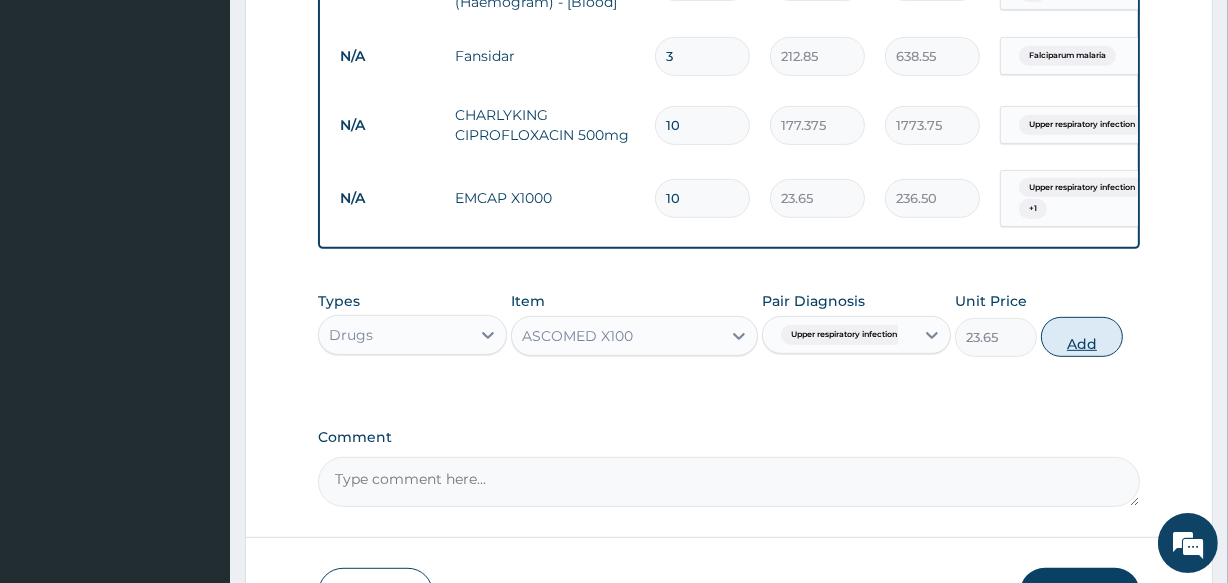 click on "Add" at bounding box center (1082, 337) 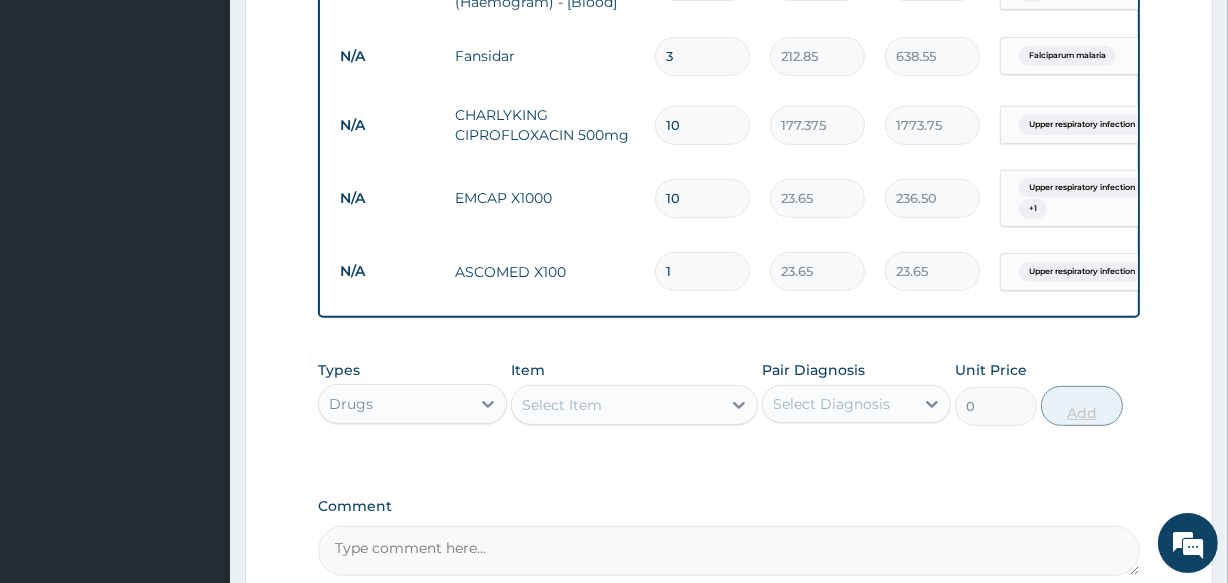 type on "12" 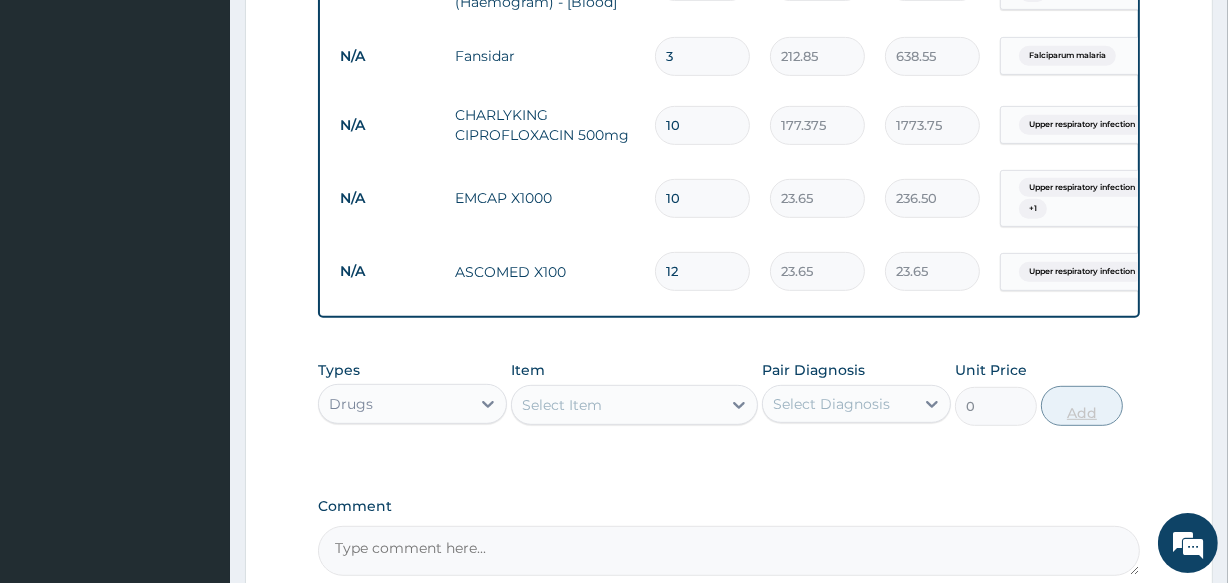 type on "283.80" 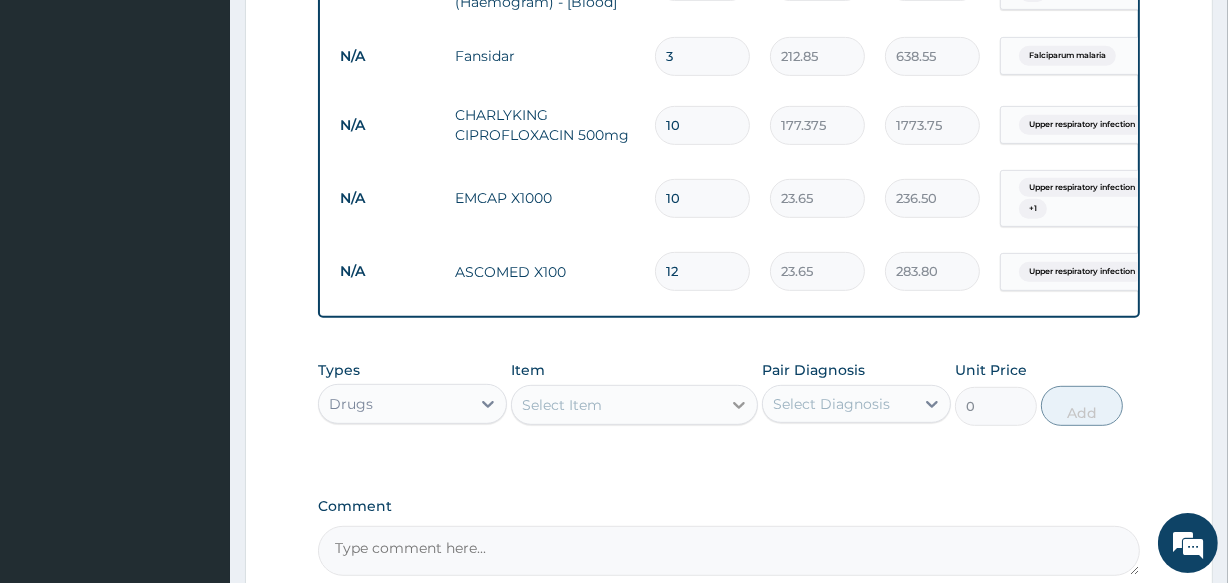 type on "12" 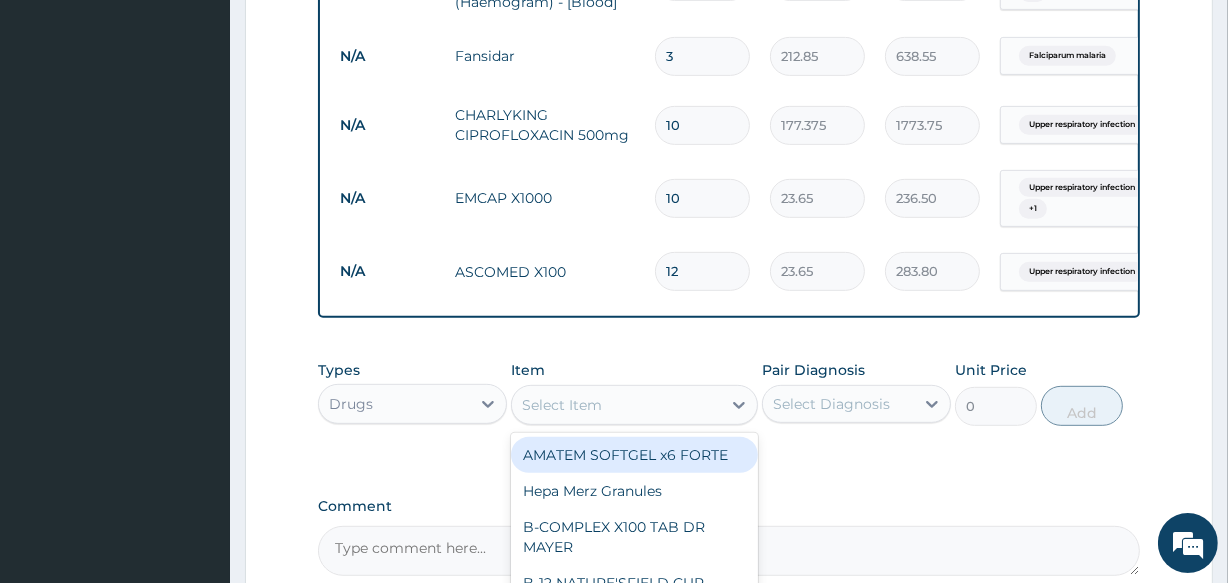 click on "AMATEM SOFTGEL x6 FORTE" at bounding box center (634, 455) 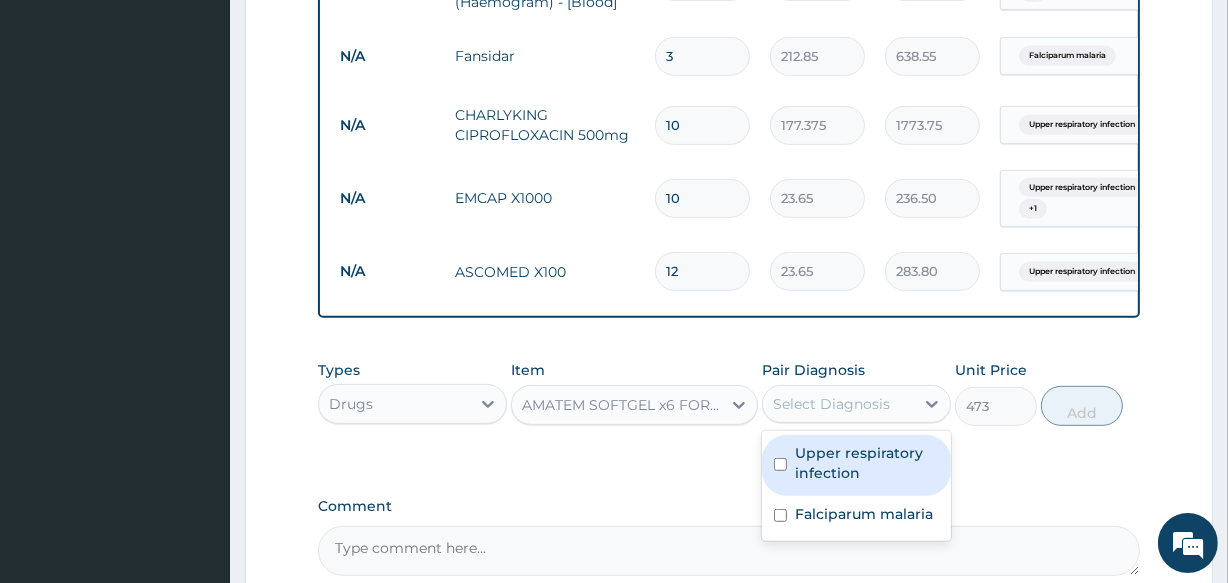 click on "Select Diagnosis" at bounding box center (831, 404) 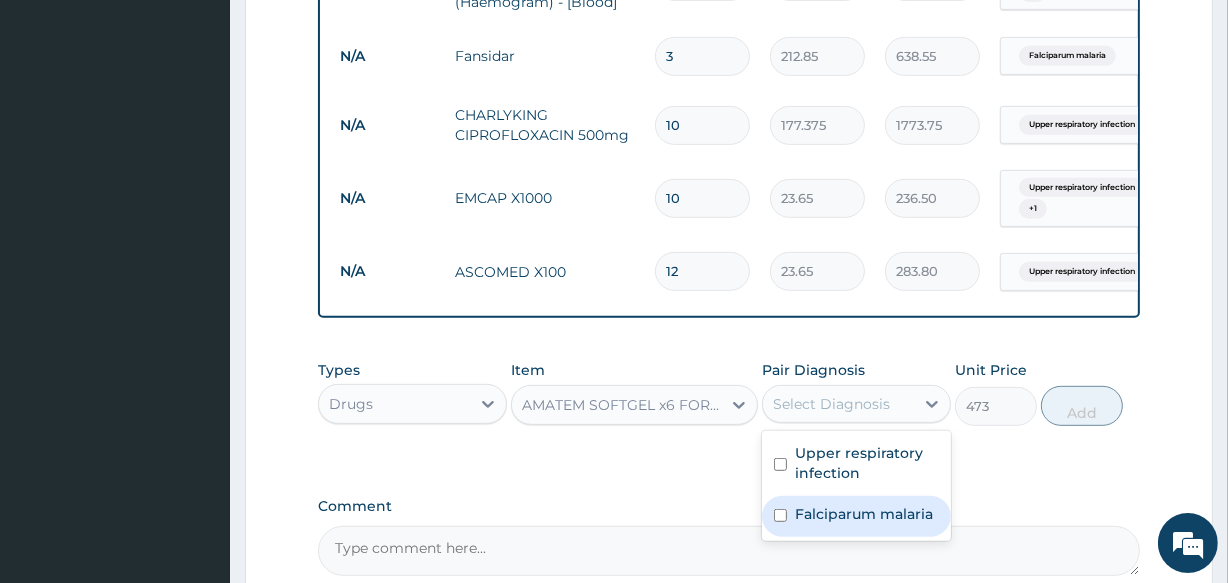 click on "Falciparum malaria" at bounding box center [864, 514] 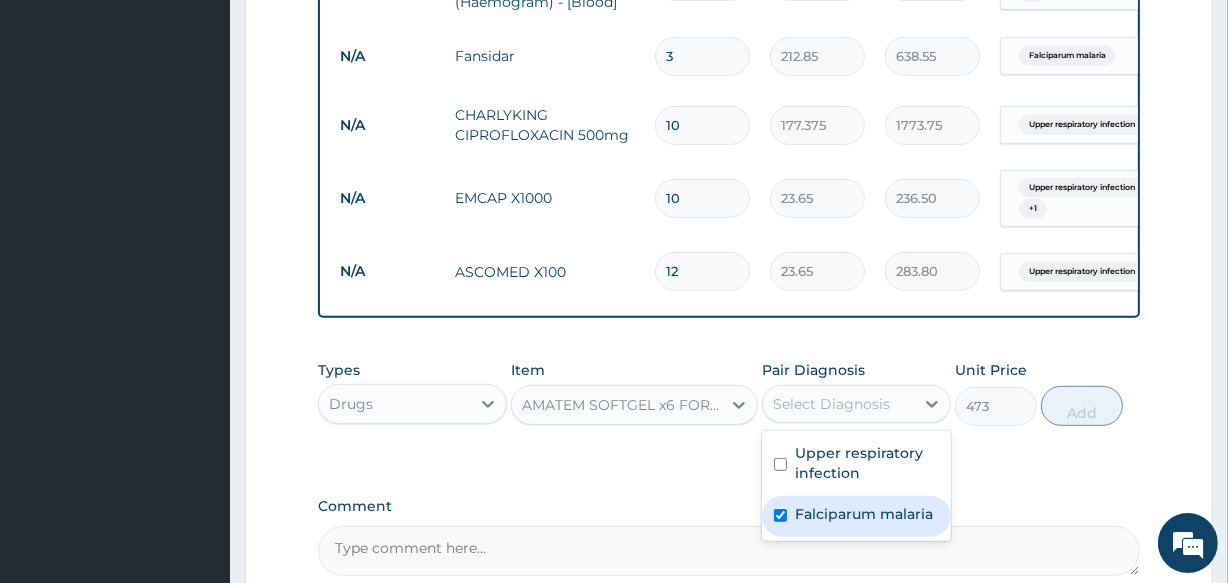 checkbox on "true" 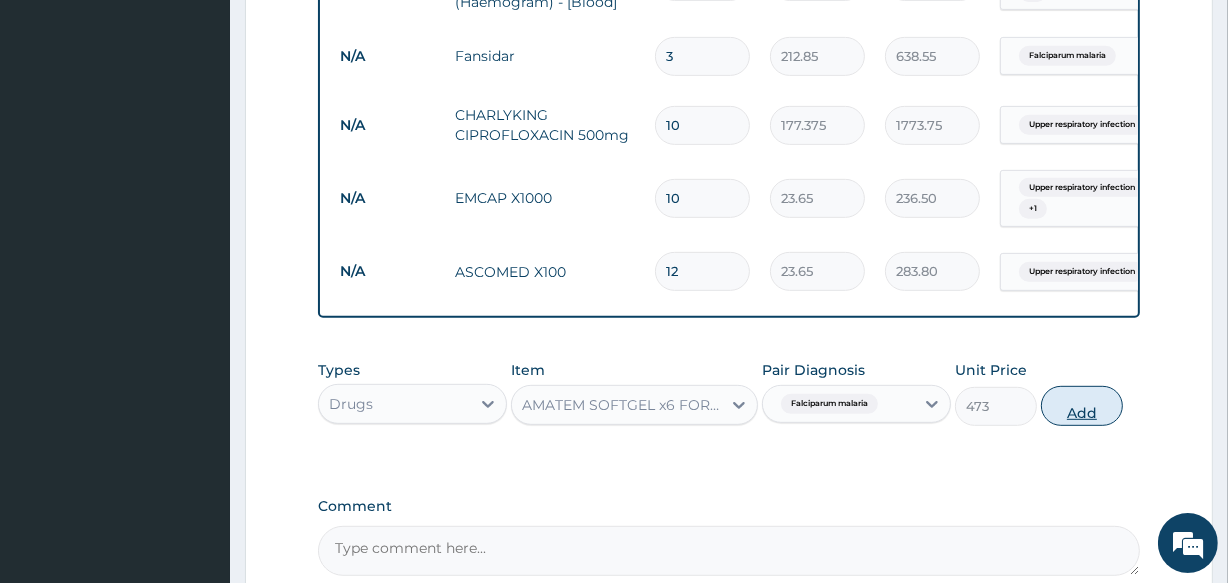 click on "Add" at bounding box center (1082, 406) 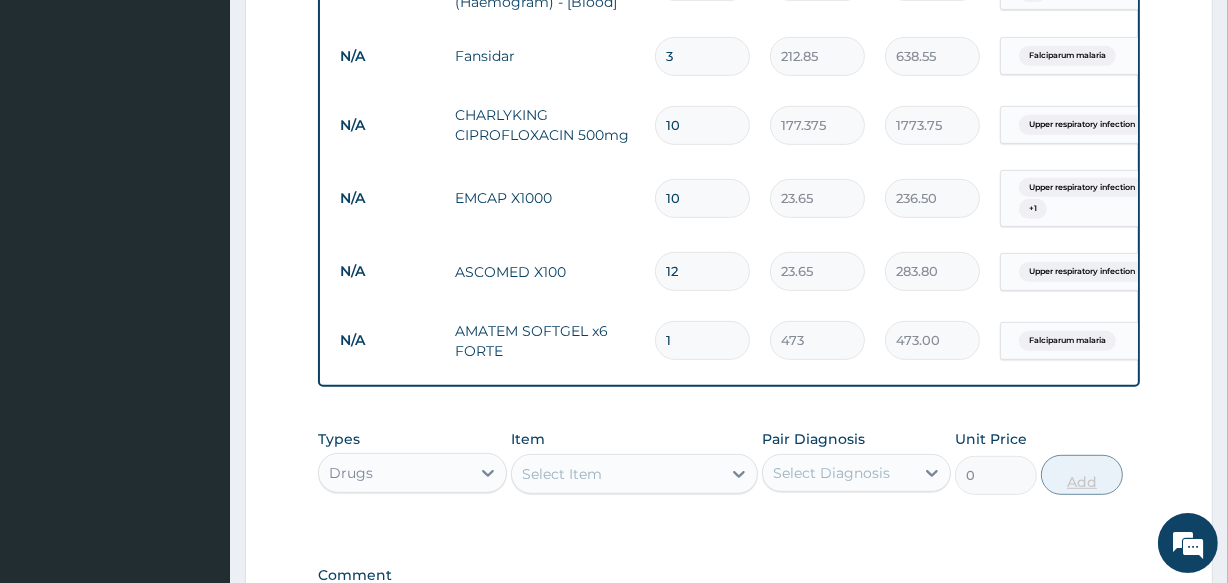 type on "2" 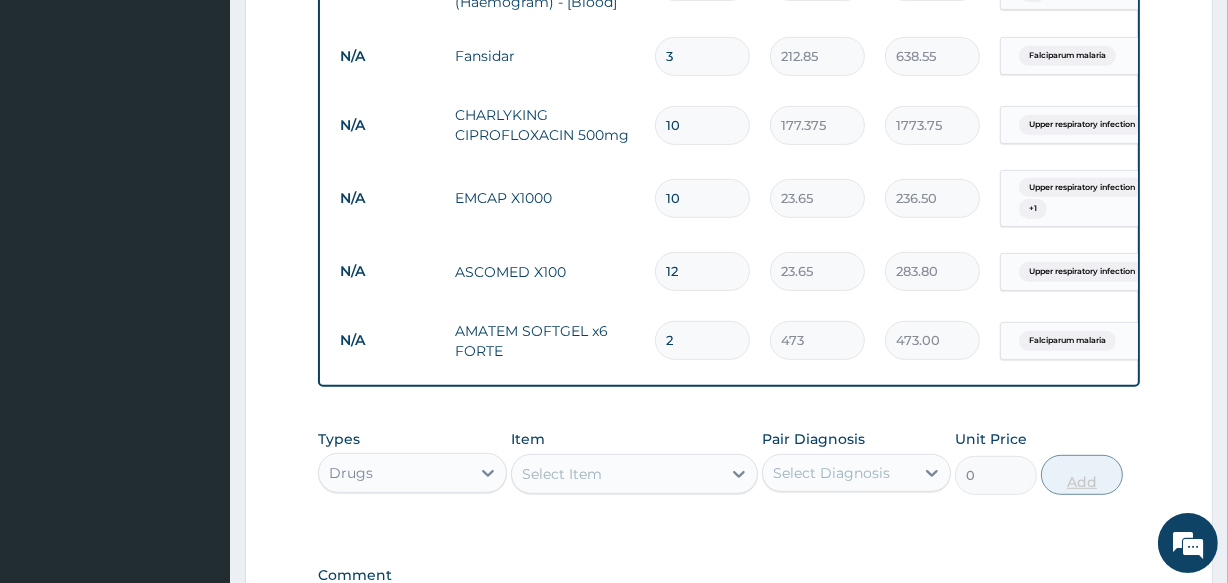 type on "946.00" 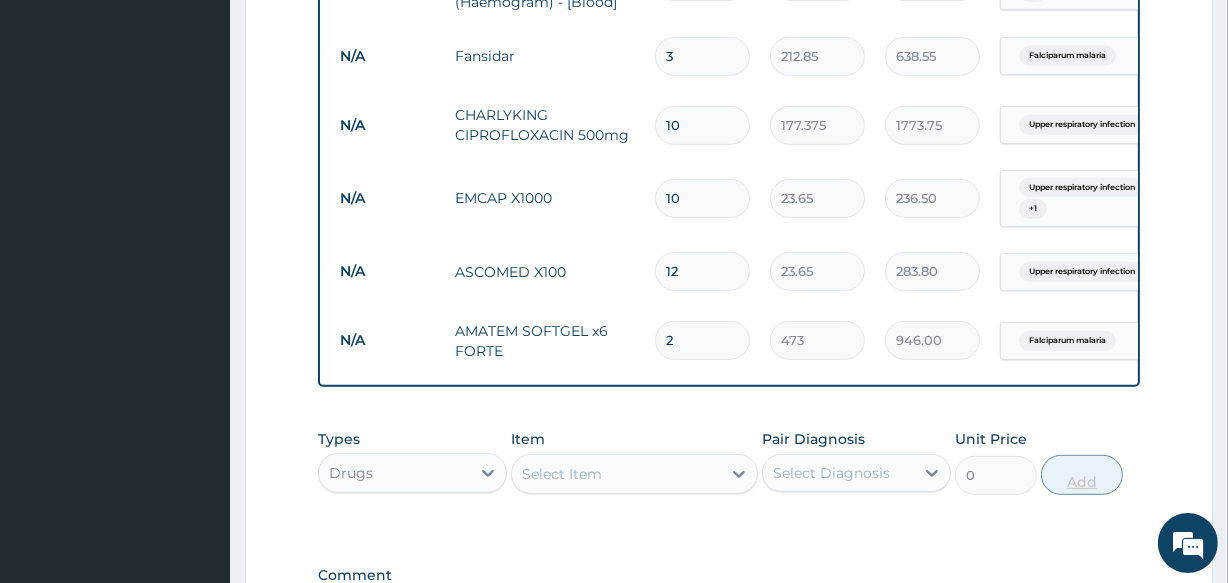 type on "3" 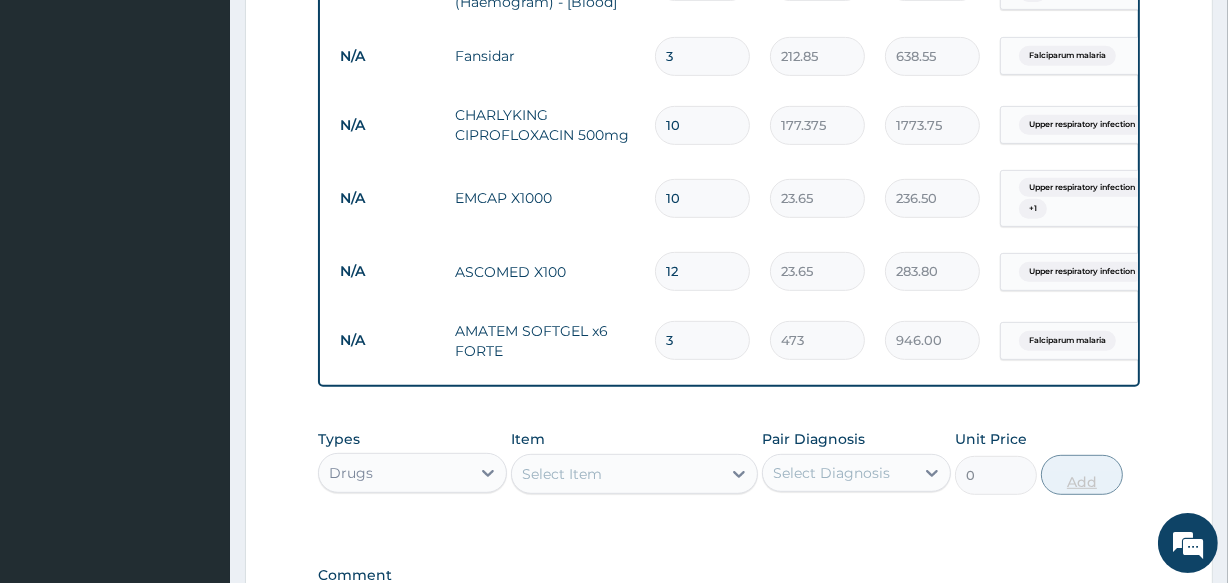 type on "1419.00" 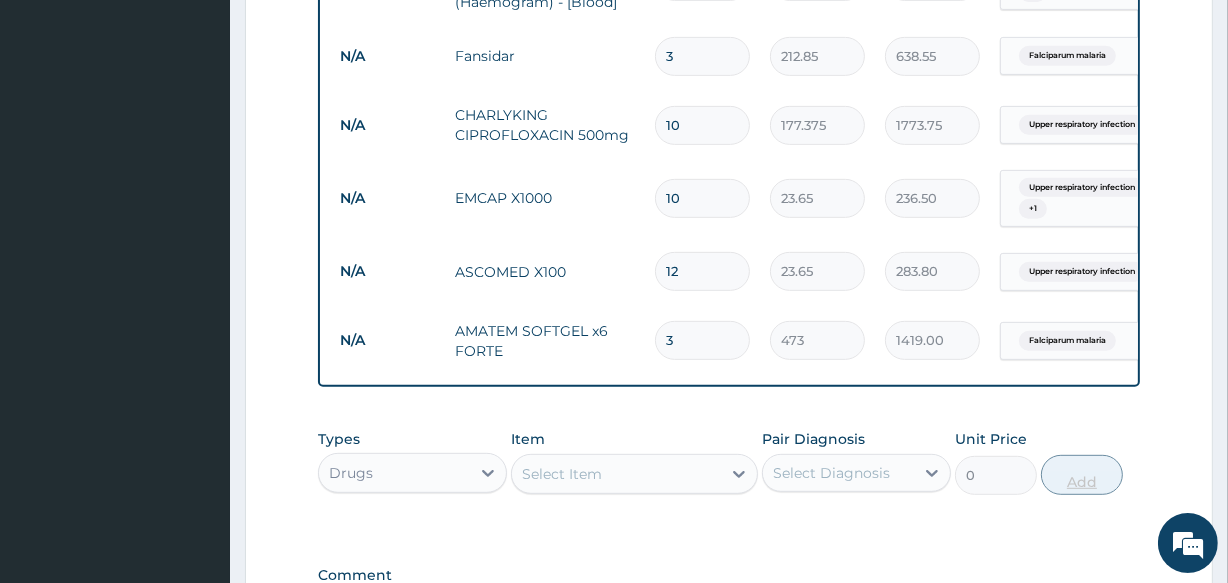type on "4" 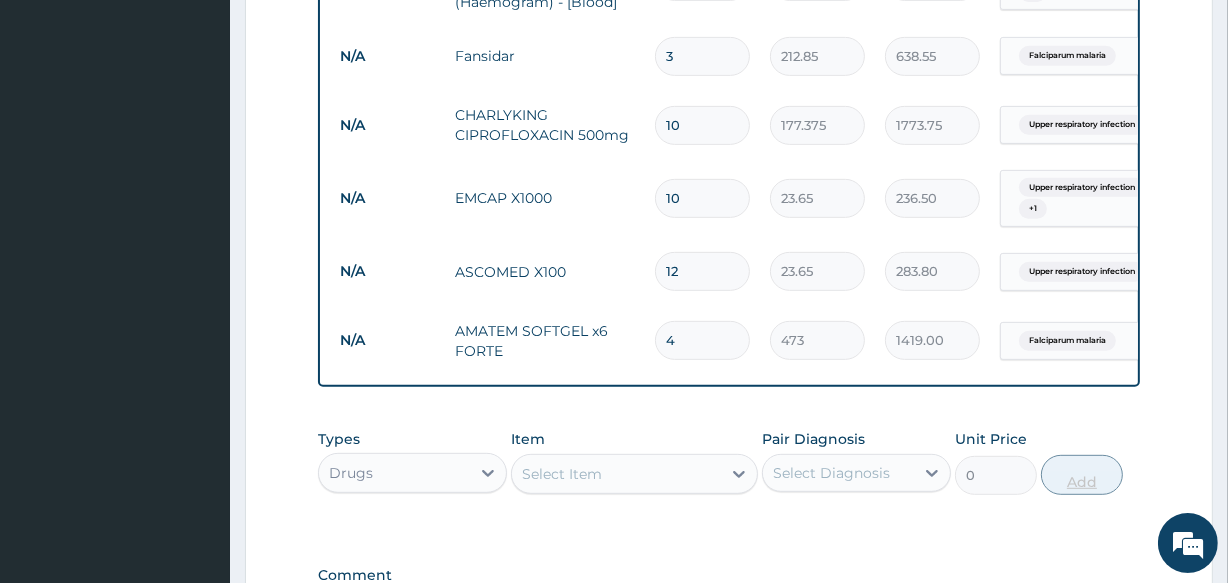 type on "1892.00" 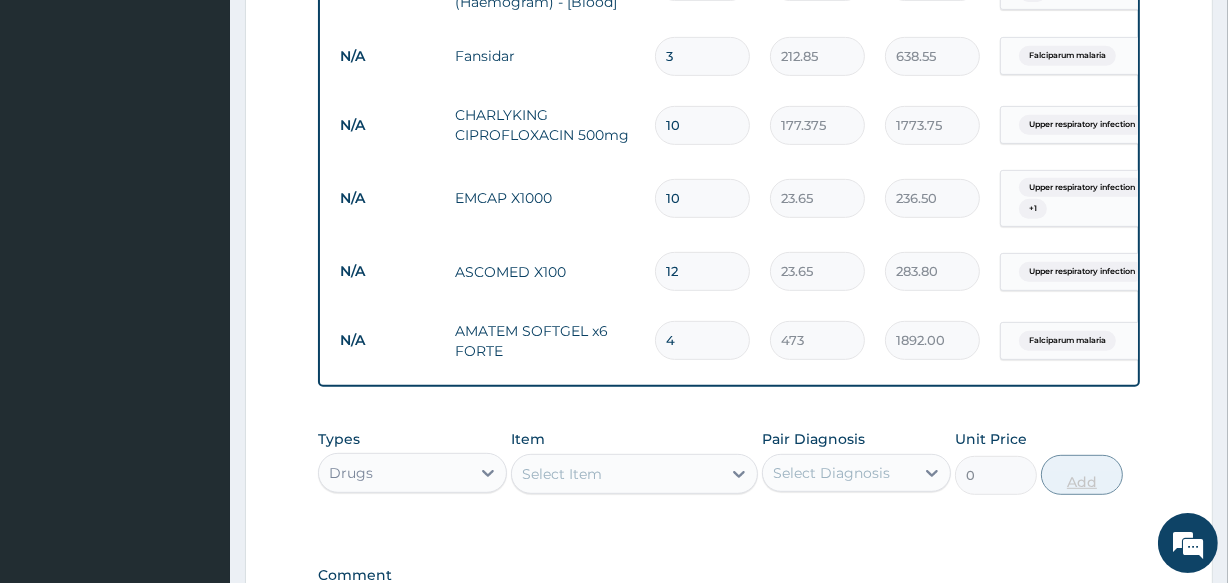 type on "5" 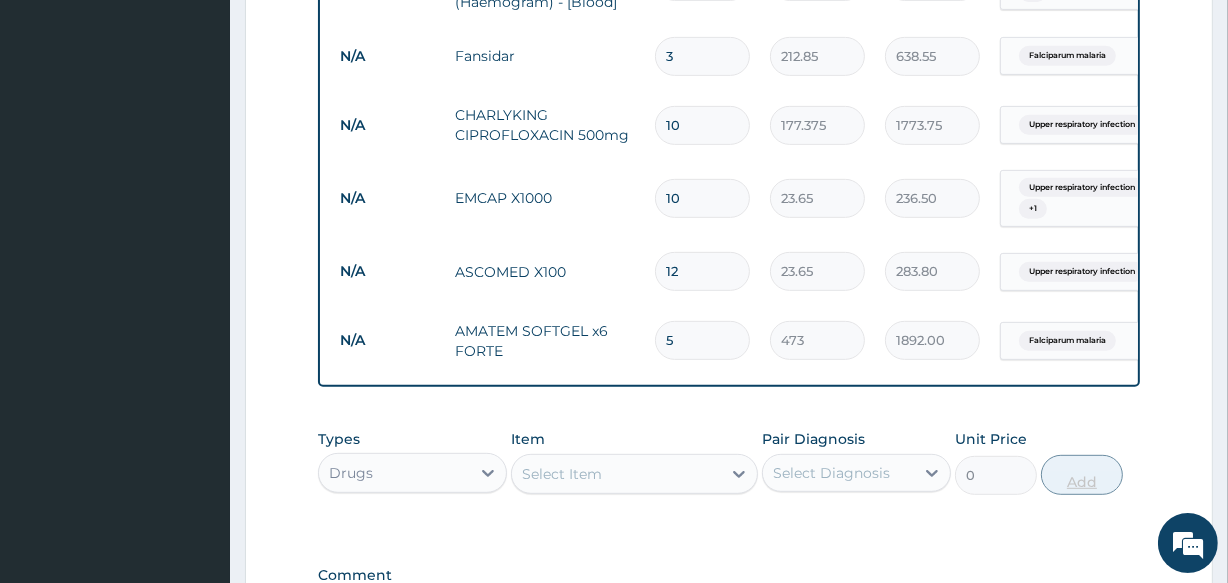 type on "2365.00" 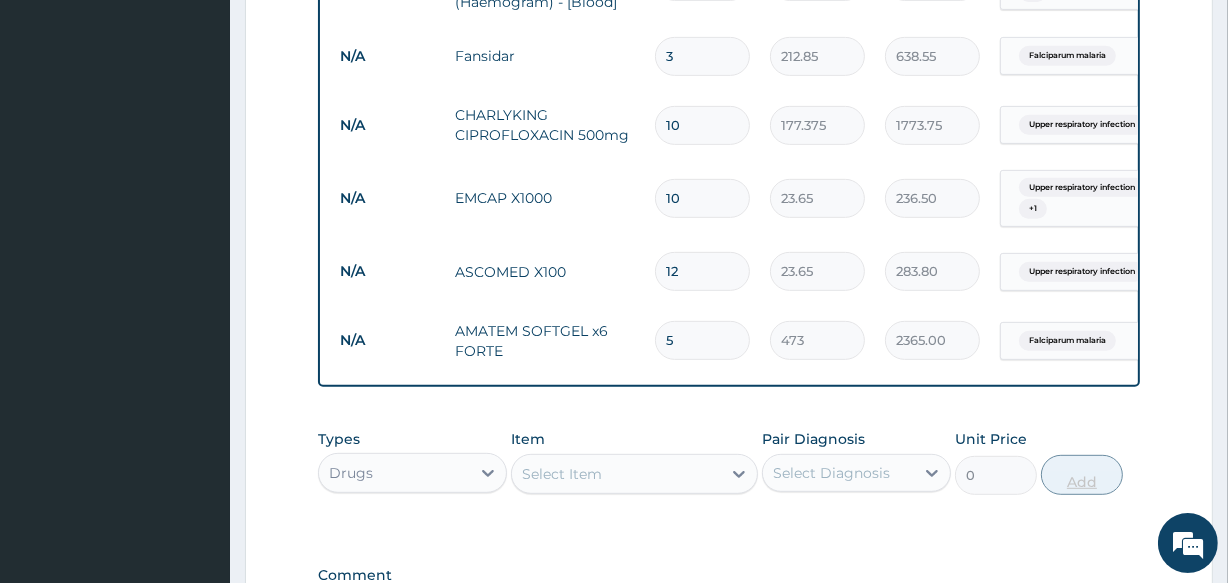 type on "6" 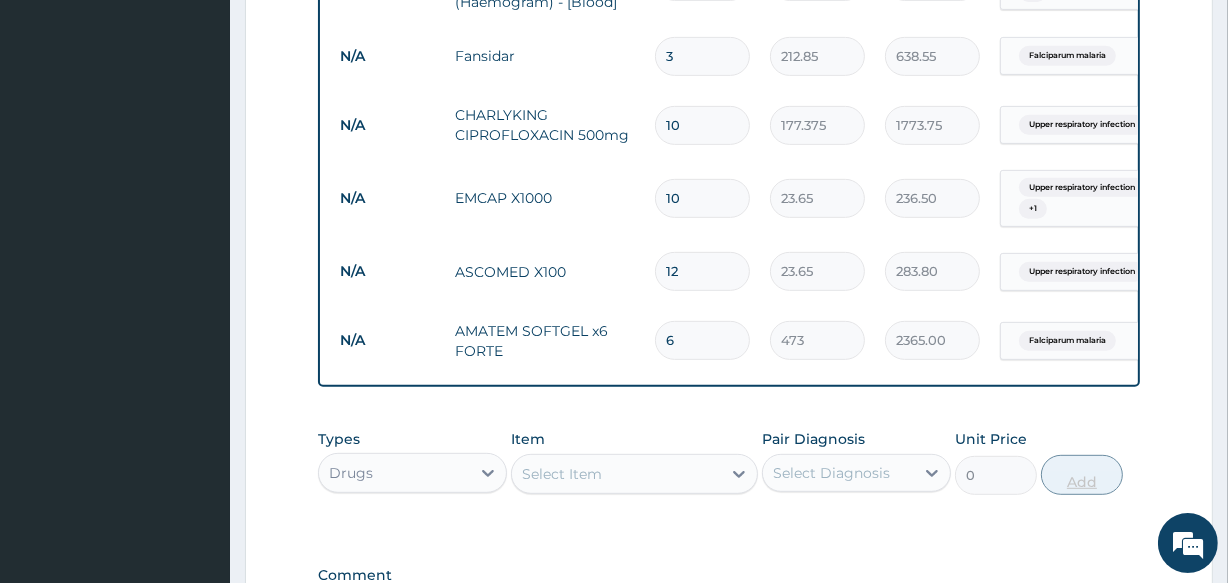 type on "2838.00" 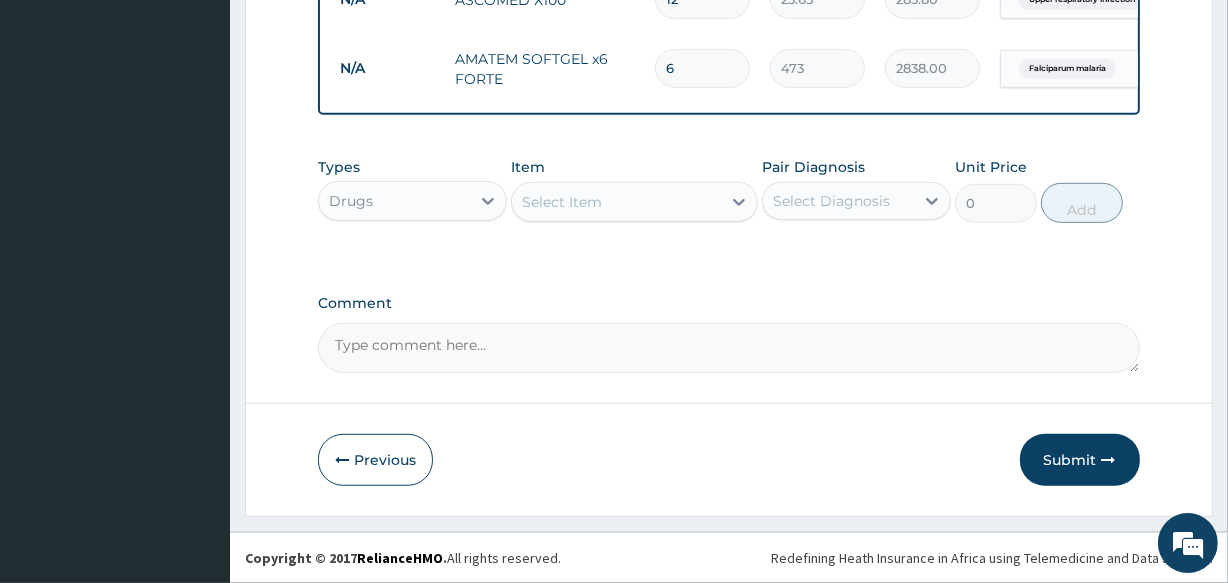 scroll, scrollTop: 1086, scrollLeft: 0, axis: vertical 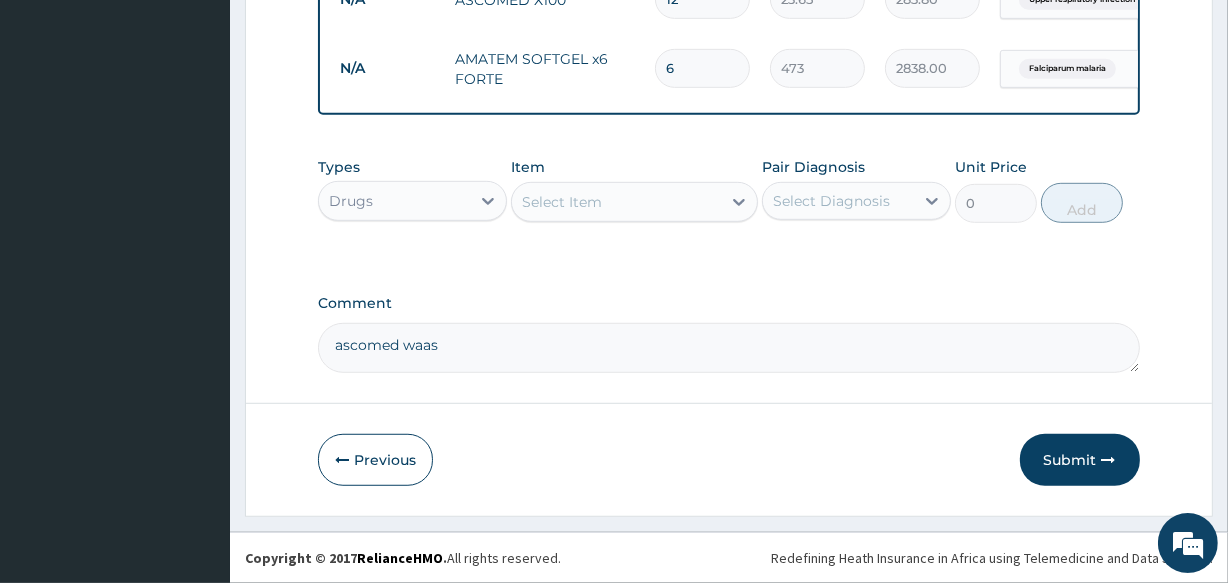click on "ascomed waas" at bounding box center (728, 348) 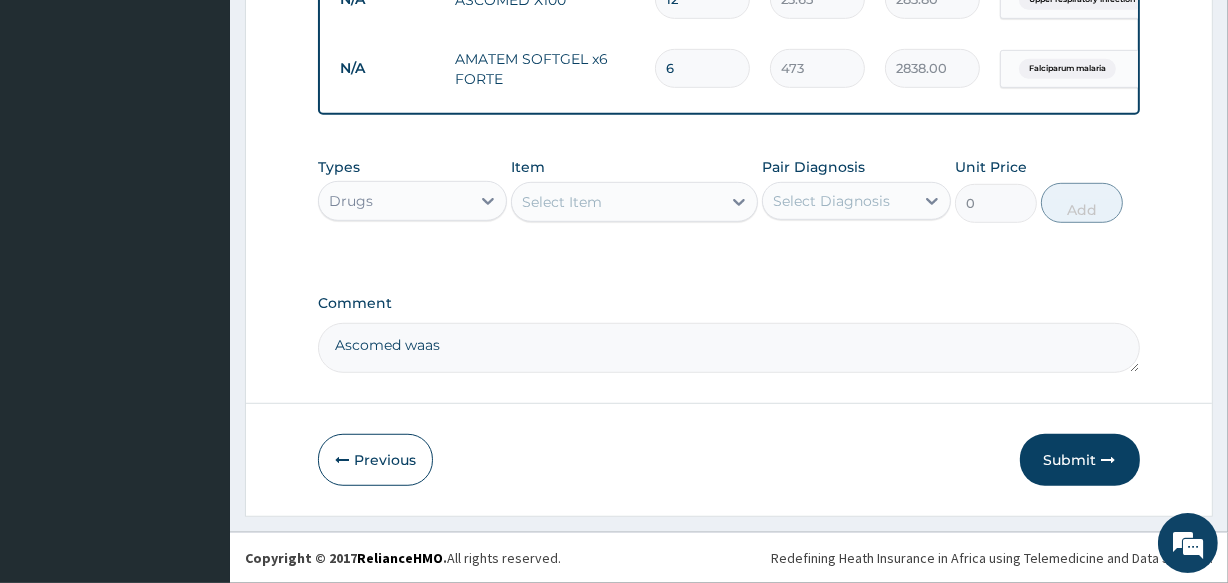click on "Ascomed waas" at bounding box center [728, 348] 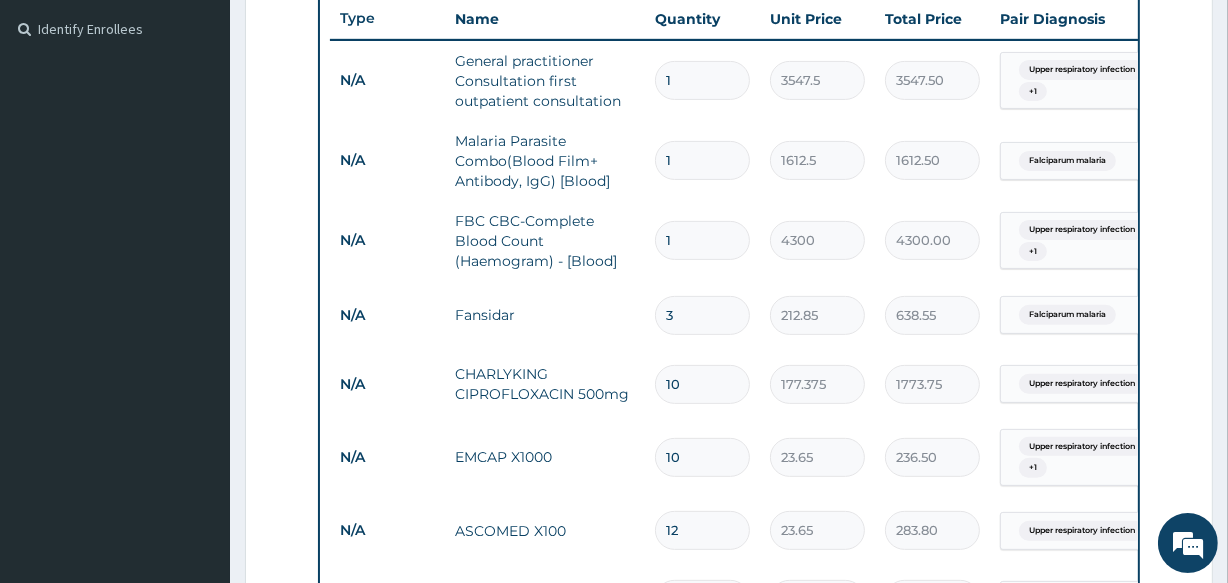 scroll, scrollTop: 529, scrollLeft: 0, axis: vertical 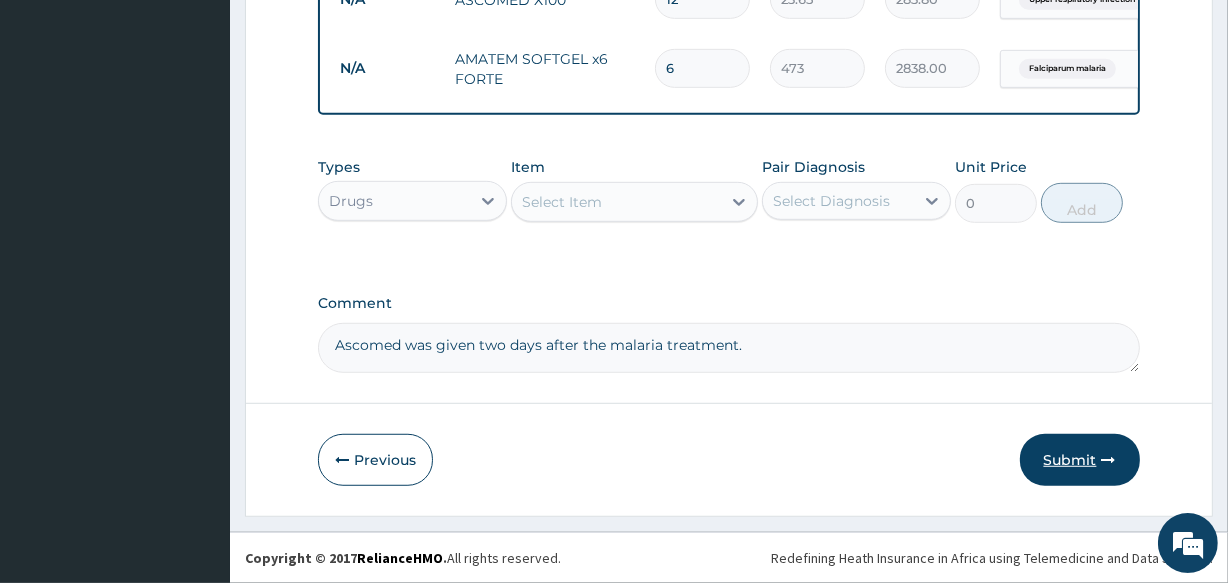 type on "Ascomed was given two days after the malaria treatment." 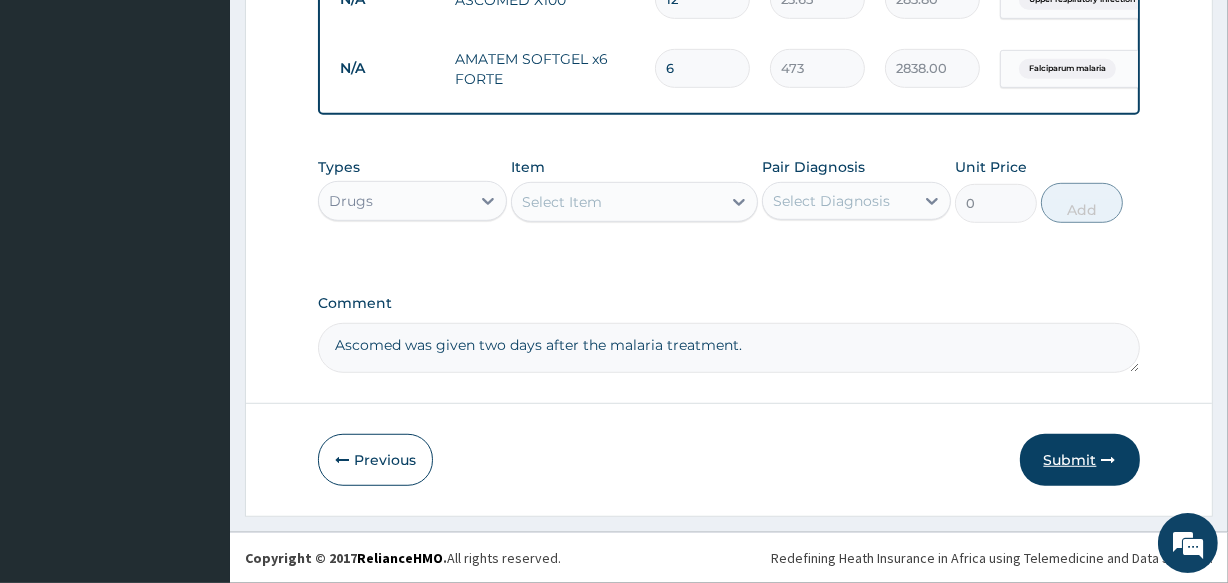 click on "Submit" at bounding box center [1080, 460] 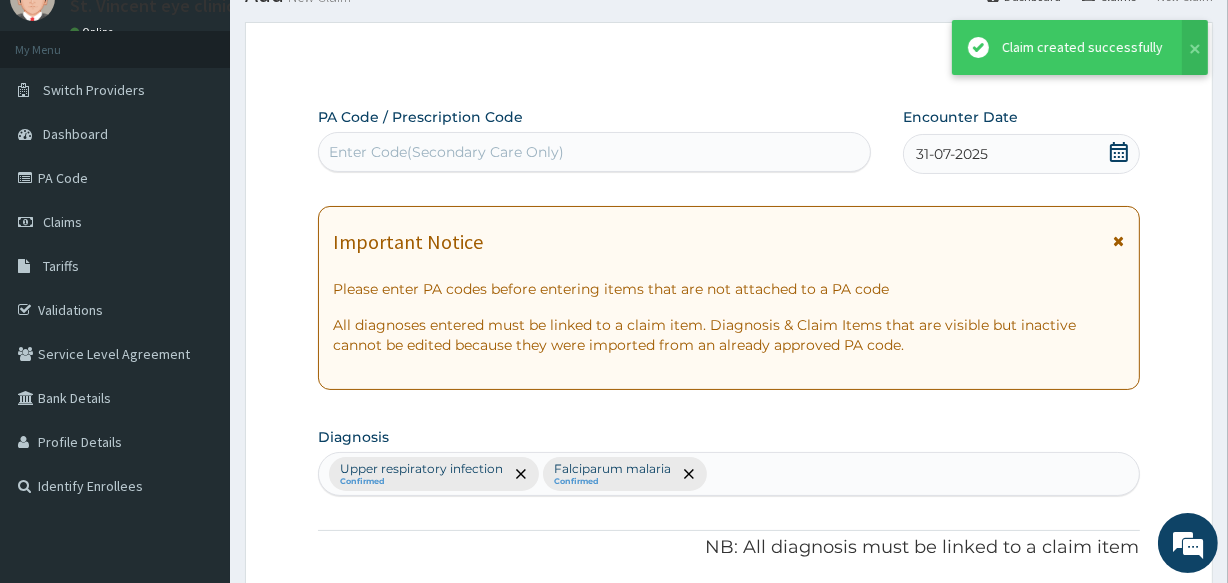 scroll, scrollTop: 1086, scrollLeft: 0, axis: vertical 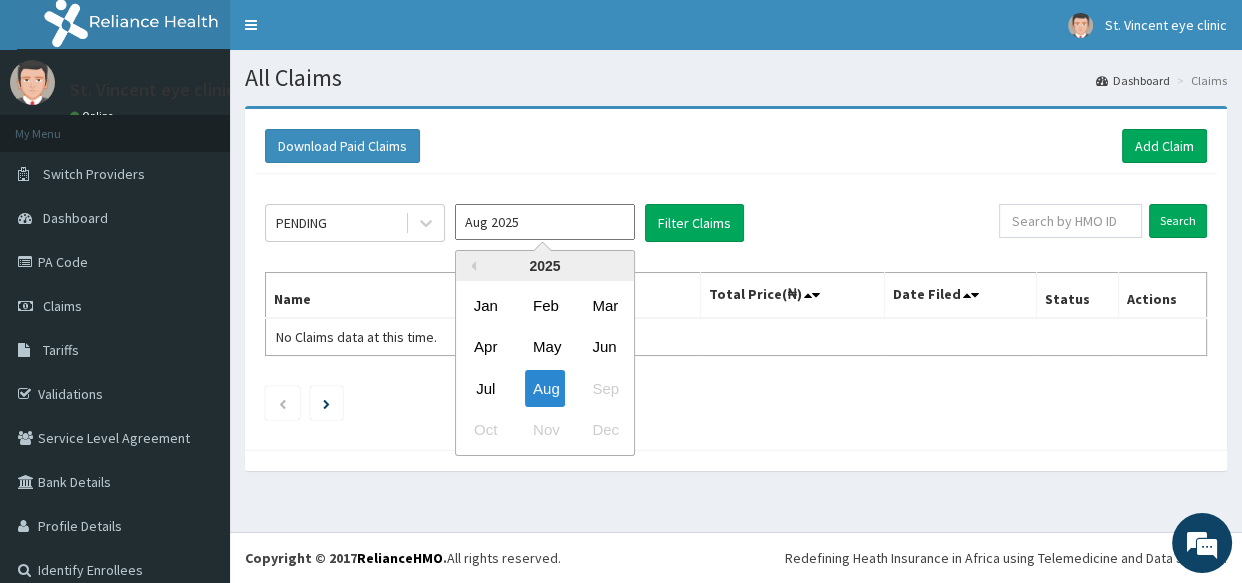 click on "Aug 2025" at bounding box center (545, 222) 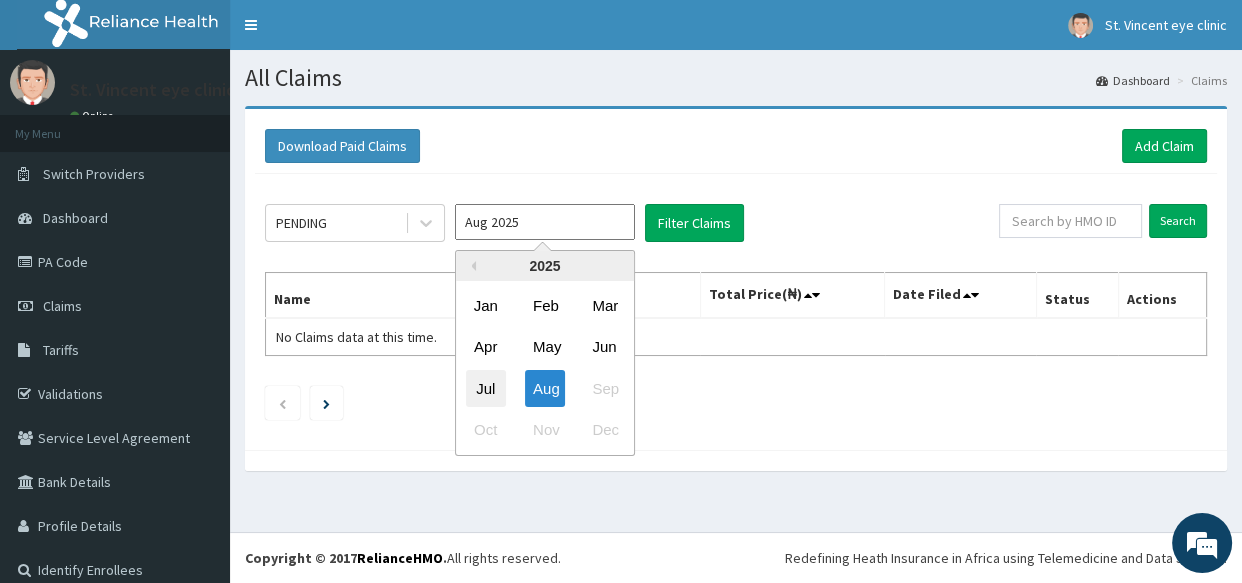 click on "Jul" at bounding box center (486, 388) 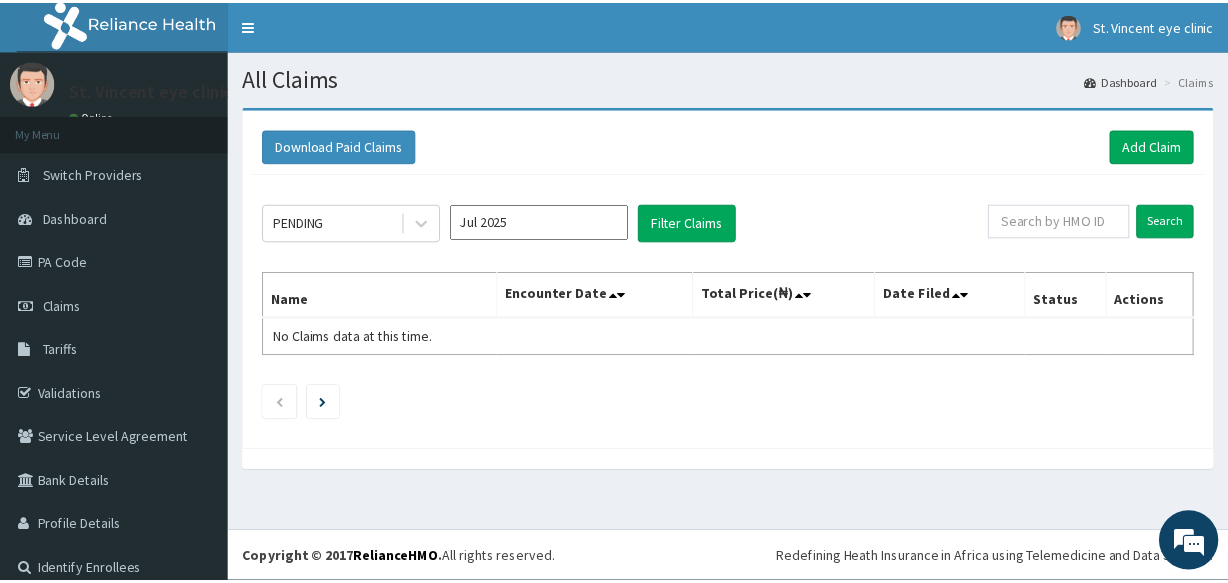 scroll, scrollTop: 0, scrollLeft: 0, axis: both 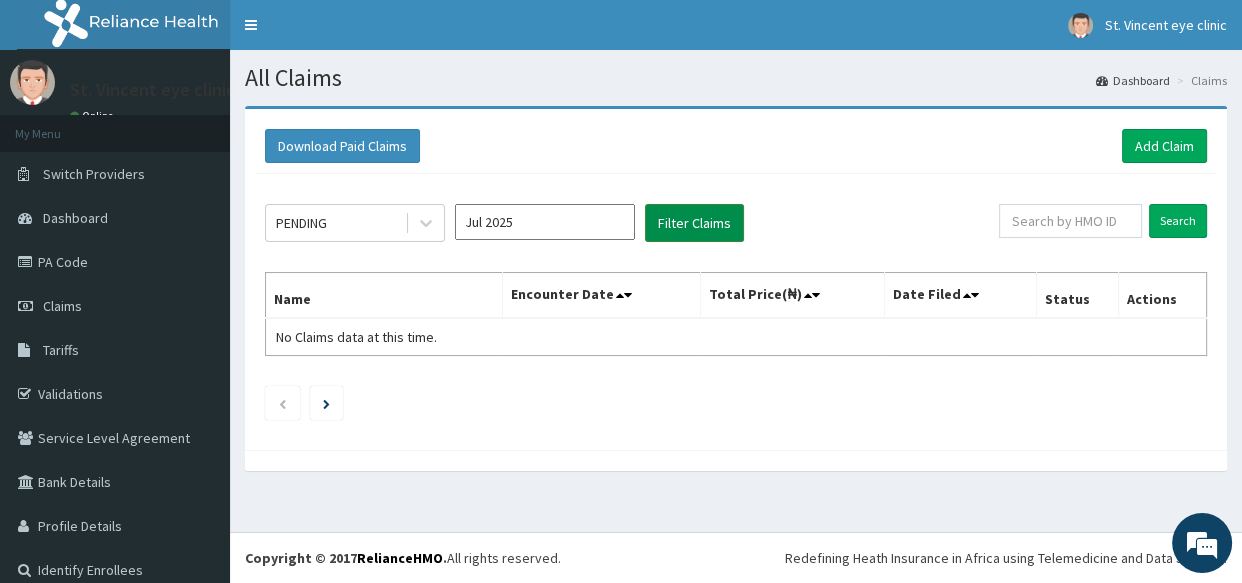 click on "Filter Claims" at bounding box center (694, 223) 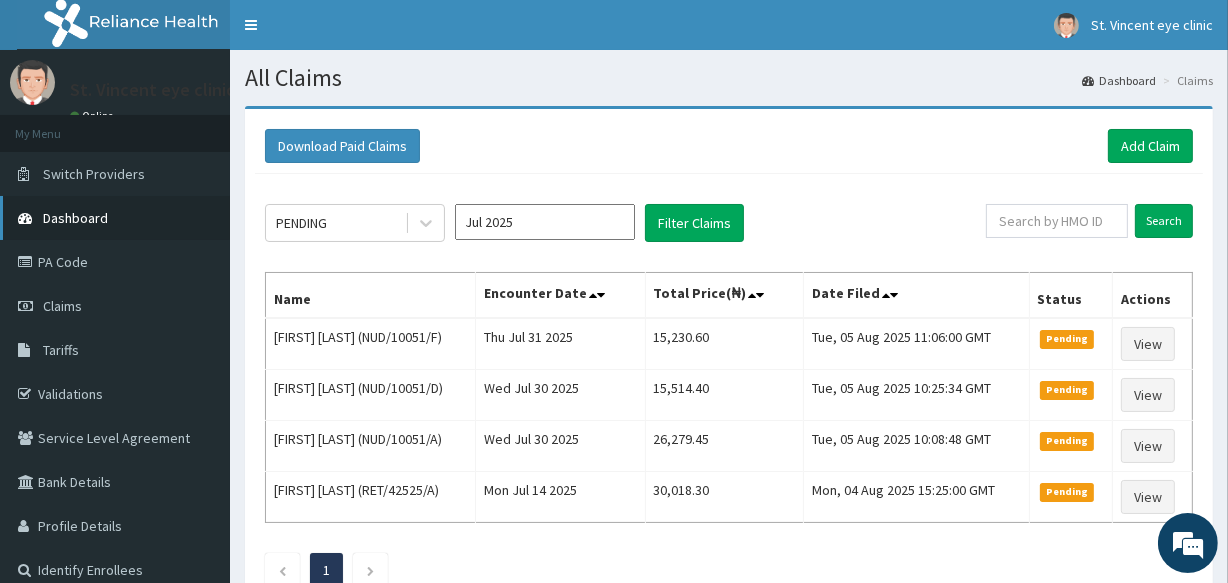 click on "Dashboard" at bounding box center [75, 218] 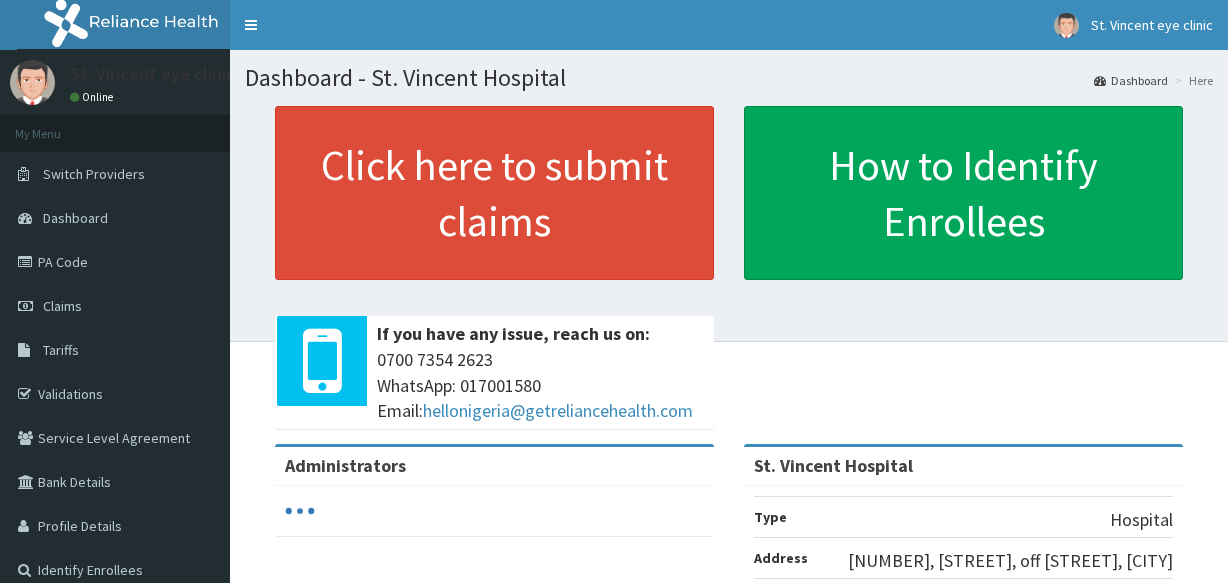 scroll, scrollTop: 0, scrollLeft: 0, axis: both 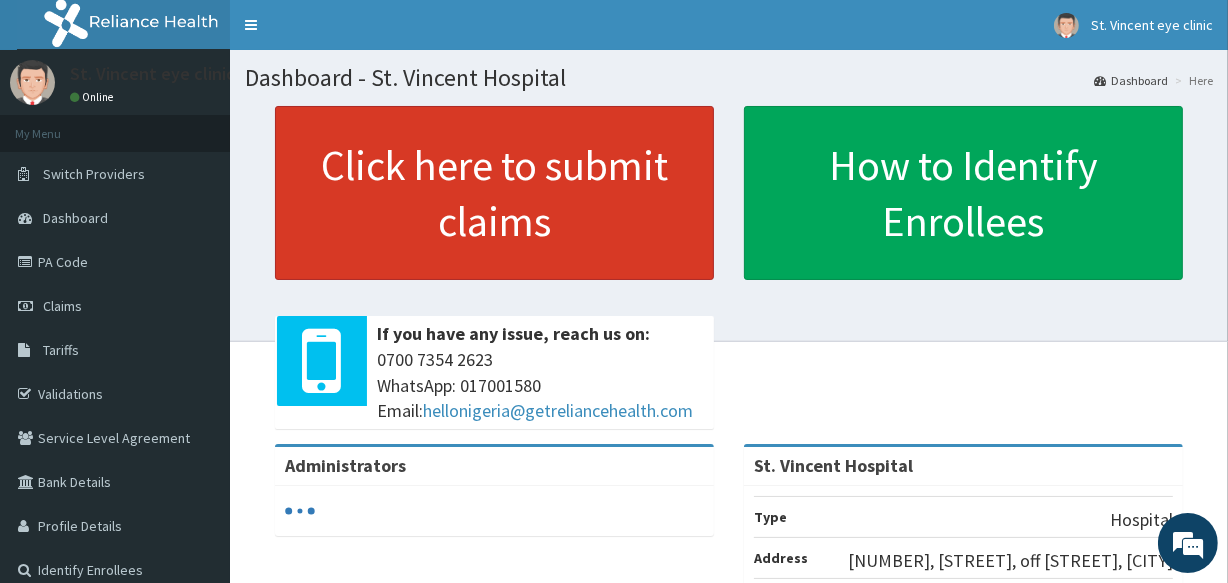click on "Click here to submit claims" at bounding box center [494, 193] 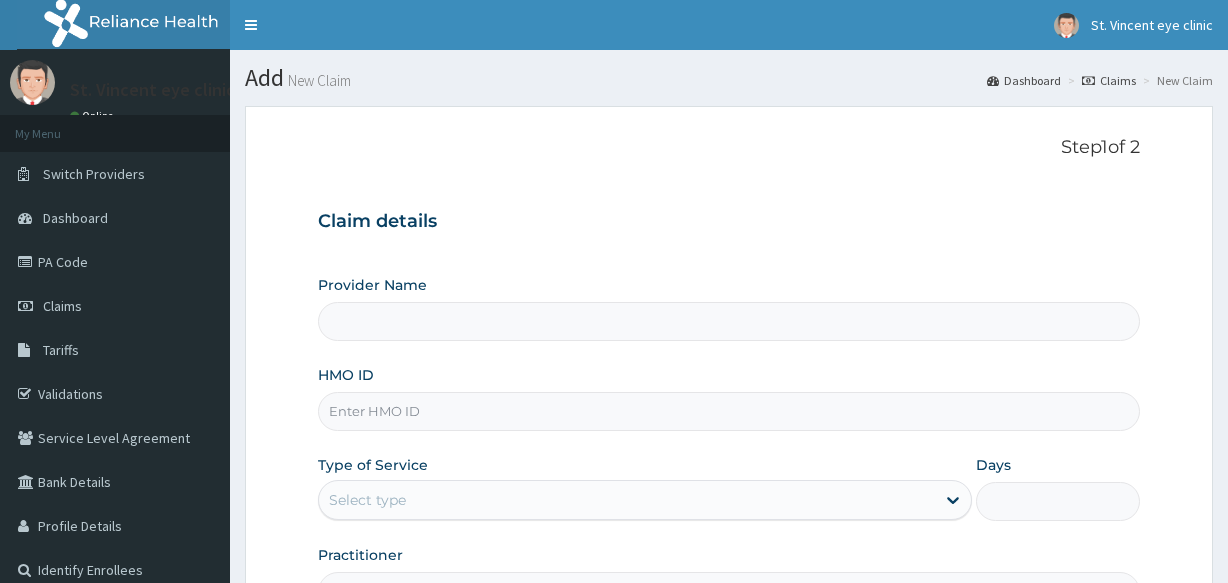 scroll, scrollTop: 0, scrollLeft: 0, axis: both 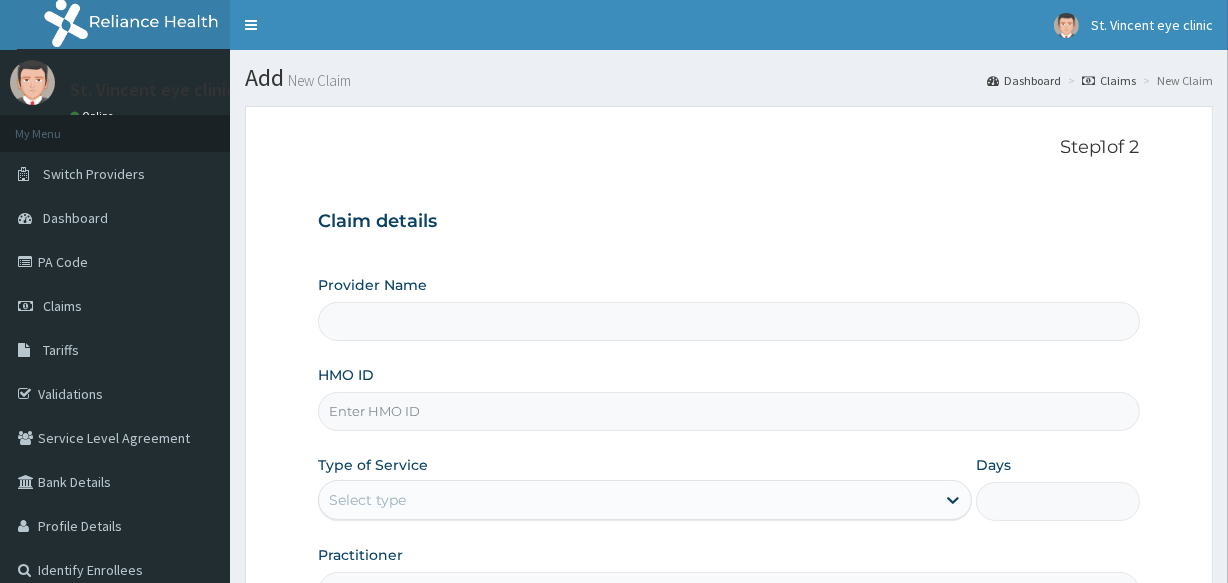 type on "St. Vincent Hospital" 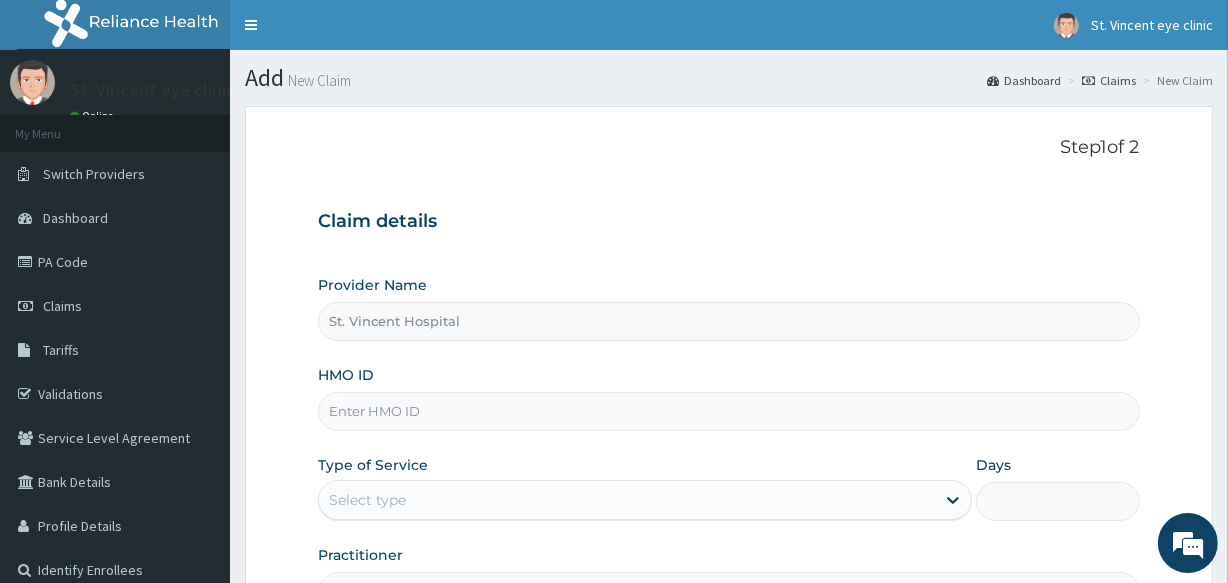 click on "HMO ID" at bounding box center (728, 411) 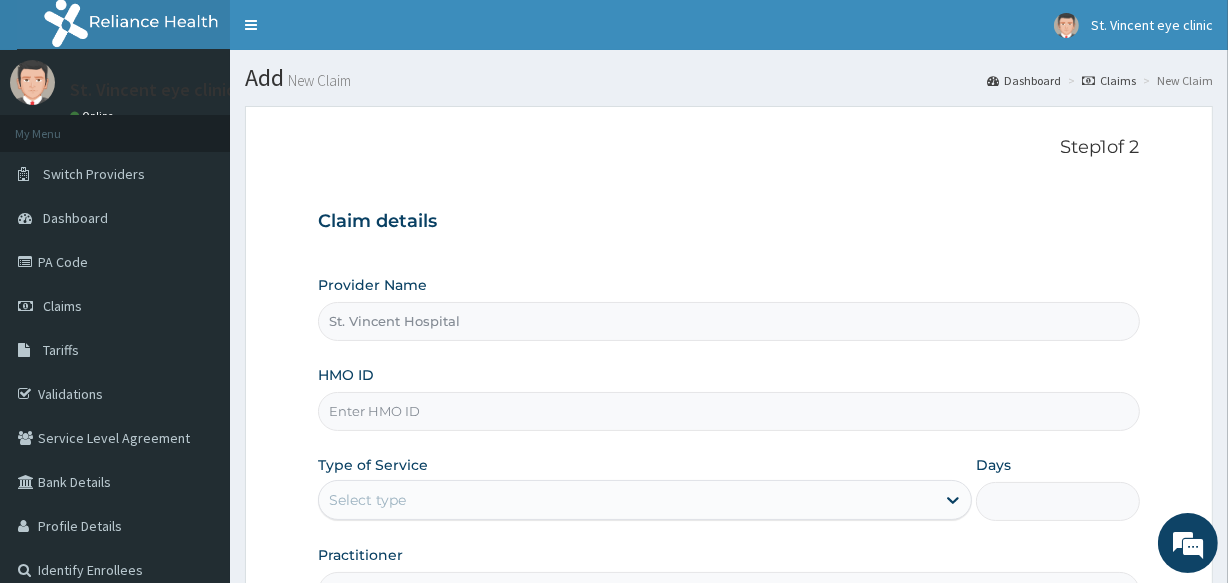 scroll, scrollTop: 0, scrollLeft: 0, axis: both 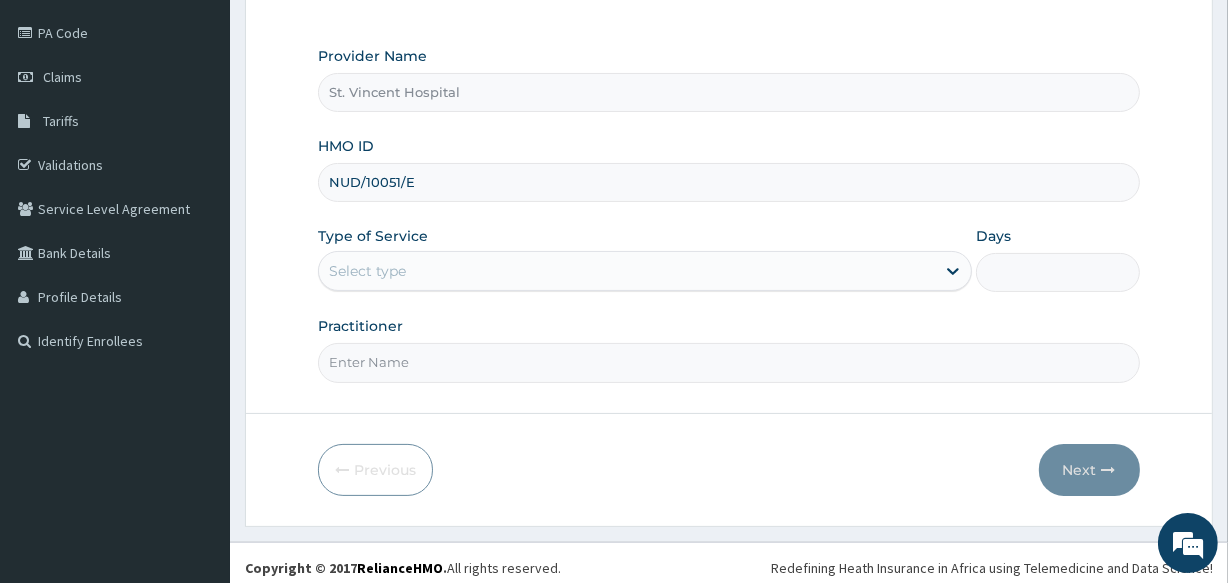 type on "NUD/10051/E" 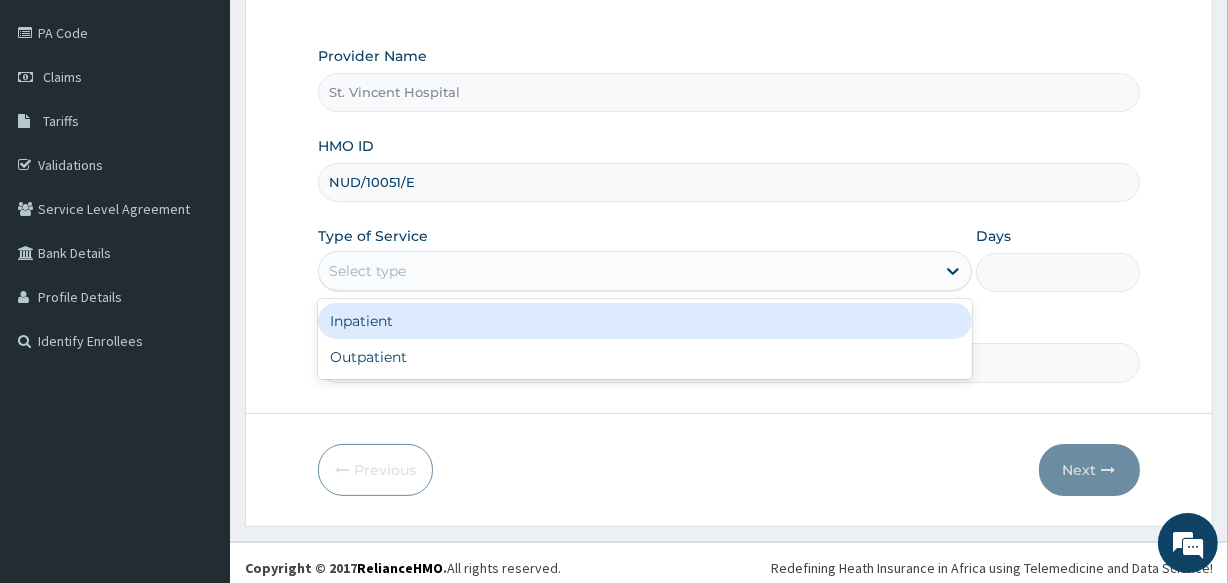 click on "Select type" at bounding box center (627, 271) 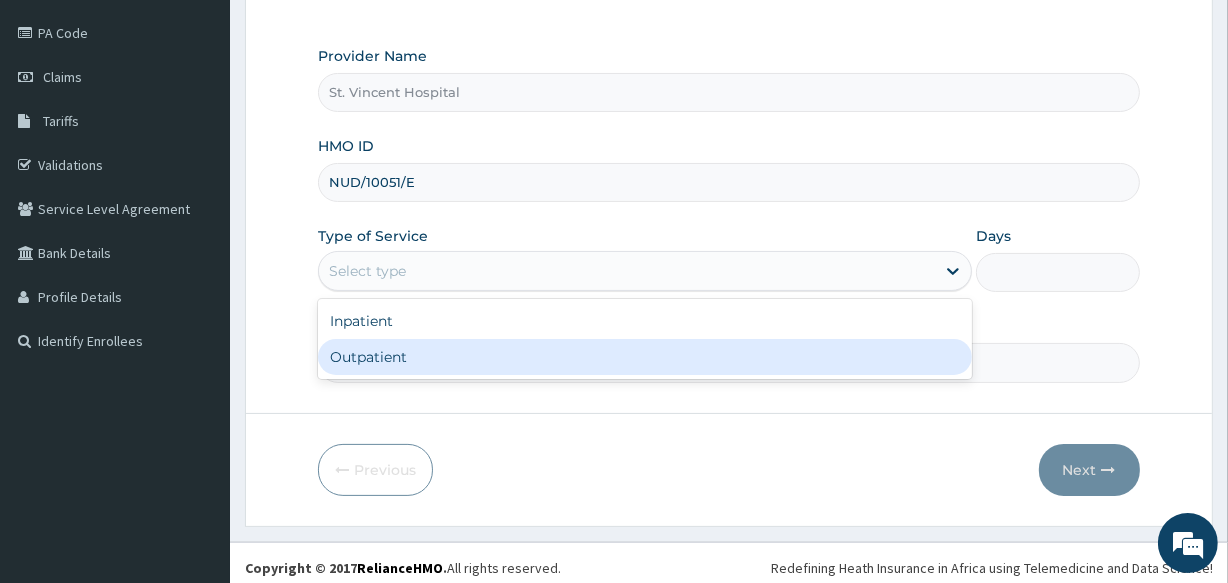 click on "Outpatient" at bounding box center [645, 357] 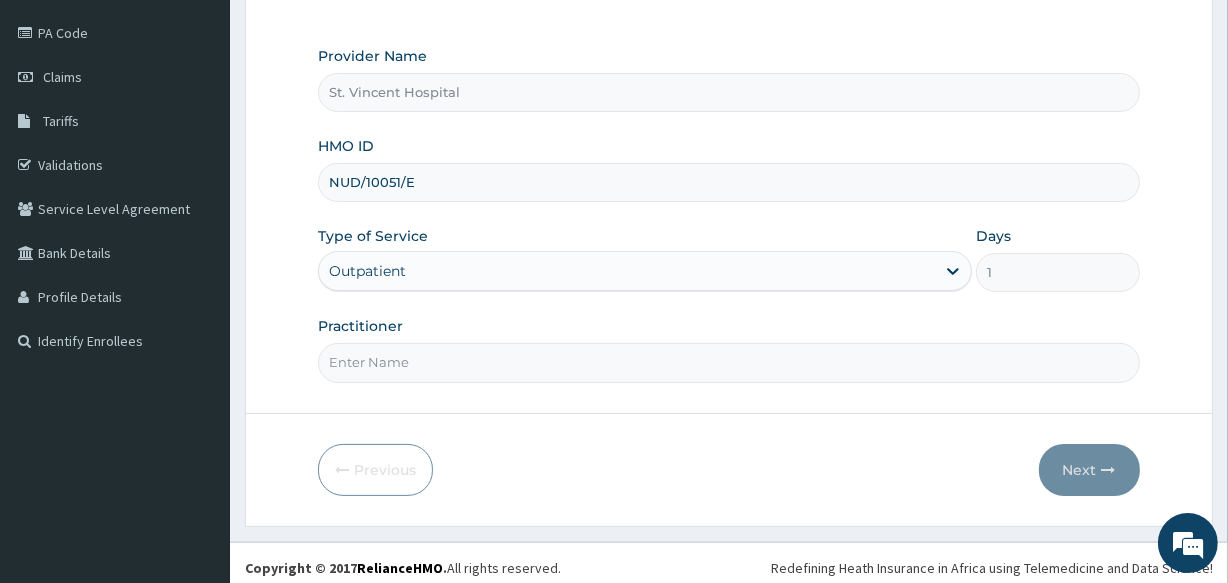 click on "Practitioner" at bounding box center [728, 362] 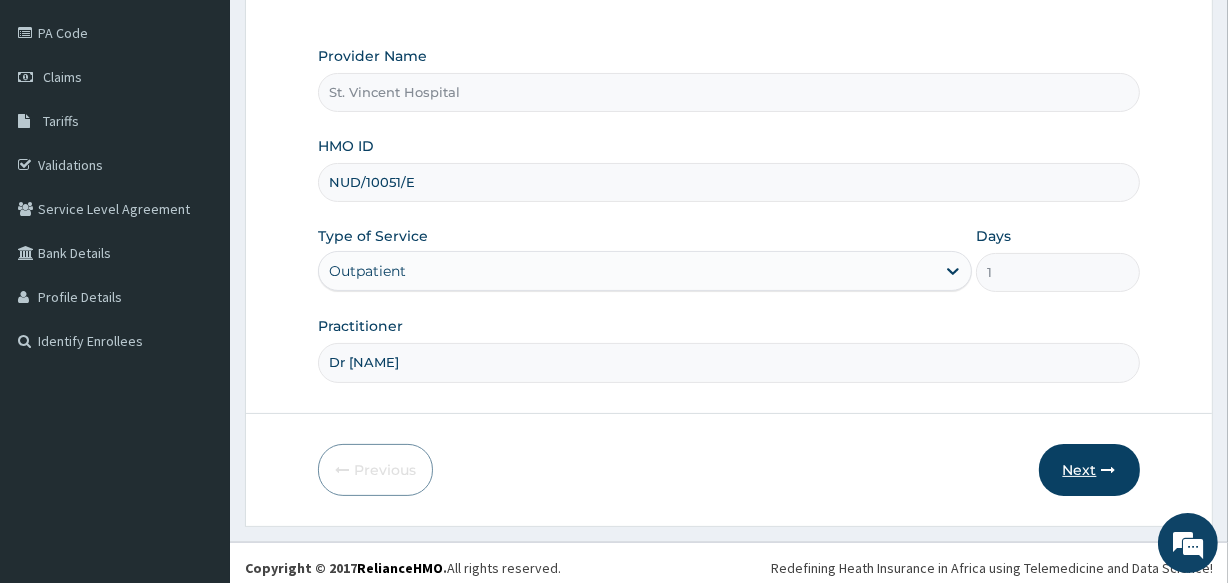 type on "Dr [NAME]" 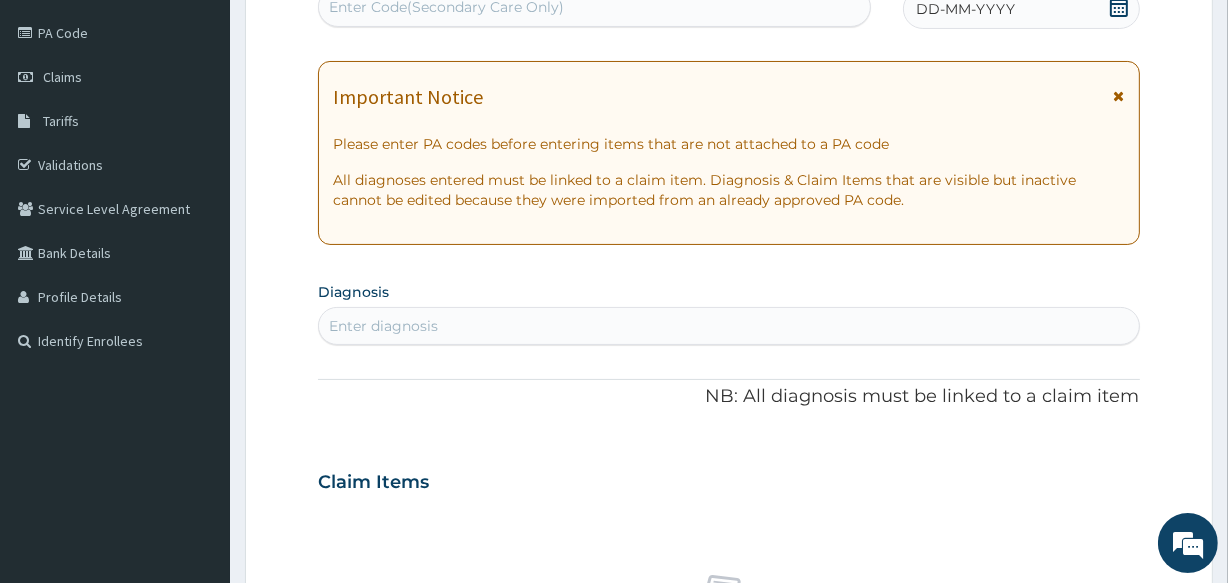 click at bounding box center (1119, 96) 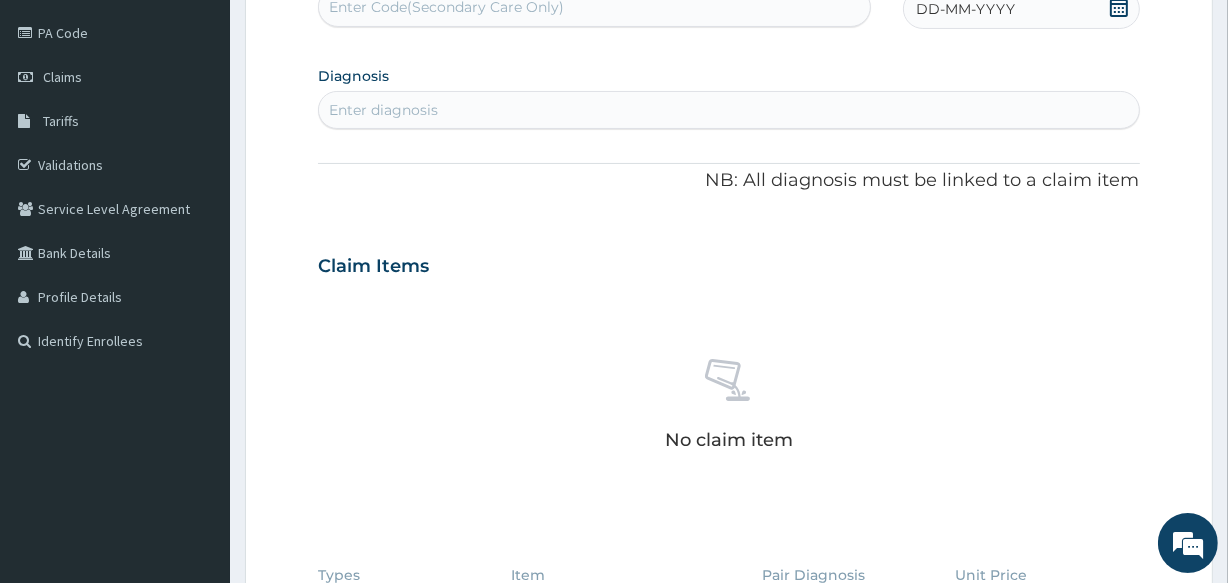 click on "DD-MM-YYYY" at bounding box center (1021, 9) 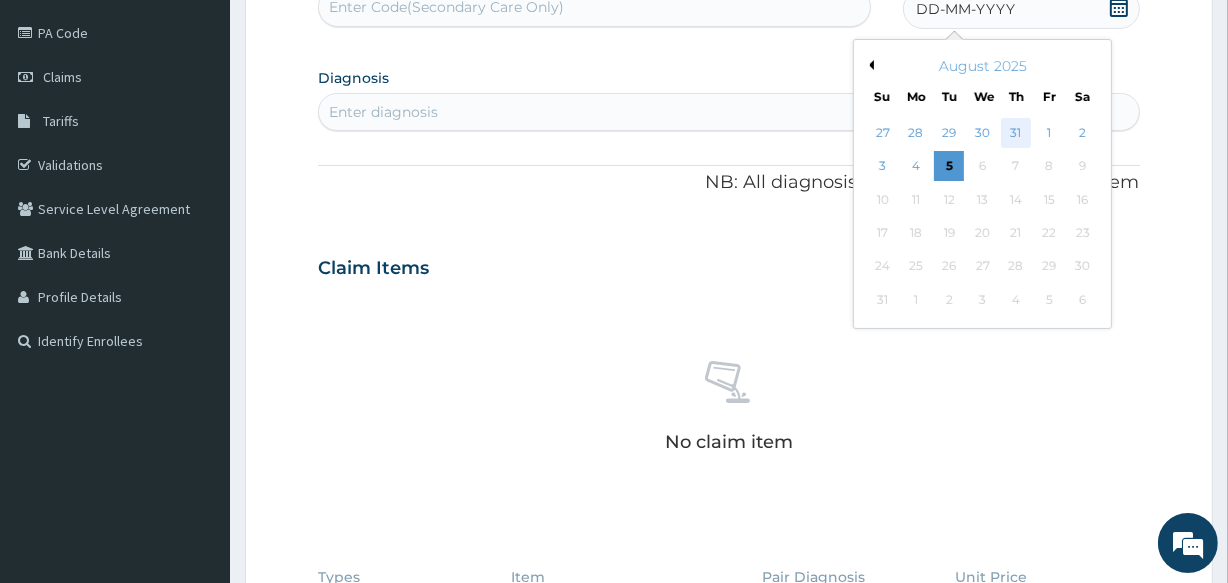 click on "31" at bounding box center [1016, 133] 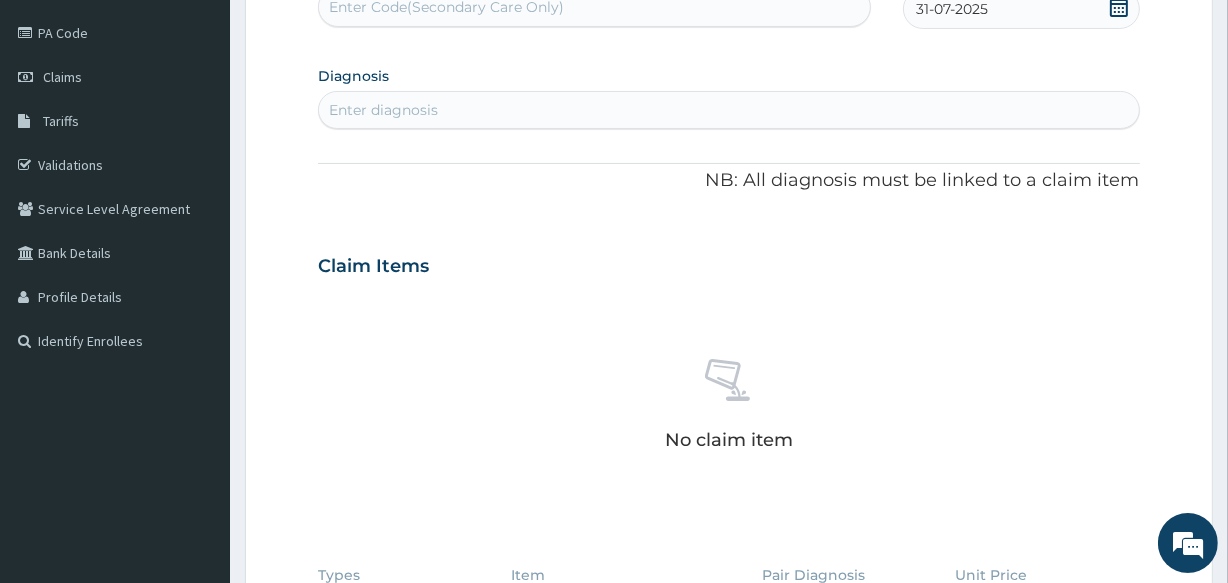 click on "Enter diagnosis" at bounding box center (728, 110) 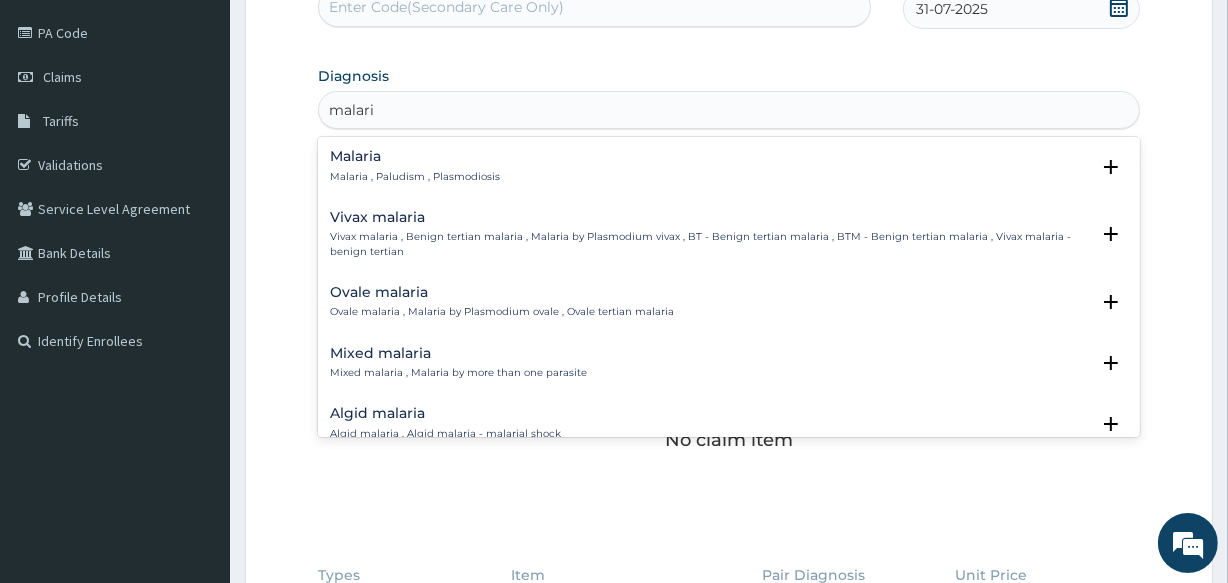 type on "malaria" 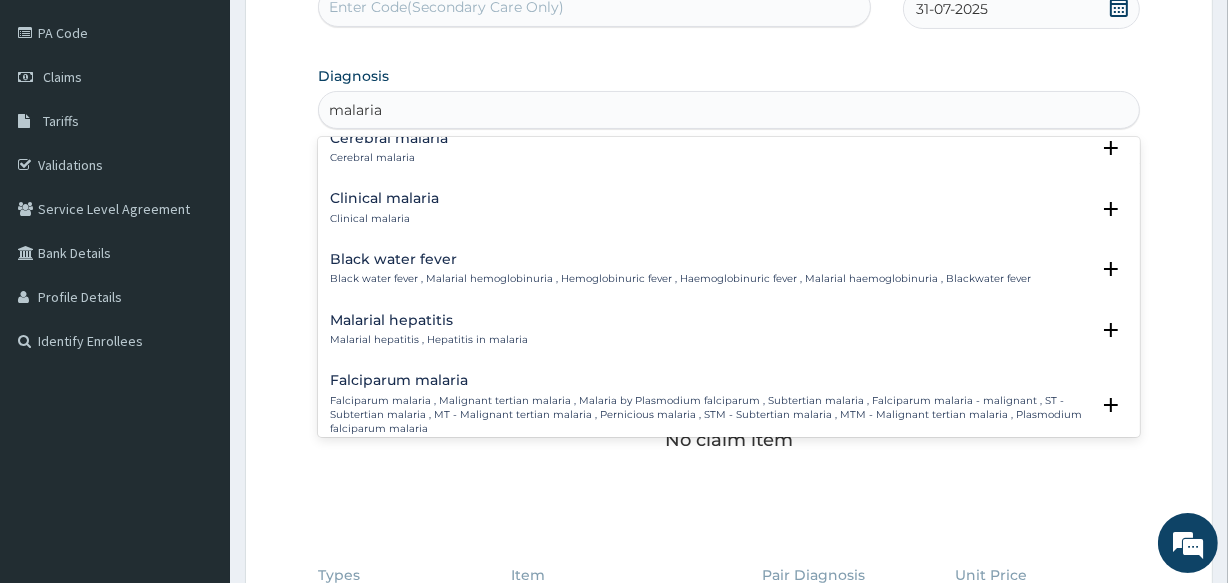 scroll, scrollTop: 663, scrollLeft: 0, axis: vertical 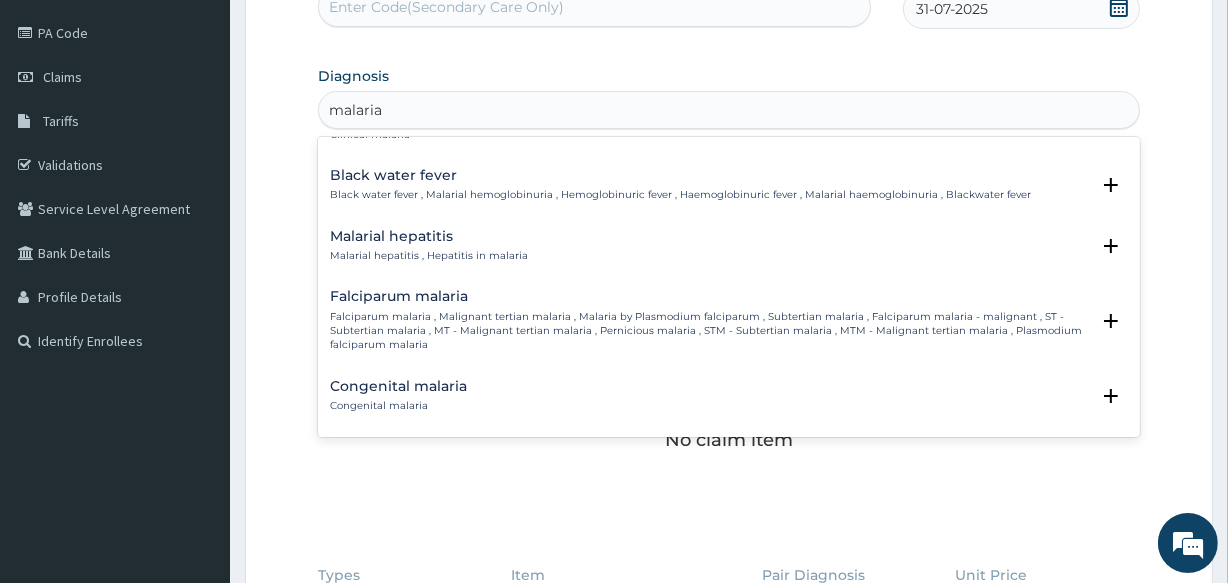 click on "Falciparum malaria , Malignant tertian malaria , Malaria by Plasmodium falciparum , Subtertian malaria , Falciparum malaria - malignant , ST - Subtertian malaria , MT - Malignant tertian malaria , Pernicious malaria , STM - Subtertian malaria , MTM - Malignant tertian malaria , Plasmodium falciparum malaria" at bounding box center [709, 331] 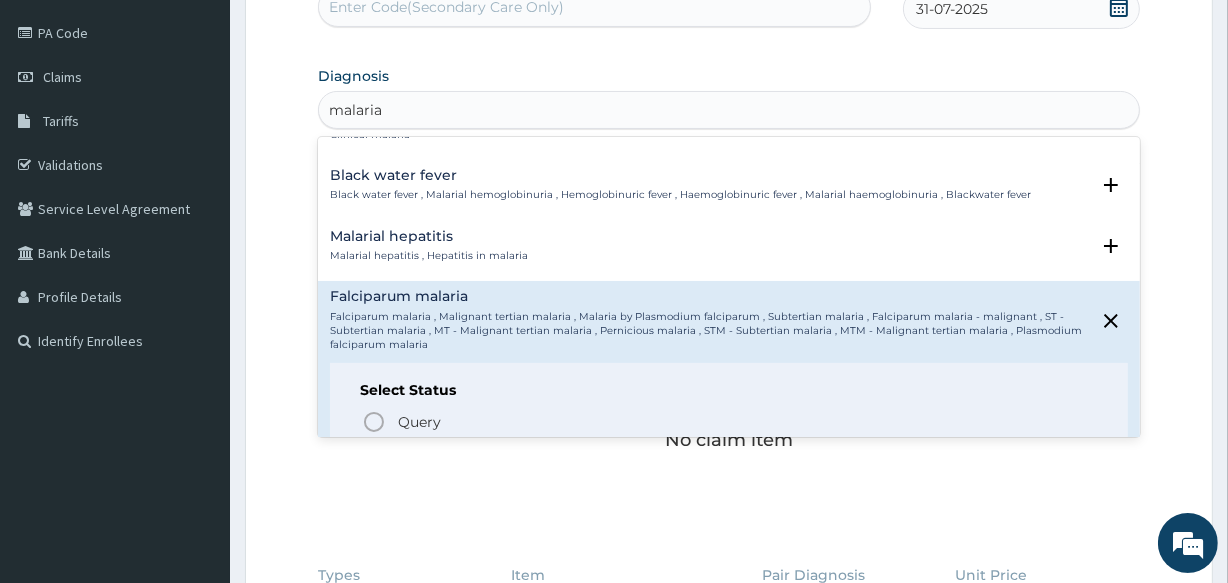 click on "Falciparum malaria , Malignant tertian malaria , Malaria by Plasmodium falciparum , Subtertian malaria , Falciparum malaria - malignant , ST - Subtertian malaria , MT - Malignant tertian malaria , Pernicious malaria , STM - Subtertian malaria , MTM - Malignant tertian malaria , Plasmodium falciparum malaria" at bounding box center [709, 331] 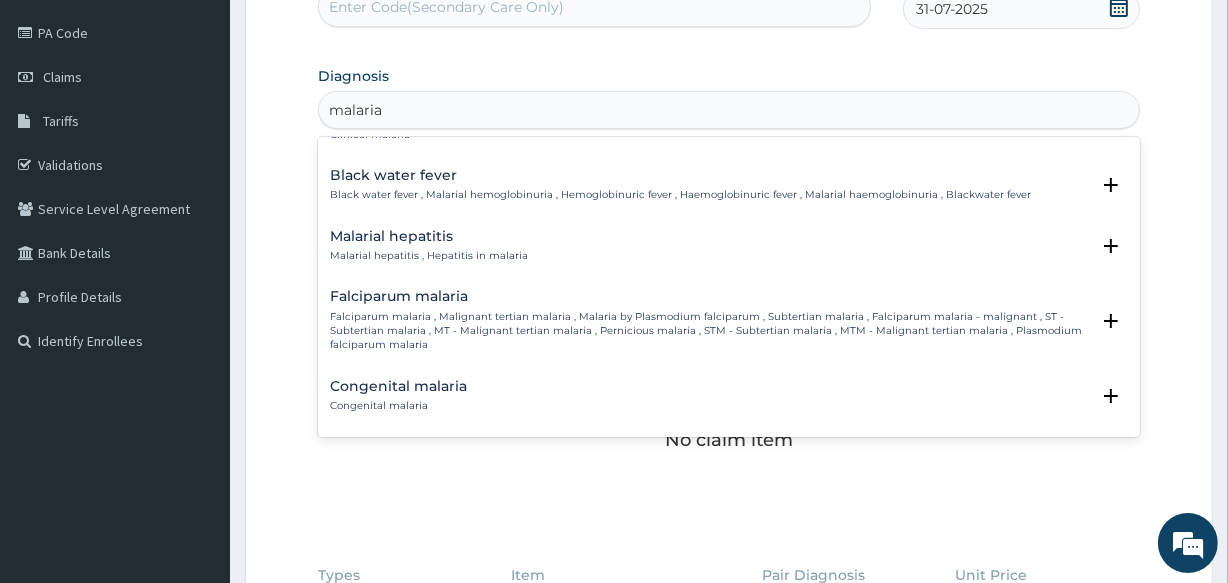 click on "Falciparum malaria , Malignant tertian malaria , Malaria by Plasmodium falciparum , Subtertian malaria , Falciparum malaria - malignant , ST - Subtertian malaria , MT - Malignant tertian malaria , Pernicious malaria , STM - Subtertian malaria , MTM - Malignant tertian malaria , Plasmodium falciparum malaria" at bounding box center (709, 331) 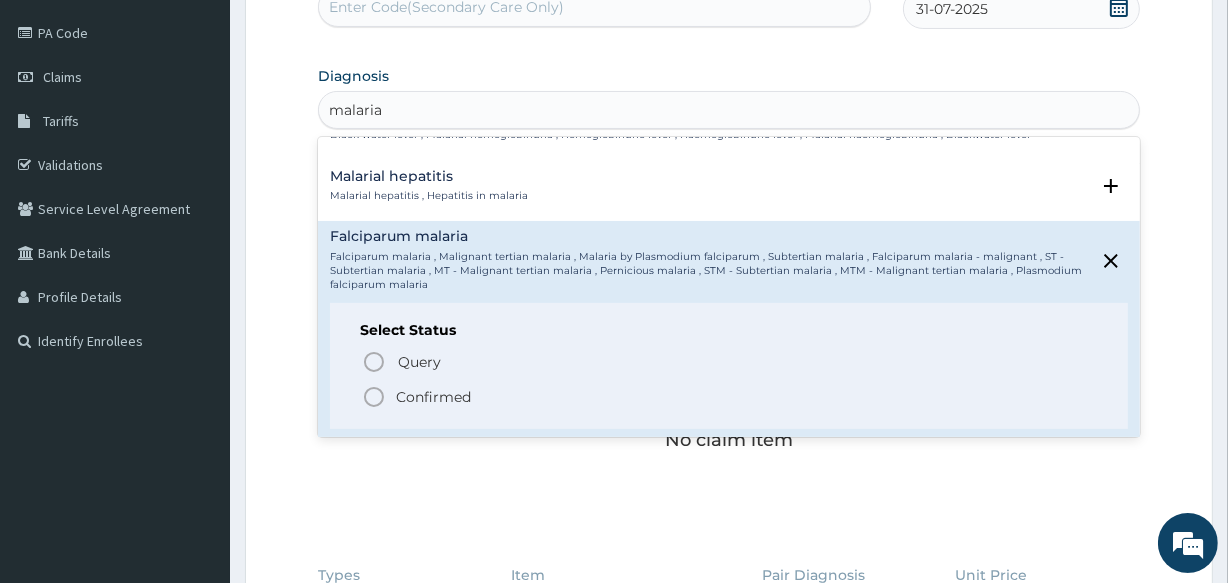 scroll, scrollTop: 808, scrollLeft: 0, axis: vertical 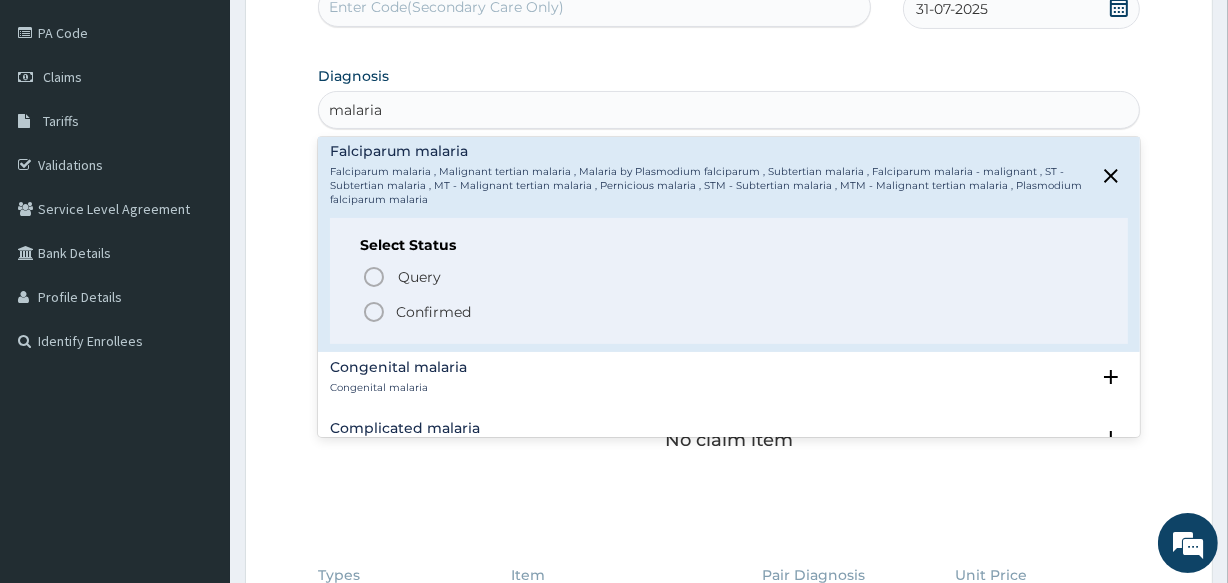 click on "Confirmed" at bounding box center (433, 312) 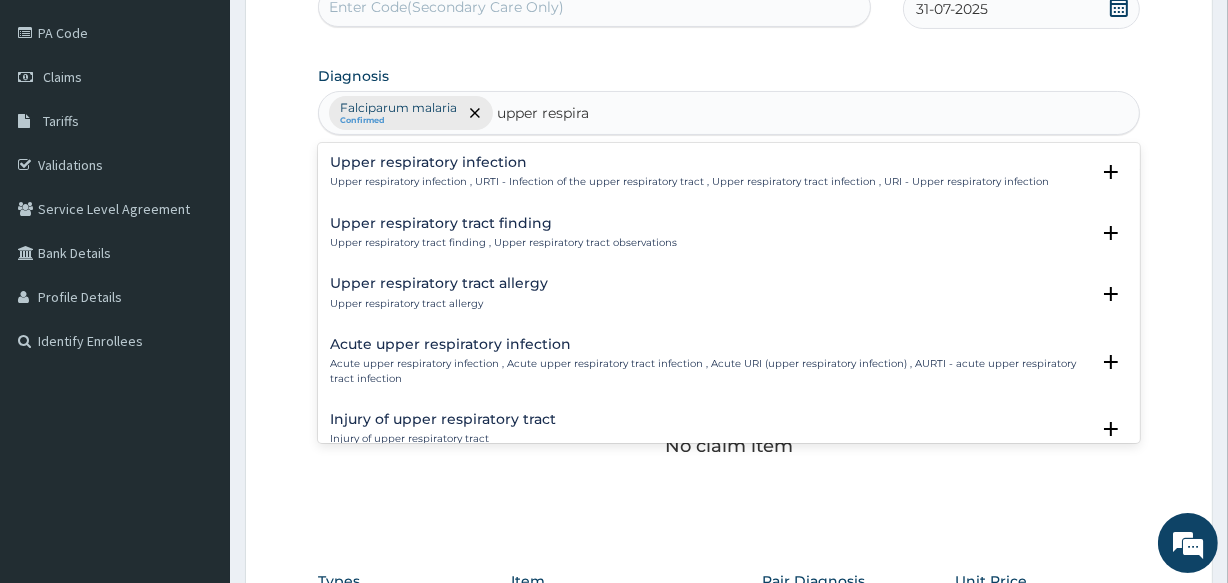 type on "upper respirat" 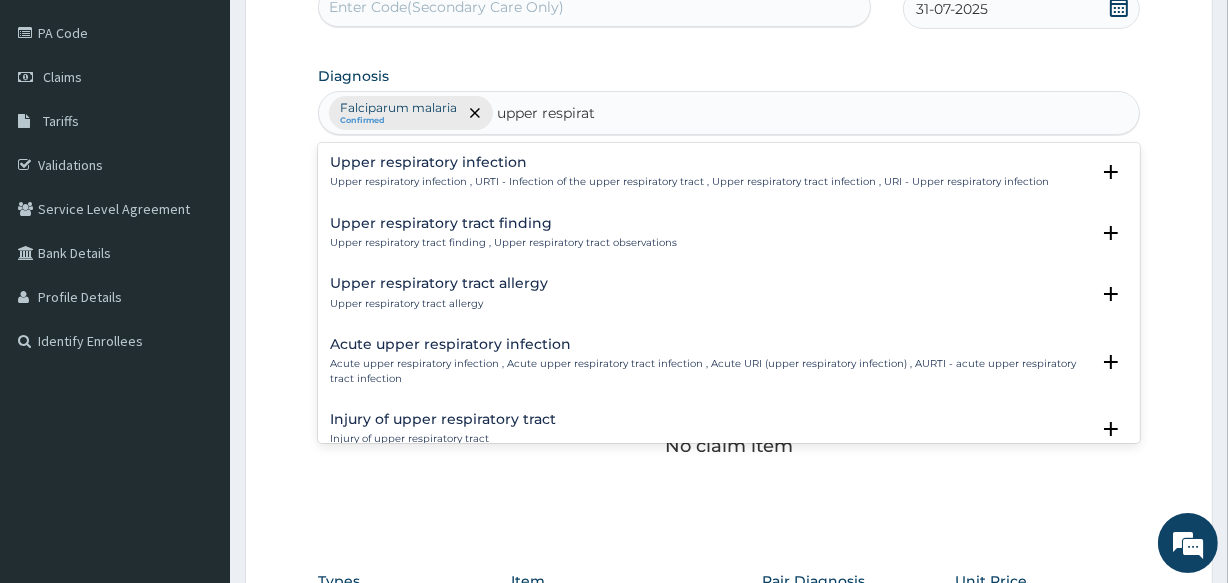 click on "Upper respiratory infection Upper respiratory infection , URTI - Infection of the upper respiratory tract , Upper respiratory tract infection , URI - Upper respiratory infection" at bounding box center (689, 172) 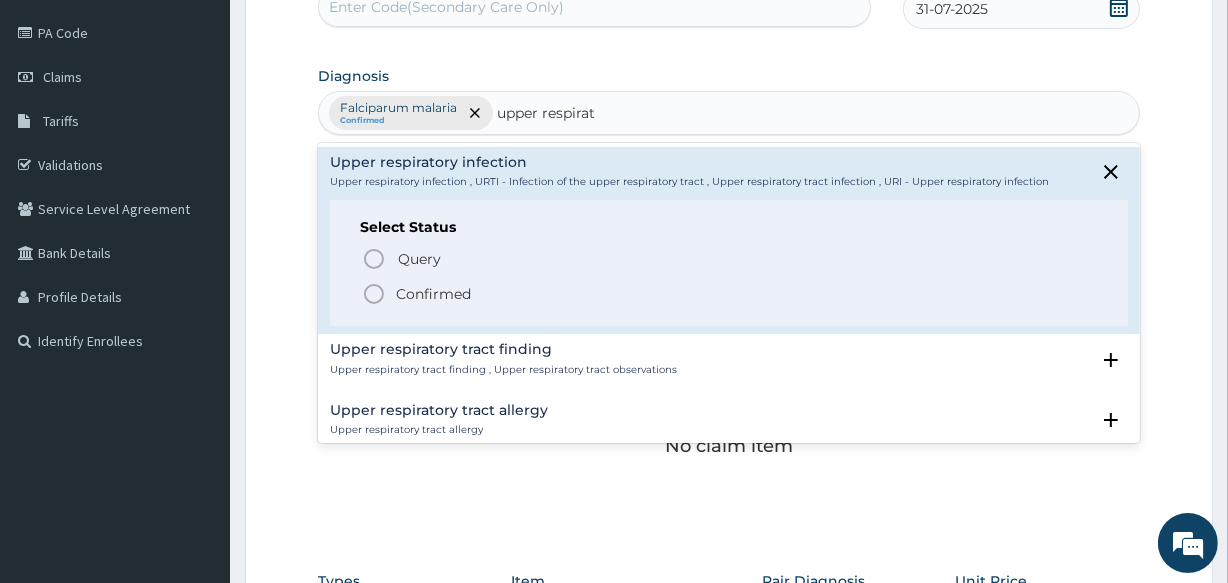 click on "Confirmed" at bounding box center (433, 294) 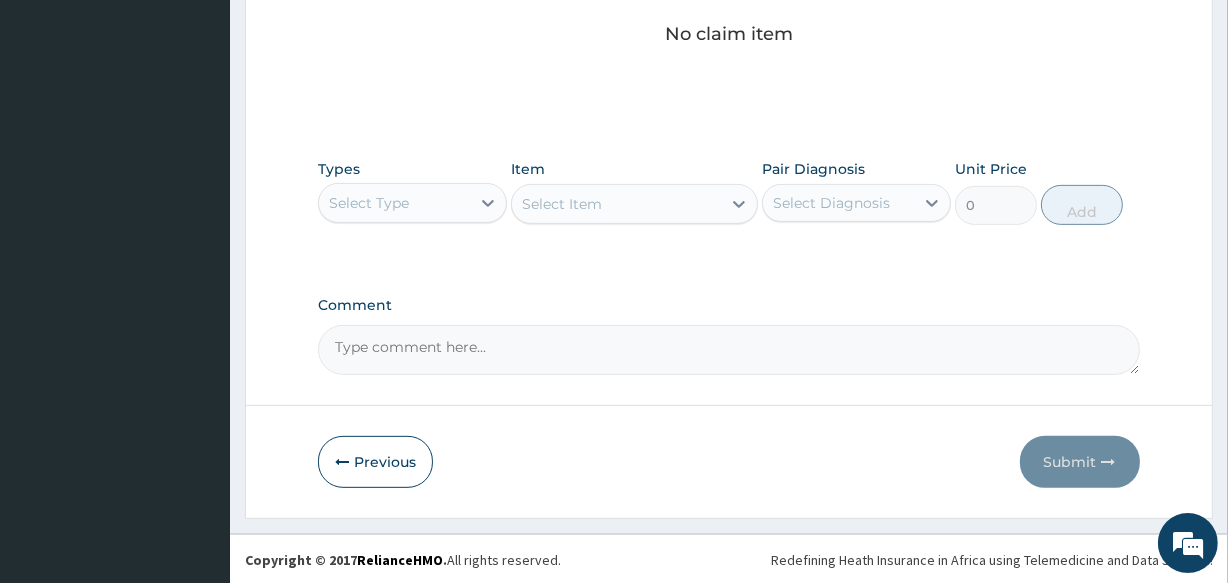 scroll, scrollTop: 642, scrollLeft: 0, axis: vertical 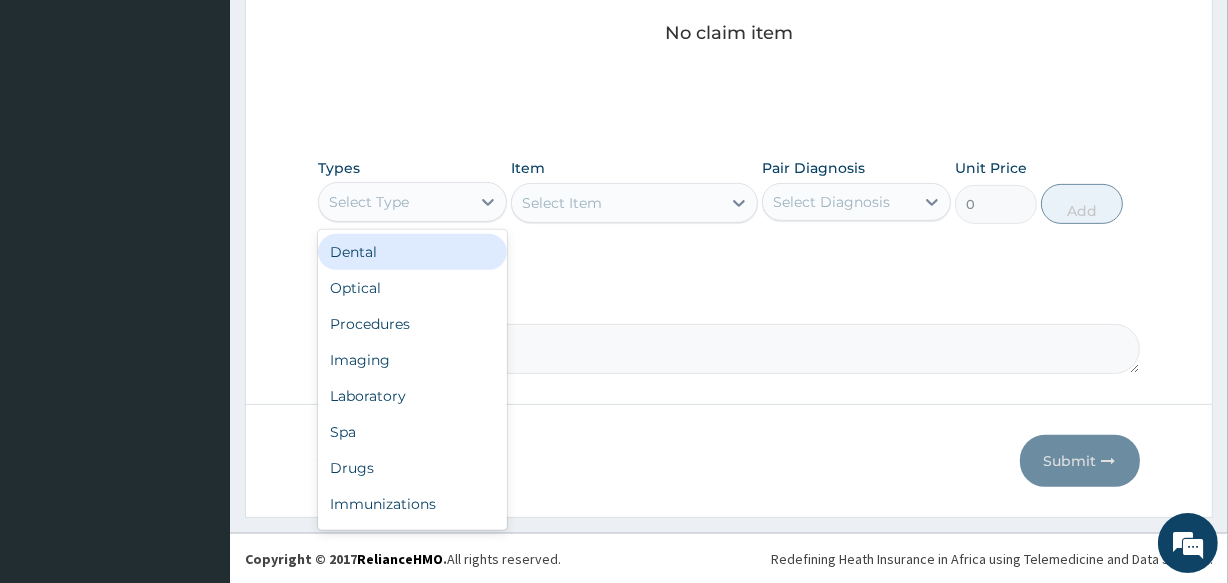 click on "Select Type" at bounding box center [394, 202] 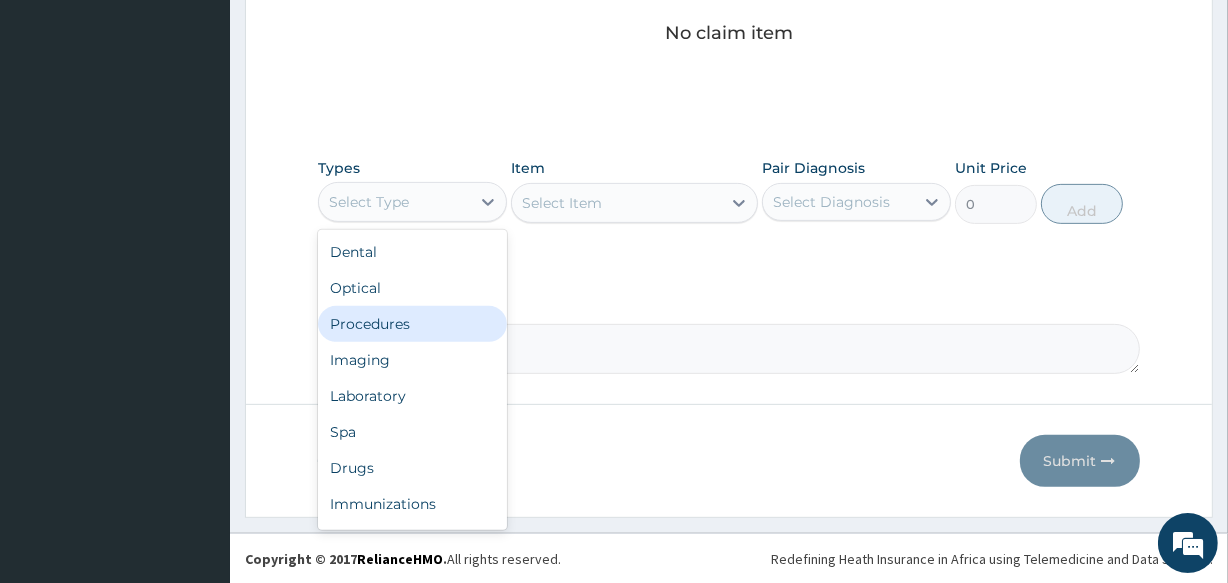click on "Procedures" at bounding box center (412, 324) 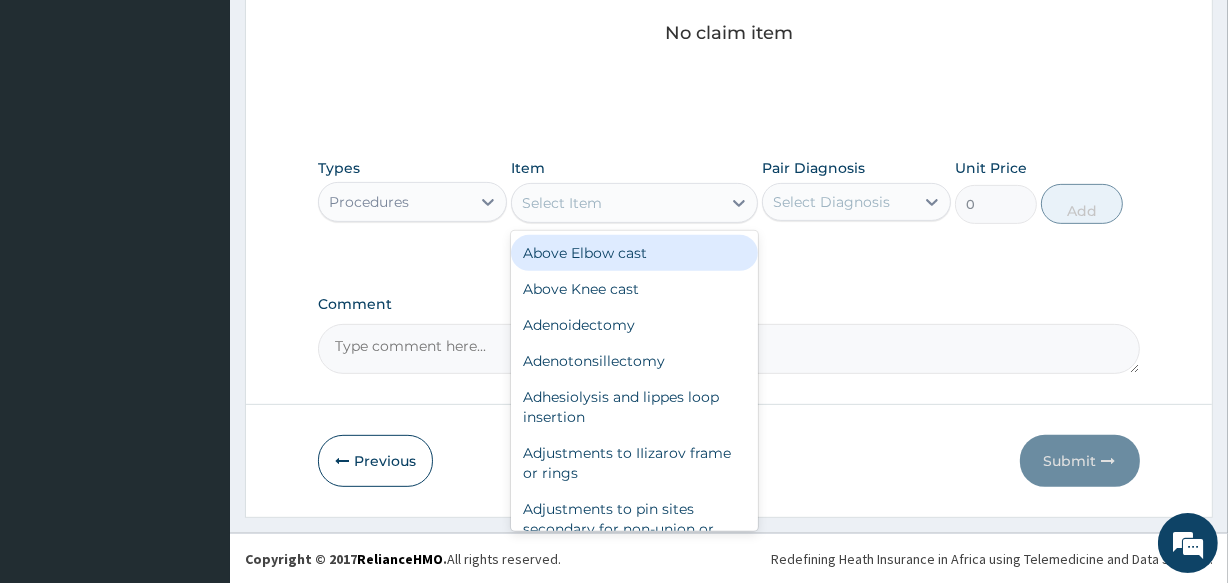 click on "Select Item" at bounding box center (562, 203) 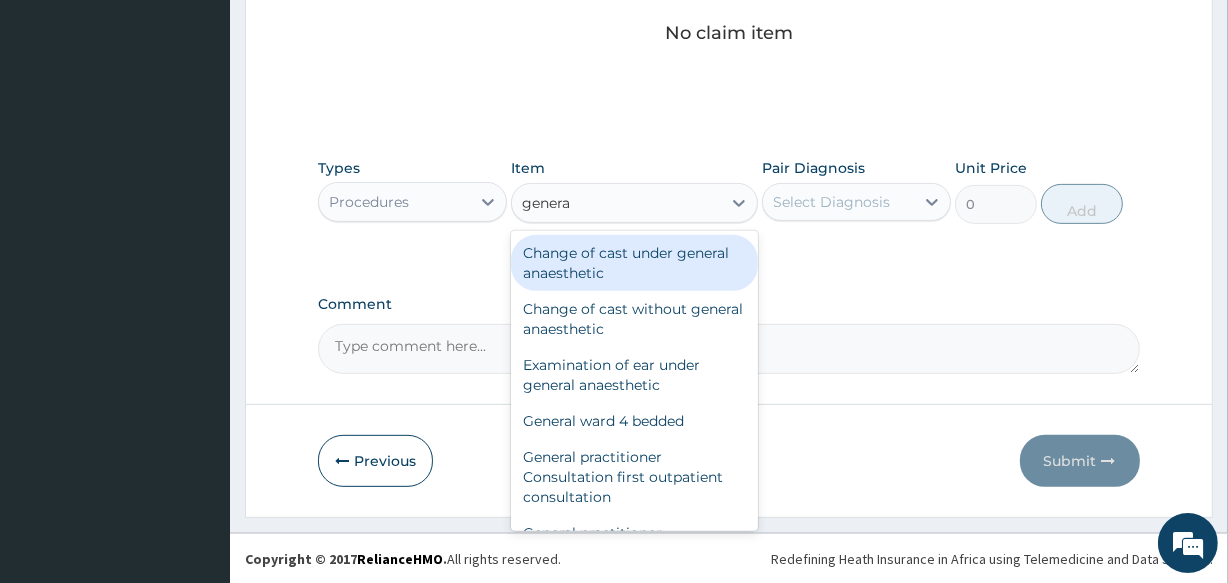 type on "general" 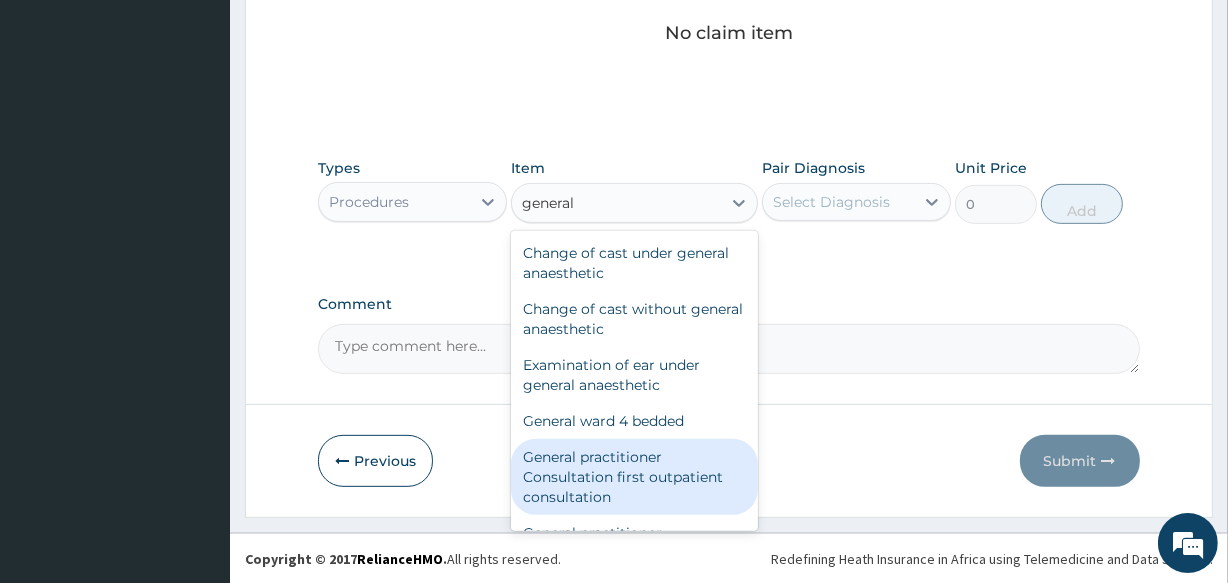 click on "General practitioner Consultation first outpatient consultation" at bounding box center (634, 477) 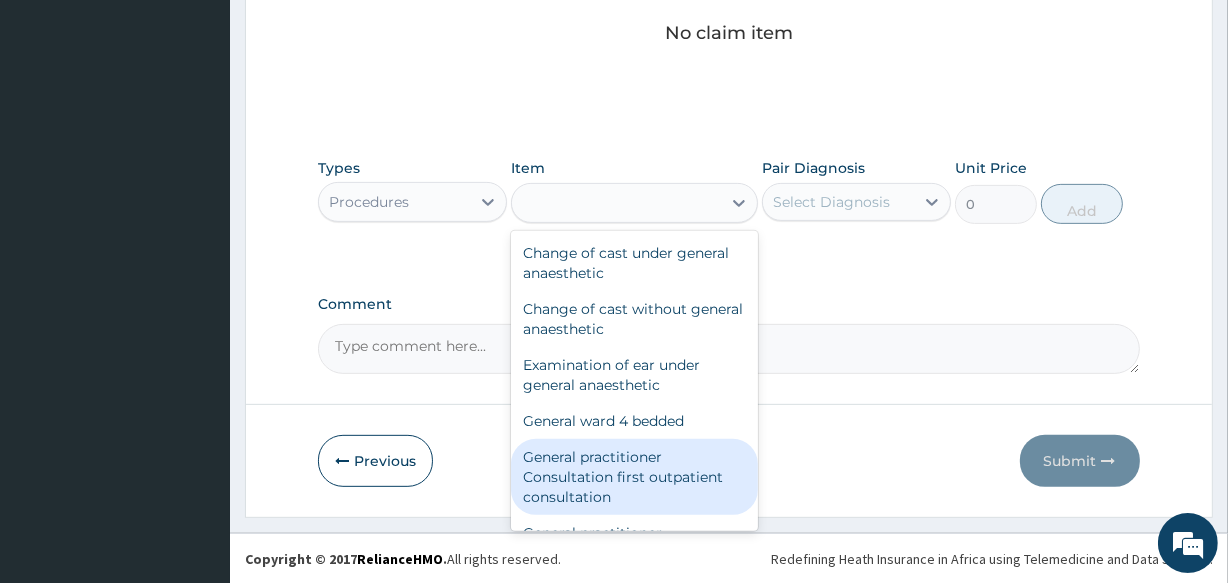 type on "3547.5" 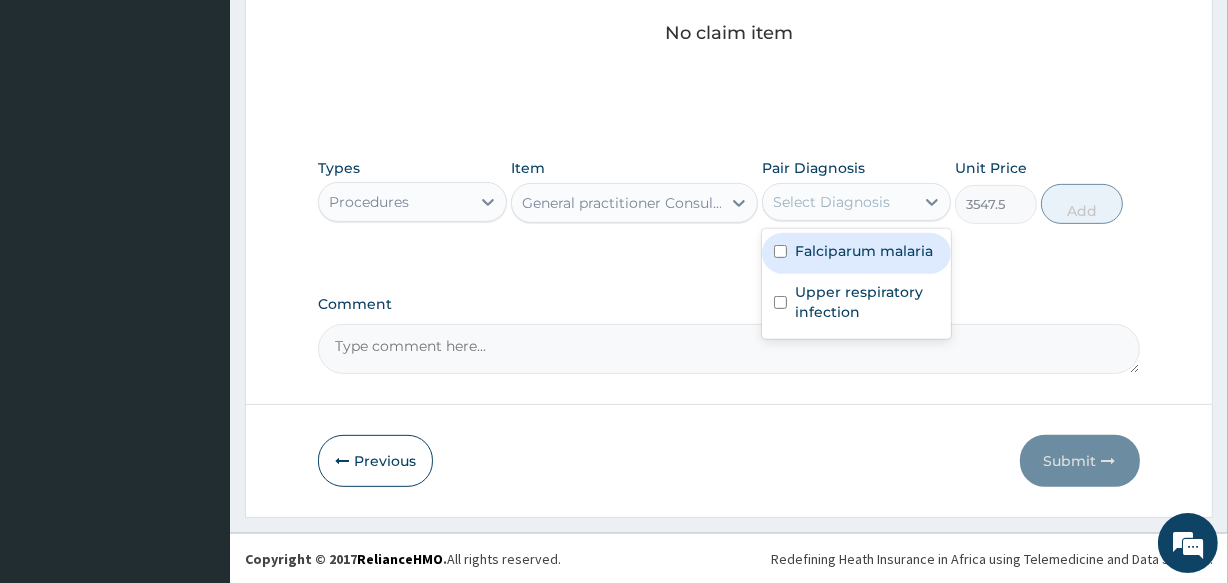 click on "Select Diagnosis" at bounding box center [831, 202] 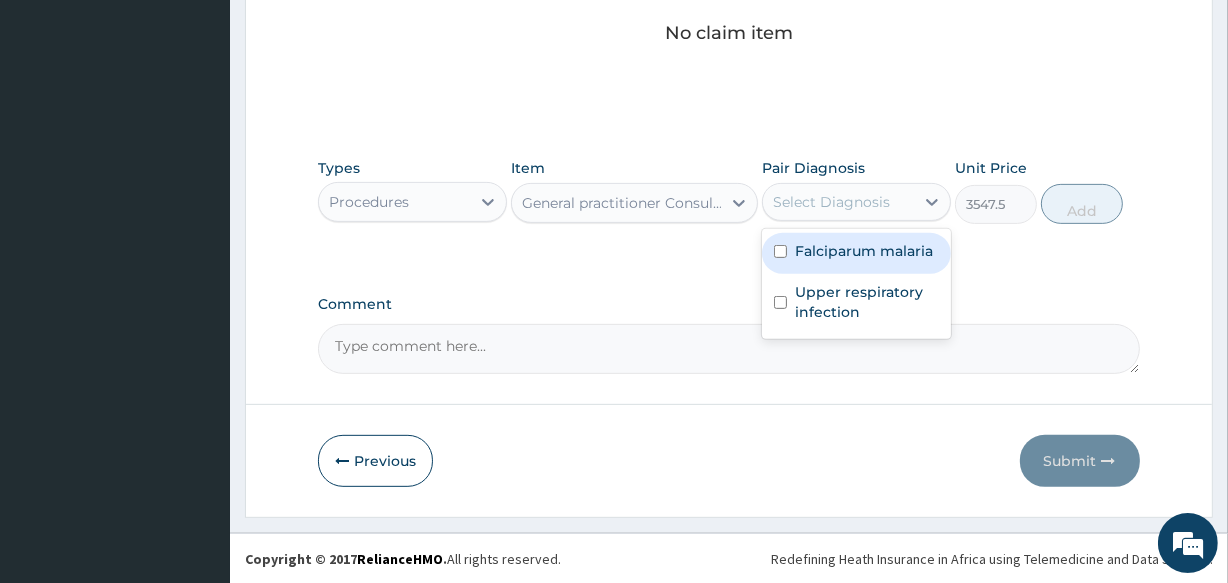 click on "Falciparum malaria" at bounding box center [856, 253] 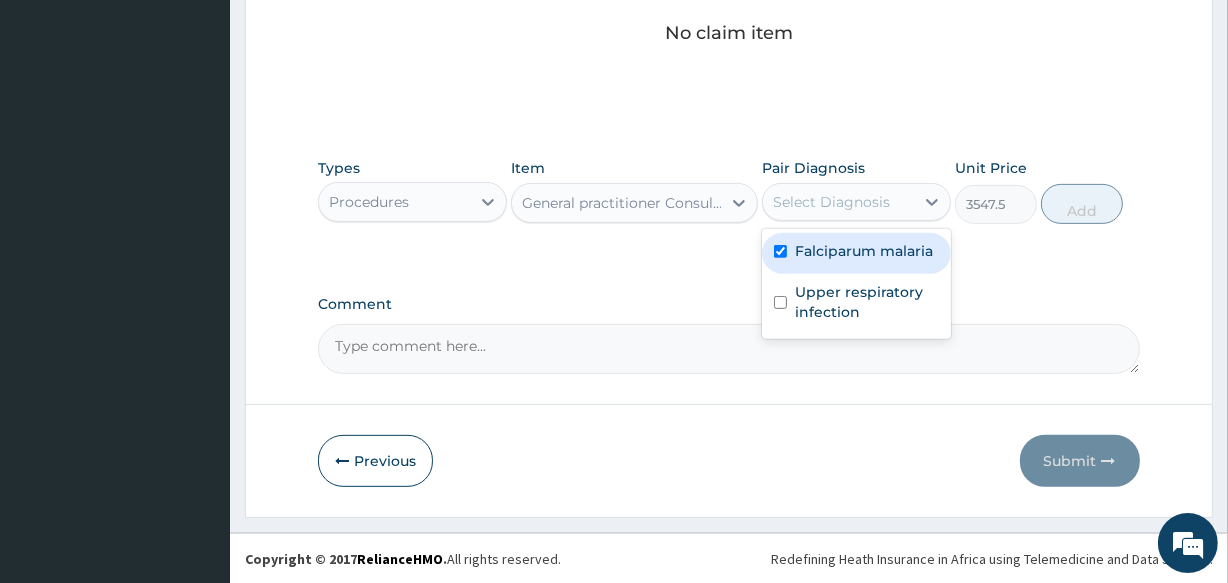 checkbox on "true" 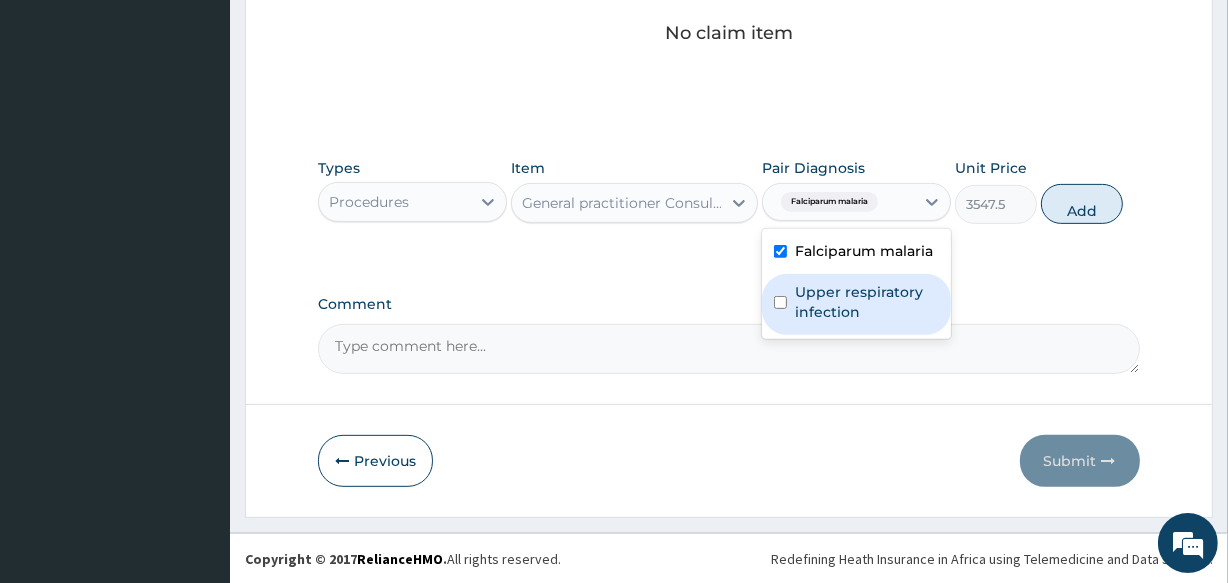 click on "Upper respiratory infection" at bounding box center (856, 304) 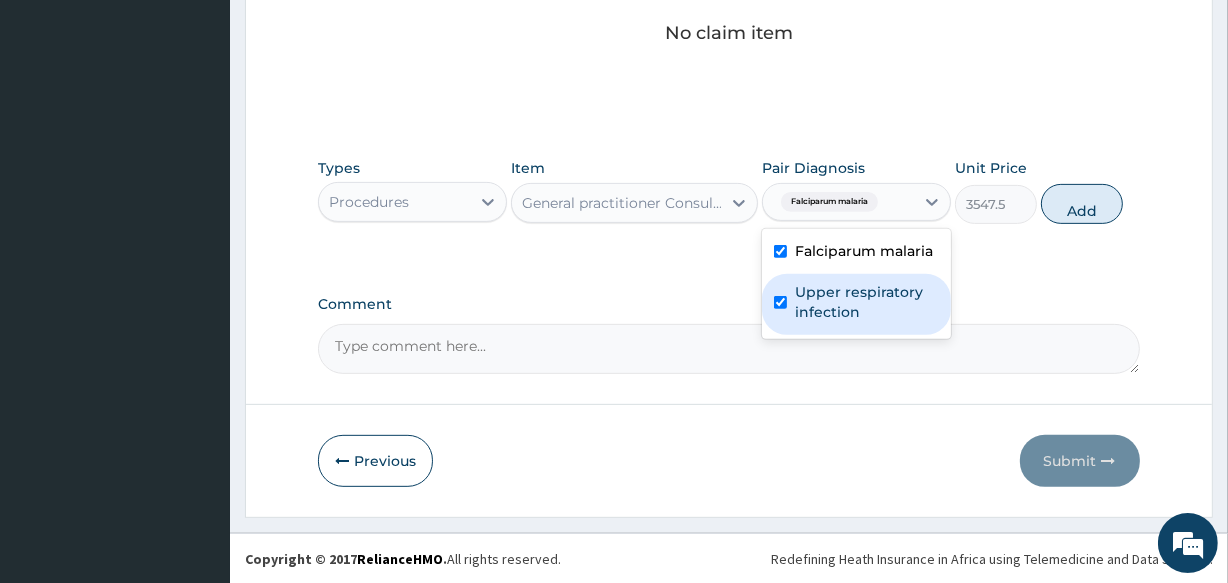 checkbox on "true" 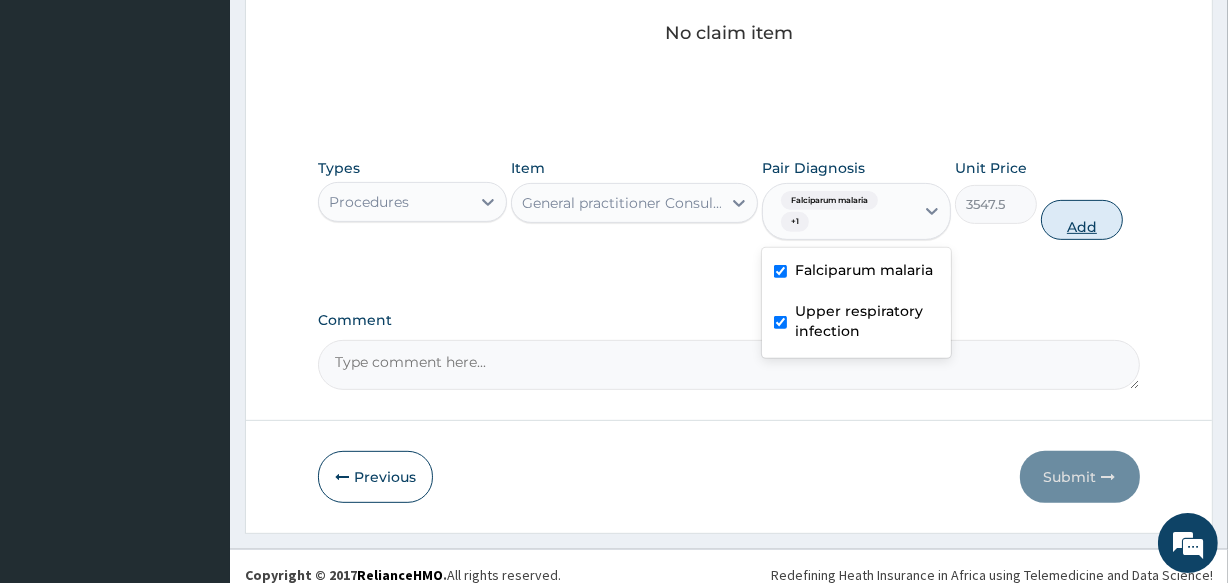 click on "Add" at bounding box center (1082, 220) 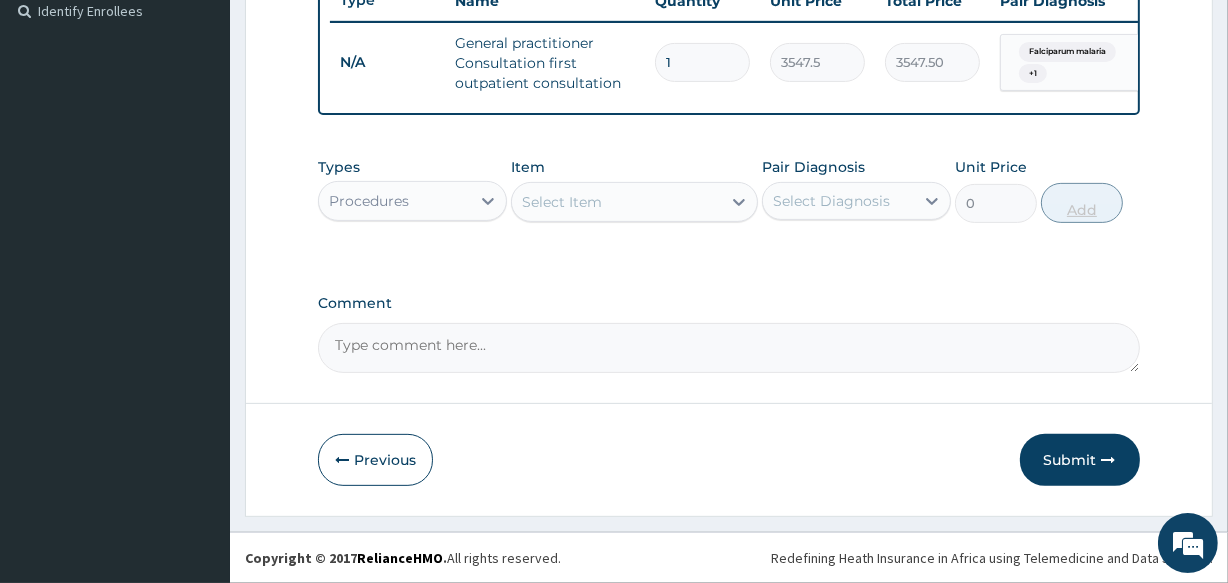 scroll, scrollTop: 571, scrollLeft: 0, axis: vertical 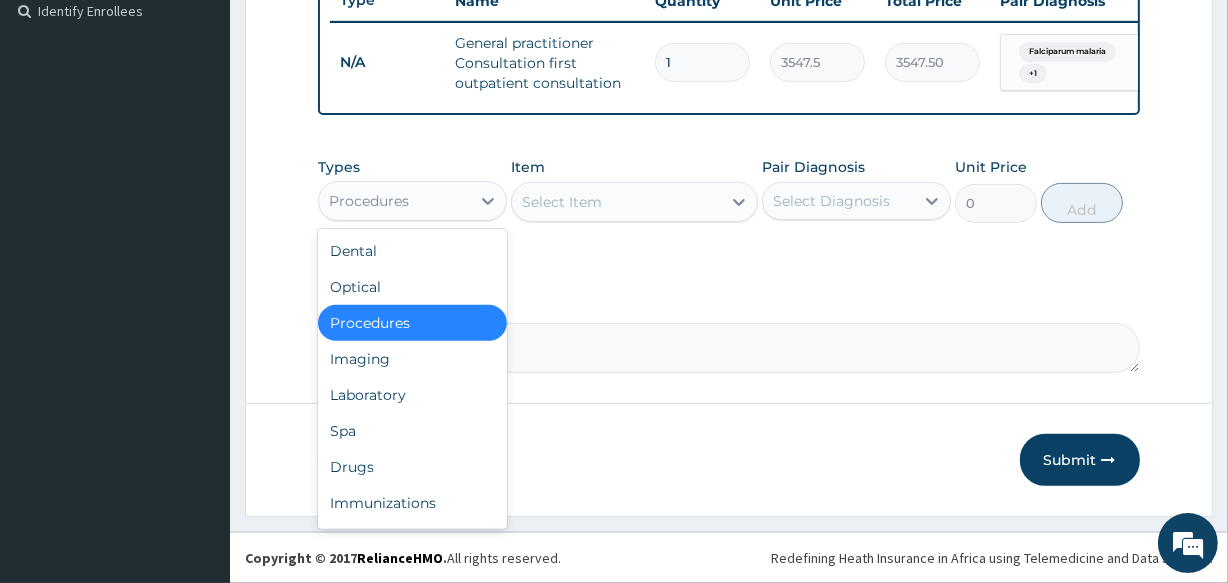 click on "Procedures" at bounding box center [412, 201] 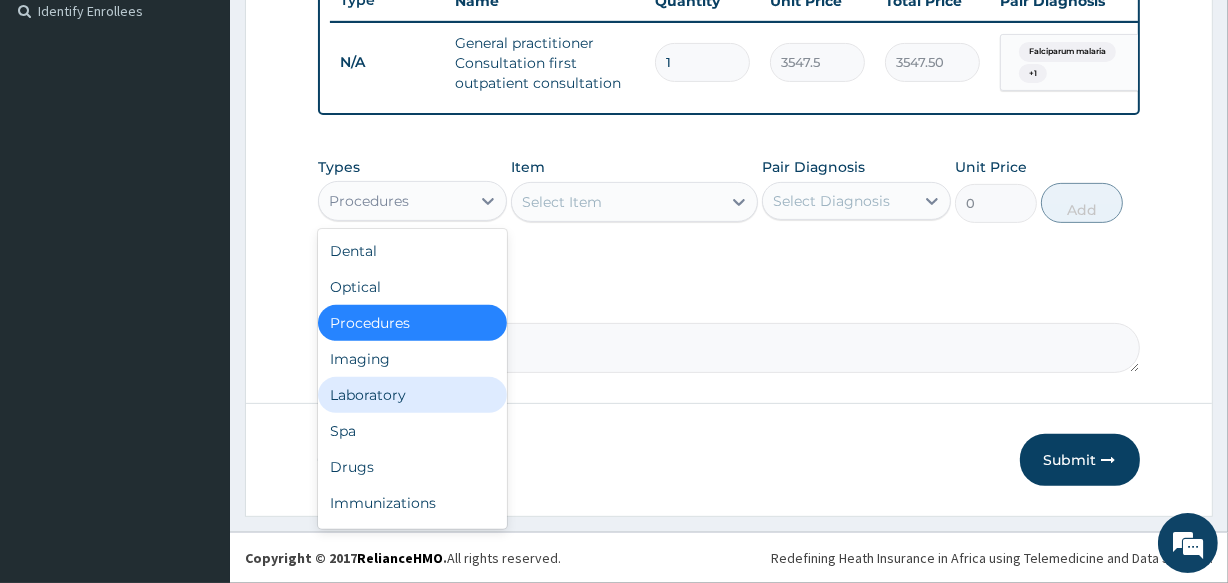 click on "Laboratory" at bounding box center [412, 395] 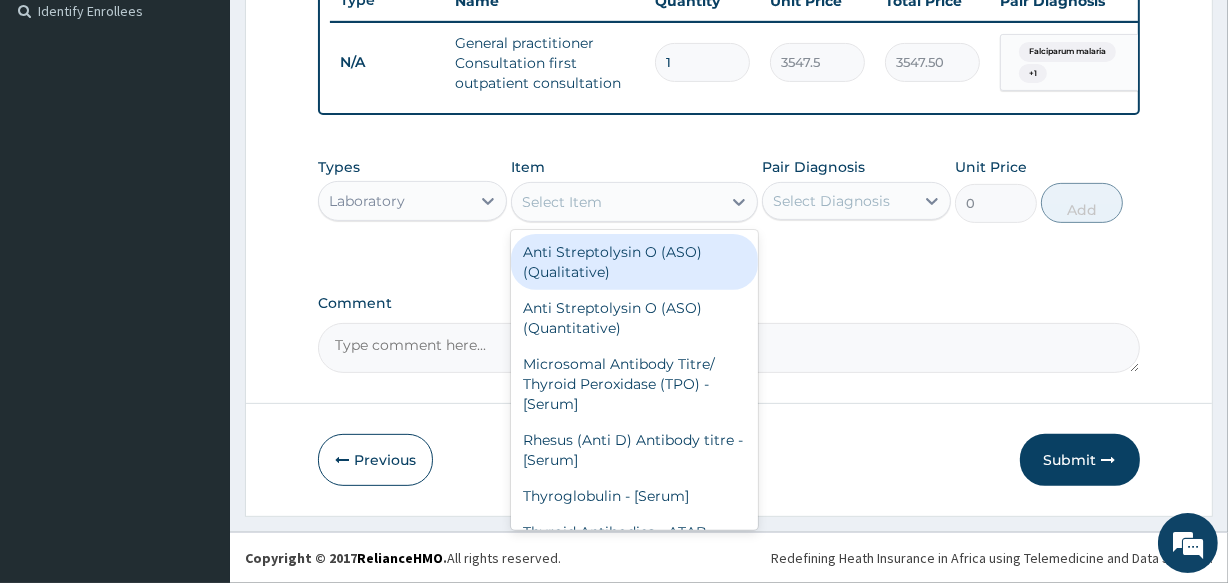 click on "Select Item" at bounding box center [562, 202] 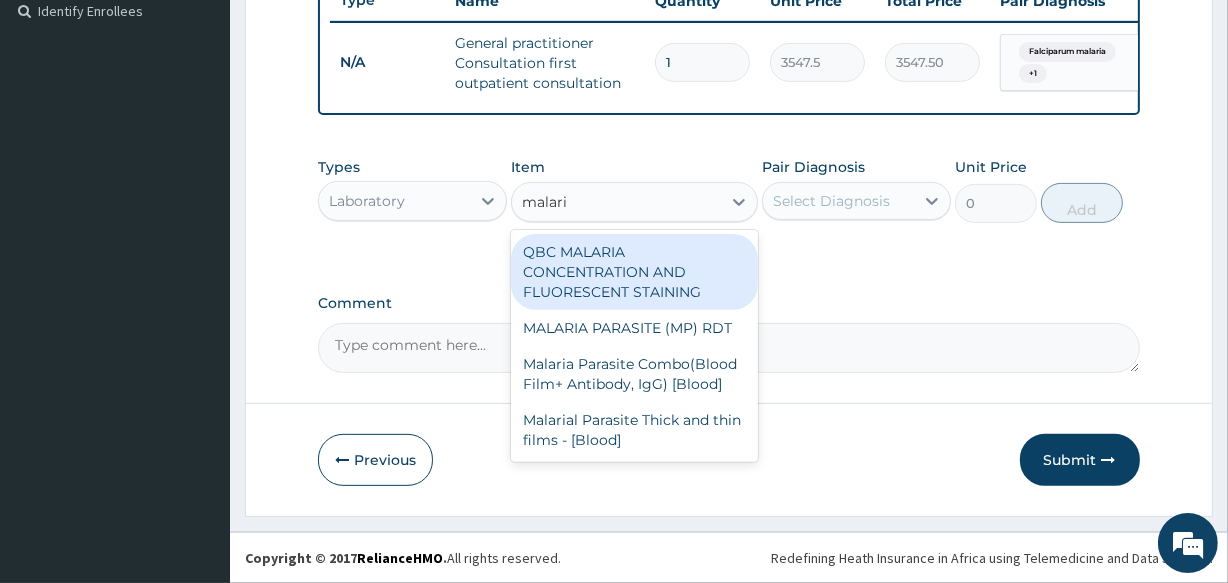 type on "malaria" 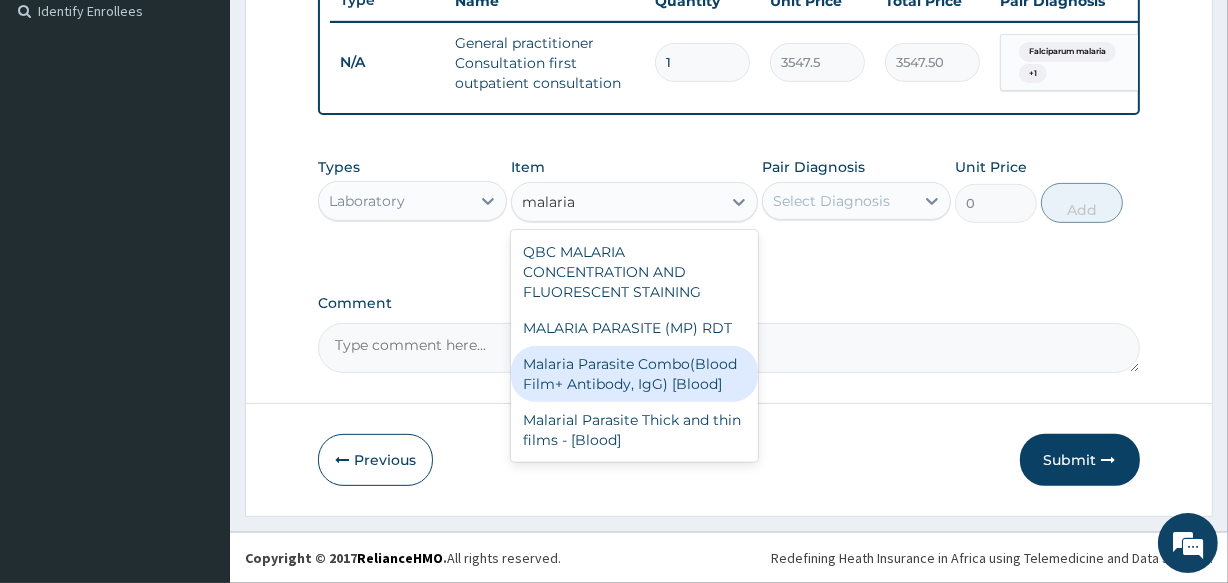 click on "Malaria Parasite Combo(Blood Film+ Antibody, IgG) [Blood]" at bounding box center [634, 374] 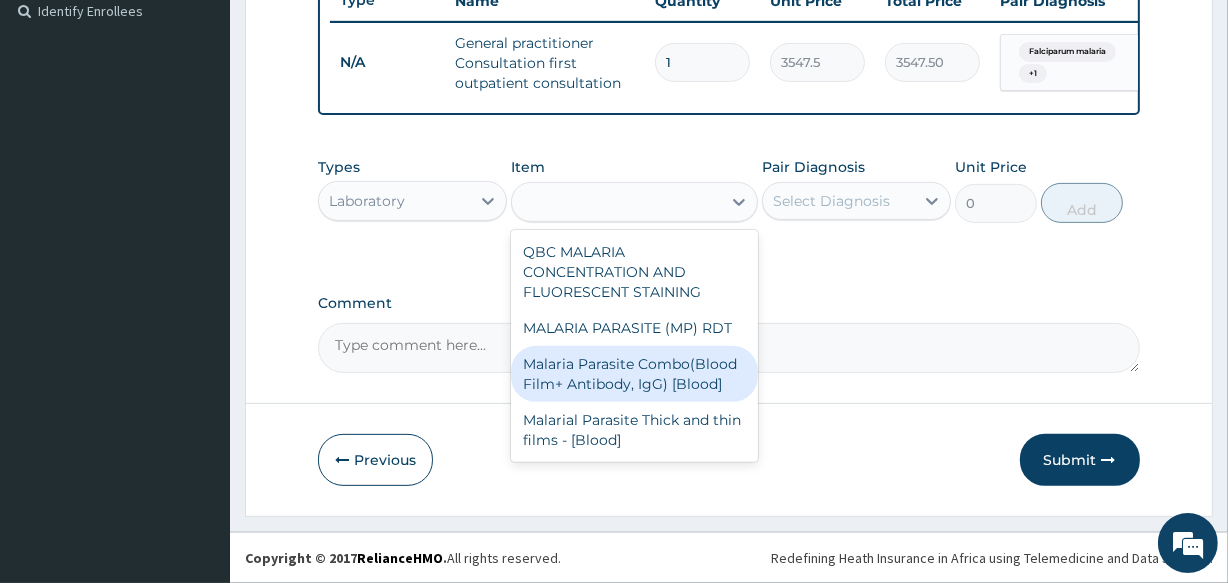 type on "1612.5" 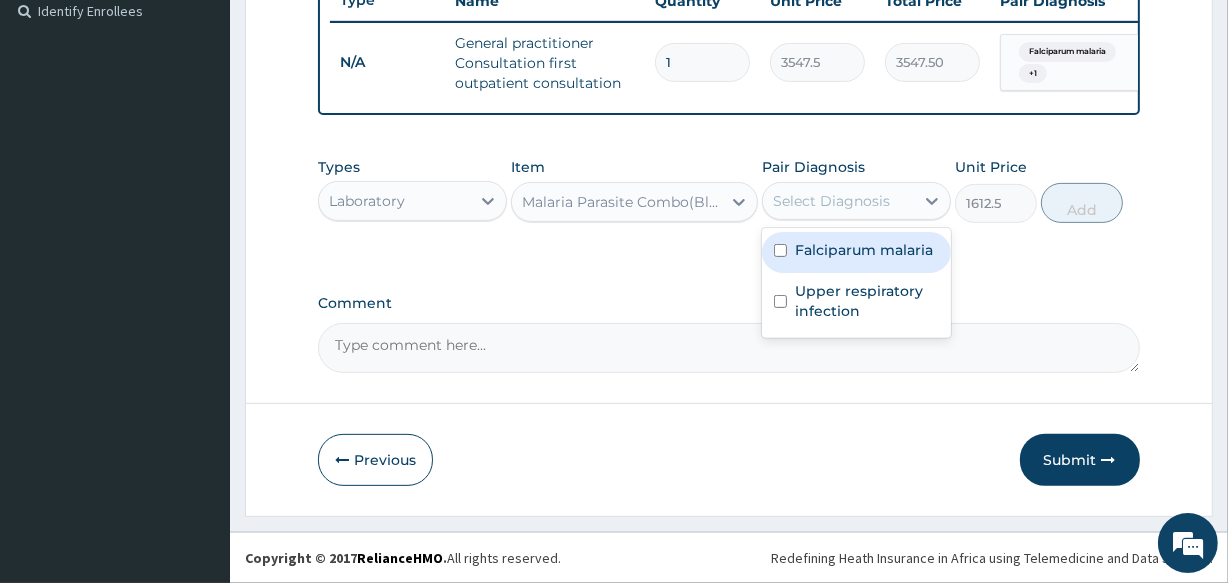 click on "Select Diagnosis" at bounding box center [831, 201] 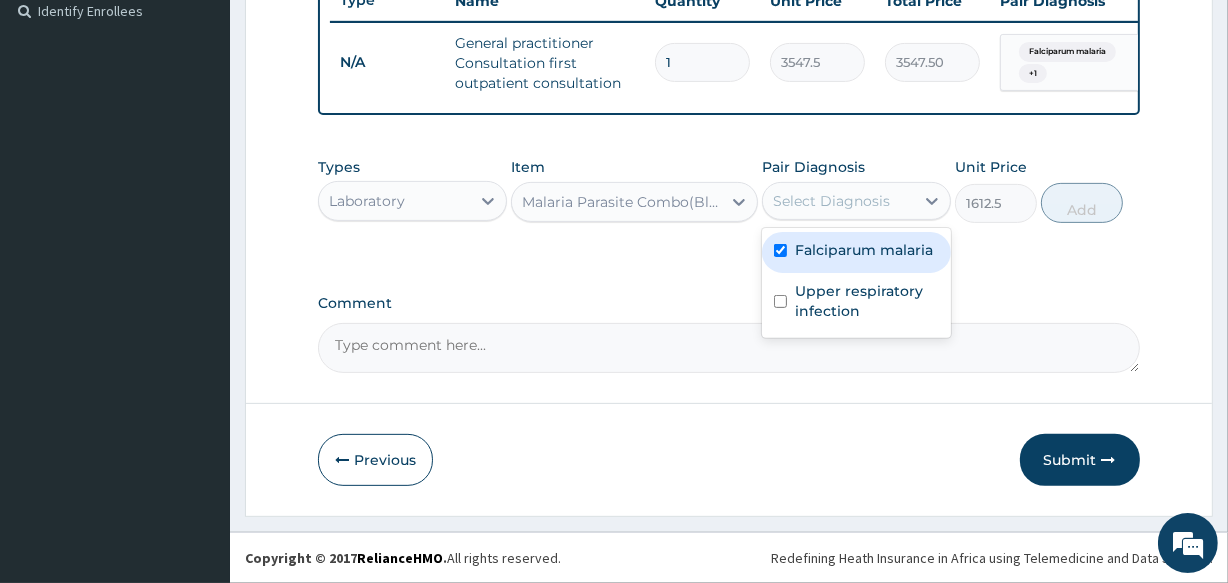 checkbox on "true" 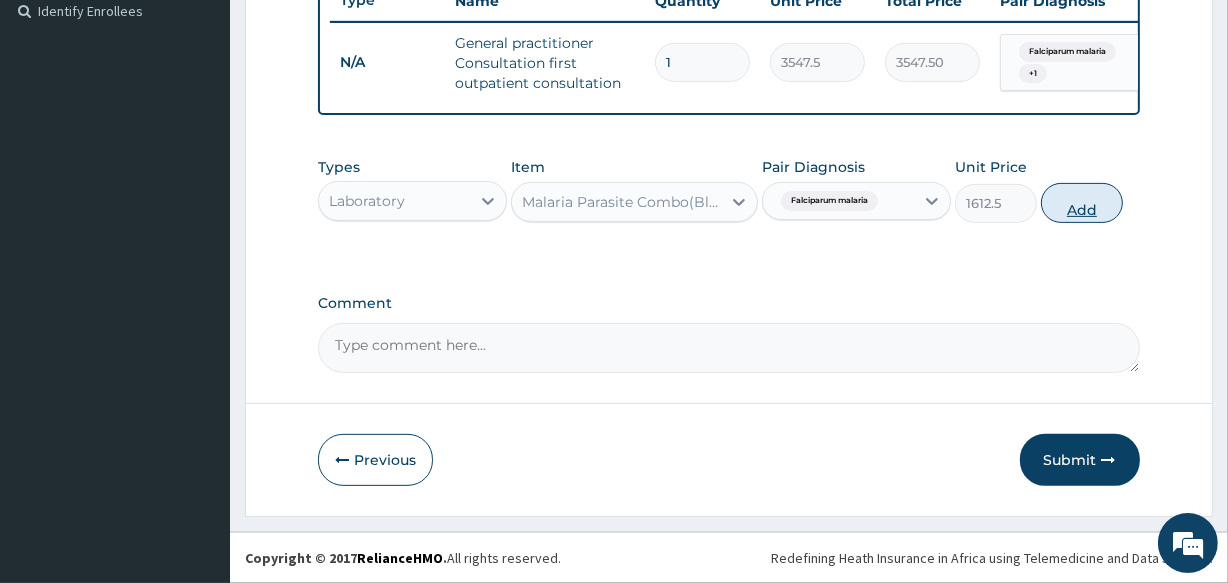click on "Add" at bounding box center (1082, 203) 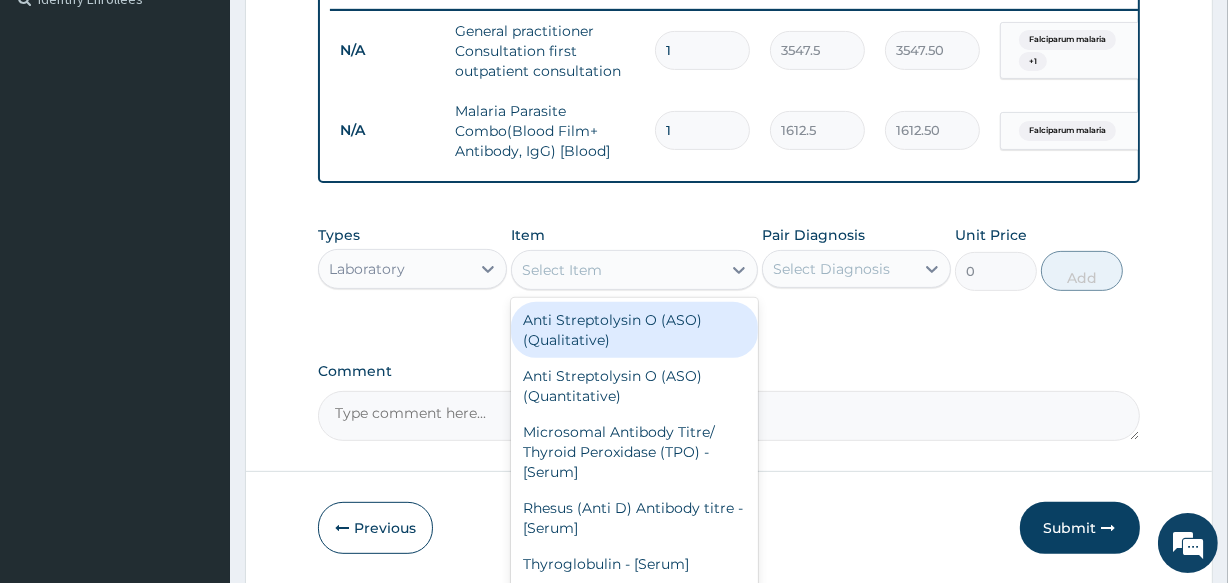 click on "Select Item" at bounding box center (616, 270) 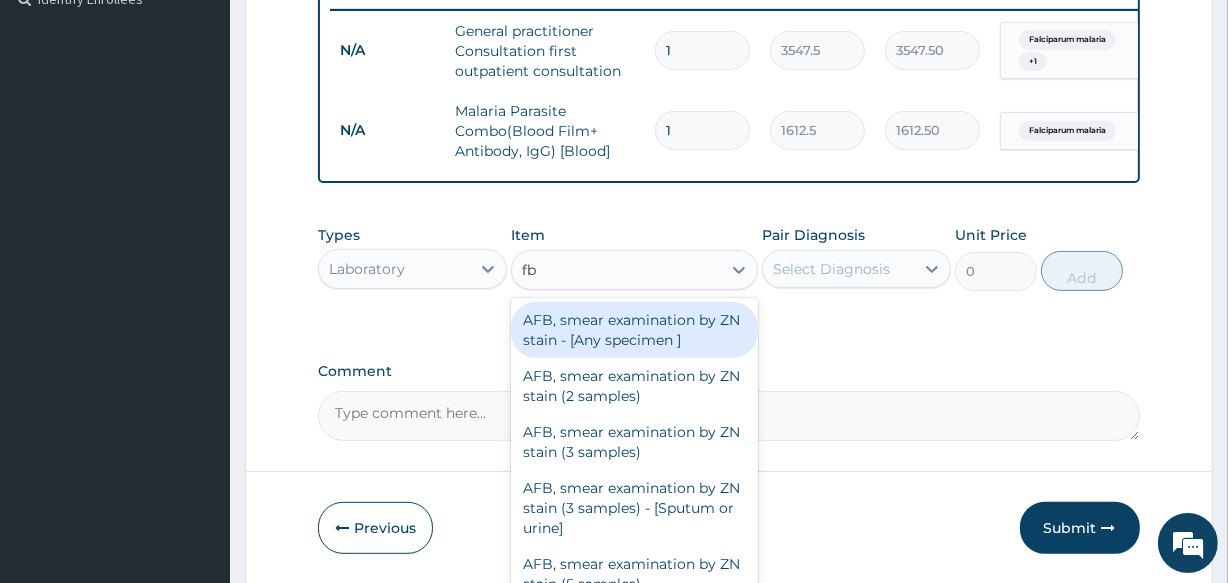 type on "fbc" 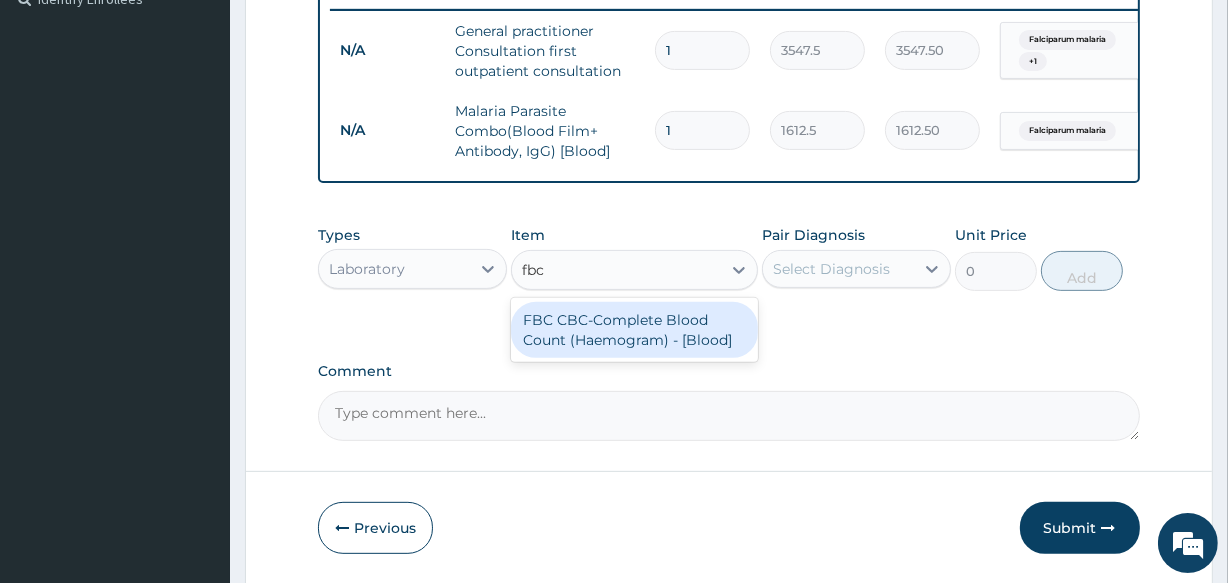 click on "FBC CBC-Complete Blood Count (Haemogram) - [Blood]" at bounding box center [634, 330] 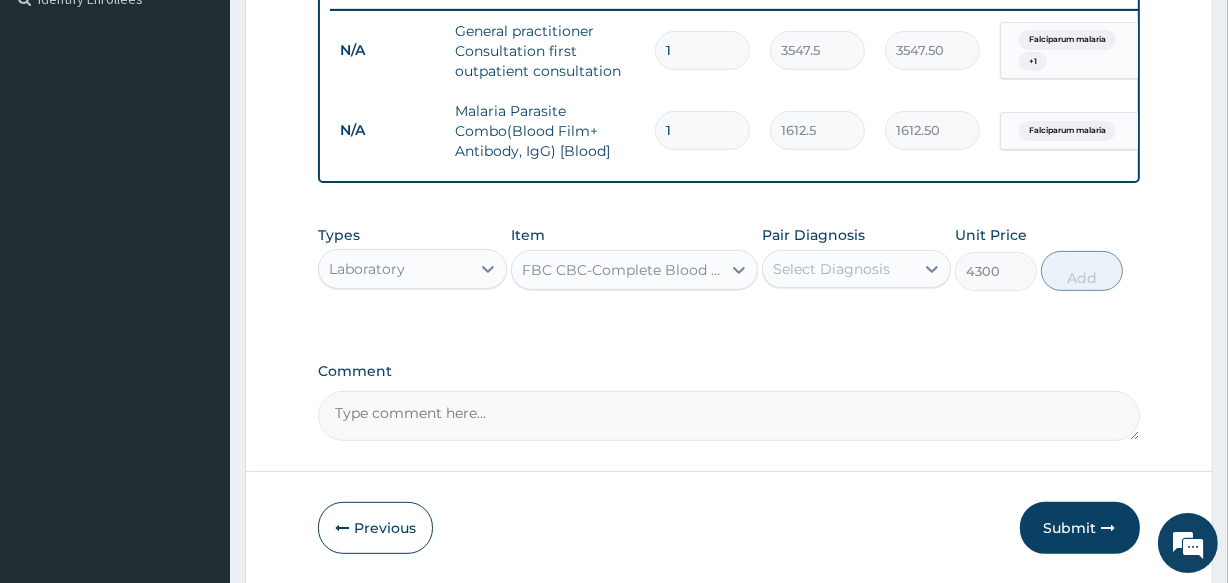 click on "Select Diagnosis" at bounding box center (831, 269) 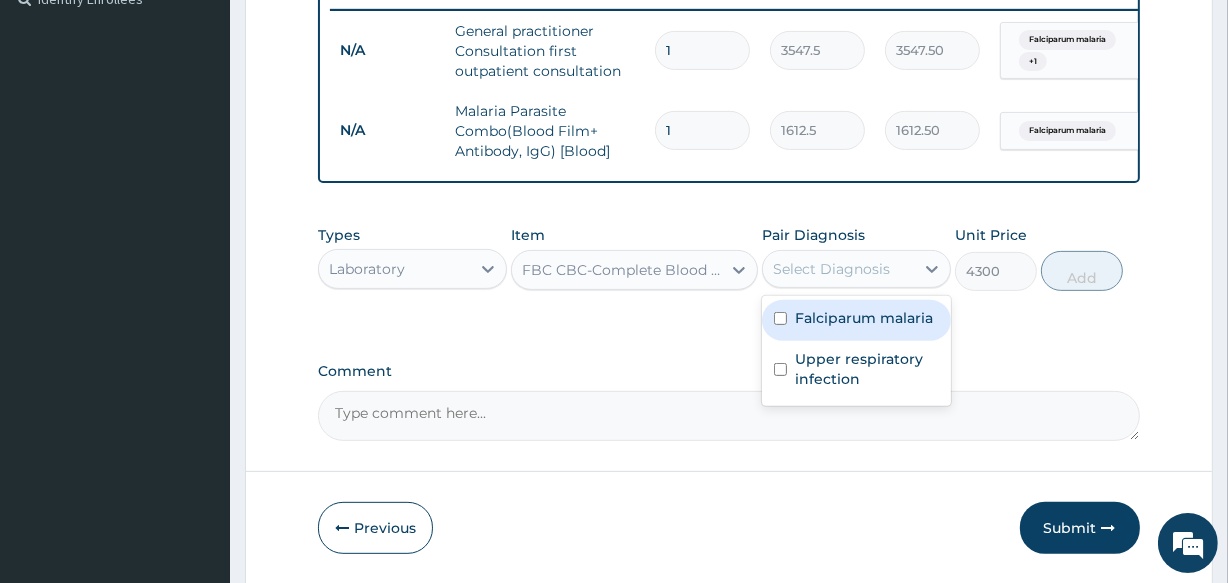 click on "Falciparum malaria" at bounding box center [864, 318] 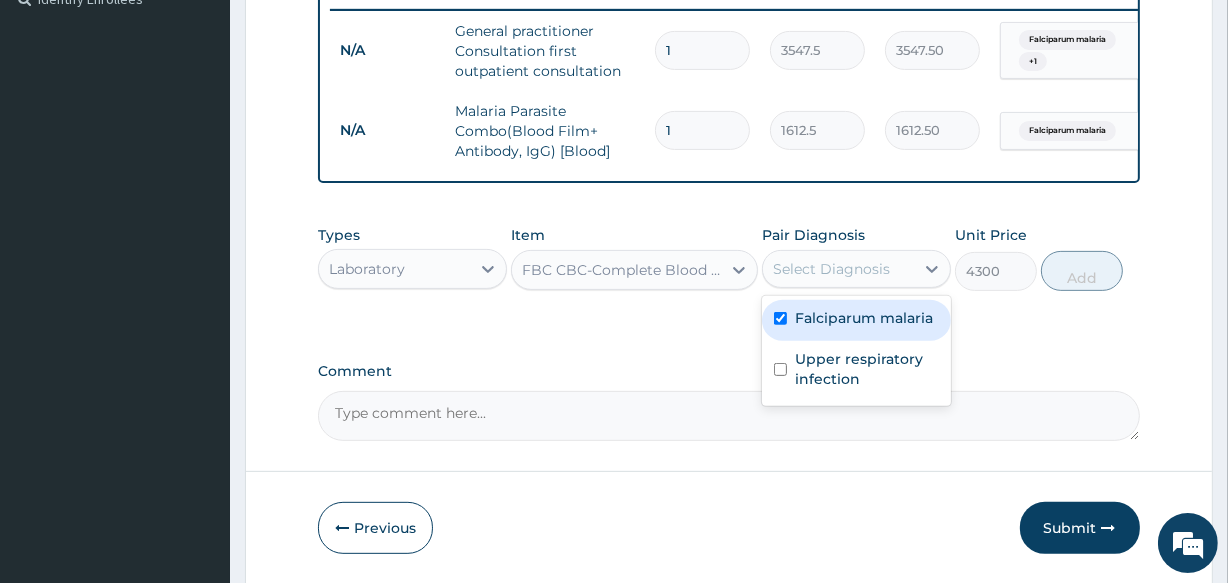 checkbox on "true" 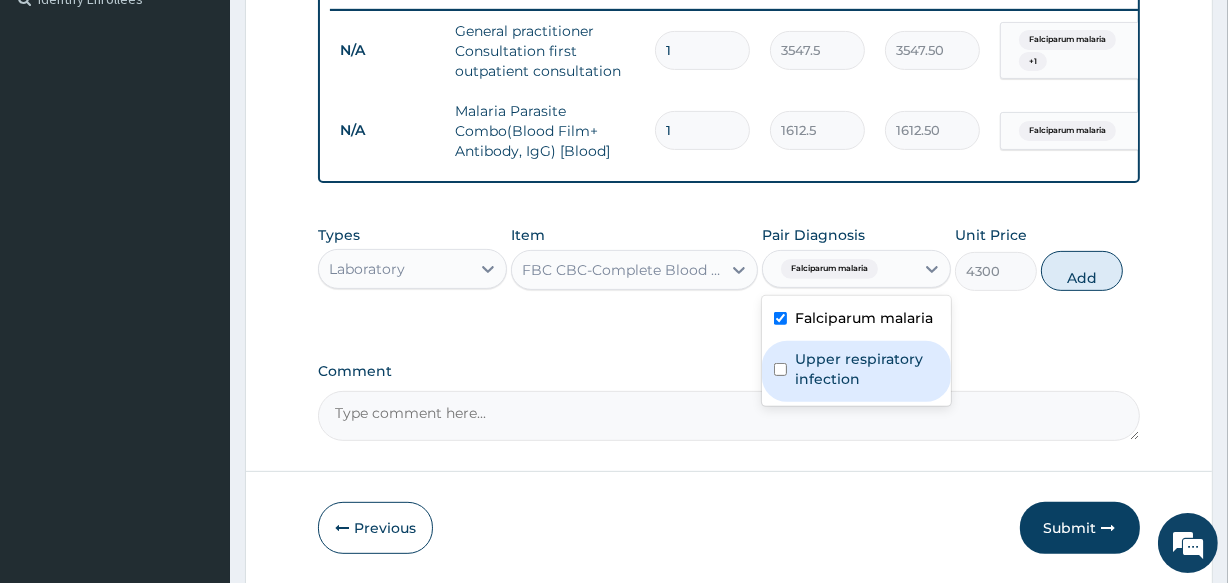 click on "Upper respiratory infection" at bounding box center [867, 369] 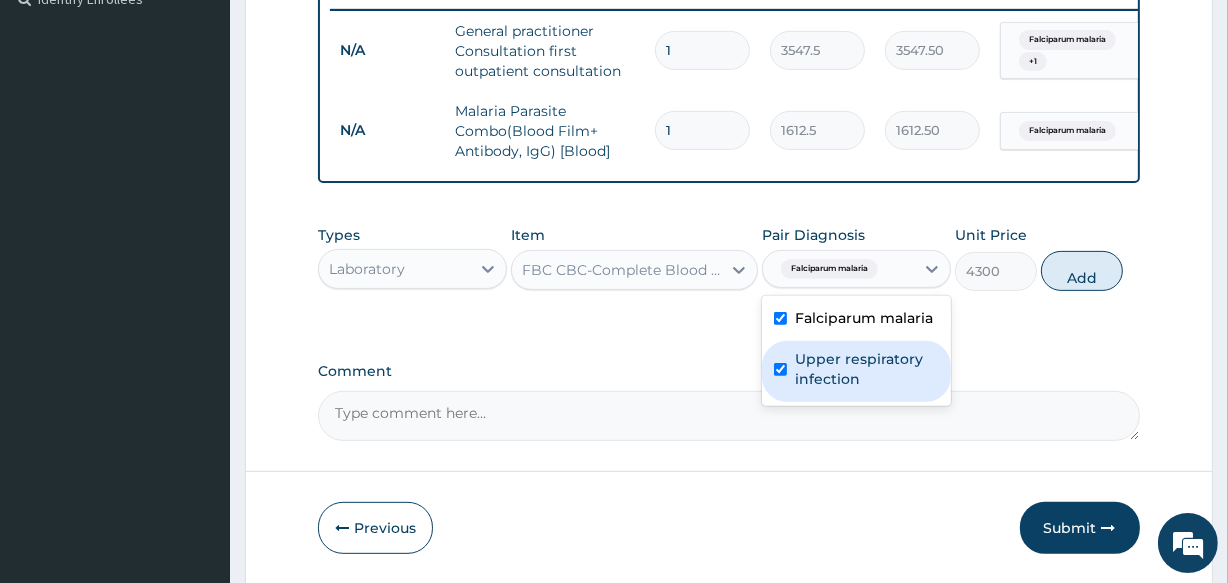 checkbox on "true" 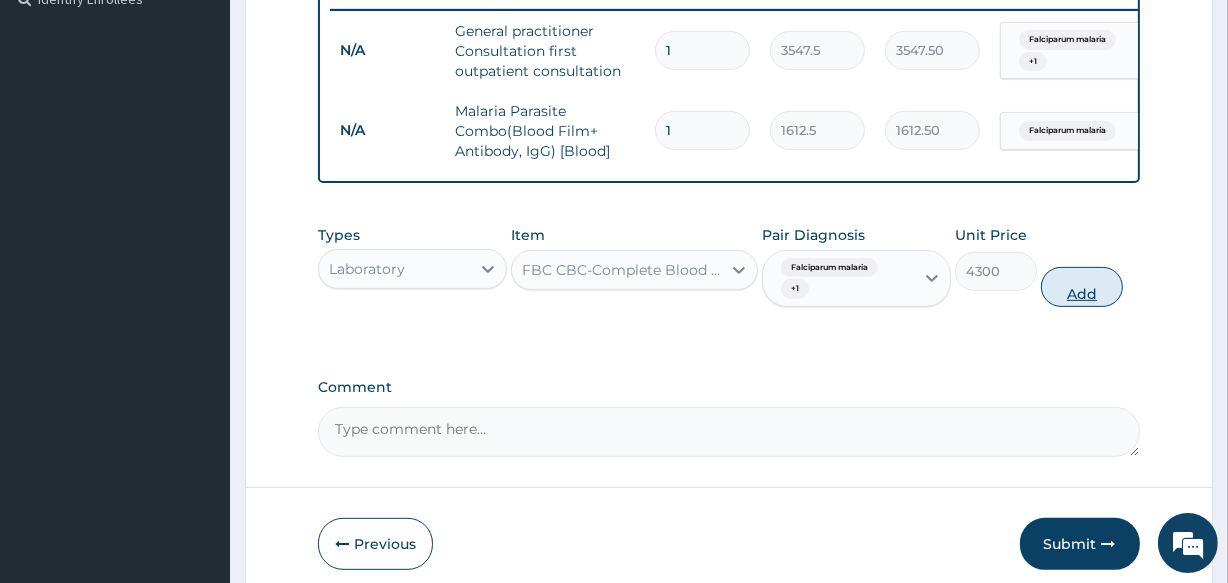 click on "Add" at bounding box center (1082, 287) 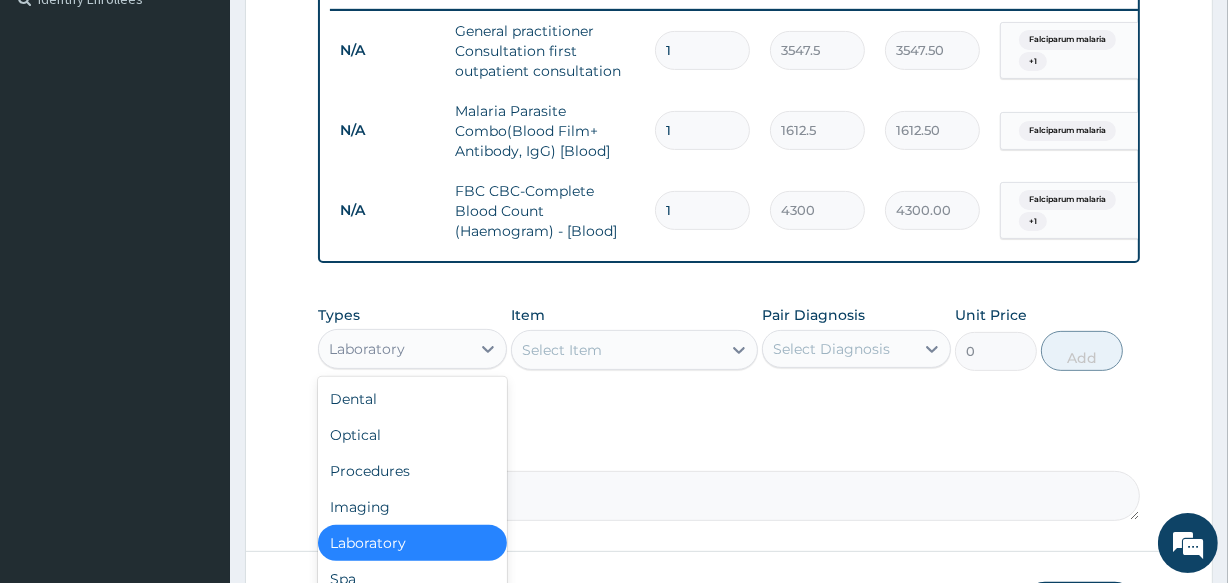 click on "Laboratory" at bounding box center [394, 349] 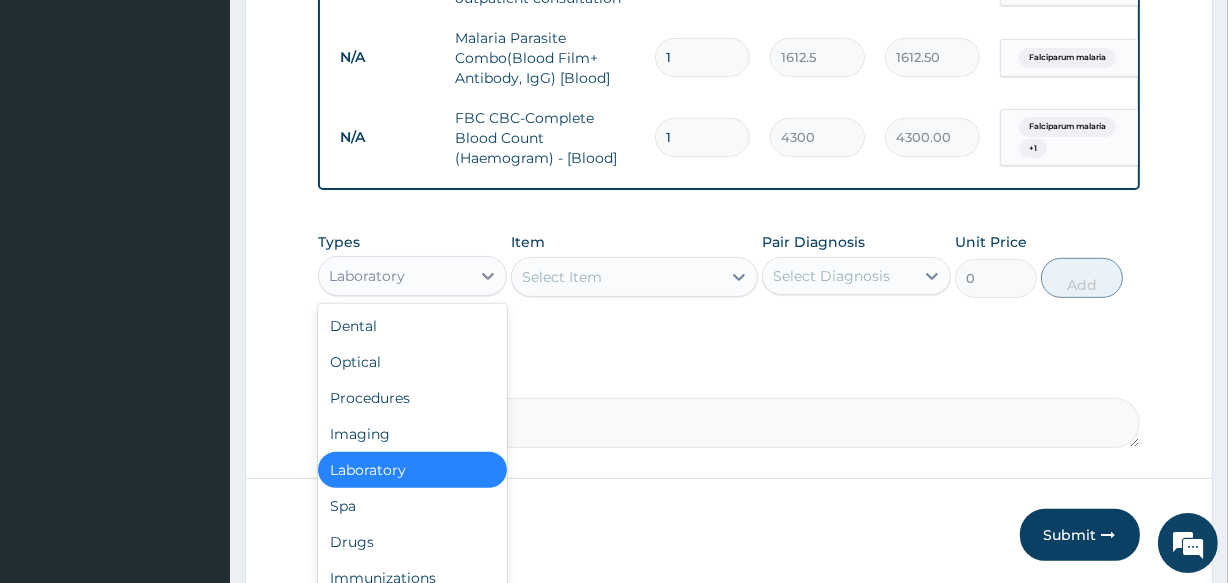 scroll, scrollTop: 652, scrollLeft: 0, axis: vertical 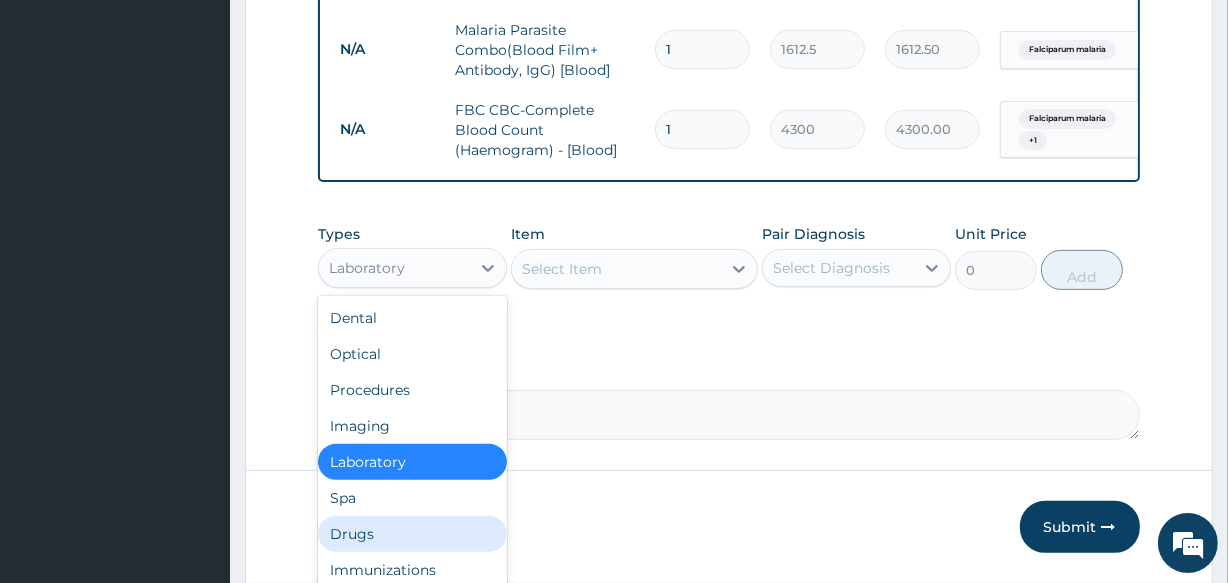 click on "Drugs" at bounding box center (412, 534) 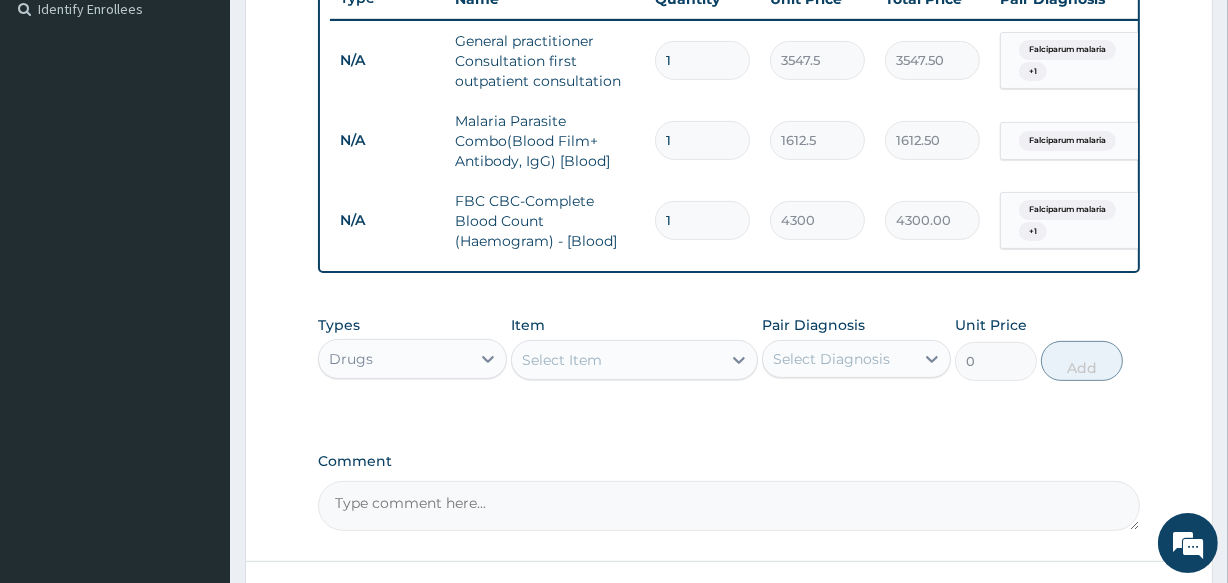 scroll, scrollTop: 560, scrollLeft: 0, axis: vertical 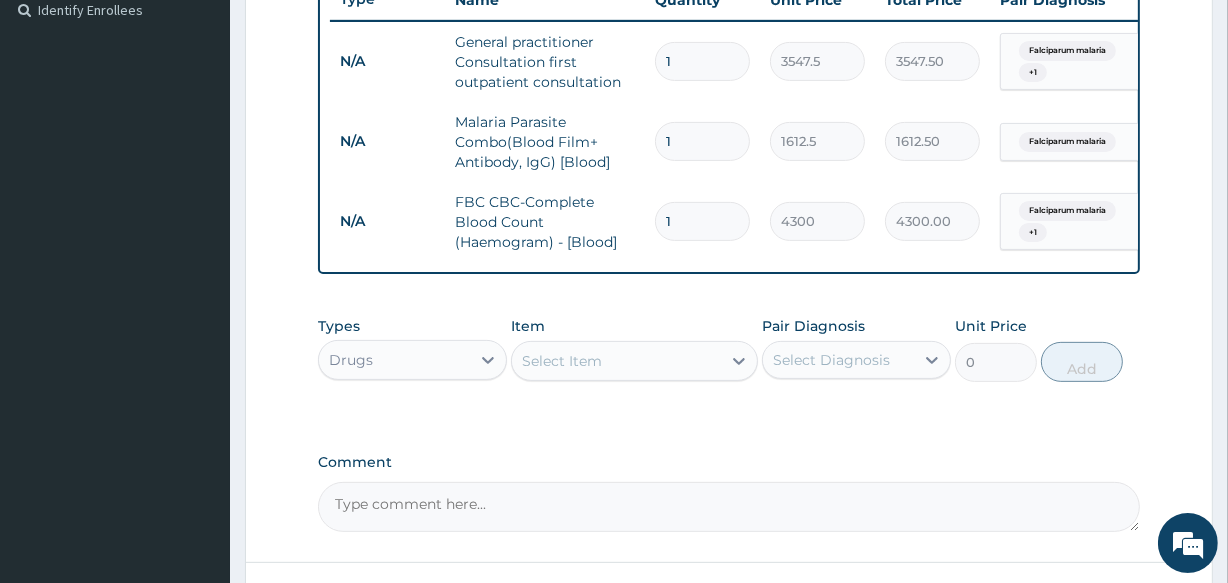 click on "Select Item" at bounding box center [562, 361] 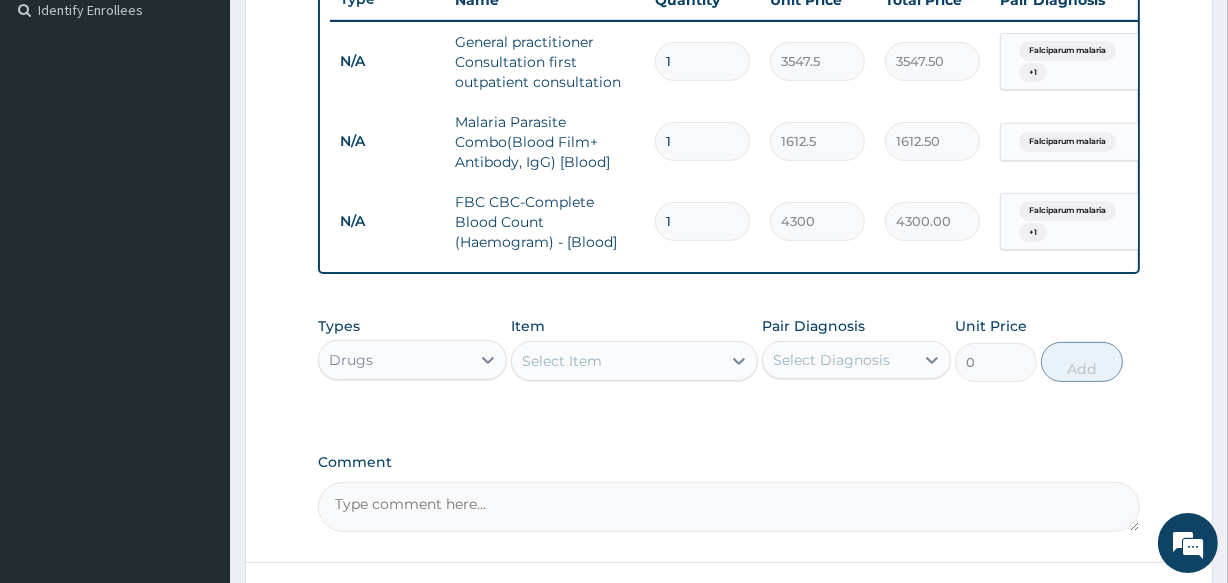 click on "Select Item" at bounding box center (562, 361) 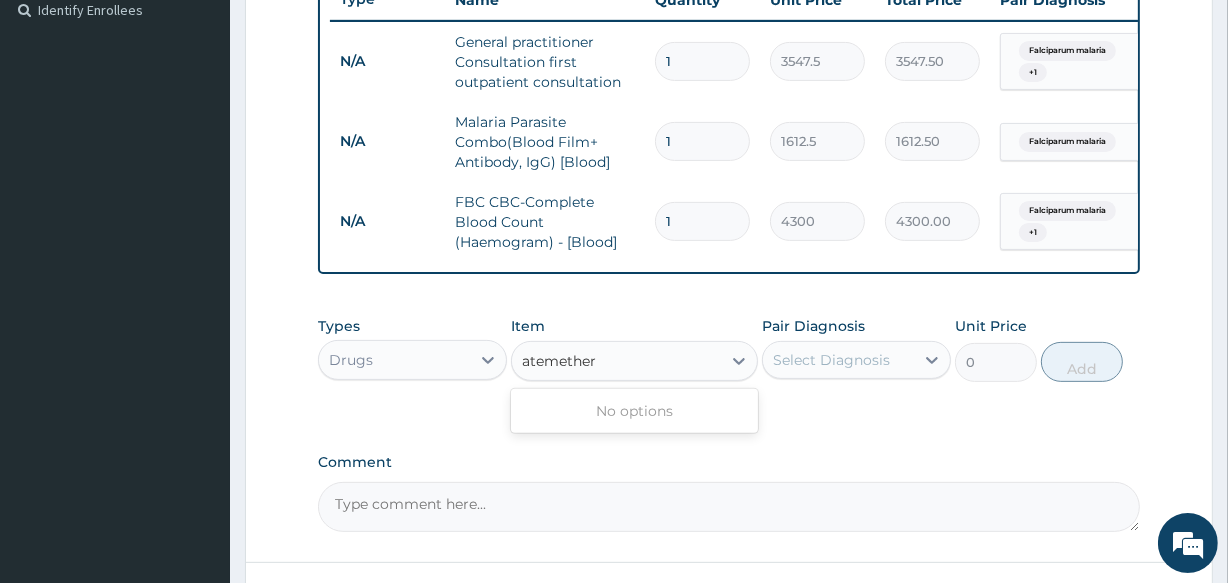 click on "atemether" at bounding box center (560, 361) 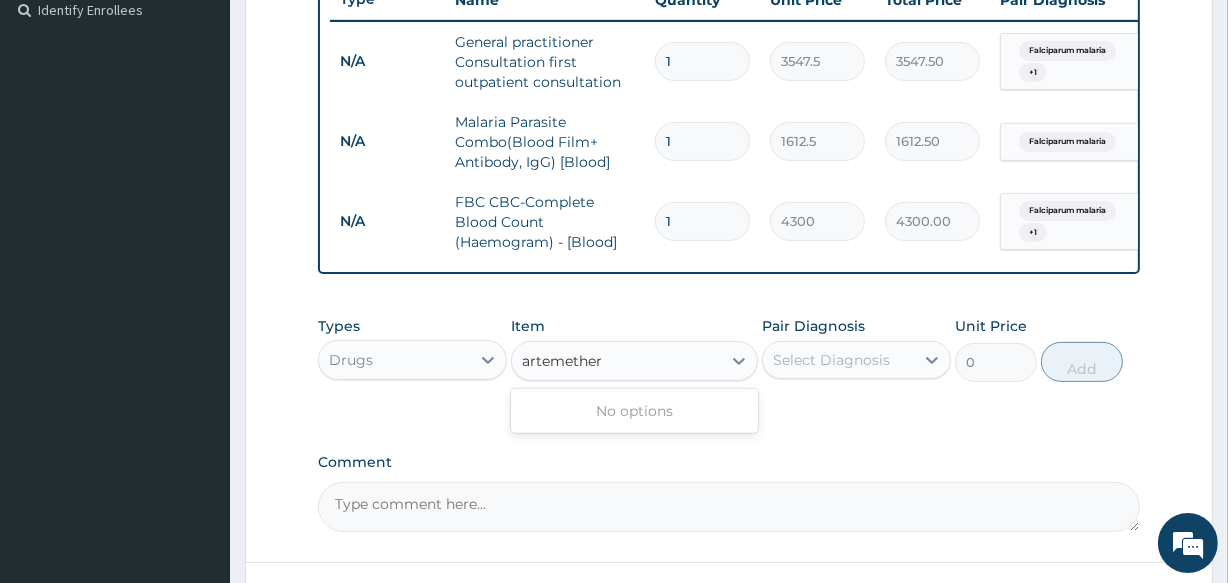 click on "artemether" at bounding box center (563, 361) 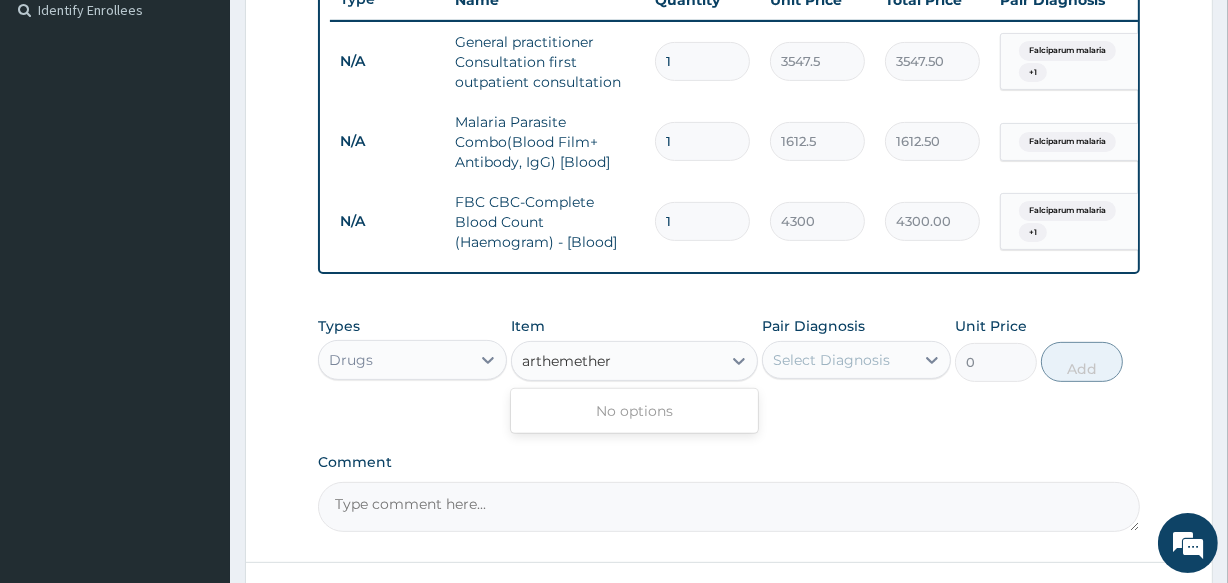 click on "arthemether" at bounding box center (568, 361) 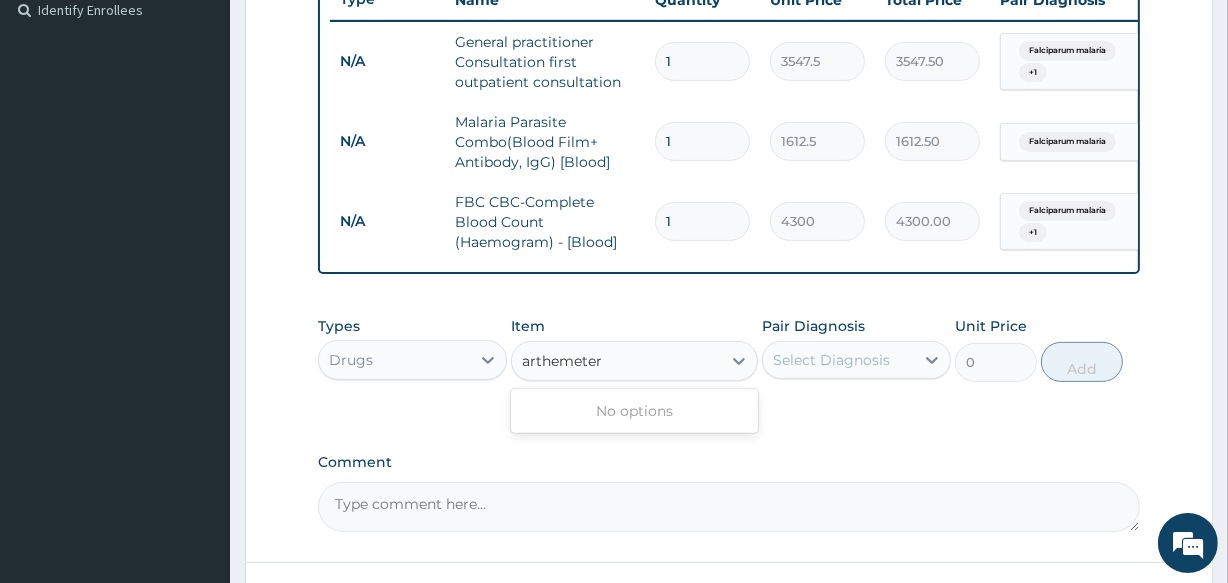 click on "arthemeter" at bounding box center [563, 361] 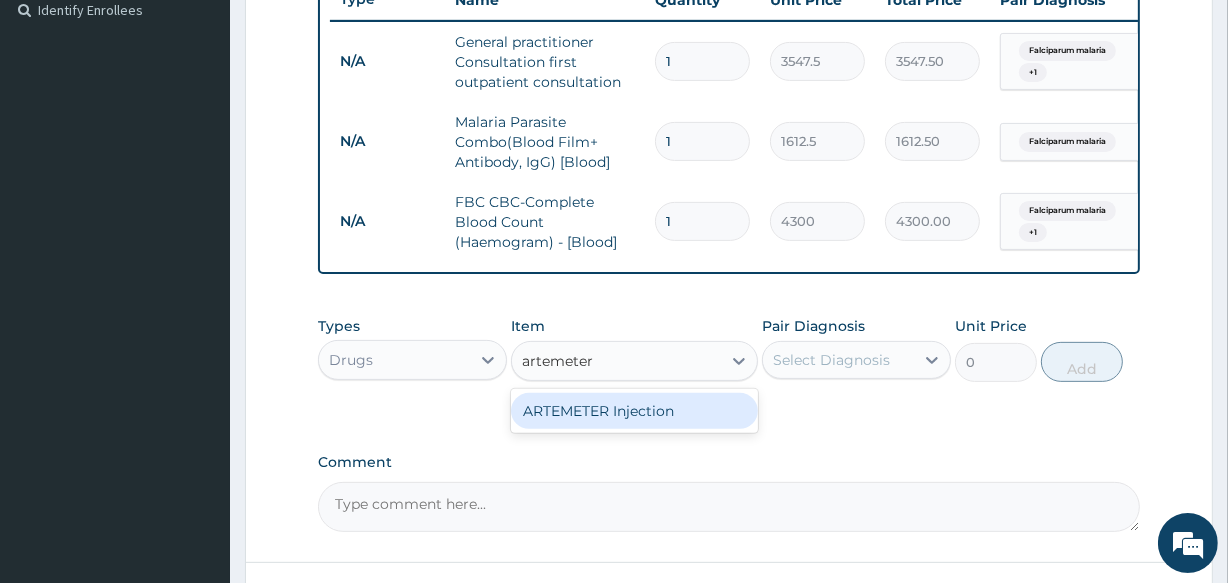 click on "ARTEMETER Injection" at bounding box center (634, 411) 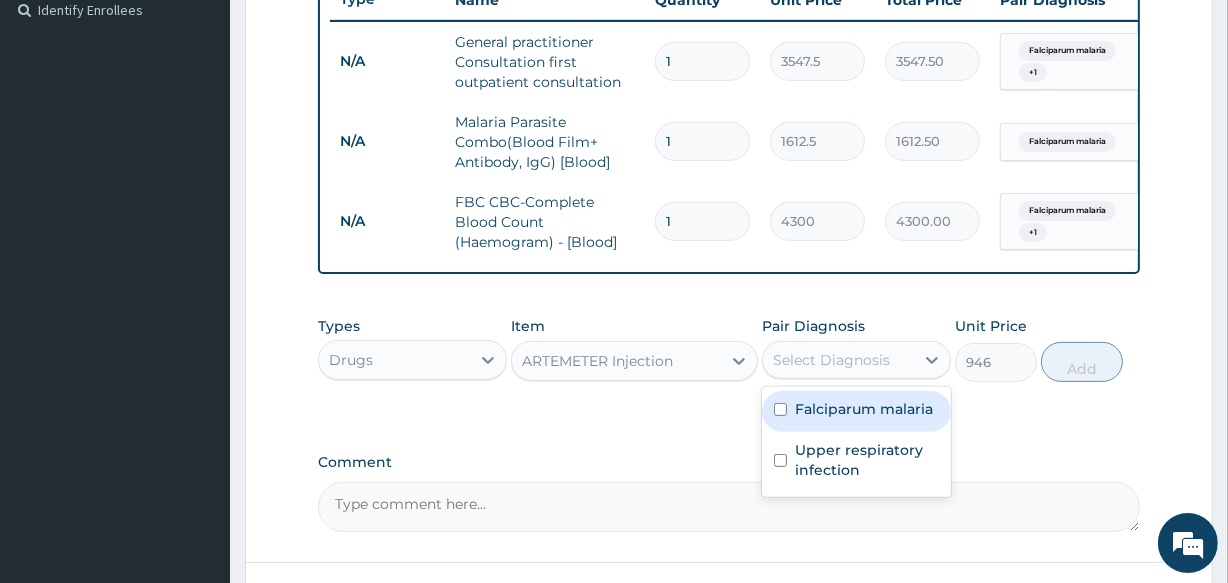 click on "Select Diagnosis" at bounding box center (838, 360) 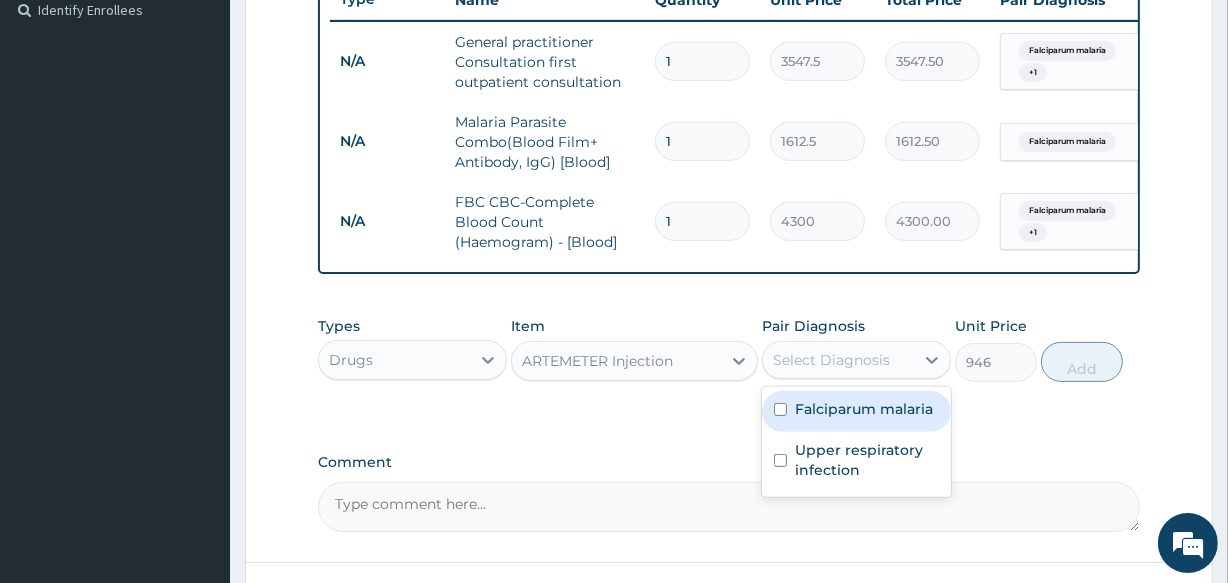 click on "Falciparum malaria" at bounding box center [864, 409] 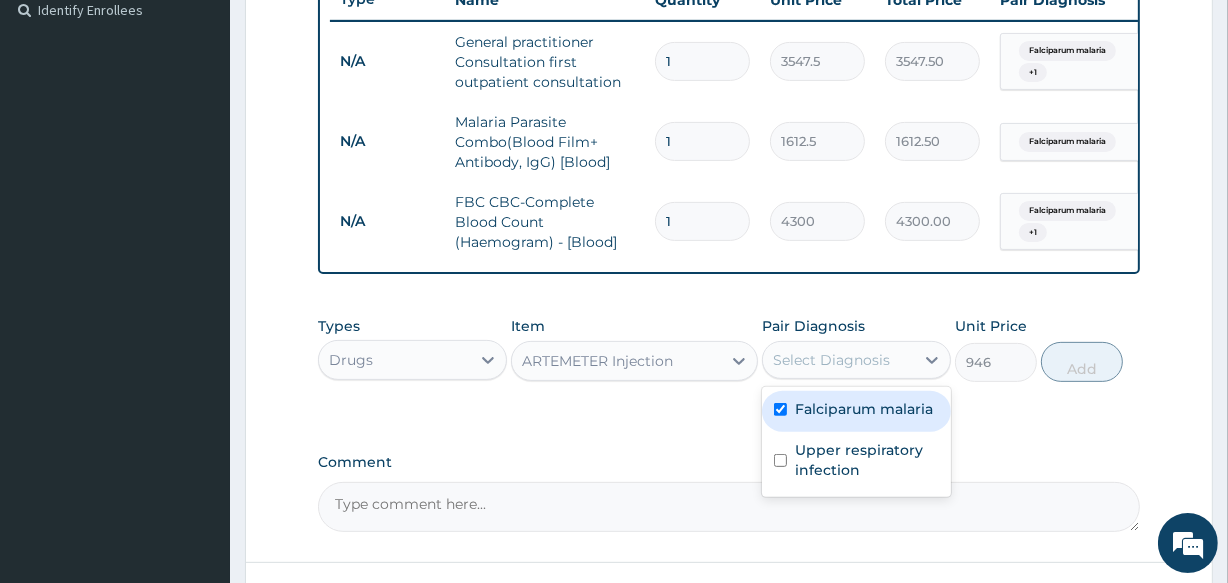 checkbox on "true" 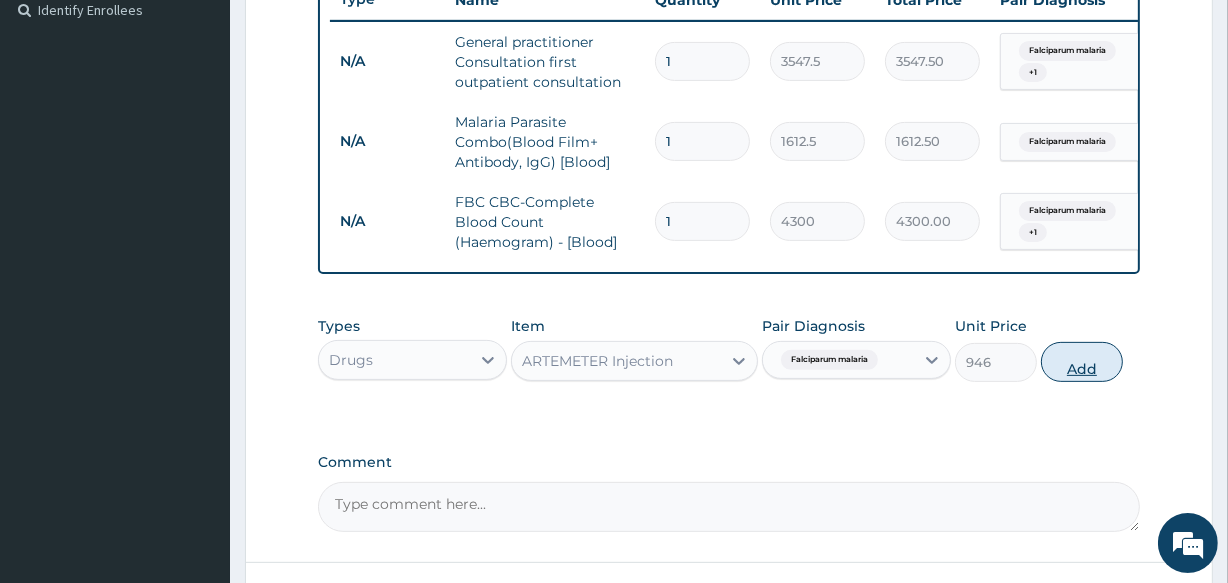 click on "Add" at bounding box center [1082, 362] 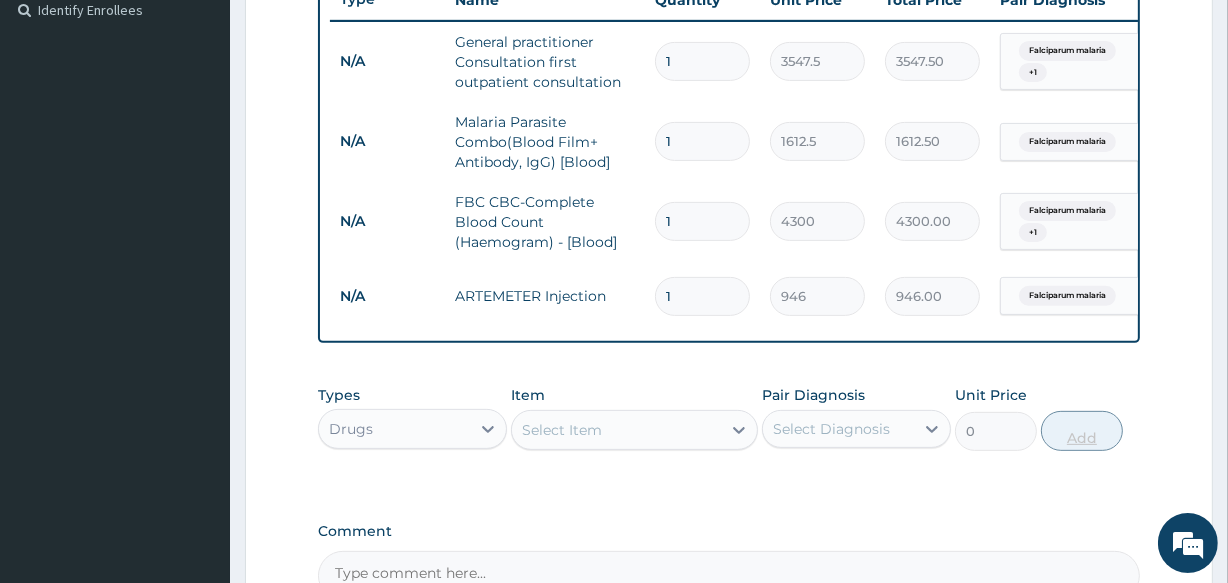 type 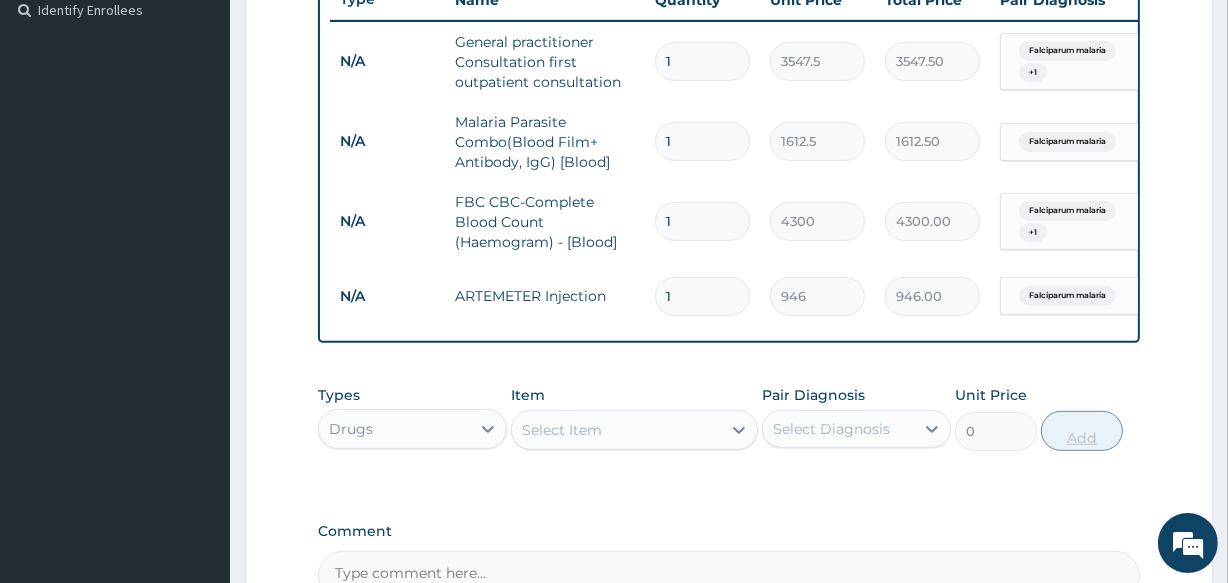 type on "0.00" 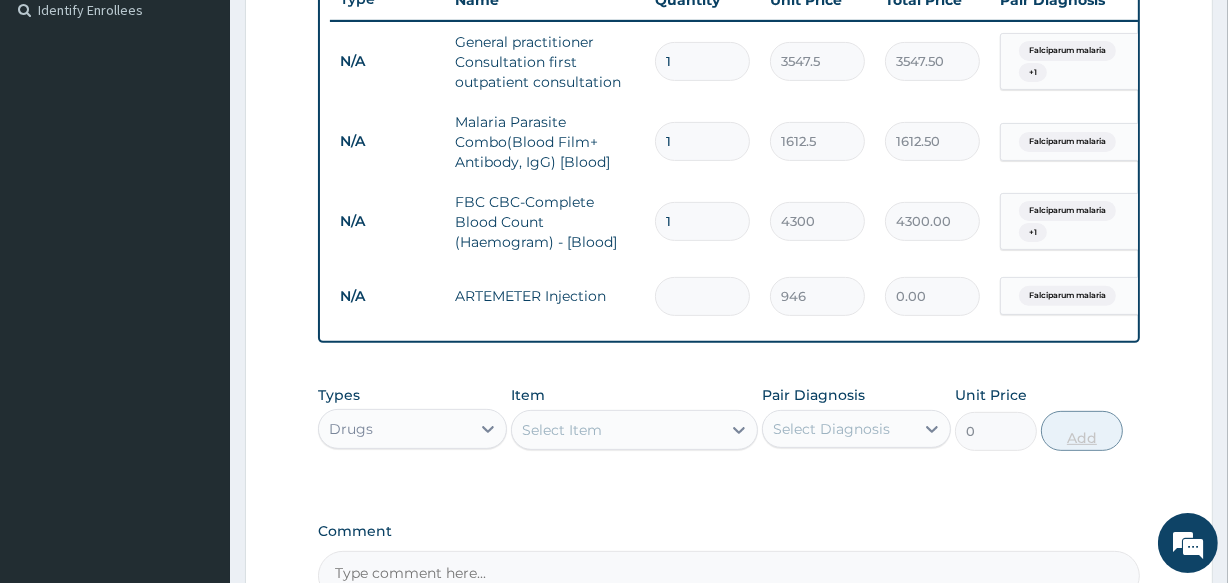 type on "1" 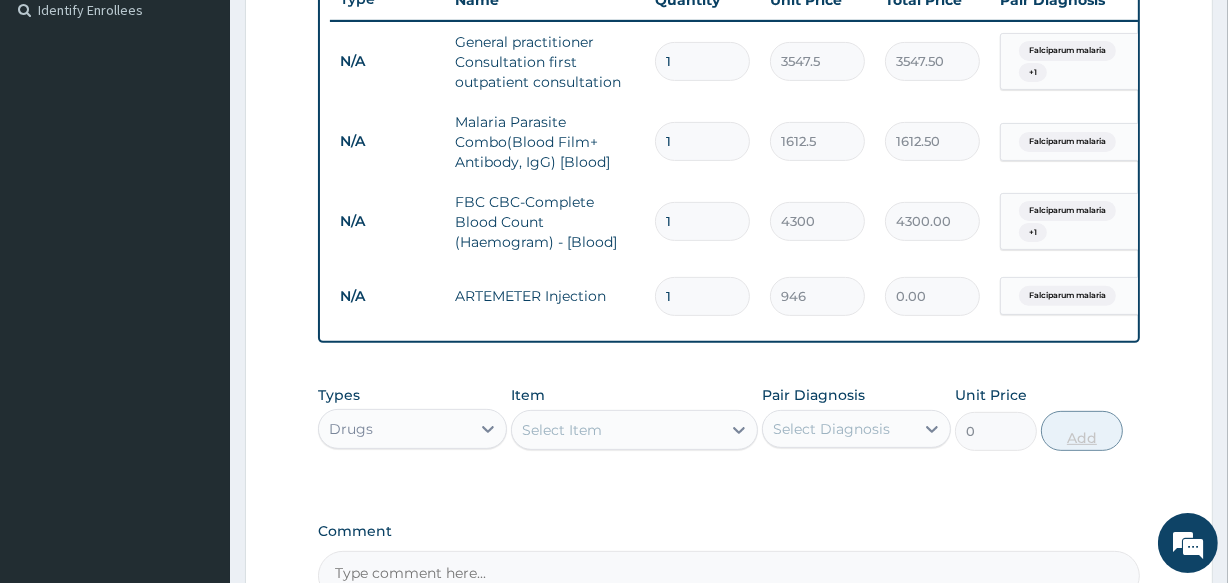 type on "946.00" 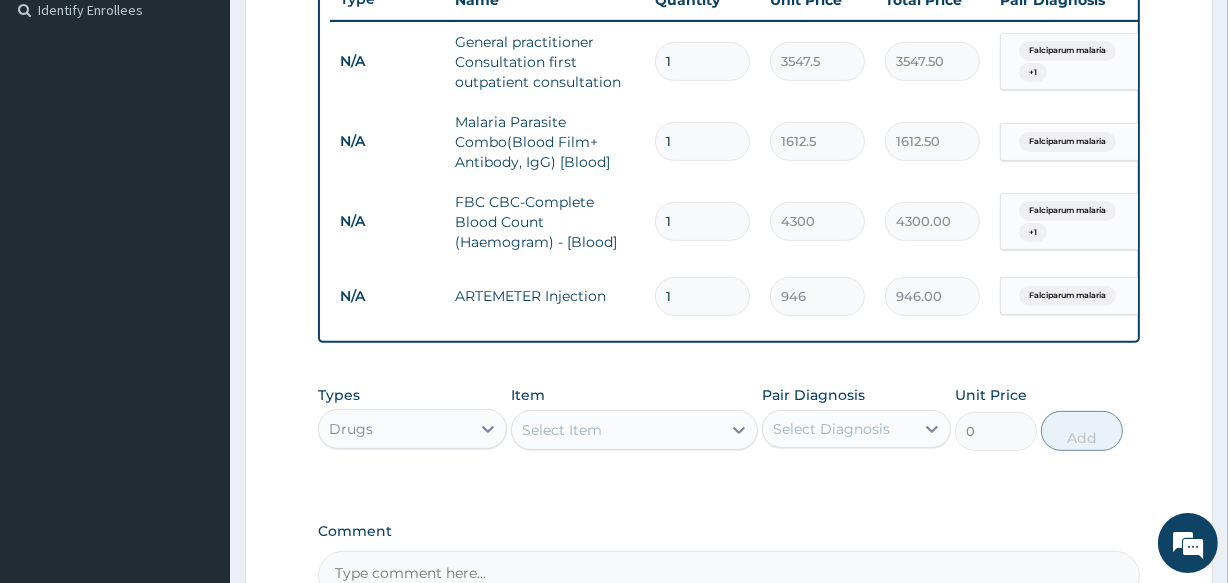 click on "Select Item" at bounding box center (616, 430) 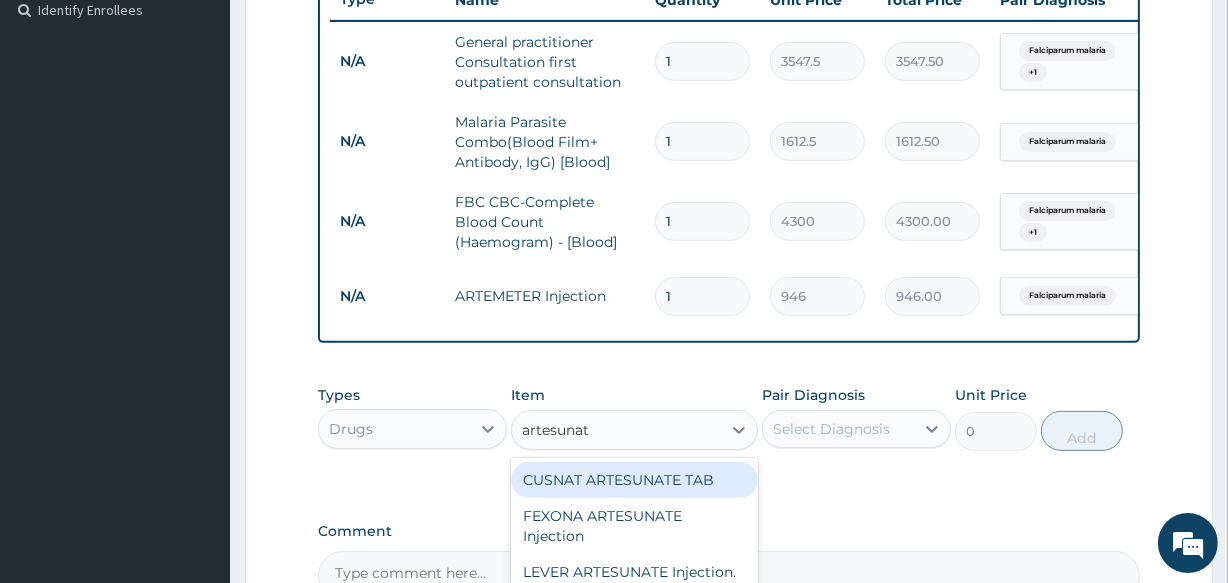 type on "artesunate" 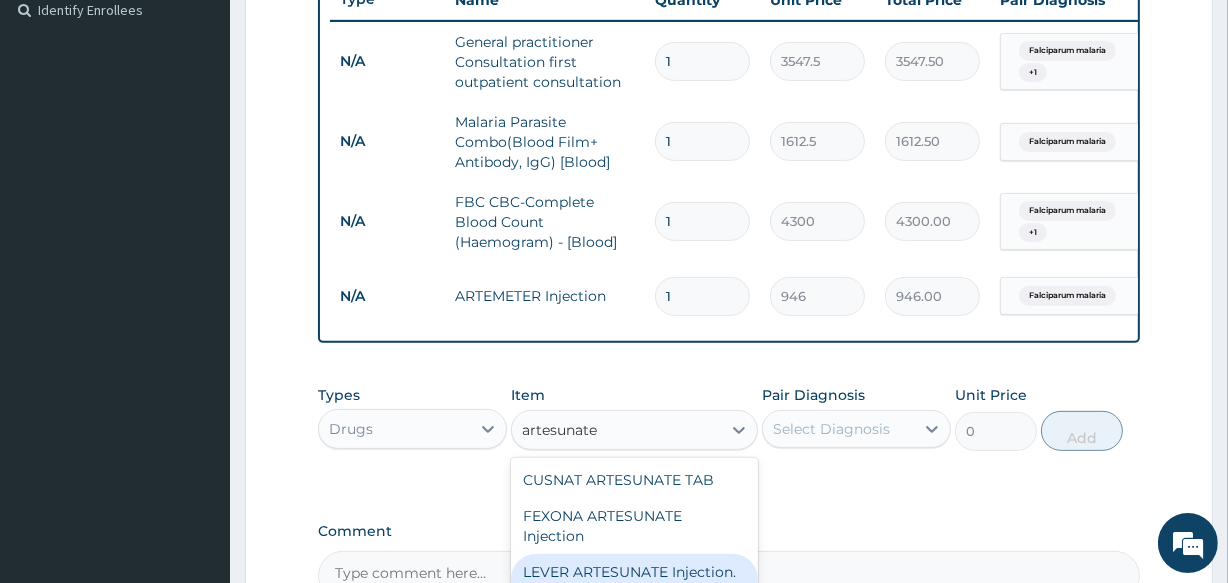 click on "LEVER ARTESUNATE Injection. 120mg" at bounding box center [634, 582] 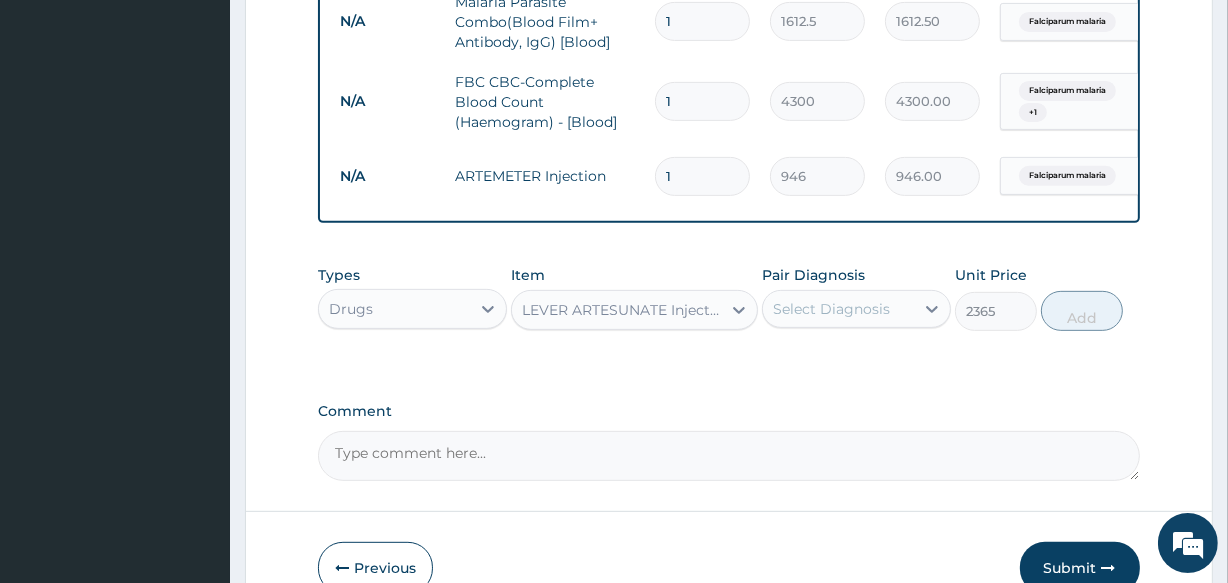 scroll, scrollTop: 800, scrollLeft: 0, axis: vertical 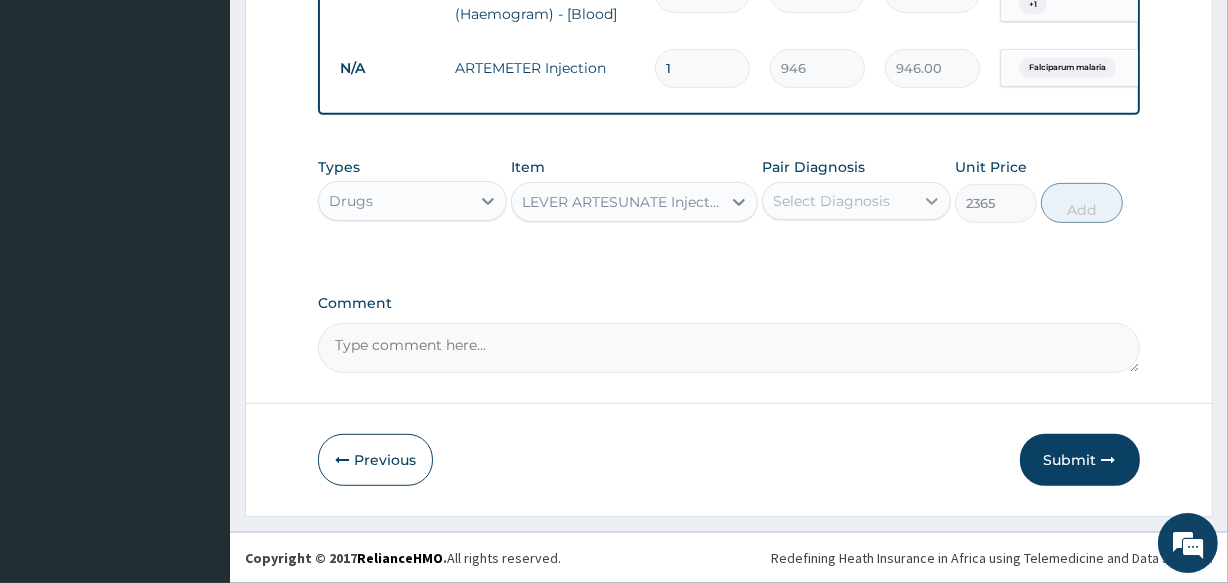 click at bounding box center [932, 201] 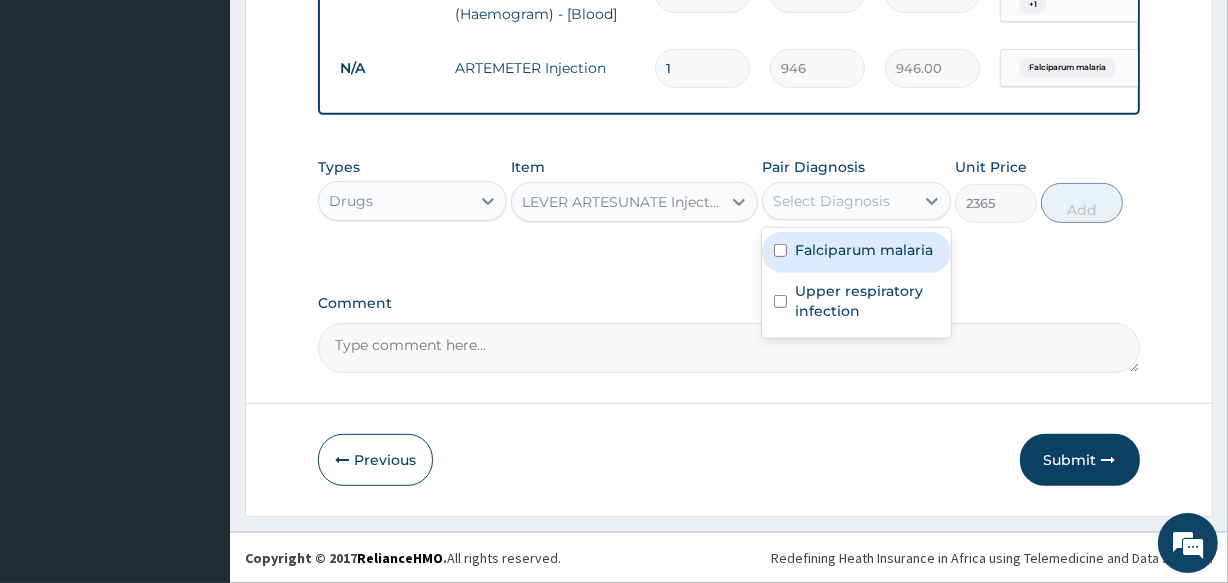 click on "Falciparum malaria" at bounding box center (864, 250) 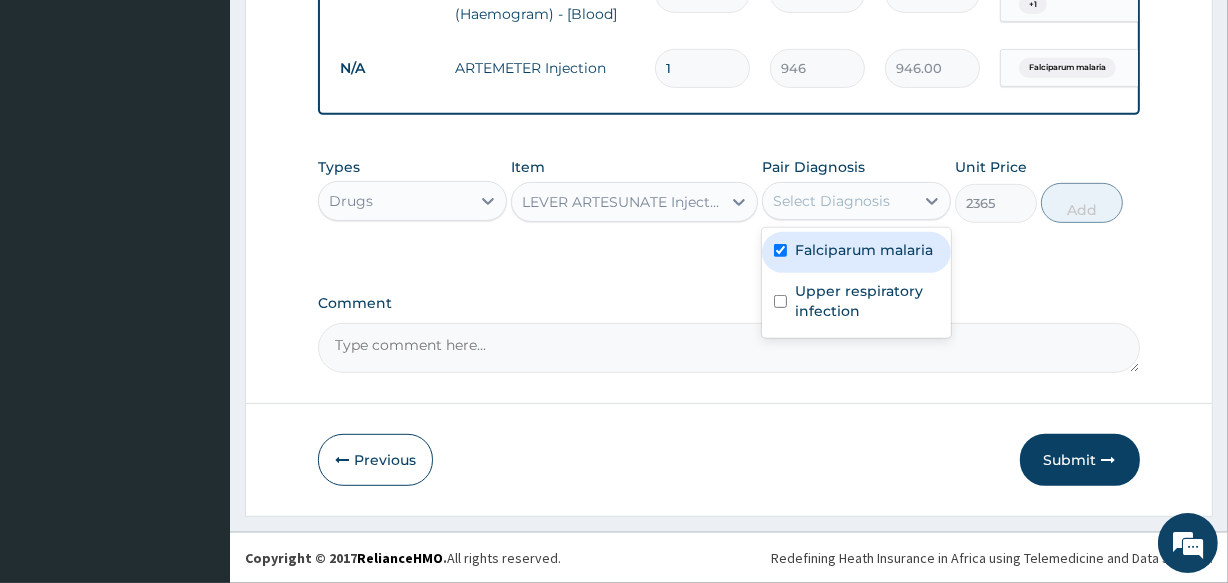 checkbox on "true" 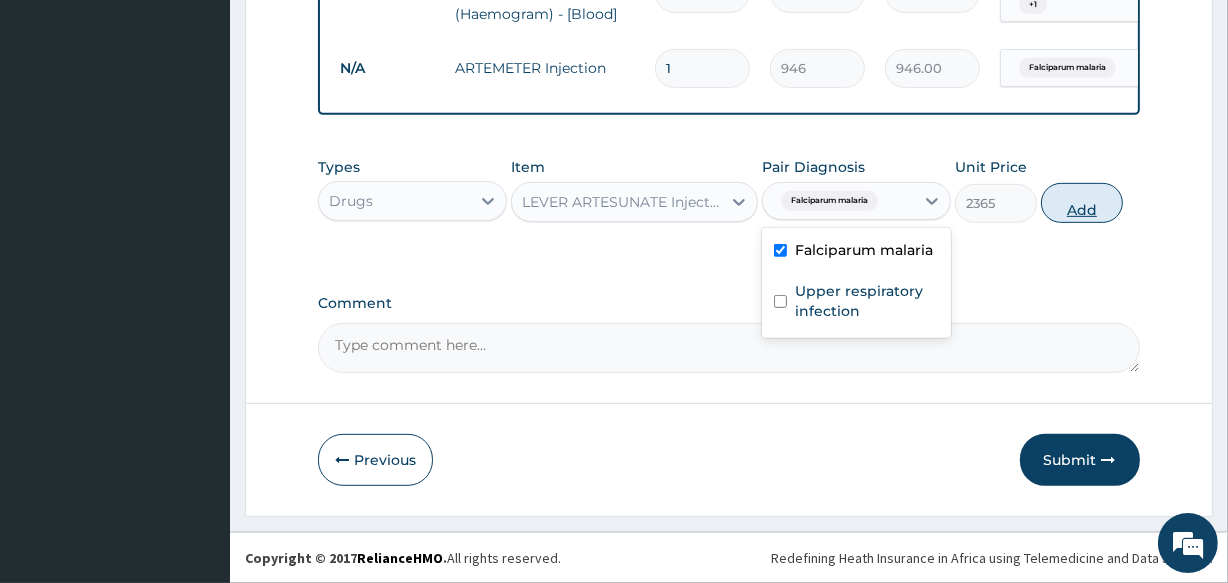 click on "Add" at bounding box center [1082, 203] 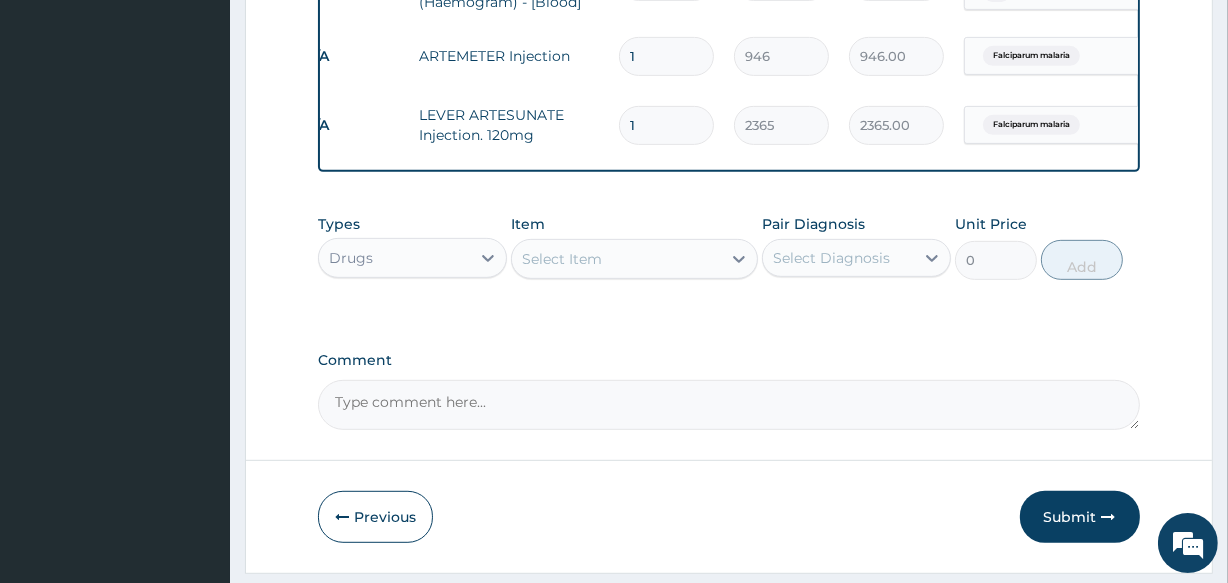 scroll, scrollTop: 0, scrollLeft: 181, axis: horizontal 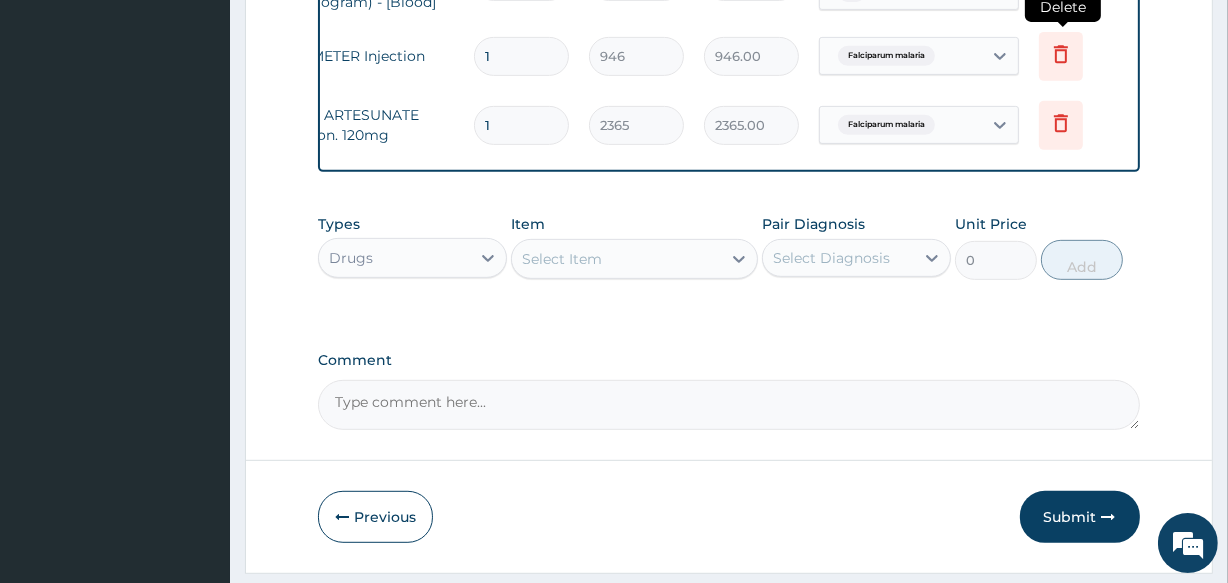 click at bounding box center [1061, 56] 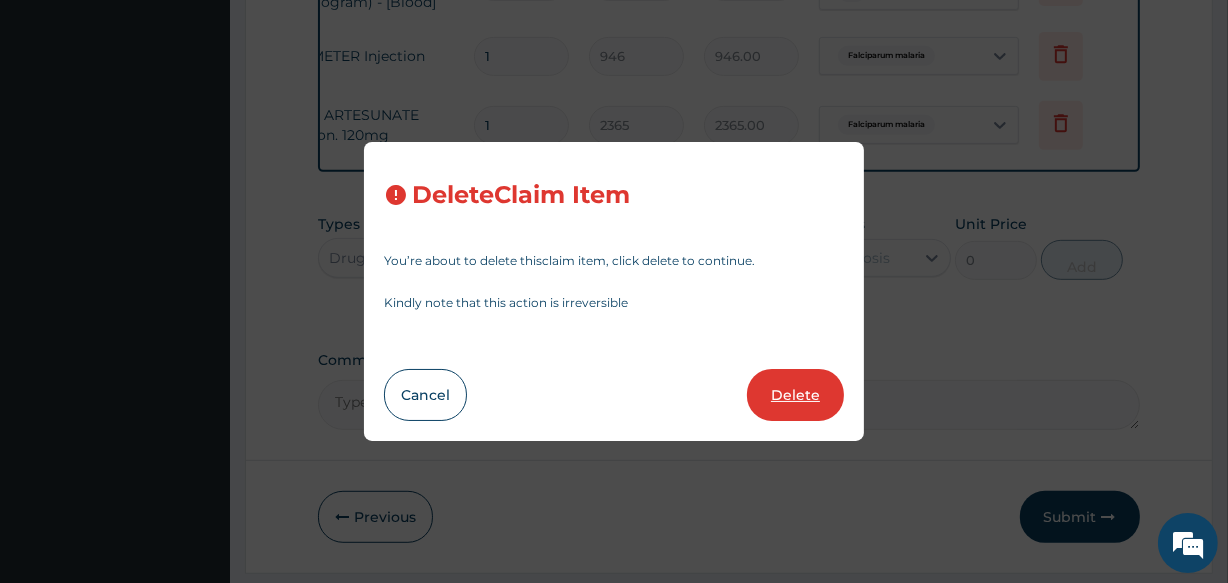 click on "Delete" at bounding box center (795, 395) 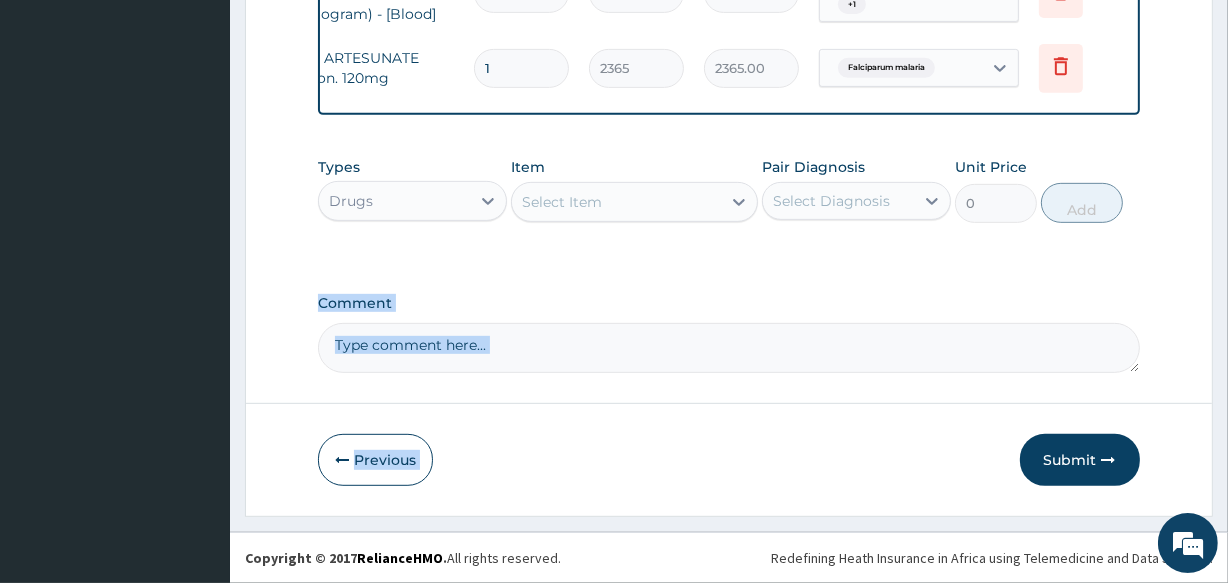 drag, startPoint x: 797, startPoint y: 408, endPoint x: 748, endPoint y: 322, distance: 98.9798 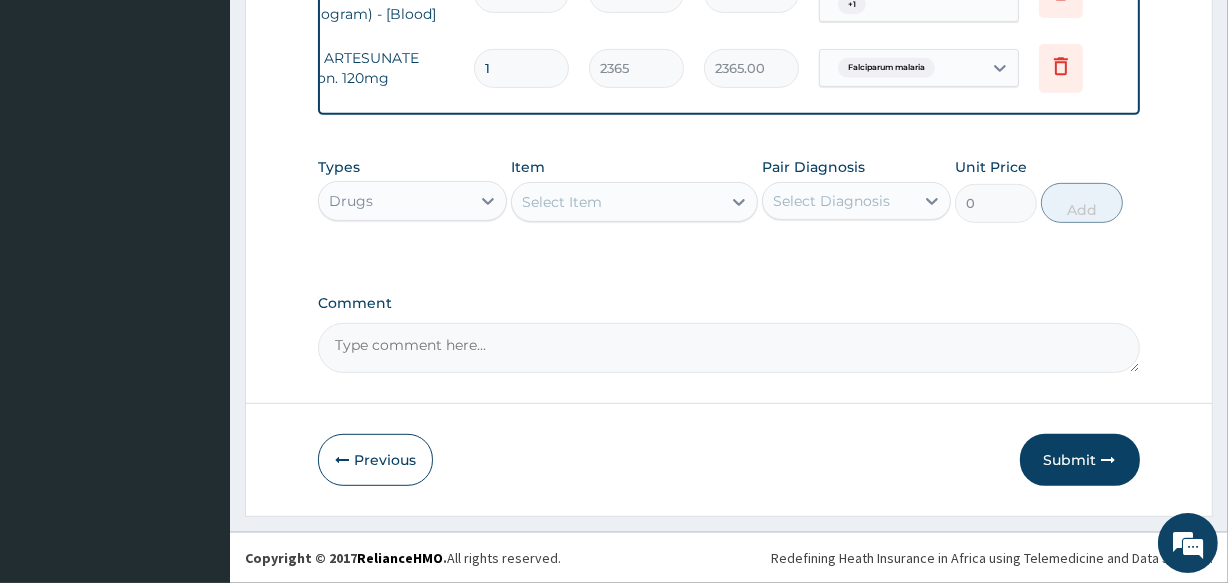 click on "Types Drugs Item Select Item Pair Diagnosis Select Diagnosis Unit Price 0 Add" 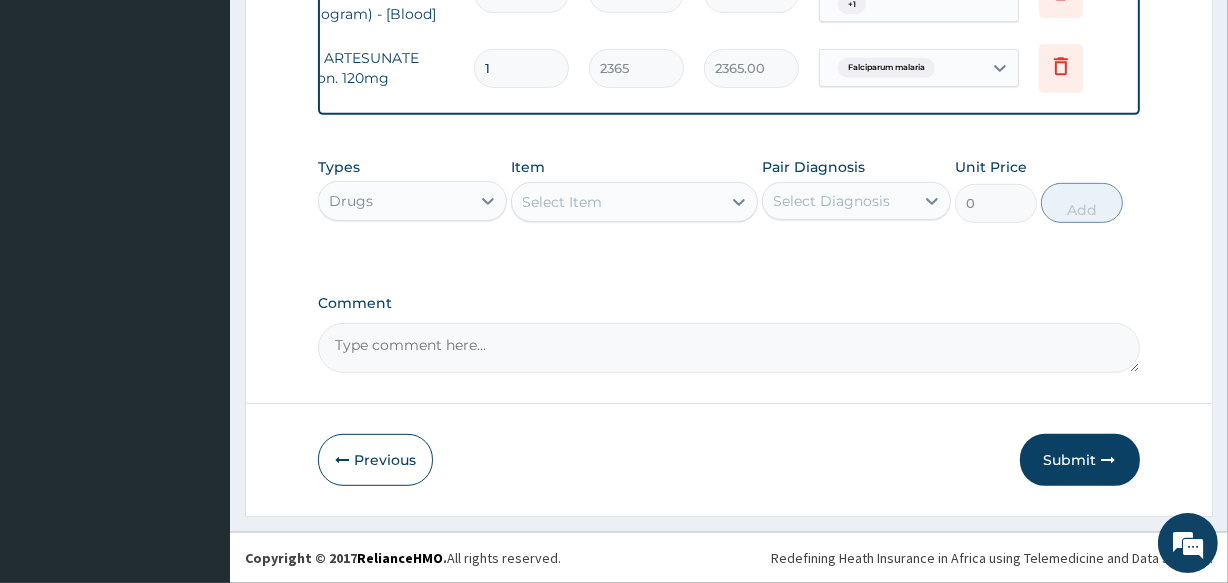 click on "Select Item" at bounding box center (616, 202) 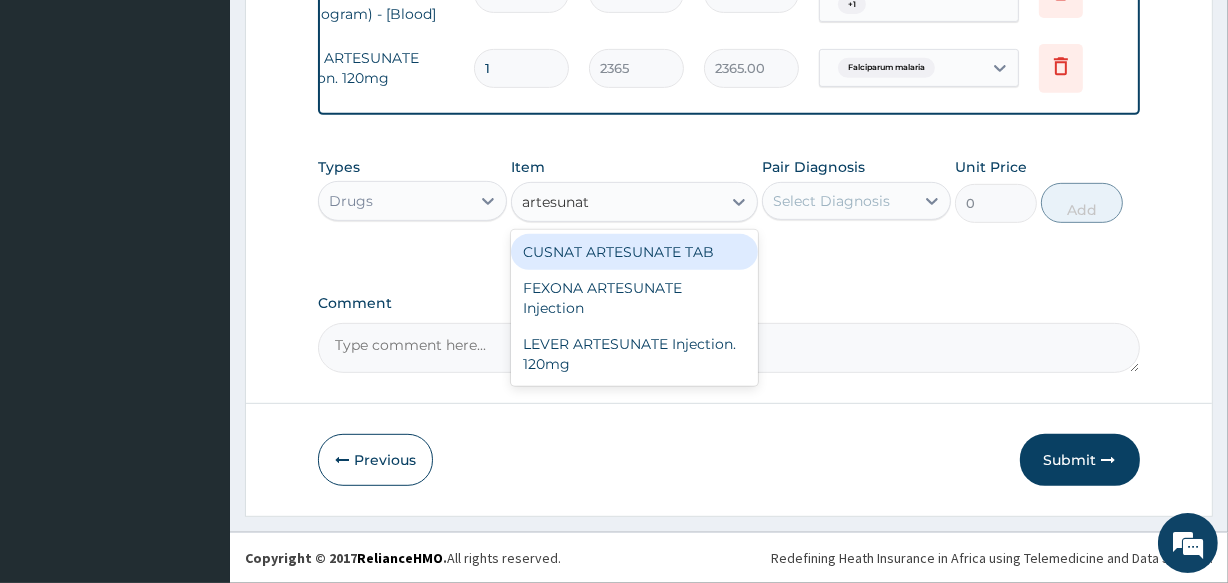 type on "artesunate" 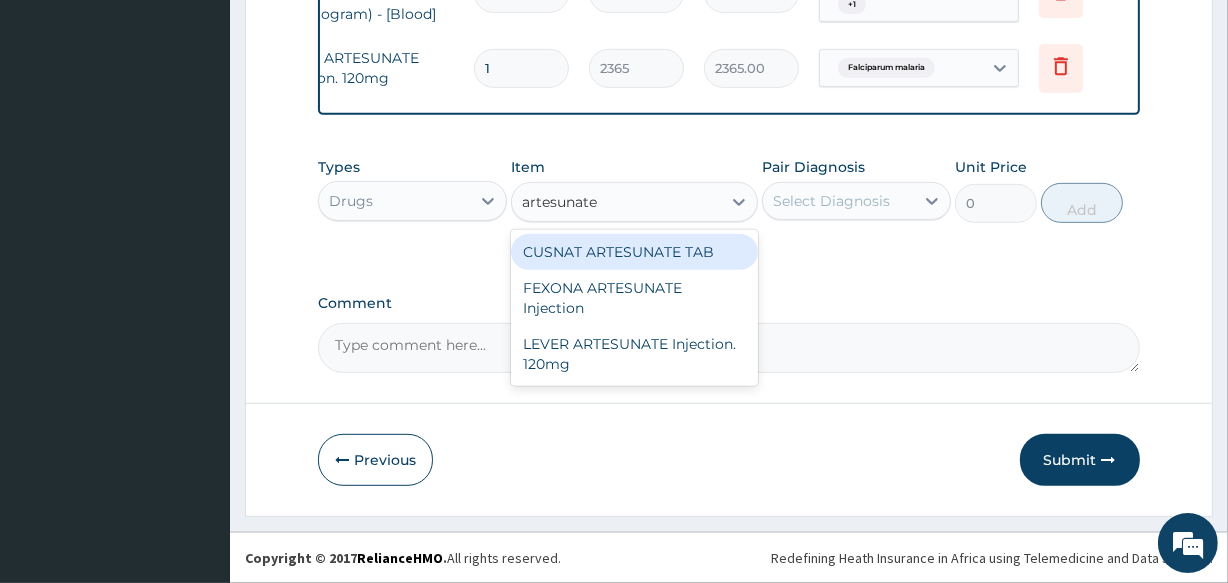 click on "CUSNAT ARTESUNATE TAB" at bounding box center (634, 252) 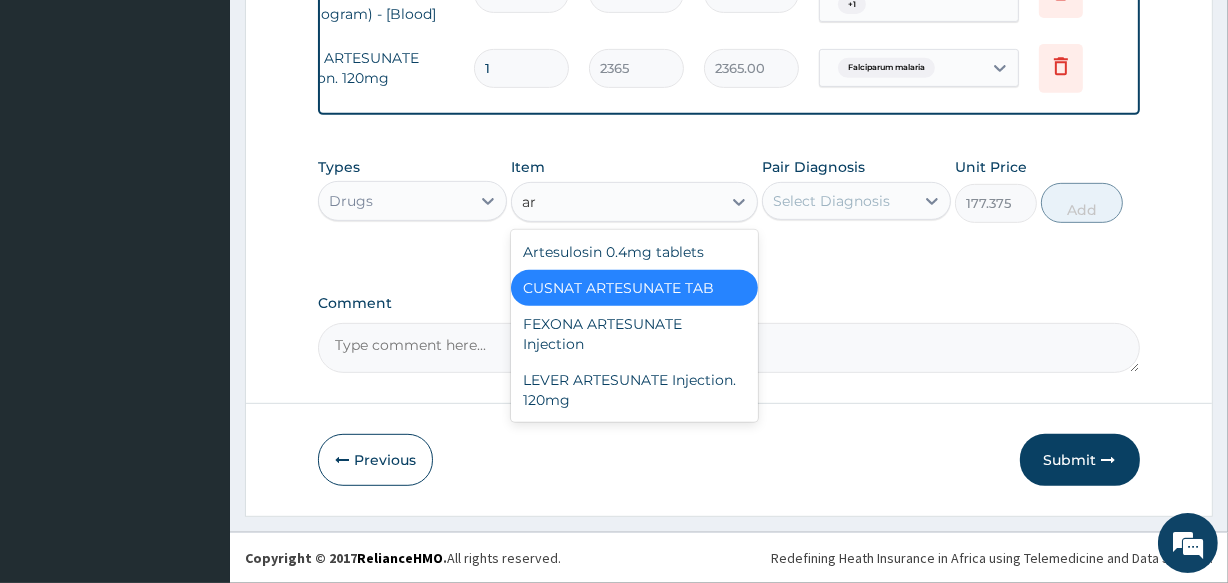 type on "a" 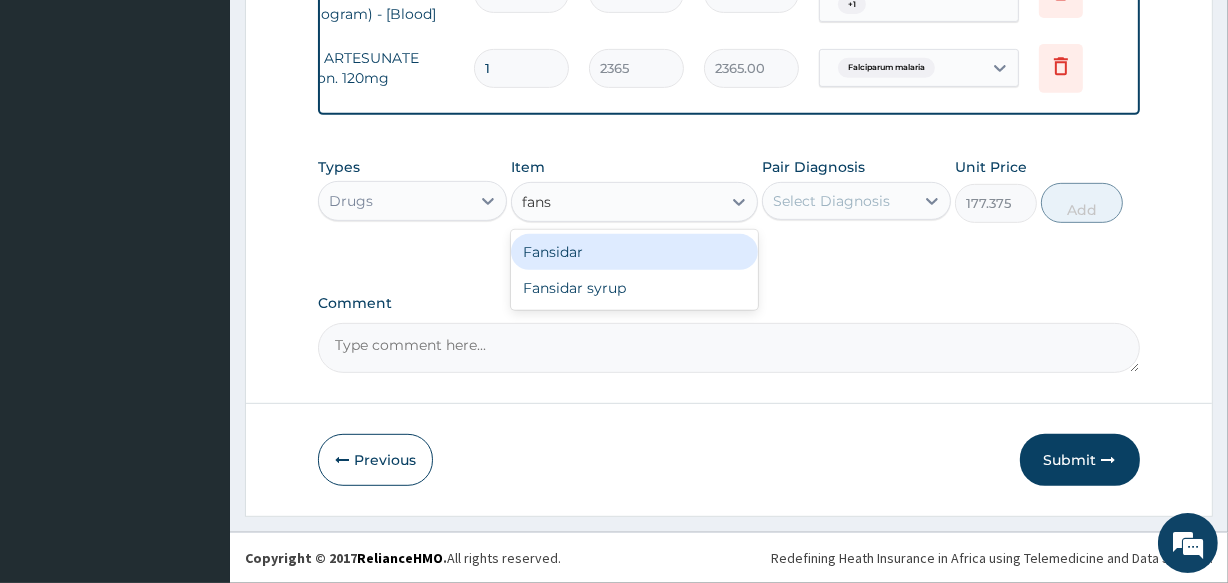 type on "fansi" 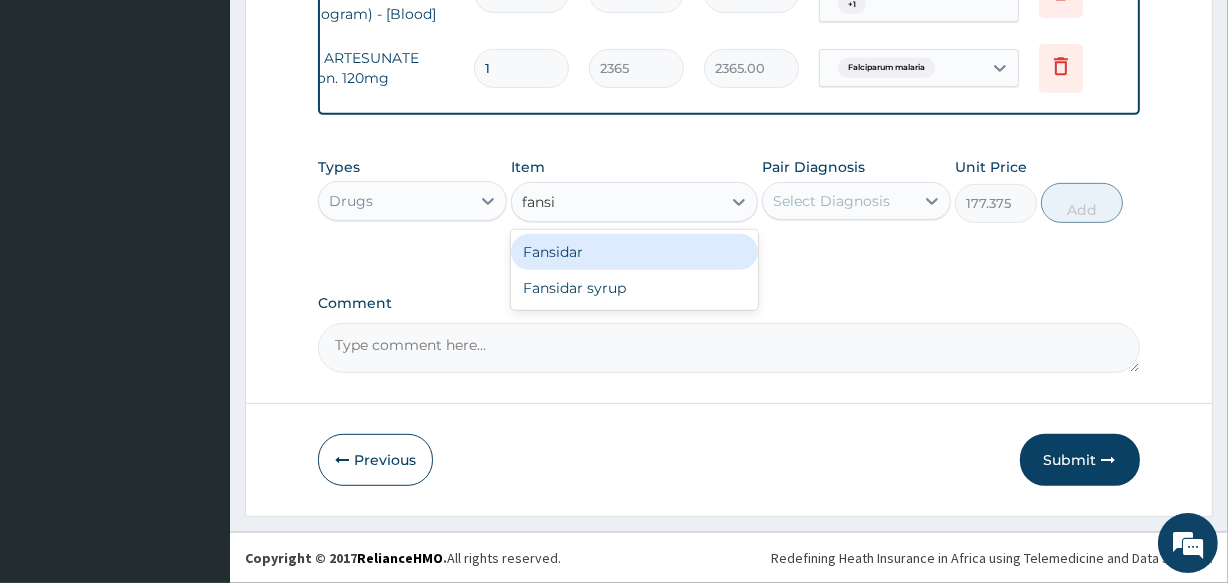 click on "Fansidar" at bounding box center [634, 252] 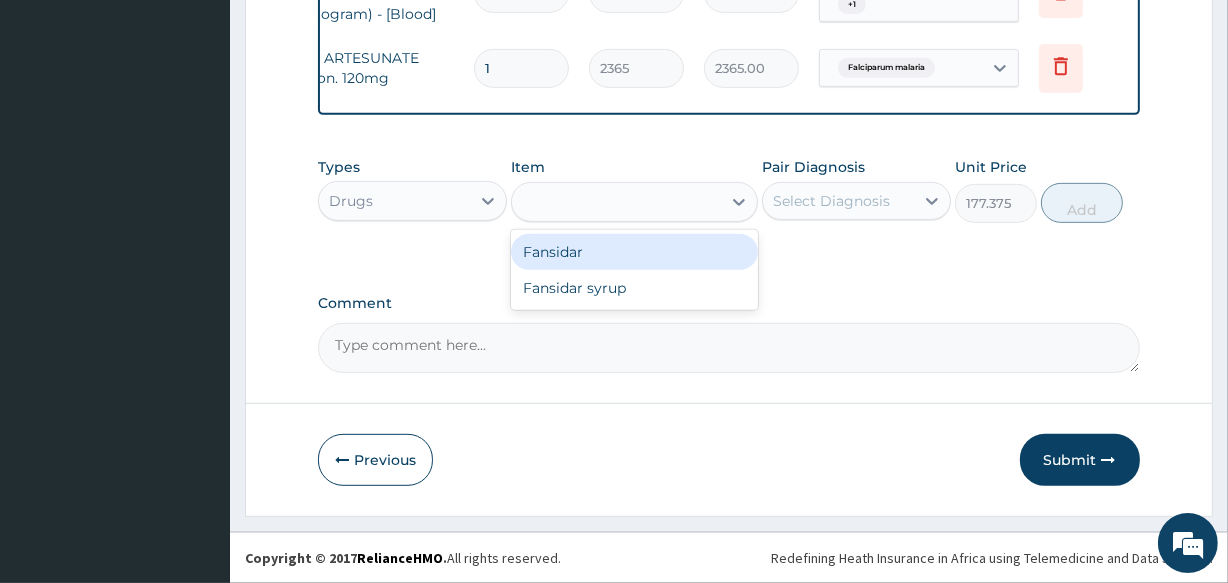 type on "212.85" 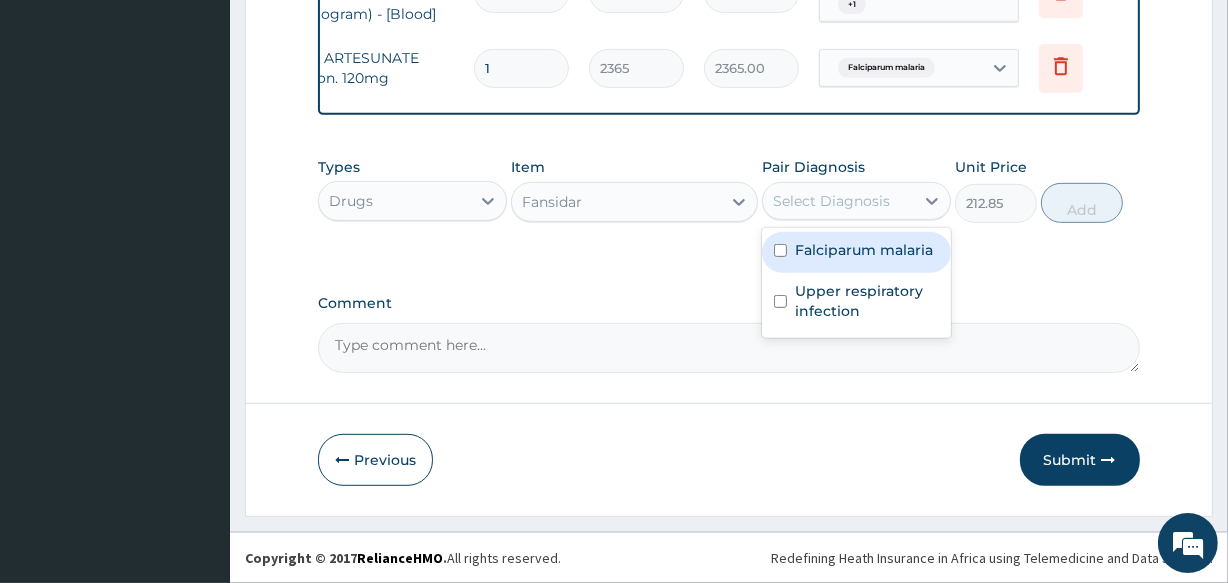 click on "Select Diagnosis" at bounding box center [831, 201] 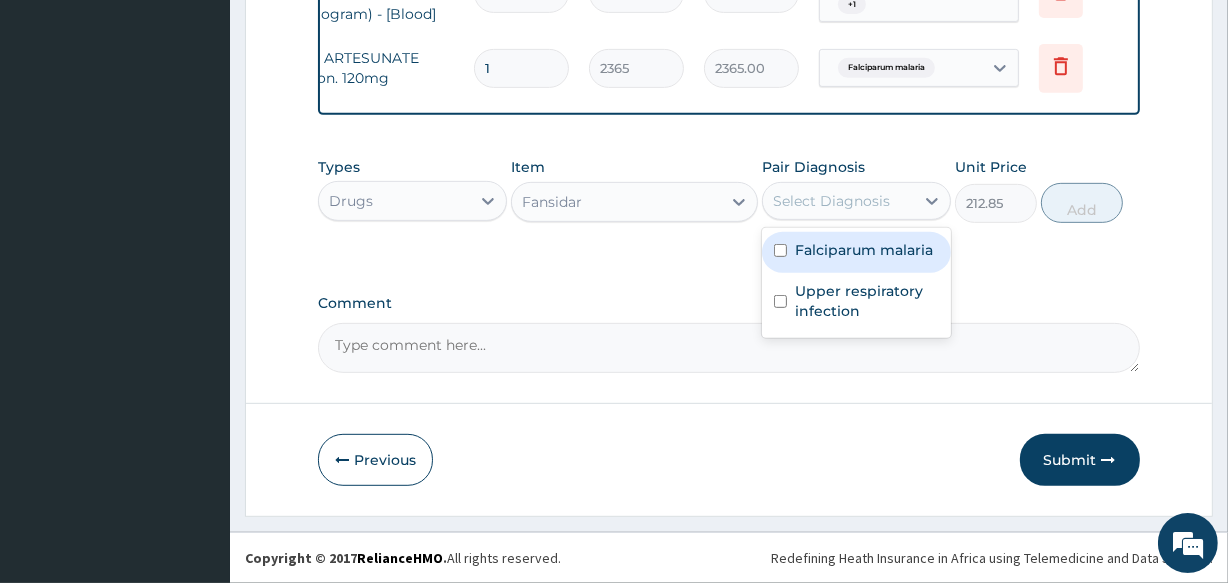 click on "Falciparum malaria" at bounding box center (856, 252) 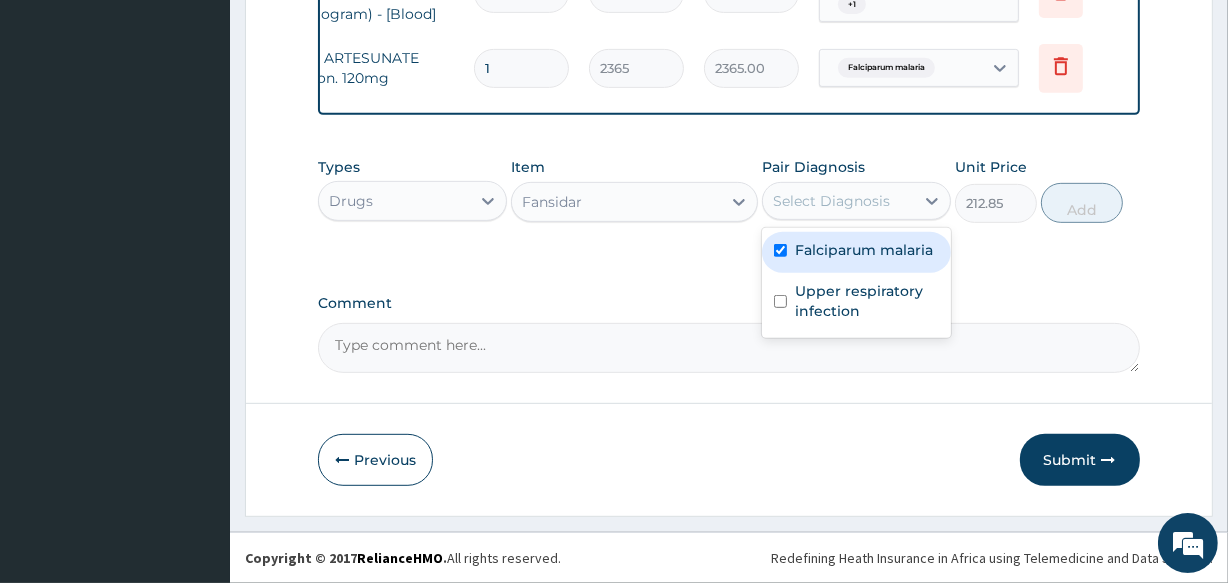 checkbox on "true" 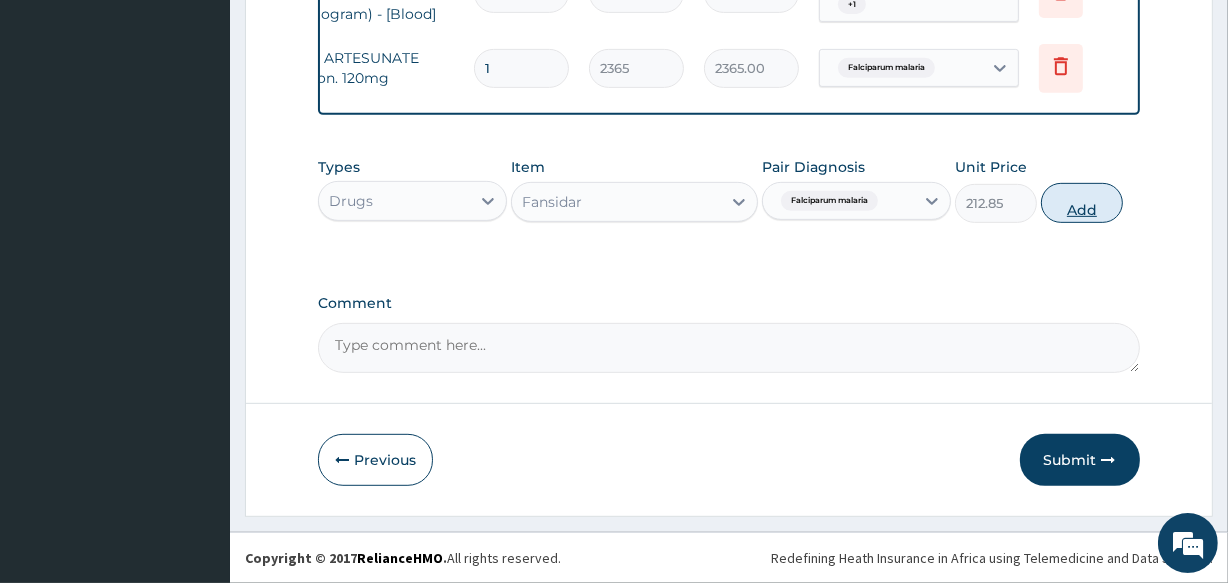 click on "Add" at bounding box center (1082, 203) 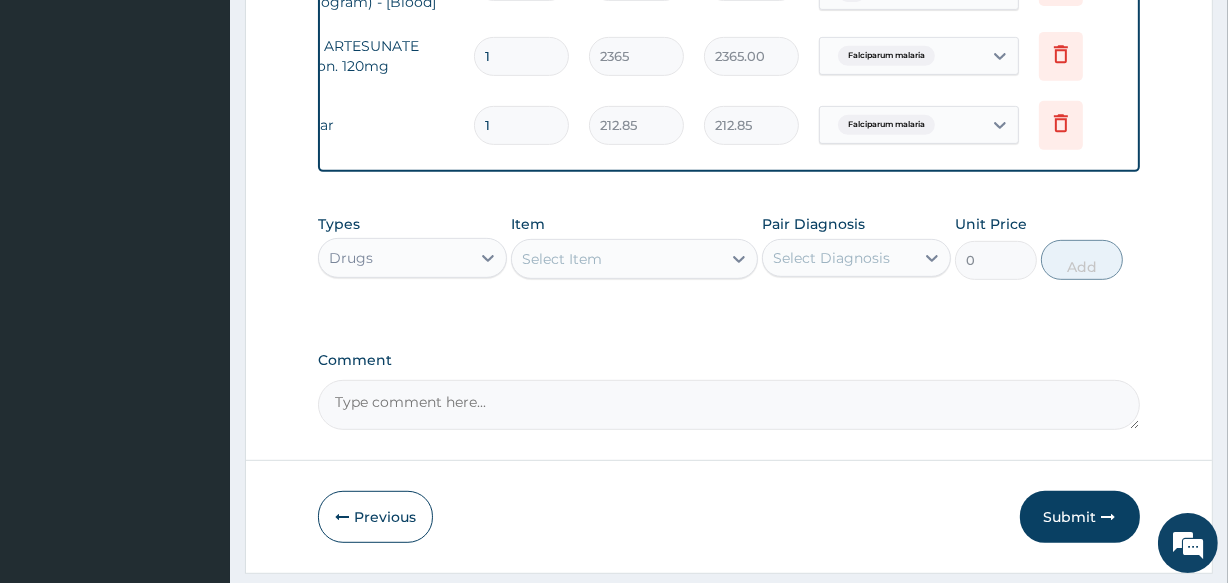 click on "Select Item" at bounding box center (616, 259) 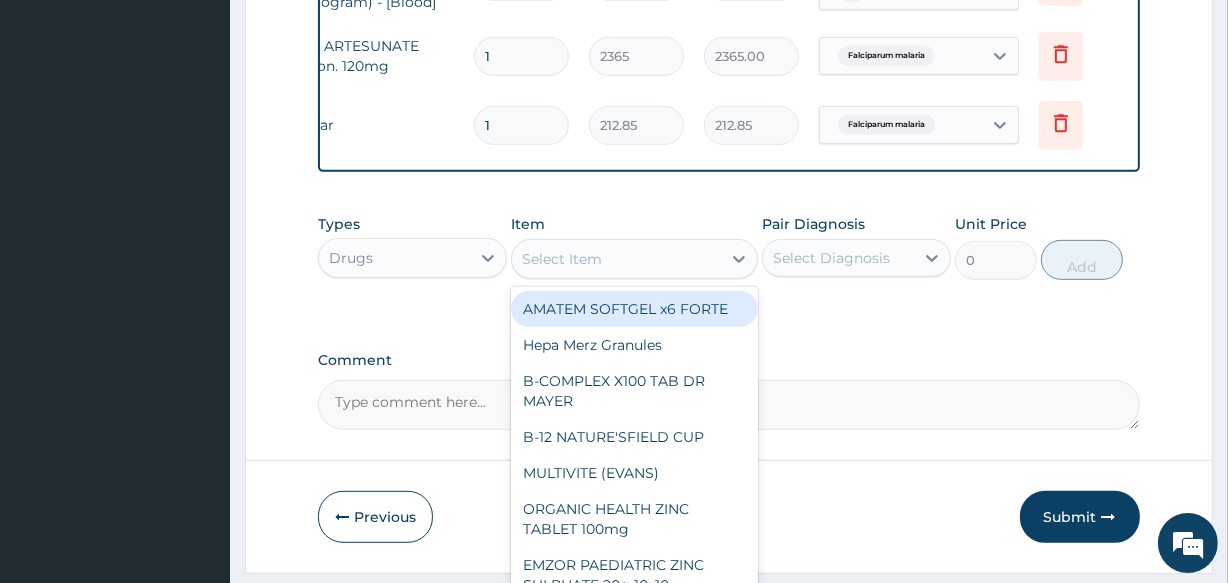 scroll, scrollTop: 0, scrollLeft: 0, axis: both 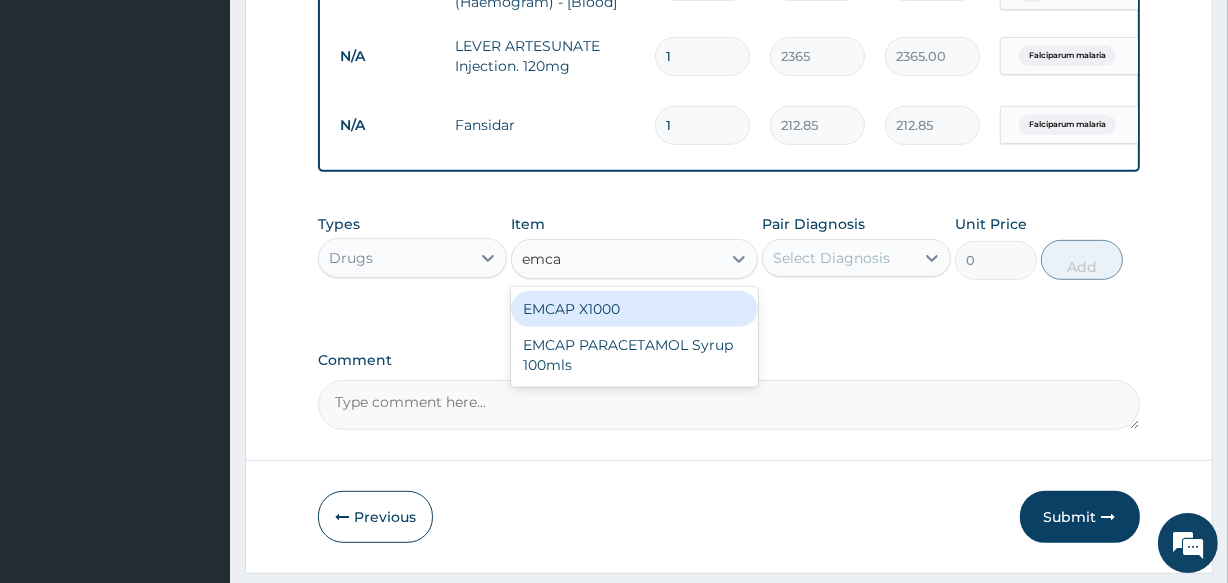 type on "emcap" 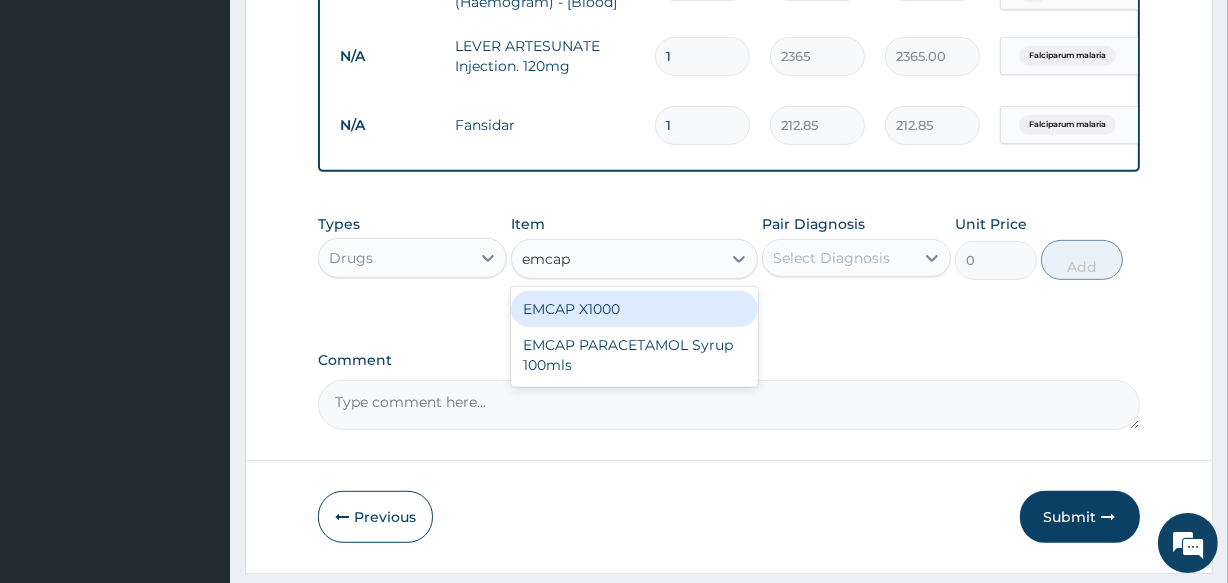 click on "EMCAP X1000" at bounding box center (634, 309) 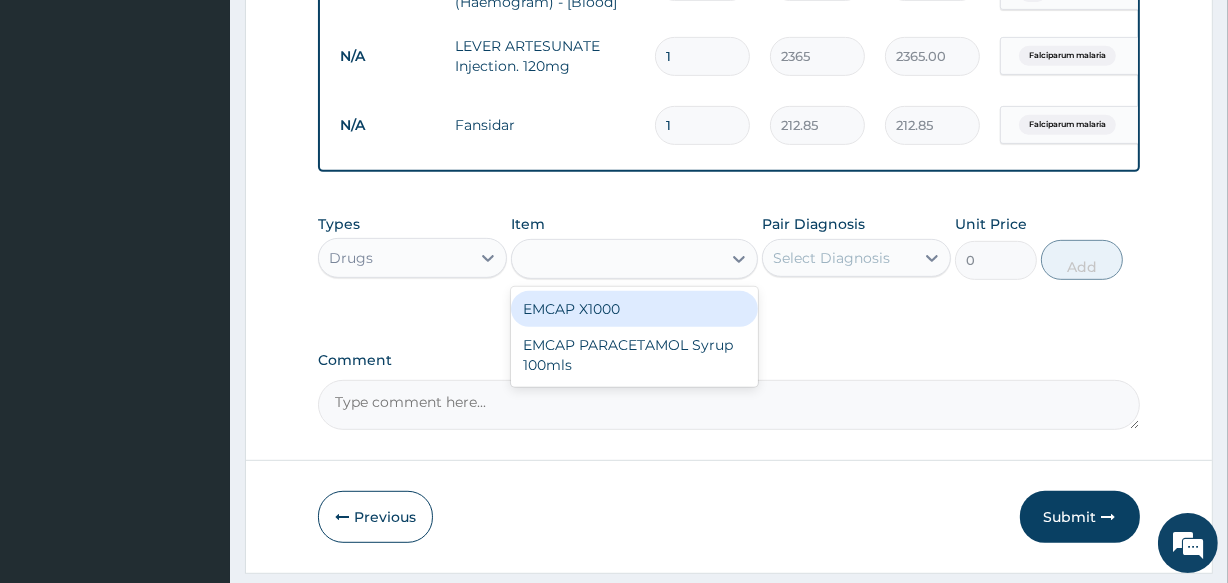 type on "23.65" 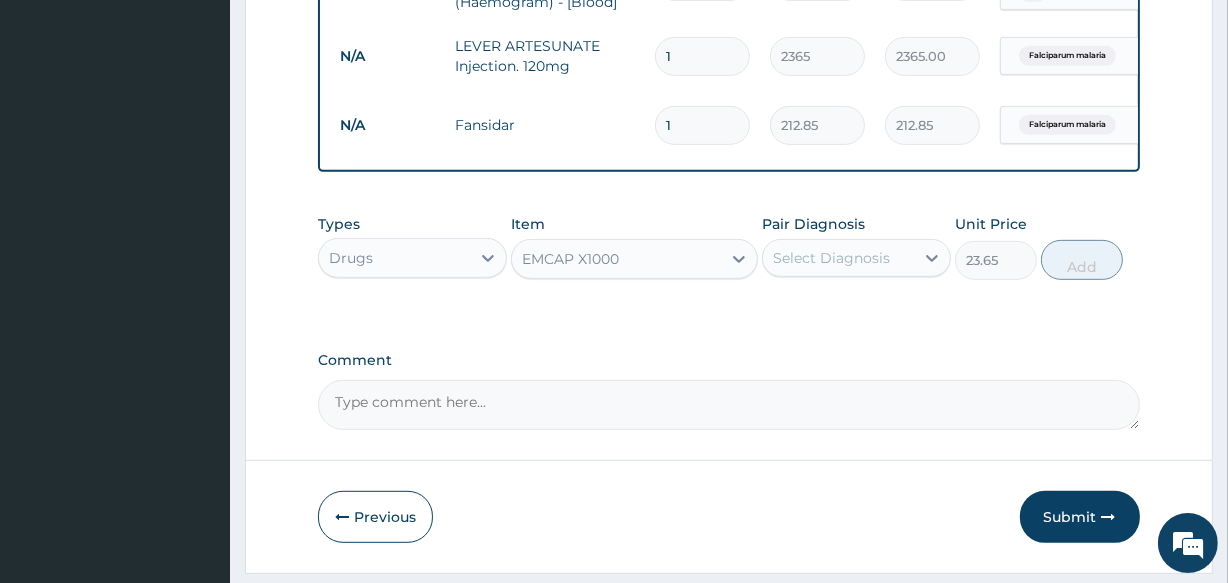 click on "Select Diagnosis" at bounding box center [838, 258] 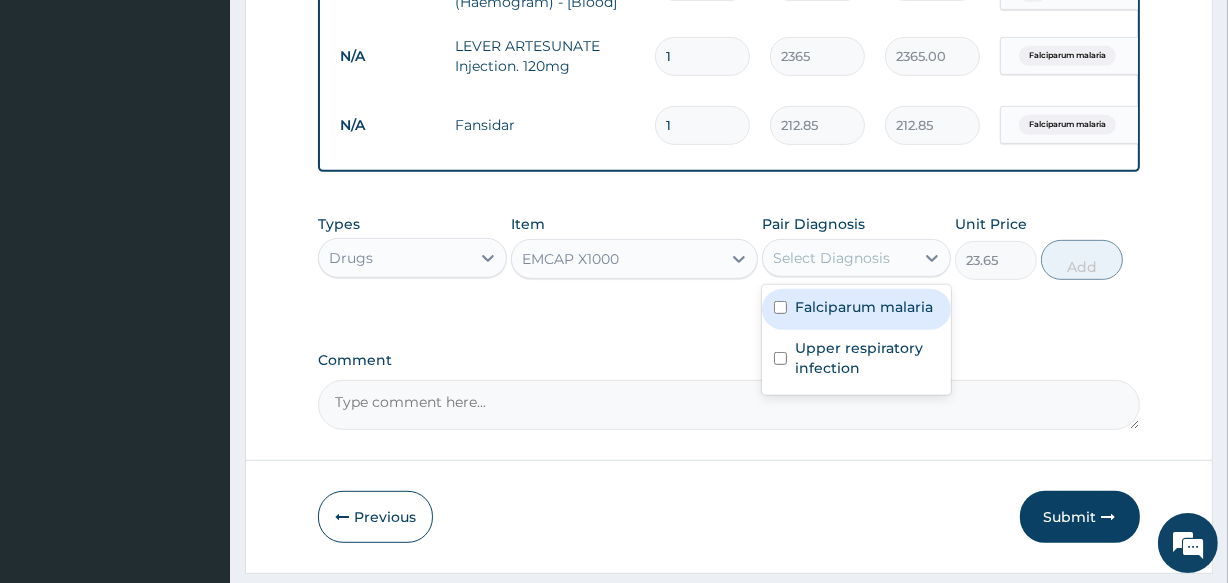 click on "Falciparum malaria" at bounding box center [864, 307] 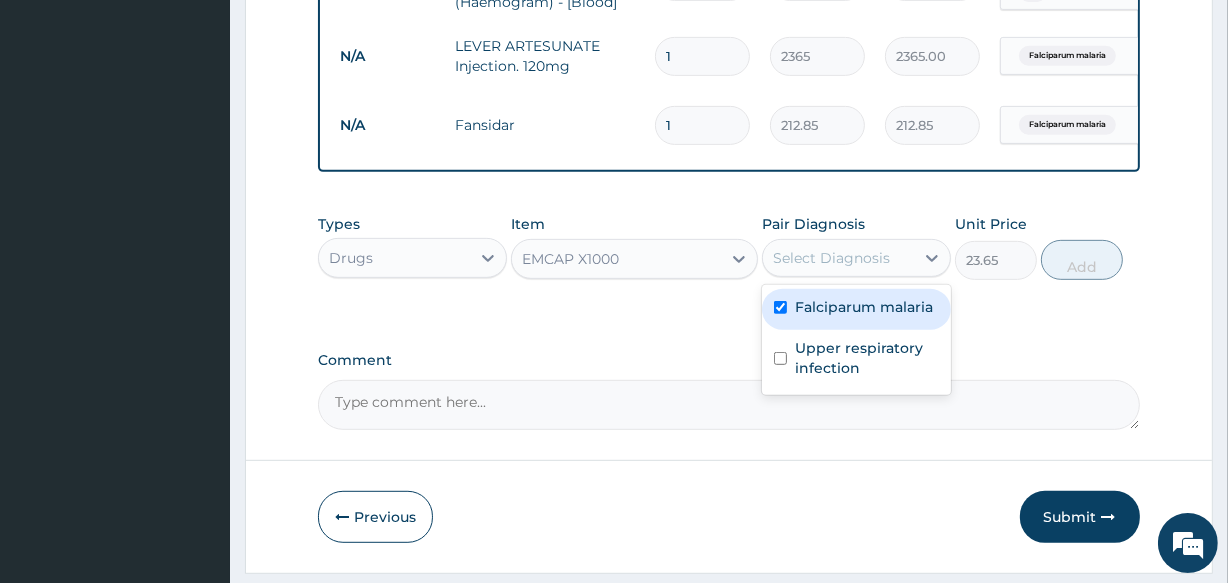 checkbox on "true" 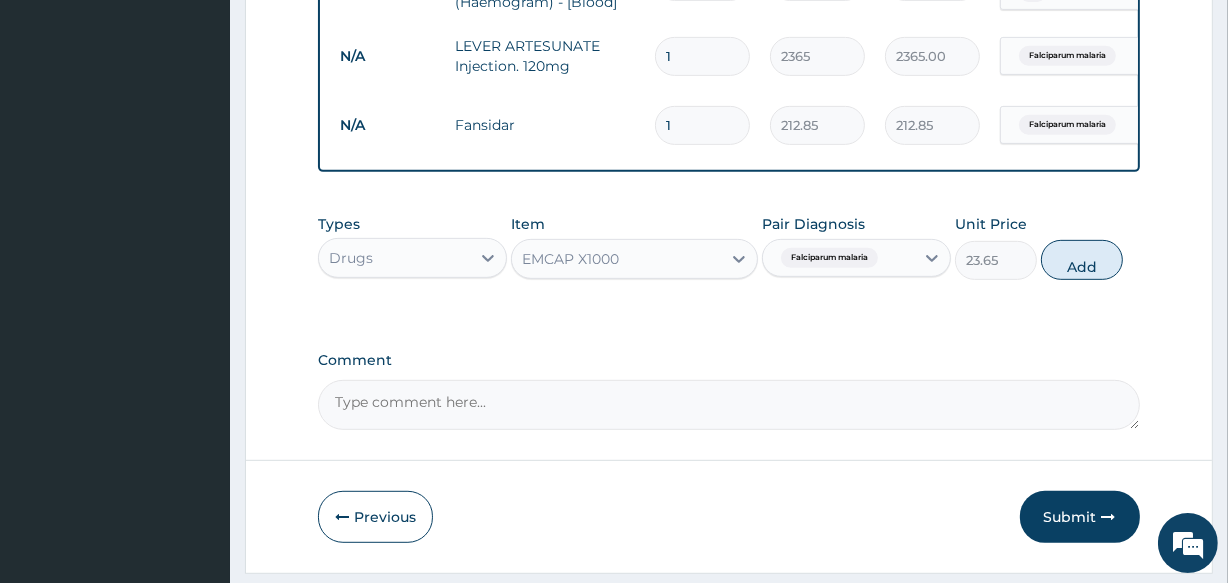 click on "Comment" at bounding box center [728, 405] 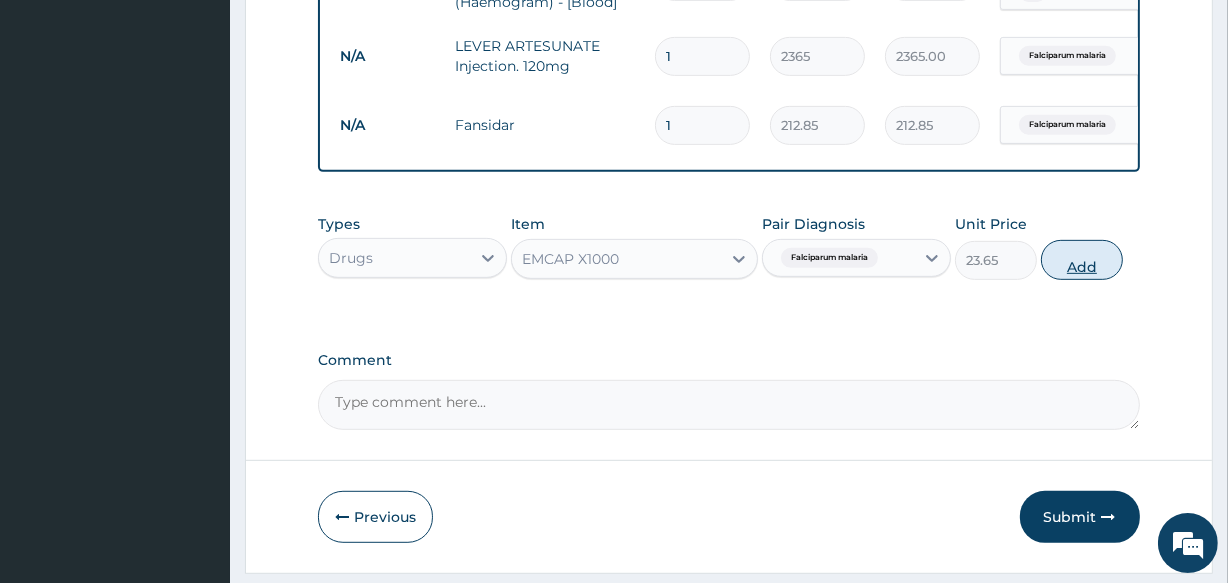 click on "Add" at bounding box center [1082, 260] 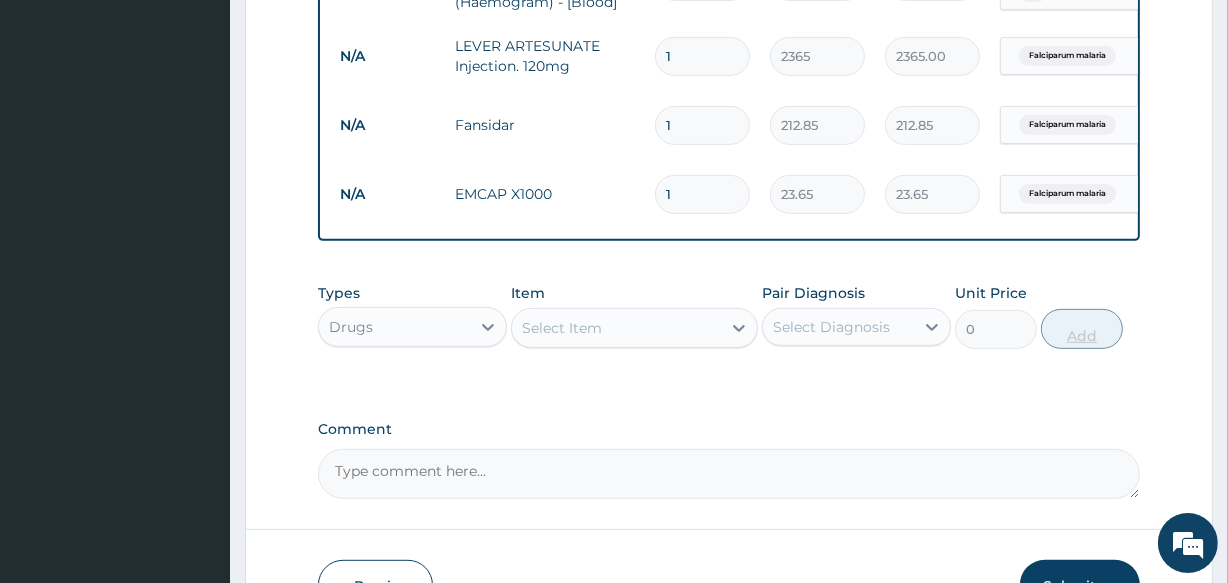 type 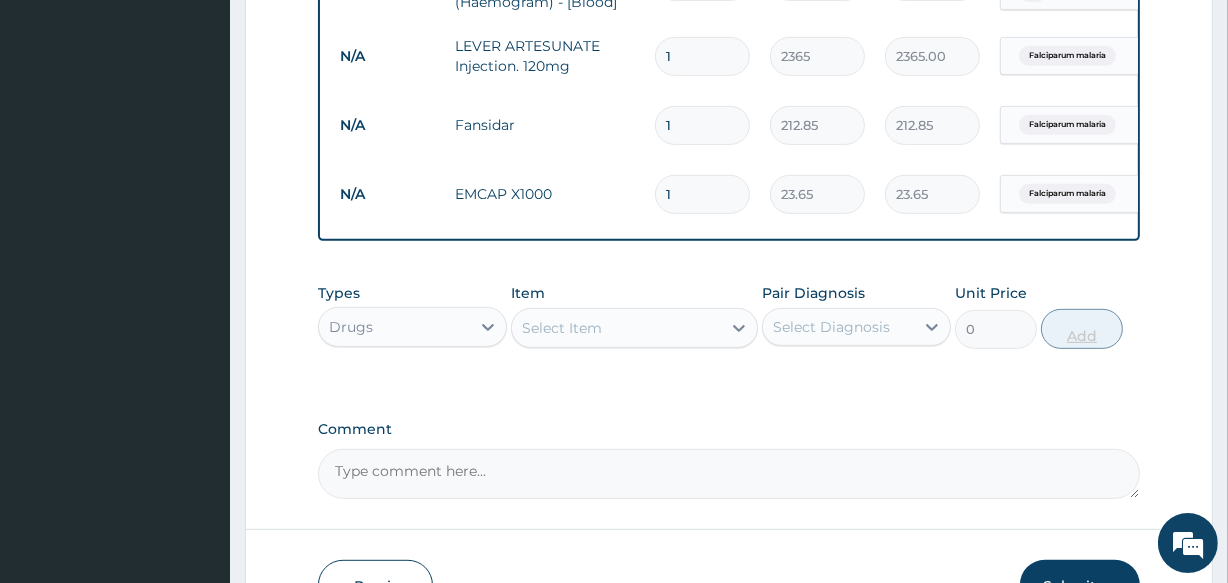 type on "0.00" 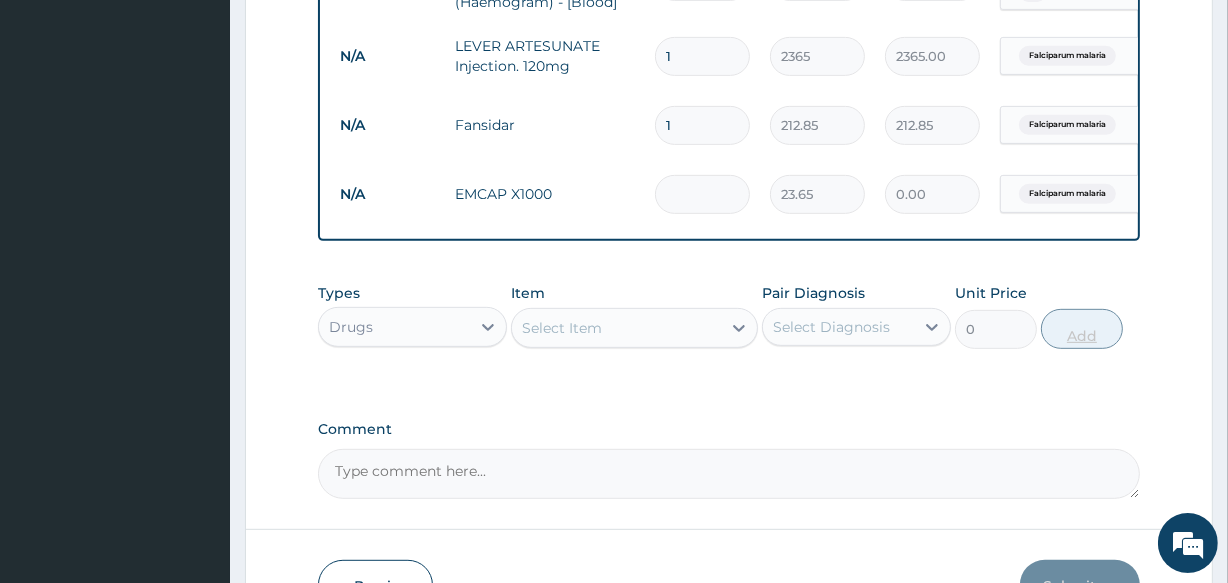 type on "8" 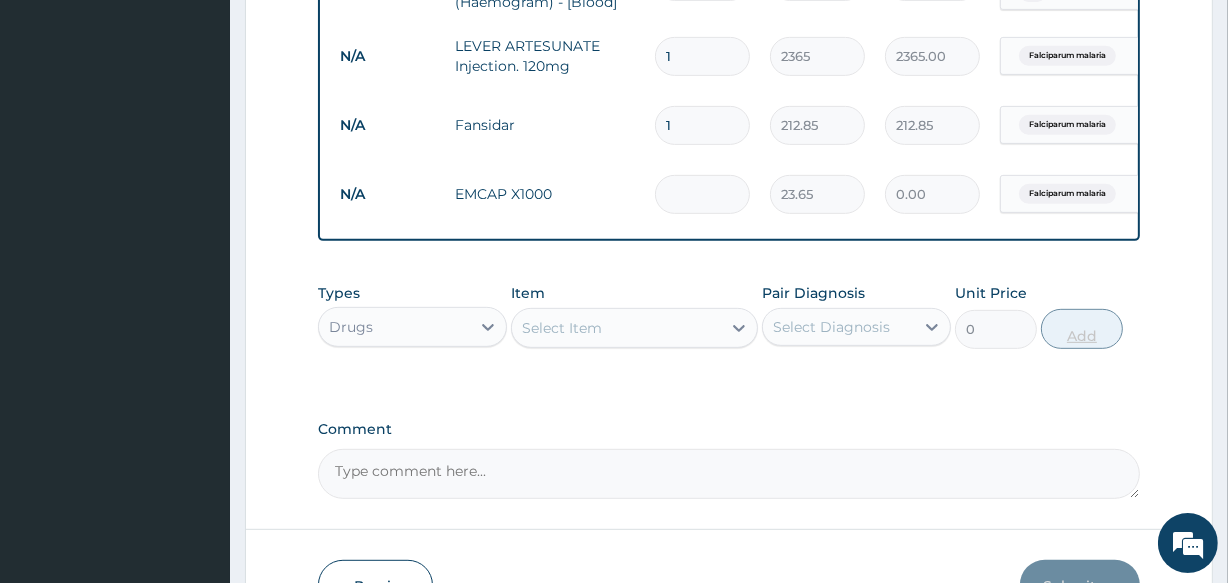 type on "189.20" 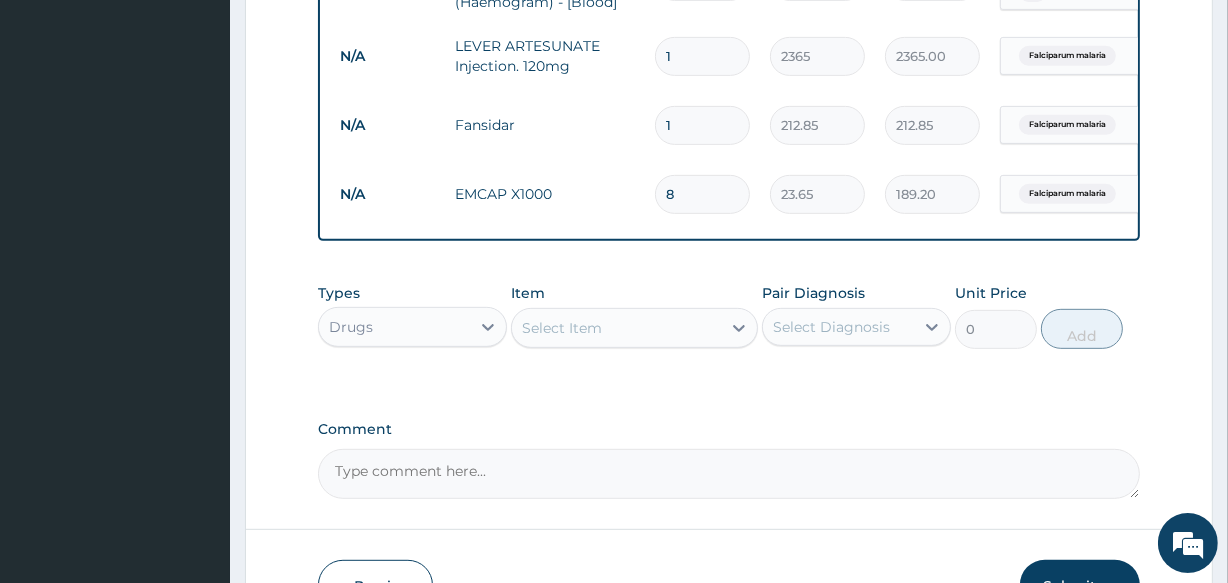 type on "8" 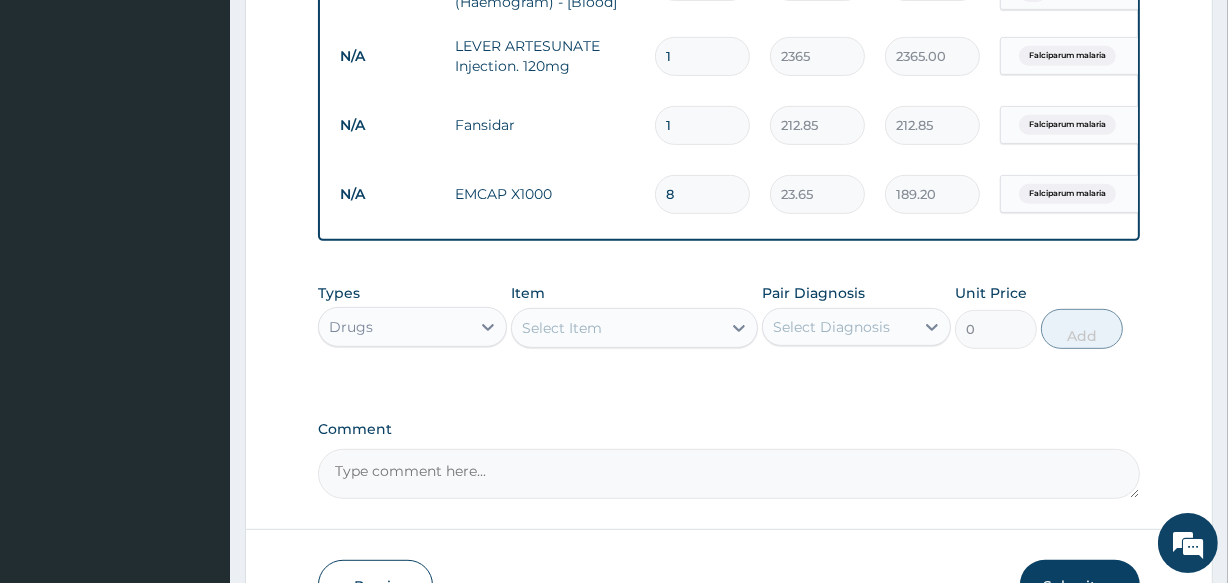click on "1" at bounding box center [702, 56] 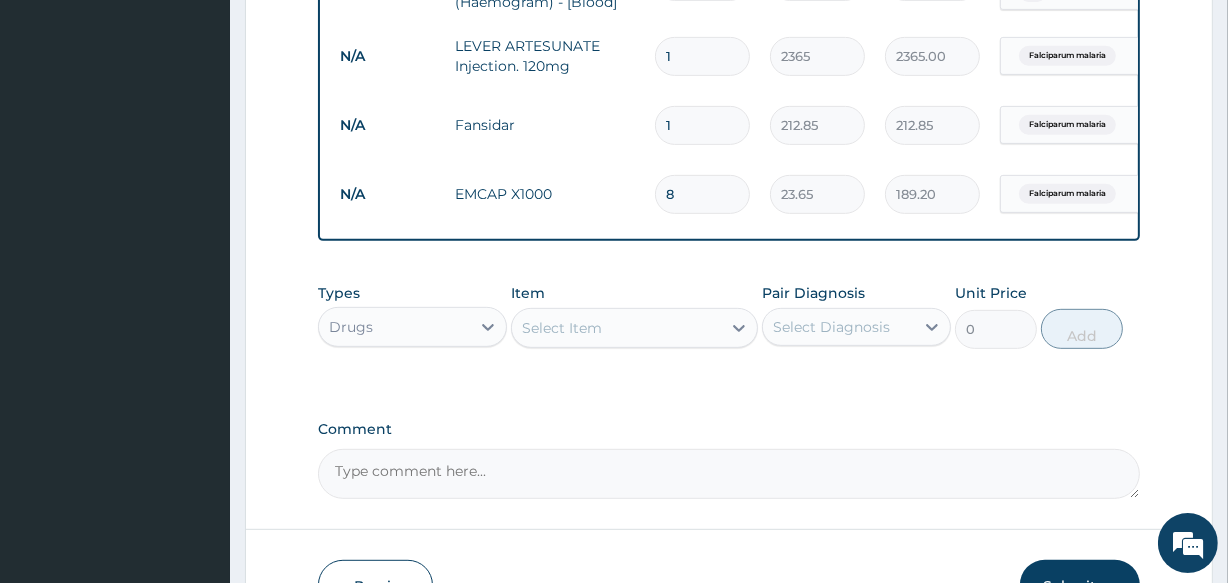 type on "2" 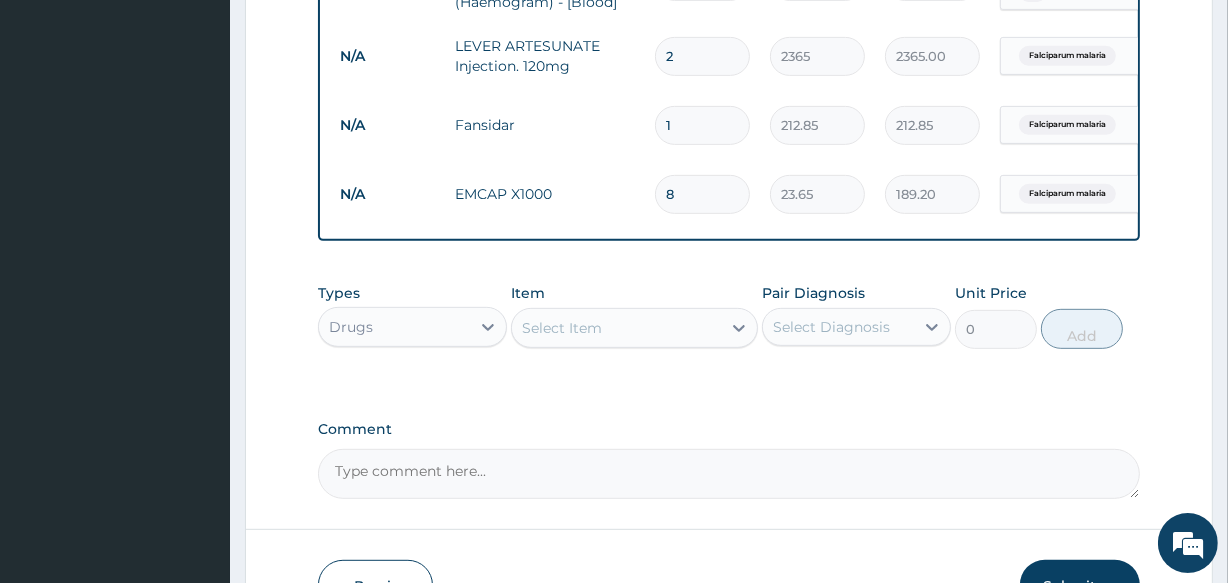 type on "4730.00" 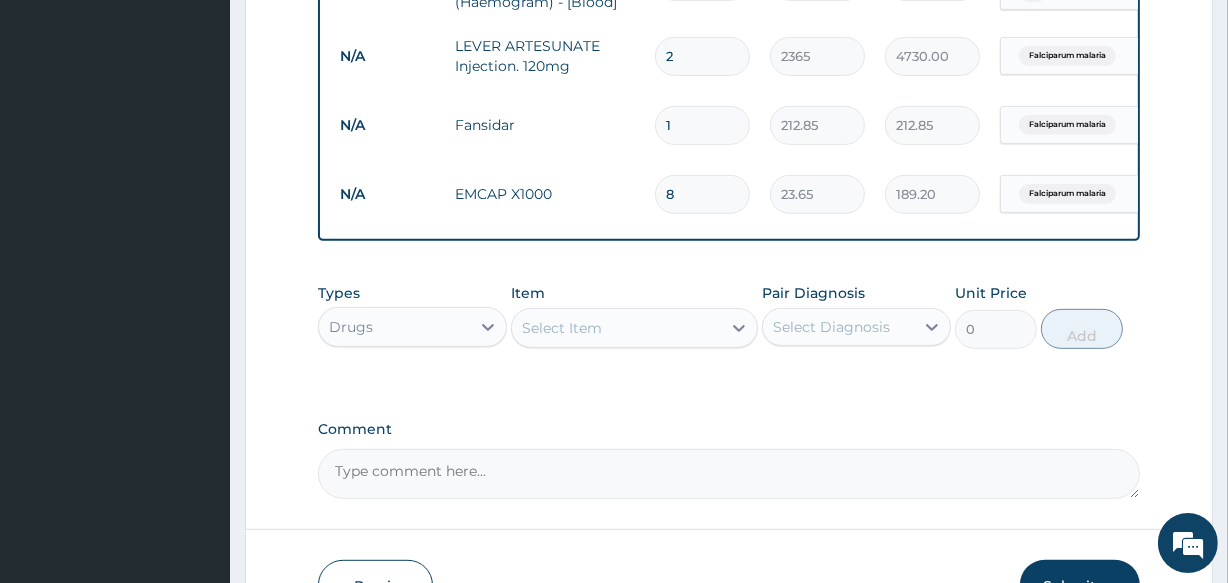 click on "Select Item" at bounding box center [616, 328] 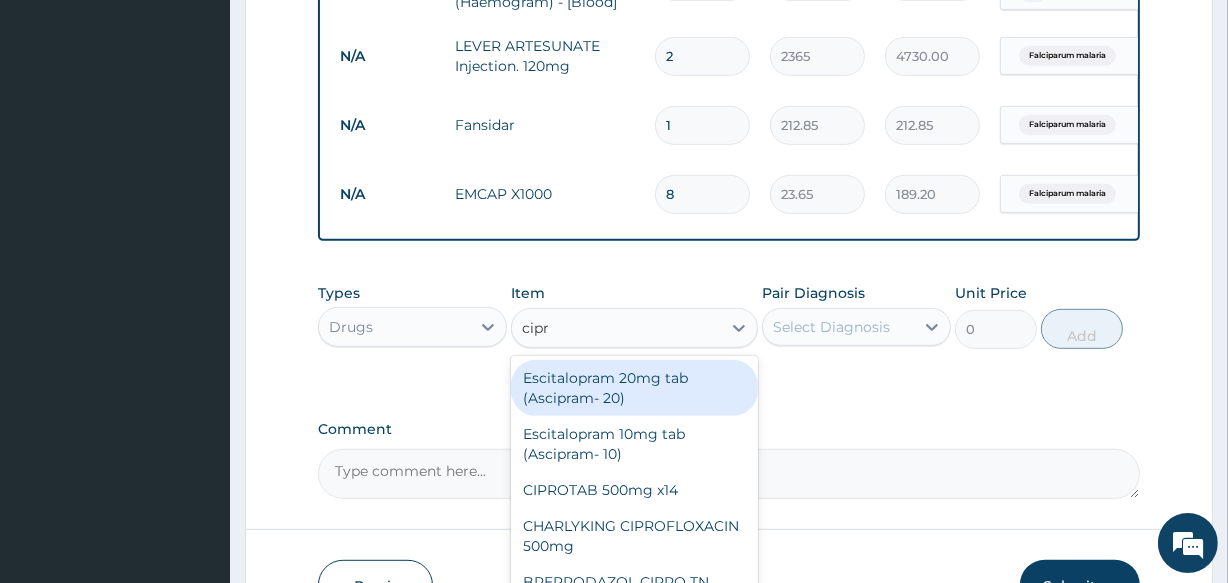 type on "cipro" 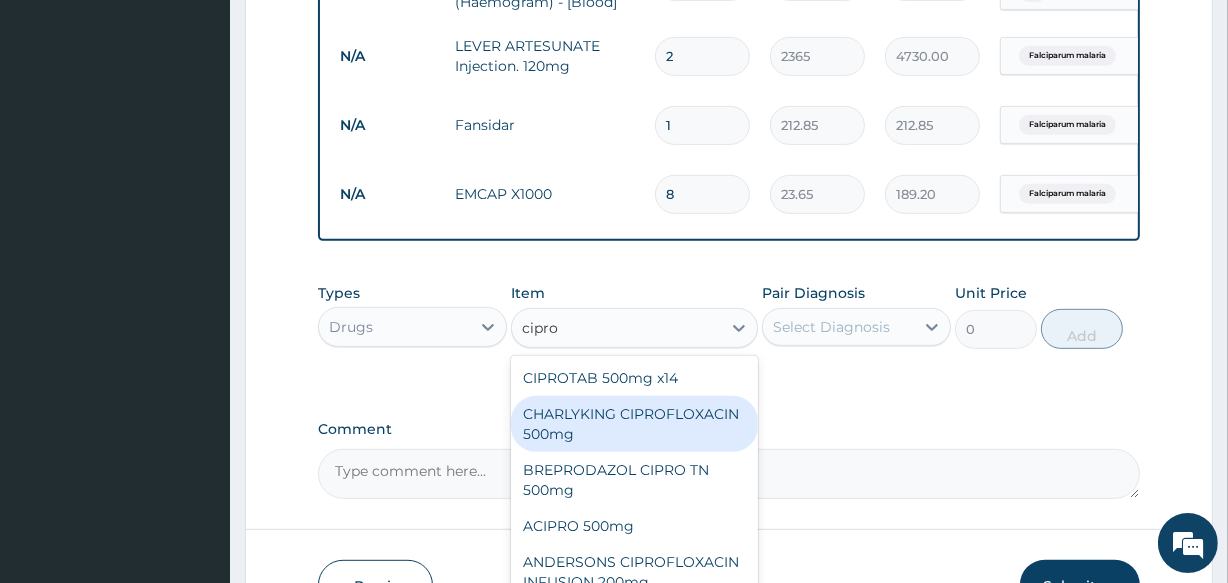 click on "CHARLYKING CIPROFLOXACIN 500mg" at bounding box center (634, 424) 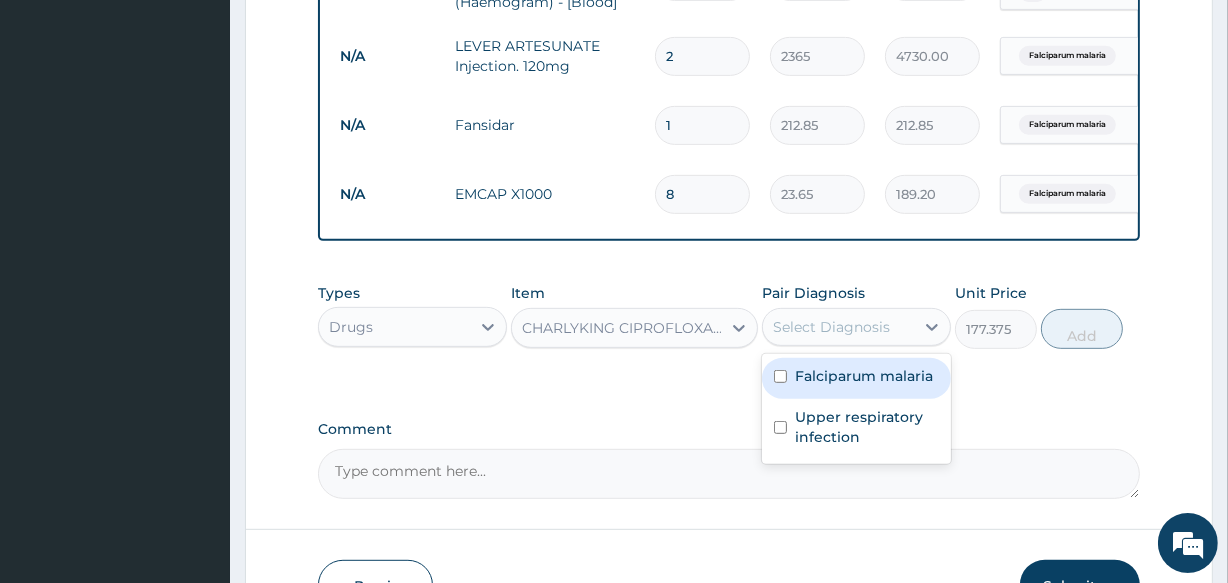 click on "Select Diagnosis" at bounding box center [838, 327] 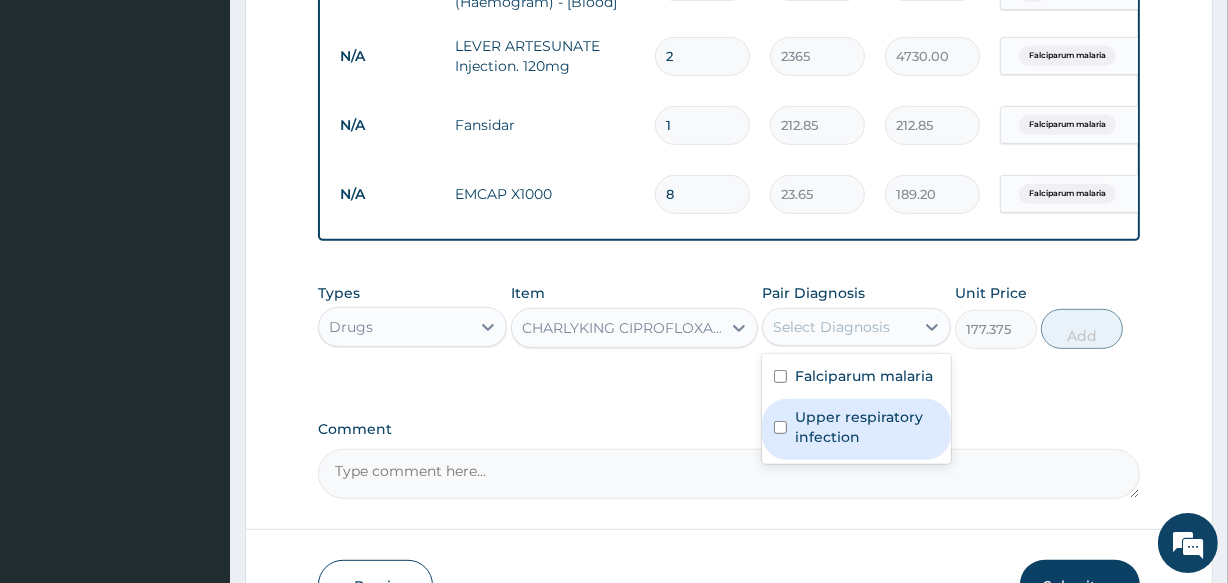 click on "Upper respiratory infection" at bounding box center (856, 429) 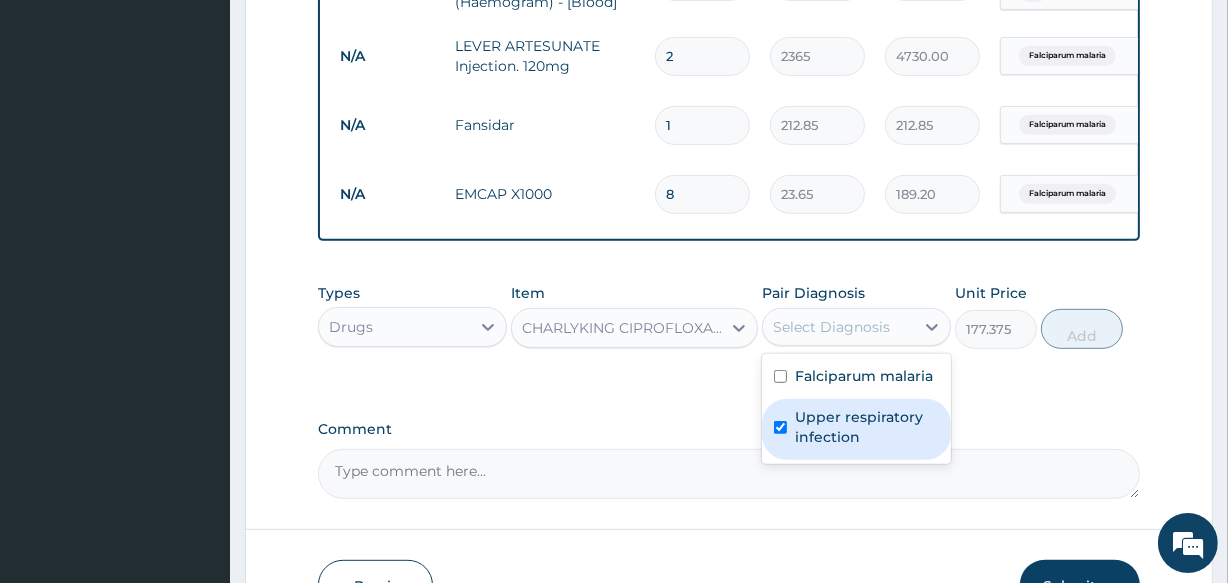 checkbox on "true" 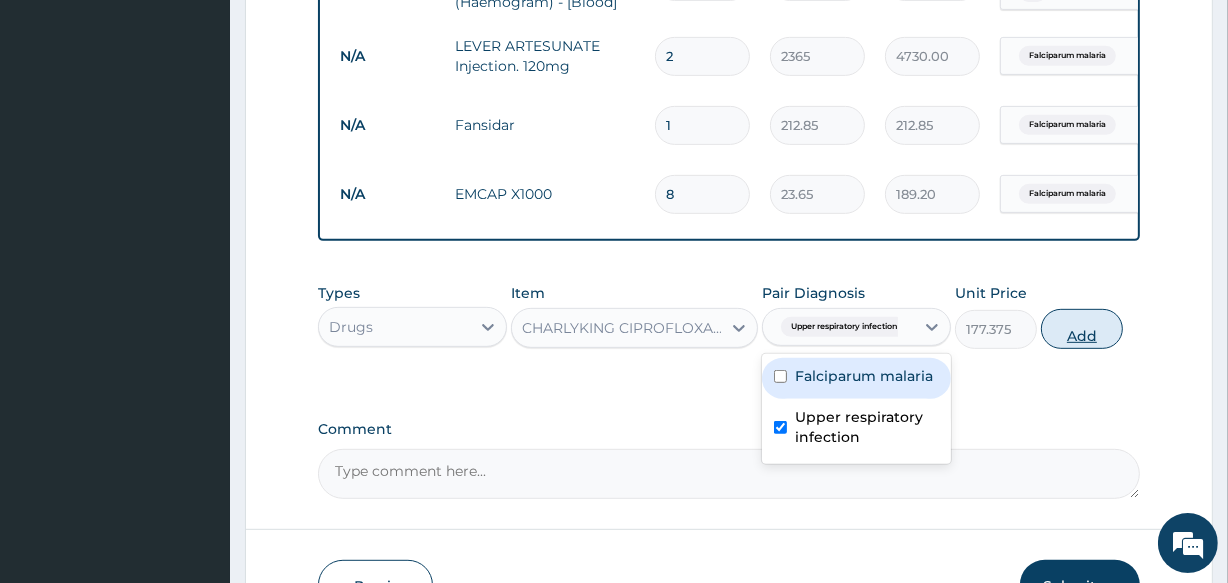 click on "Add" at bounding box center [1082, 329] 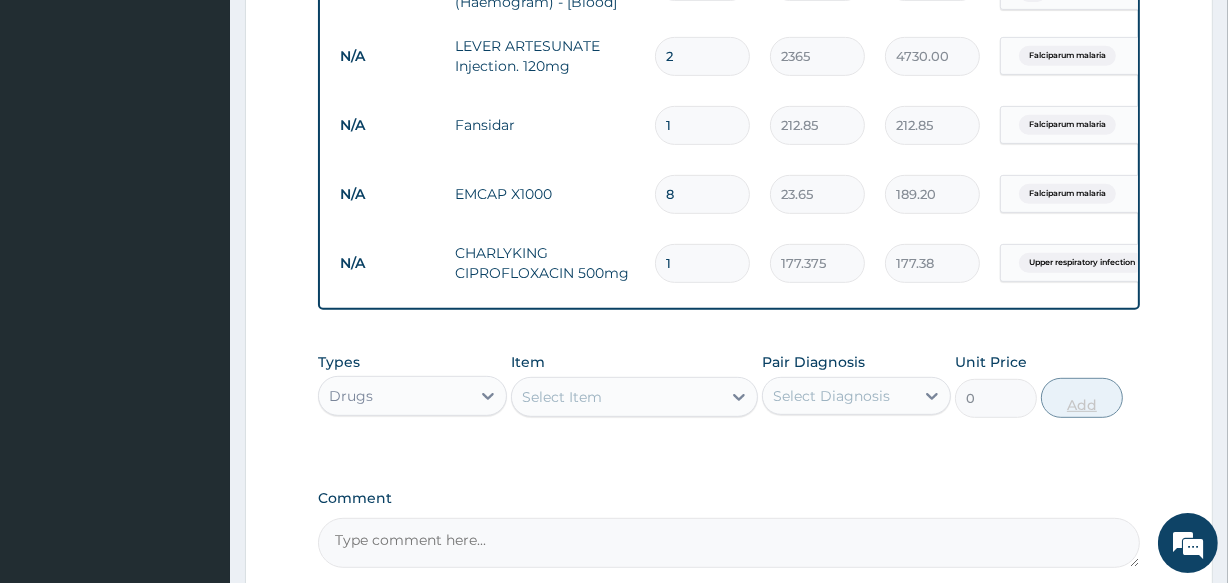 type on "2" 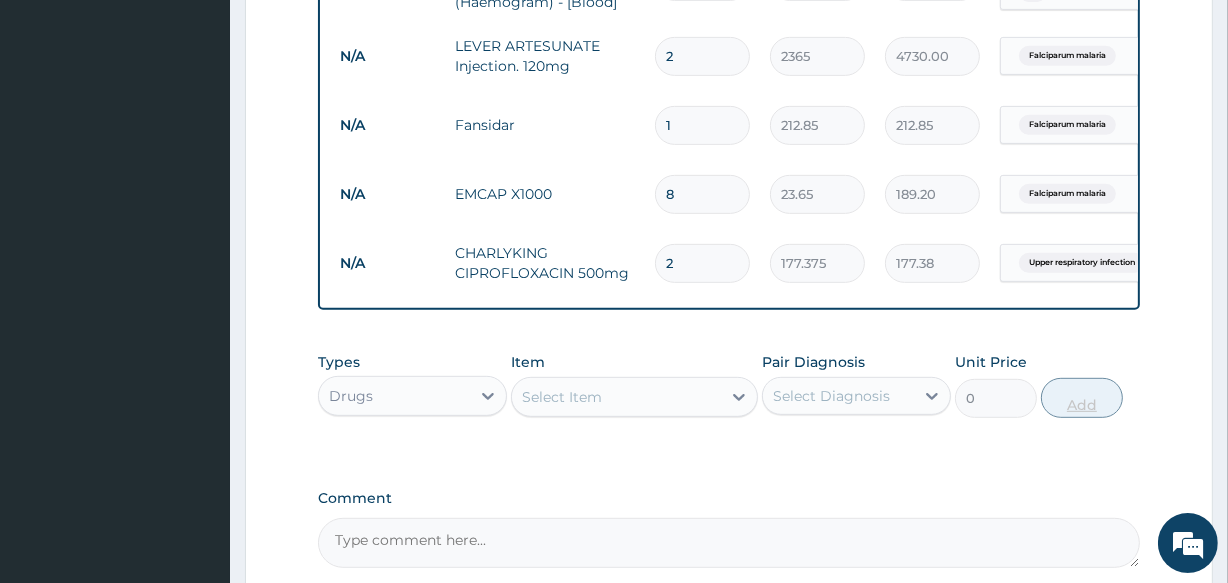 type on "354.75" 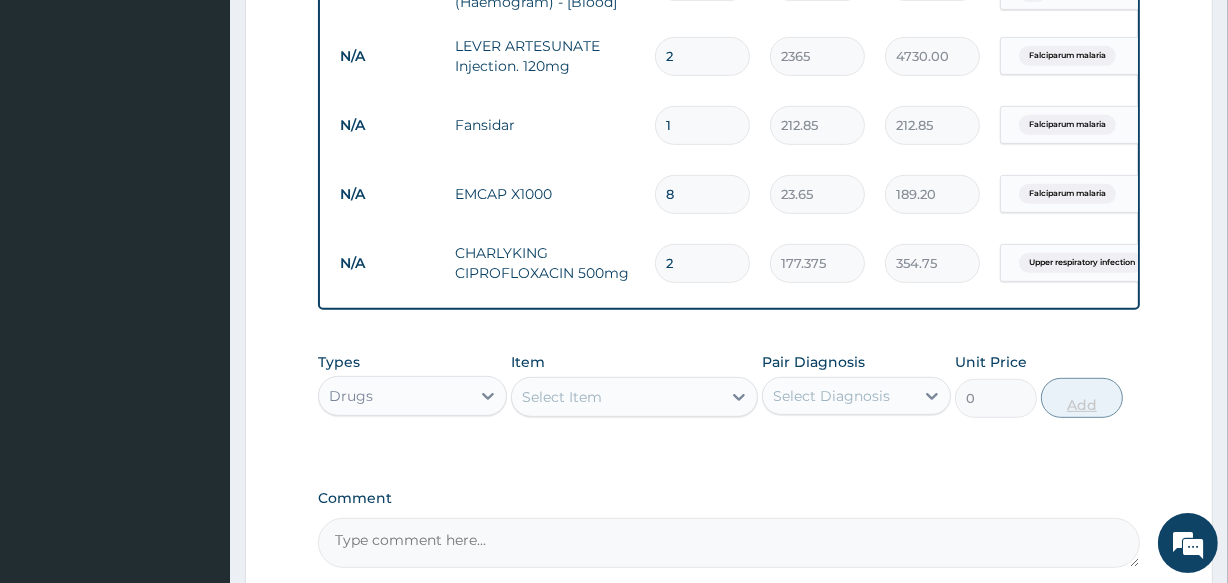 type on "3" 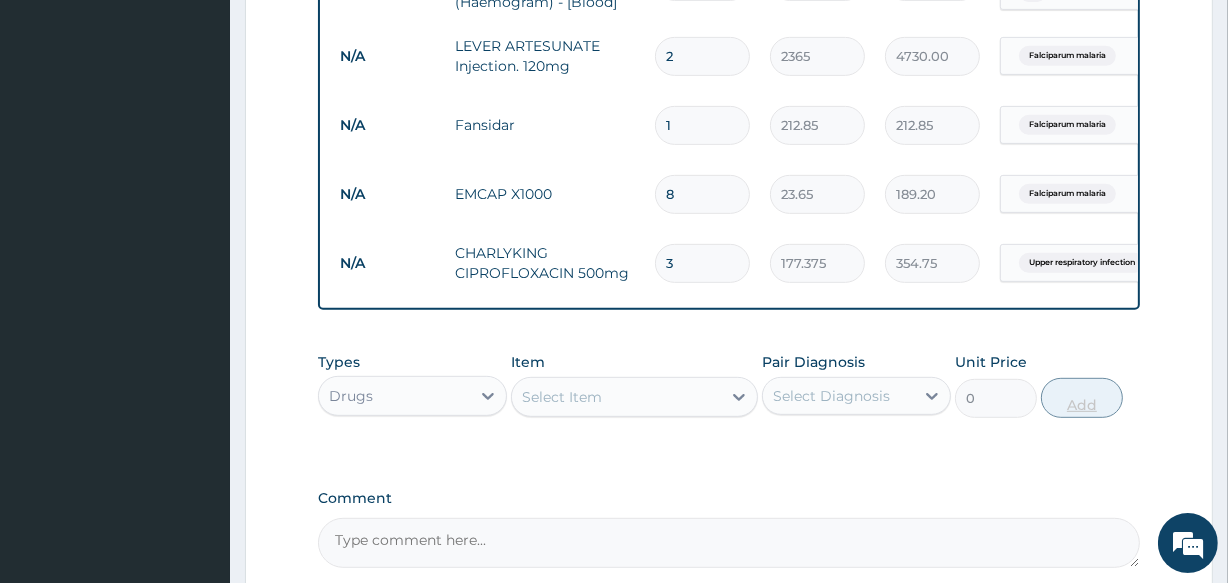 type on "532.13" 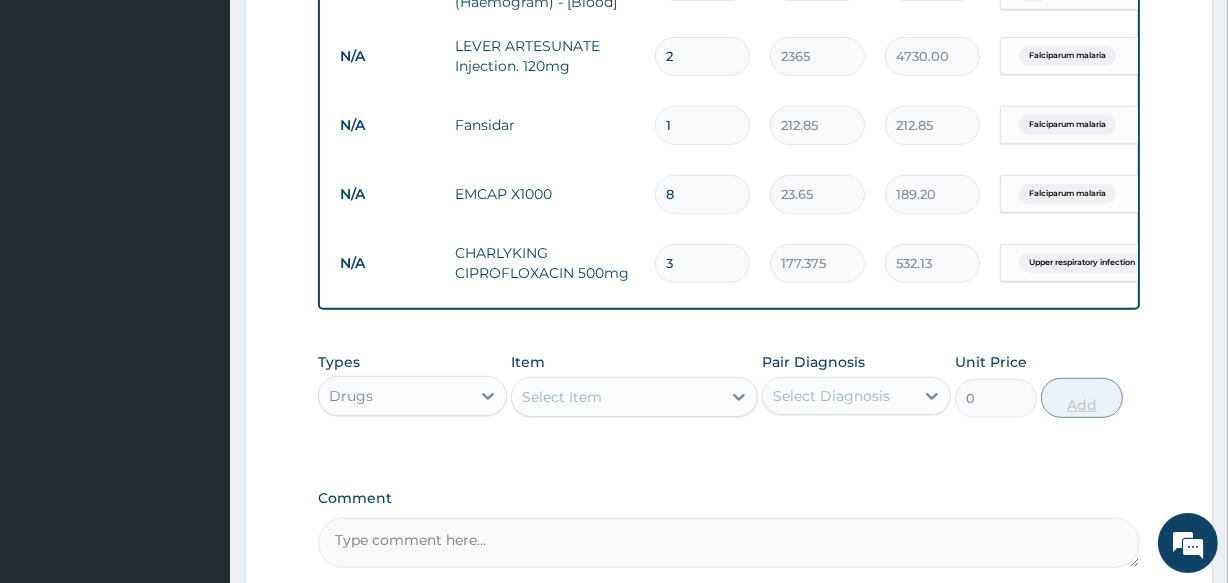 type on "4" 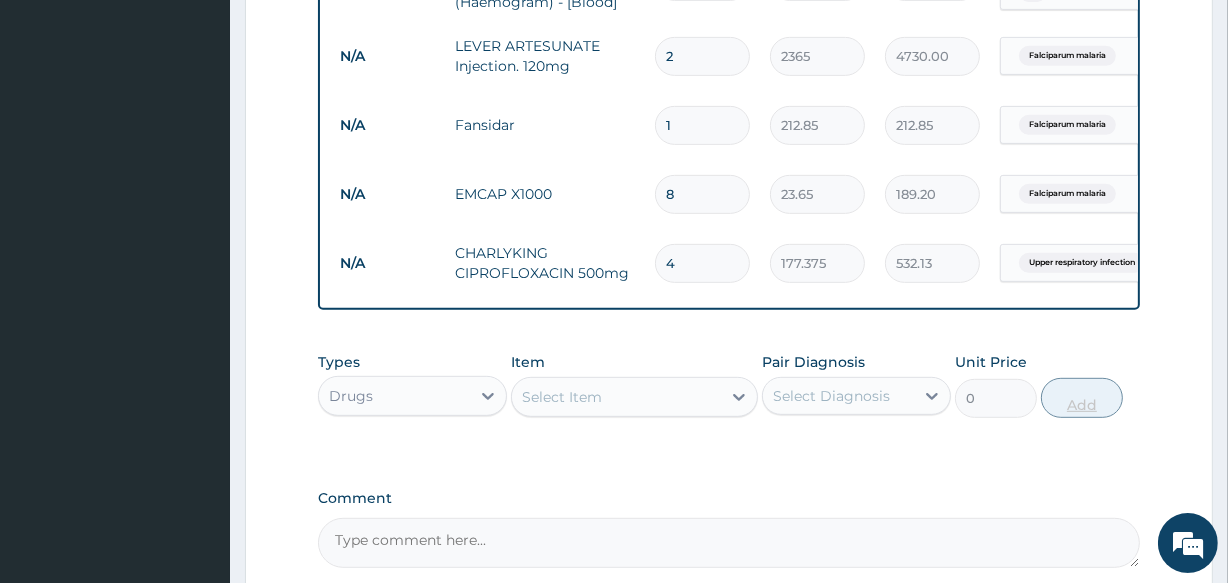 type on "709.50" 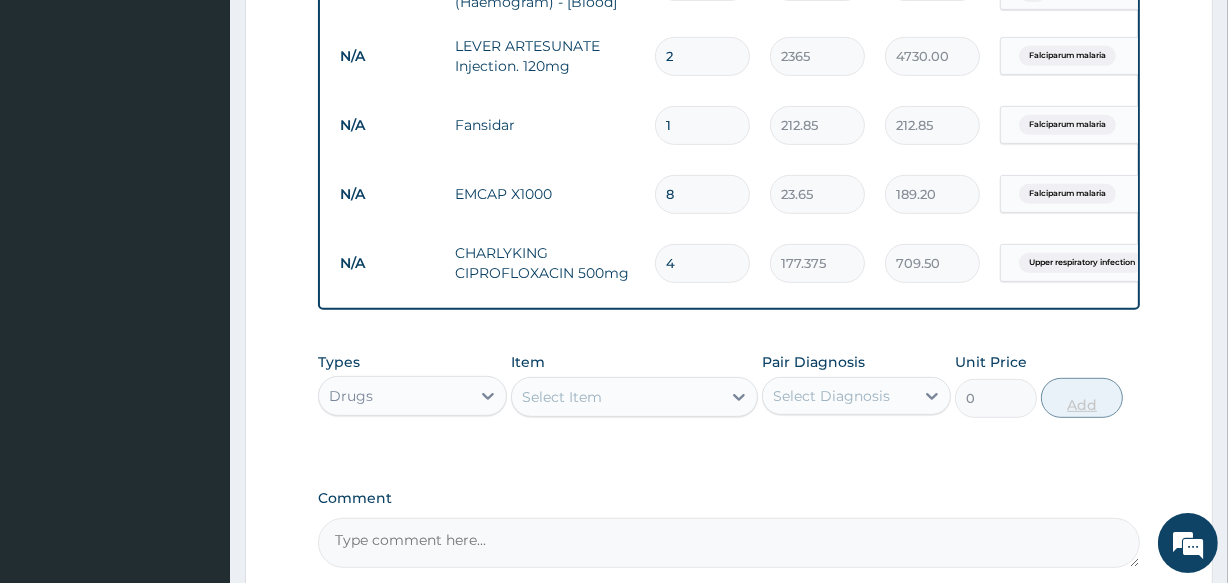 type on "5" 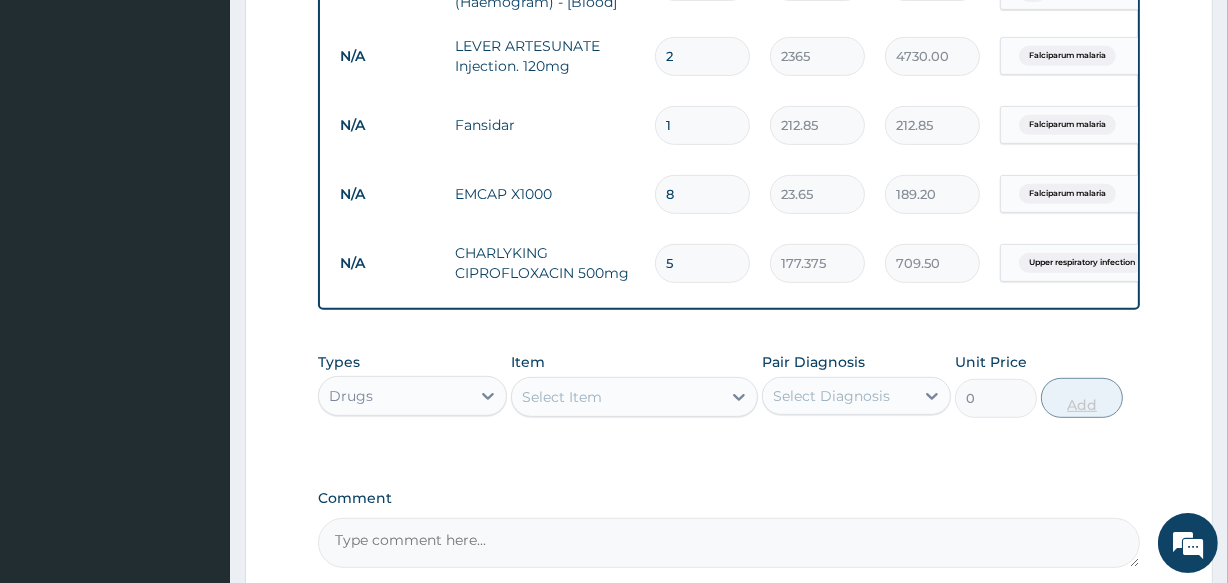 type on "886.88" 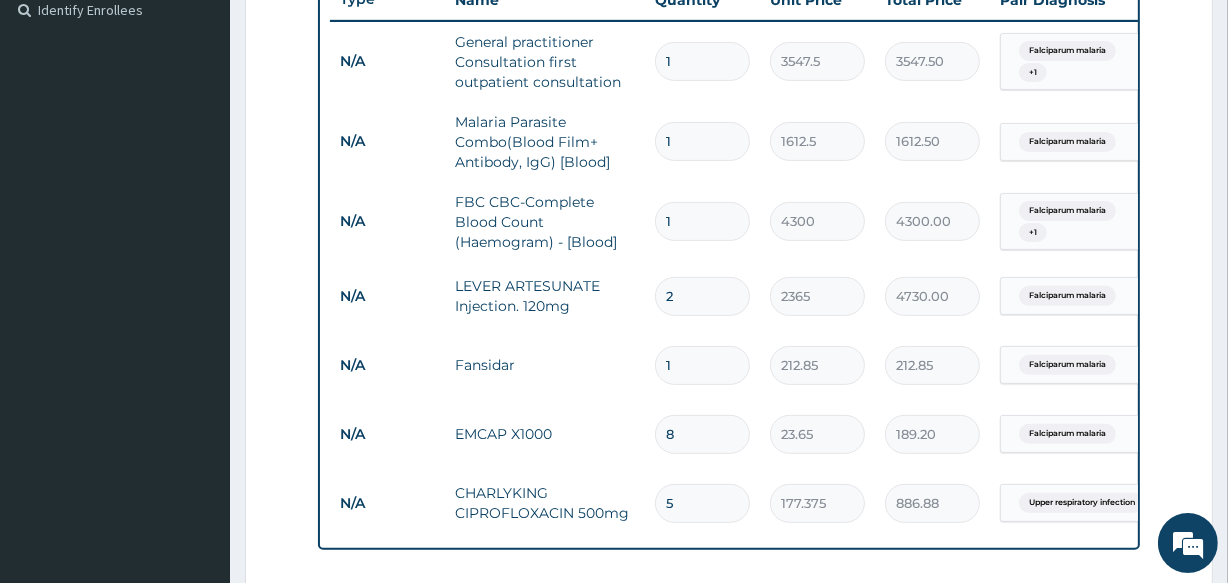 scroll, scrollTop: 558, scrollLeft: 0, axis: vertical 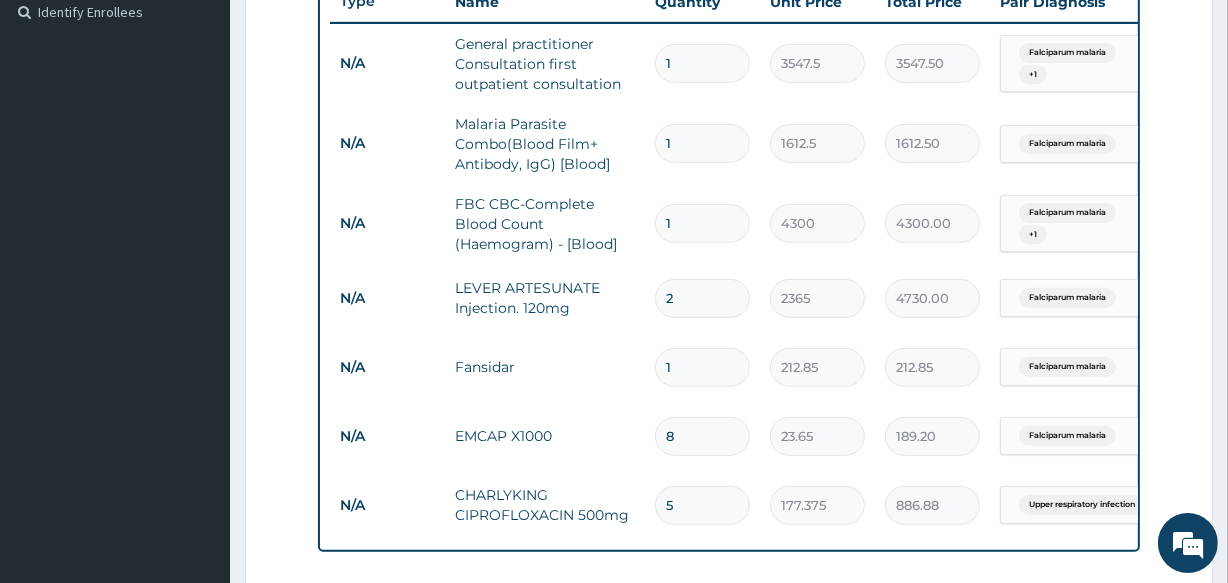 drag, startPoint x: 1194, startPoint y: 331, endPoint x: 1229, endPoint y: 293, distance: 51.662365 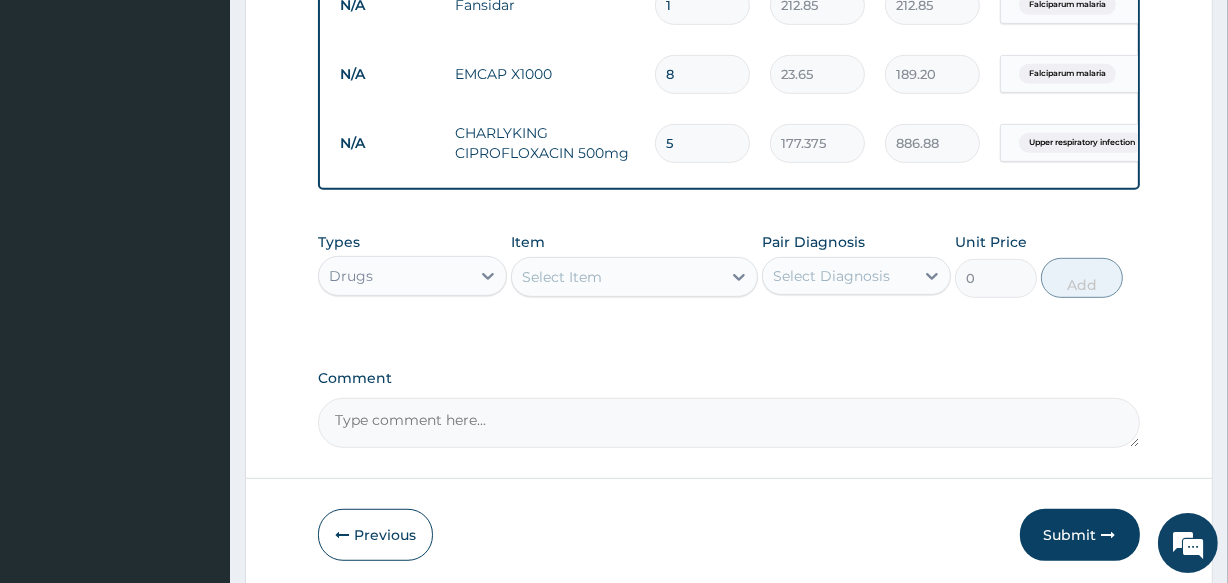 scroll, scrollTop: 928, scrollLeft: 0, axis: vertical 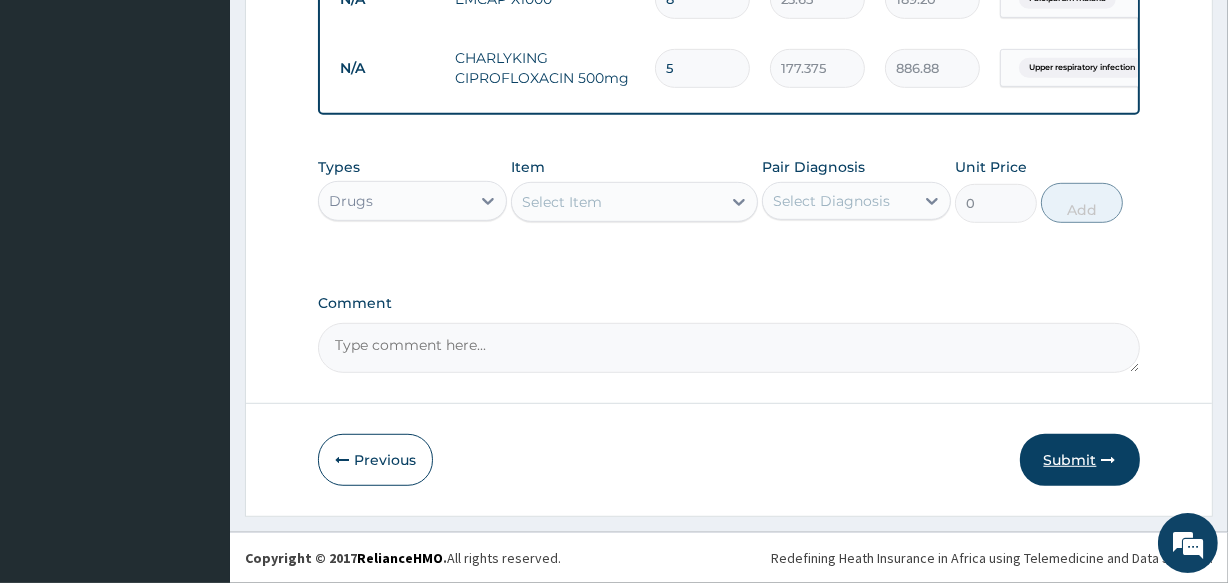 click on "Submit" at bounding box center [1080, 460] 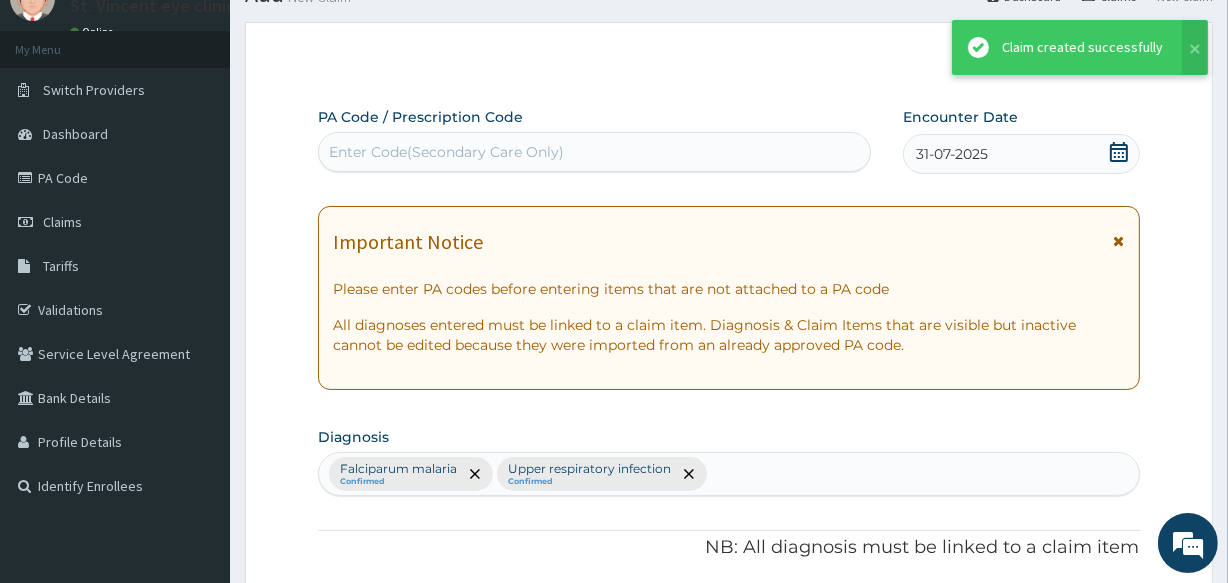 scroll, scrollTop: 1009, scrollLeft: 0, axis: vertical 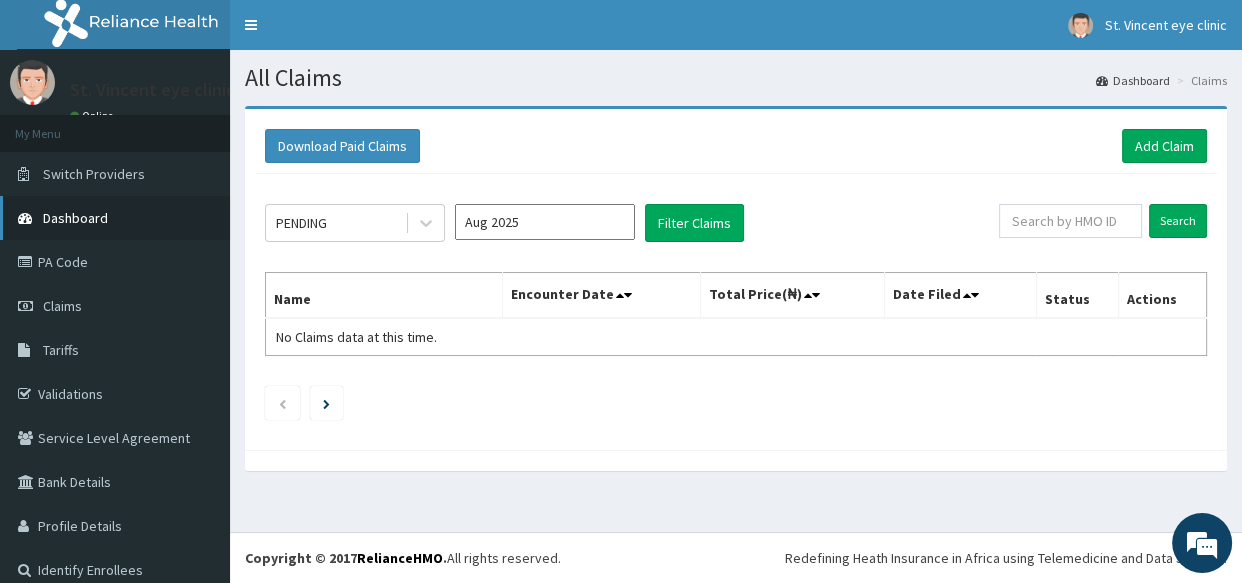 click on "Dashboard" at bounding box center (75, 218) 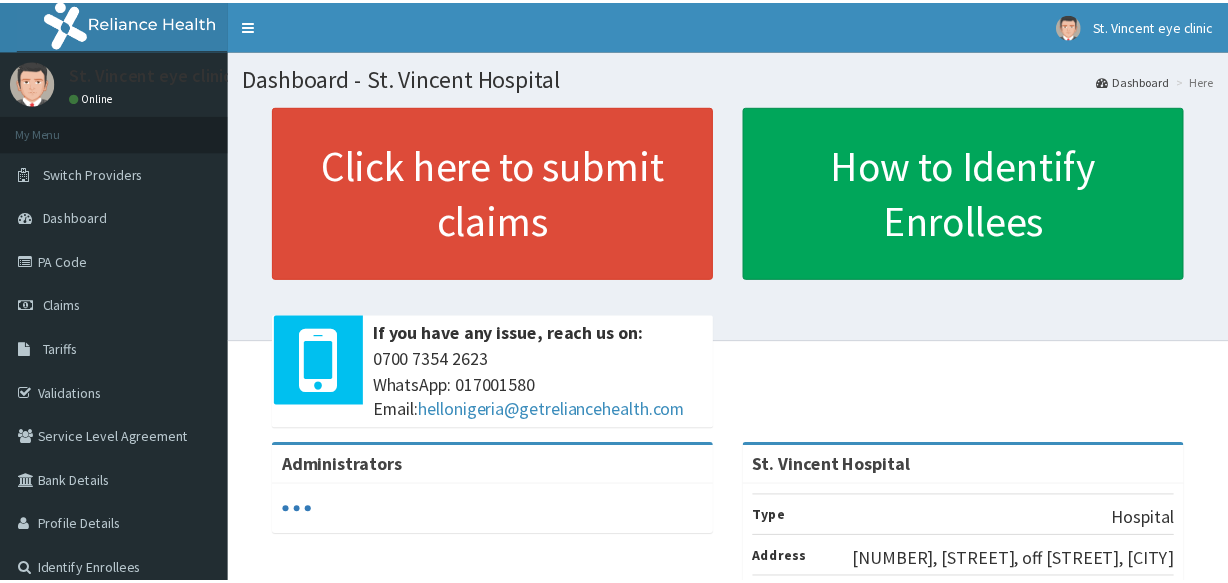 scroll, scrollTop: 0, scrollLeft: 0, axis: both 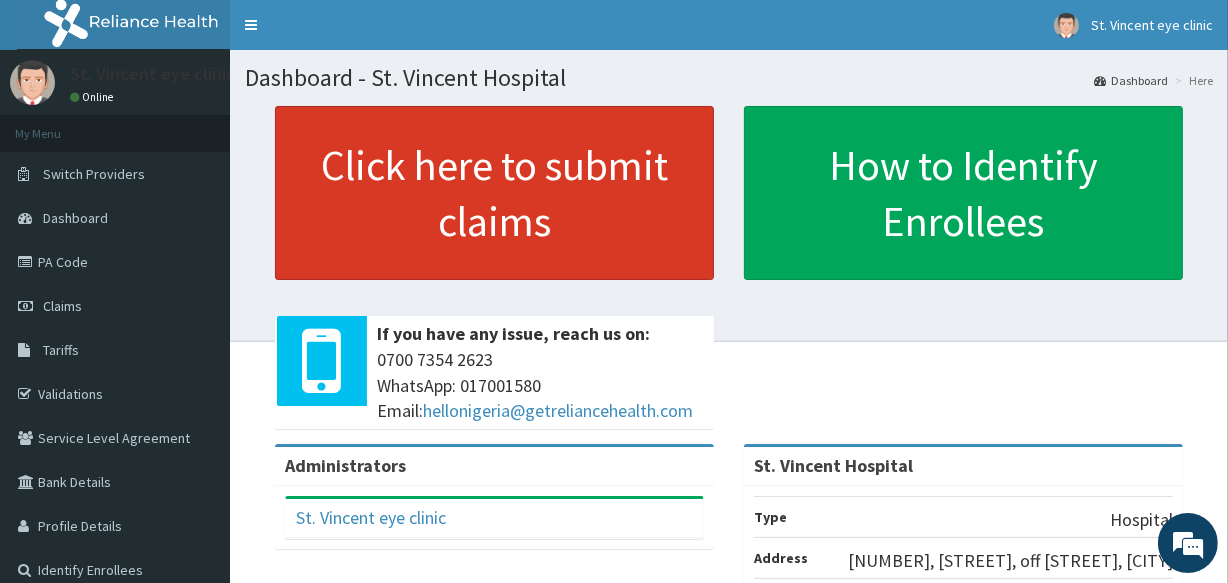click on "Click here to submit claims" at bounding box center (494, 193) 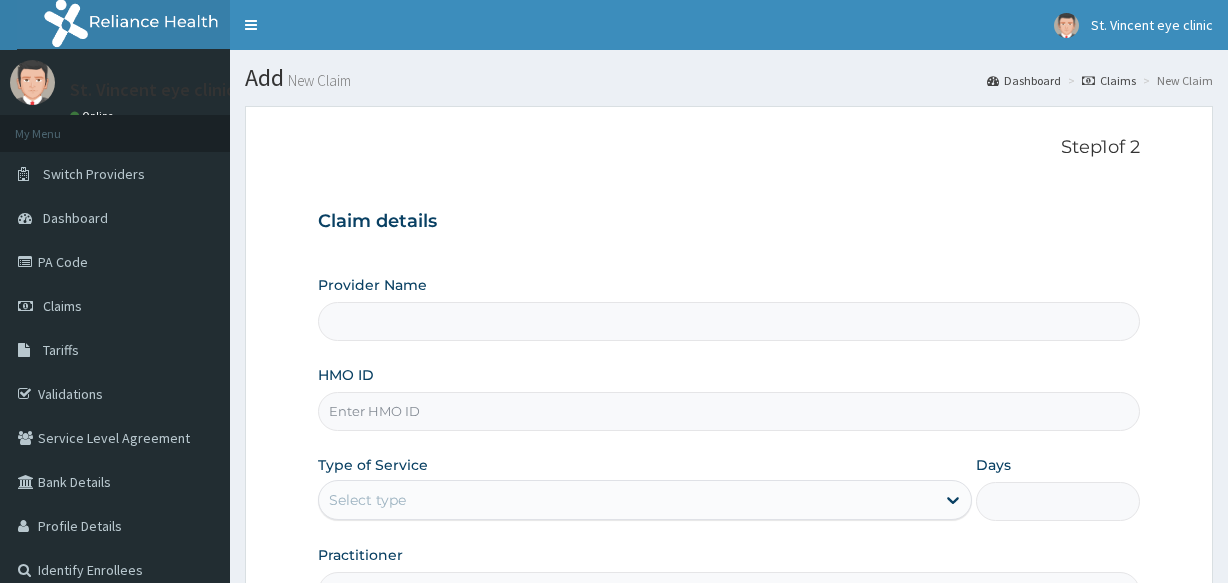 scroll, scrollTop: 0, scrollLeft: 0, axis: both 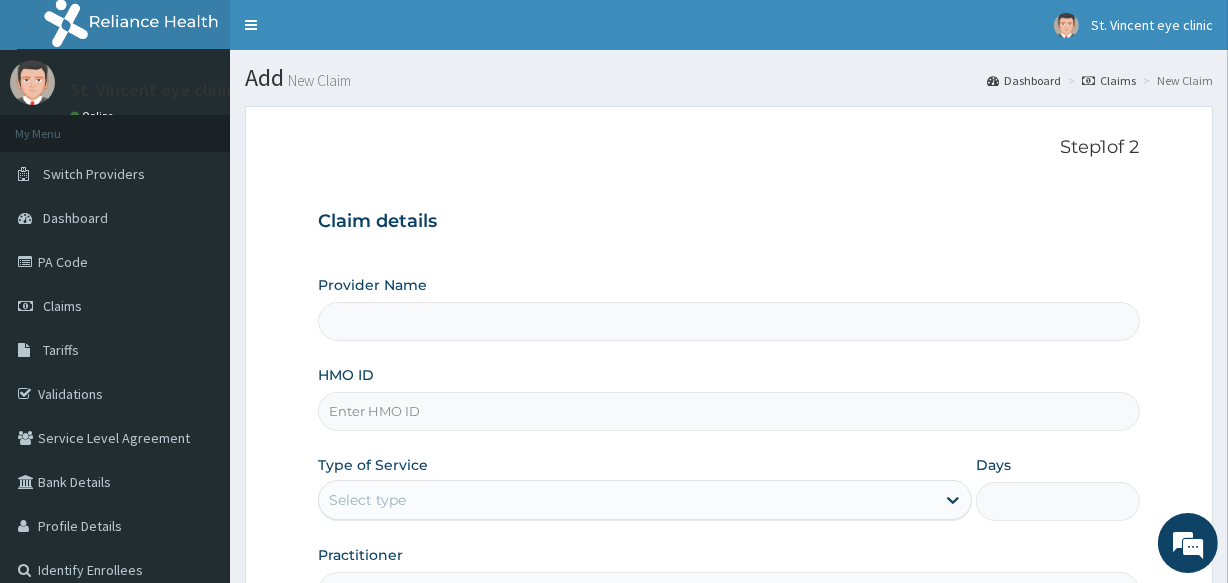 type on "St. Vincent Hospital" 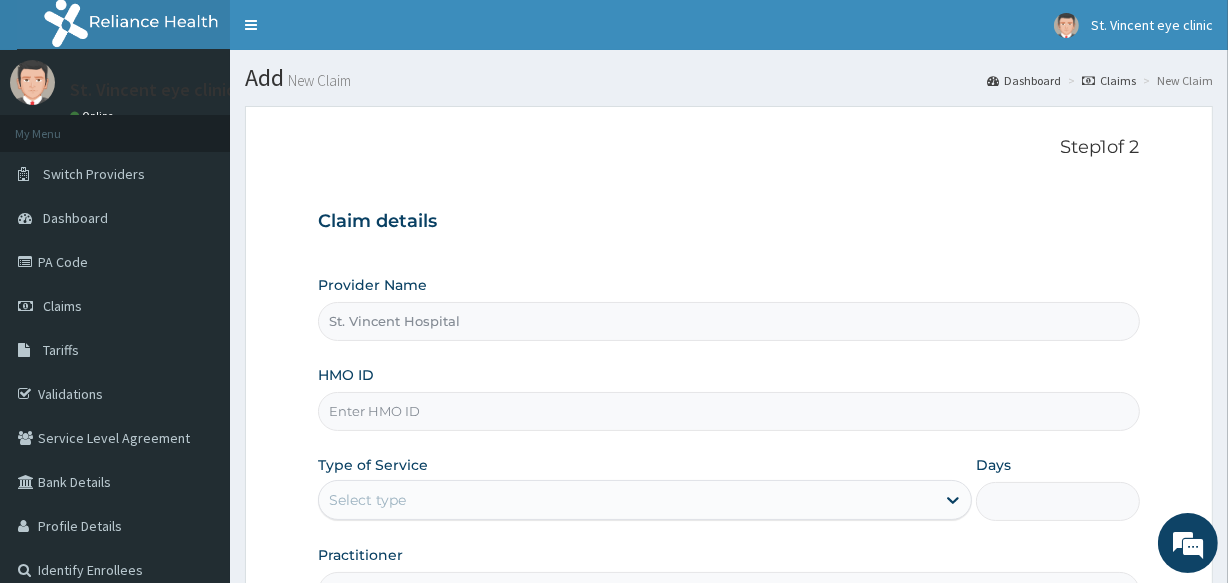 click on "HMO ID" at bounding box center [728, 411] 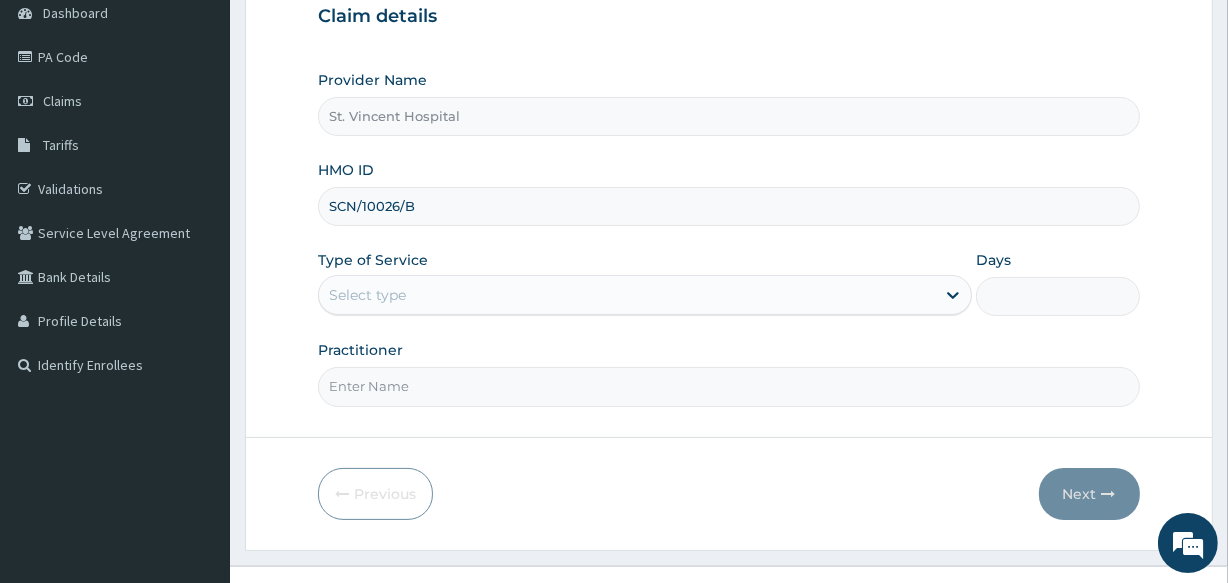 scroll, scrollTop: 237, scrollLeft: 0, axis: vertical 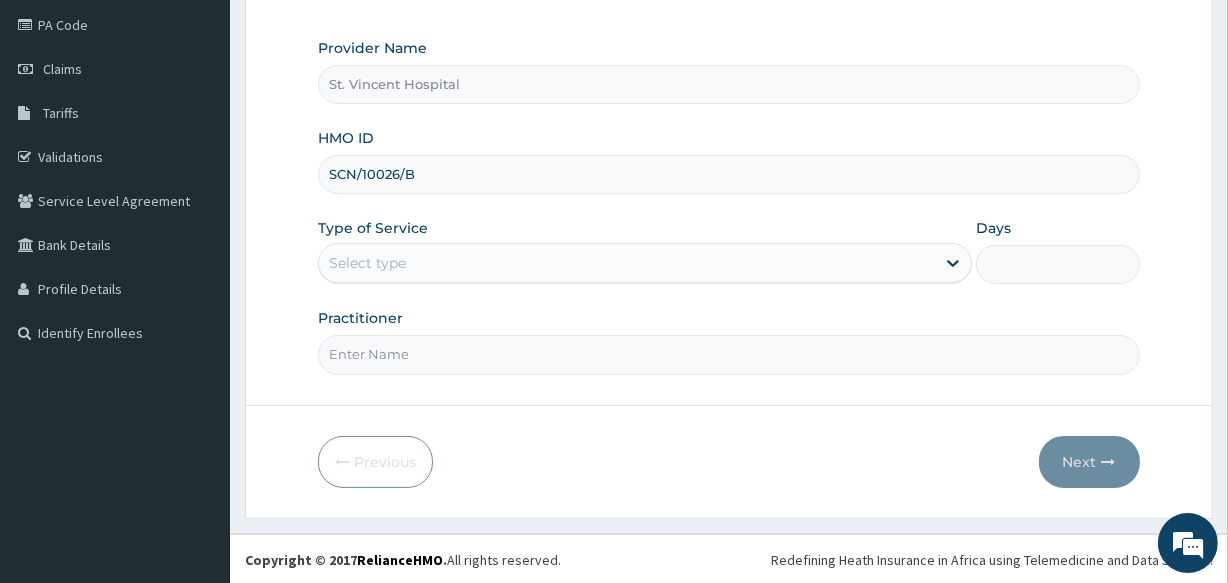 type on "SCN/10026/B" 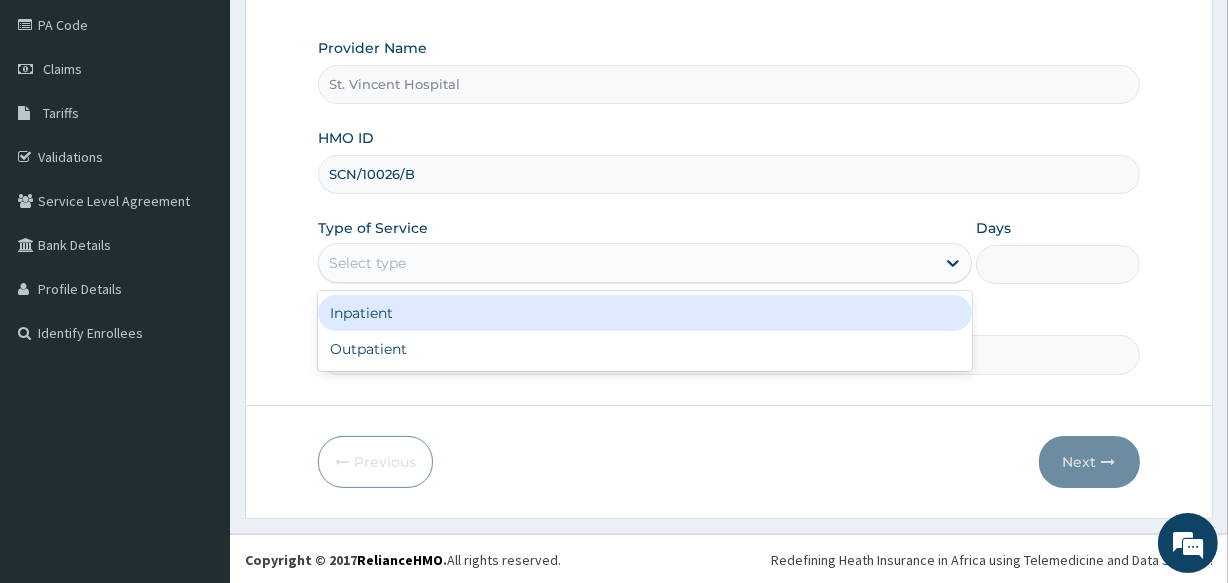 click on "Select type" at bounding box center (627, 263) 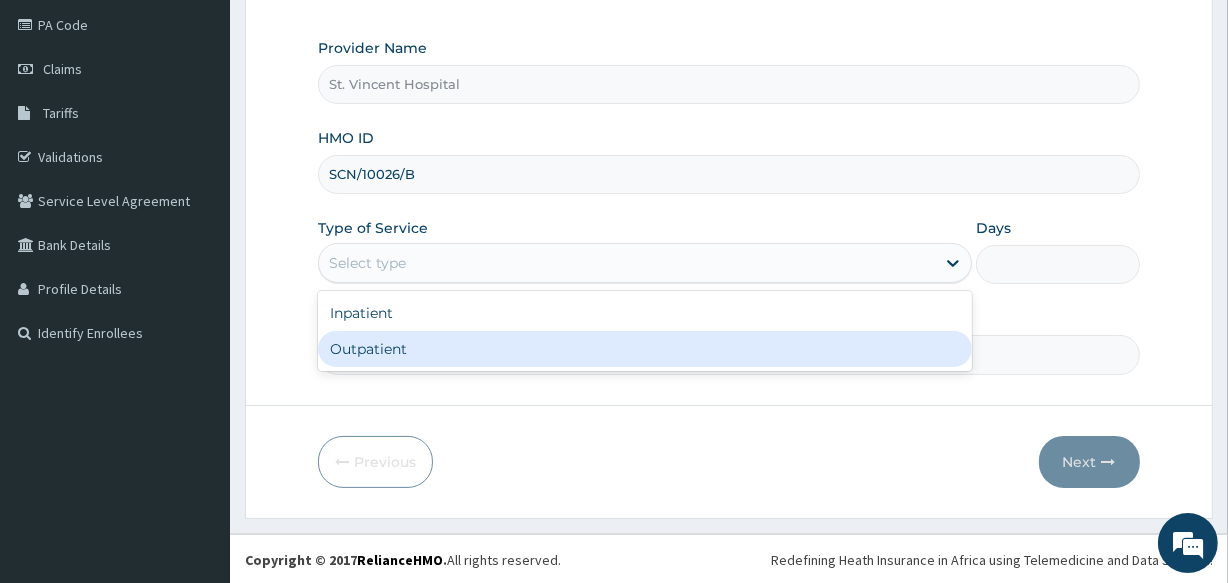 click on "Outpatient" at bounding box center [645, 349] 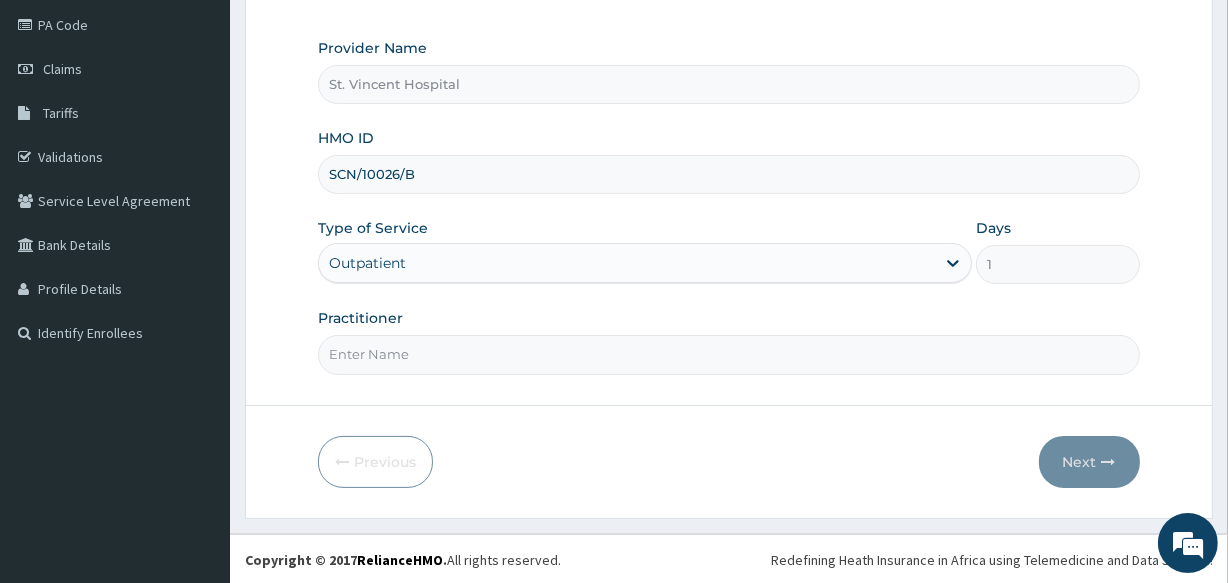click on "Practitioner" at bounding box center (728, 354) 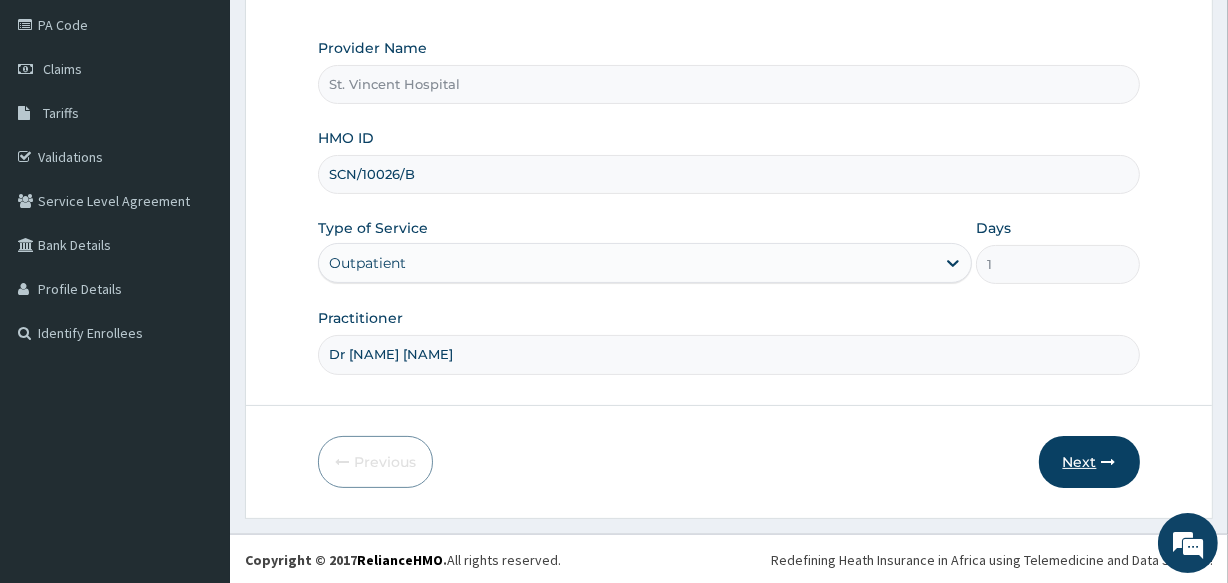 type on "Dr [NAME] [NAME]" 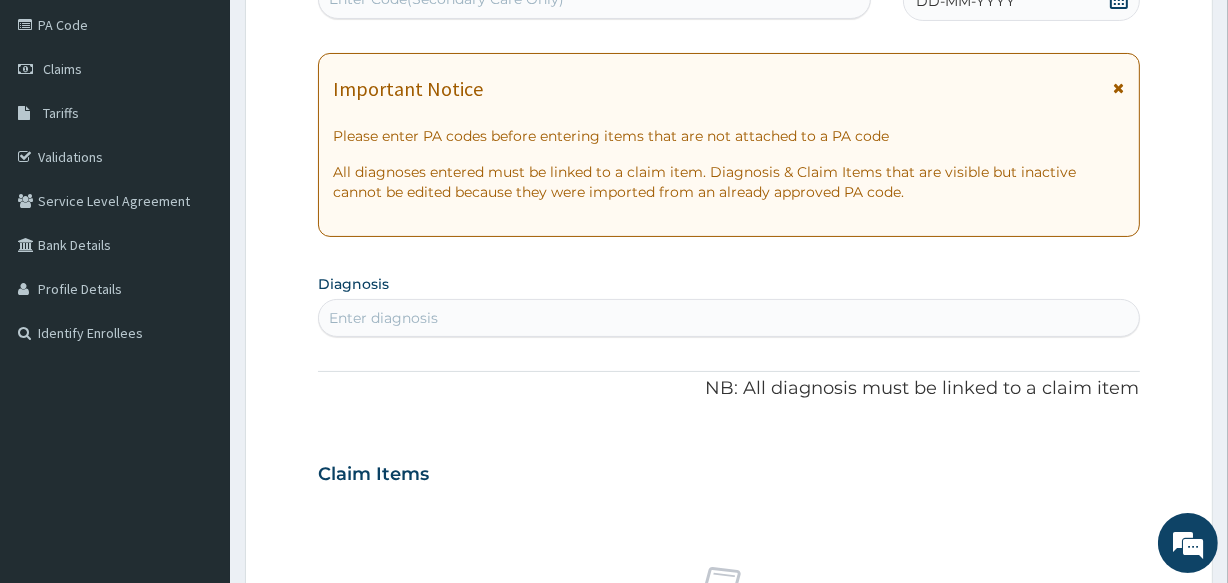 click at bounding box center [1119, 88] 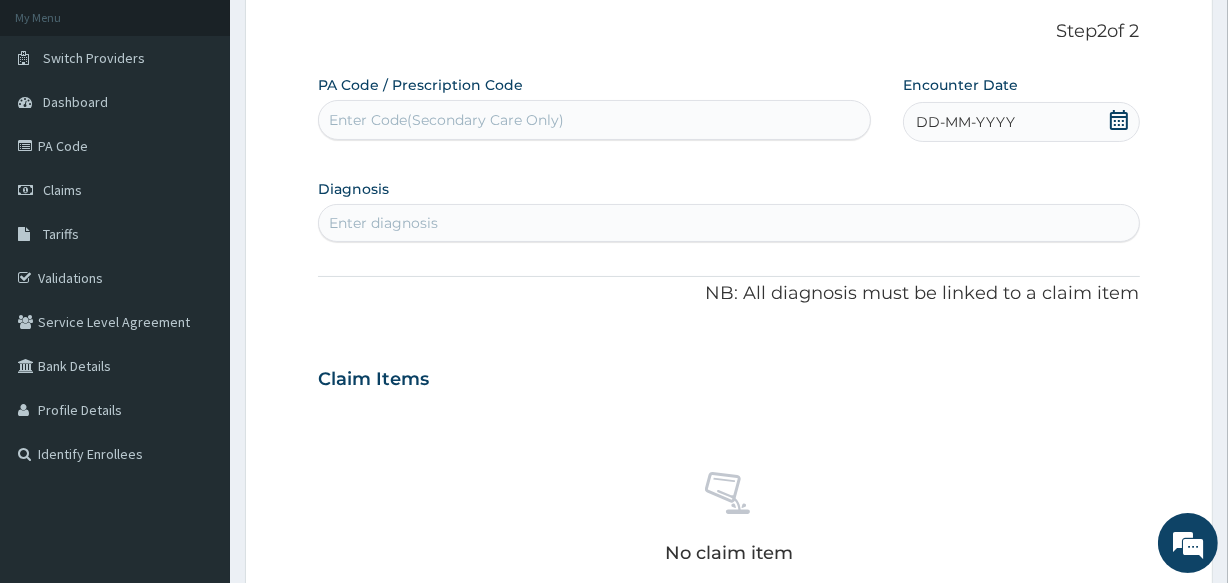 scroll, scrollTop: 104, scrollLeft: 0, axis: vertical 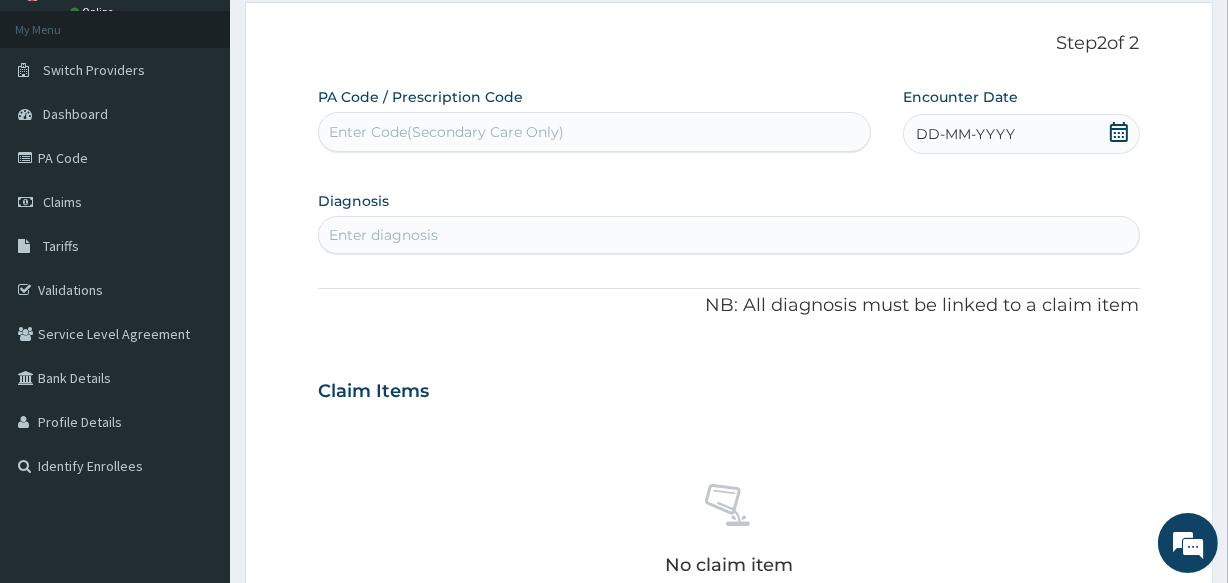 click on "DD-MM-YYYY" at bounding box center (965, 134) 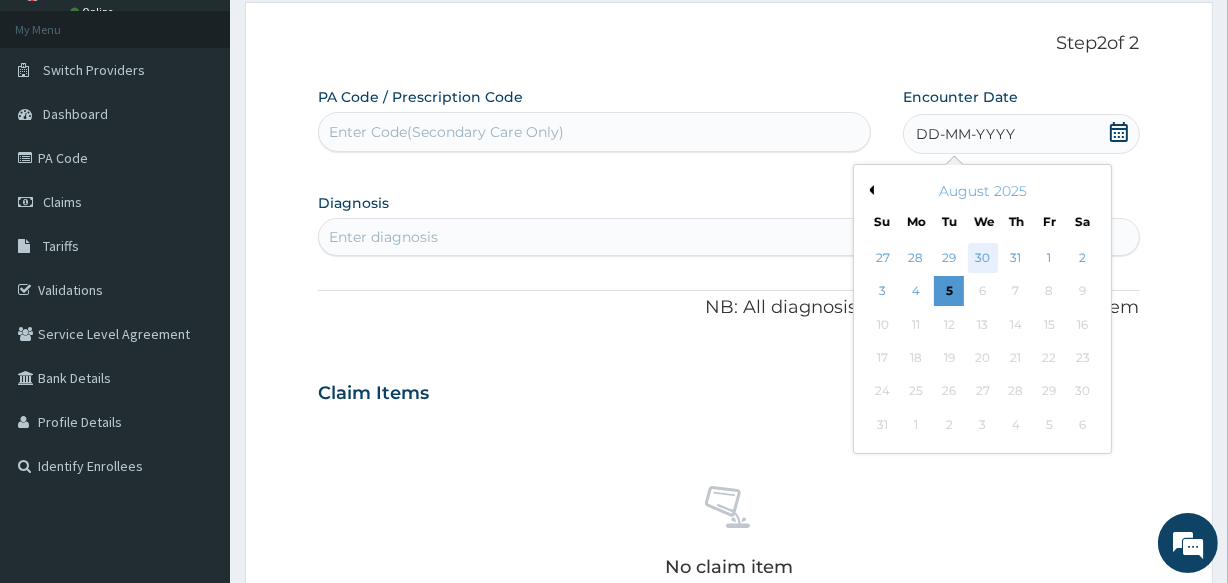 click on "30" at bounding box center (982, 258) 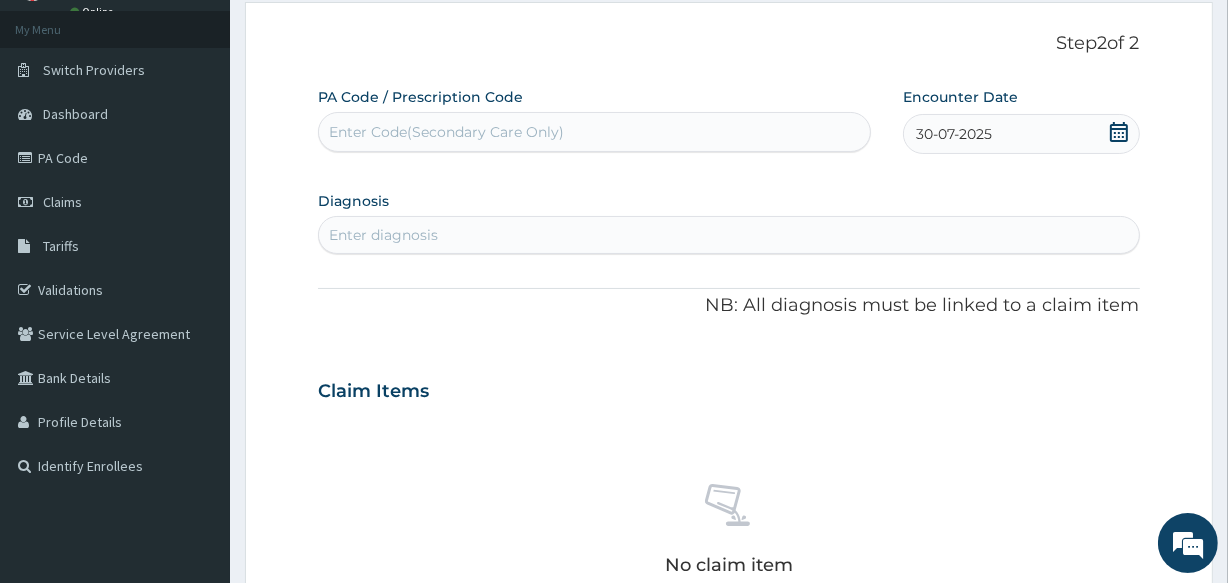 click on "Enter diagnosis" at bounding box center (728, 235) 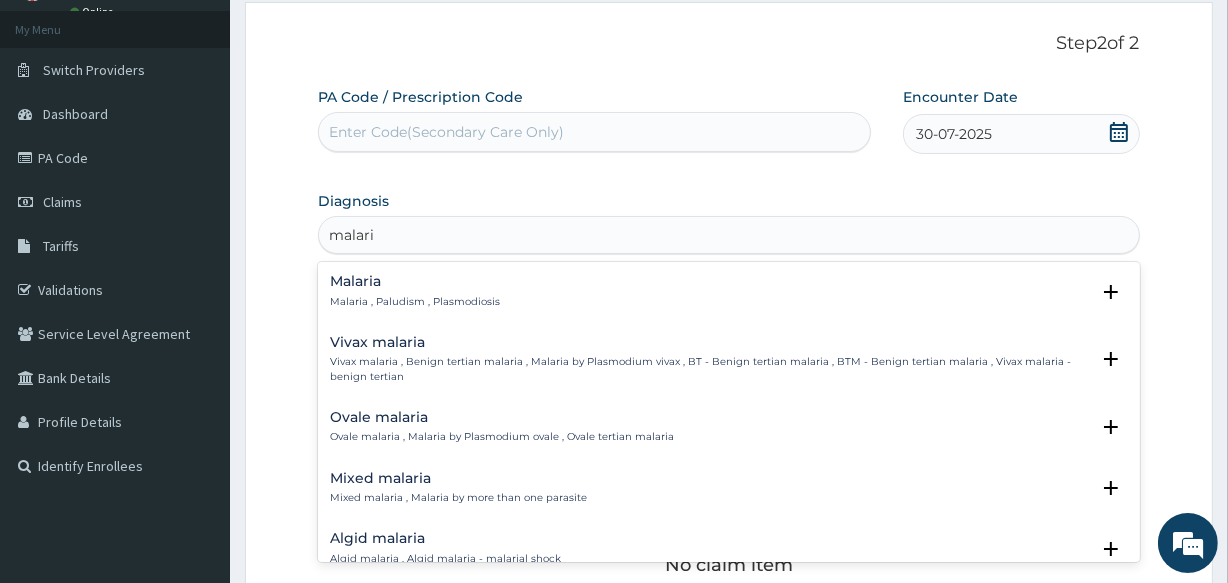 type on "malaria" 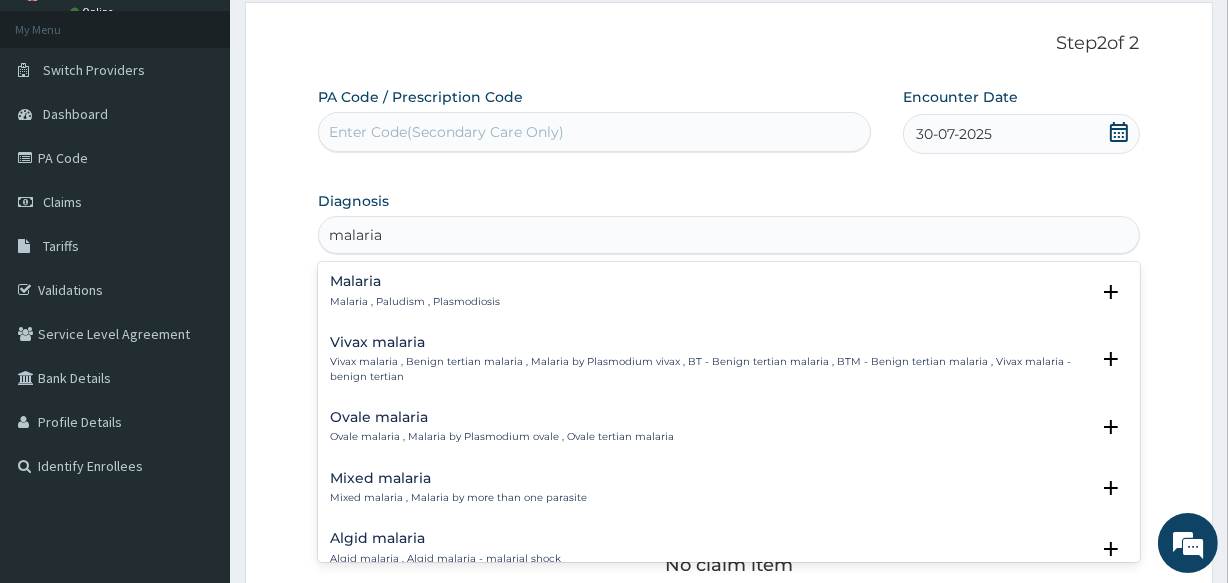 scroll, scrollTop: 613, scrollLeft: 0, axis: vertical 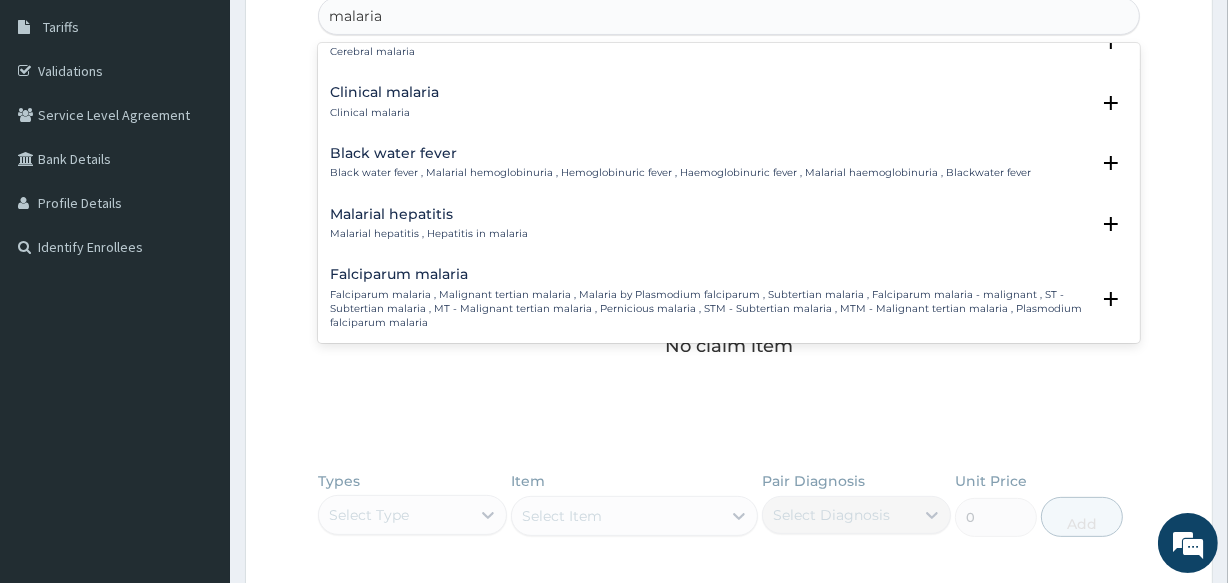 click on "Falciparum malaria , Malignant tertian malaria , Malaria by Plasmodium falciparum , Subtertian malaria , Falciparum malaria - malignant , ST - Subtertian malaria , MT - Malignant tertian malaria , Pernicious malaria , STM - Subtertian malaria , MTM - Malignant tertian malaria , Plasmodium falciparum malaria" at bounding box center [709, 309] 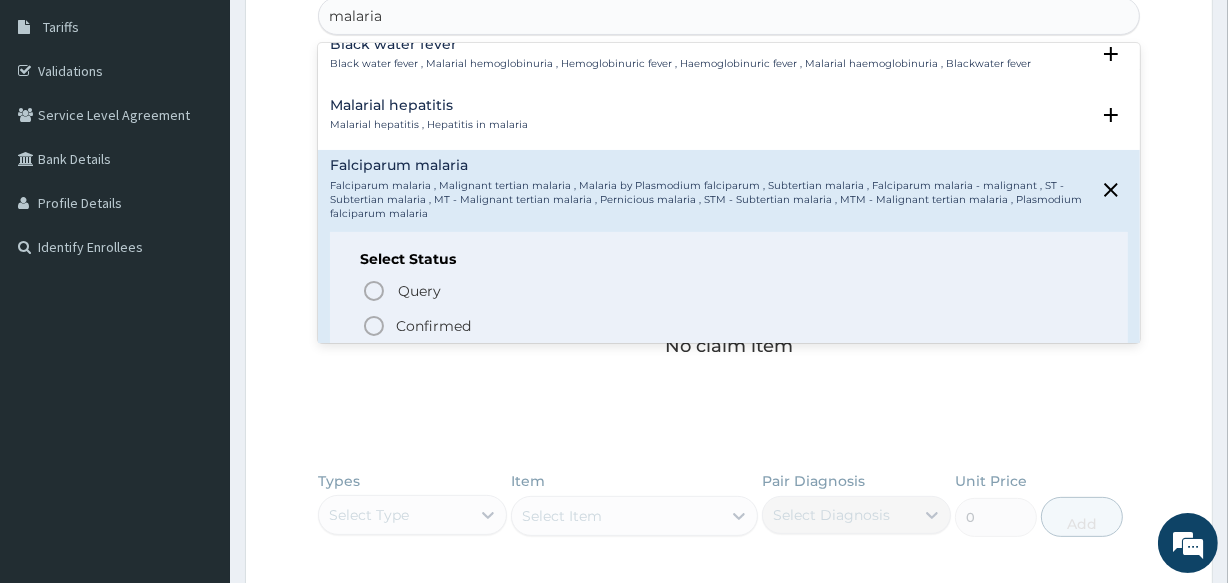 scroll, scrollTop: 737, scrollLeft: 0, axis: vertical 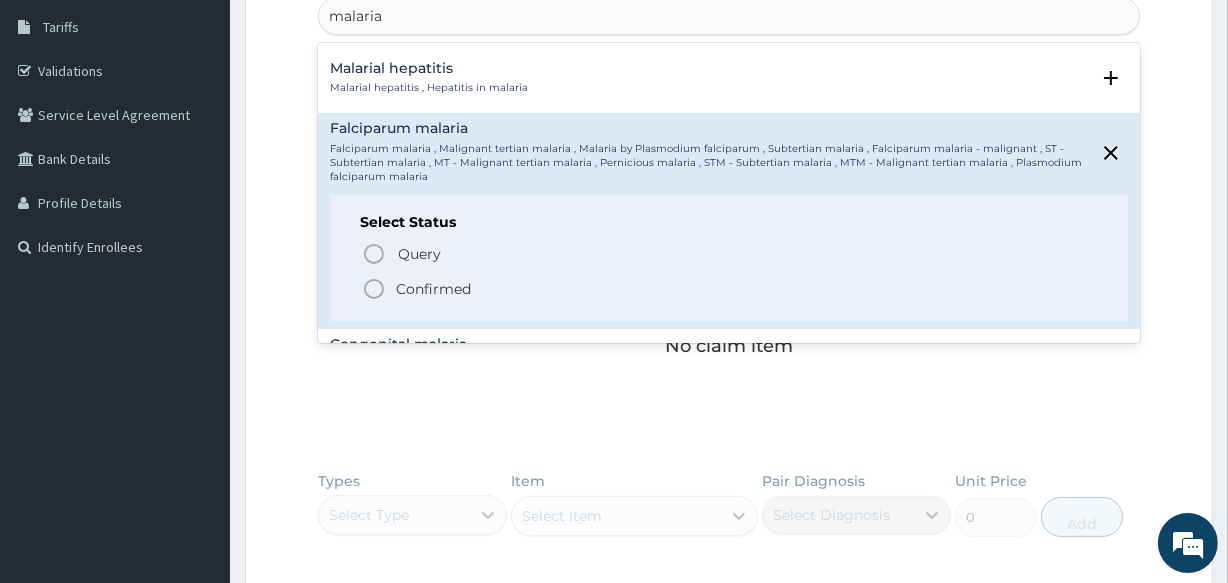 click on "Confirmed" at bounding box center [433, 289] 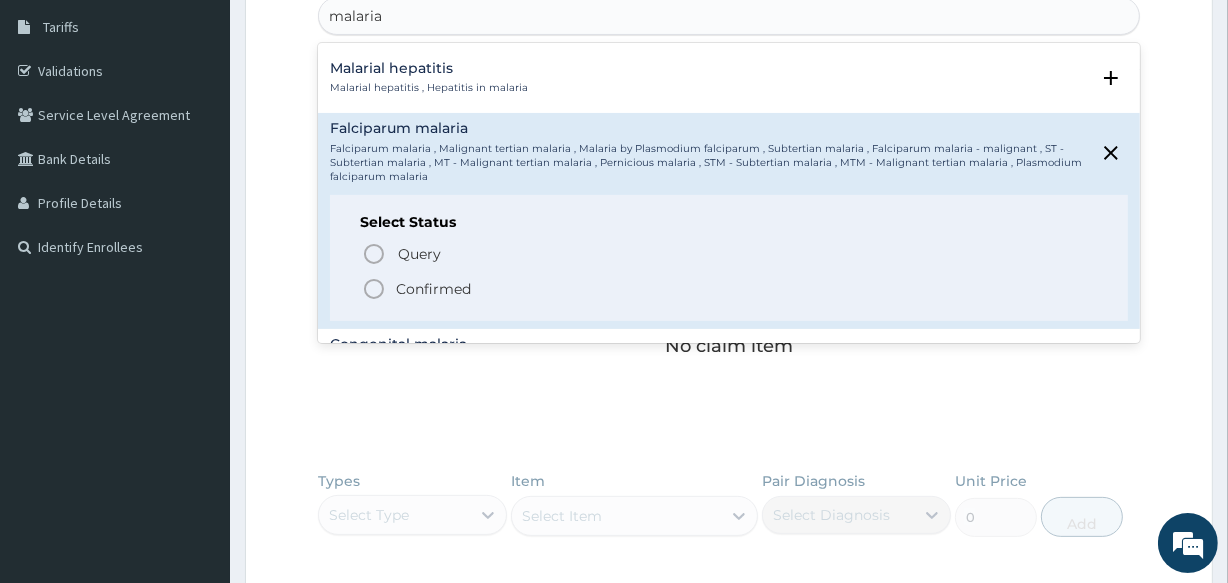 type 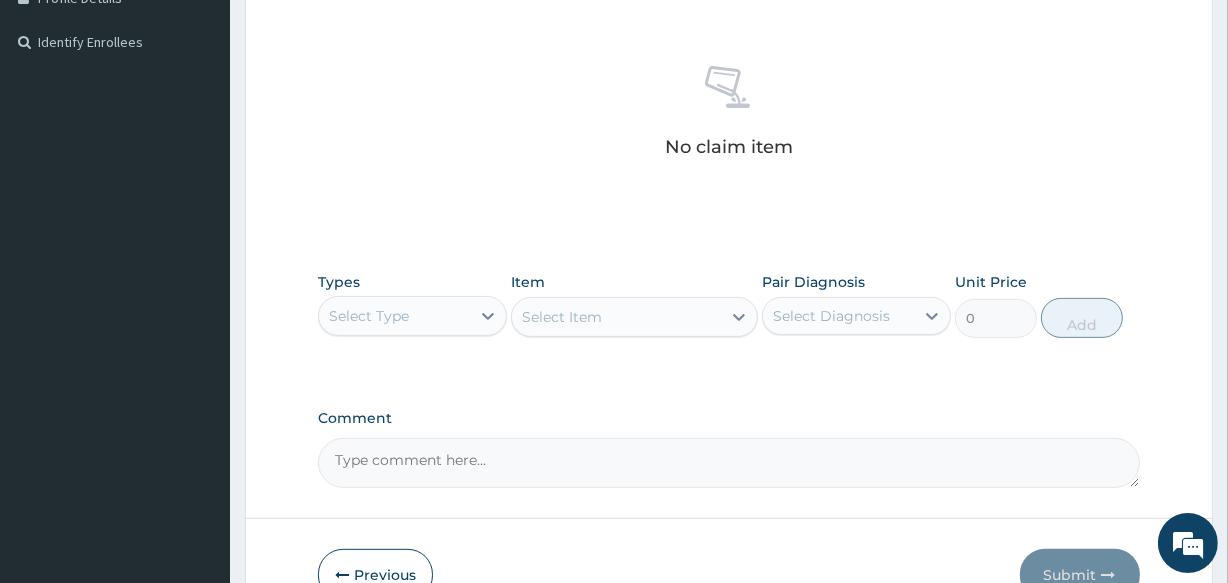 scroll, scrollTop: 600, scrollLeft: 0, axis: vertical 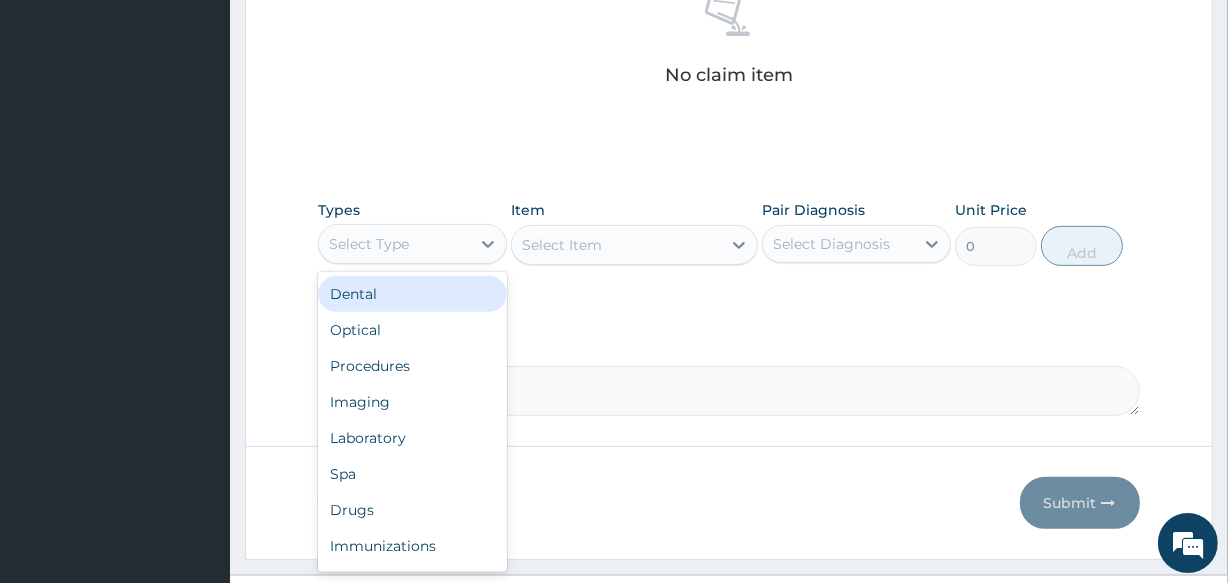 click on "Select Type" at bounding box center [394, 244] 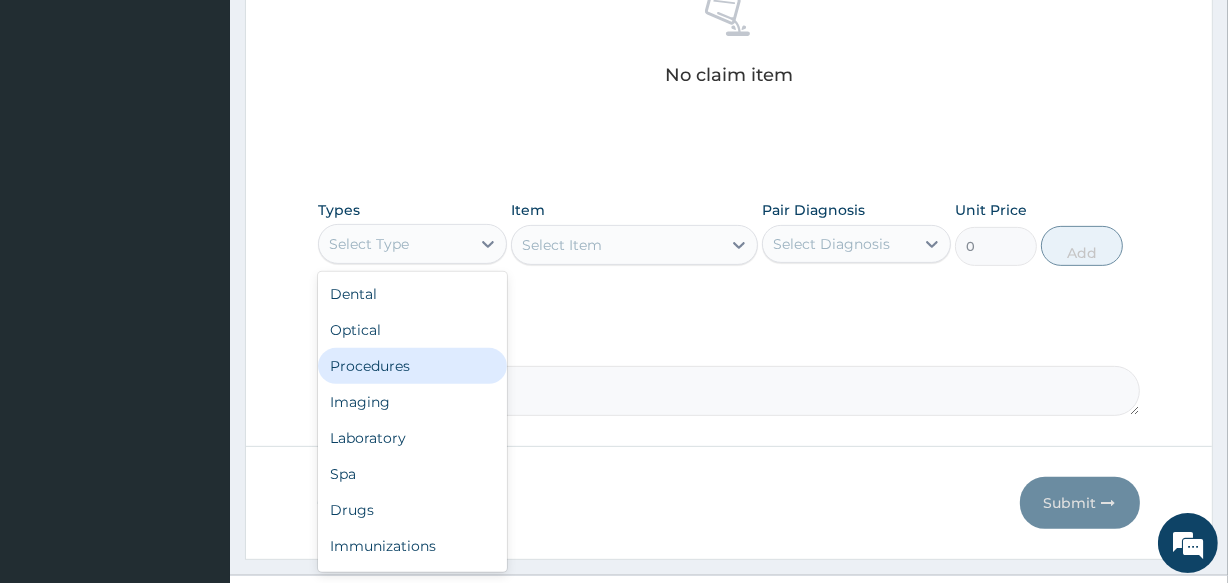 click on "Procedures" at bounding box center [412, 366] 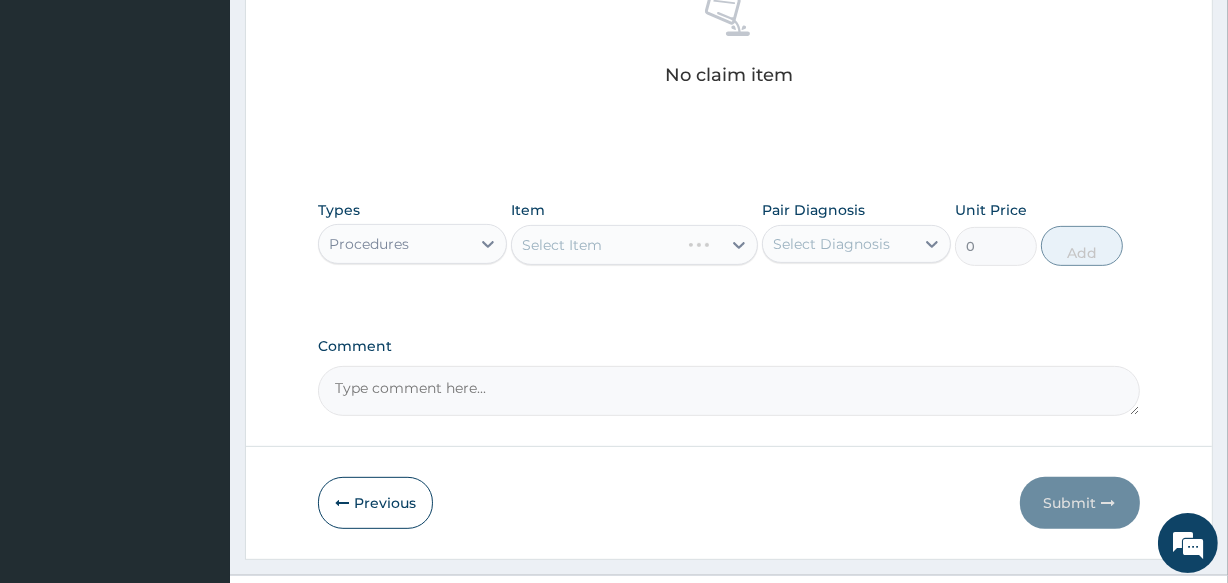 click on "Select Item" at bounding box center [634, 245] 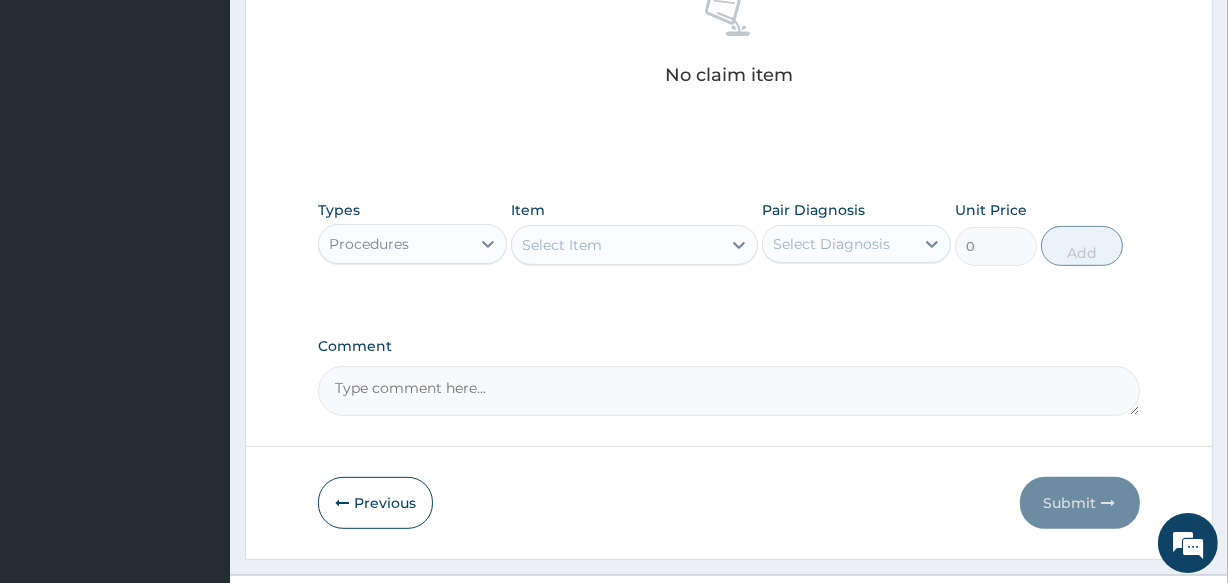 click on "Select Item" at bounding box center [562, 245] 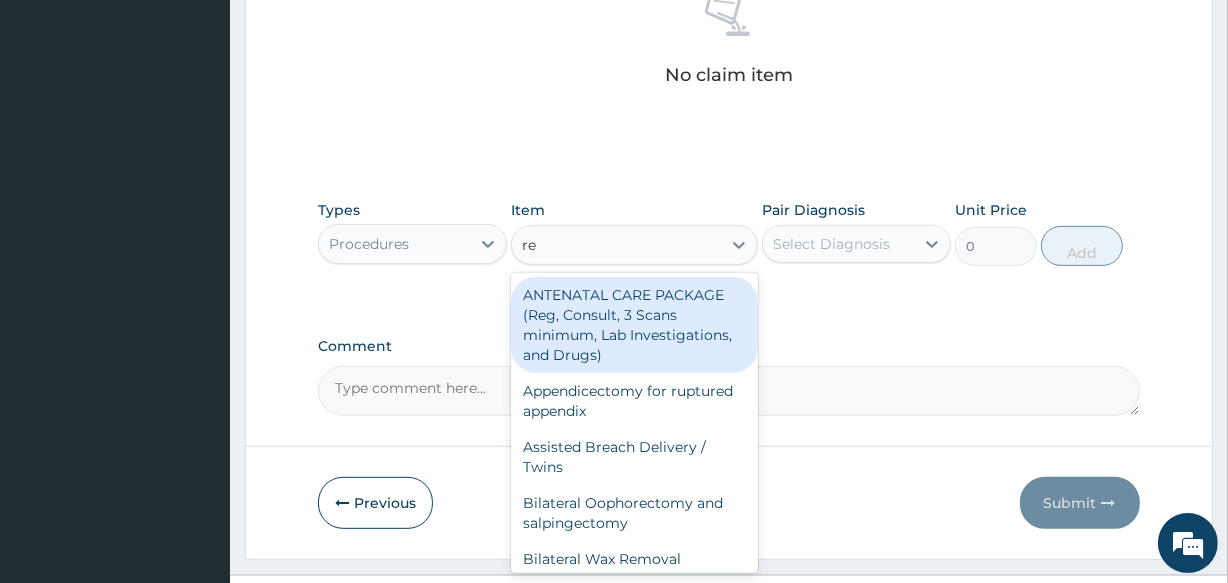 type on "reg" 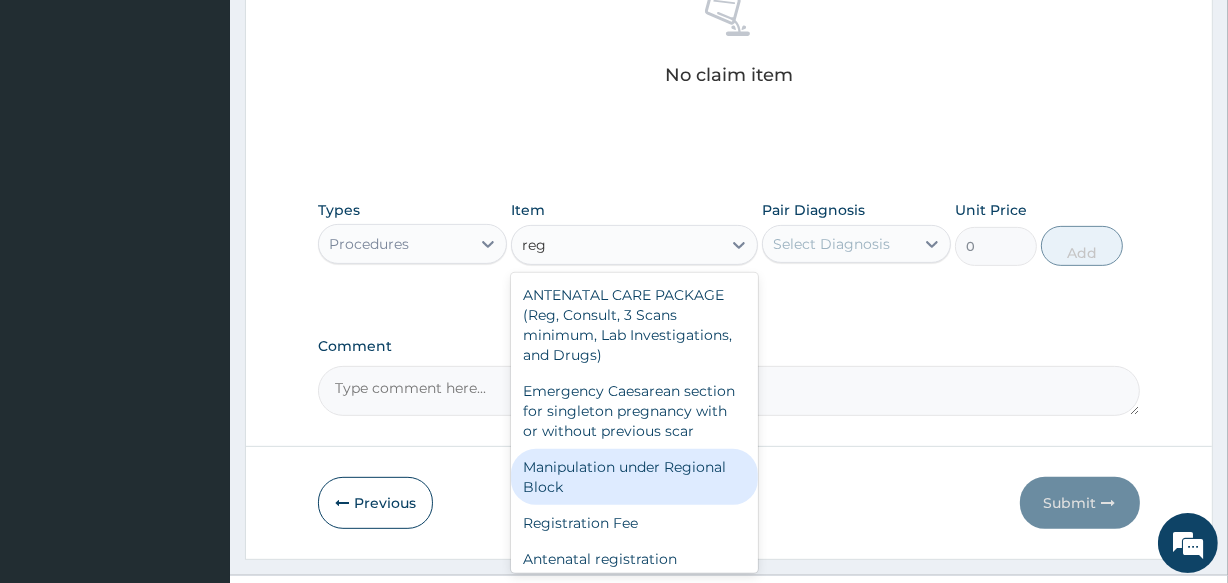 click on "Manipulation under Regional Block" at bounding box center [634, 477] 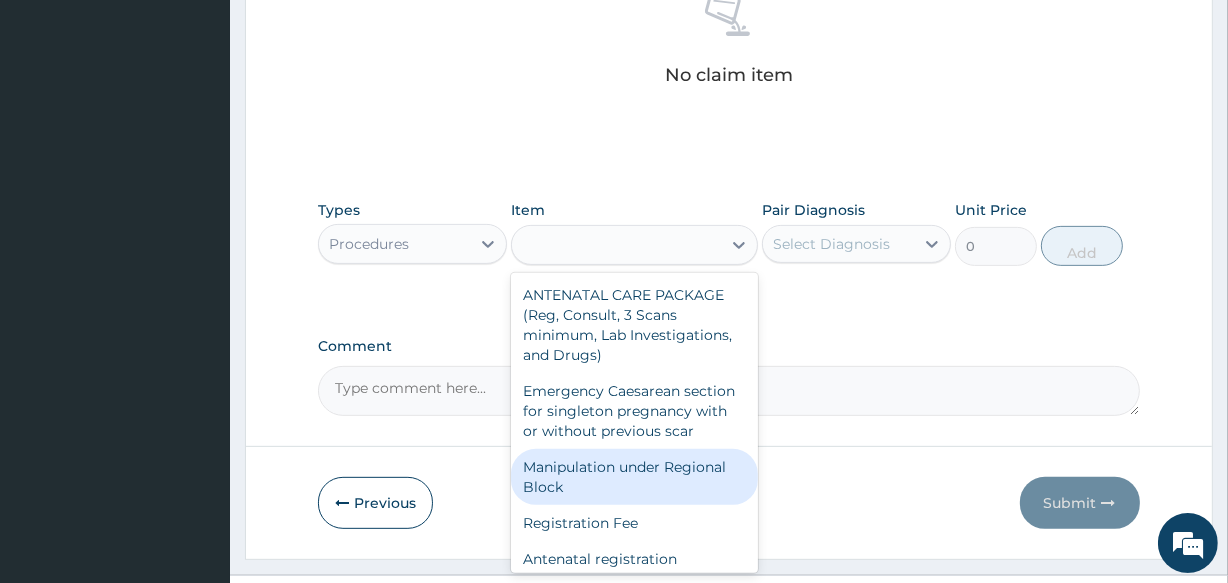 type on "43000" 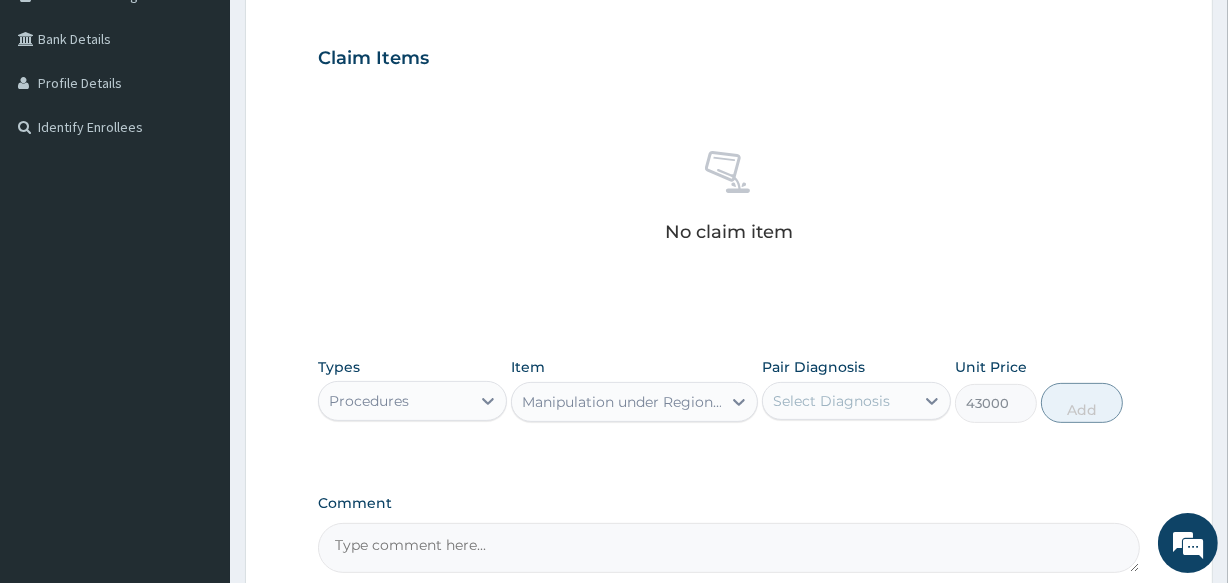 scroll, scrollTop: 441, scrollLeft: 0, axis: vertical 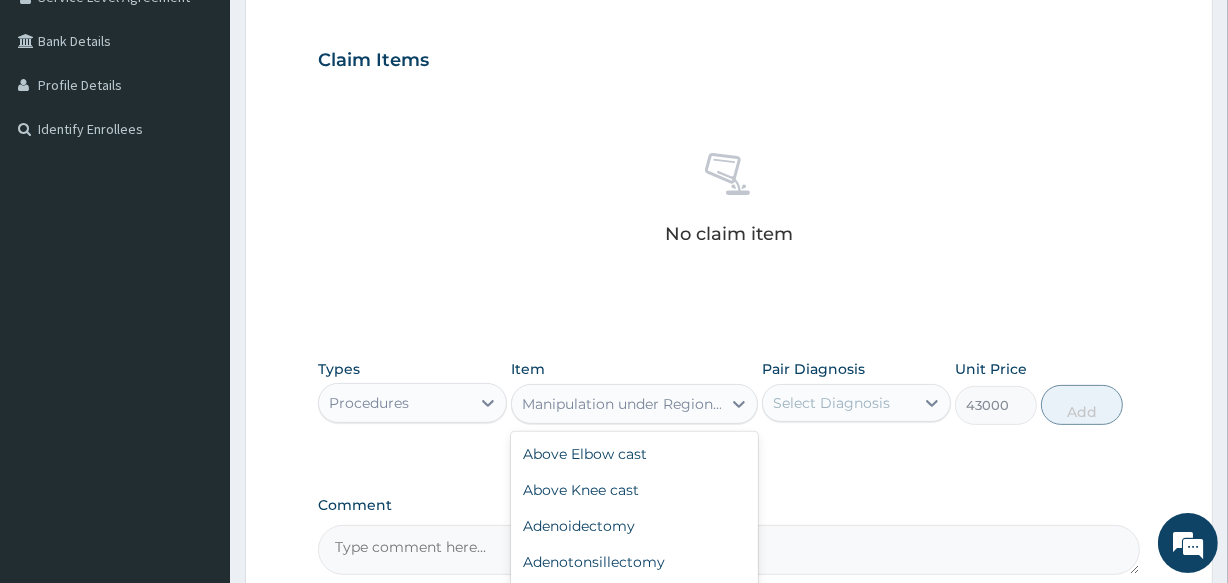 click on "Manipulation under Regional Block" at bounding box center (622, 404) 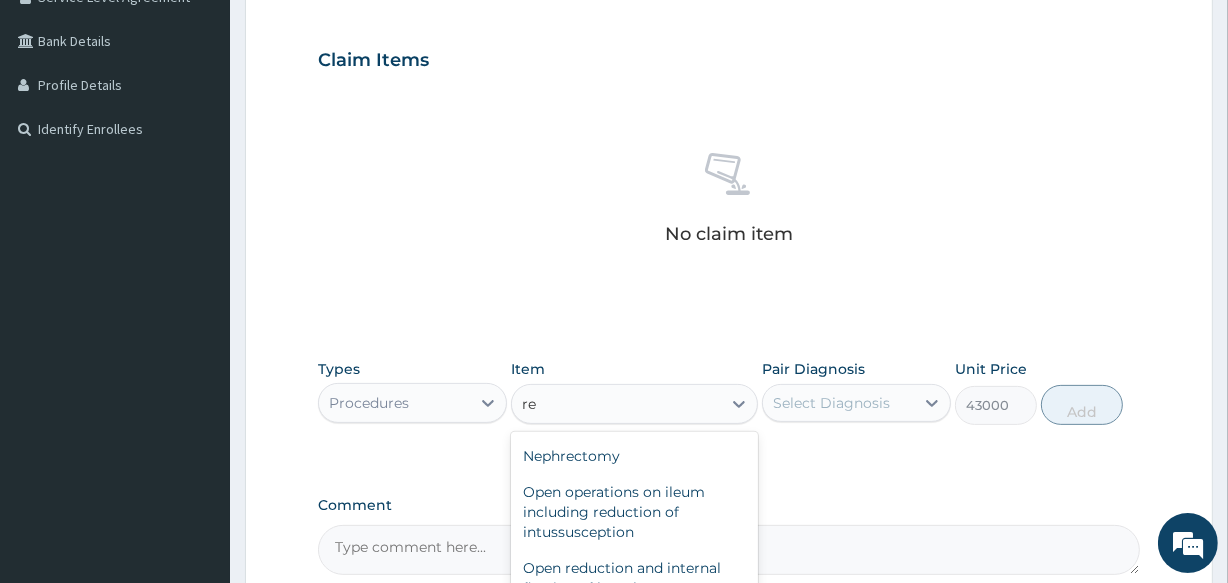 type on "reg" 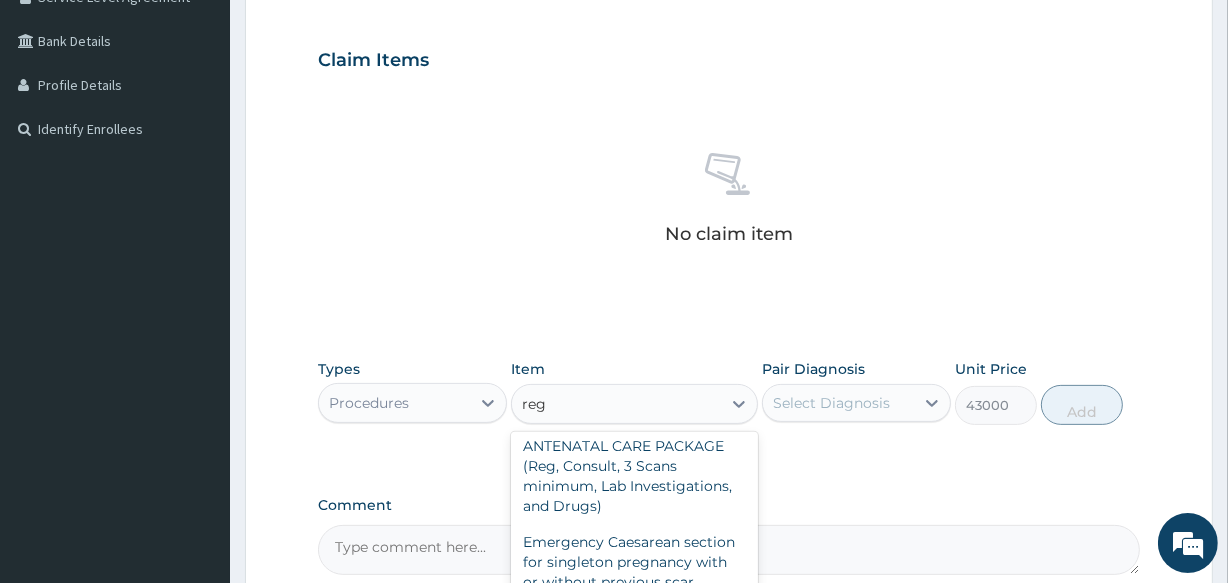 scroll, scrollTop: 28, scrollLeft: 0, axis: vertical 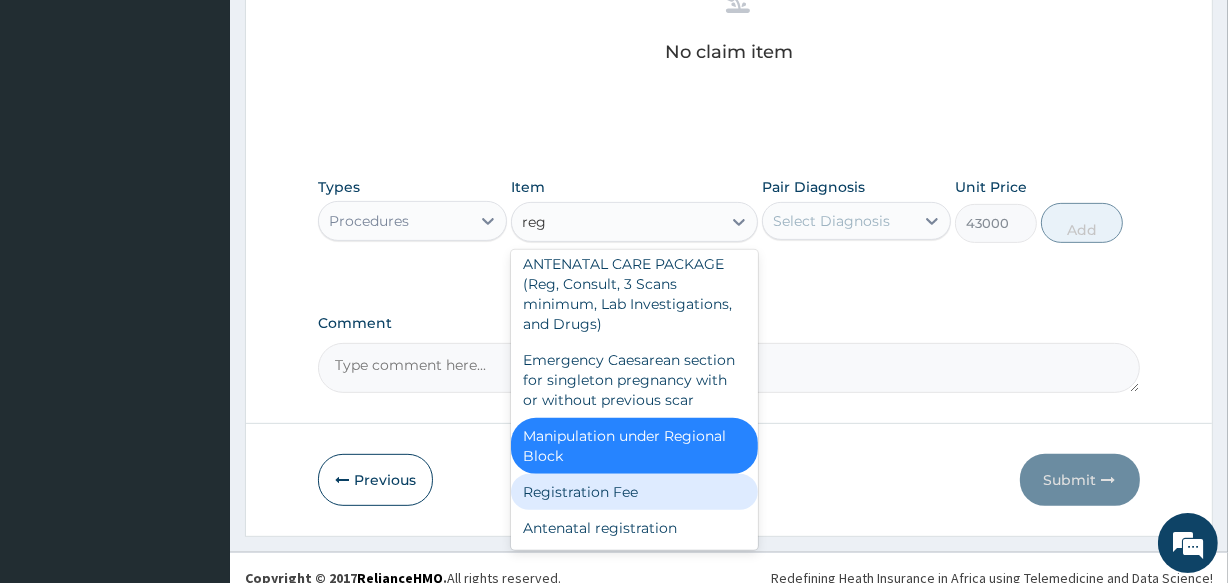 click on "Registration Fee" at bounding box center (634, 492) 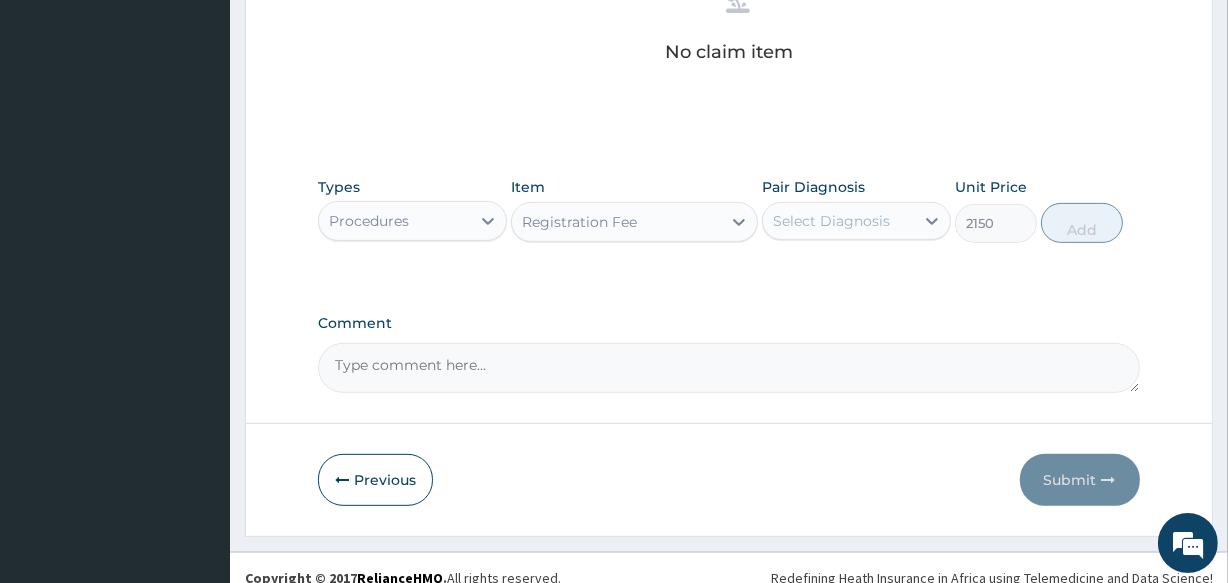 click on "Select Diagnosis" at bounding box center (831, 221) 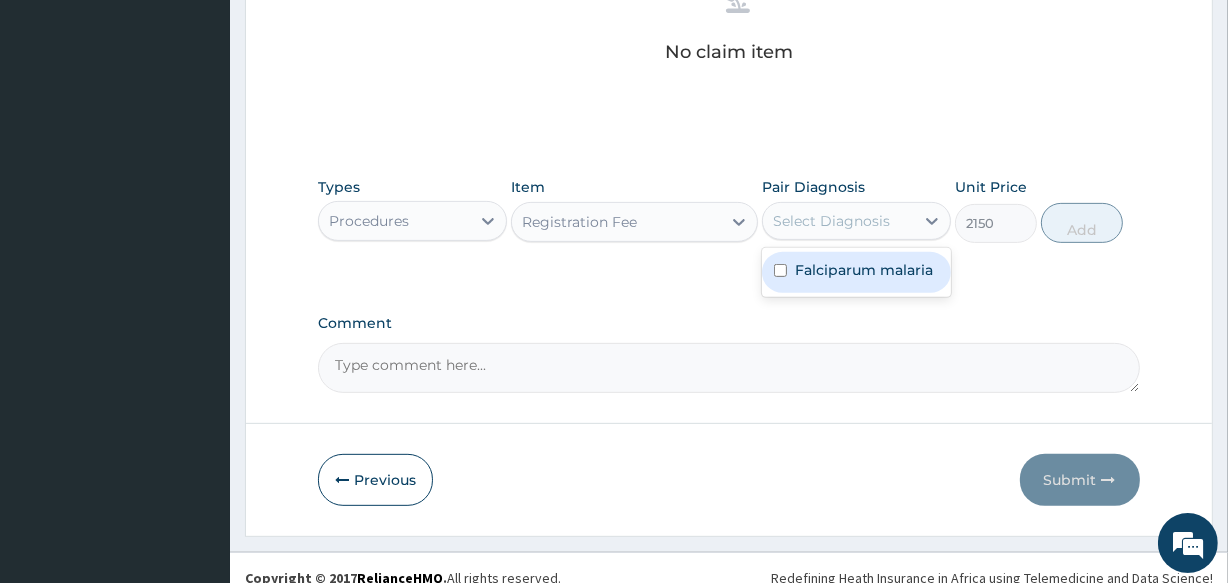 click on "Falciparum malaria" at bounding box center [864, 270] 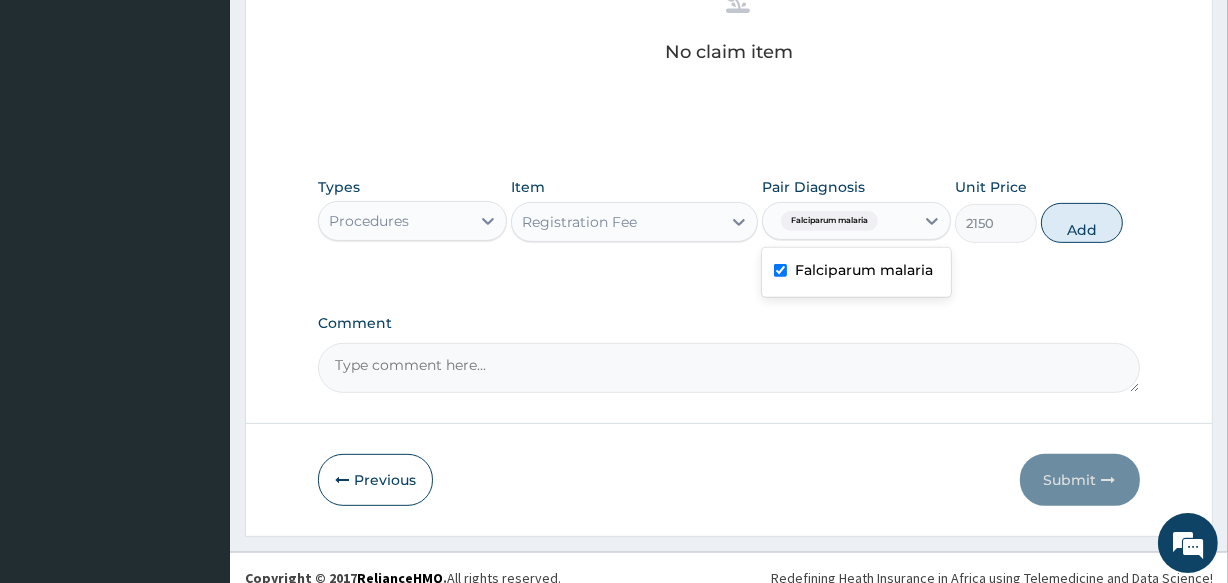 click on "Falciparum malaria" at bounding box center [864, 270] 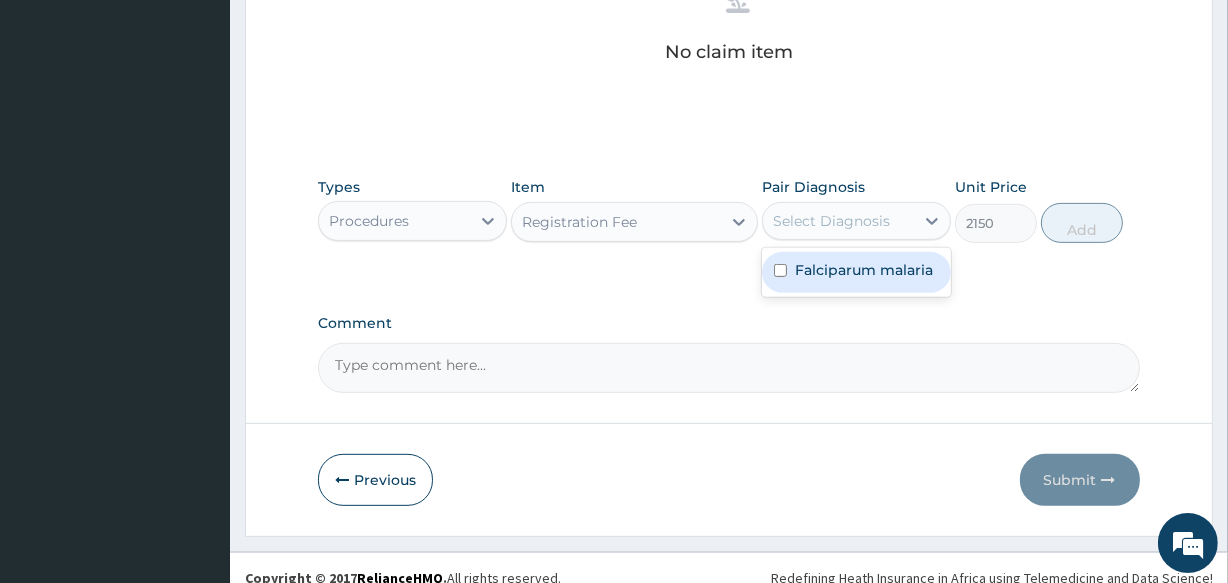 click on "Falciparum malaria" at bounding box center [864, 270] 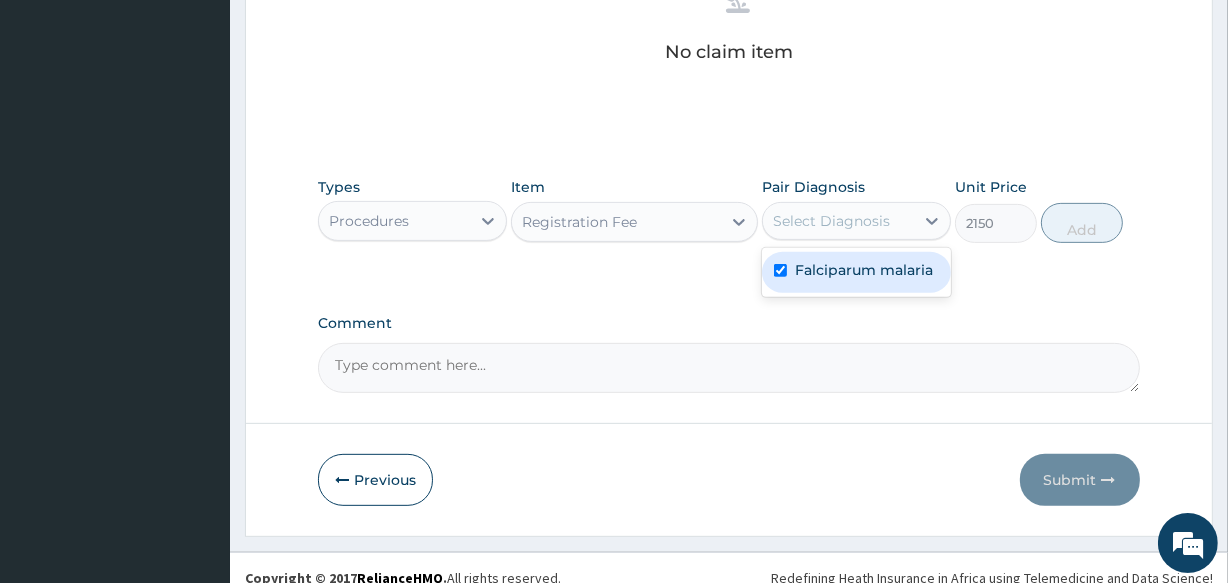 checkbox on "true" 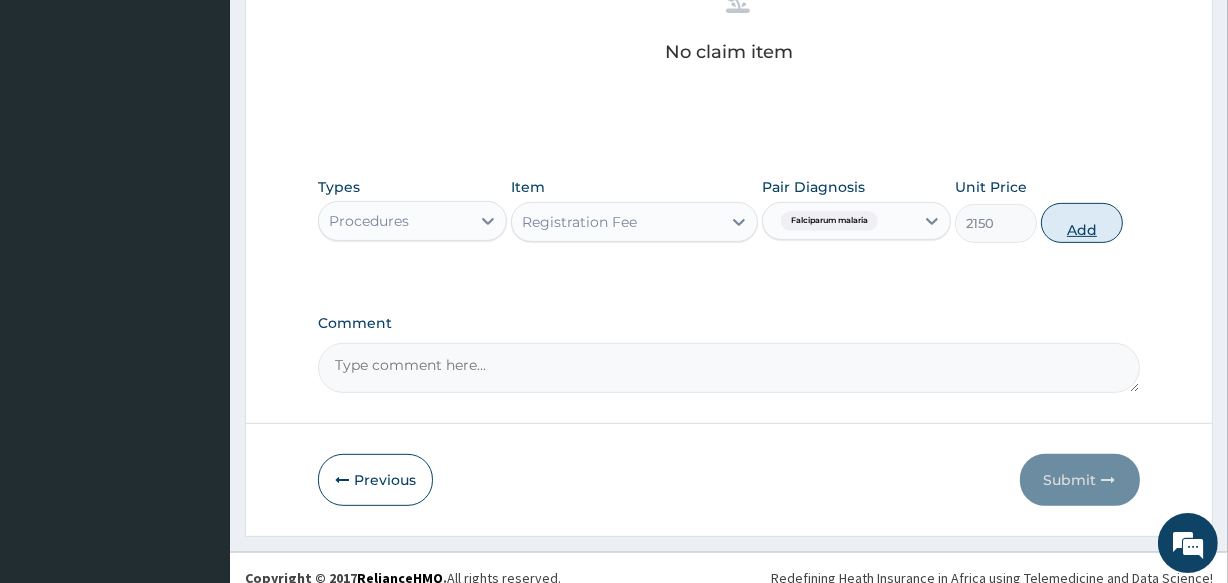 click on "Add" at bounding box center [1082, 223] 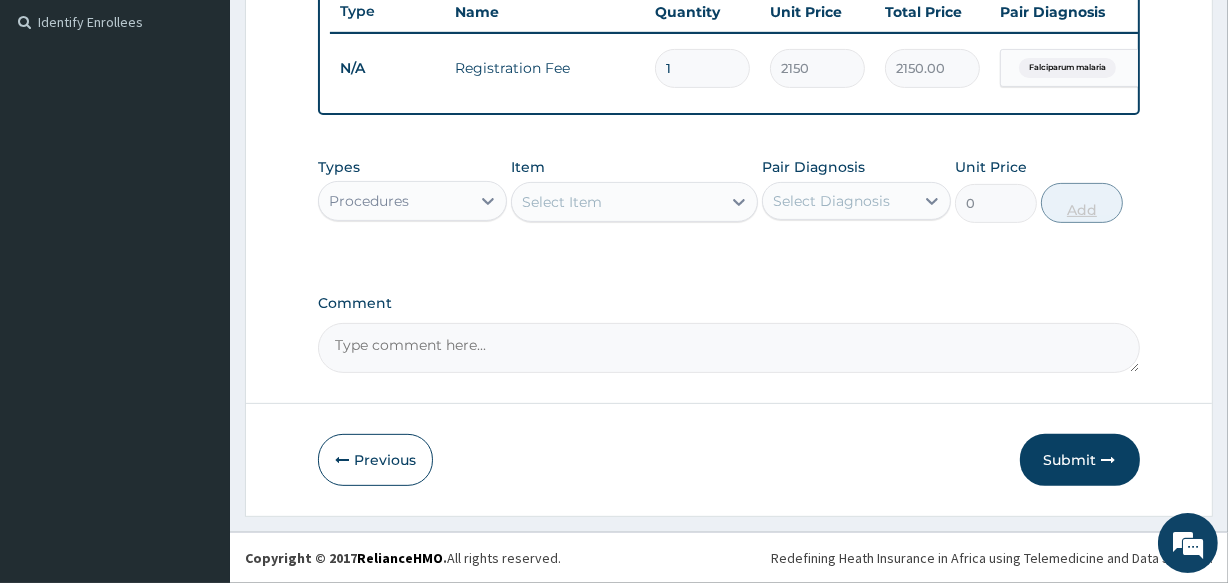scroll, scrollTop: 560, scrollLeft: 0, axis: vertical 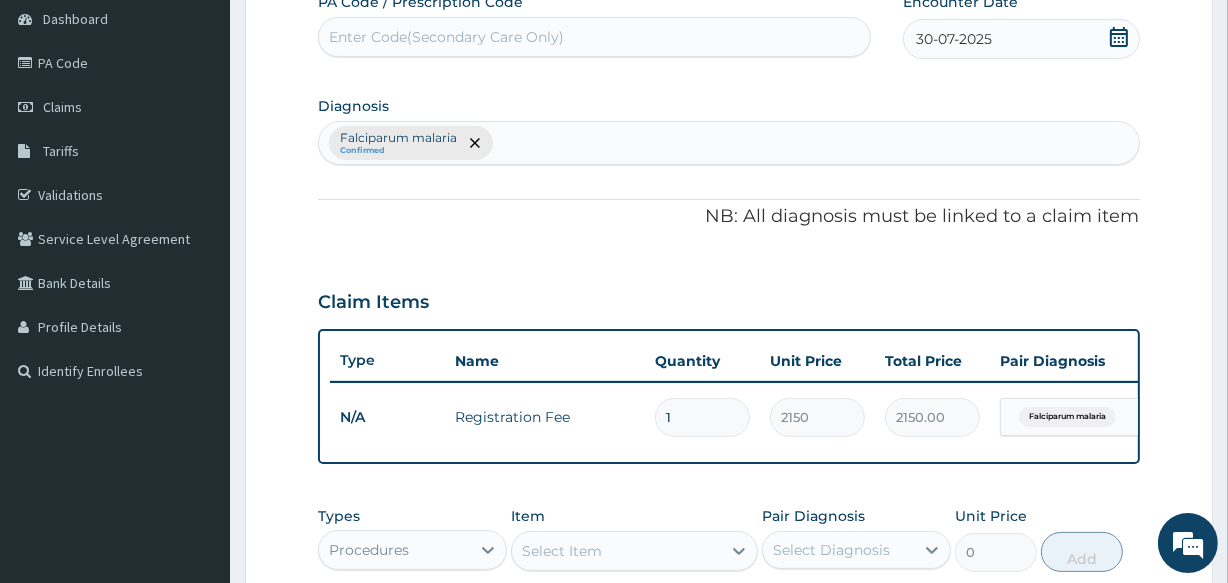 click on "Falciparum malaria Confirmed" at bounding box center [728, 143] 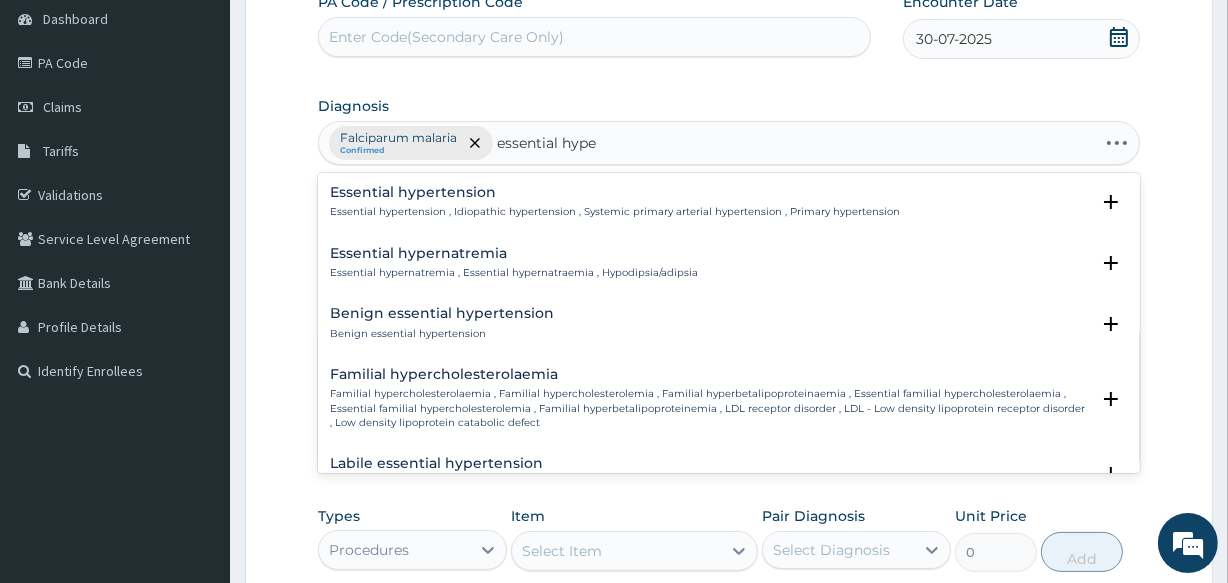 type on "essential hyper" 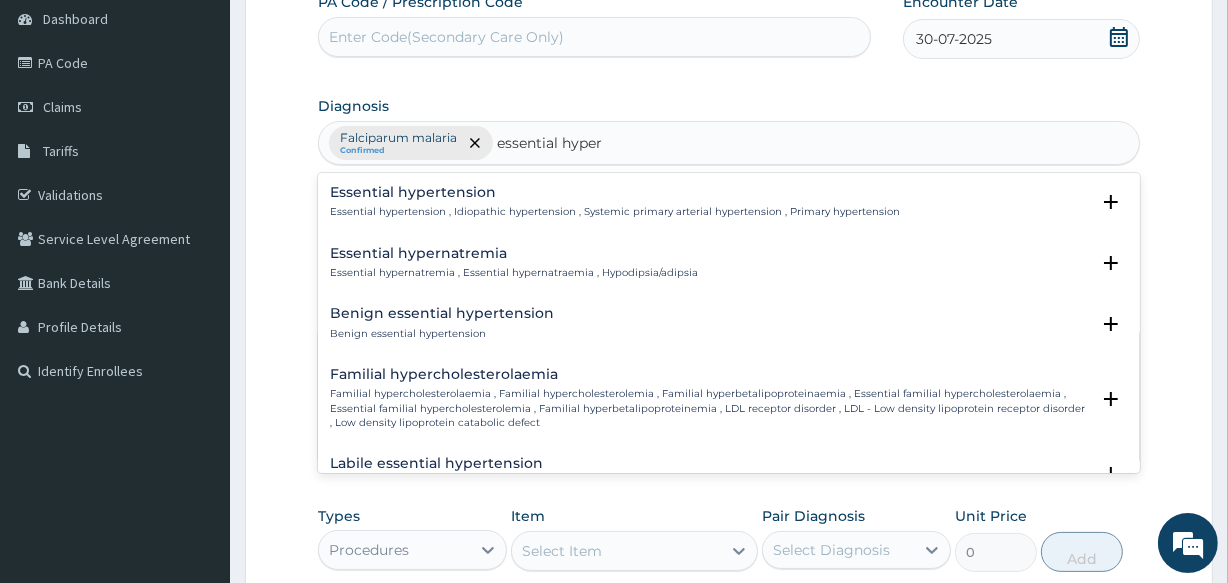 click on "Essential hypertension , Idiopathic hypertension , Systemic primary arterial hypertension , Primary hypertension" at bounding box center [615, 212] 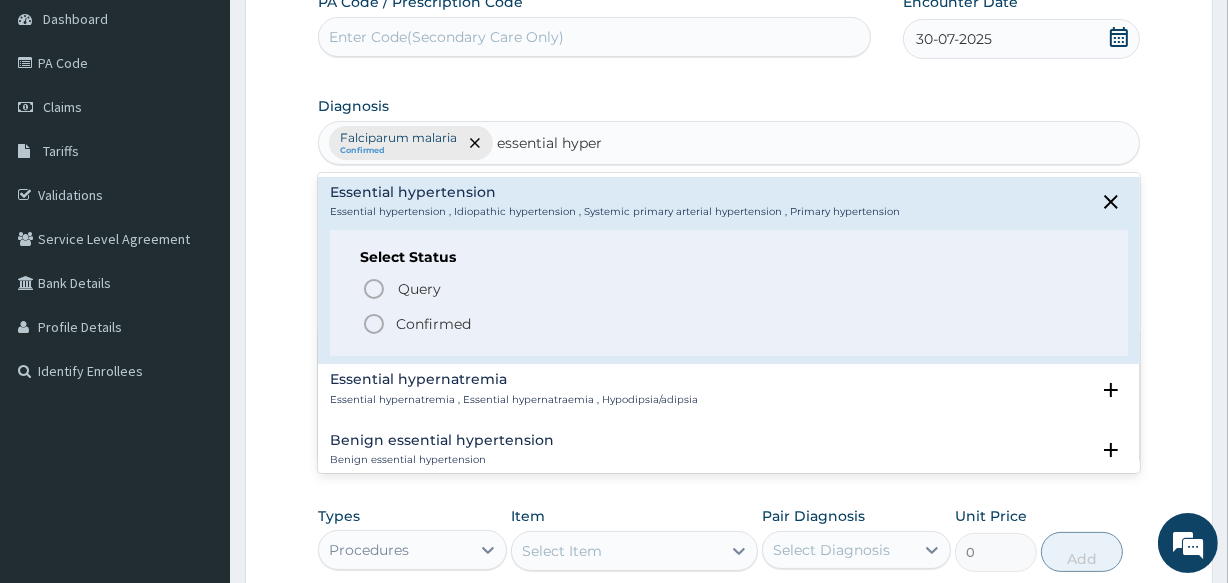click on "Confirmed" at bounding box center [433, 324] 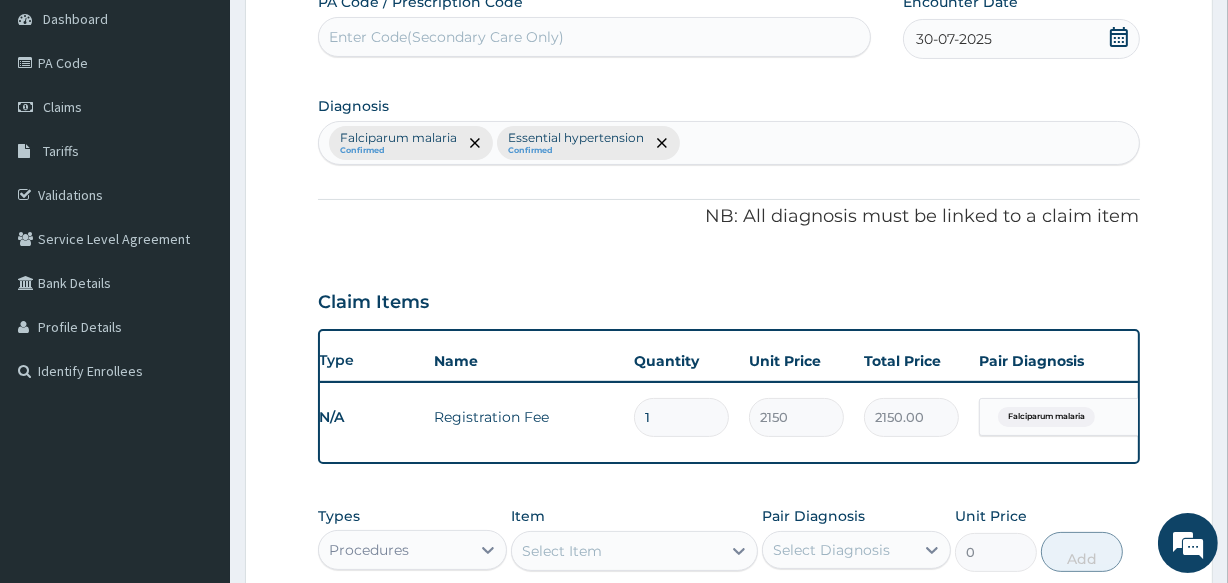scroll, scrollTop: 0, scrollLeft: 26, axis: horizontal 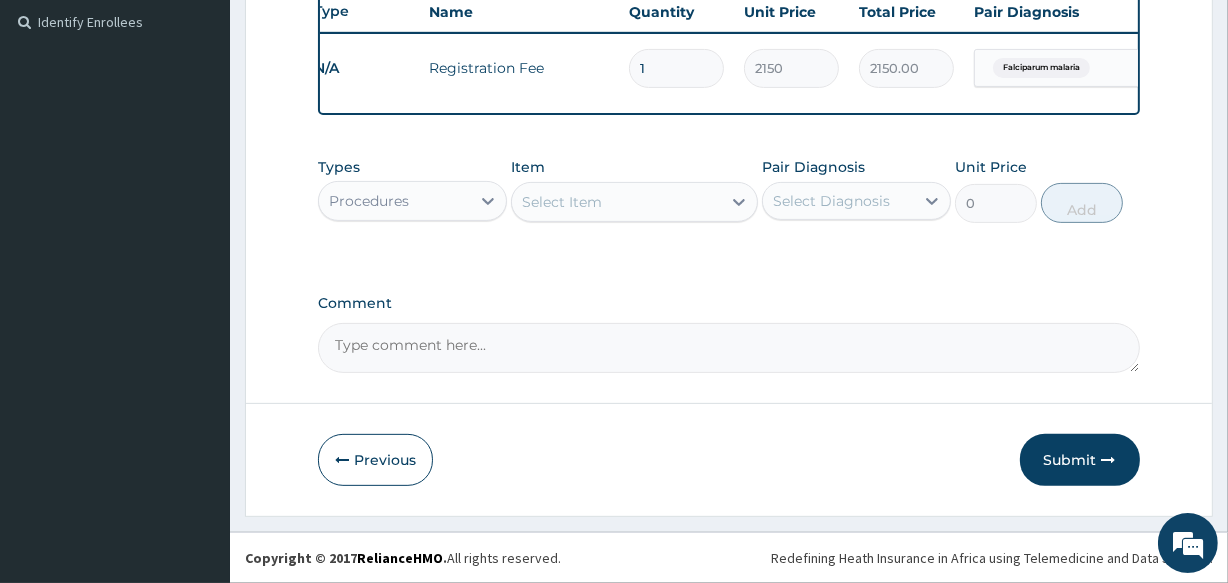 click on "Select Item" at bounding box center (616, 202) 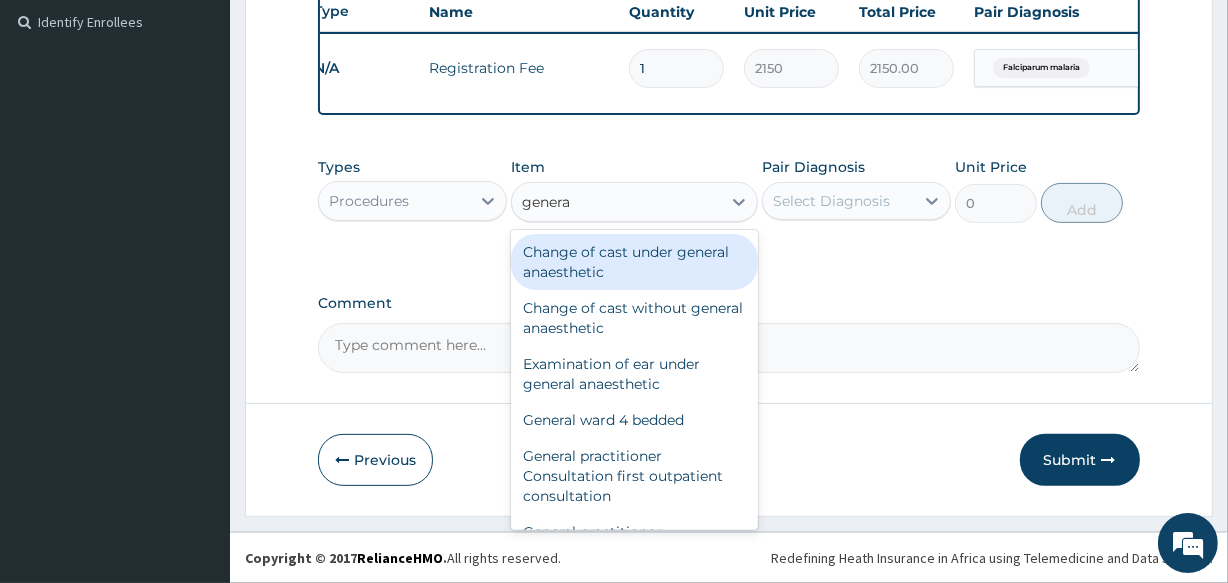 type on "general" 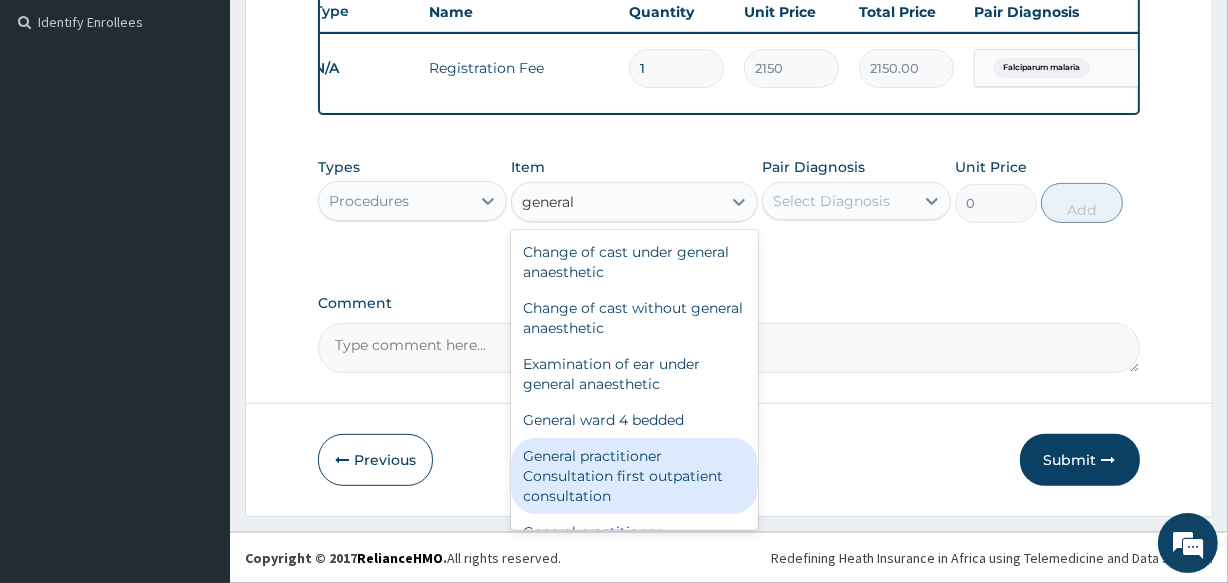 click on "General practitioner Consultation first outpatient consultation" at bounding box center (634, 476) 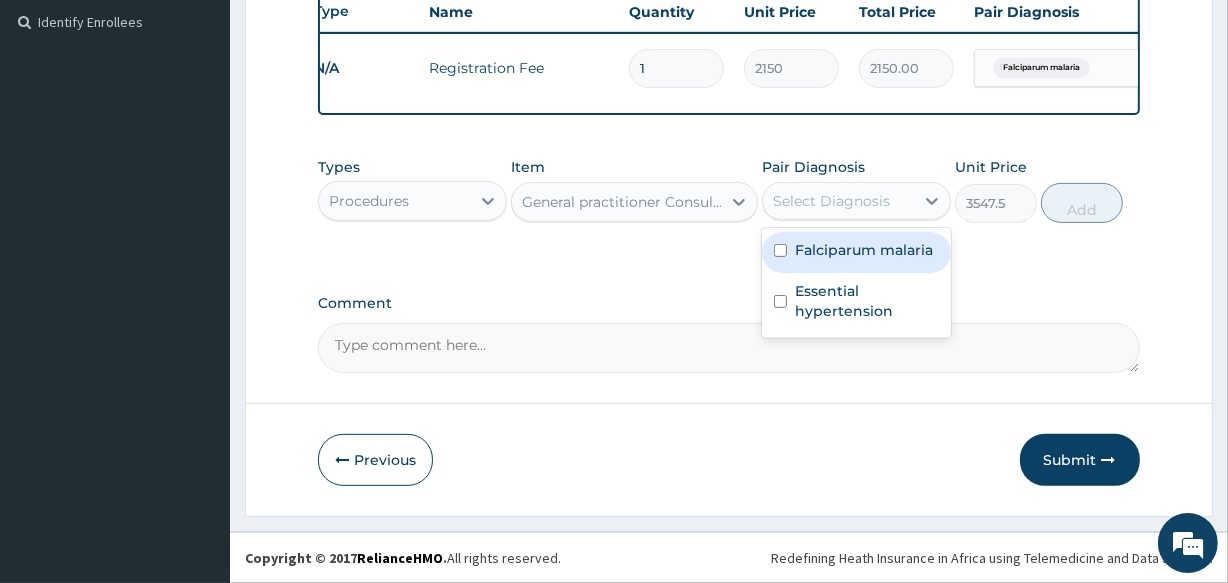 click on "Select Diagnosis" at bounding box center [831, 201] 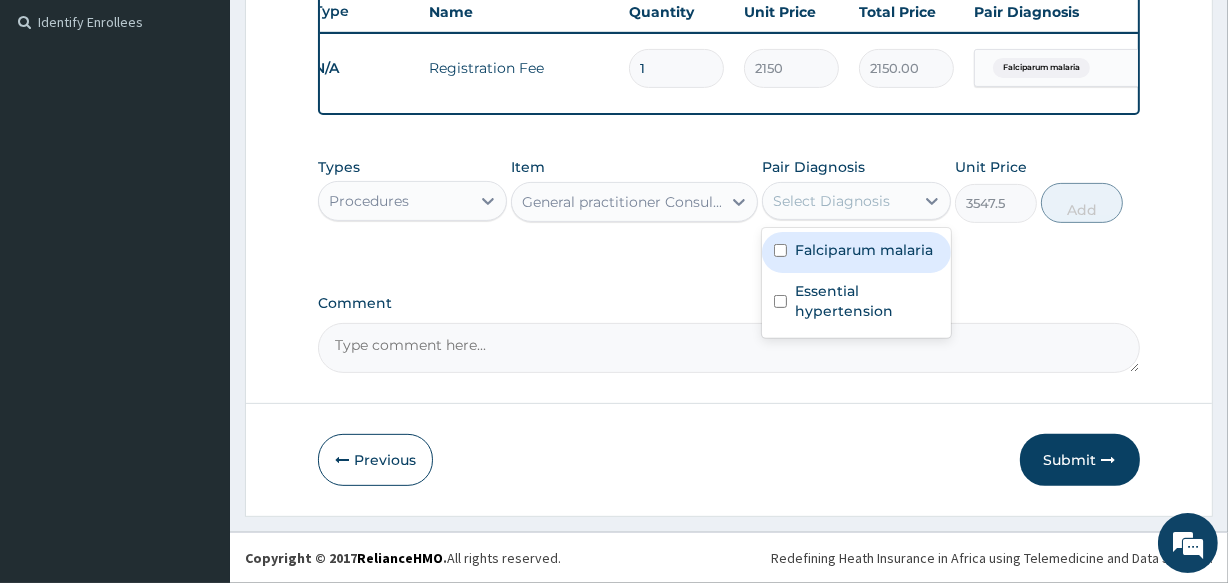 click on "Falciparum malaria" at bounding box center [856, 252] 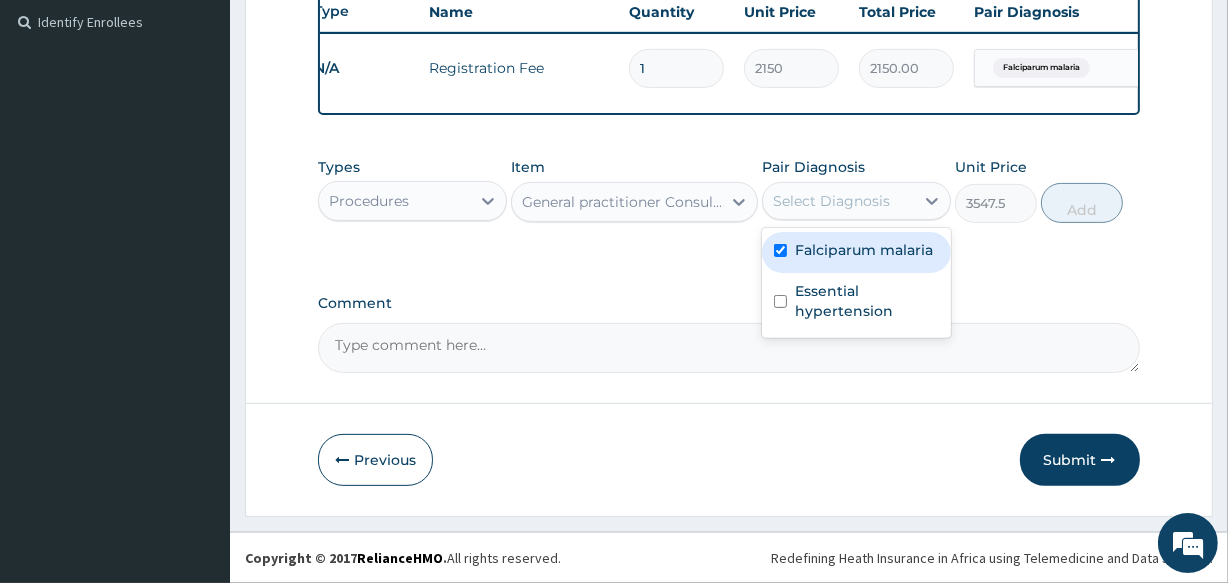 checkbox on "true" 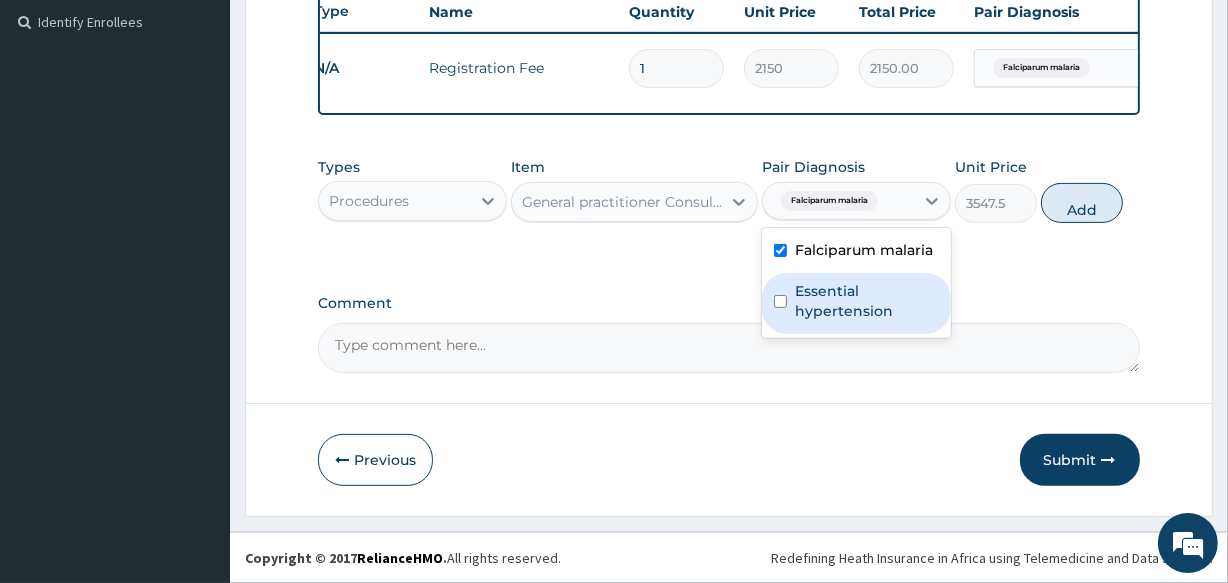 click on "Essential hypertension" at bounding box center (867, 301) 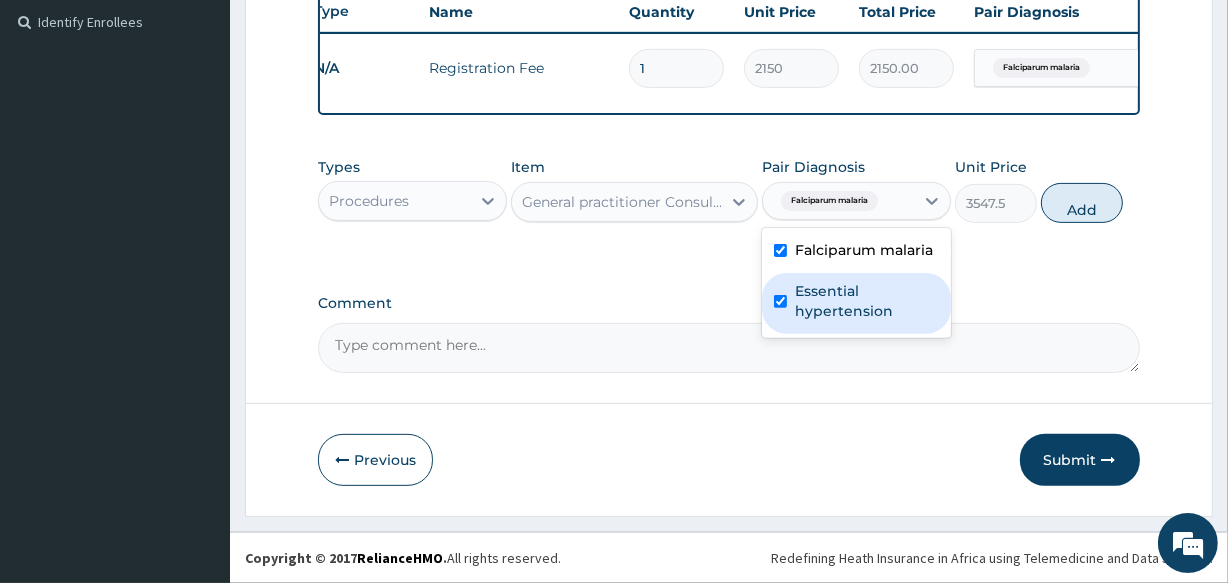 checkbox on "true" 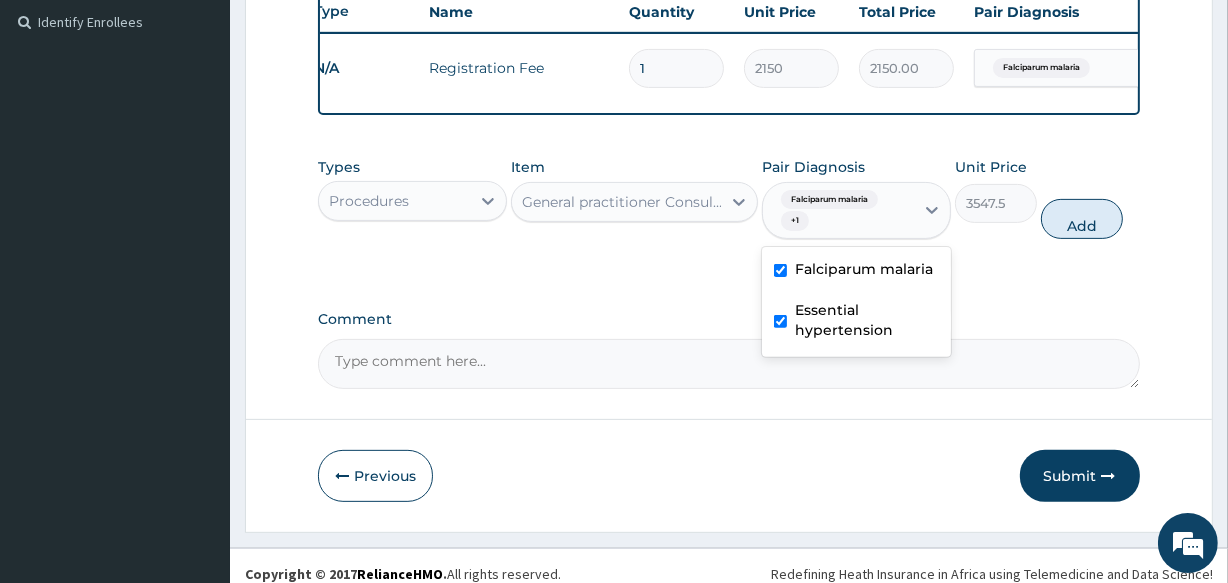 click on "Types Procedures Item General practitioner Consultation first outpatient consultation Pair Diagnosis option Essential hypertension, selected. option Falciparum malaria selected, 1 of 2. 2 results available. Use Up and Down to choose options, press Enter to select the currently focused option, press Escape to exit the menu, press Tab to select the option and exit the menu. Falciparum malaria  + 1 Falciparum malaria Essential hypertension Unit Price 3547.5 Add" 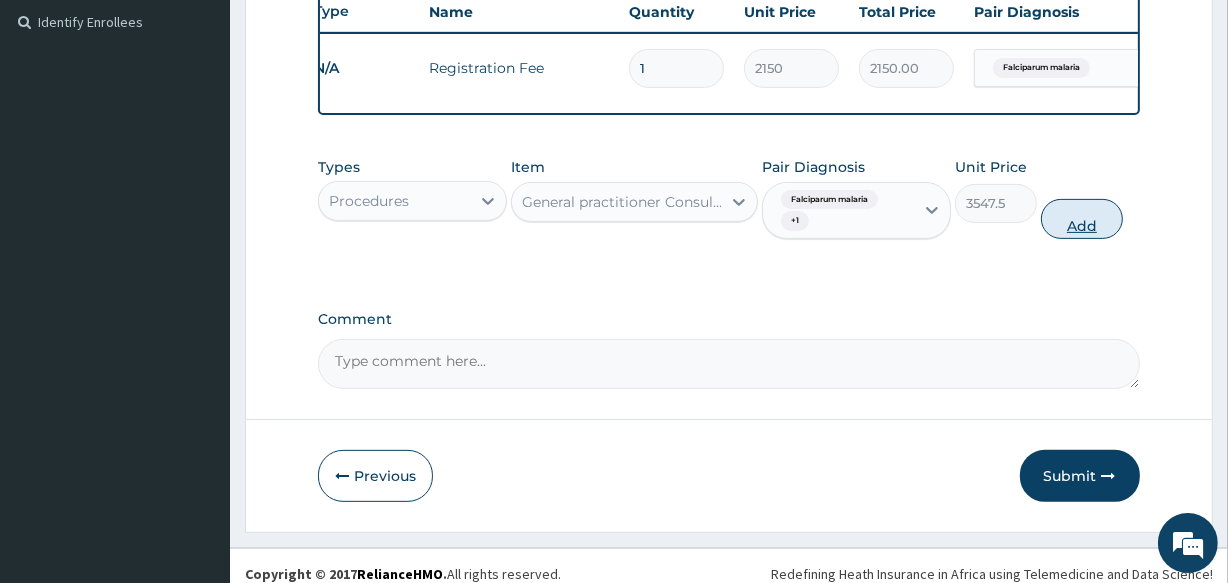 click on "Add" at bounding box center (1082, 219) 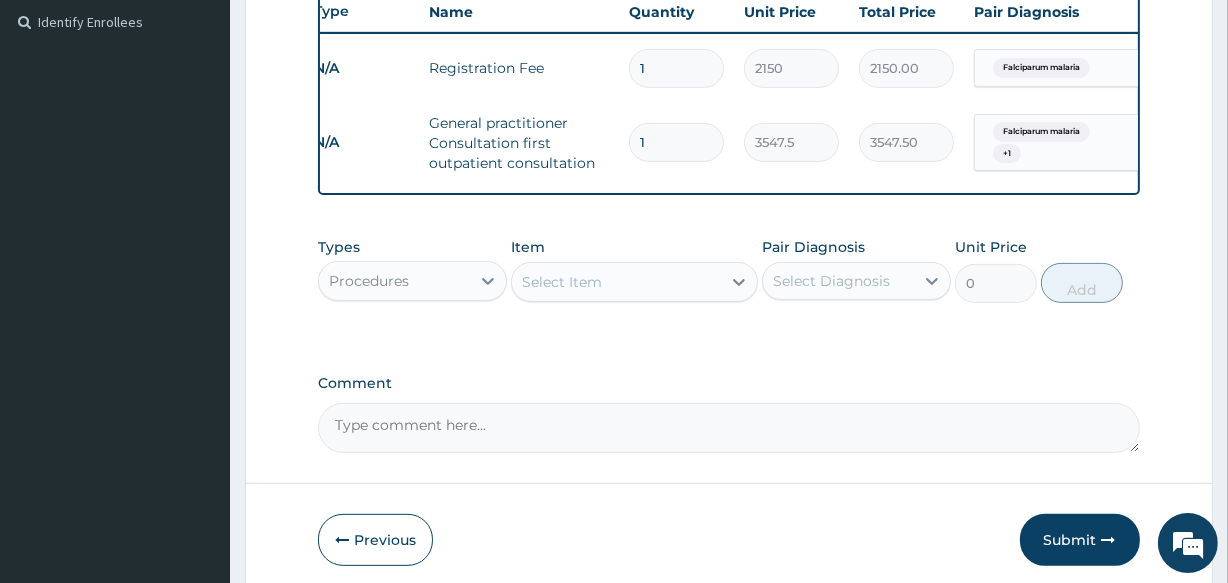 click on "Procedures" at bounding box center (394, 281) 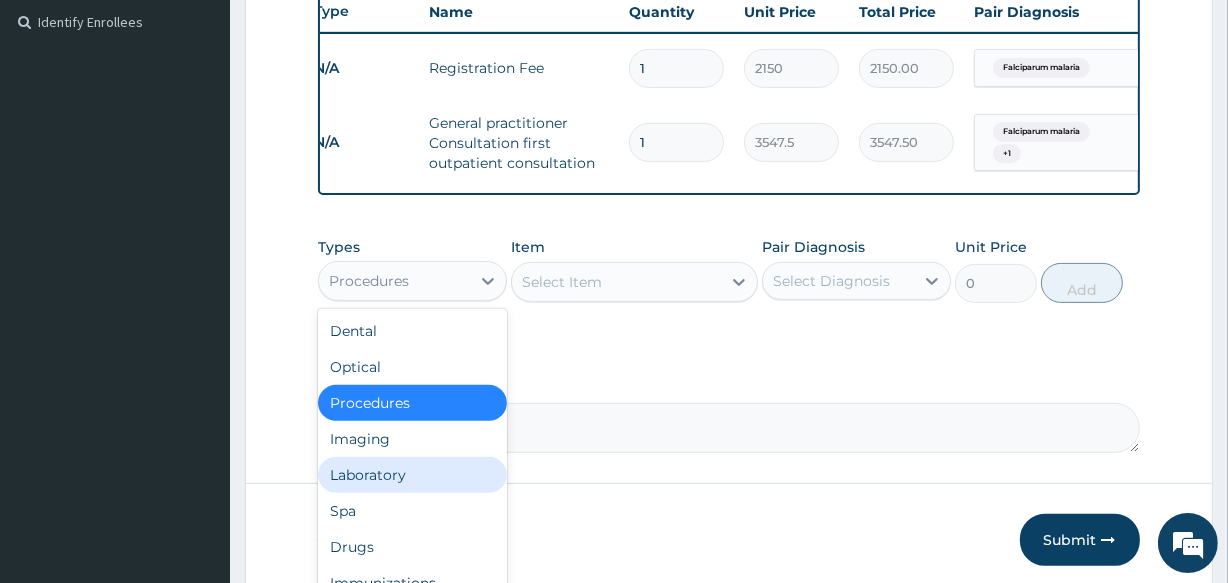 click on "Laboratory" at bounding box center [412, 475] 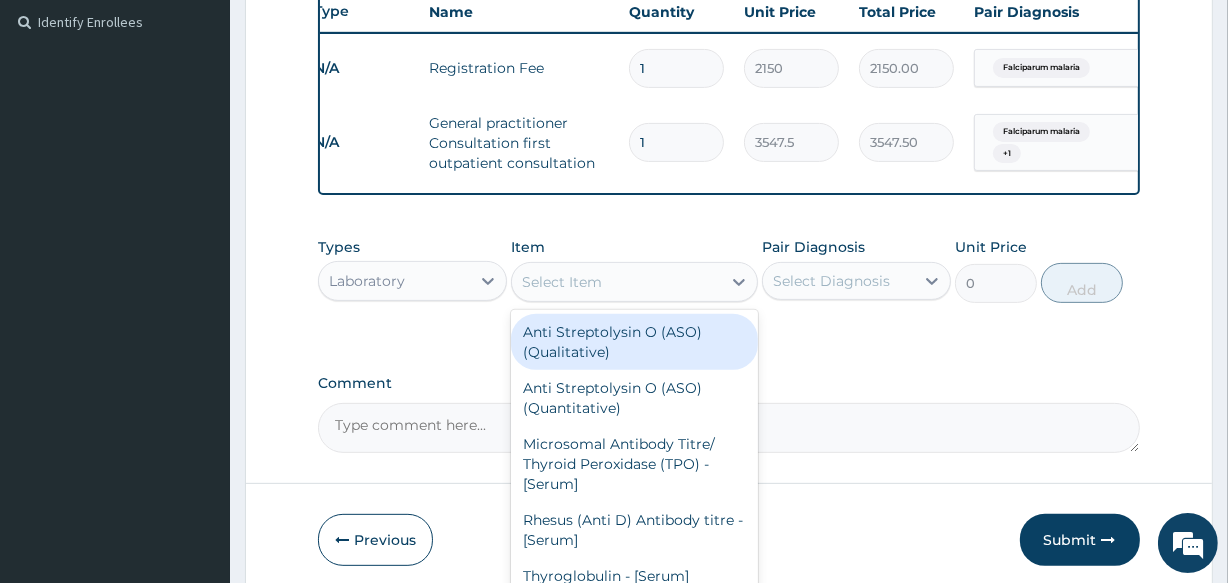 click on "Select Item" at bounding box center (616, 282) 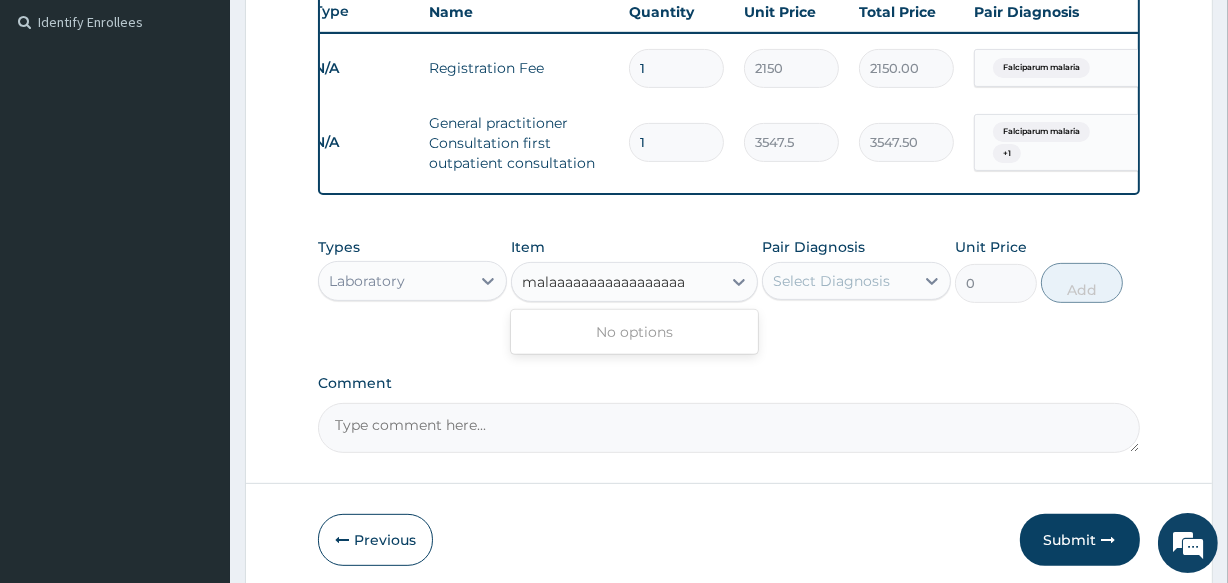 scroll, scrollTop: 0, scrollLeft: 0, axis: both 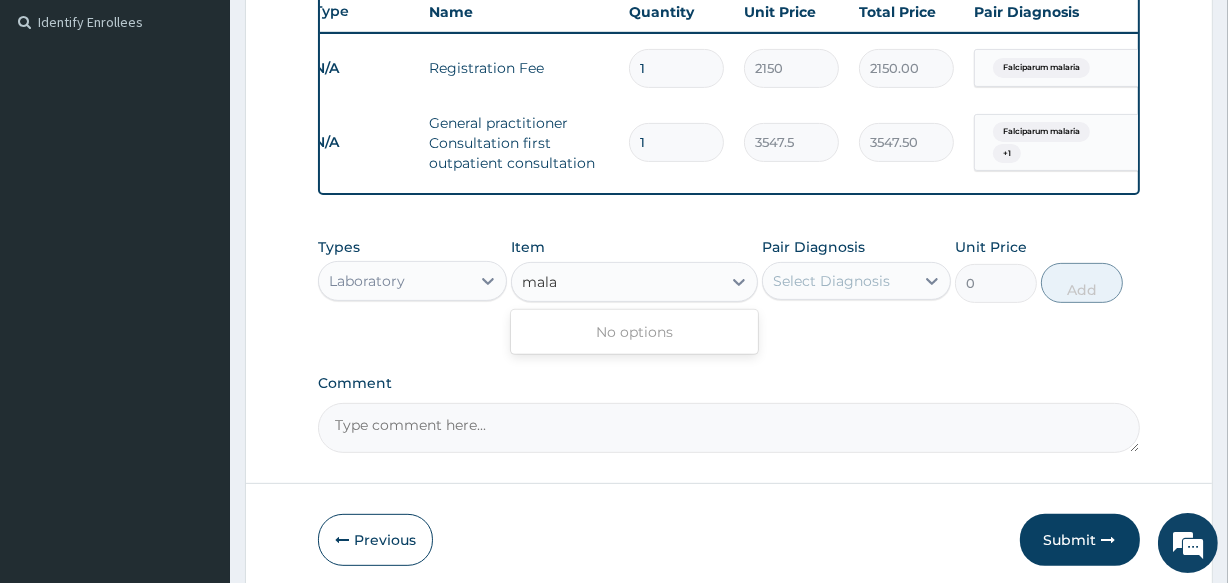 type on "mal" 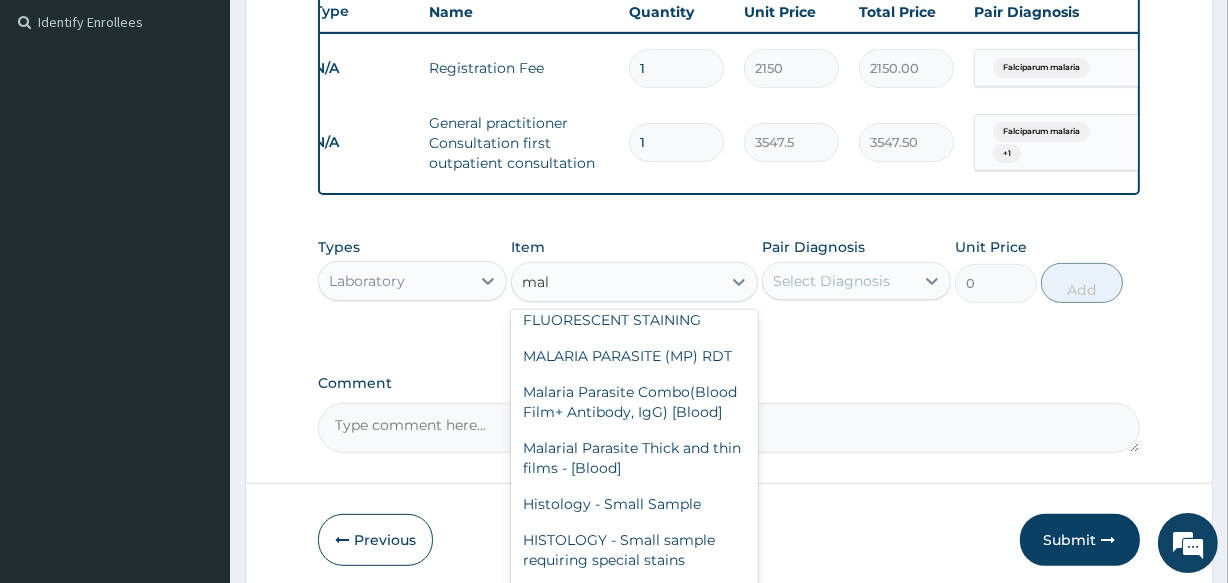 scroll, scrollTop: 155, scrollLeft: 0, axis: vertical 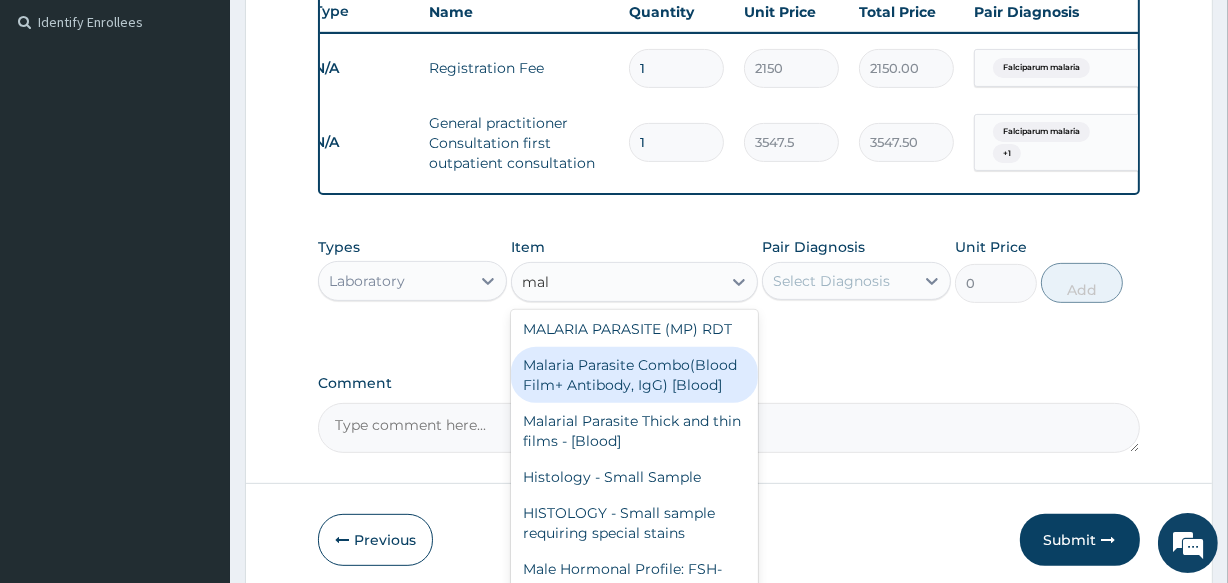 click on "Malaria Parasite Combo(Blood Film+ Antibody, IgG) [Blood]" at bounding box center [634, 375] 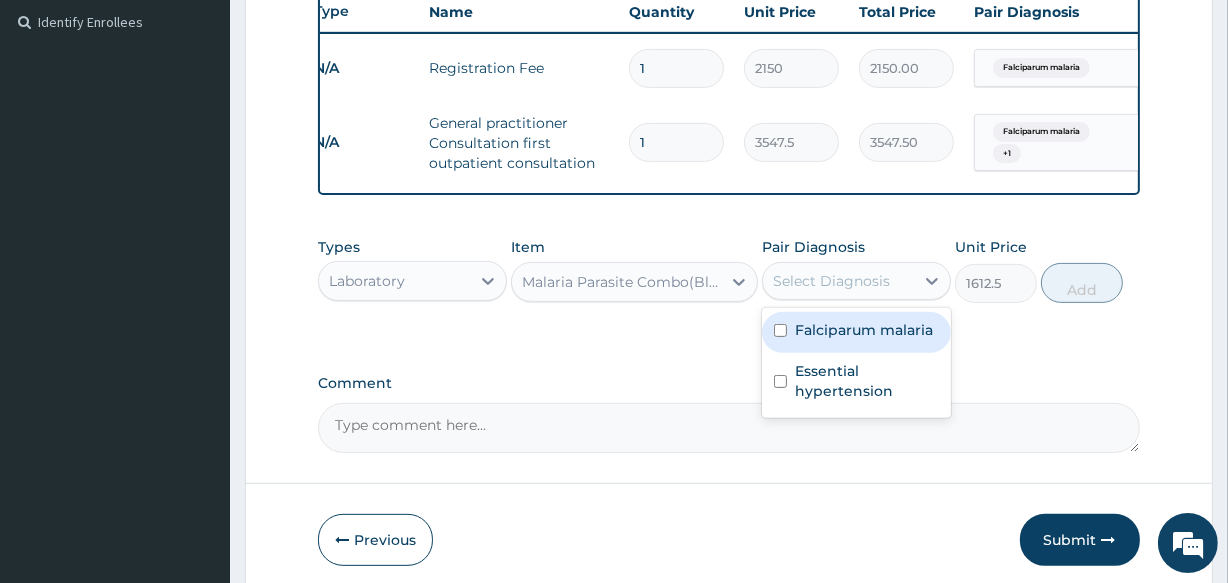 click on "Select Diagnosis" at bounding box center [838, 281] 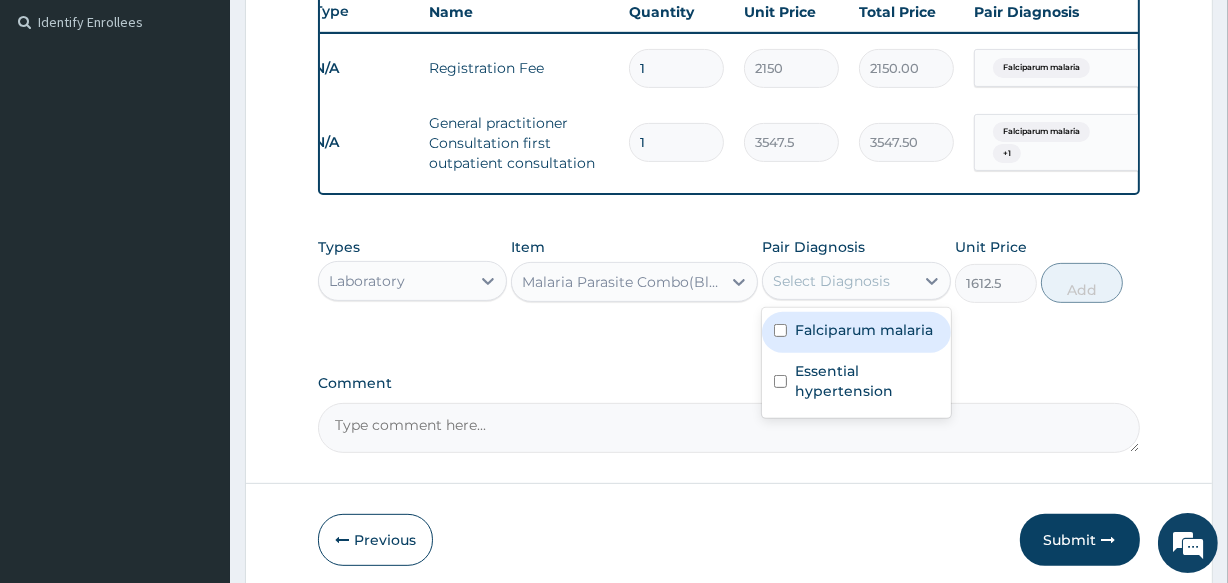 click on "Falciparum malaria" at bounding box center [864, 330] 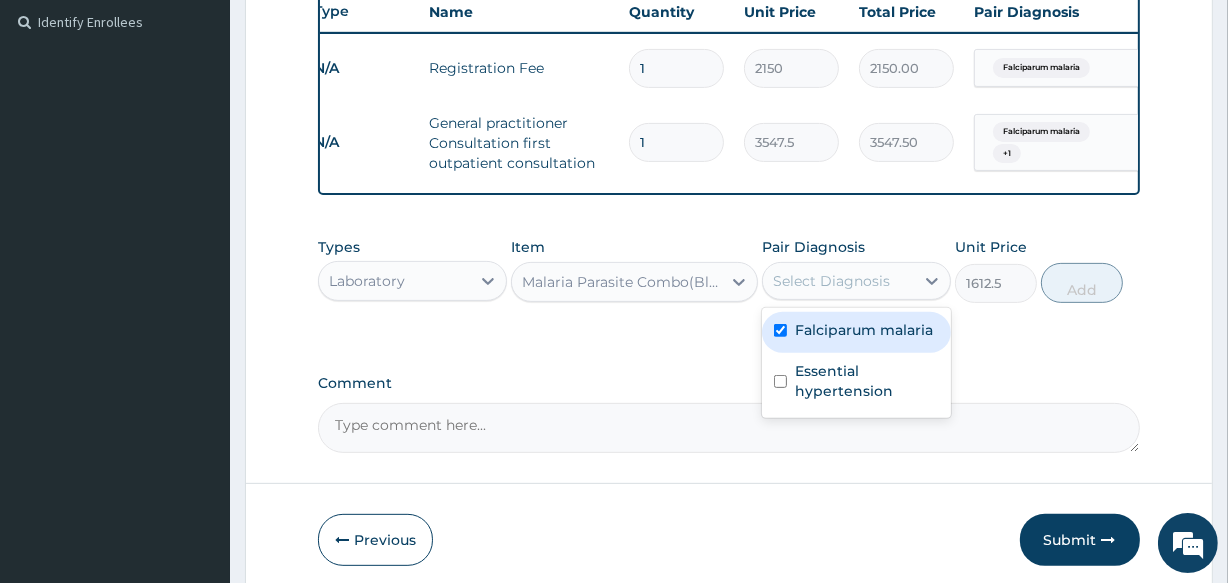 checkbox on "true" 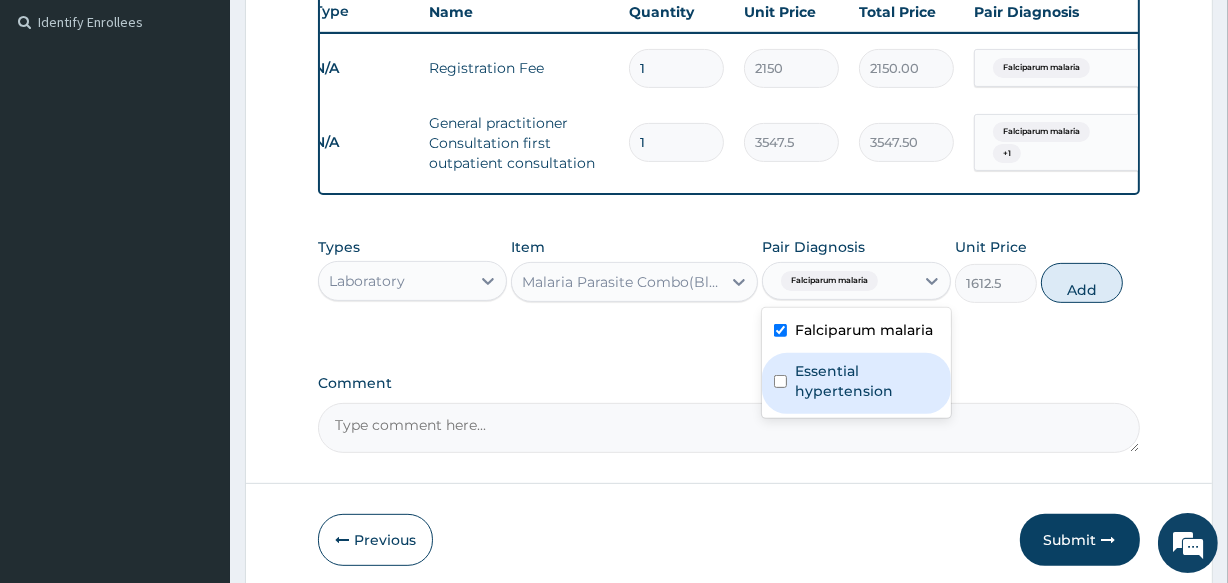 click on "Essential hypertension" at bounding box center (867, 381) 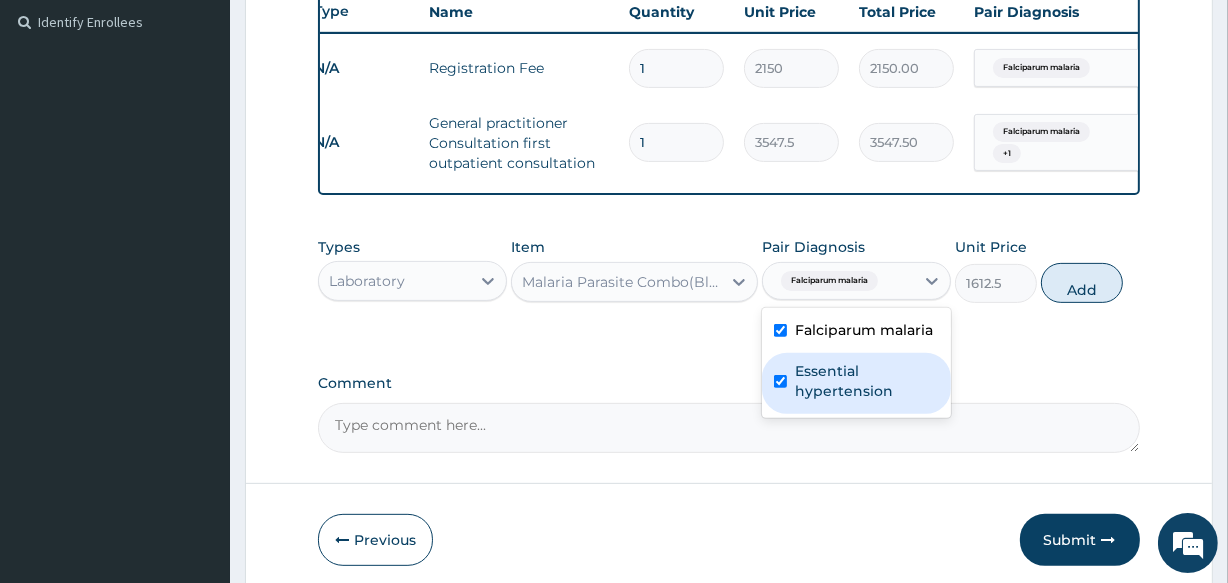 checkbox on "true" 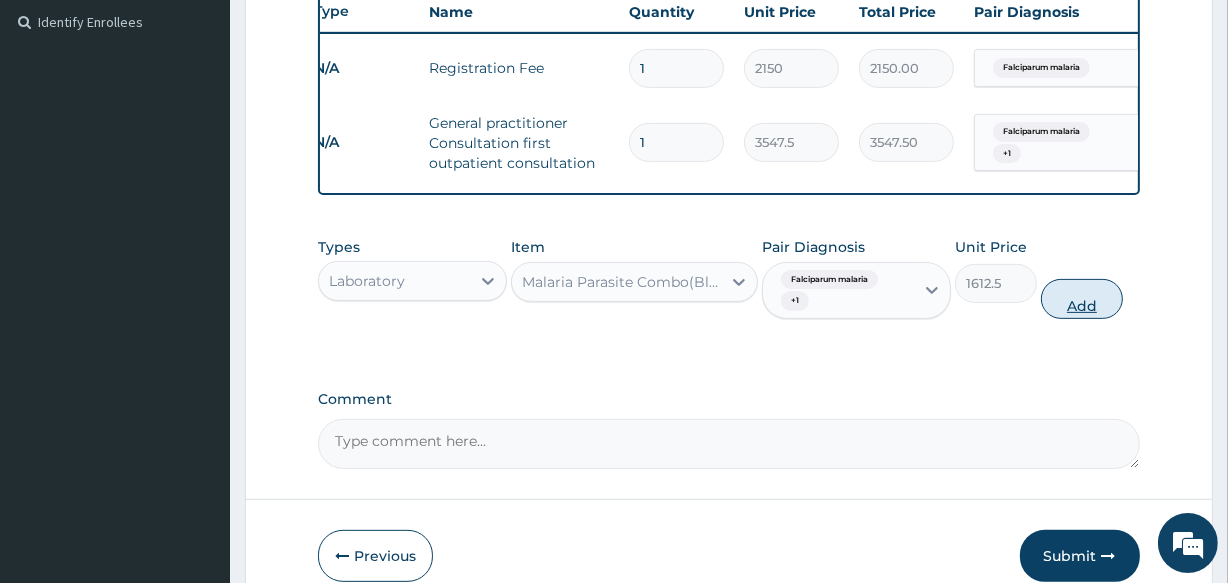 click on "Add" at bounding box center [1082, 299] 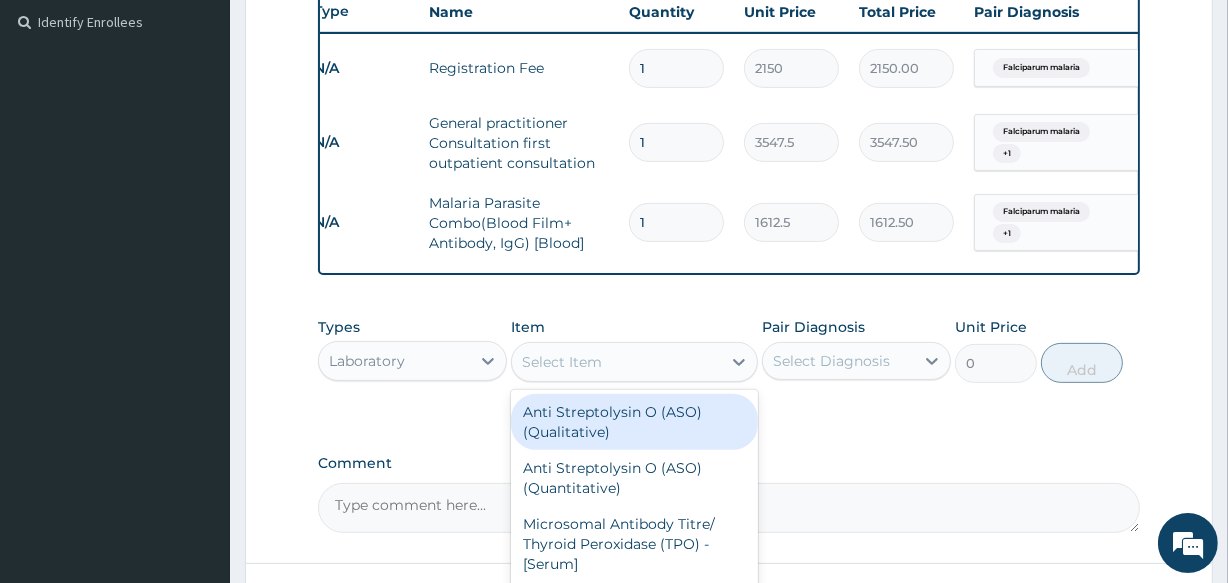 click on "Select Item" at bounding box center (616, 362) 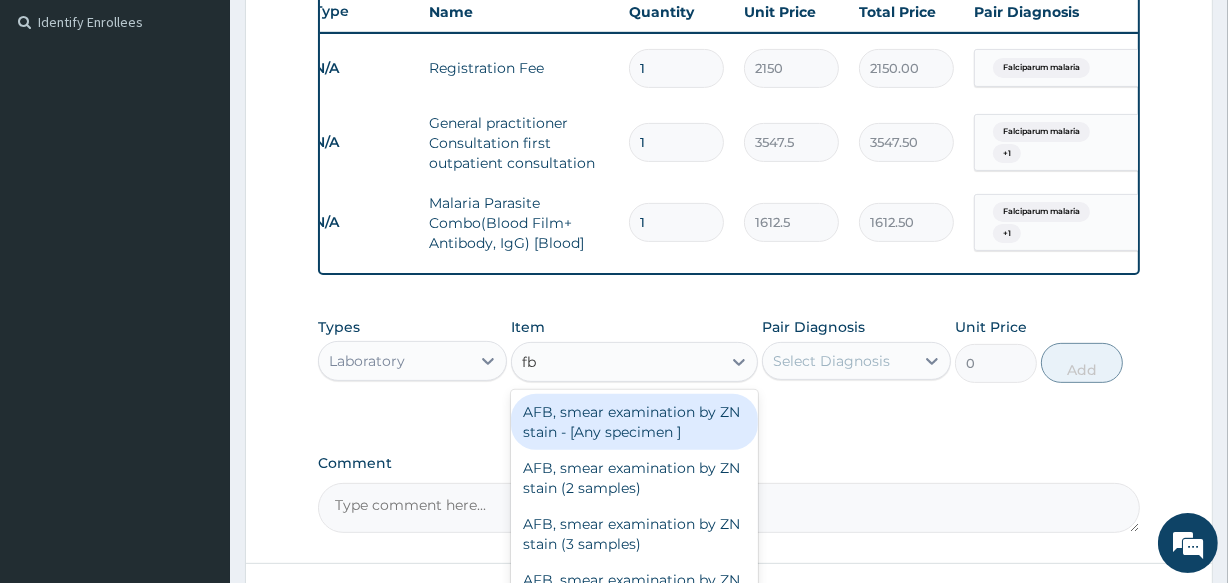 type on "fbc" 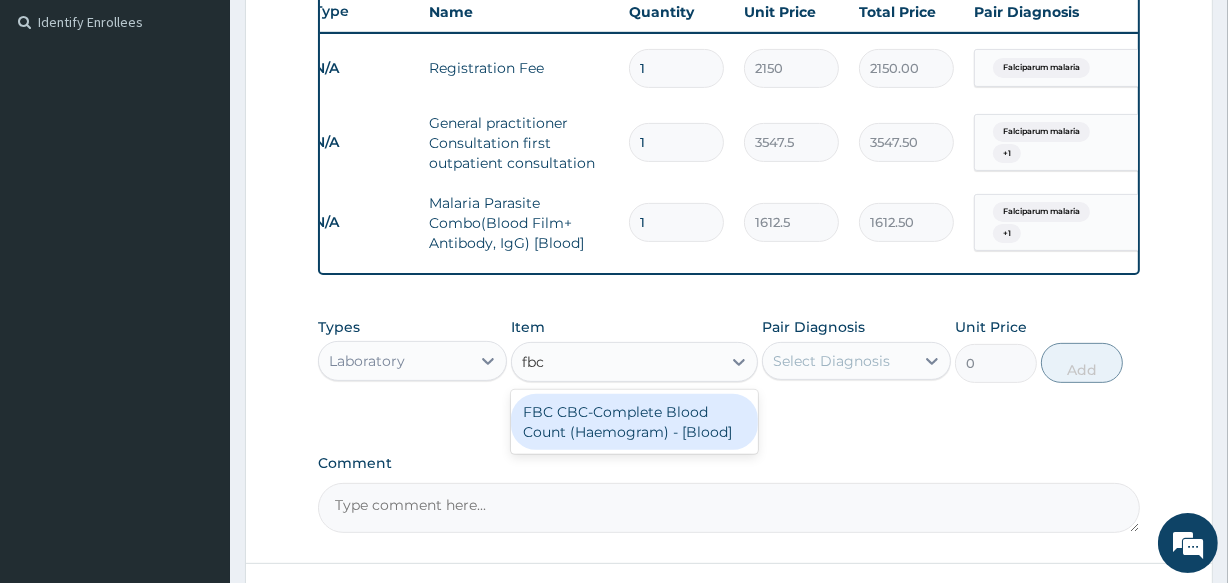 click on "FBC CBC-Complete Blood Count (Haemogram) - [Blood]" at bounding box center [634, 422] 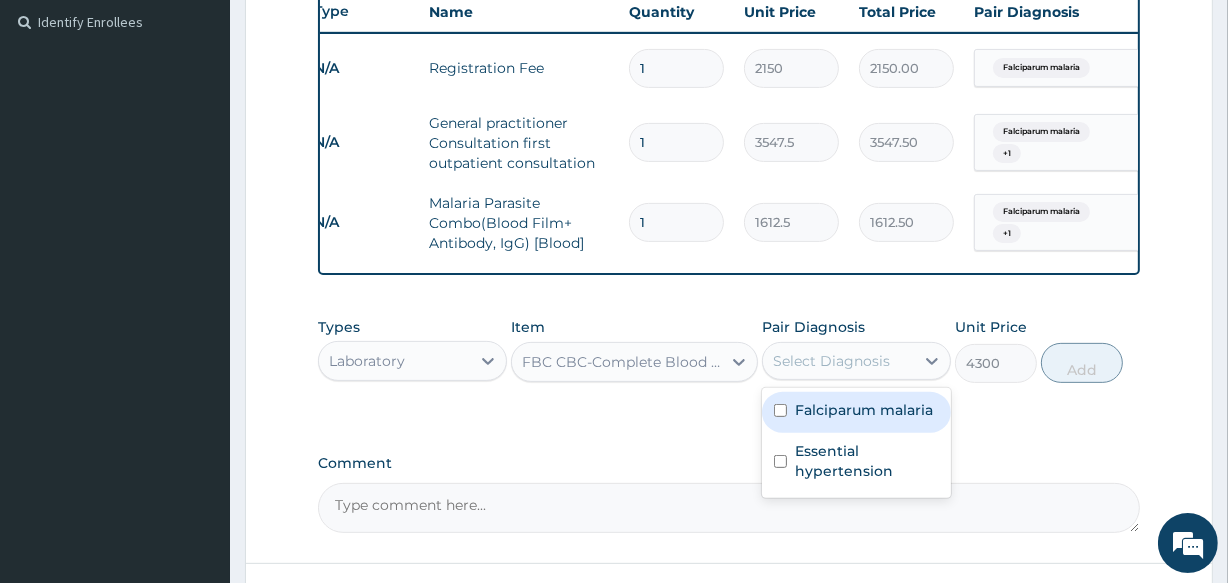 click on "Select Diagnosis" at bounding box center (831, 361) 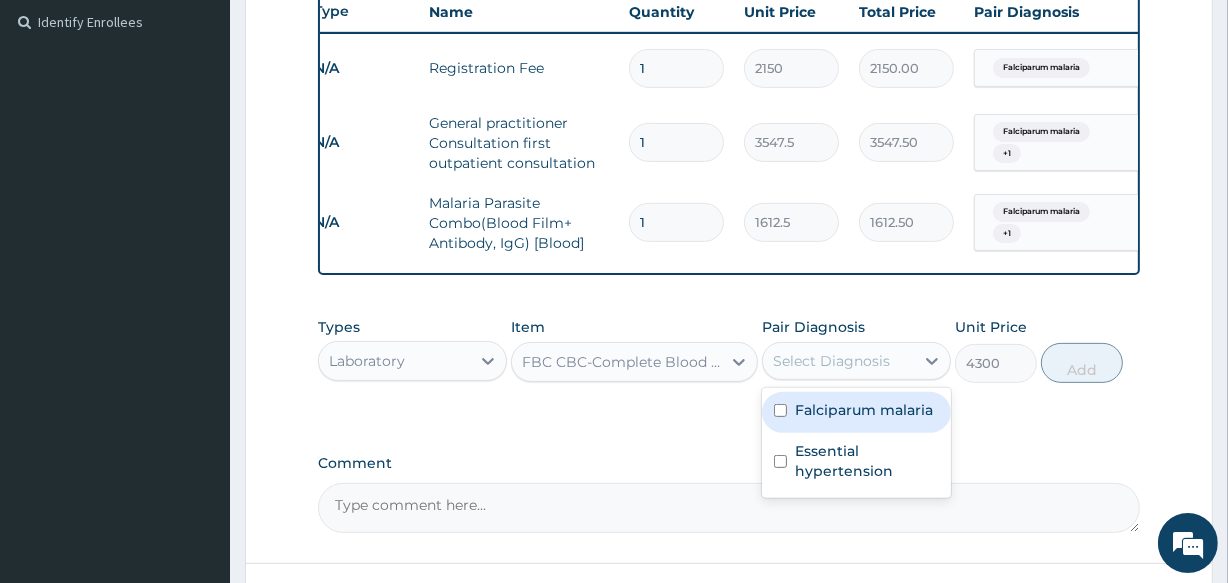 click on "Falciparum malaria" at bounding box center (856, 412) 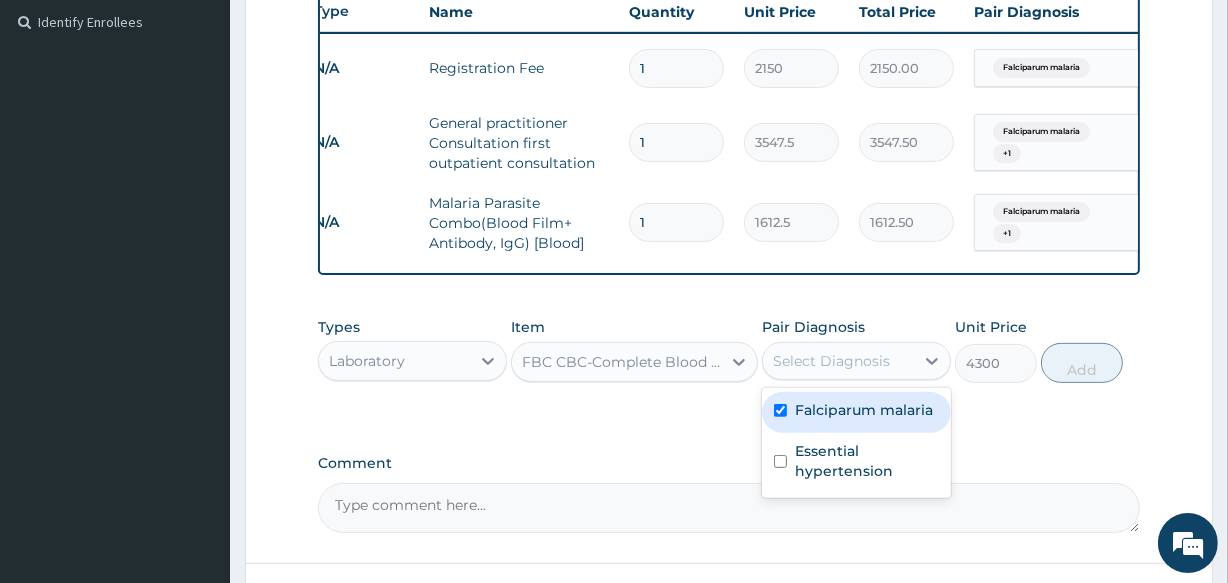 checkbox on "true" 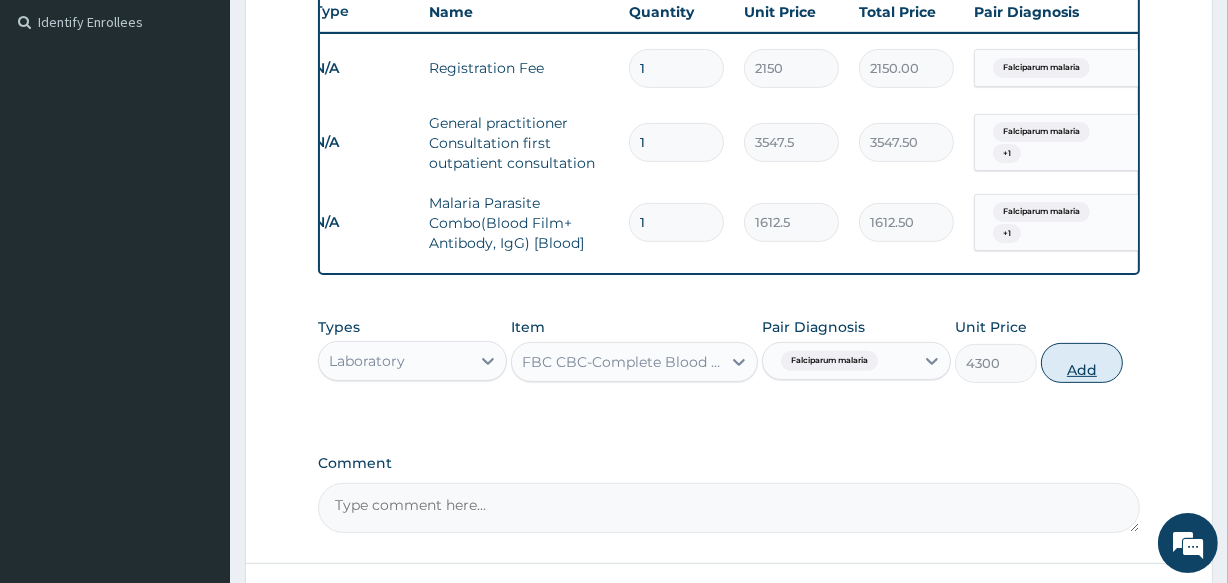 click on "Add" at bounding box center (1082, 363) 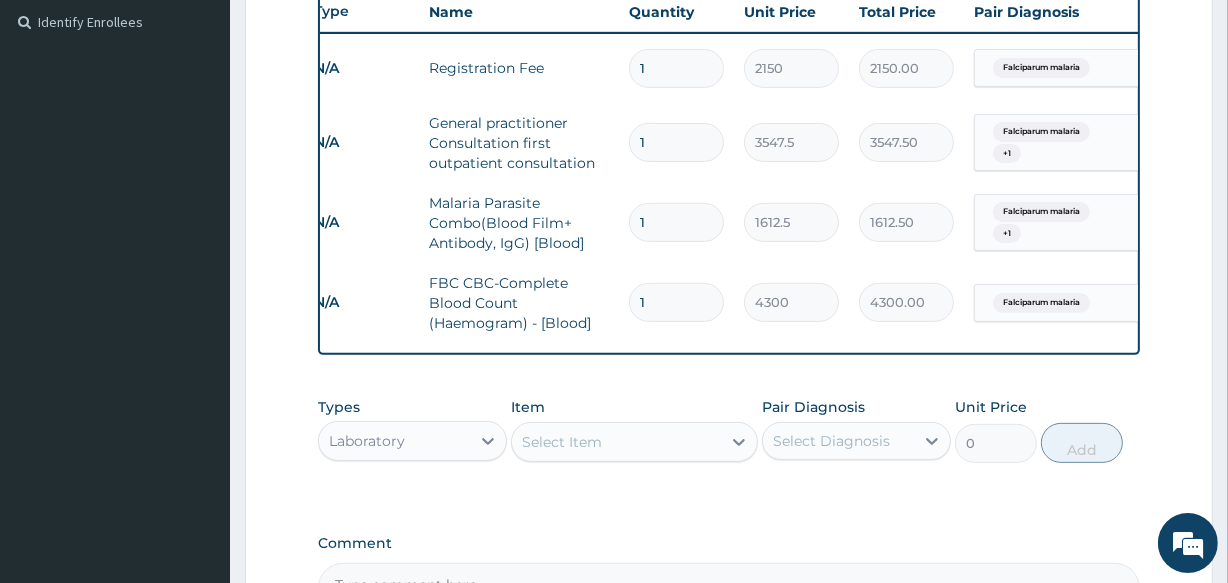 click on "Select Item" at bounding box center (616, 442) 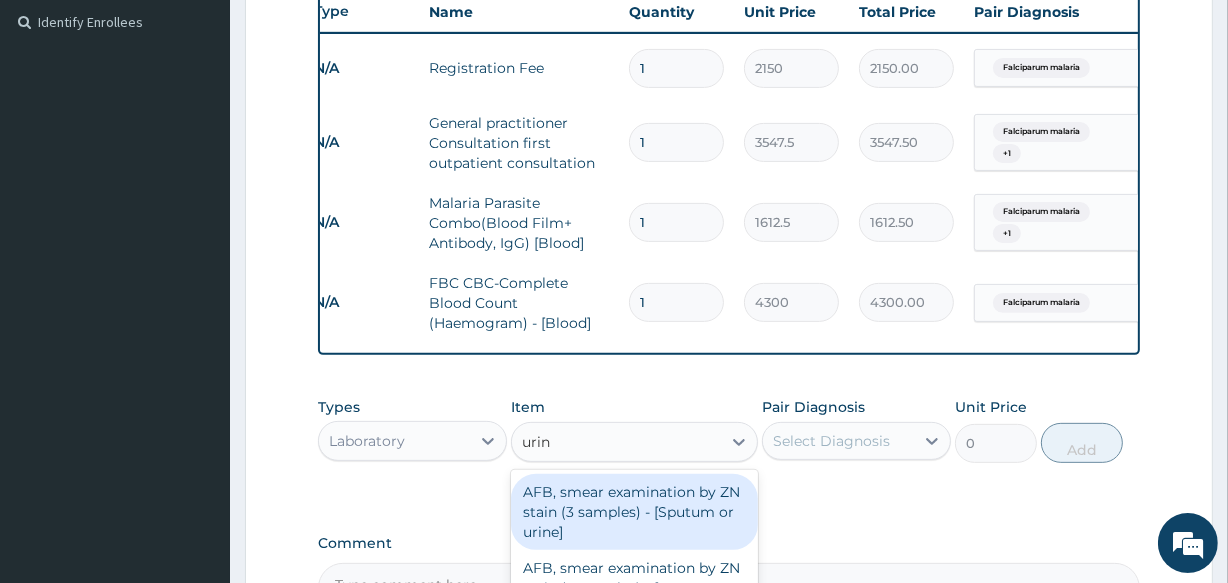 type on "urina" 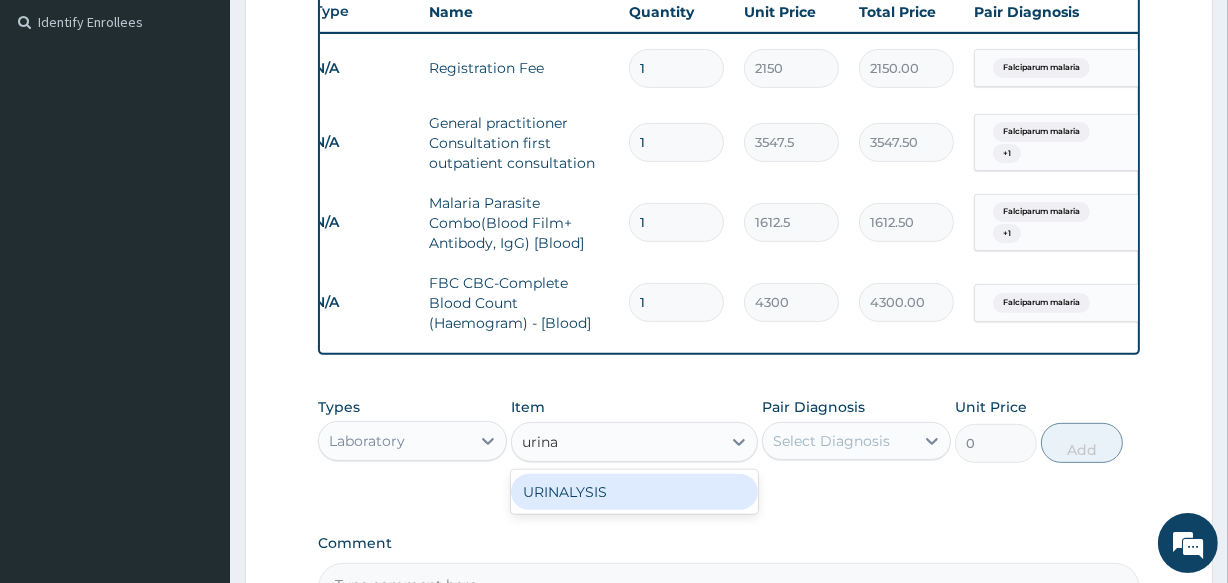 click on "URINALYSIS" at bounding box center (634, 492) 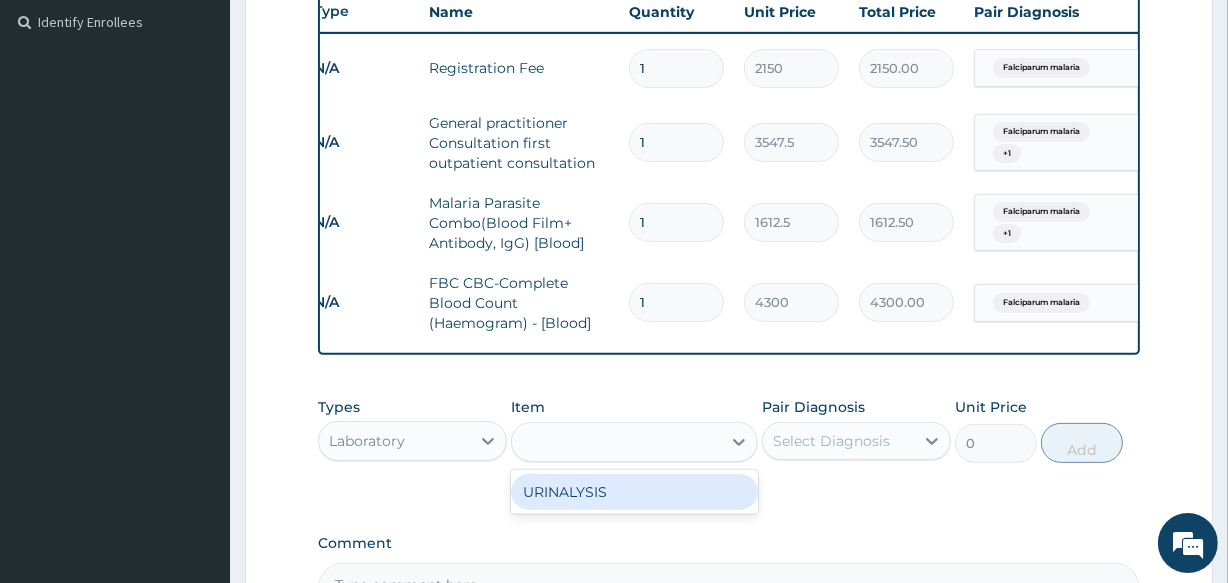 type on "1612.5" 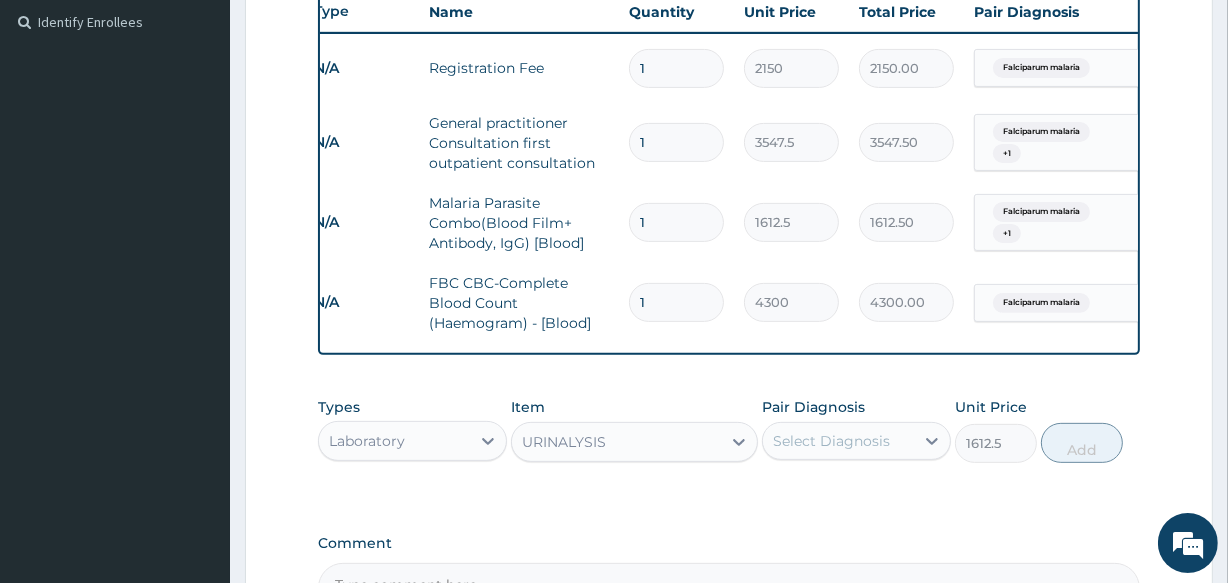 click on "Select Diagnosis" at bounding box center [831, 441] 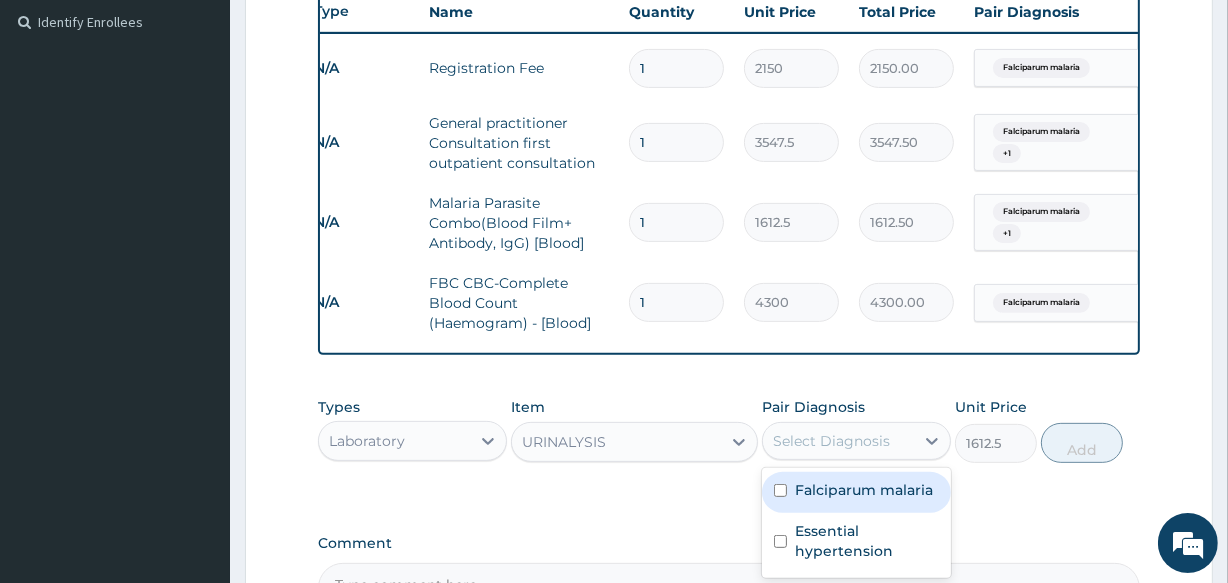click on "Falciparum malaria" at bounding box center [856, 492] 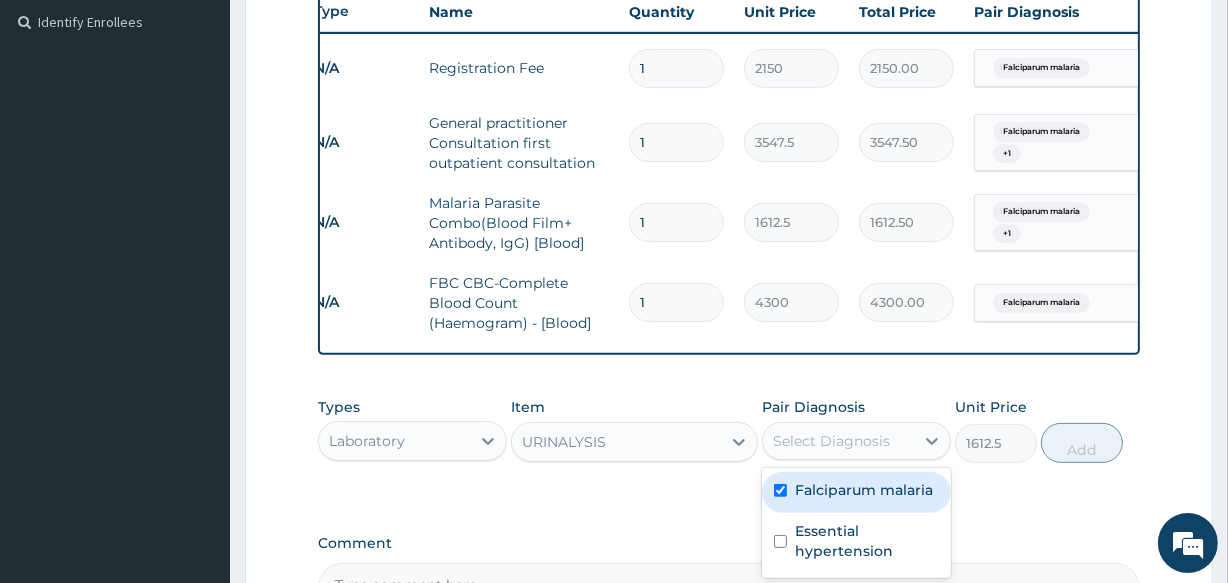 checkbox on "true" 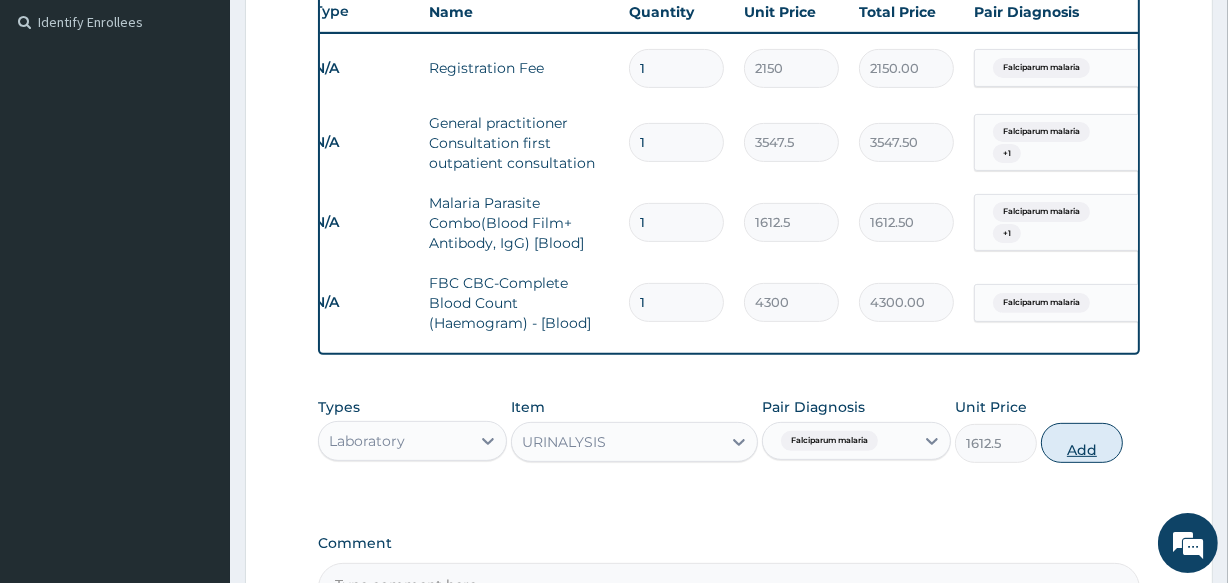 click on "Add" at bounding box center (1082, 443) 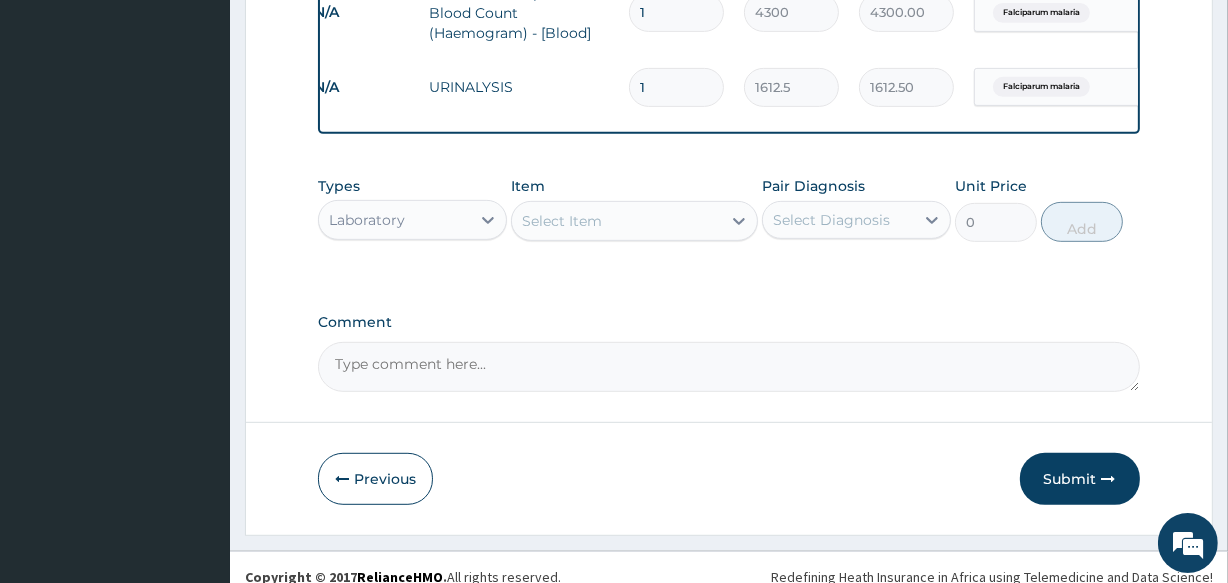 scroll, scrollTop: 862, scrollLeft: 0, axis: vertical 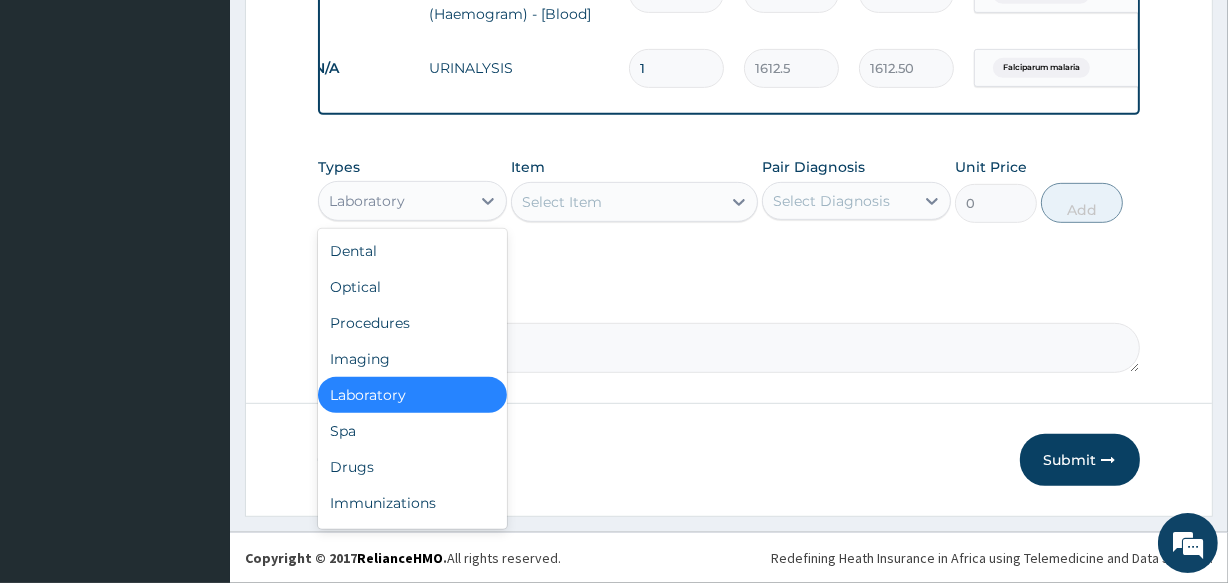 click on "Laboratory" at bounding box center [394, 201] 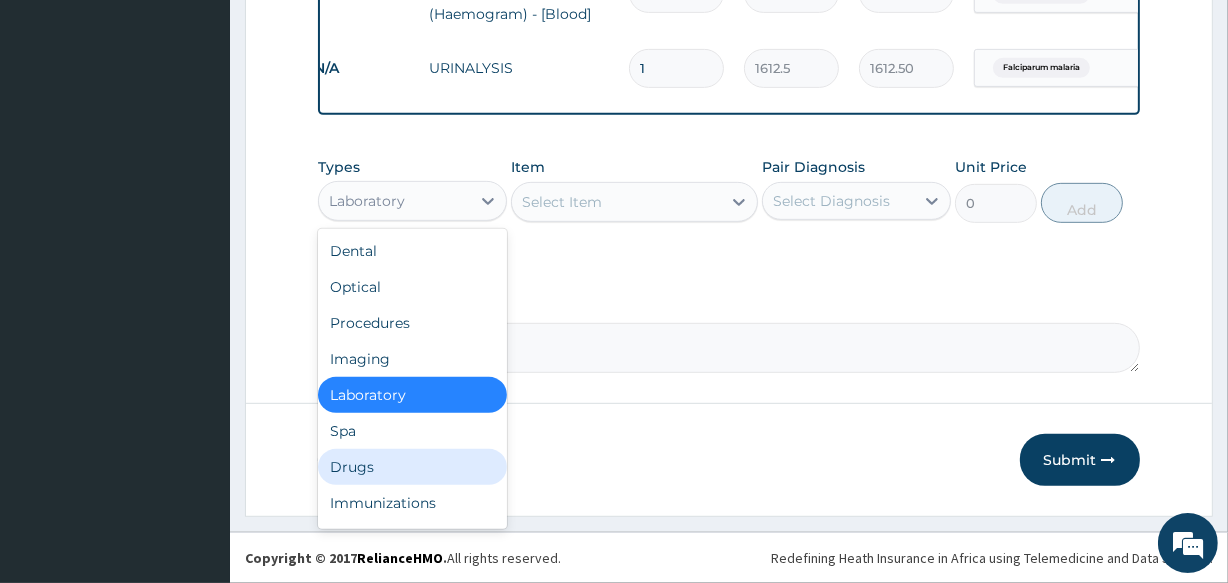 click on "Drugs" at bounding box center [412, 467] 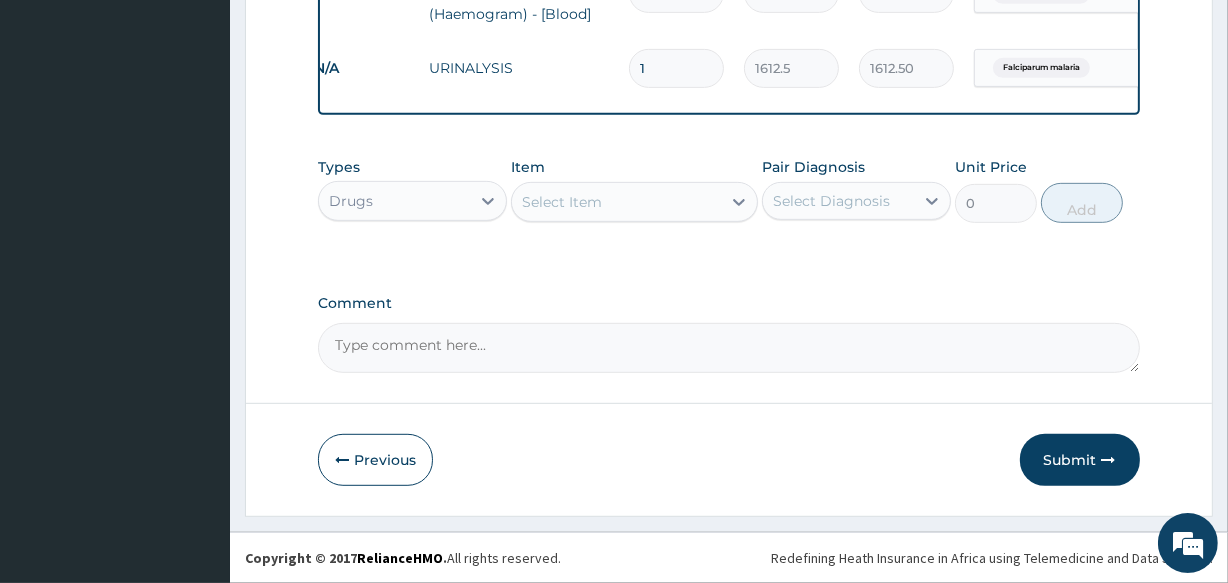 click on "Select Item" at bounding box center (562, 202) 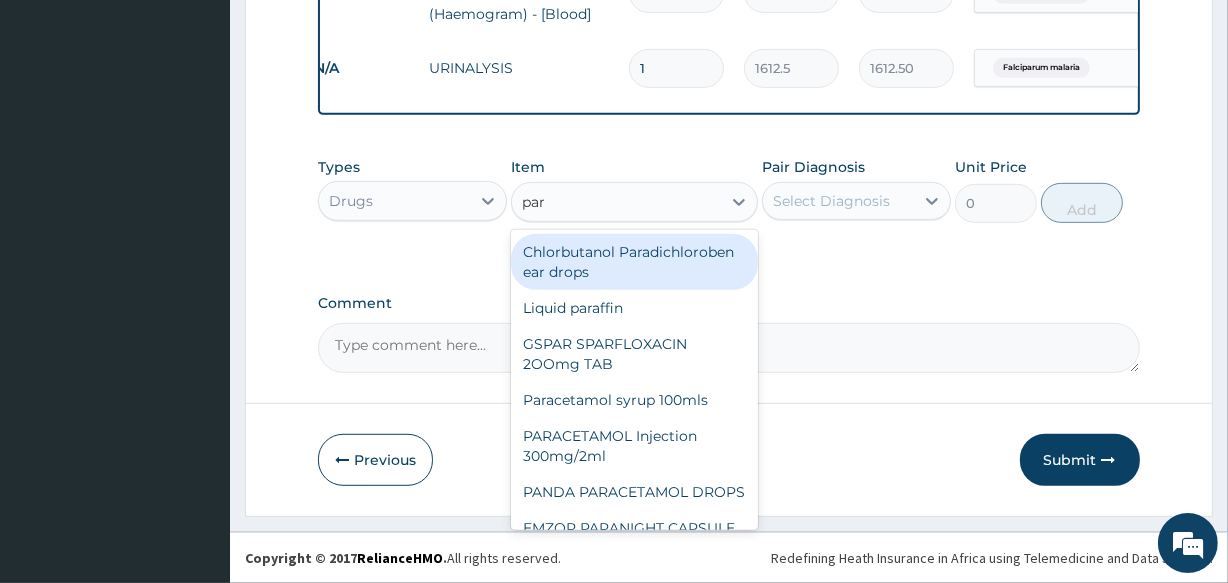 type on "para" 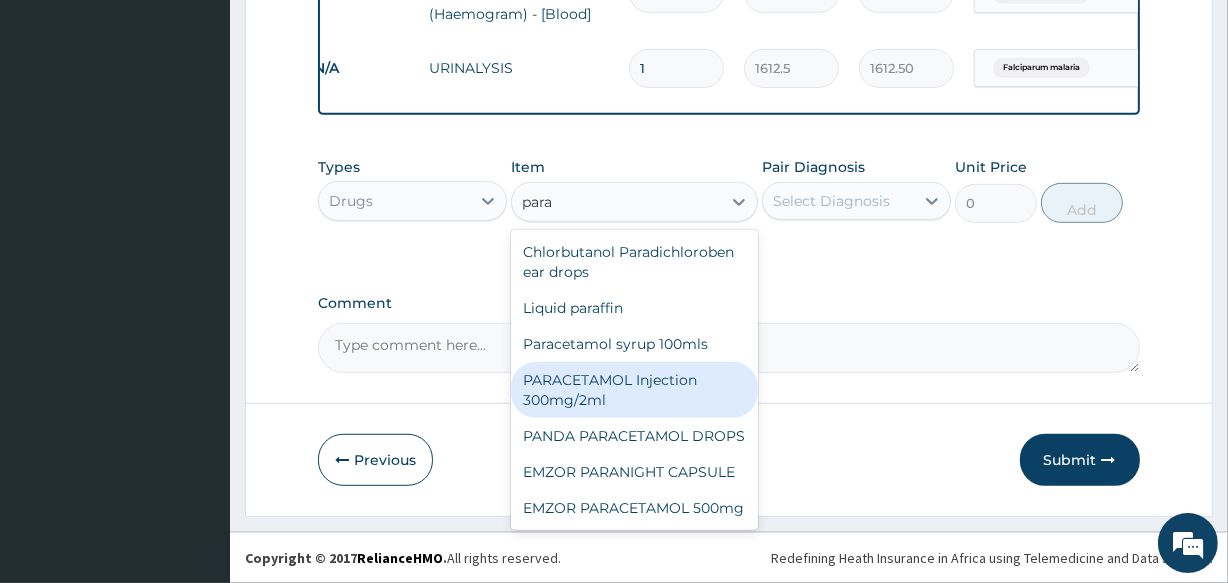 click on "PARACETAMOL Injection 300mg/2ml" at bounding box center (634, 390) 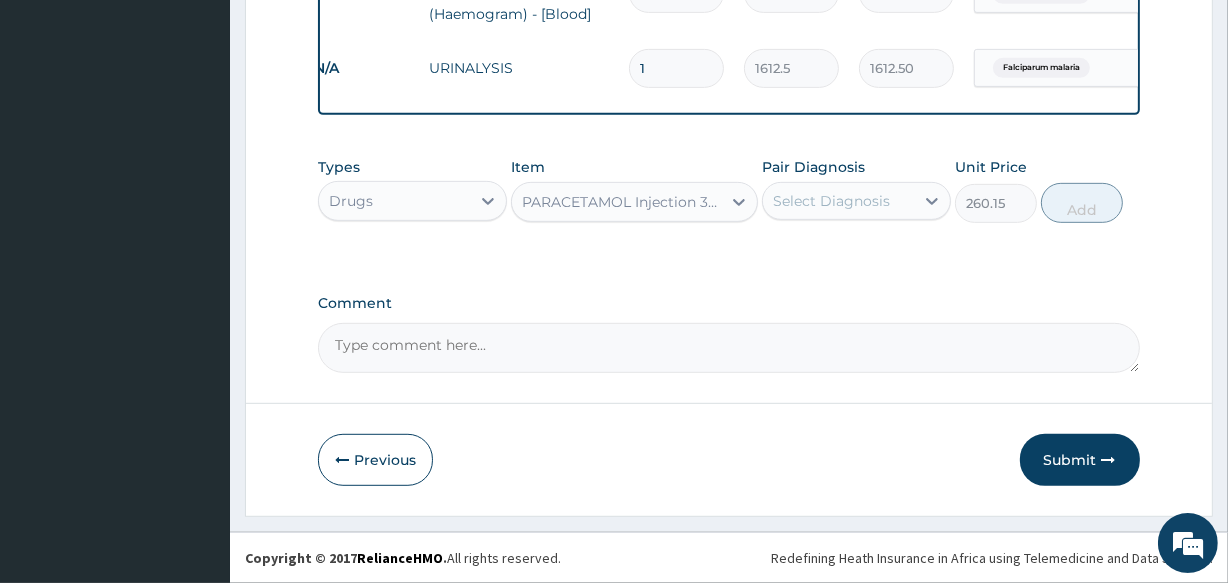 click on "Types Drugs Item option PARACETAMOL Injection 300mg/2ml, selected.   Select is focused ,type to refine list, press Down to open the menu,  PARACETAMOL Injection 300mg/2ml Pair Diagnosis Select Diagnosis Unit Price 260.15 Add" 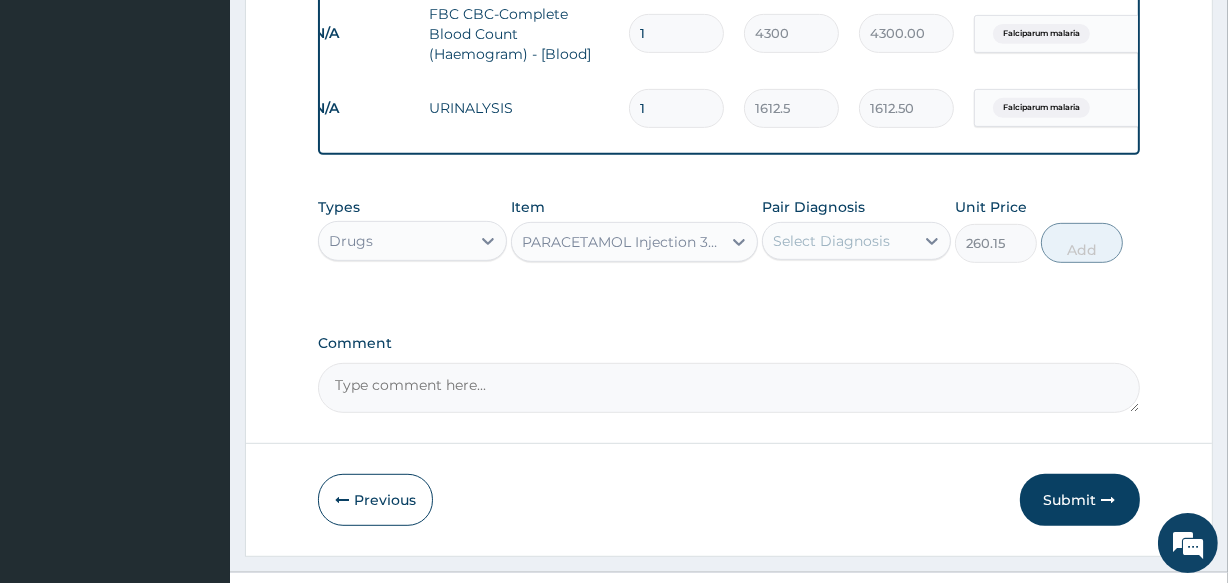 scroll, scrollTop: 808, scrollLeft: 0, axis: vertical 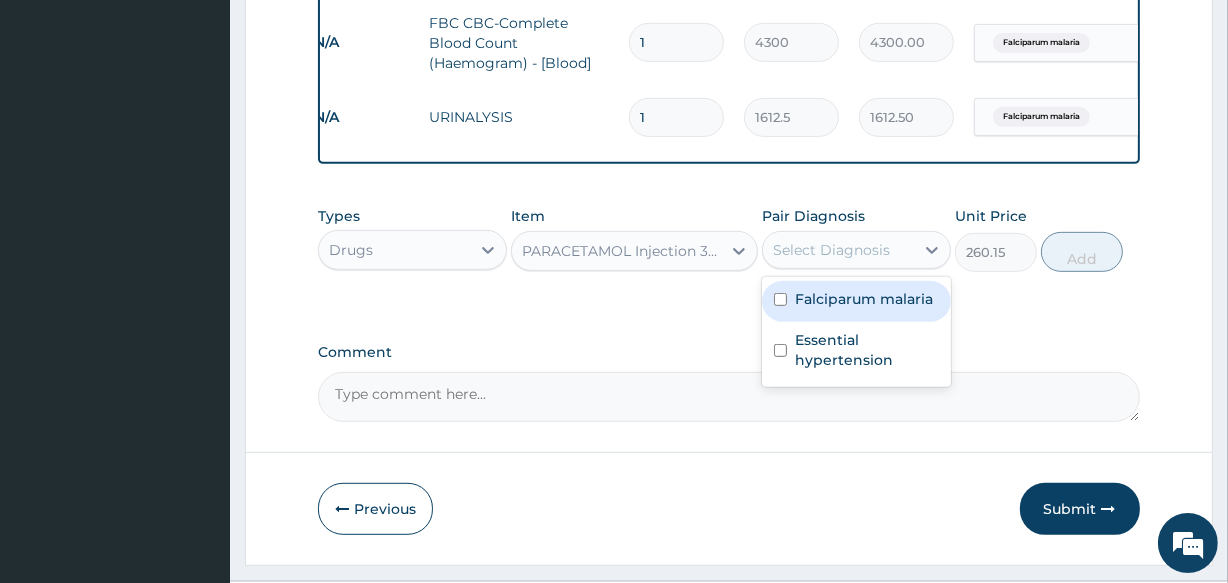 click on "Select Diagnosis" at bounding box center (831, 250) 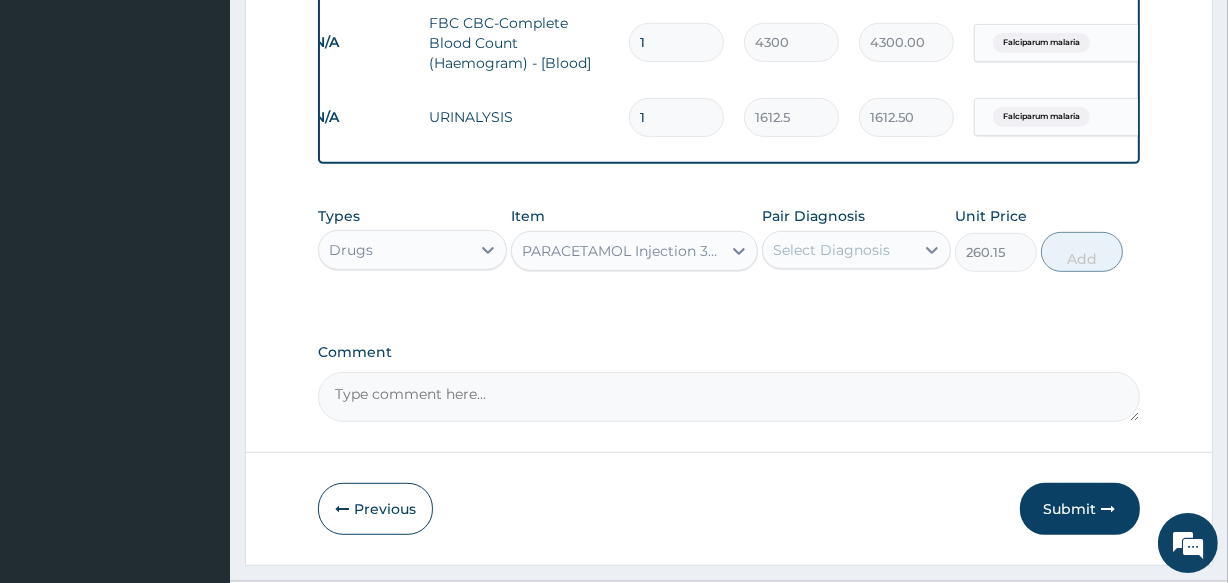 drag, startPoint x: 840, startPoint y: 315, endPoint x: 804, endPoint y: 327, distance: 37.94733 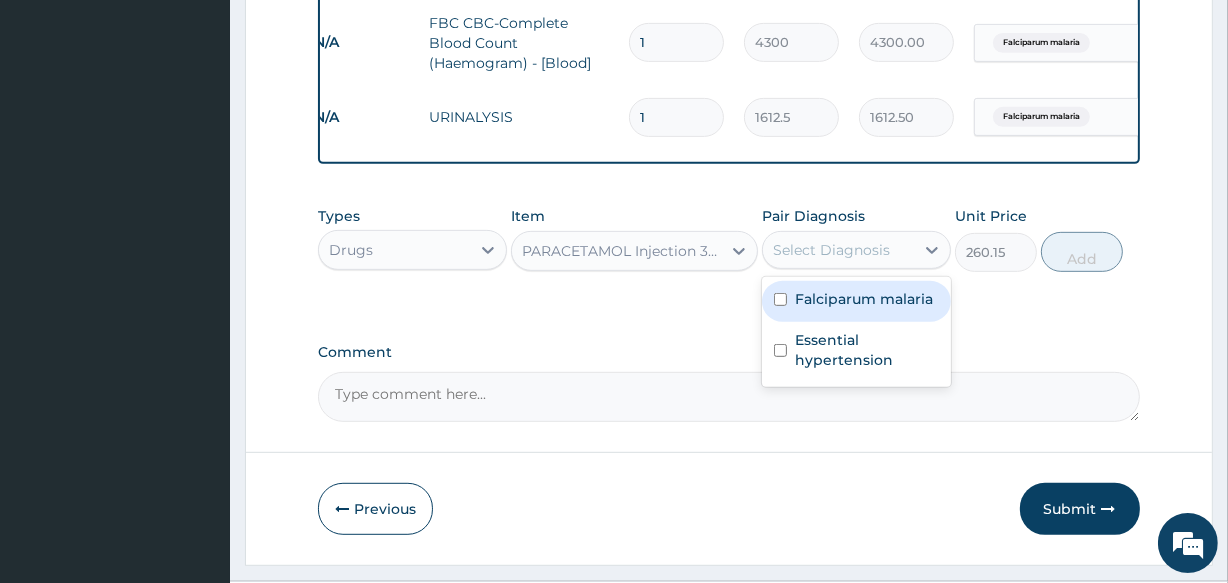 click on "Select Diagnosis" at bounding box center [831, 250] 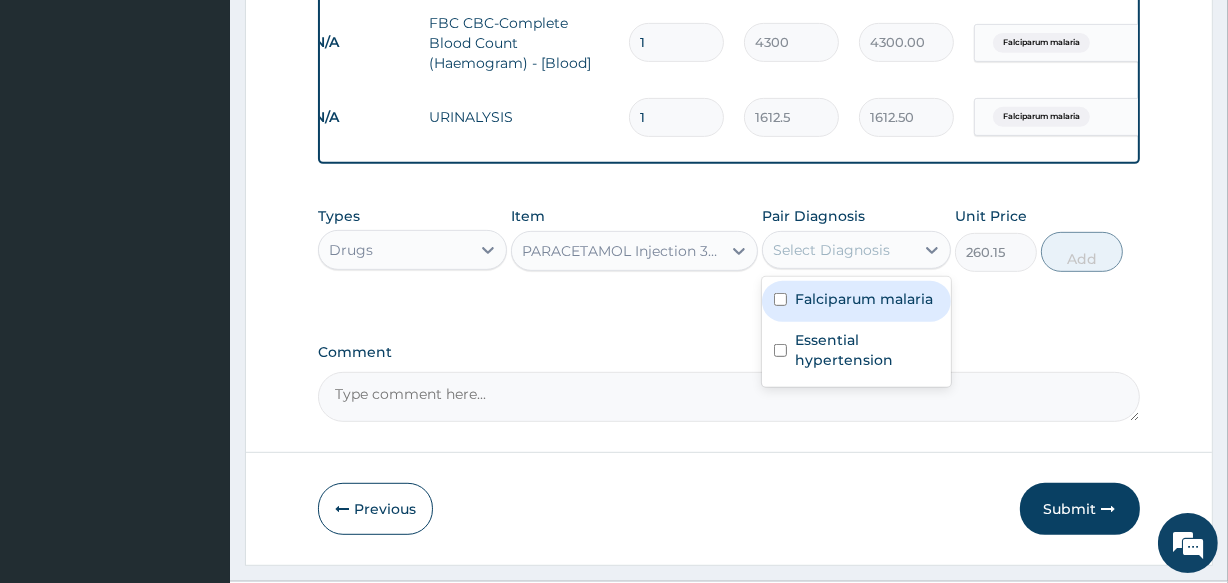 click on "Falciparum malaria" at bounding box center (856, 301) 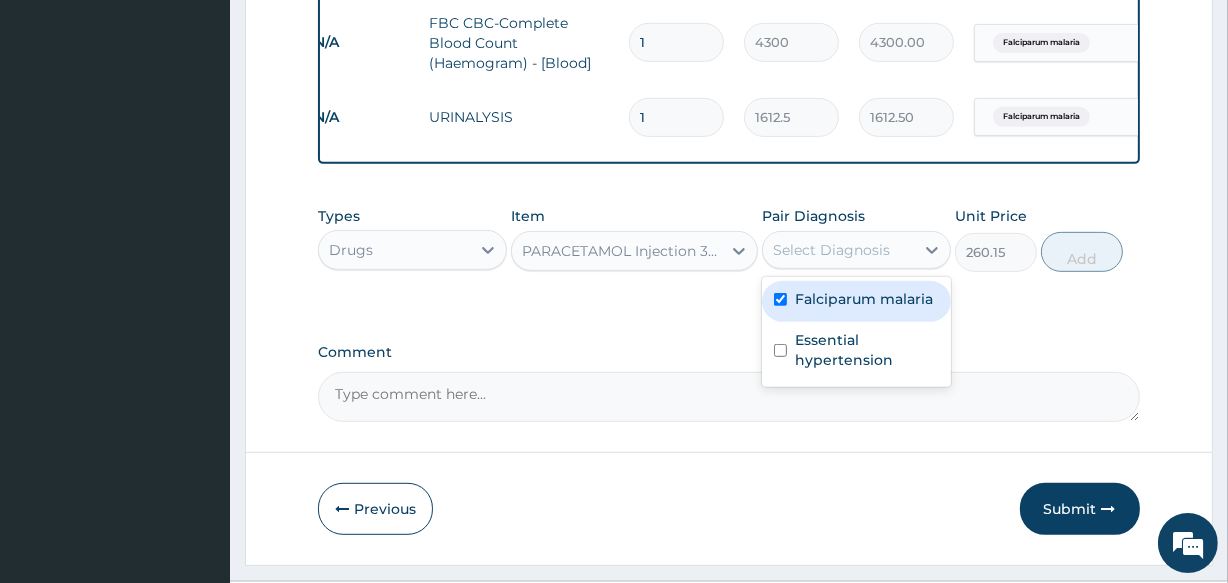 checkbox on "true" 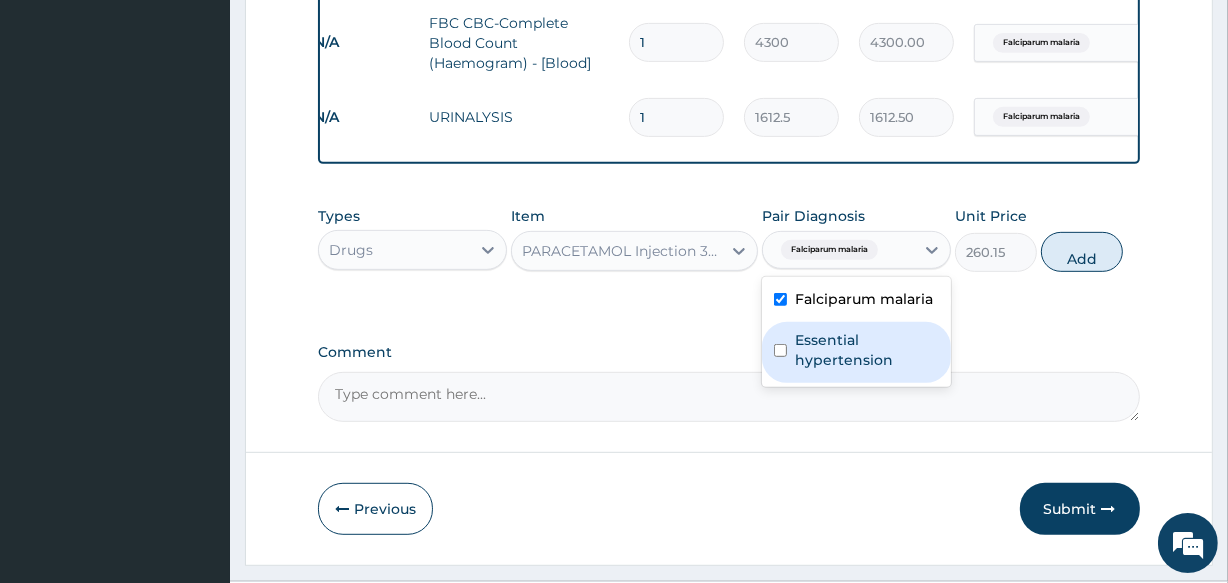 click on "Essential hypertension" at bounding box center [867, 350] 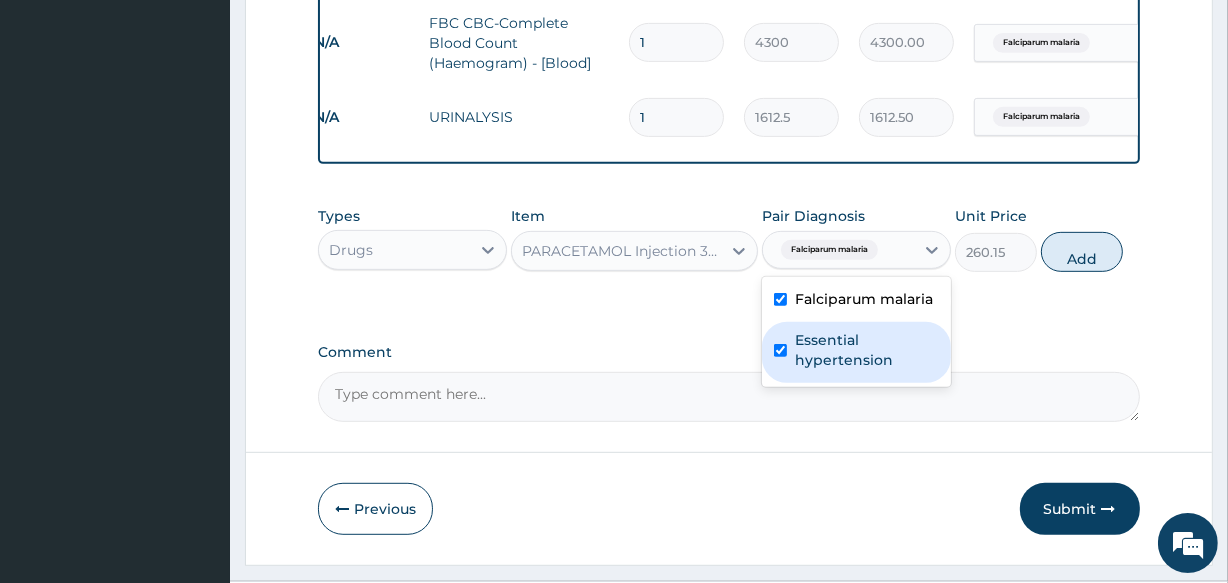 checkbox on "true" 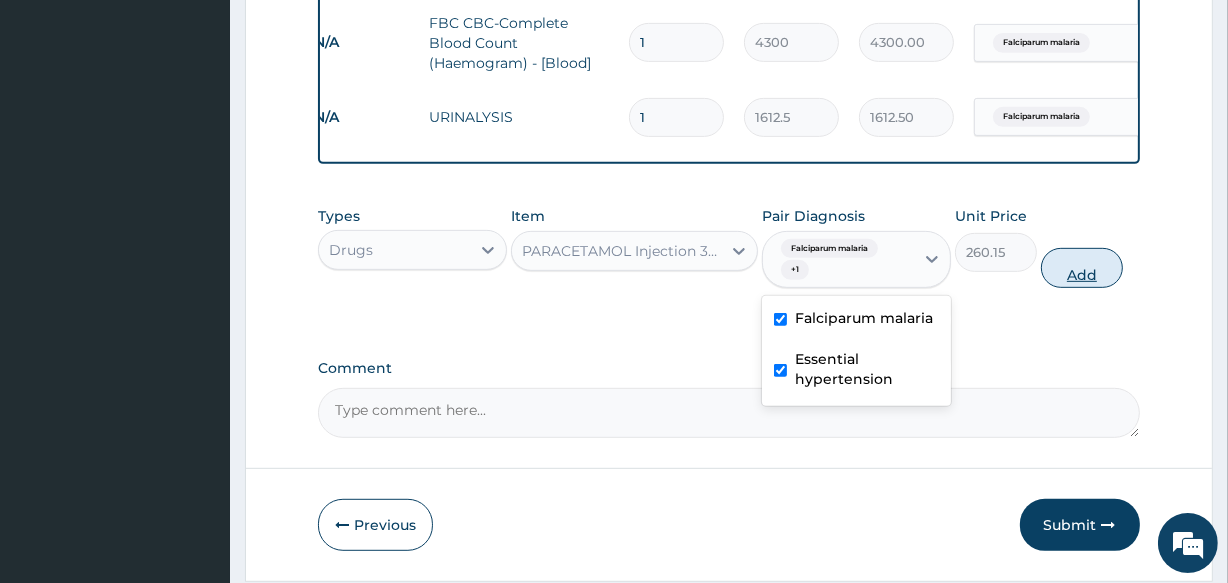 click on "Add" at bounding box center (1082, 268) 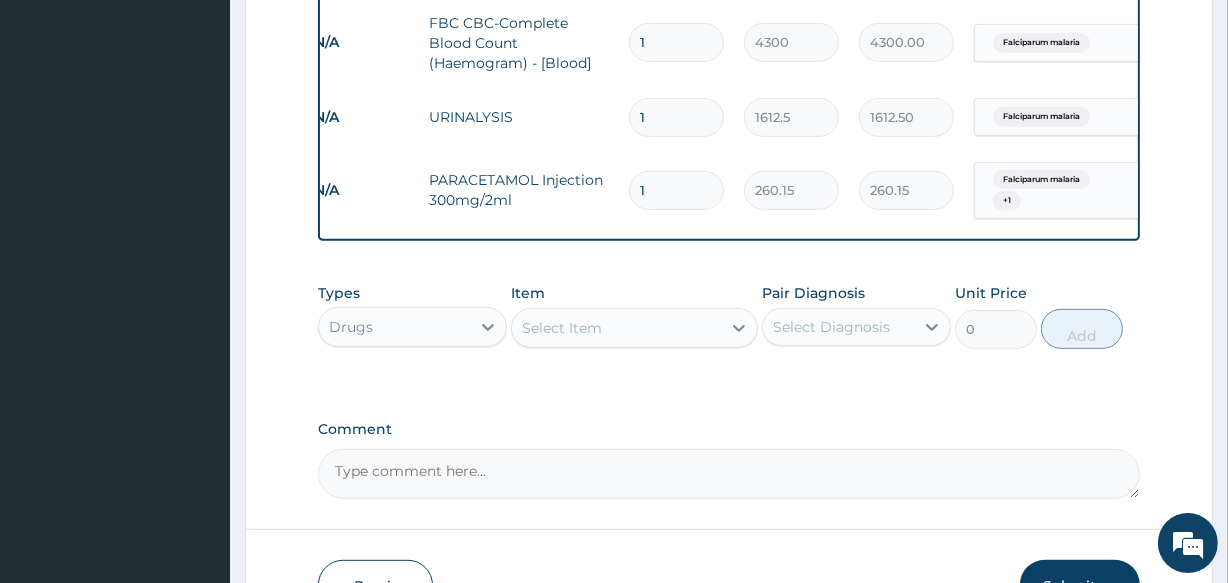type on "18" 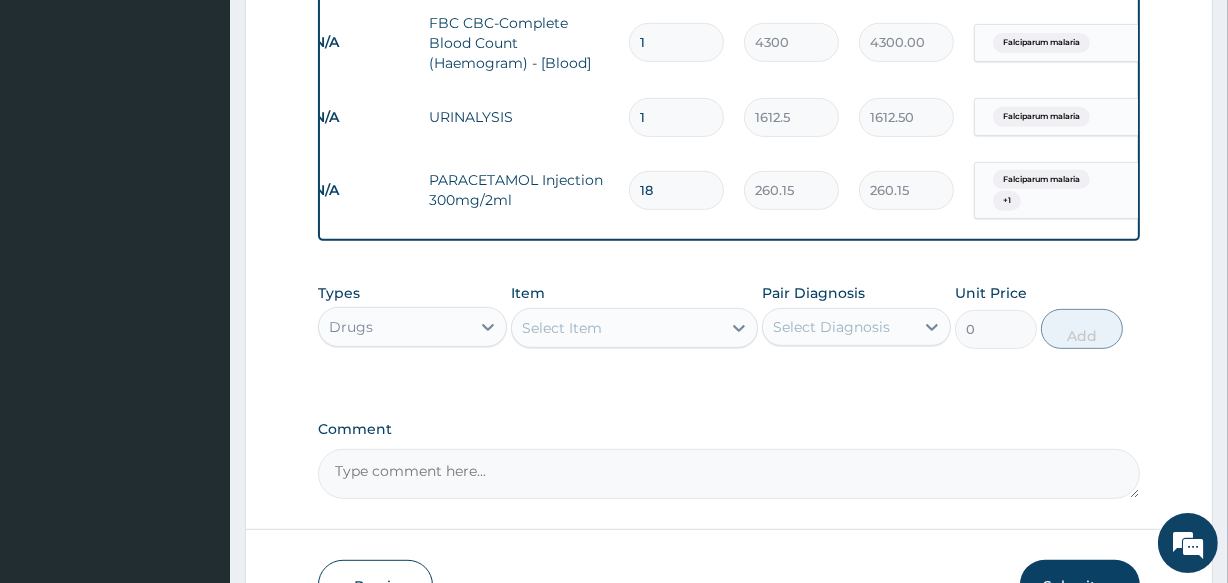 type on "4682.70" 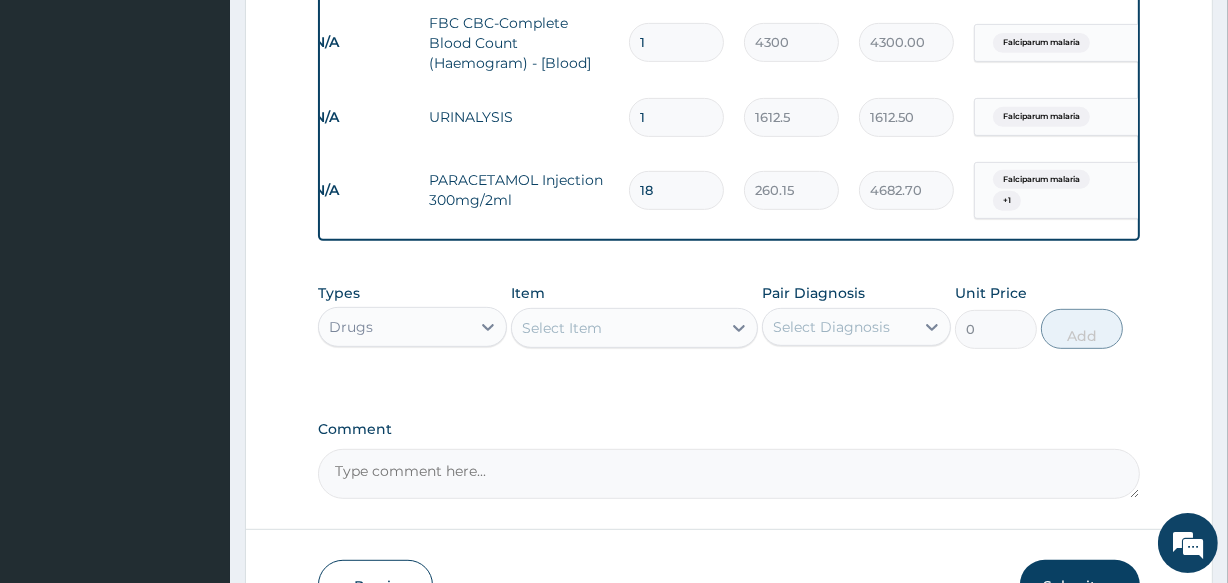 type on "1" 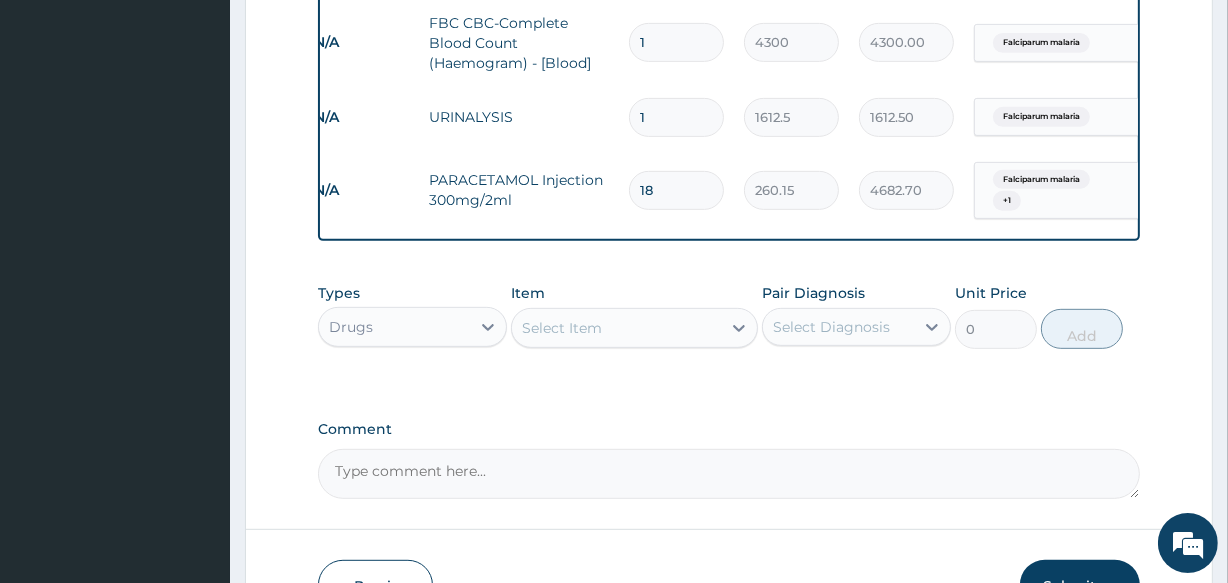 type on "260.15" 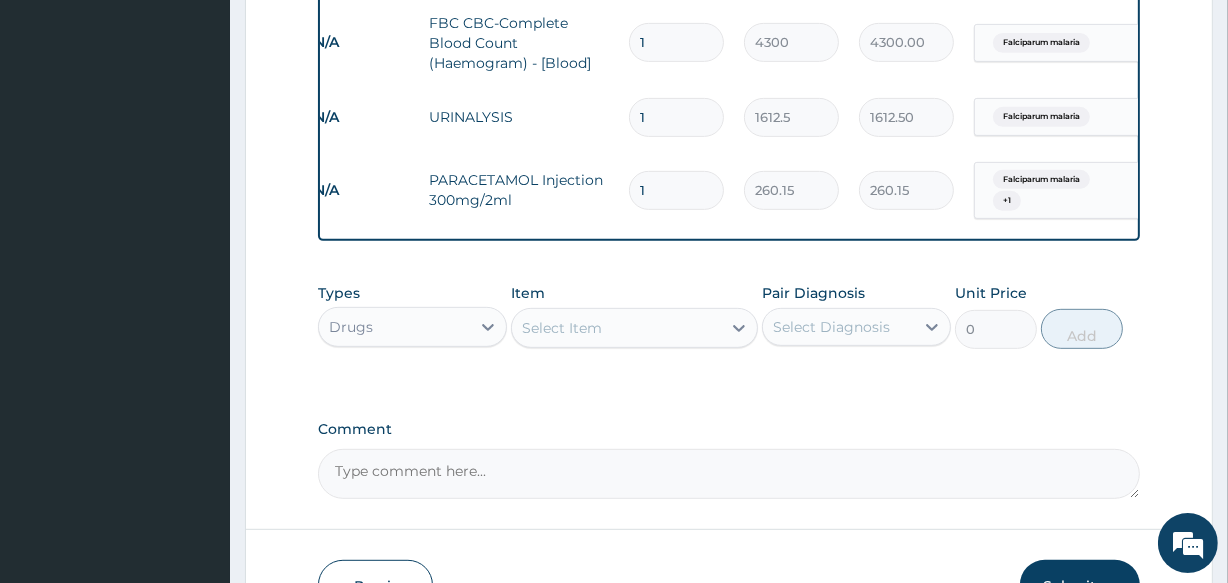 type 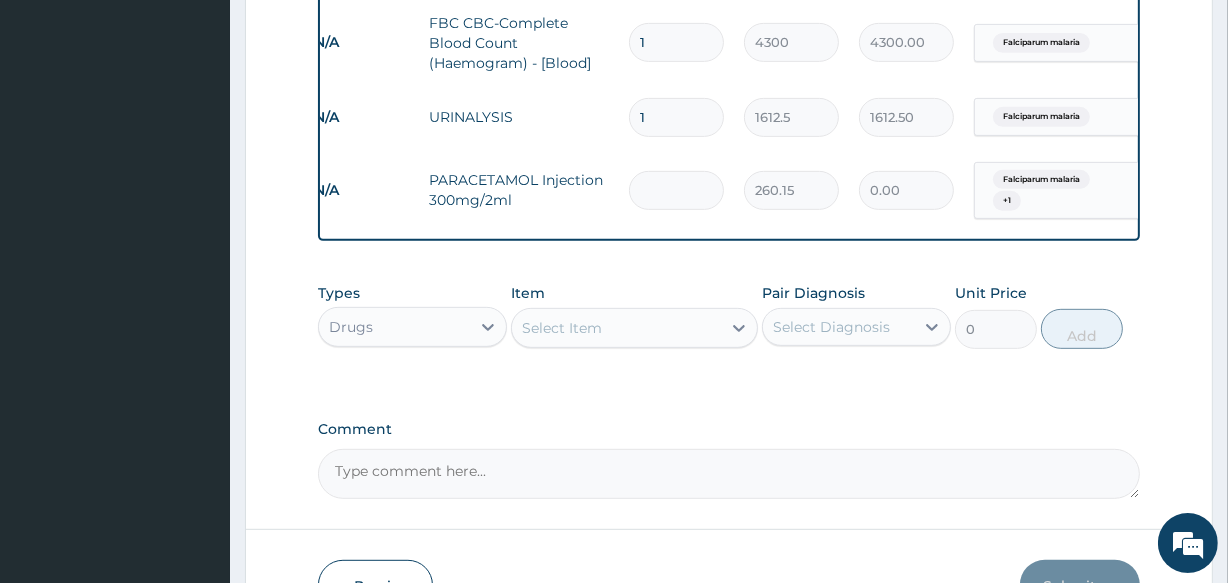 type on "8" 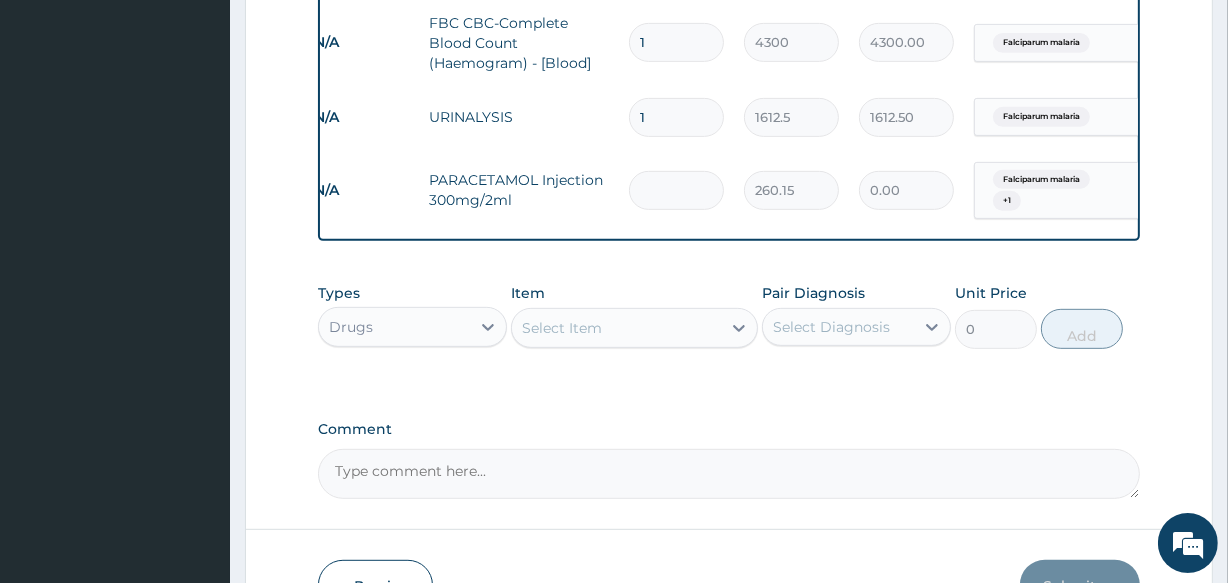 type on "2081.20" 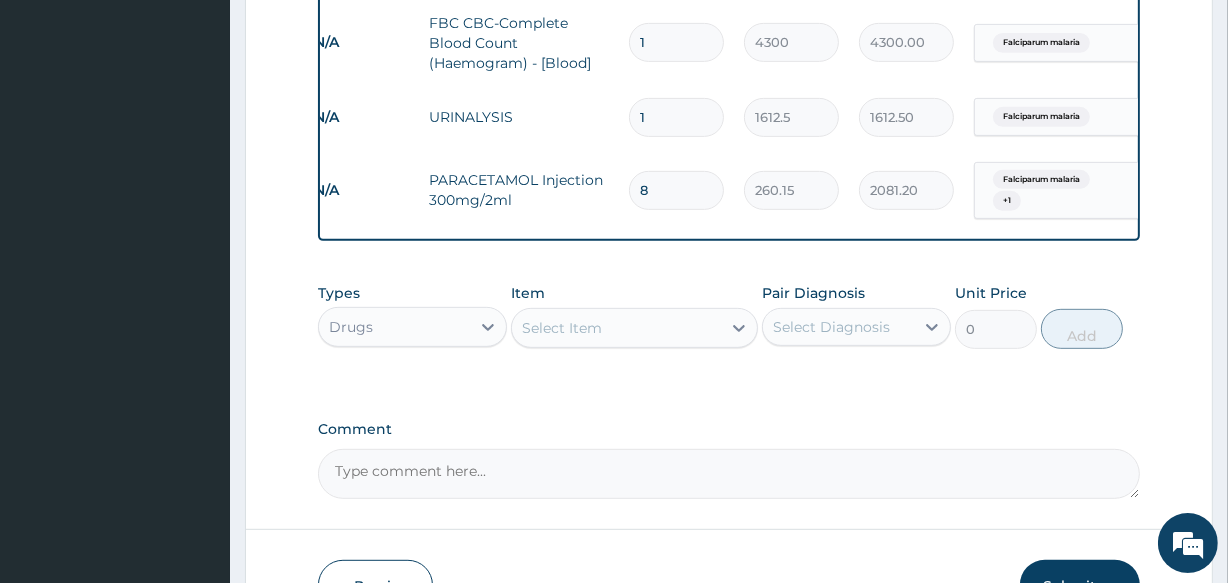 type on "8" 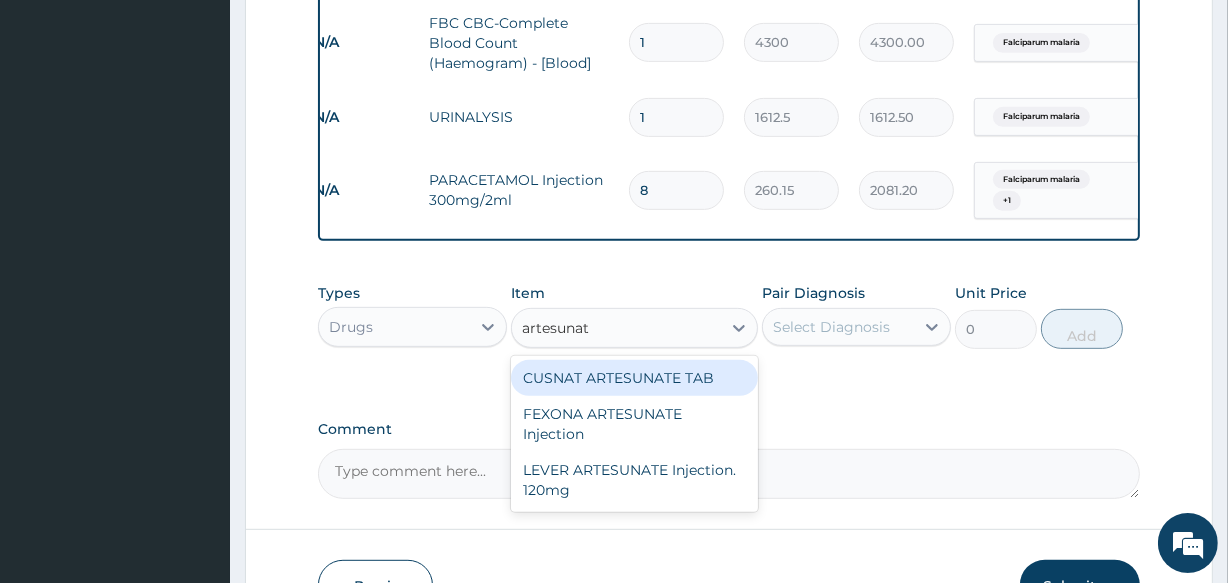 type on "artesunate" 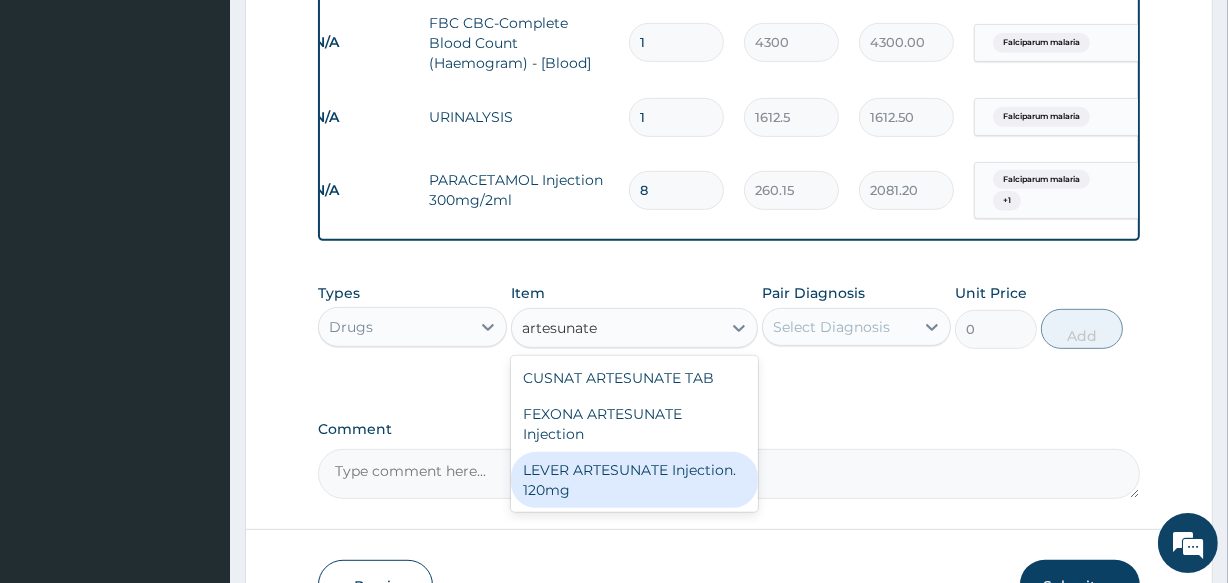 click on "LEVER ARTESUNATE Injection. 120mg" at bounding box center [634, 480] 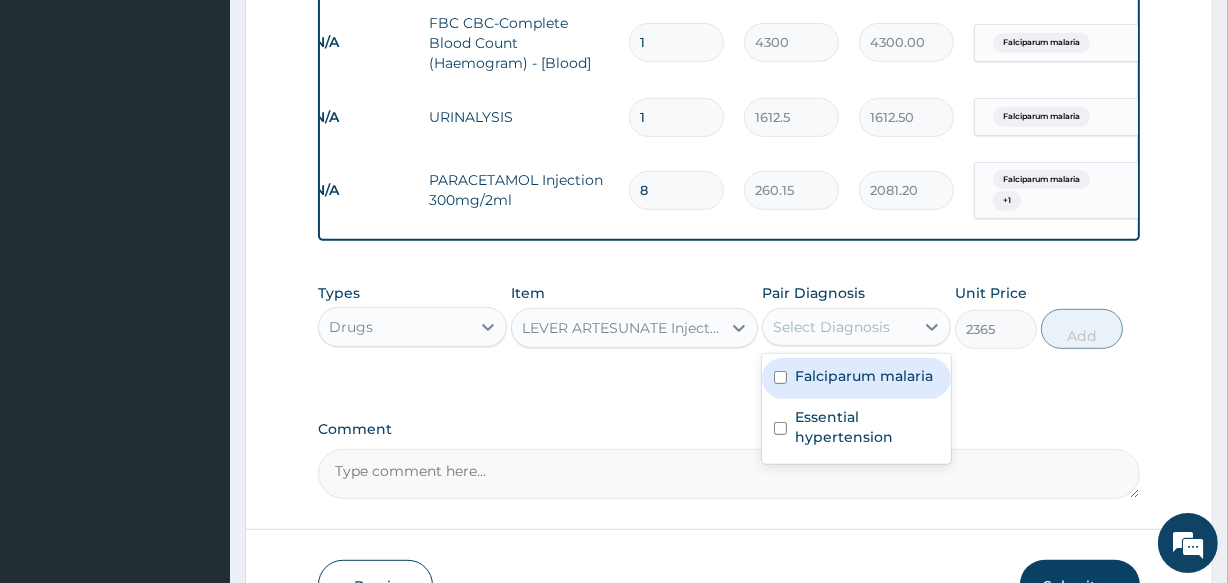 click on "Select Diagnosis" at bounding box center (838, 327) 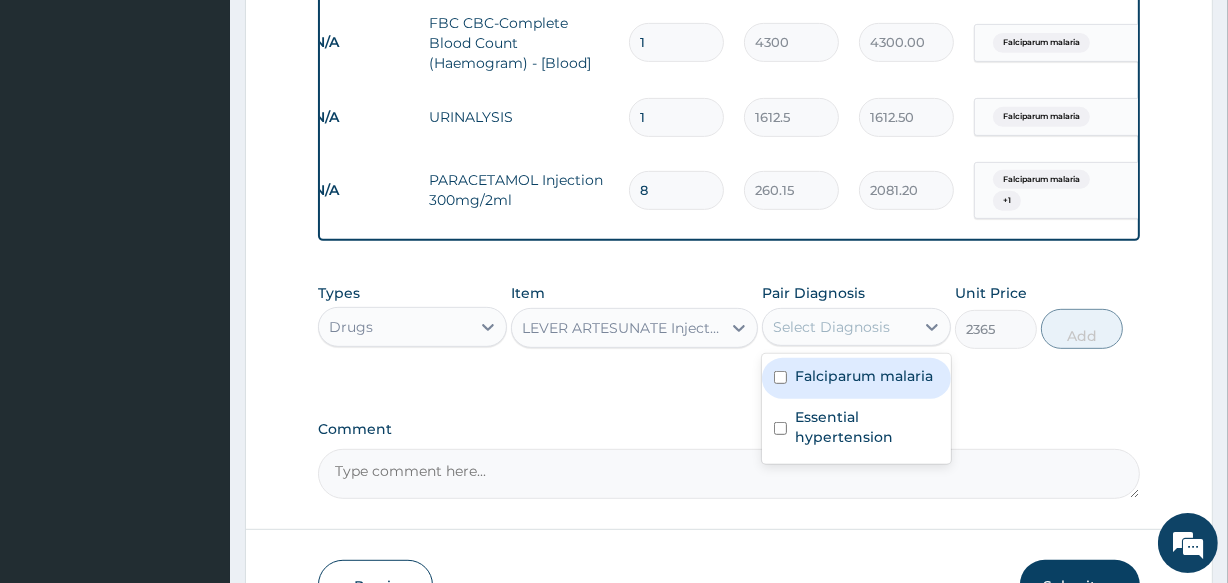 click on "Falciparum malaria" at bounding box center (864, 376) 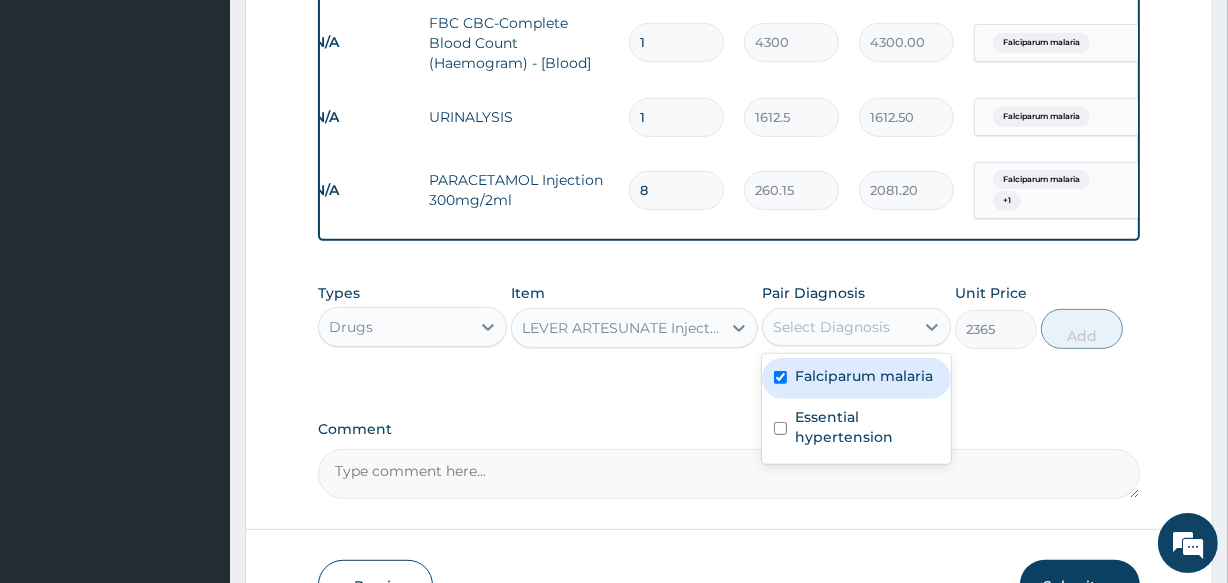checkbox on "true" 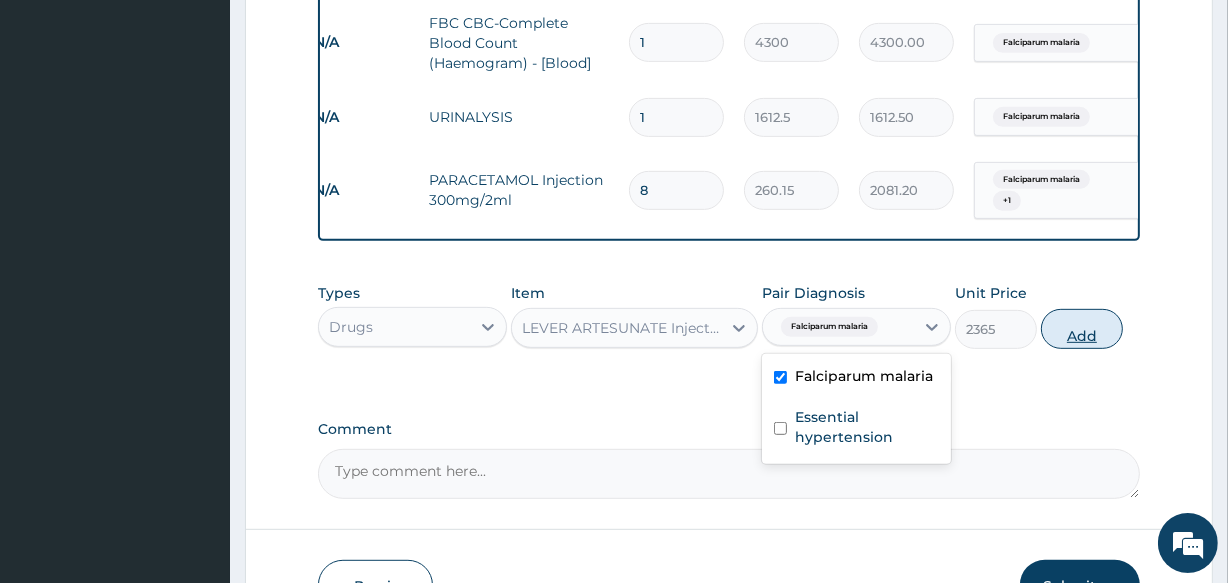 click on "Add" at bounding box center (1082, 329) 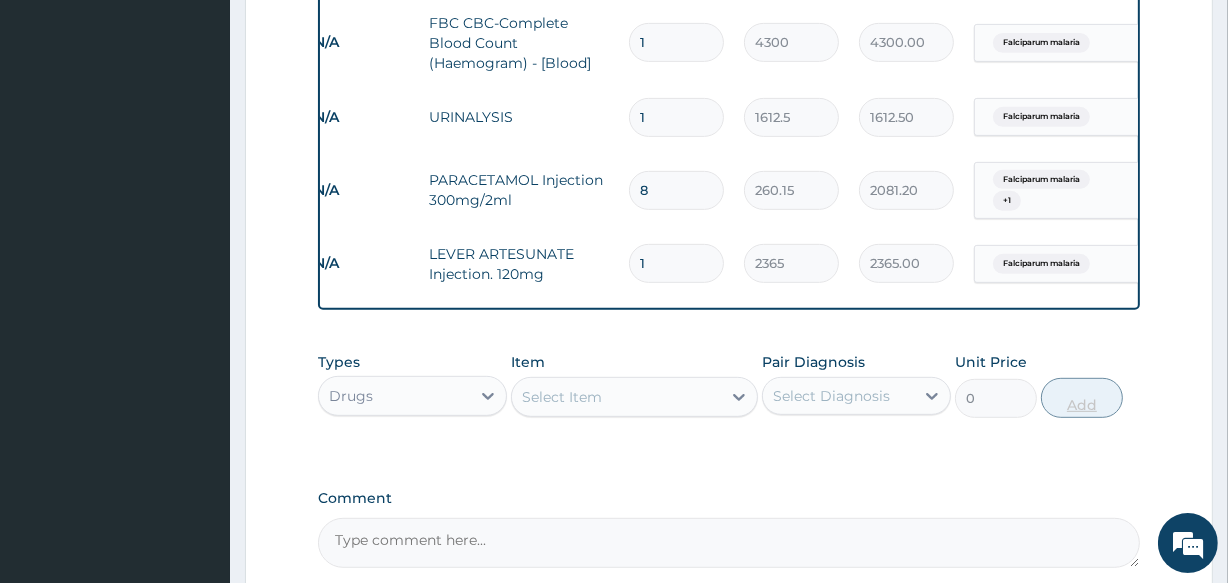 type on "2" 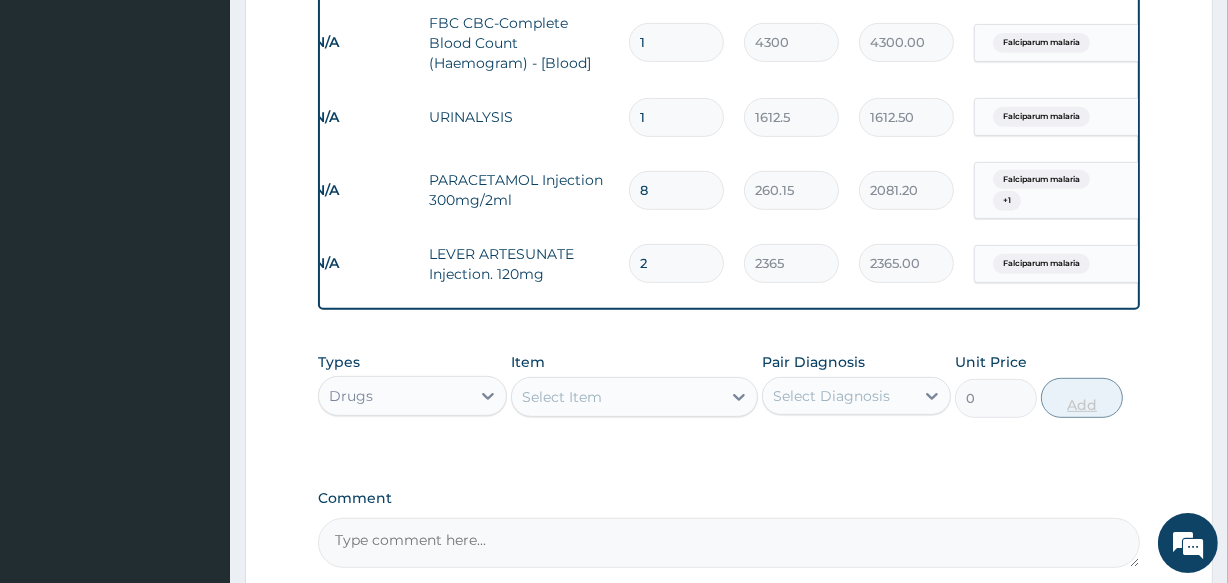 type on "4730.00" 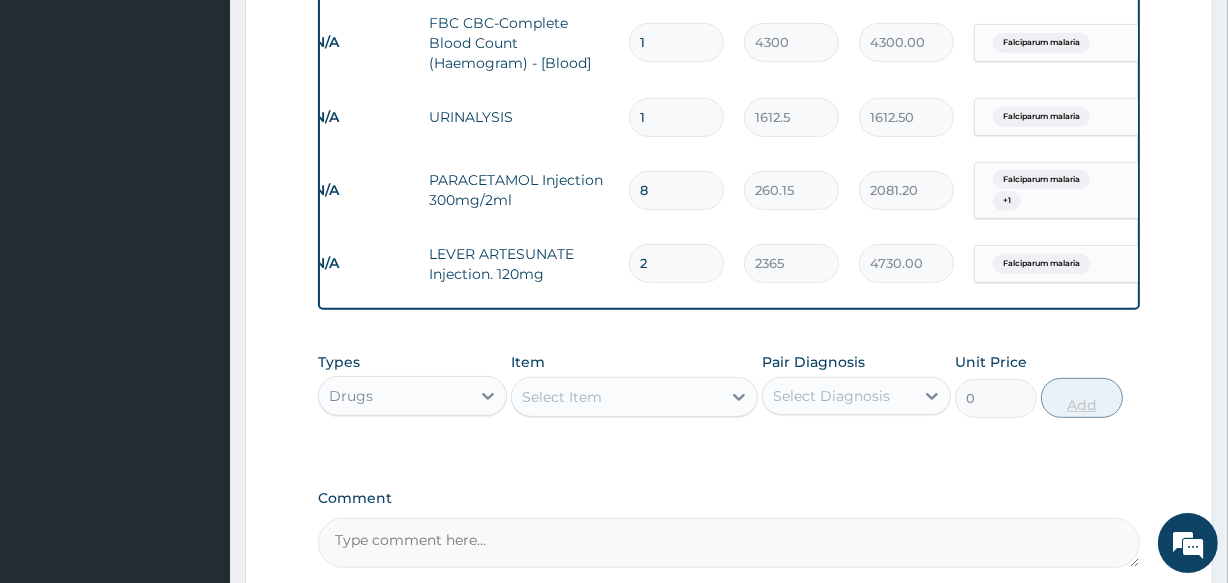 type on "3" 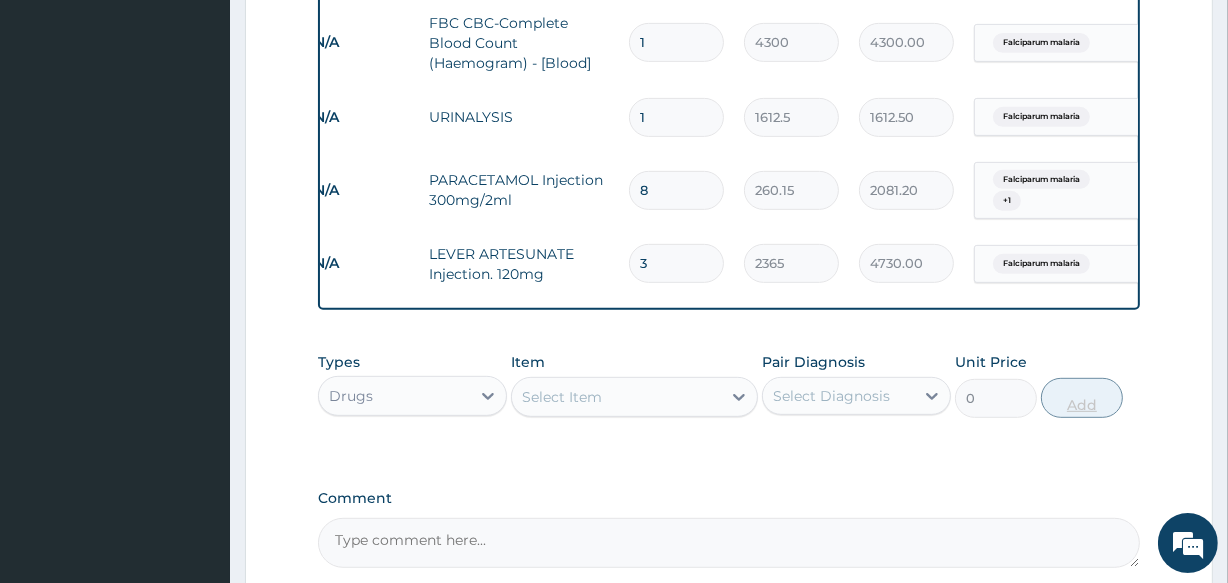 type on "7095.00" 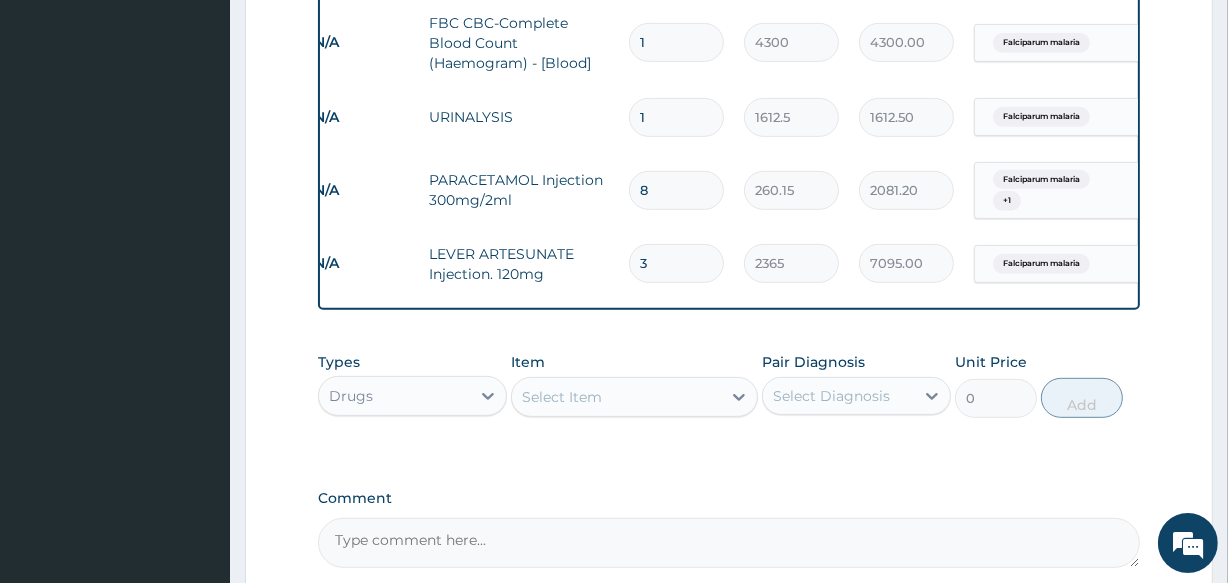 click on "Select Item" at bounding box center (616, 397) 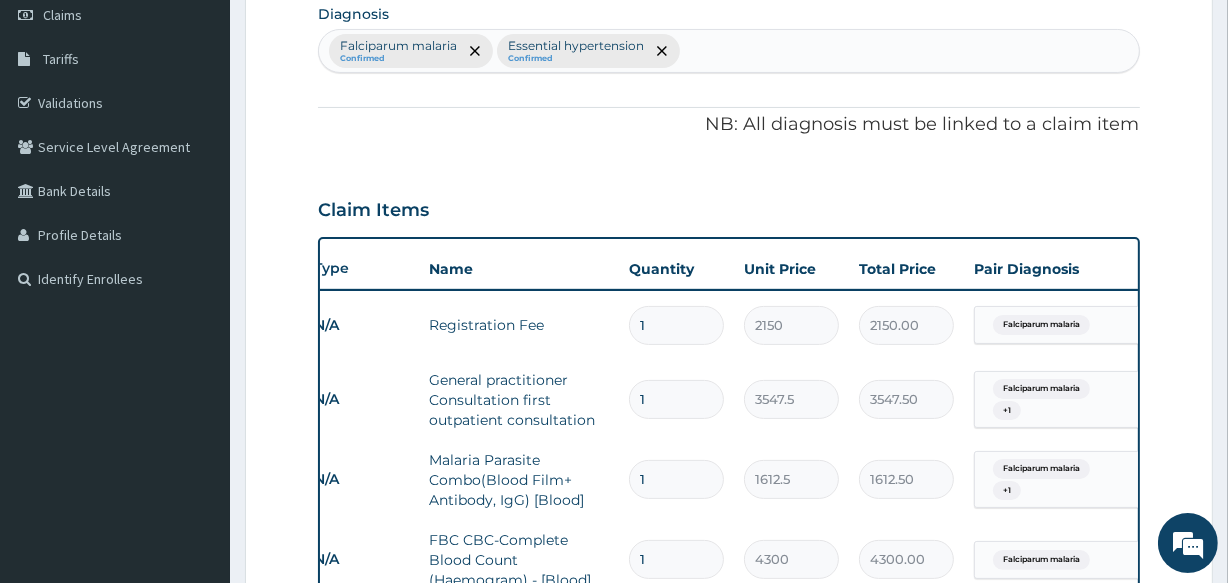 scroll, scrollTop: 290, scrollLeft: 0, axis: vertical 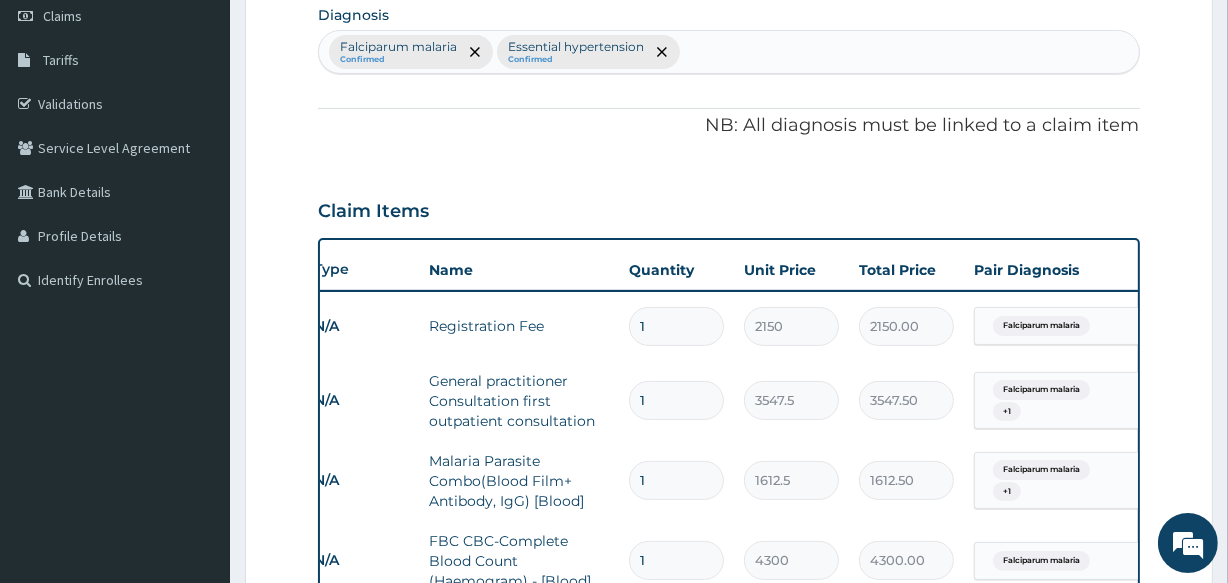 type on "fansidar" 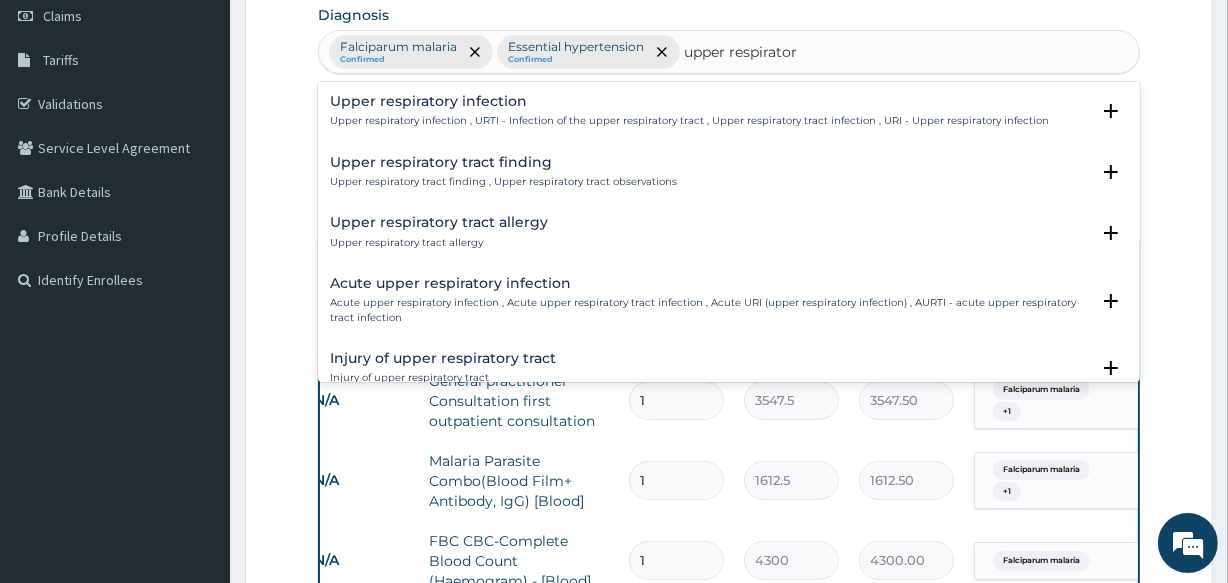 type on "upper respiratory" 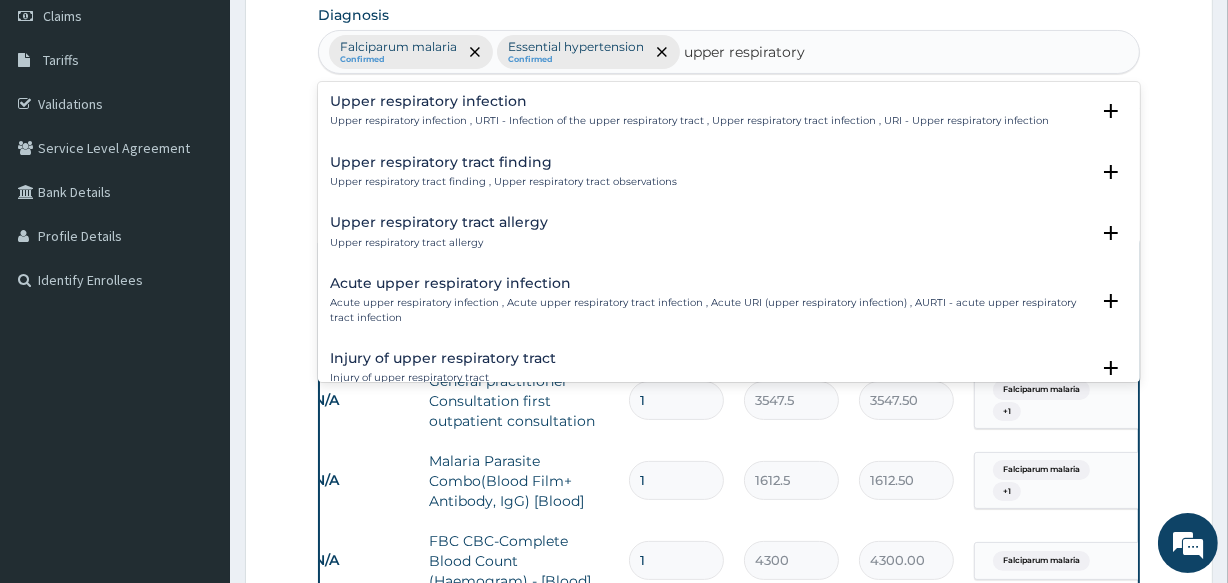 click on "Upper respiratory infection , URTI - Infection of the upper respiratory tract , Upper respiratory tract infection , URI - Upper respiratory infection" at bounding box center [689, 121] 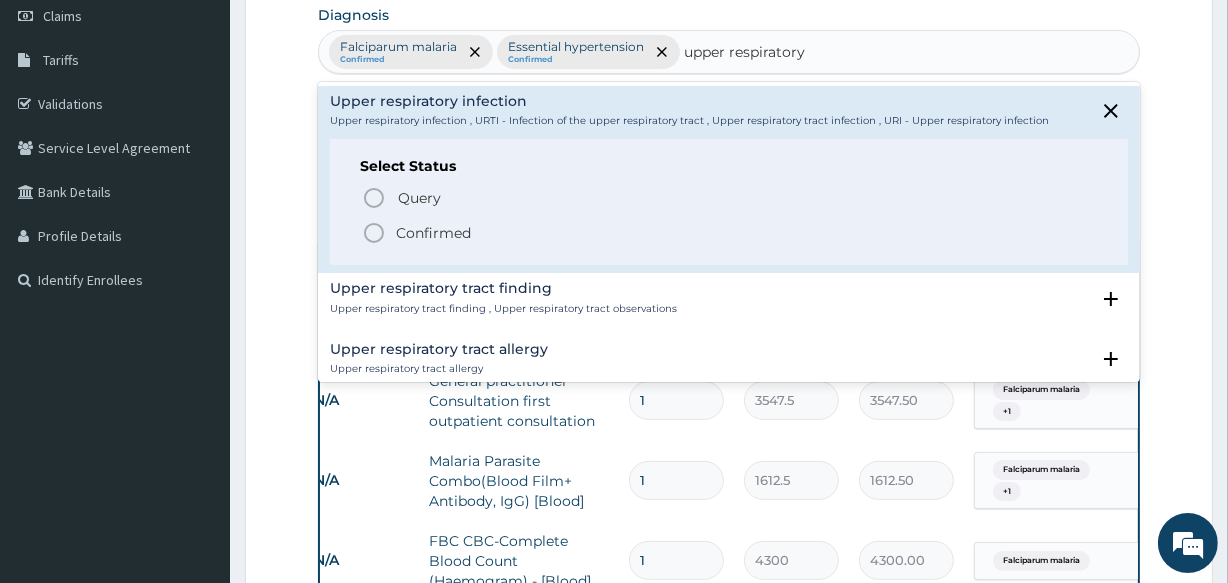 click 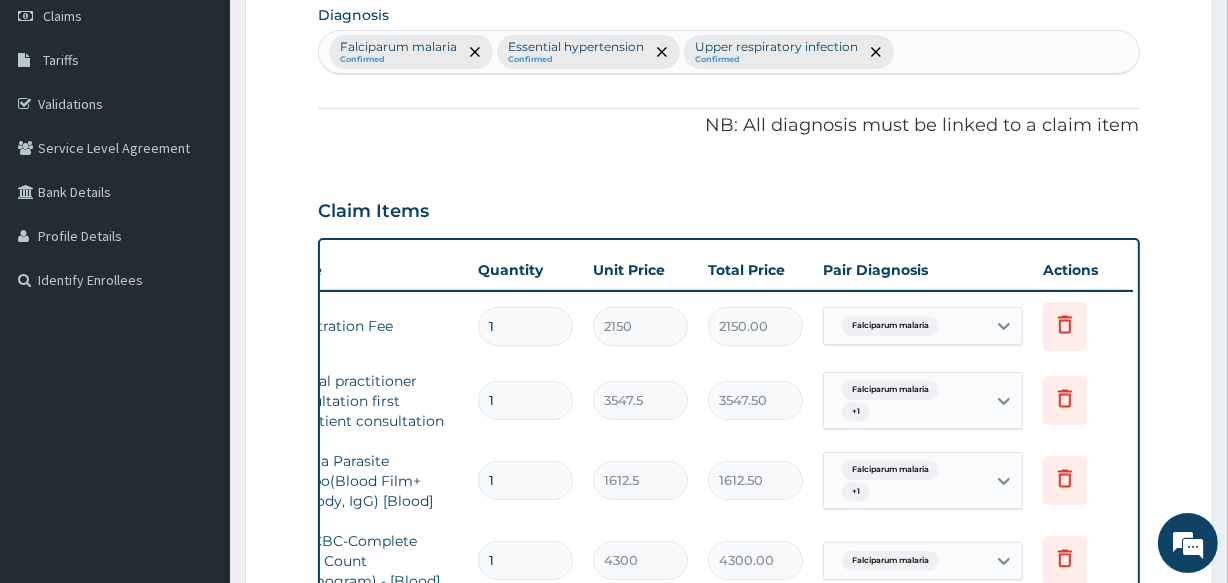 scroll, scrollTop: 0, scrollLeft: 181, axis: horizontal 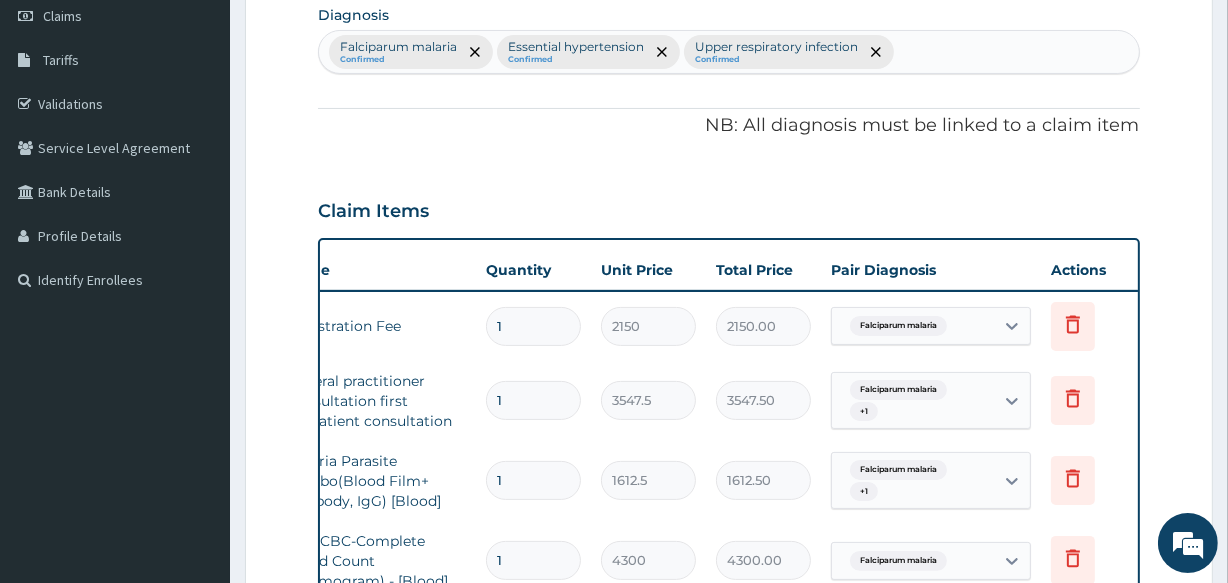 click on "Type Name Quantity Unit Price Total Price Pair Diagnosis Actions N/A Registration Fee 1 2150 2150.00 Falciparum malaria Delete N/A General practitioner Consultation first outpatient consultation 1 3547.5 3547.50 Falciparum malaria  + 1 Delete N/A Malaria Parasite Combo(Blood Film+ Antibody, IgG) [Blood] 1 1612.5 1612.50 Falciparum malaria  + 1 Delete N/A FBC CBC-Complete Blood Count (Haemogram) - [Blood] 1 4300 4300.00 Falciparum malaria Delete N/A URINALYSIS 1 1612.5 1612.50 Falciparum malaria Delete N/A PARACETAMOL Injection 300mg/2ml 8 260.15 2081.20 Falciparum malaria  + 1 Delete N/A LEVER ARTESUNATE Injection. 120mg 3 2365 7095.00 Falciparum malaria Delete" at bounding box center (728, 533) 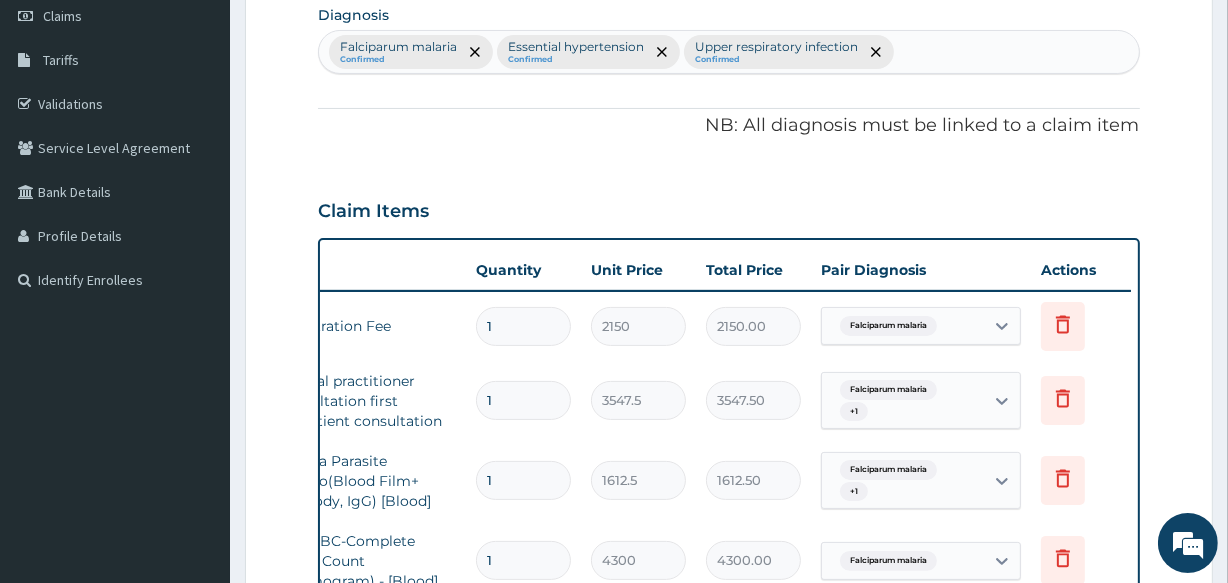 scroll, scrollTop: 0, scrollLeft: 181, axis: horizontal 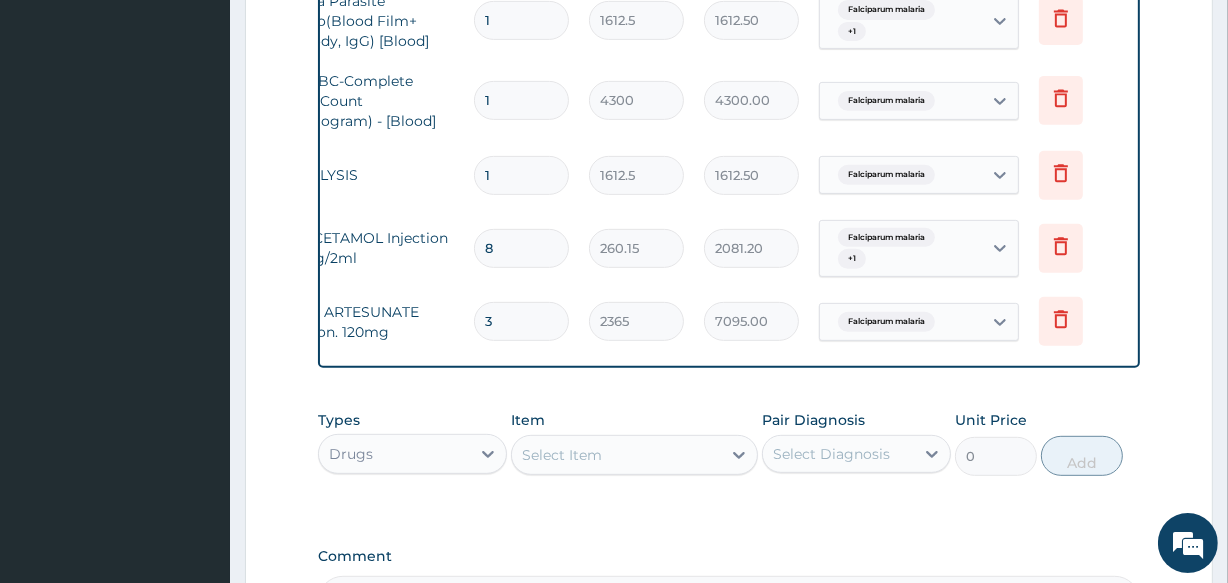 click on "Select Item" at bounding box center (616, 455) 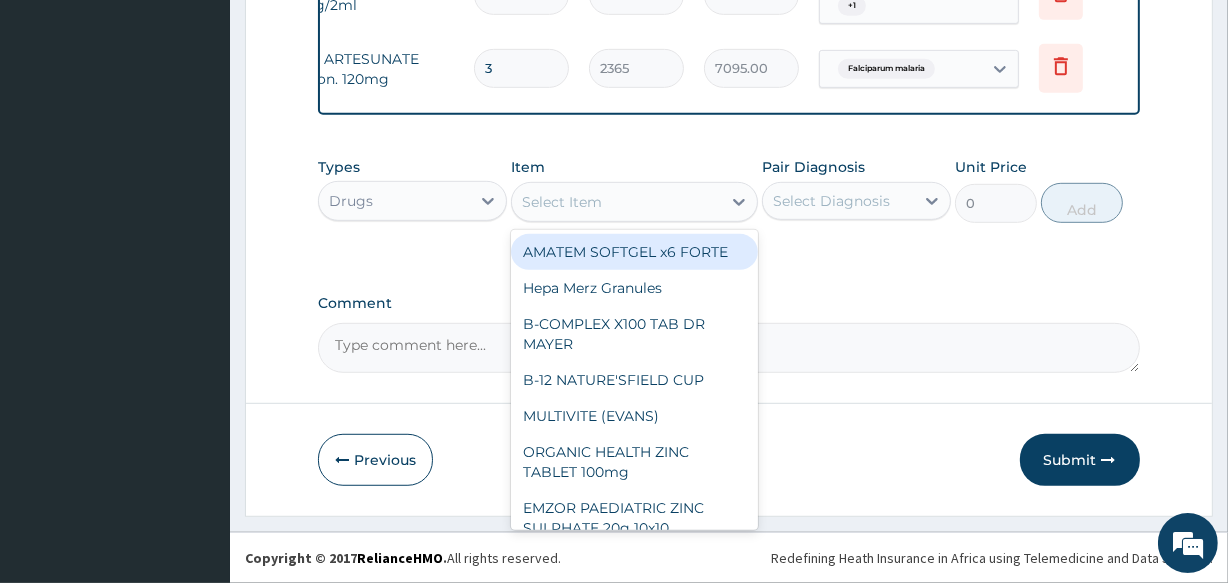 scroll, scrollTop: 1017, scrollLeft: 0, axis: vertical 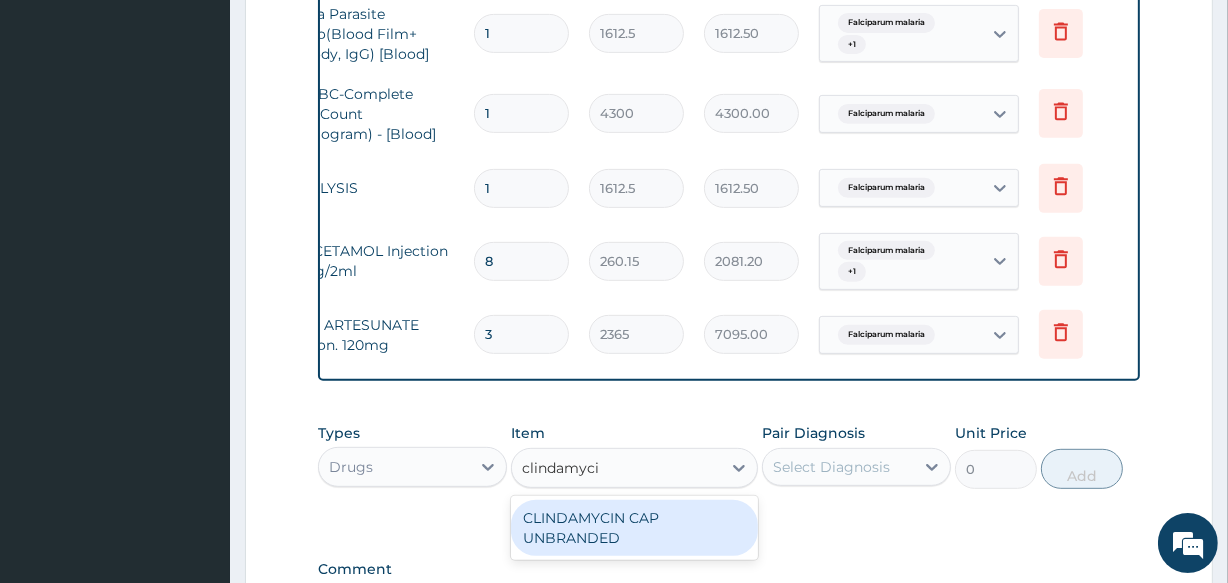 type on "clindamycin" 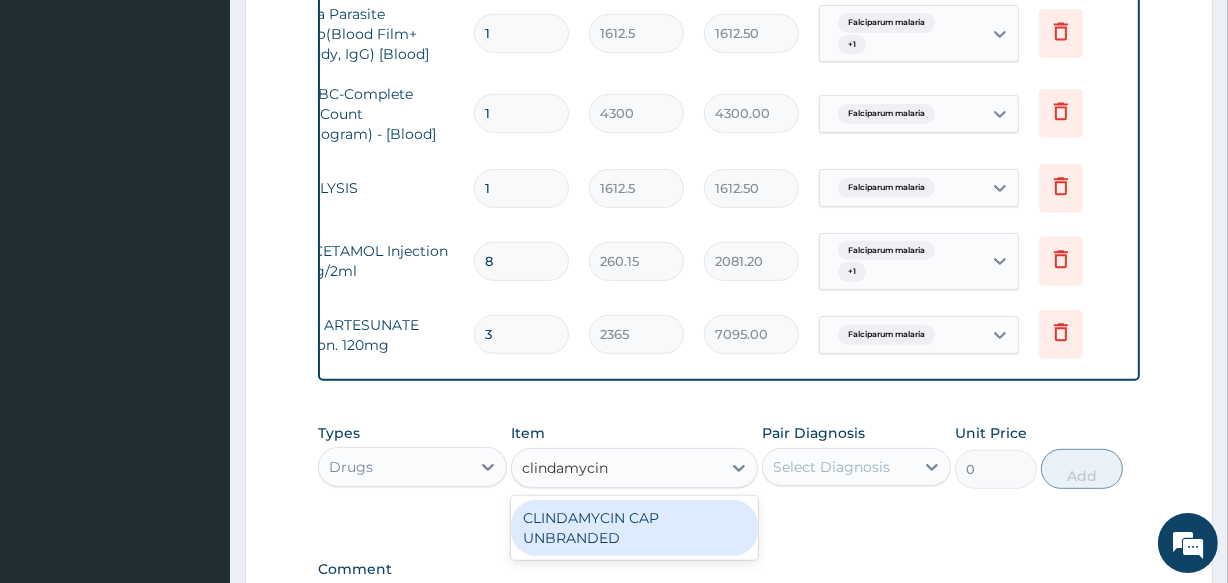 click on "CLINDAMYCIN CAP UNBRANDED" at bounding box center [634, 528] 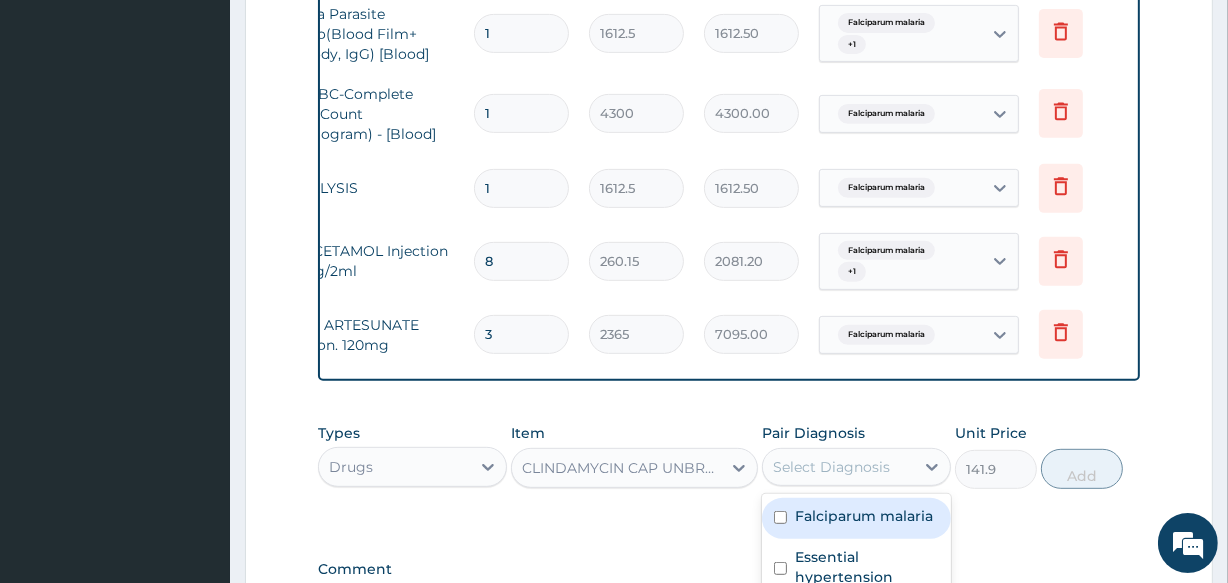 click on "Select Diagnosis" at bounding box center (831, 467) 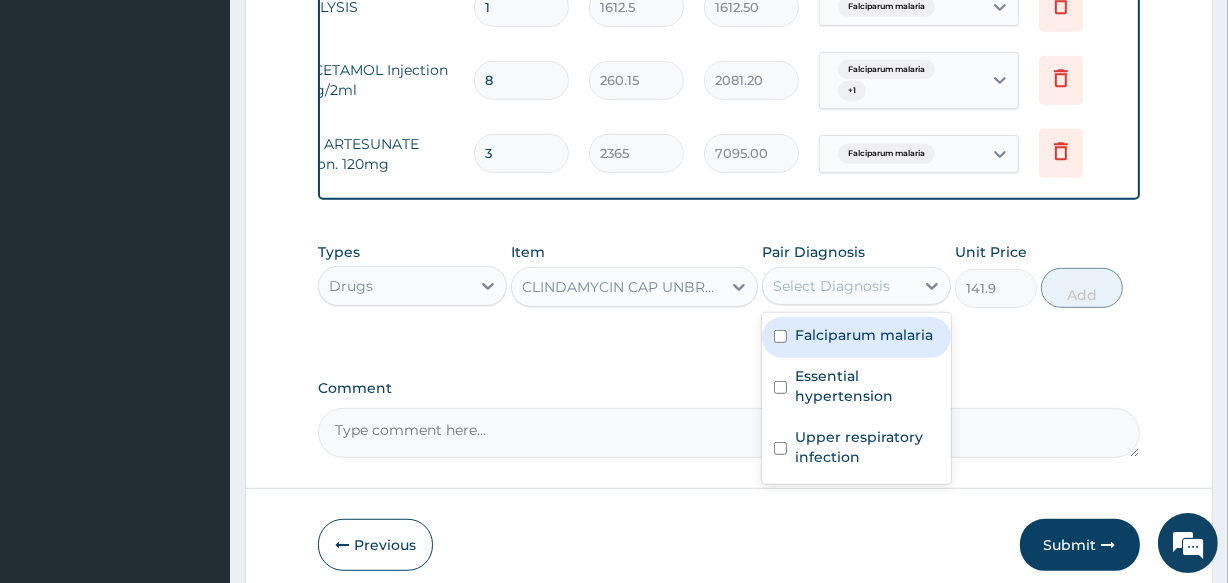 scroll, scrollTop: 979, scrollLeft: 0, axis: vertical 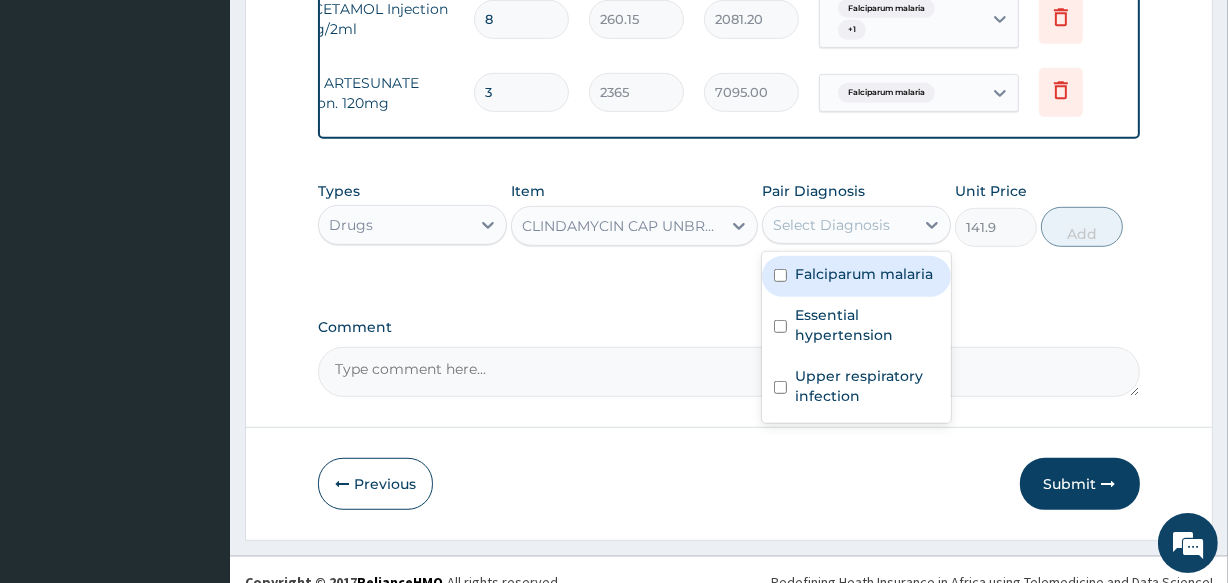 click on "Falciparum malaria" at bounding box center [864, 274] 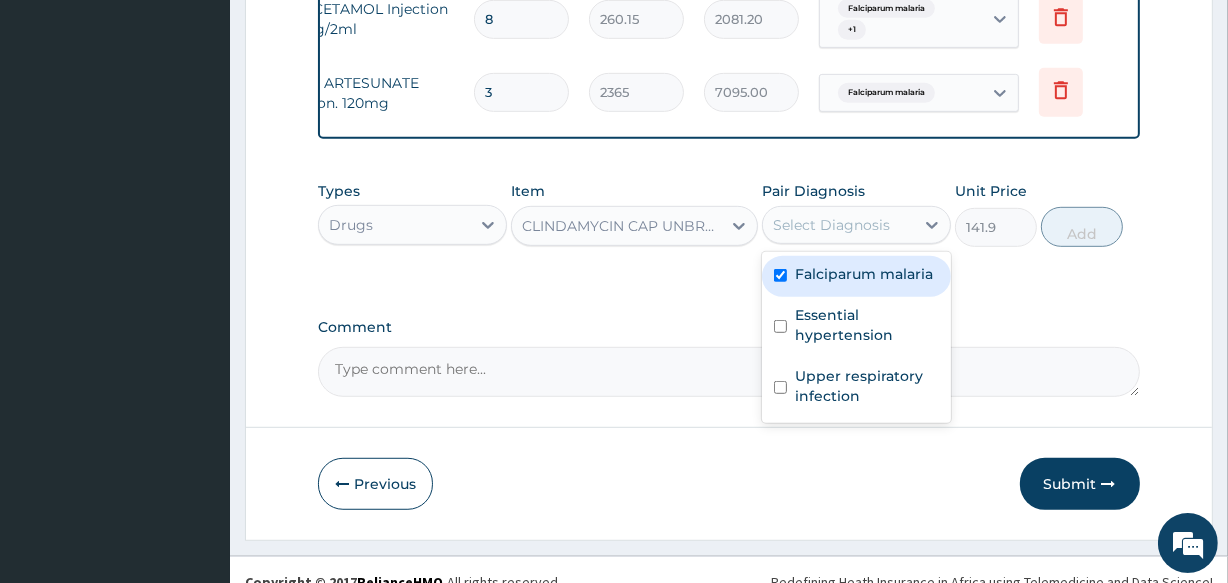checkbox on "true" 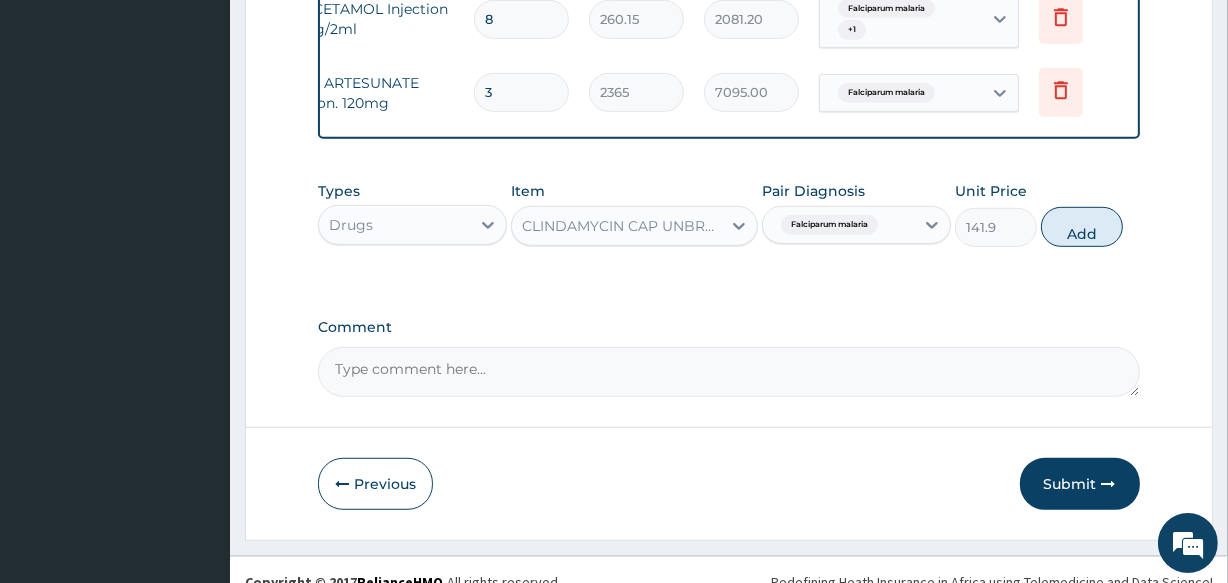 click on "Types Drugs Item CLINDAMYCIN CAP UNBRANDED  Pair Diagnosis Falciparum malaria Unit Price 141.9 Add" at bounding box center (728, 214) 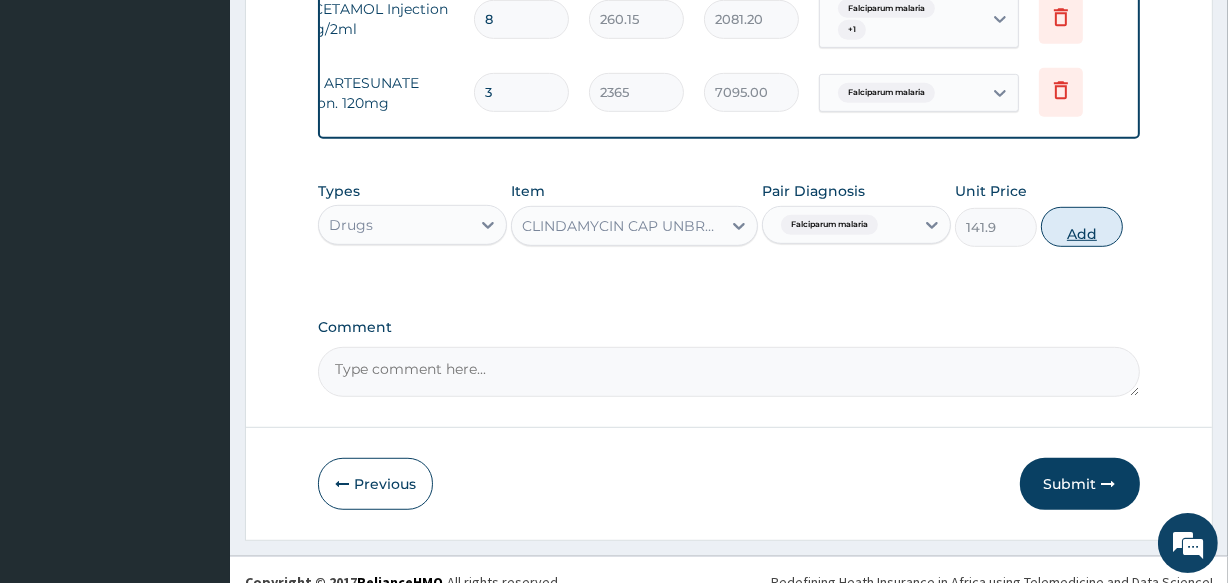 click on "Add" at bounding box center (1082, 227) 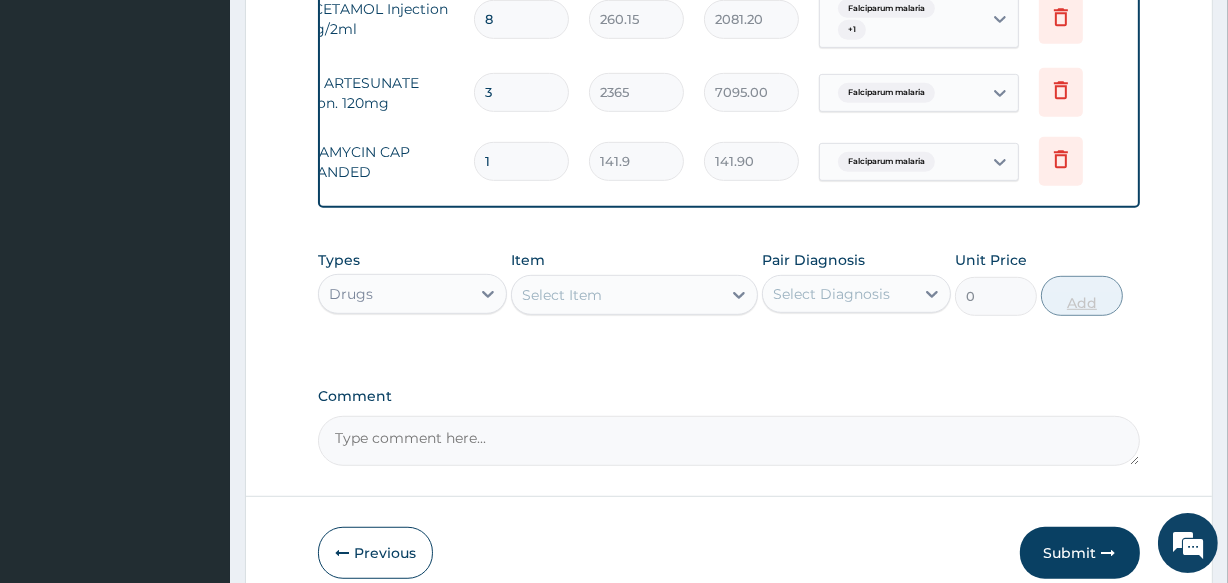 type on "15" 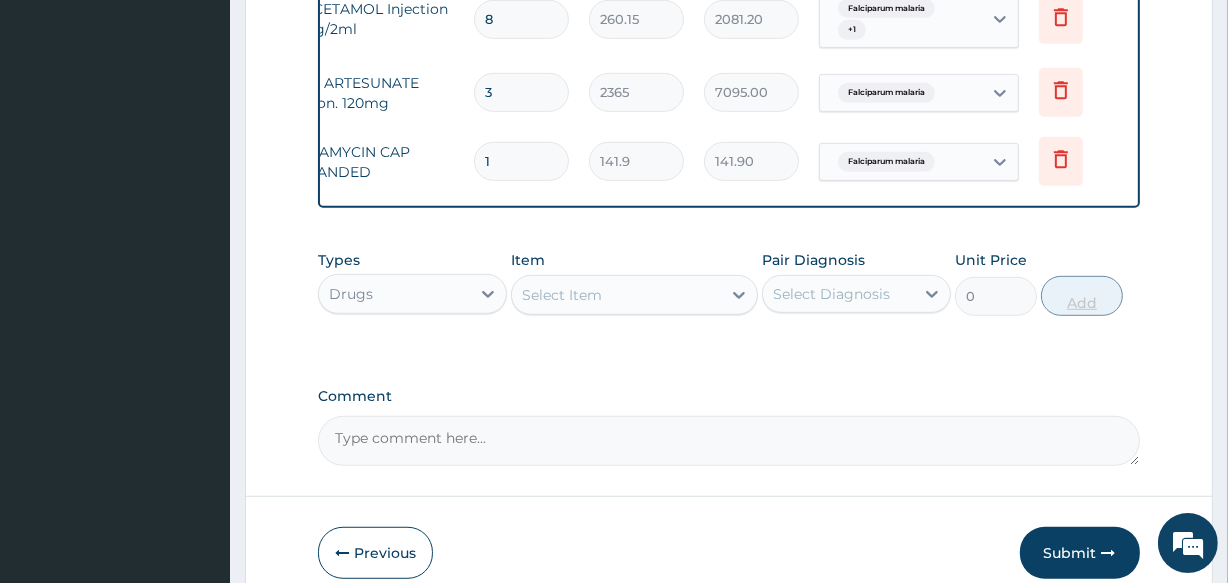 type on "2128.50" 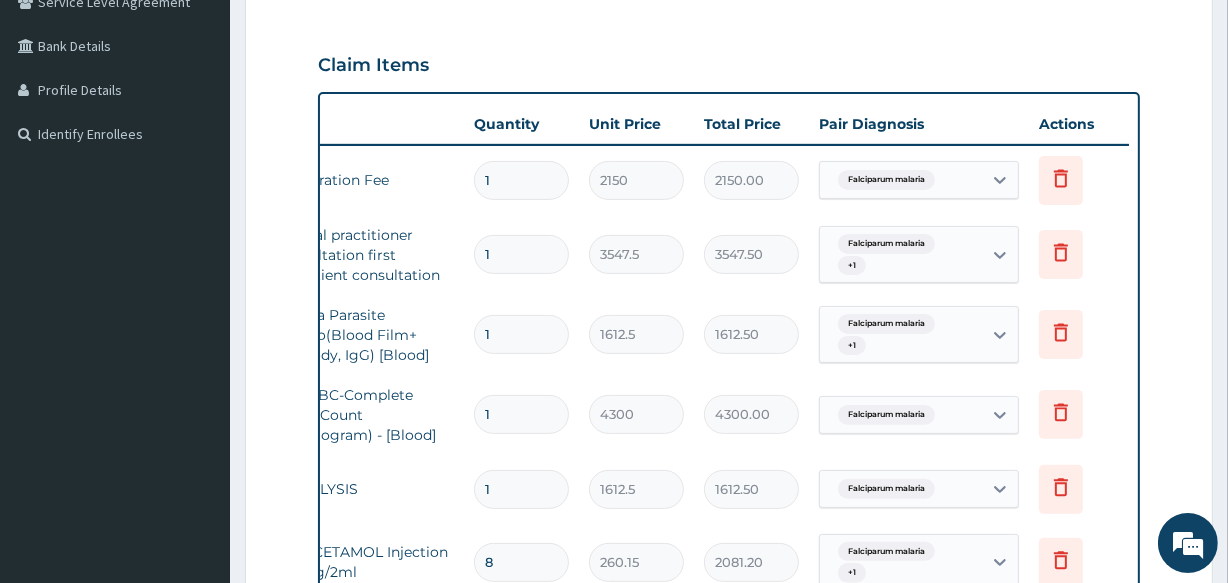 scroll, scrollTop: 411, scrollLeft: 0, axis: vertical 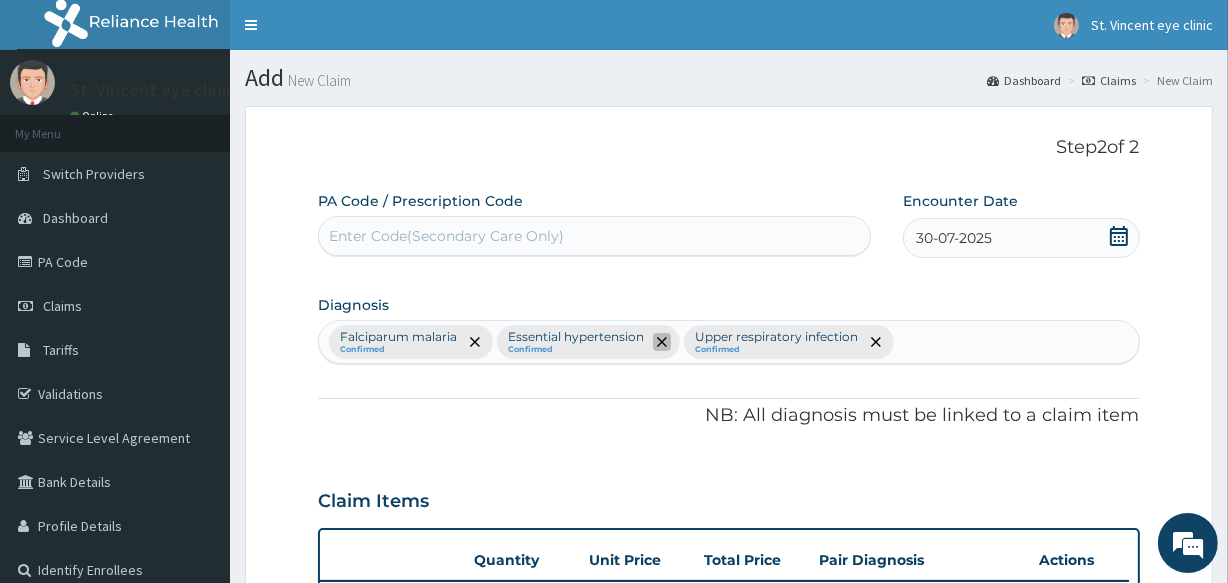 click at bounding box center (662, 342) 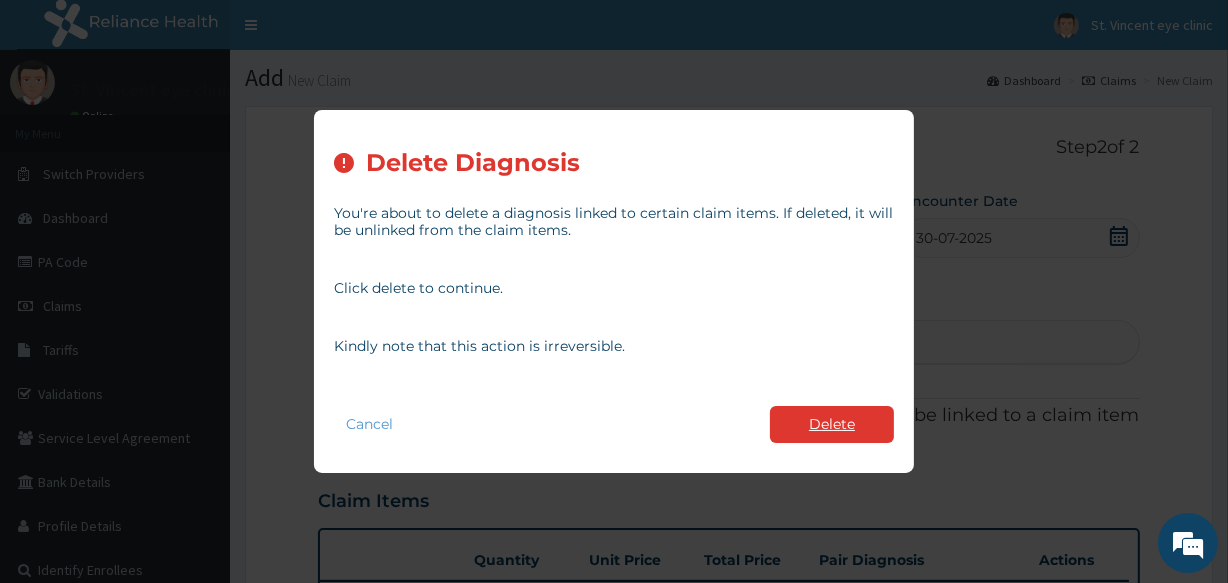 type on "15" 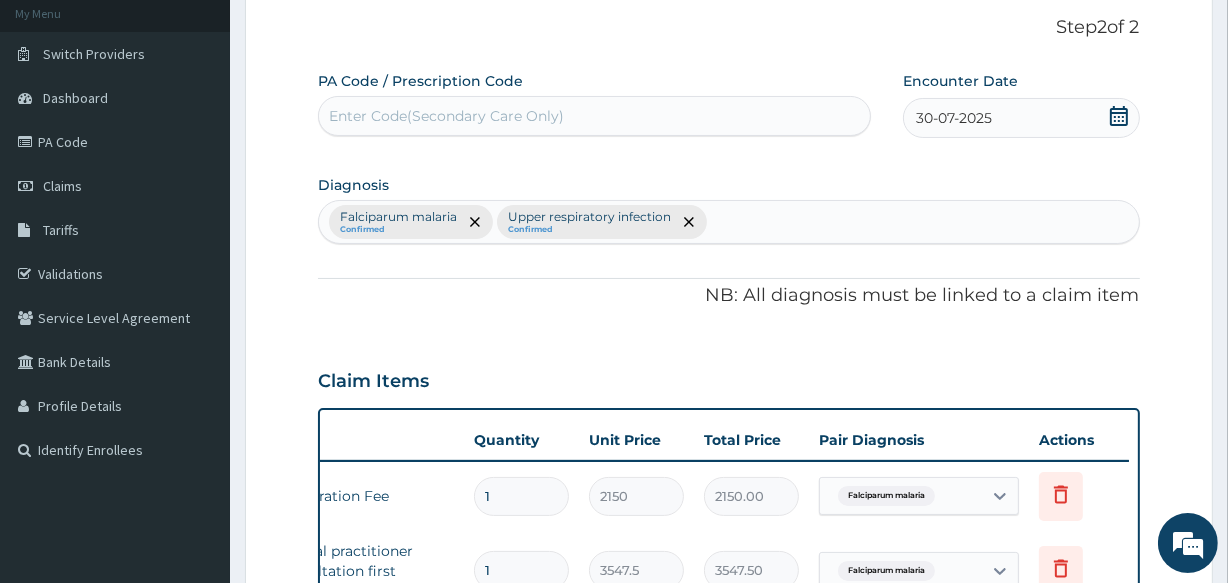 scroll, scrollTop: 277, scrollLeft: 0, axis: vertical 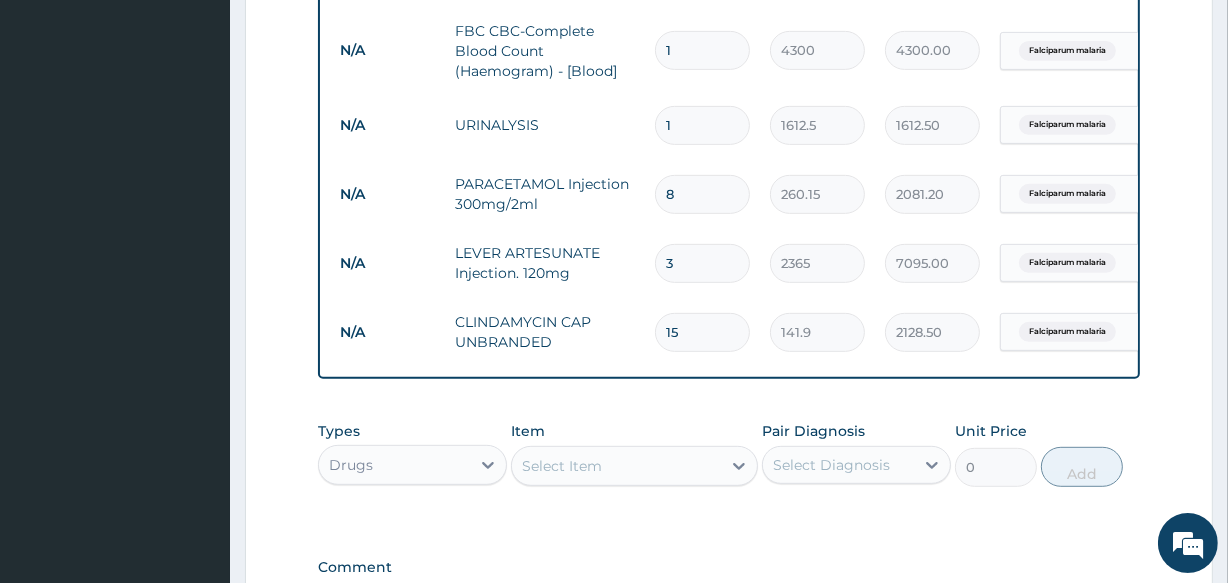 click on "Select Item" at bounding box center (616, 466) 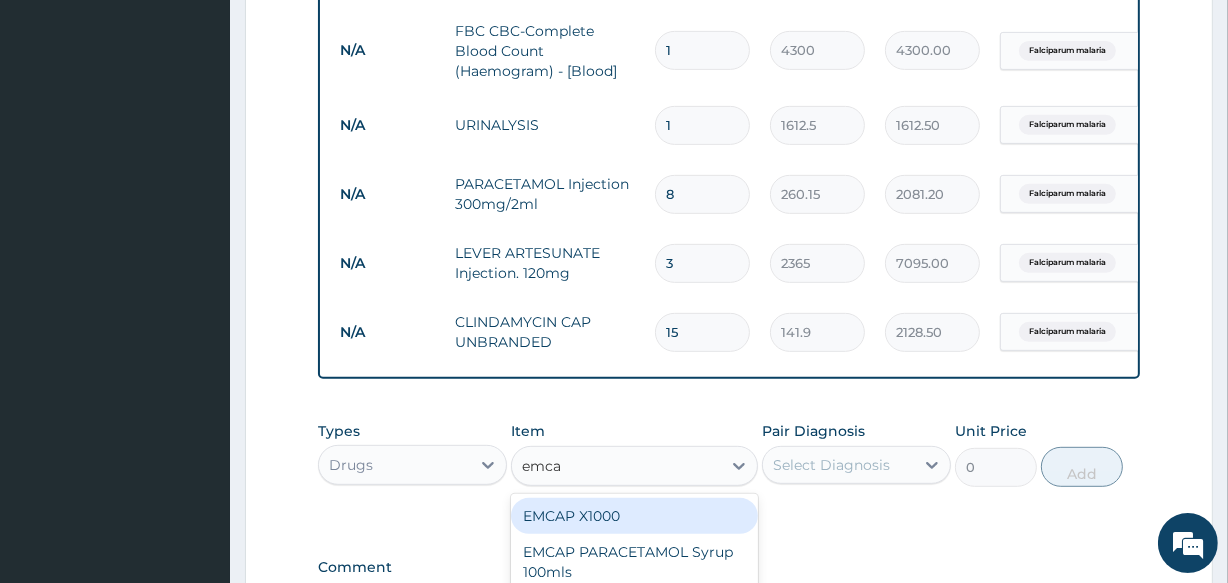 type on "emcap" 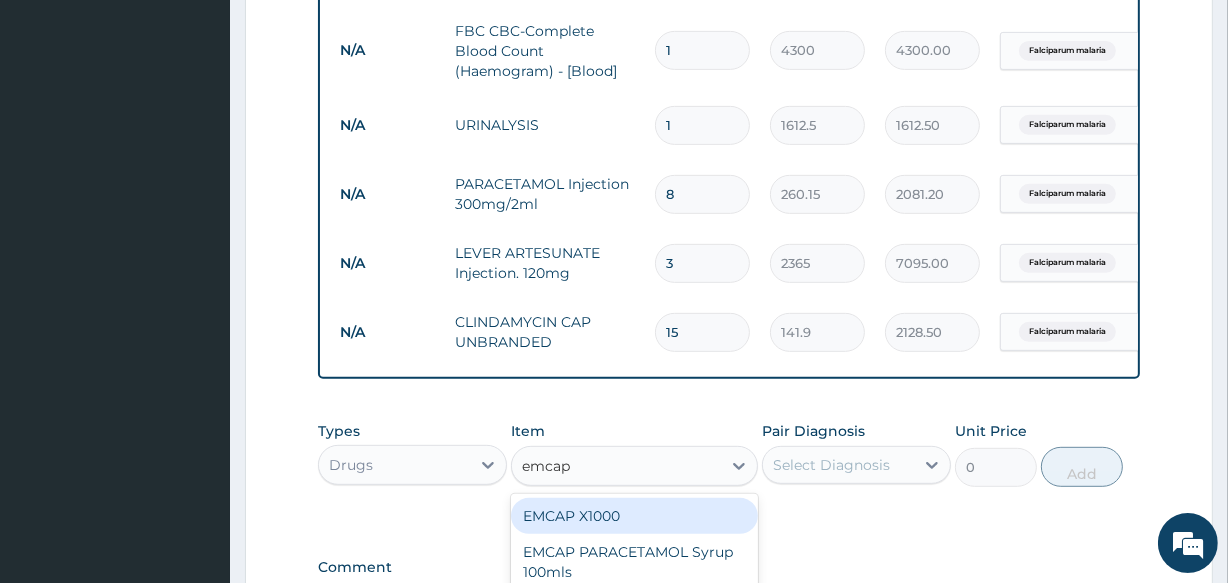 click on "EMCAP X1000" at bounding box center (634, 516) 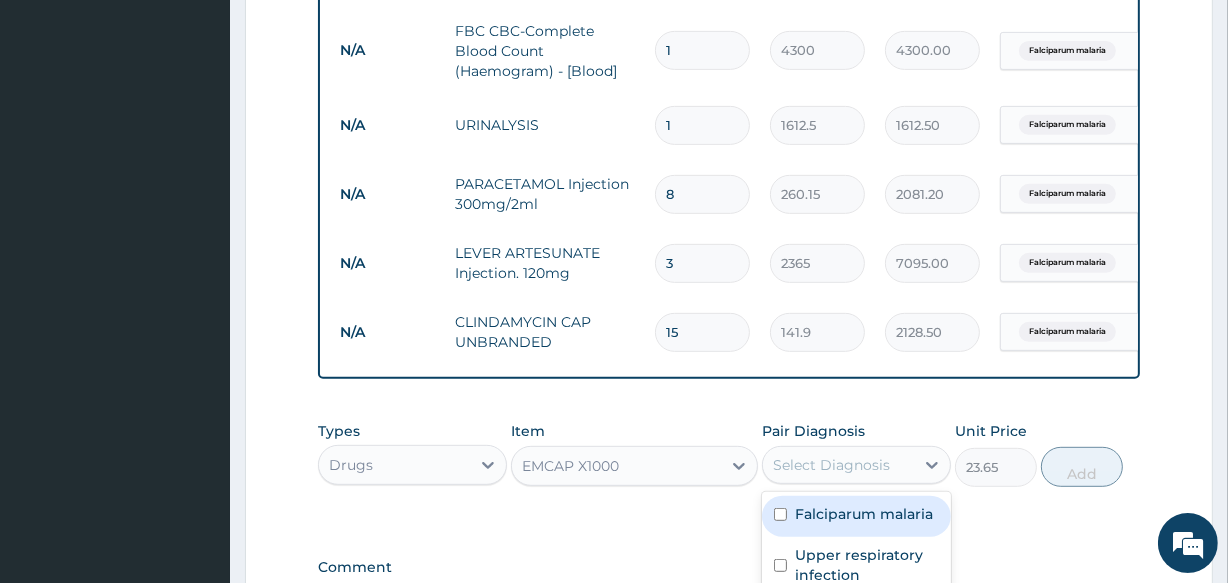 click on "Select Diagnosis" at bounding box center [831, 465] 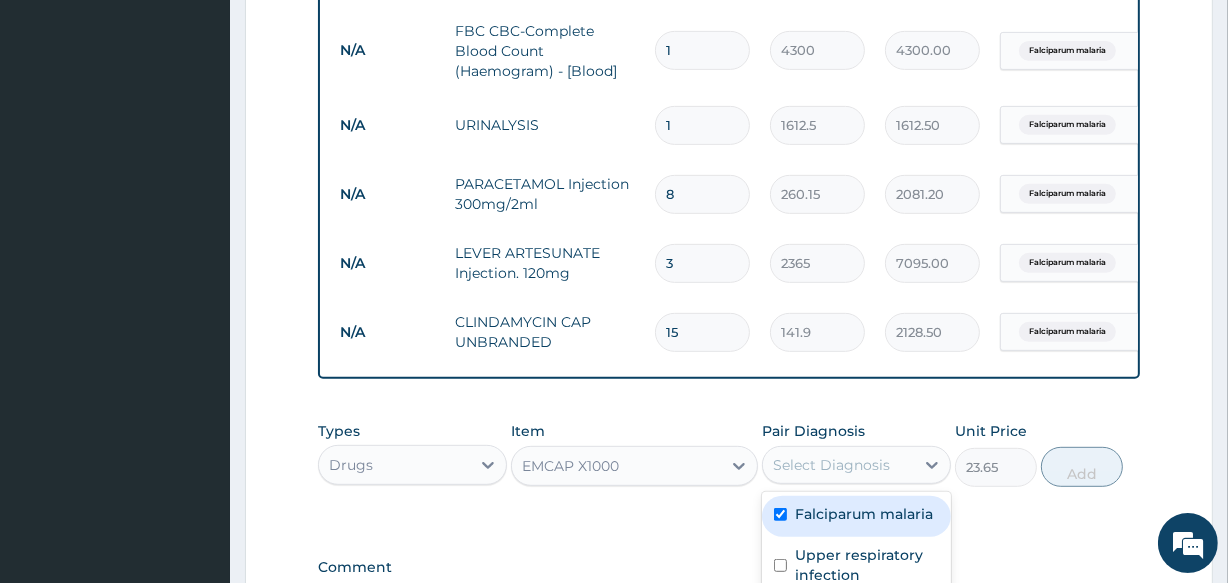 checkbox on "true" 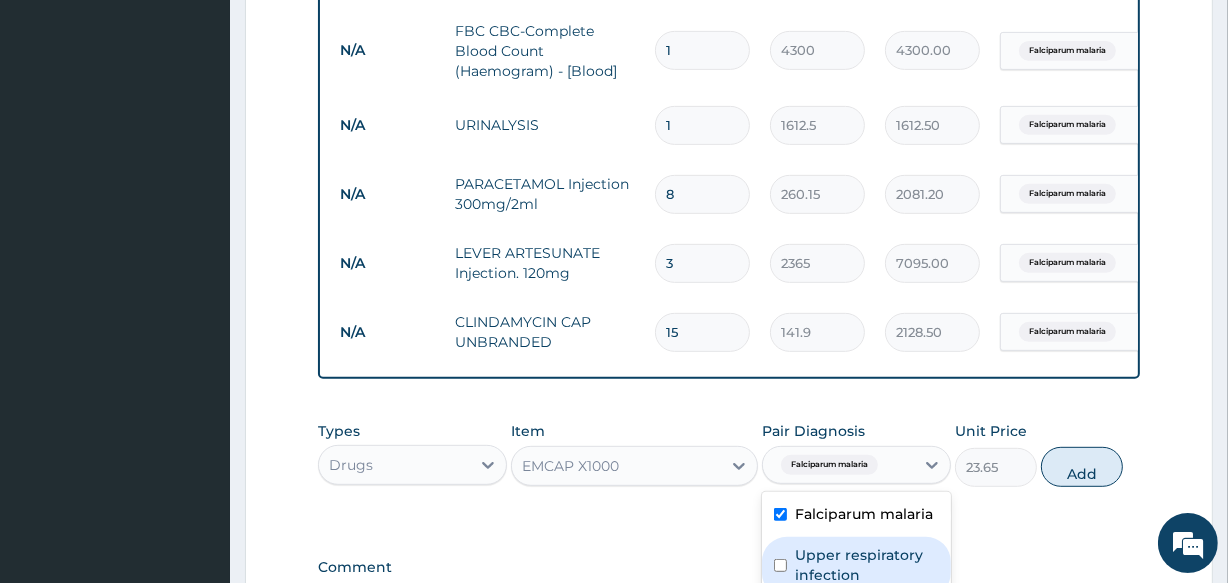 click on "Upper respiratory infection" at bounding box center (867, 565) 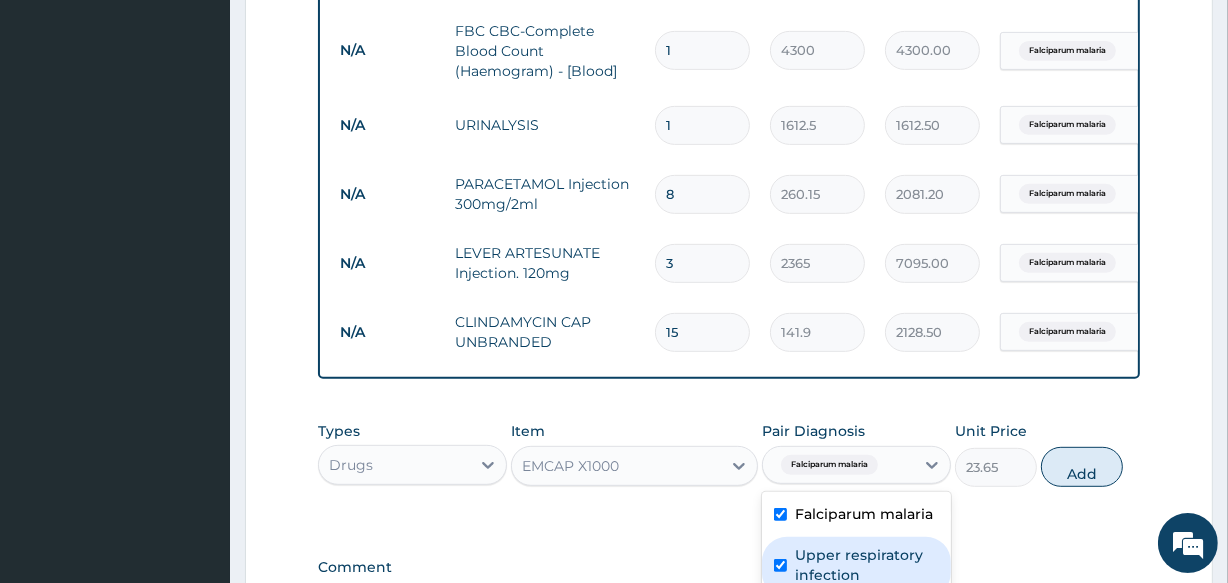 checkbox on "true" 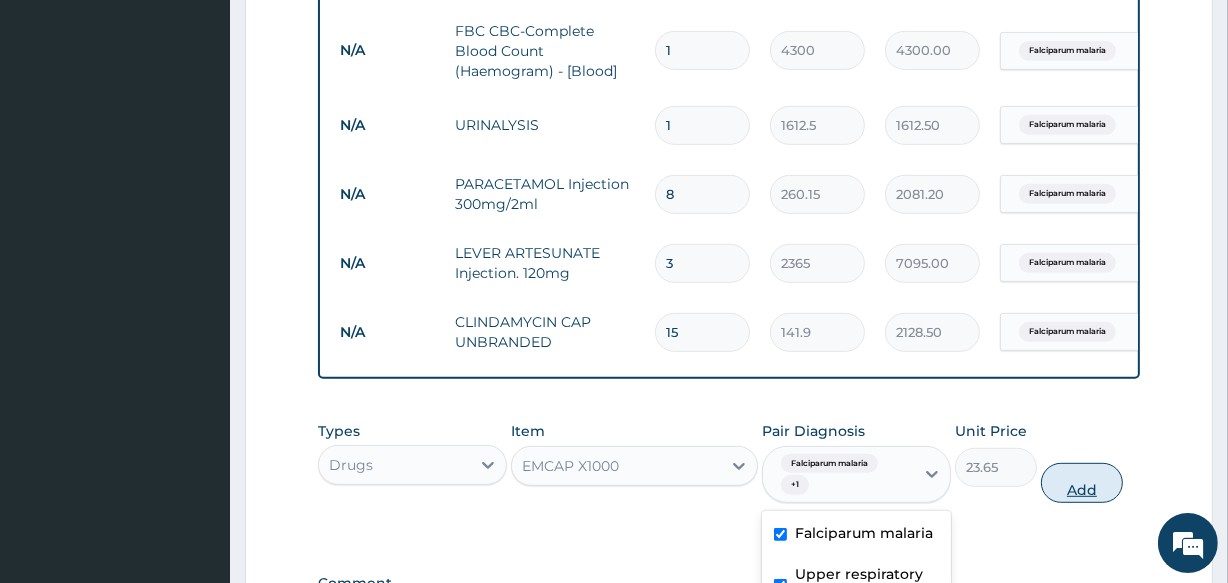 click on "Add" at bounding box center (1082, 483) 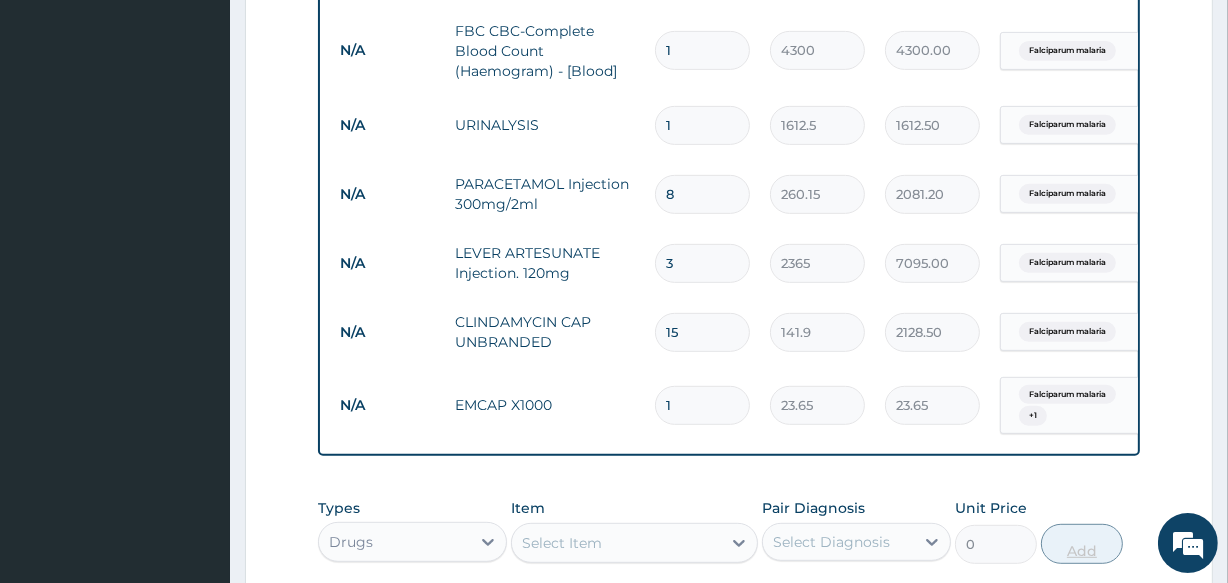 type on "16" 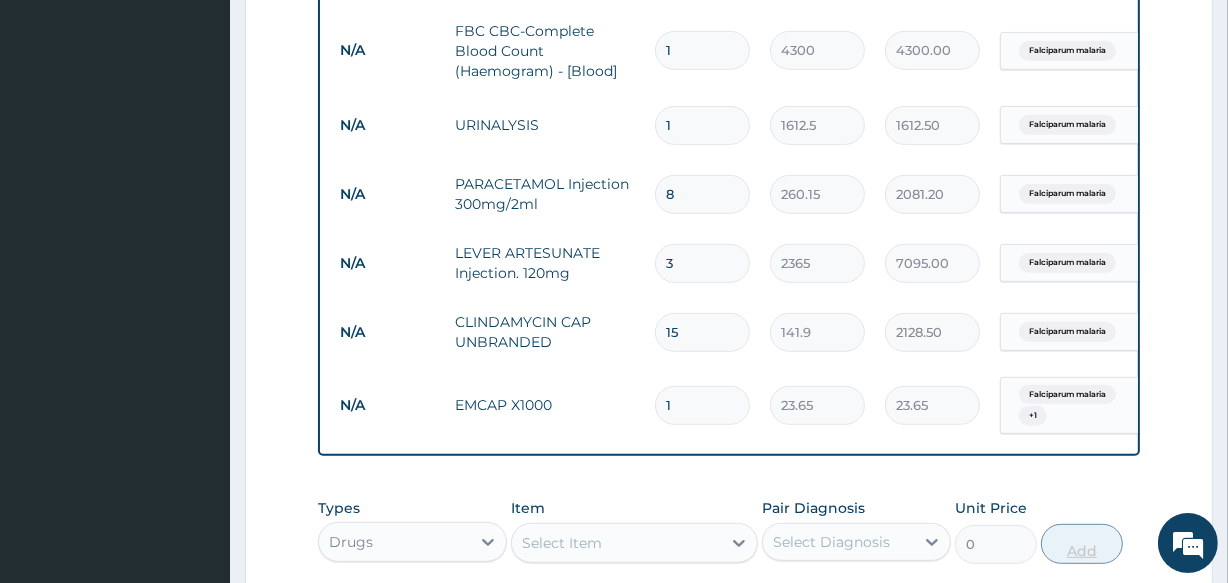 type on "378.40" 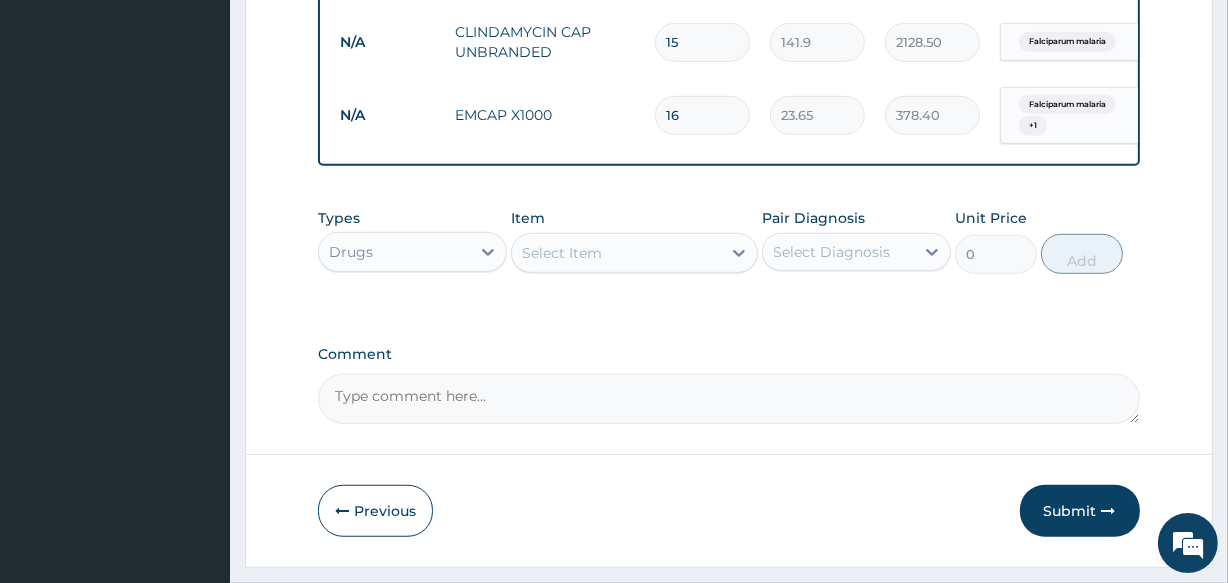 scroll, scrollTop: 1155, scrollLeft: 0, axis: vertical 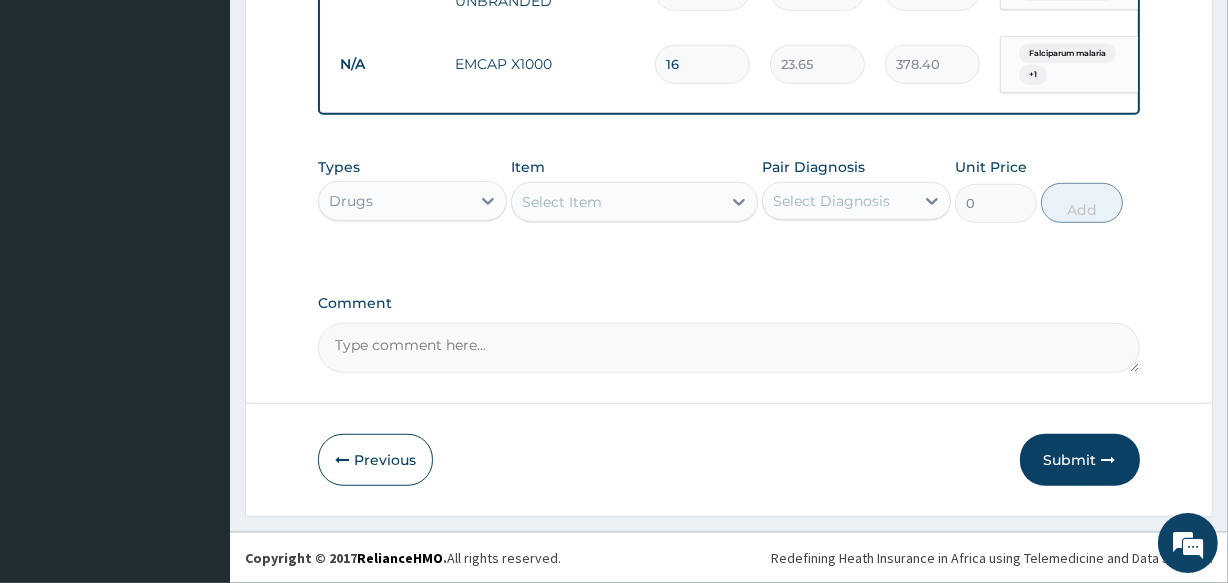 type on "16" 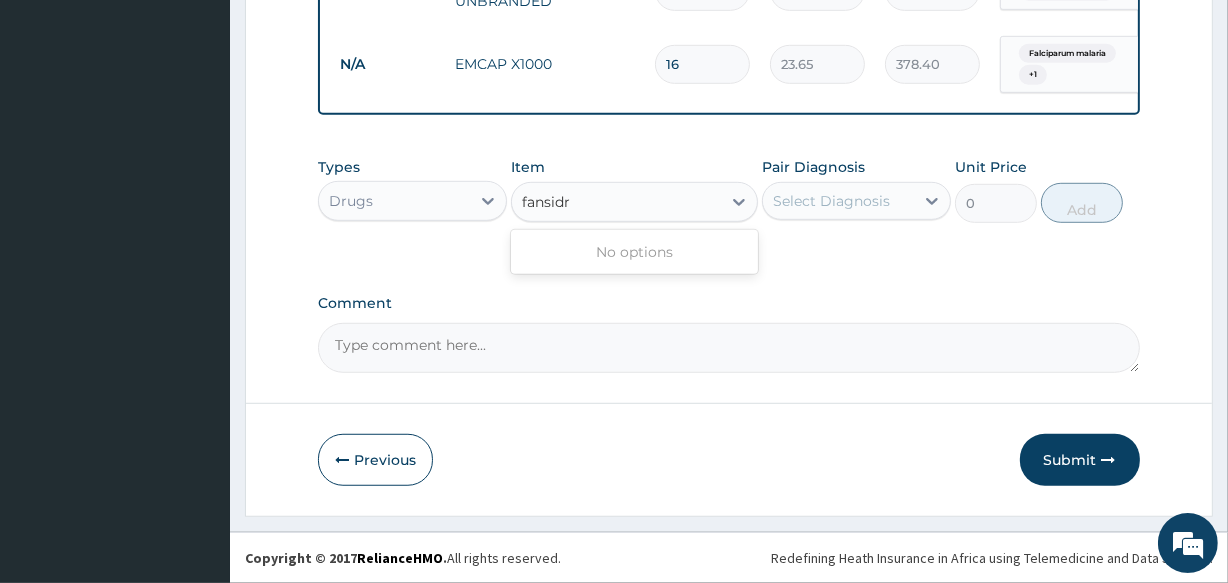 type on "fansid" 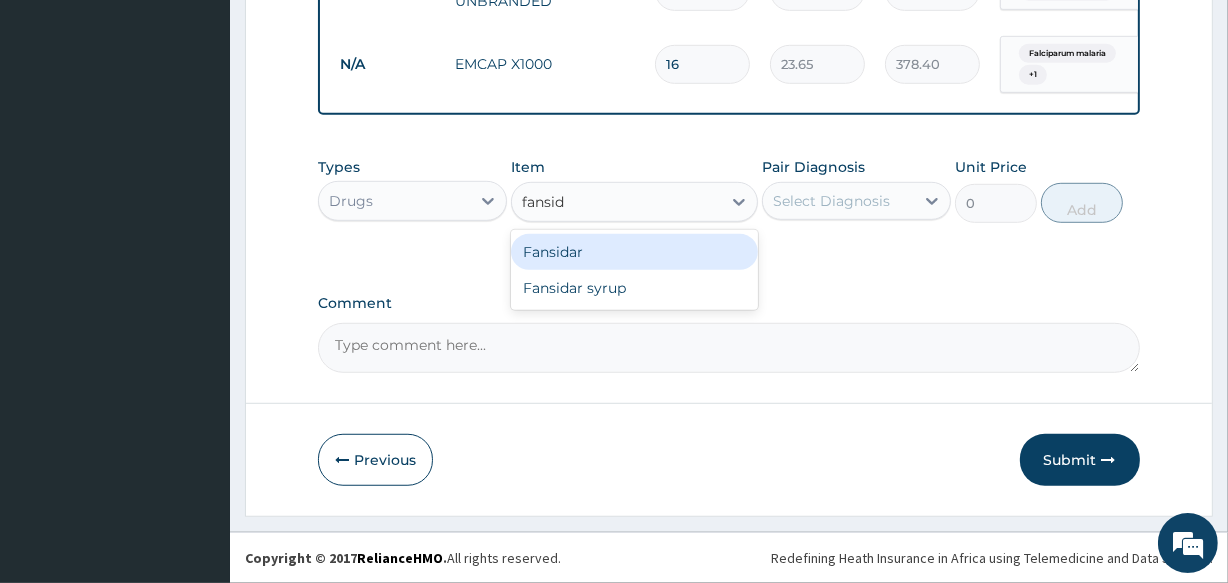 click on "Fansidar" at bounding box center [634, 252] 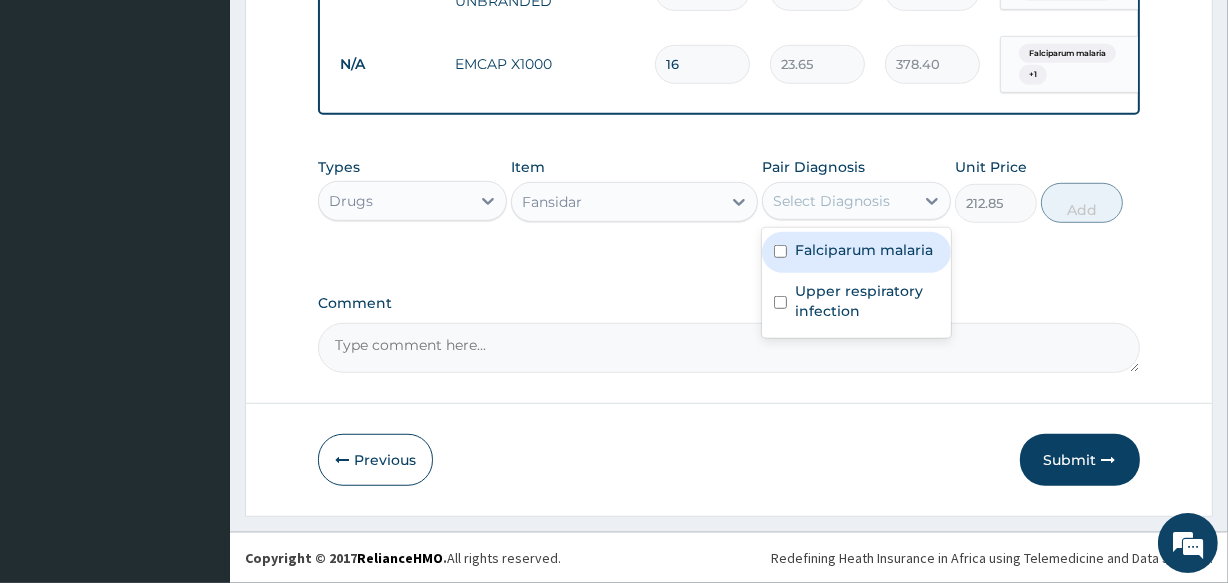 click on "Select Diagnosis" at bounding box center [831, 201] 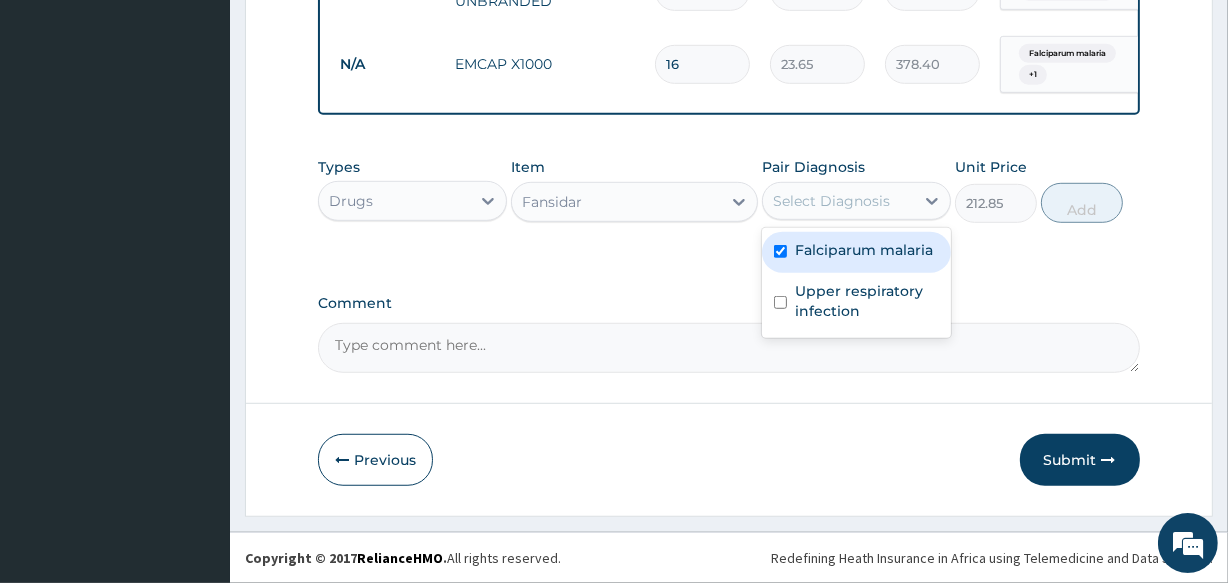 checkbox on "true" 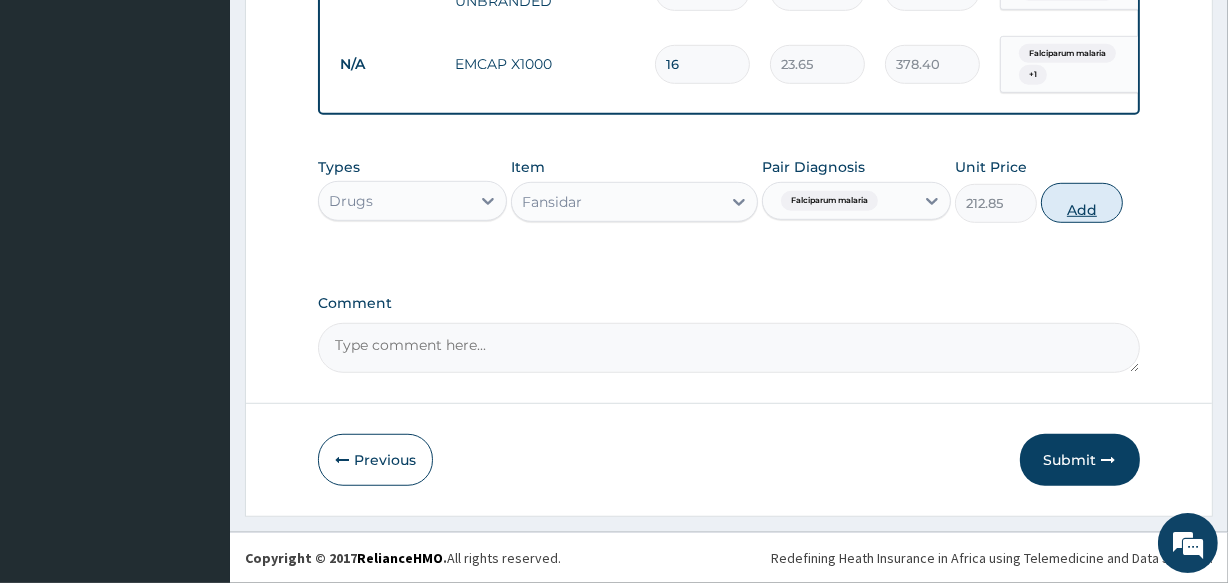 click on "Add" at bounding box center [1082, 203] 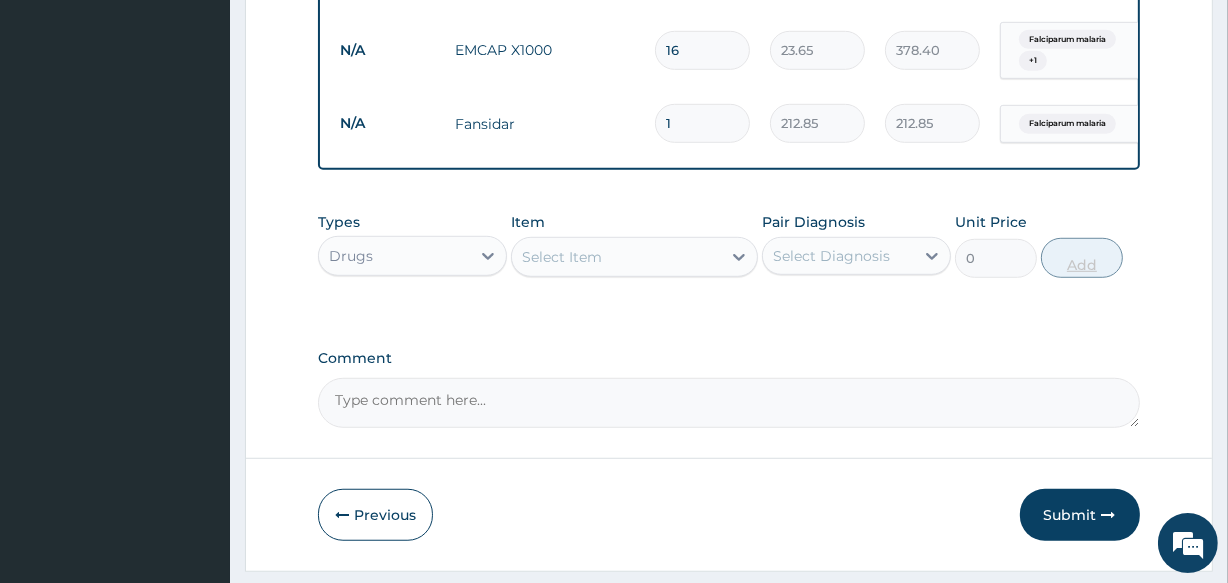 type on "2" 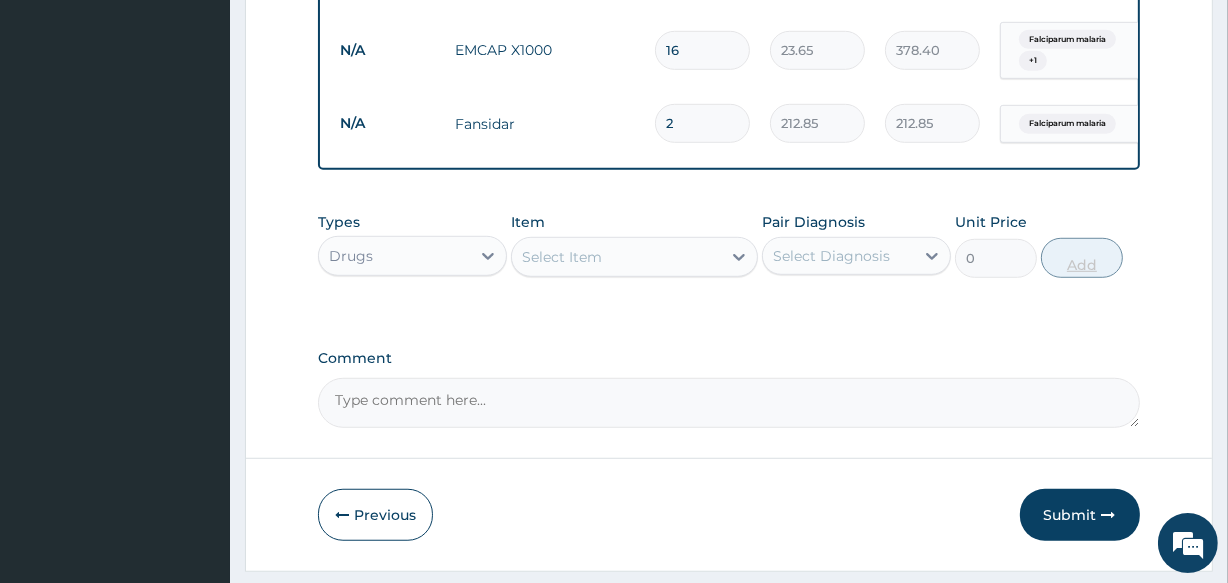 type on "425.70" 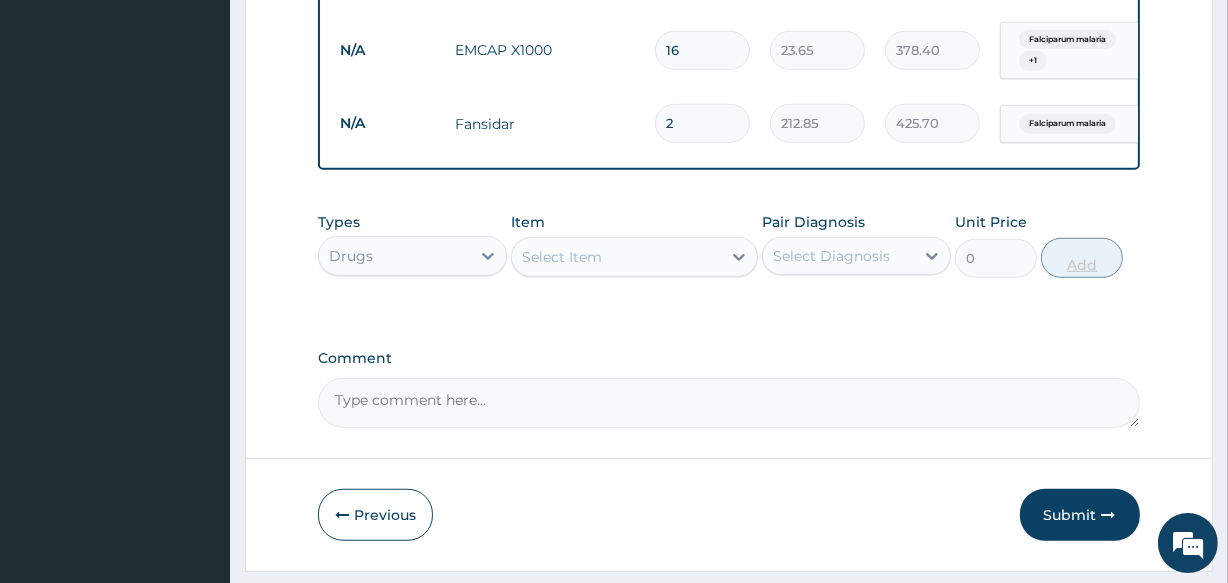 type on "3" 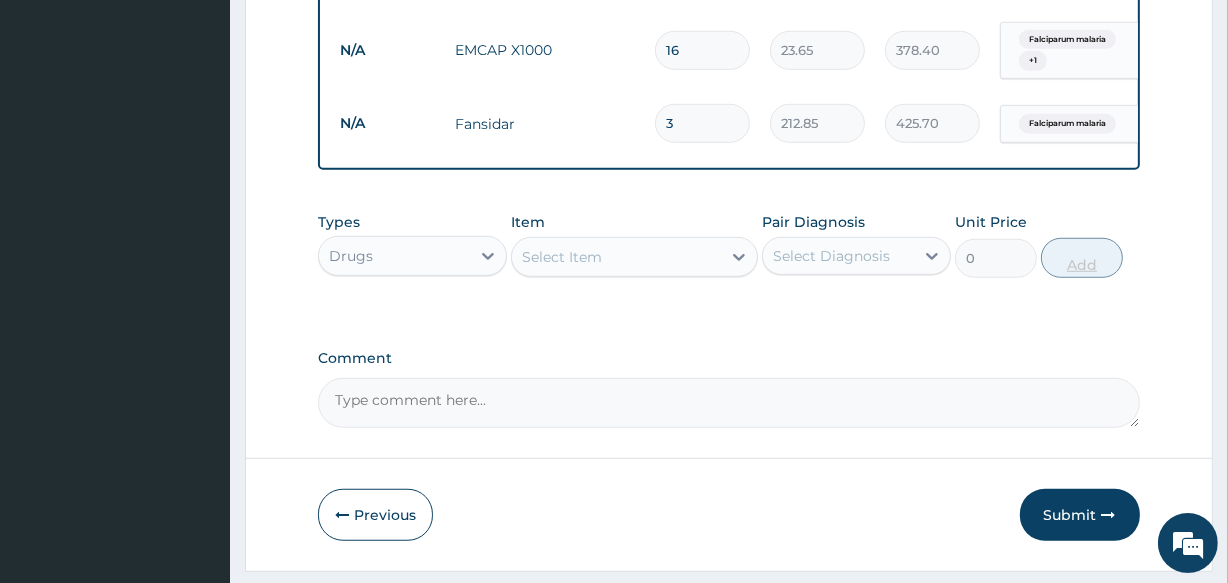 type on "638.55" 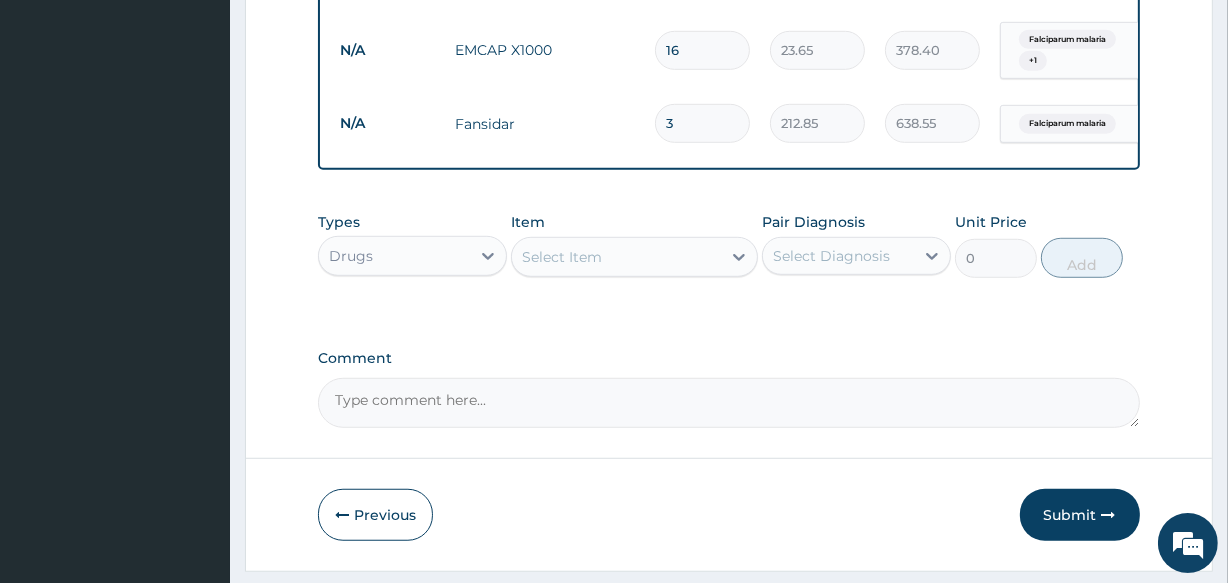 click on "Select Item" at bounding box center (616, 257) 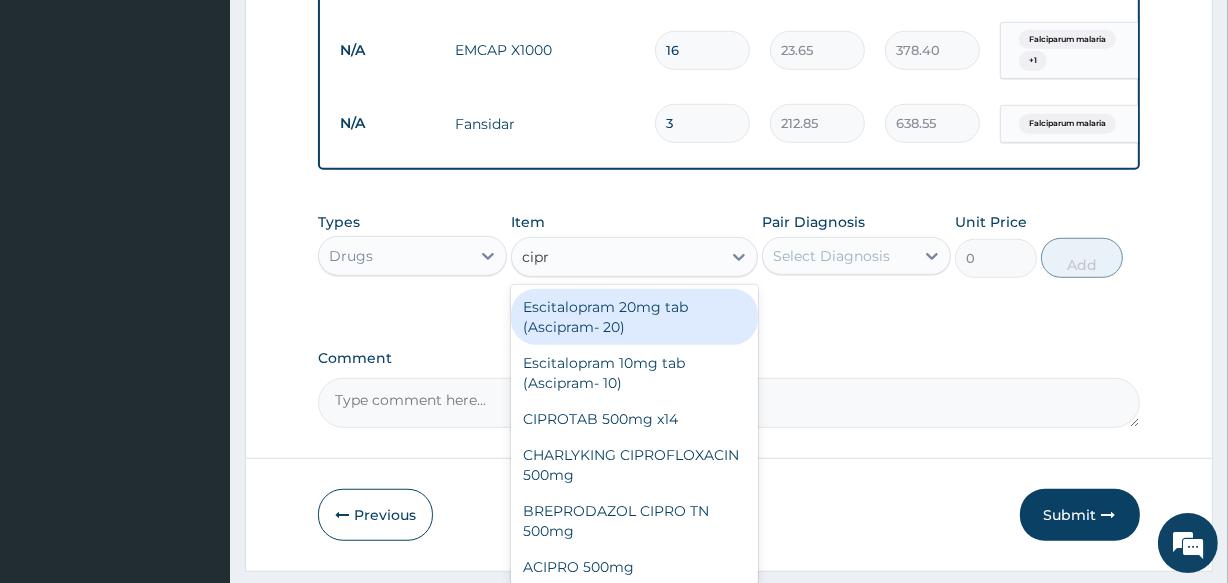 type on "cipro" 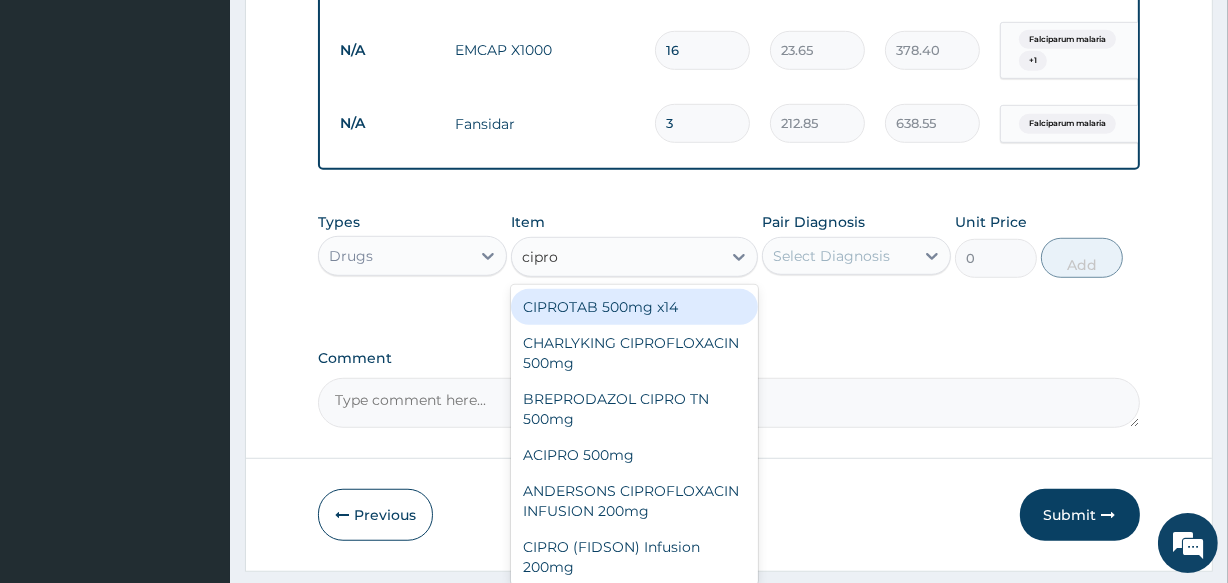 click on "CIPROTAB 500mg x14" at bounding box center (634, 307) 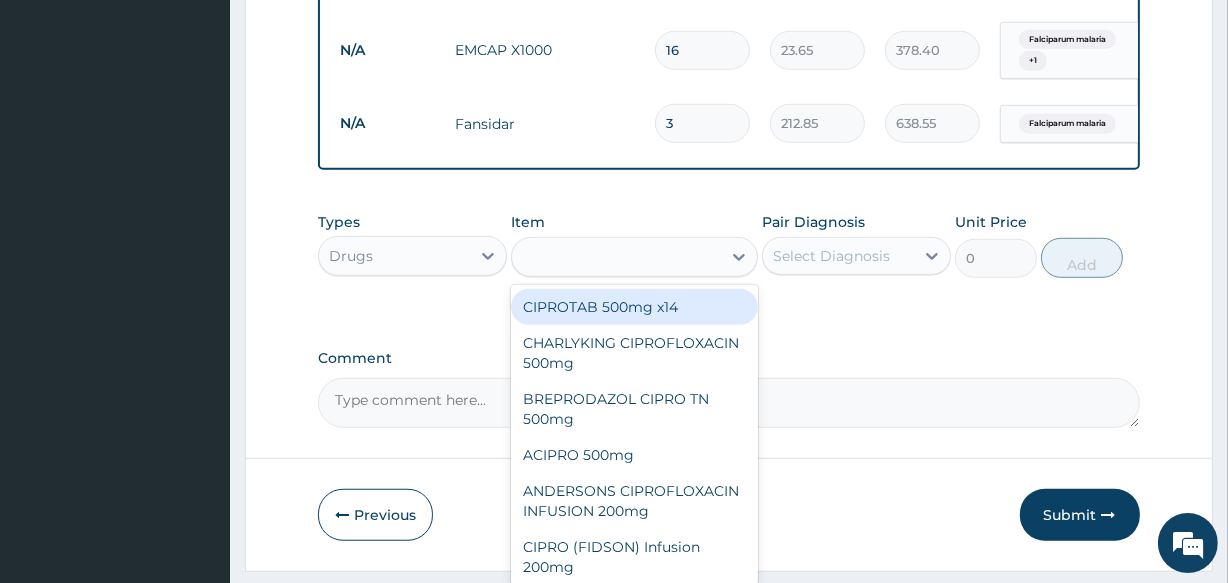type on "319.275" 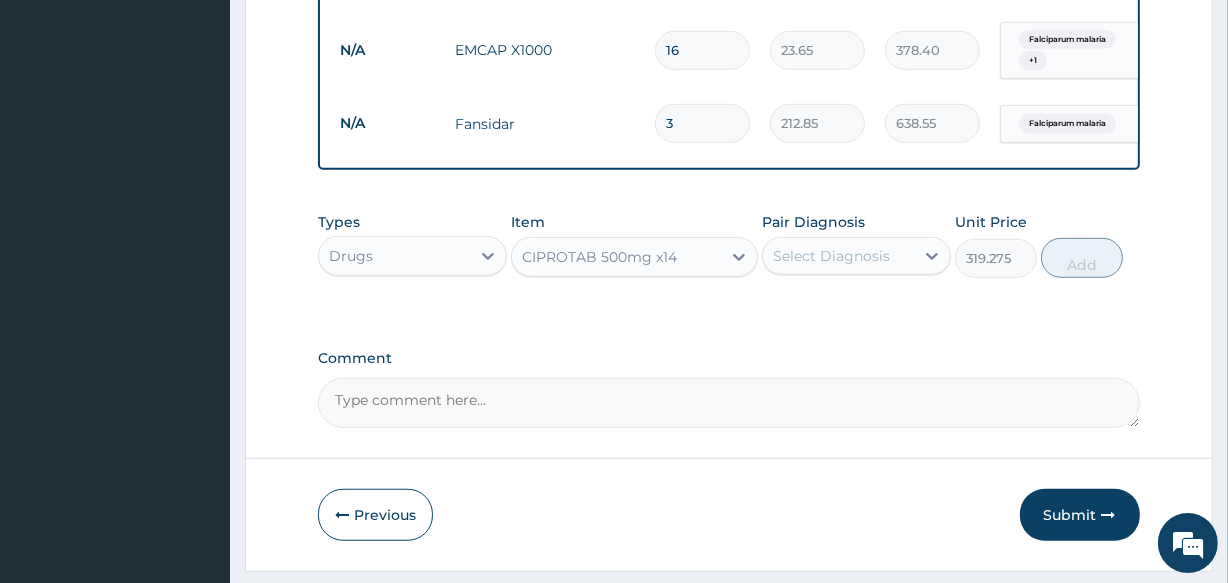click on "Select Diagnosis" at bounding box center (831, 256) 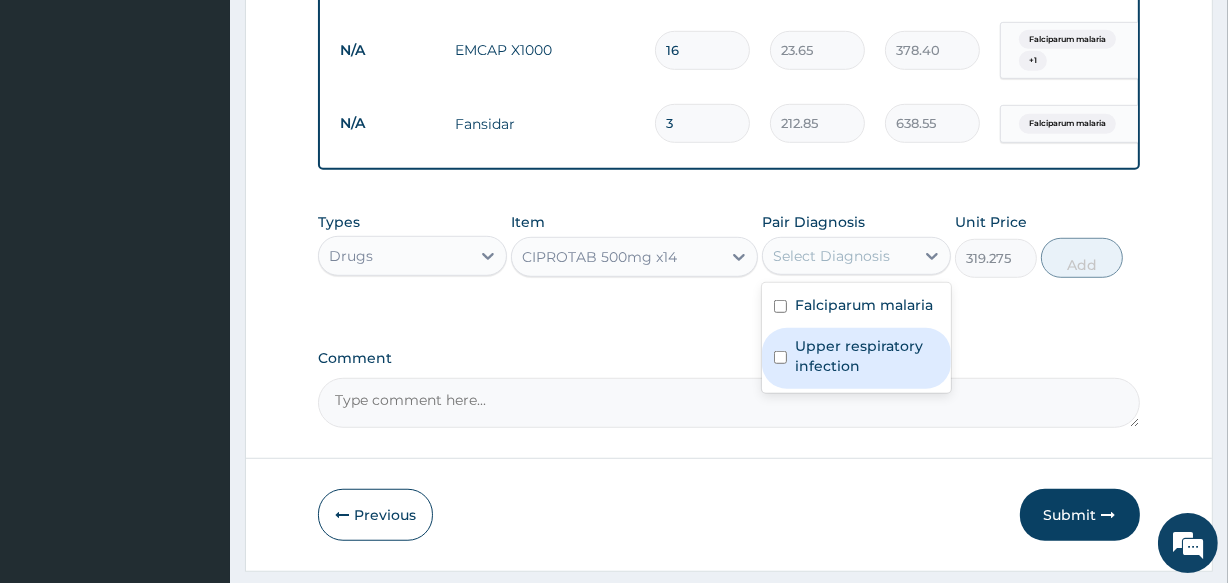 click on "Upper respiratory infection" at bounding box center [856, 358] 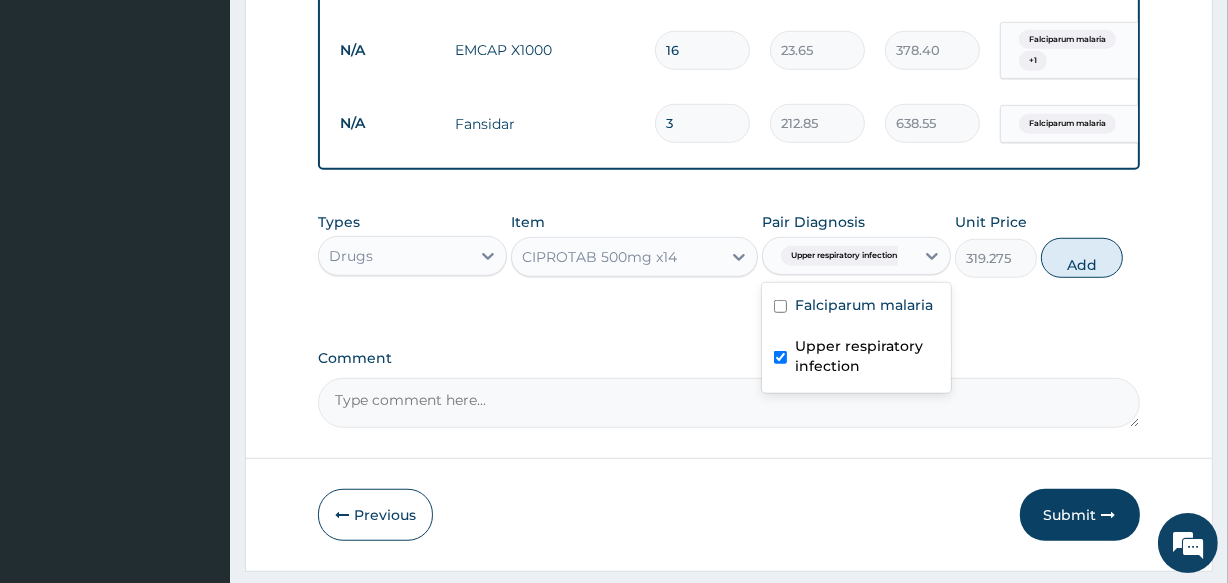 click on "Upper respiratory infection" at bounding box center (856, 358) 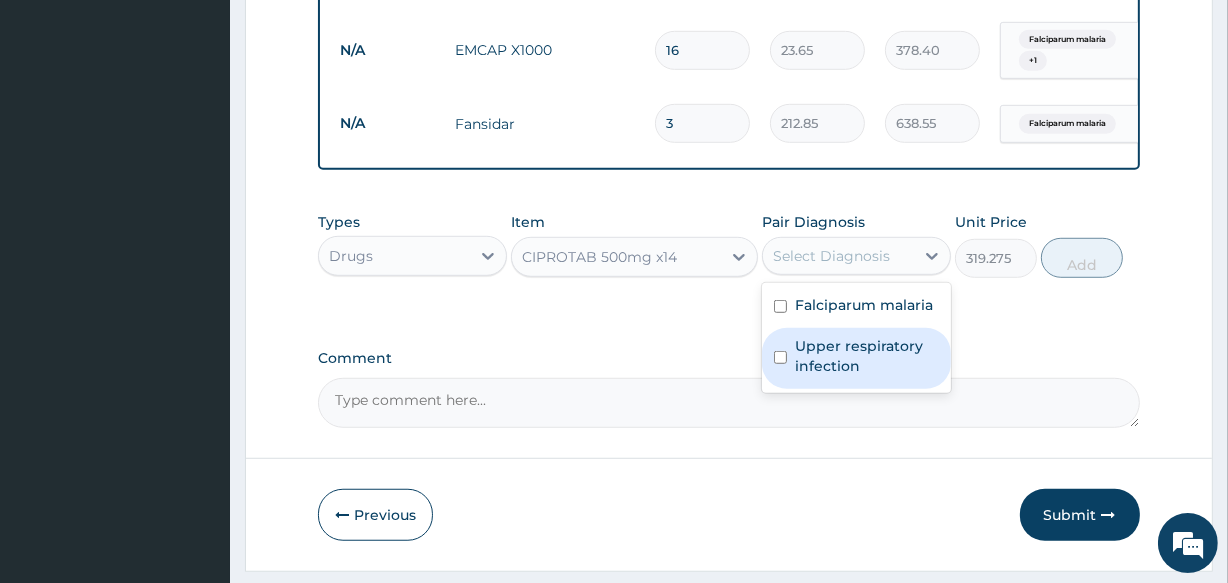 click on "Upper respiratory infection" at bounding box center [867, 356] 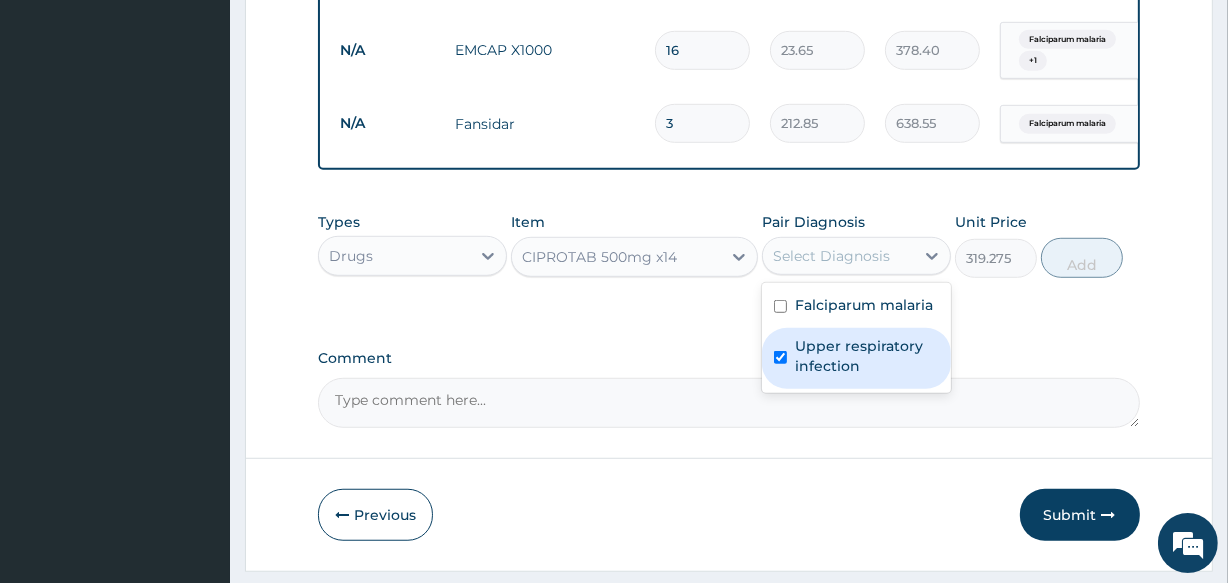 checkbox on "true" 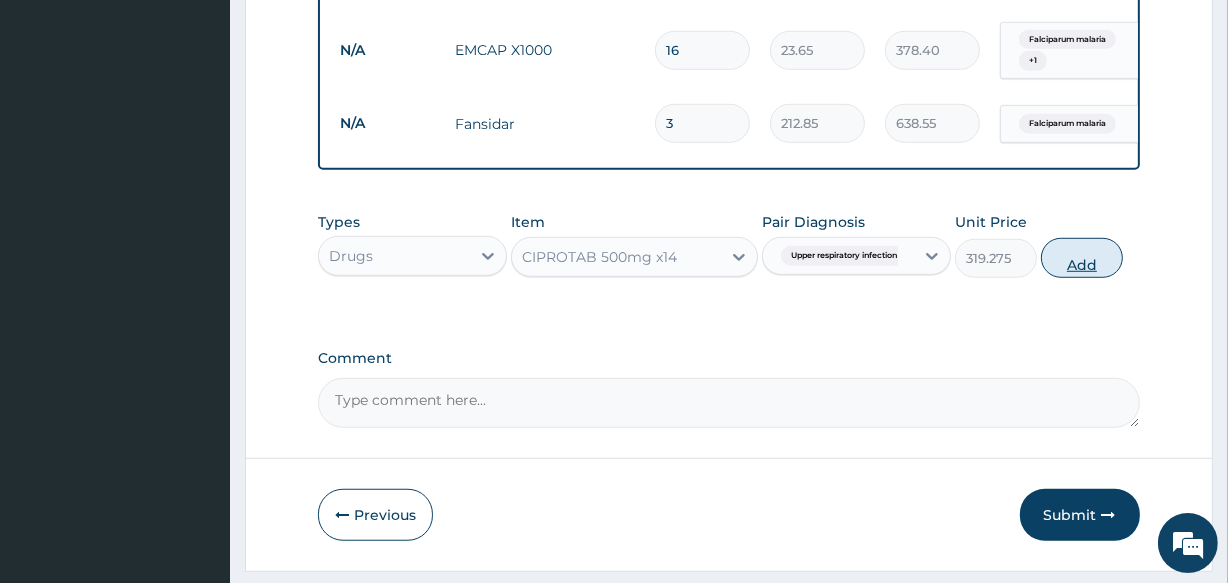 click on "Add" at bounding box center (1082, 258) 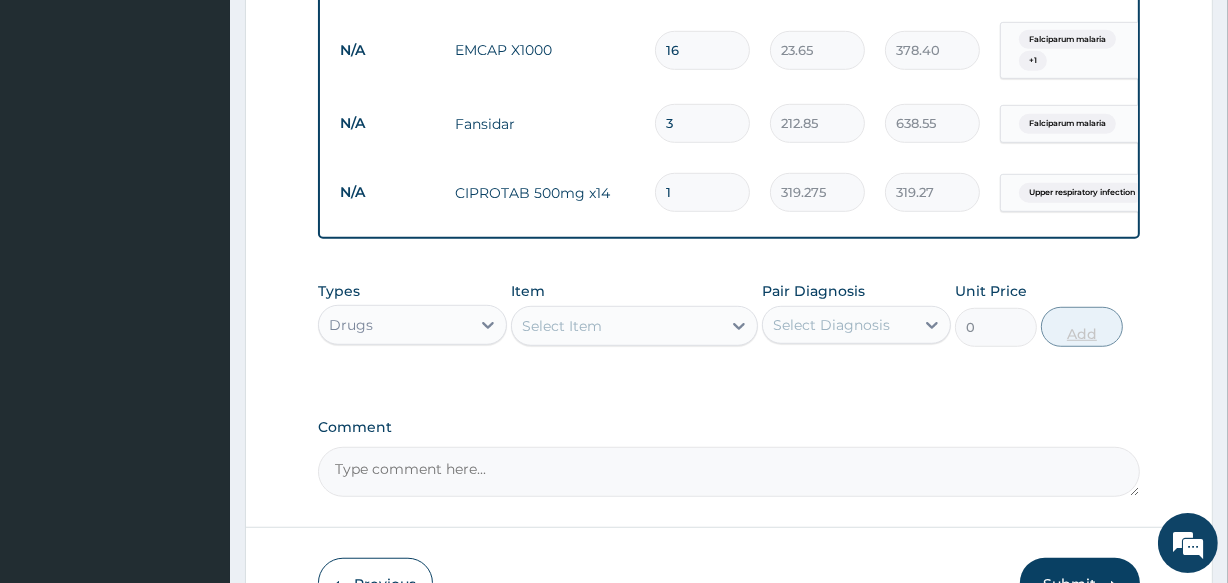 type on "14" 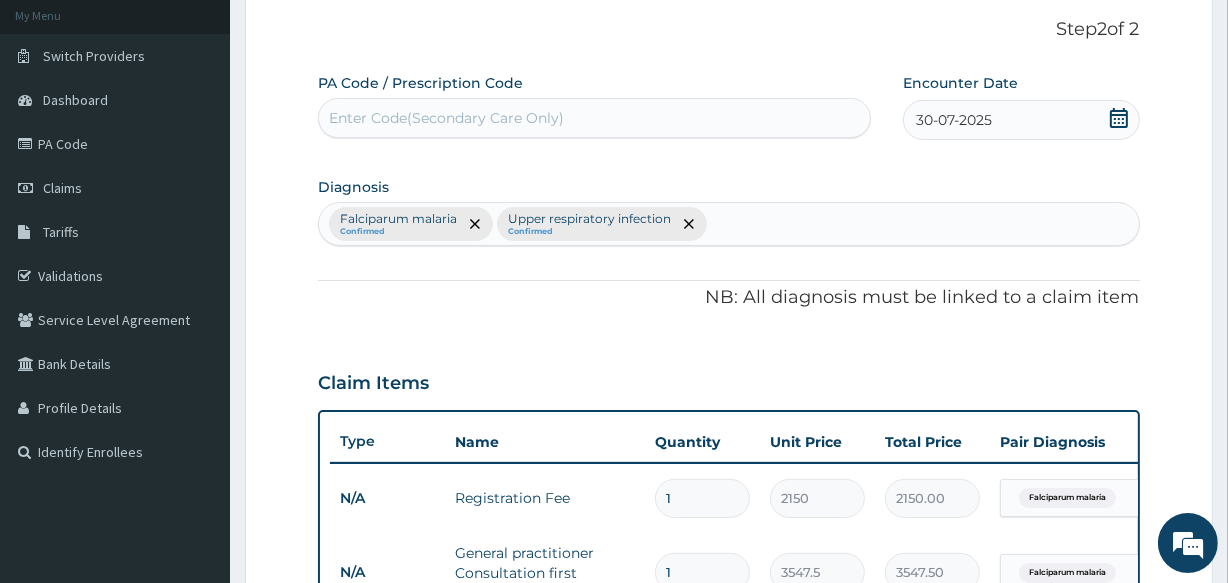 scroll, scrollTop: 33, scrollLeft: 0, axis: vertical 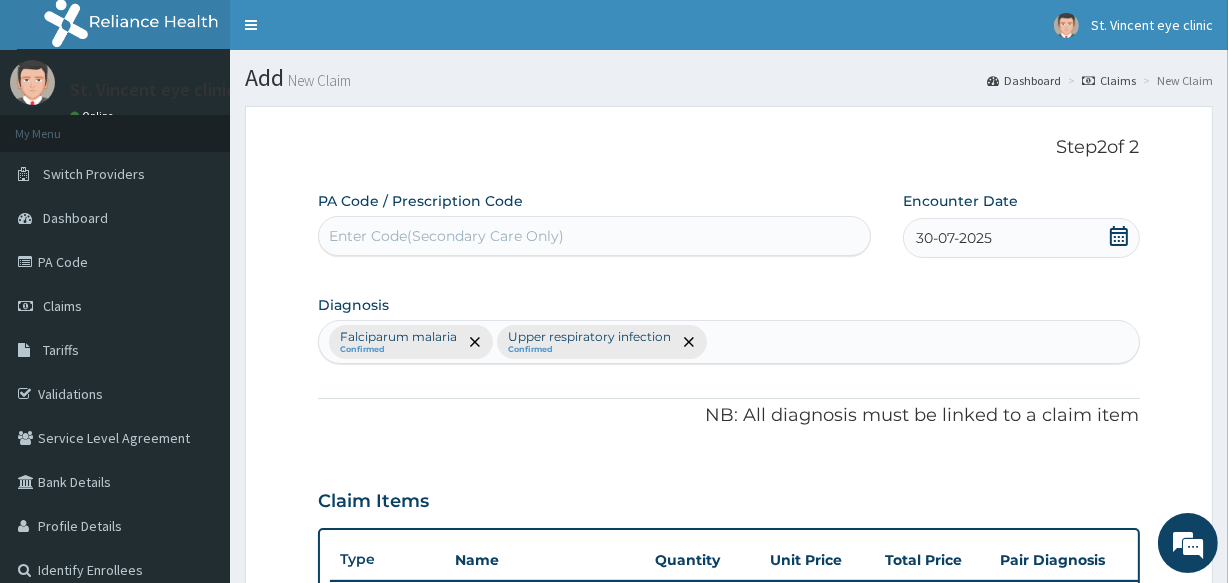 type on "14" 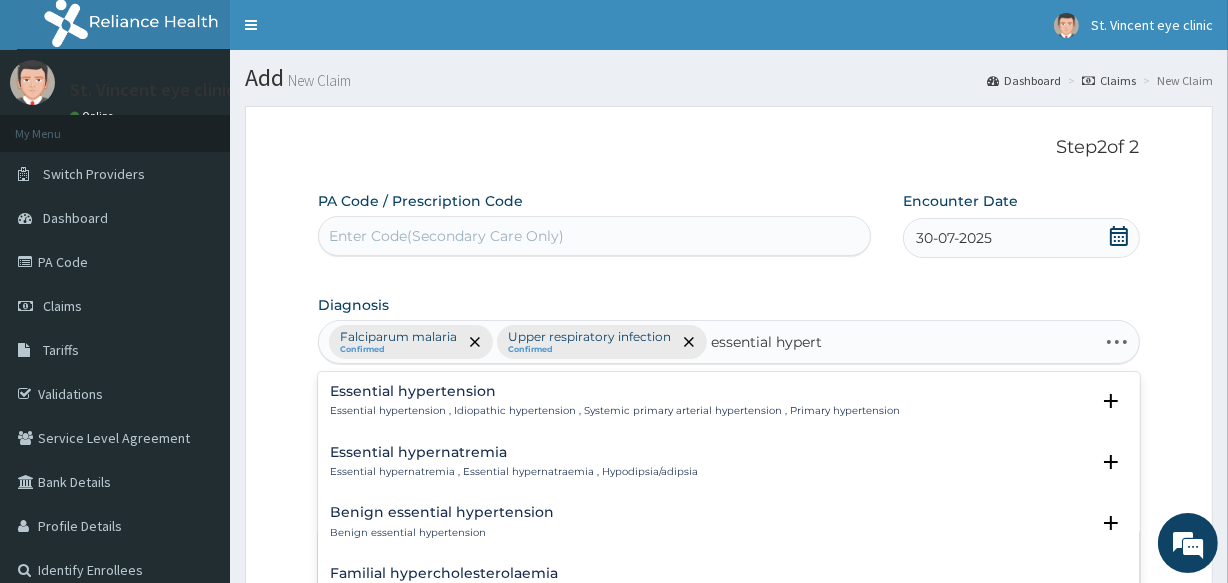 type on "essential hyperte" 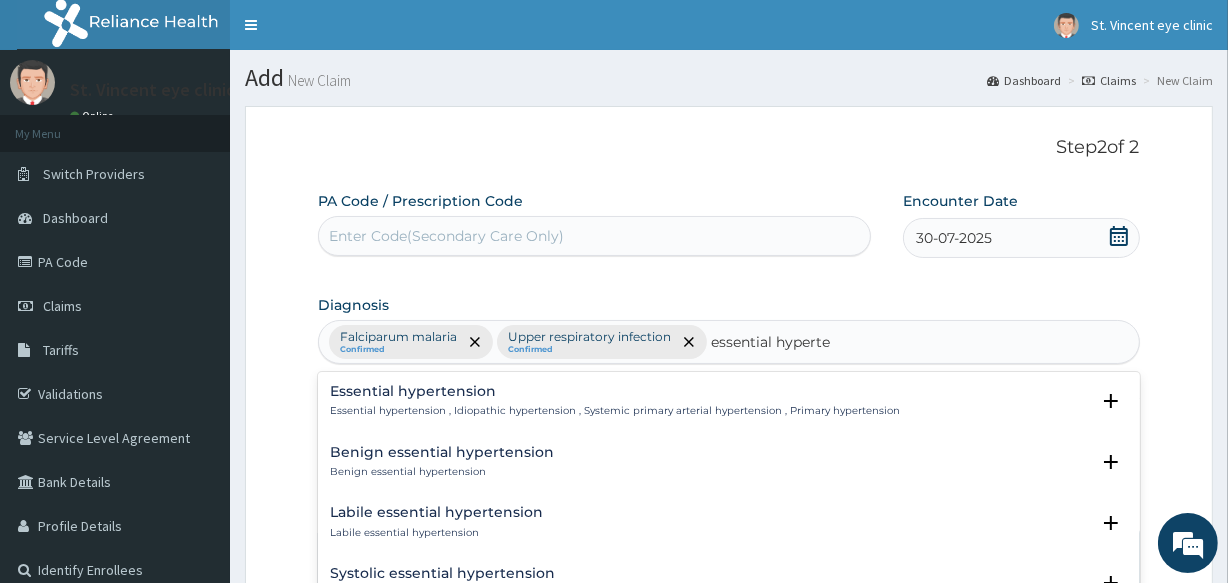 click on "Essential hypertension , Idiopathic hypertension , Systemic primary arterial hypertension , Primary hypertension" at bounding box center (615, 411) 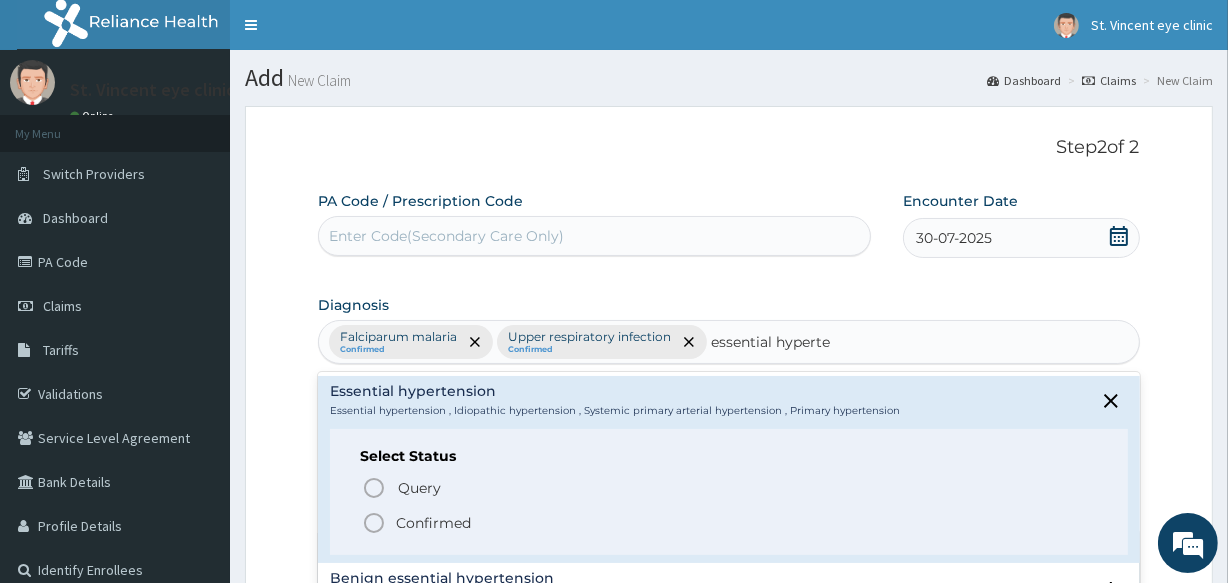 click on "Confirmed" at bounding box center [433, 523] 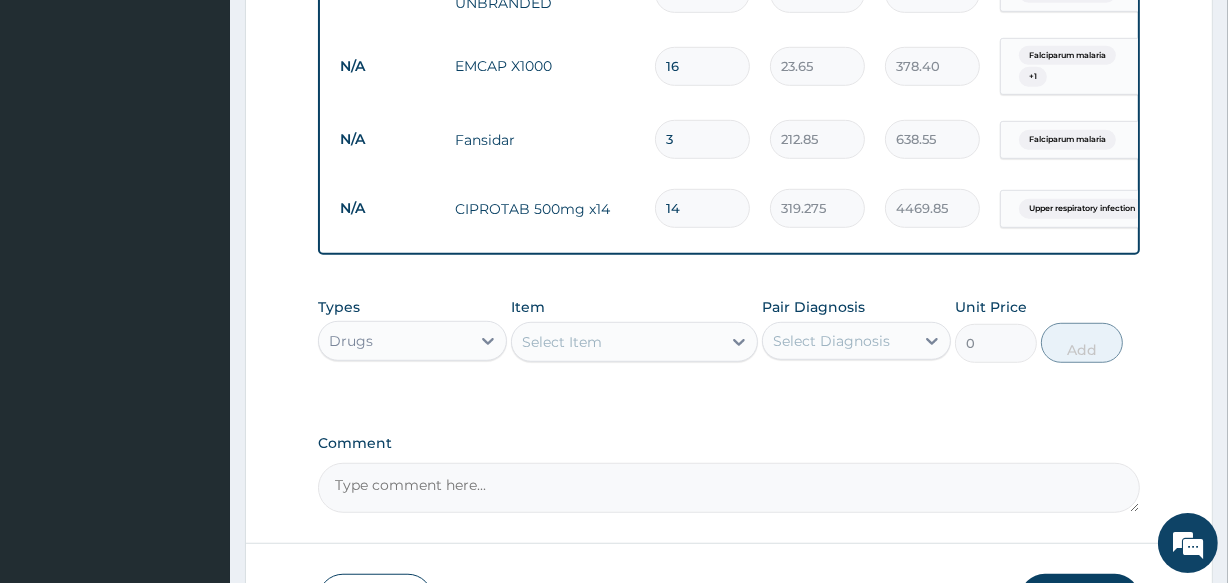 scroll, scrollTop: 1153, scrollLeft: 0, axis: vertical 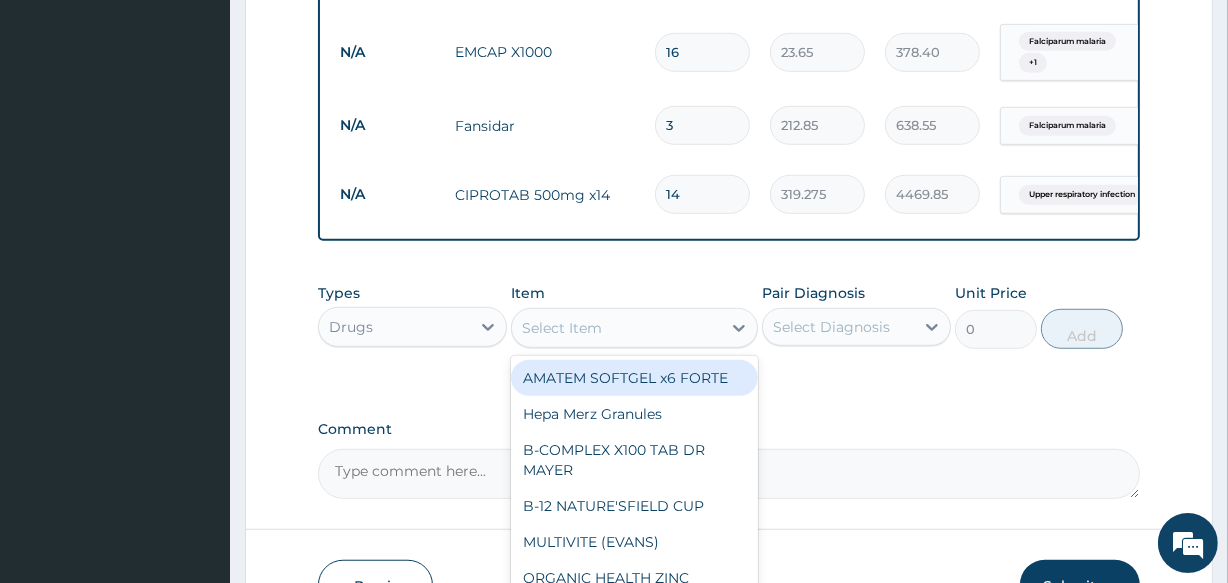 drag, startPoint x: 703, startPoint y: 352, endPoint x: 698, endPoint y: 336, distance: 16.763054 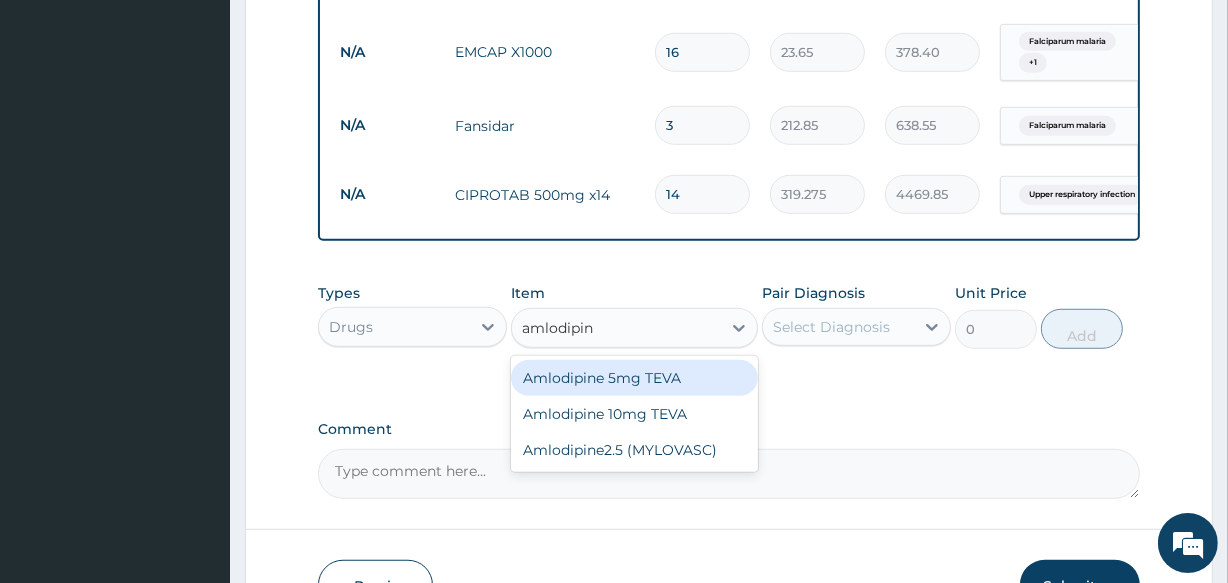 type on "amlodipine" 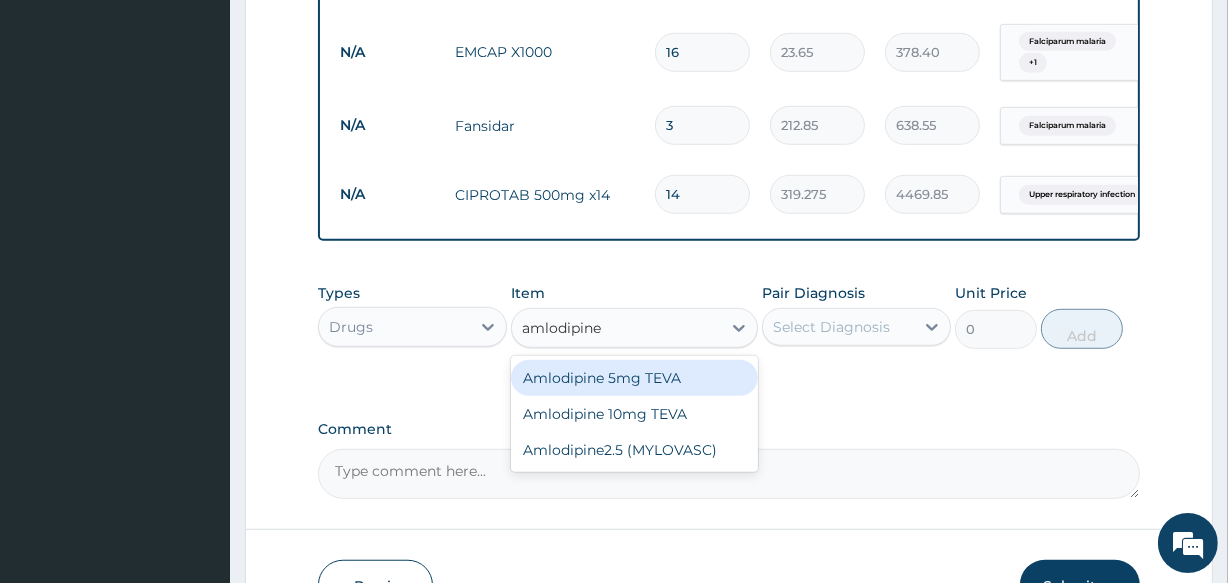 click on "Amlodipine 5mg TEVA" at bounding box center [634, 378] 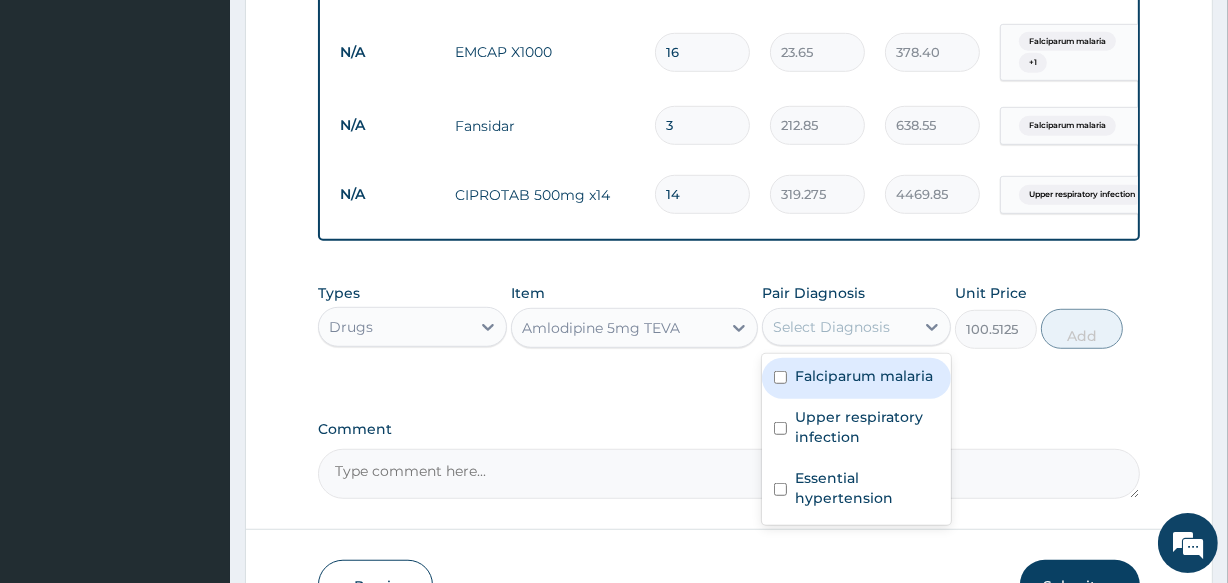 click on "Select Diagnosis" at bounding box center [831, 327] 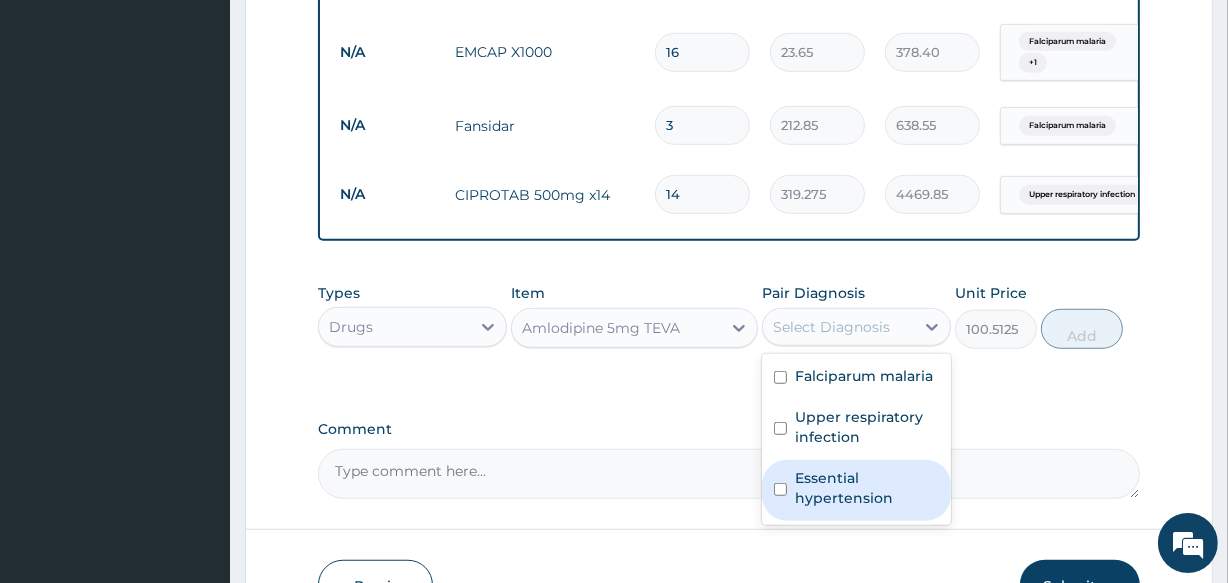 click on "Essential hypertension" at bounding box center (867, 488) 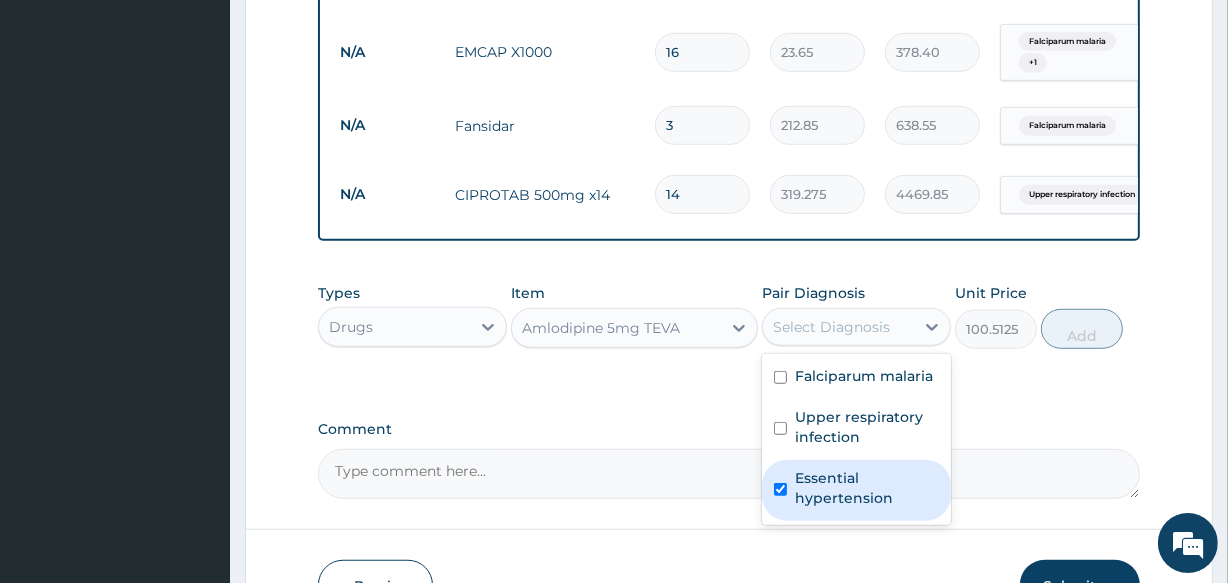 checkbox on "true" 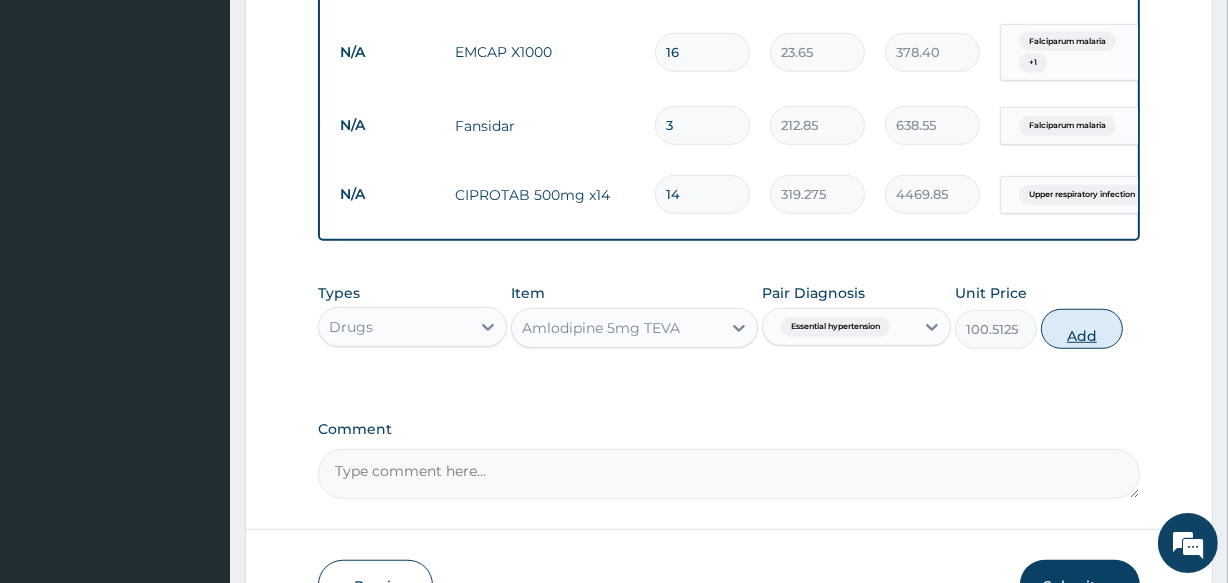 click on "Add" at bounding box center (1082, 329) 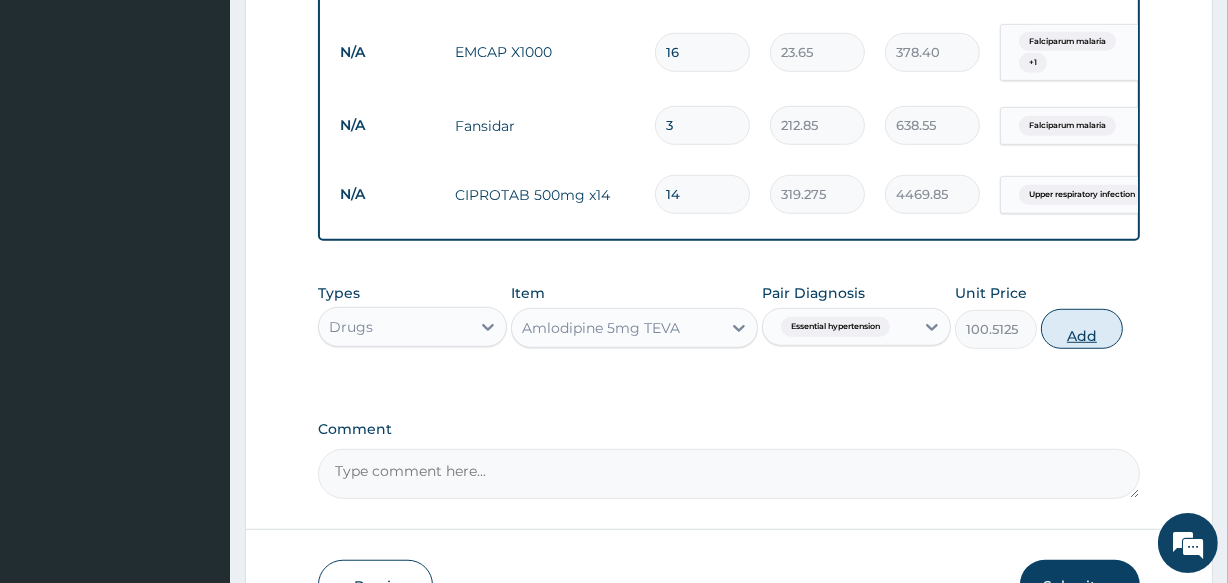 type on "0" 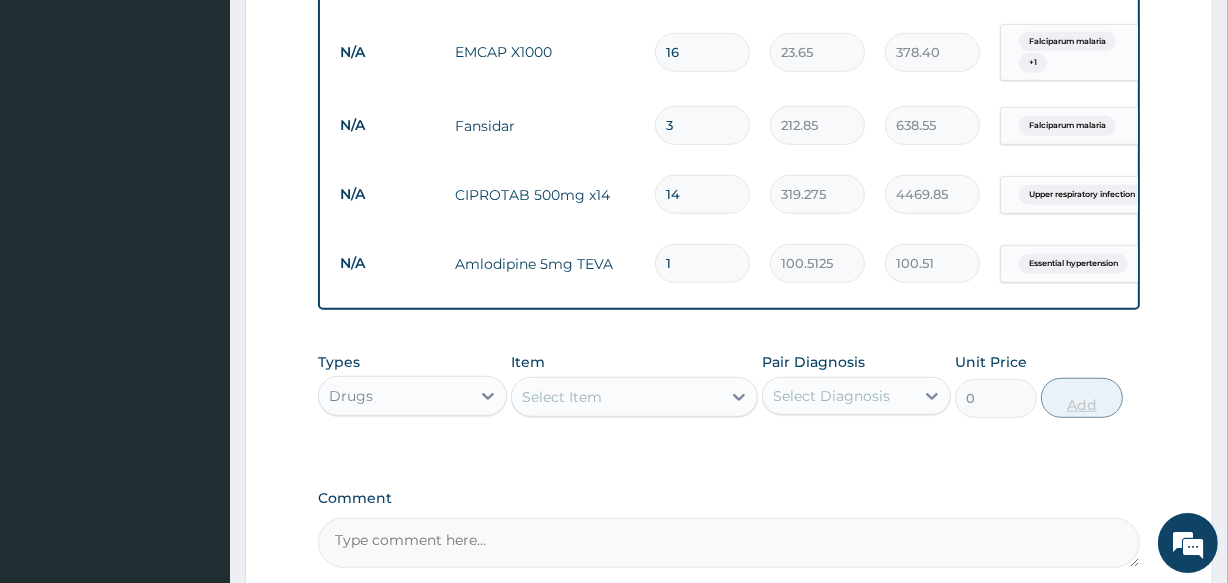 type on "10" 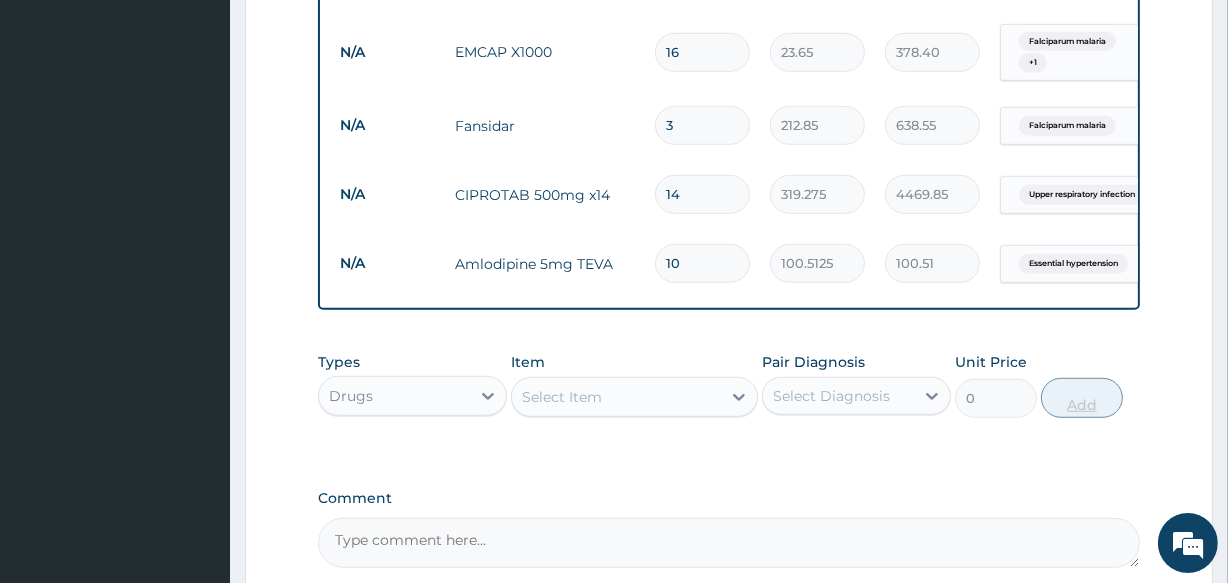 type on "1005.13" 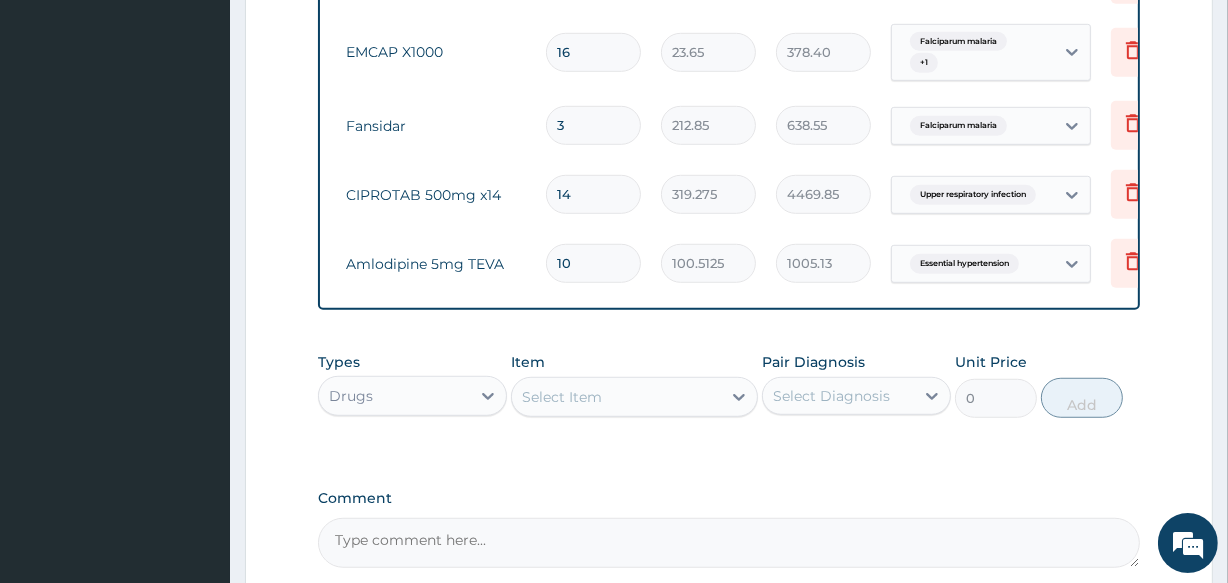 scroll, scrollTop: 0, scrollLeft: 145, axis: horizontal 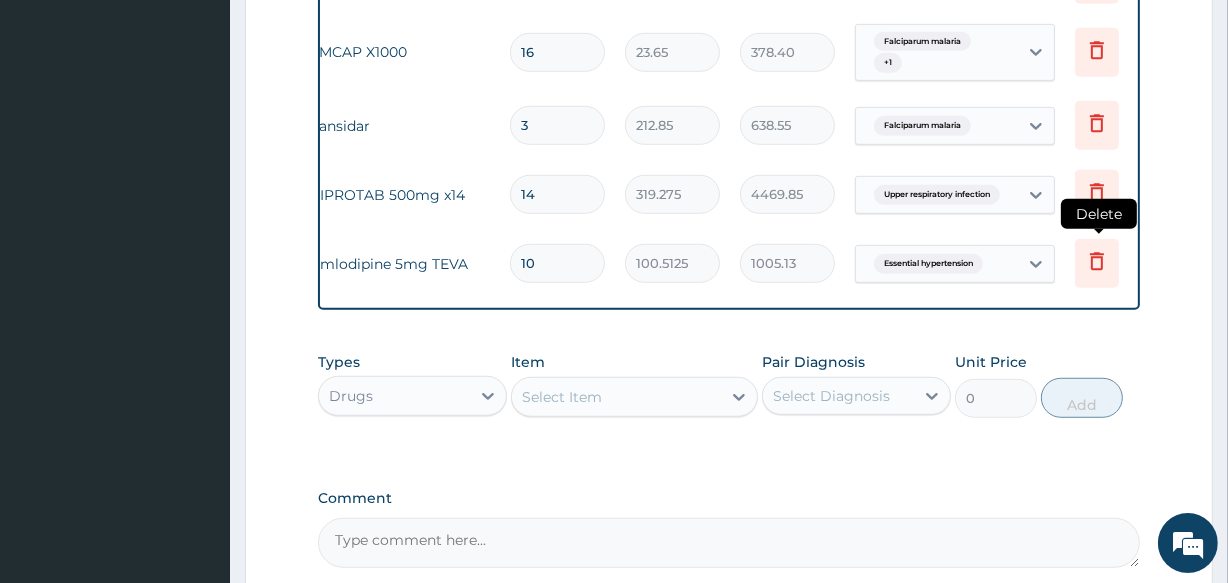 type on "10" 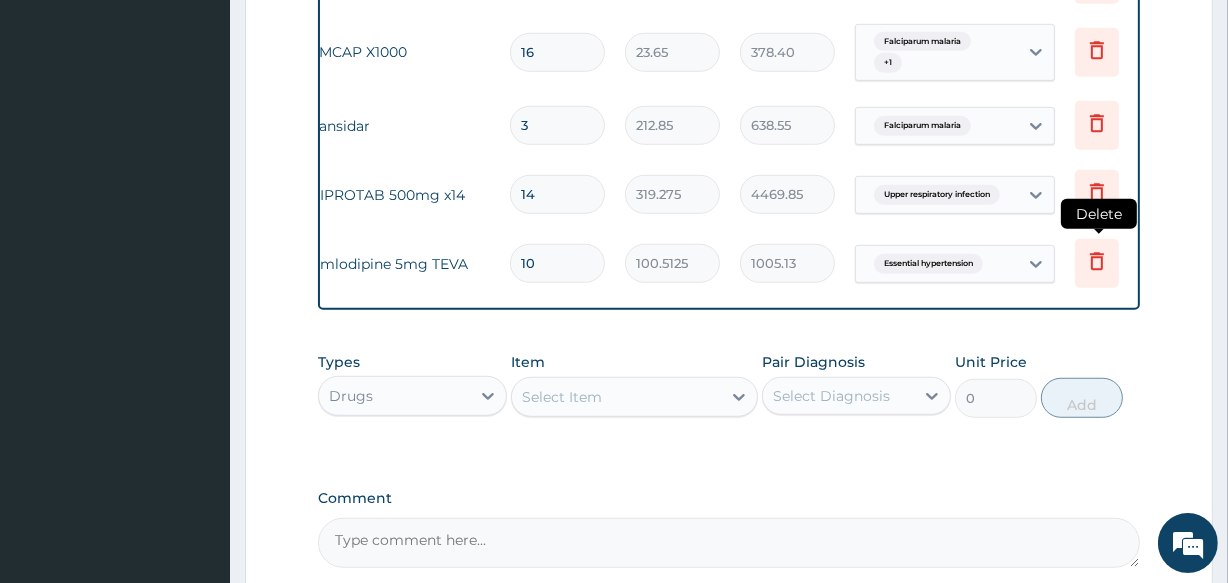 click 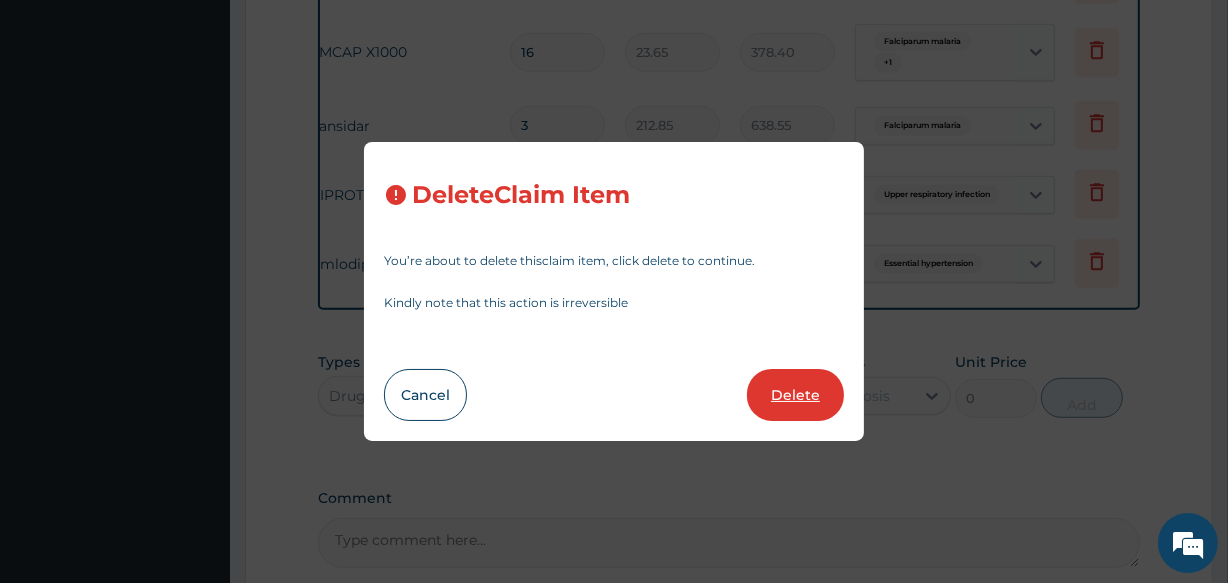 click on "Delete" at bounding box center [795, 395] 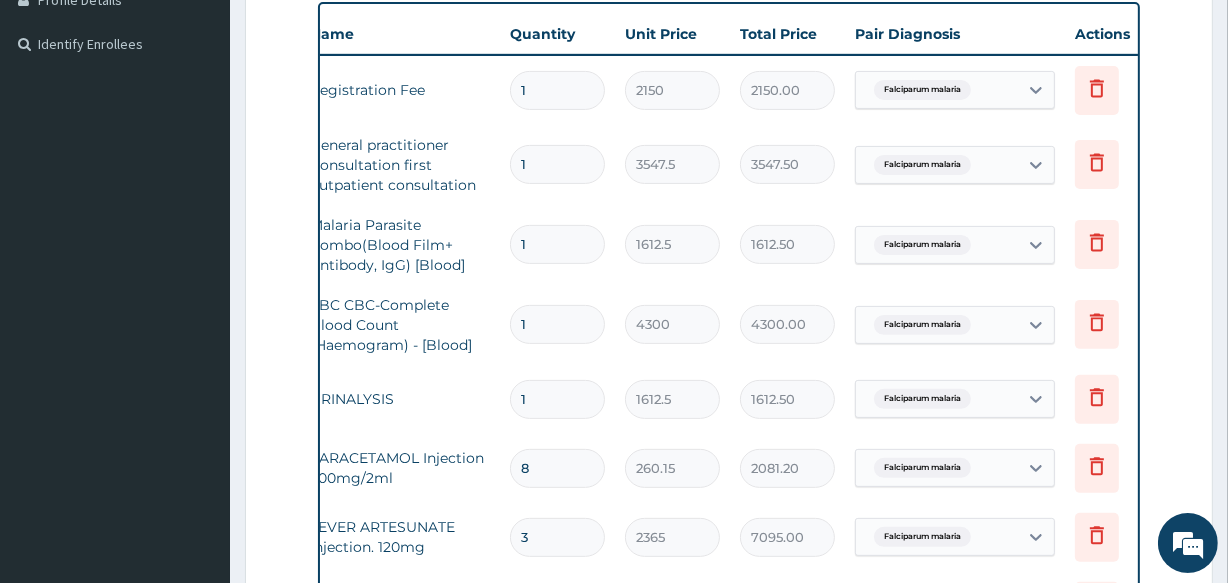 scroll, scrollTop: 441, scrollLeft: 0, axis: vertical 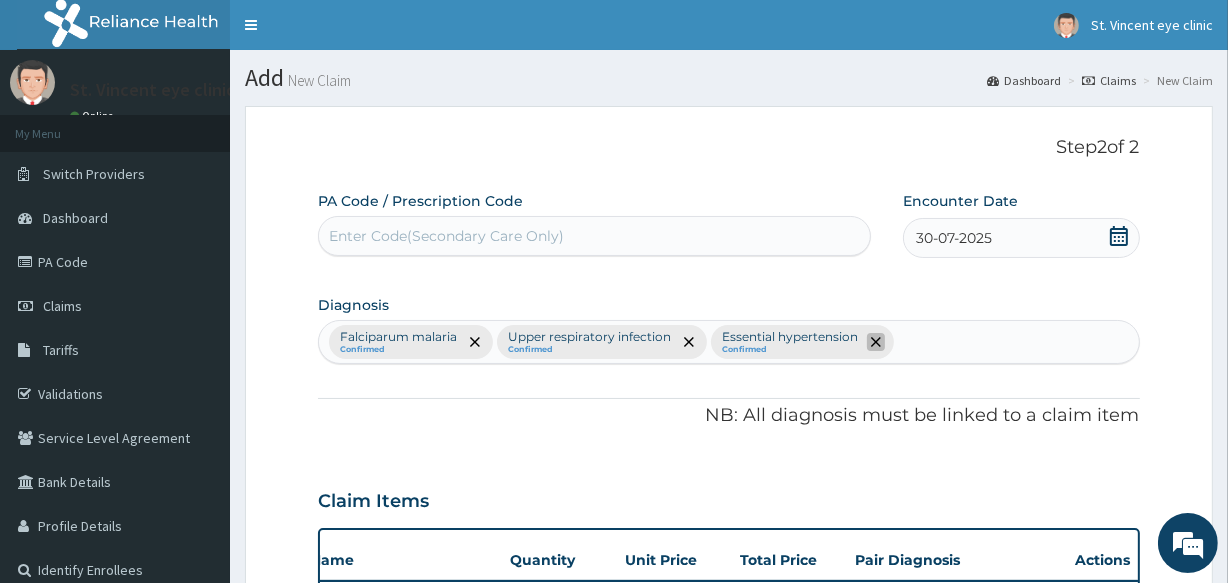 click at bounding box center (876, 342) 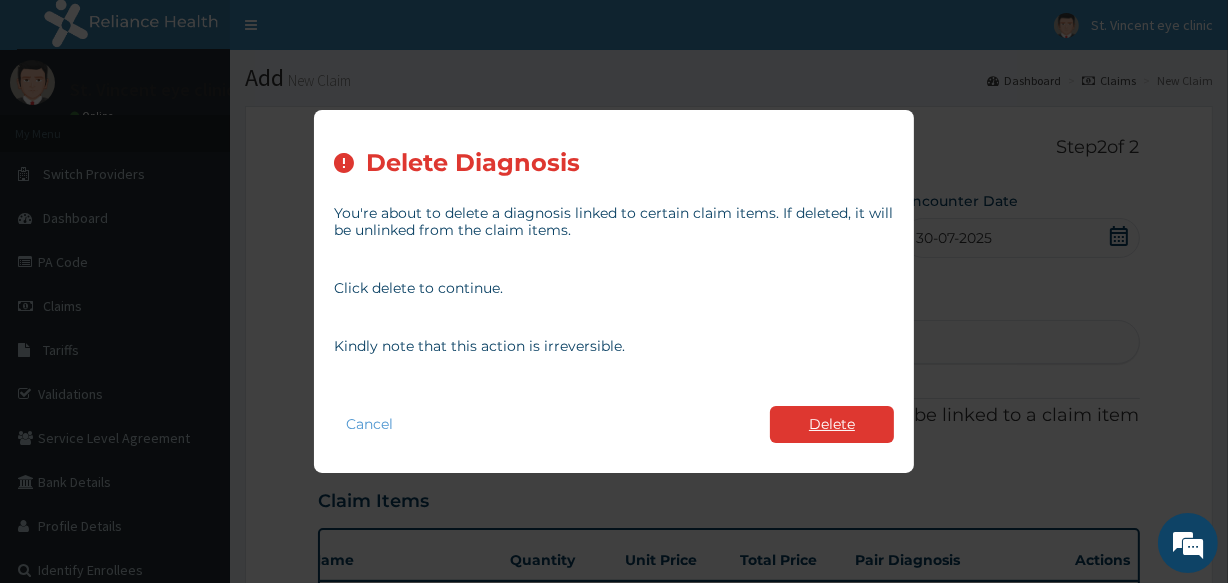 click on "Delete" at bounding box center (832, 424) 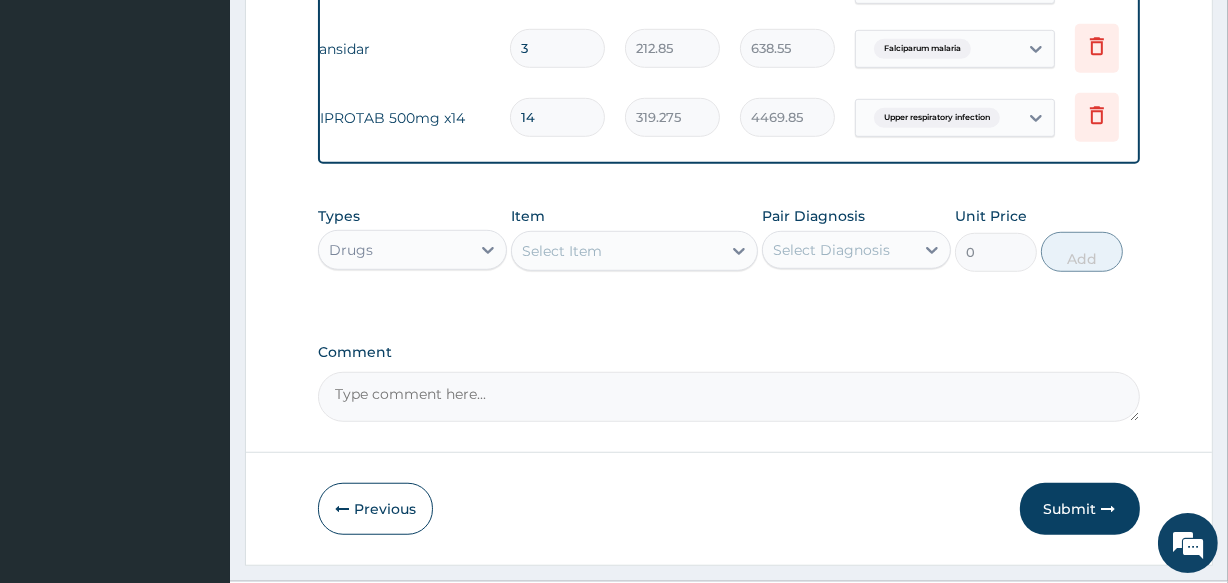 scroll, scrollTop: 1294, scrollLeft: 0, axis: vertical 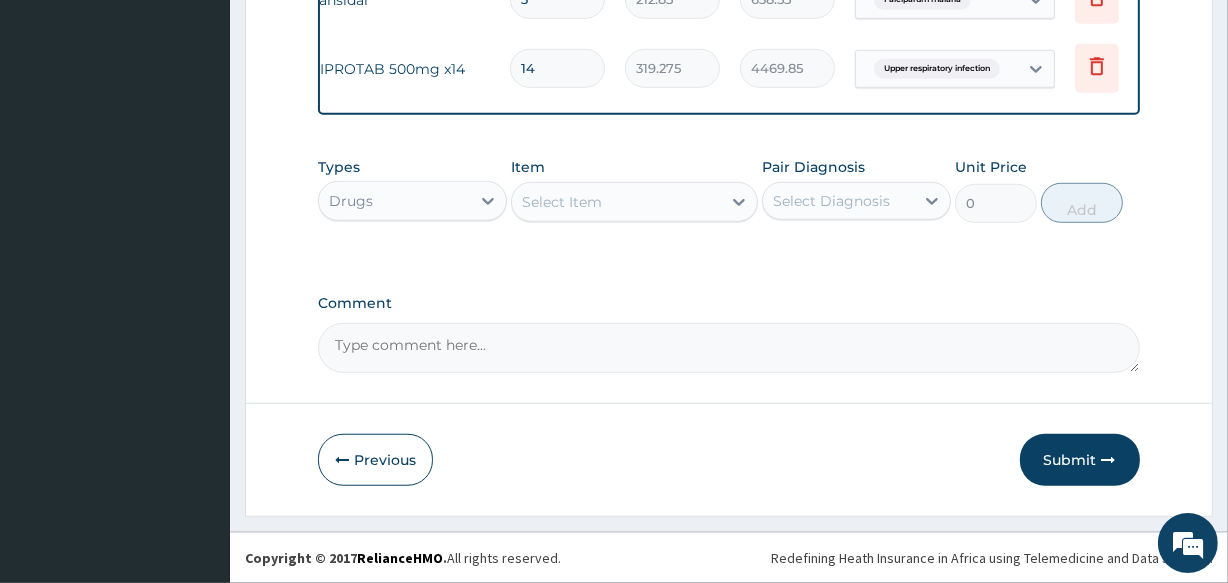 click on "Comment" at bounding box center (728, 348) 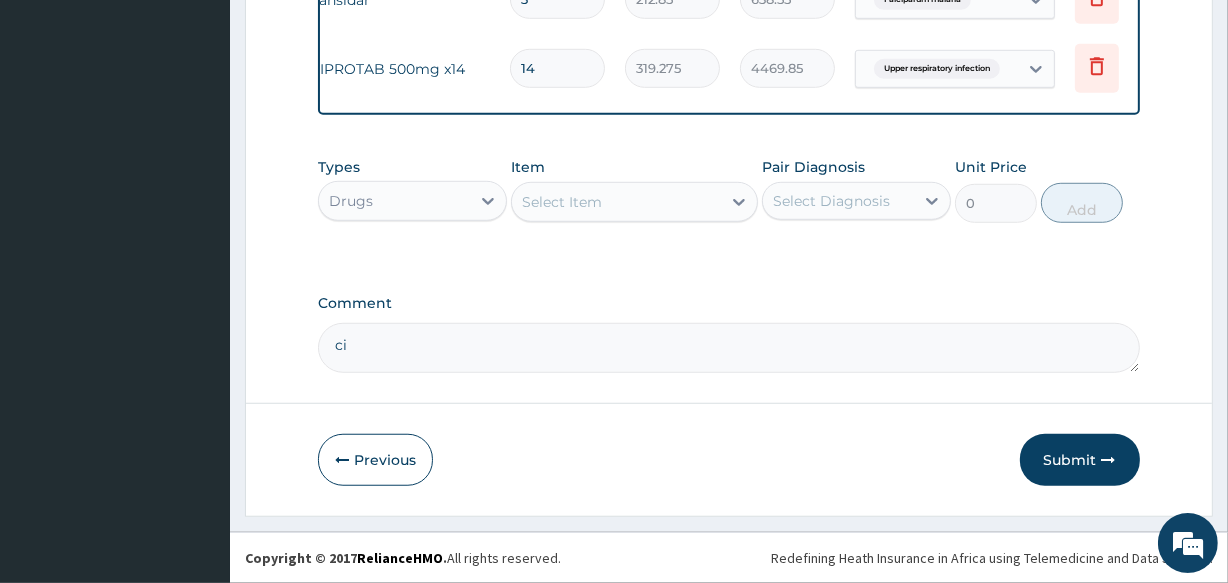 type on "c" 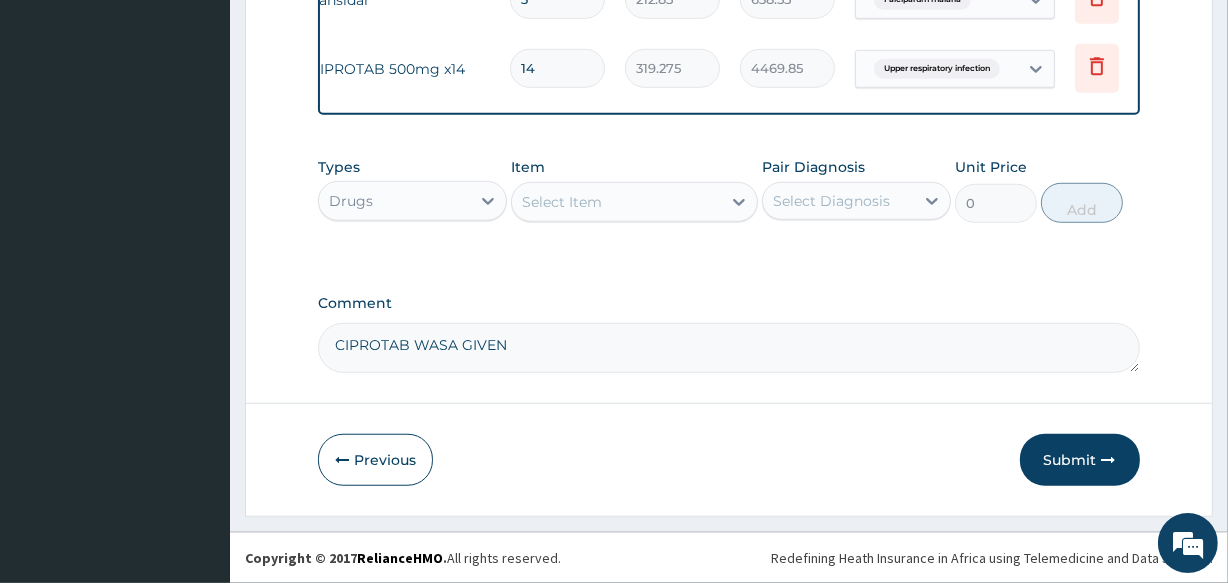 click on "CIPROTAB WASA GIVEN" at bounding box center [728, 348] 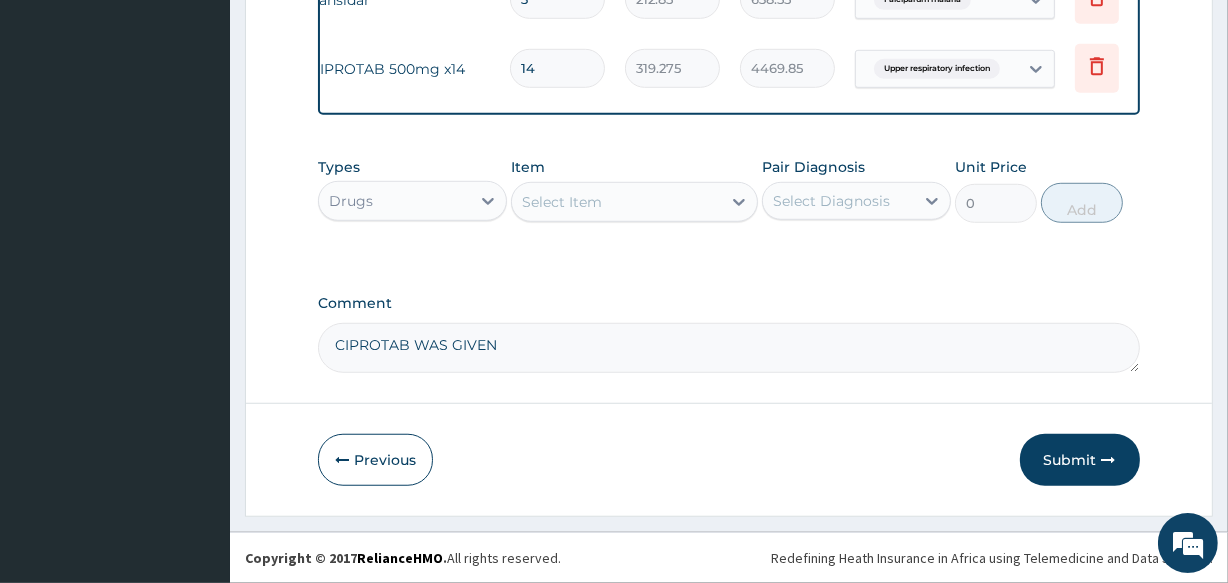 click on "CIPROTAB WAS GIVEN" at bounding box center (728, 348) 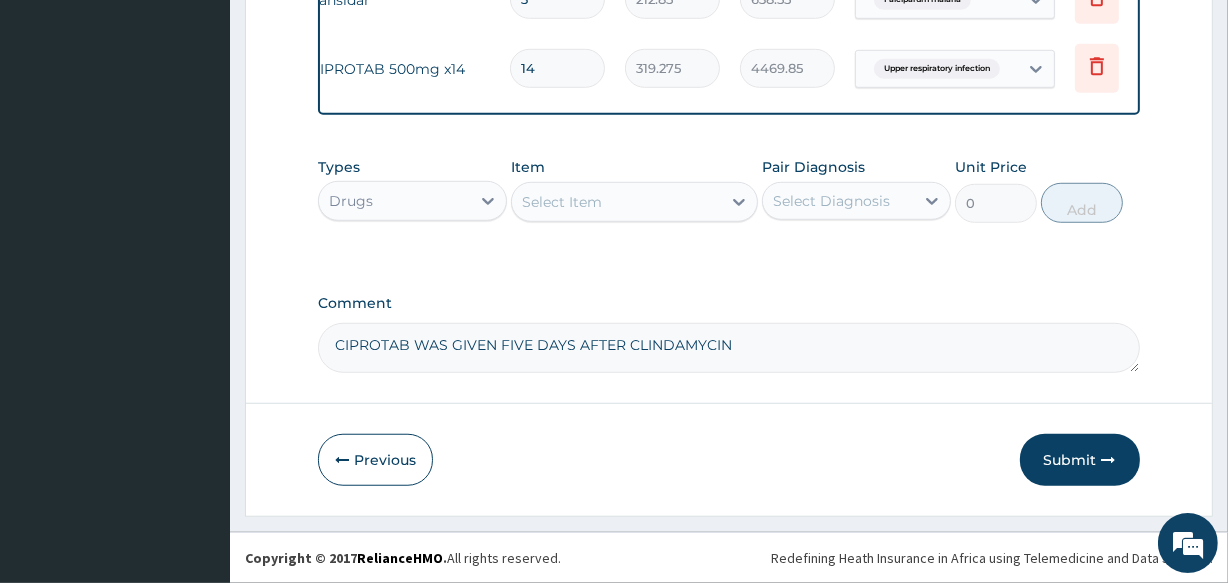 click on "CIPROTAB WAS GIVEN FIVE DAYS AFTER CLINDAMYCIN" at bounding box center (728, 348) 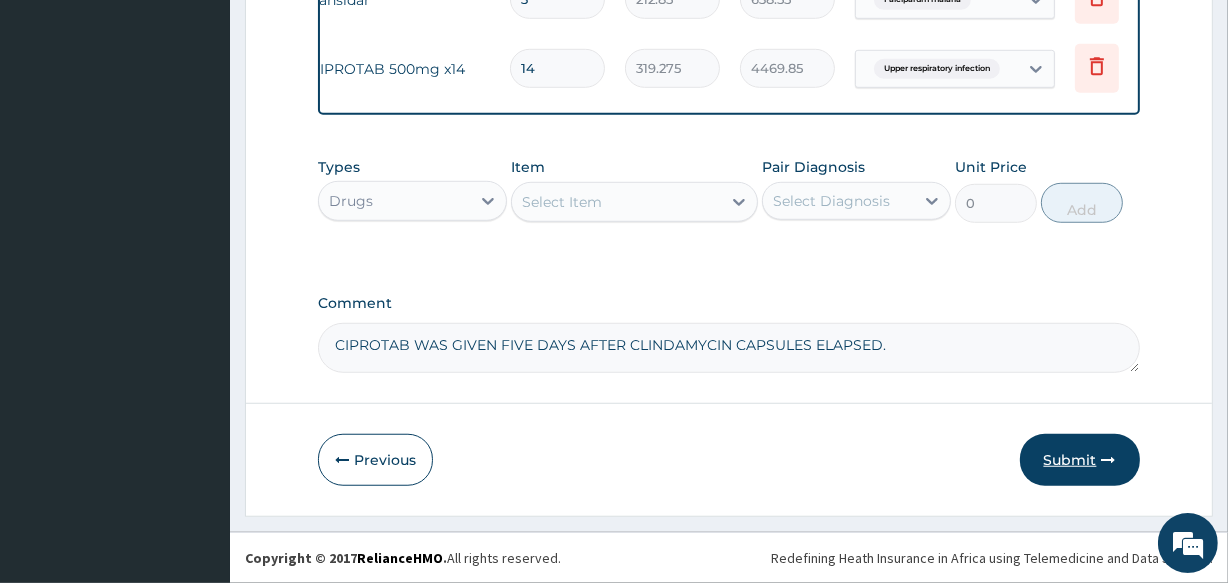 type on "CIPROTAB WAS GIVEN FIVE DAYS AFTER CLINDAMYCIN CAPSULES ELAPSED." 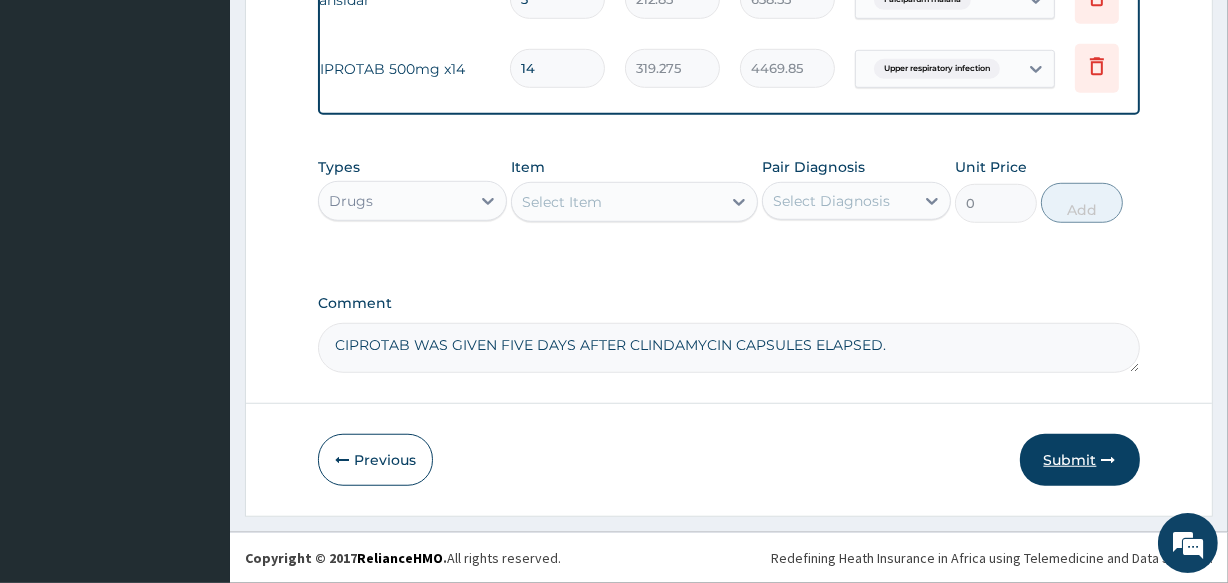 click on "Submit" at bounding box center [1080, 460] 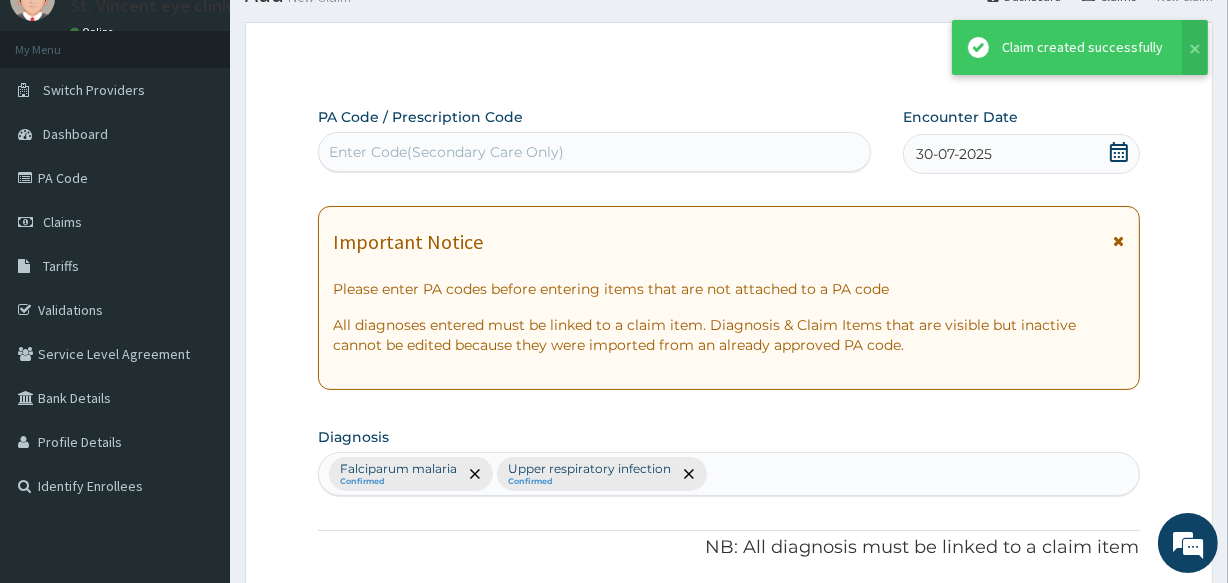 scroll, scrollTop: 1294, scrollLeft: 0, axis: vertical 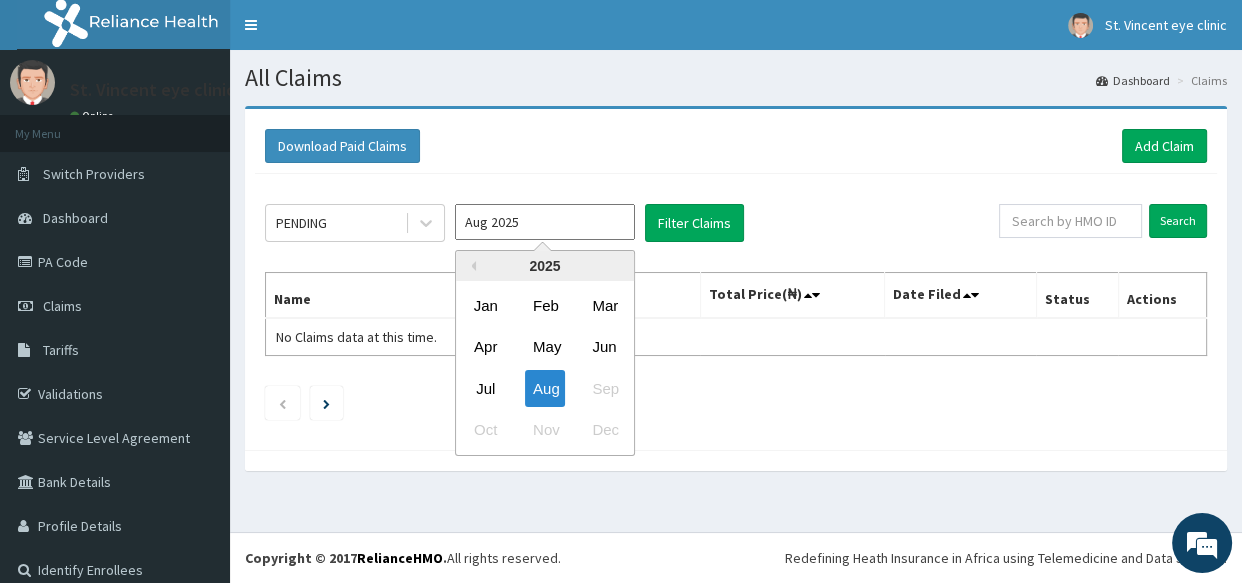 click on "Aug 2025" at bounding box center [545, 222] 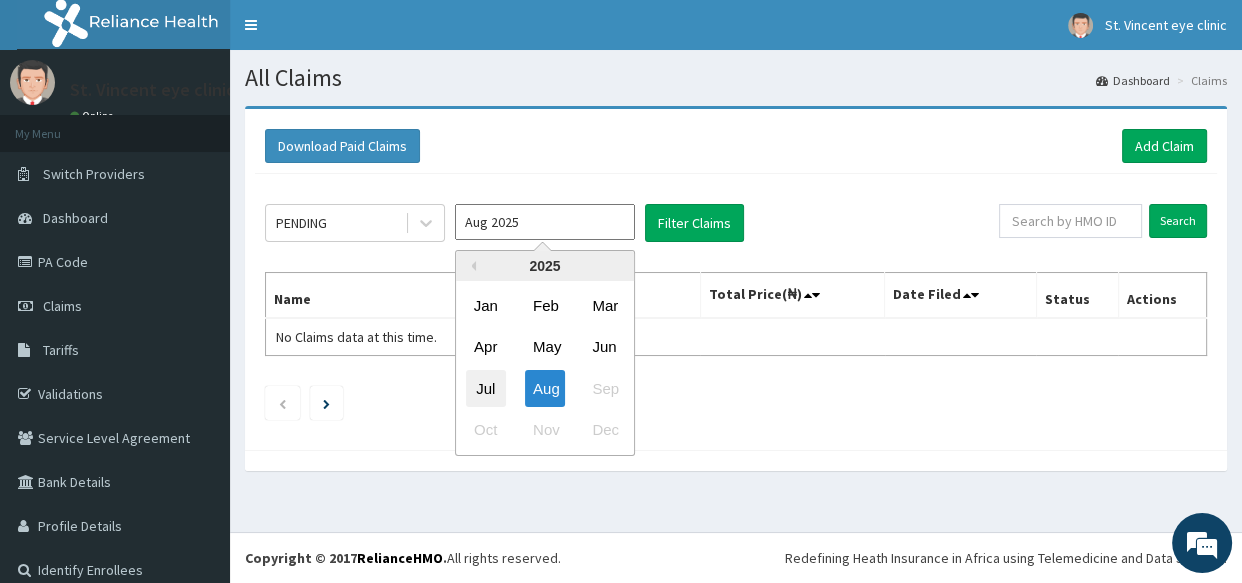 click on "Jul" at bounding box center (486, 388) 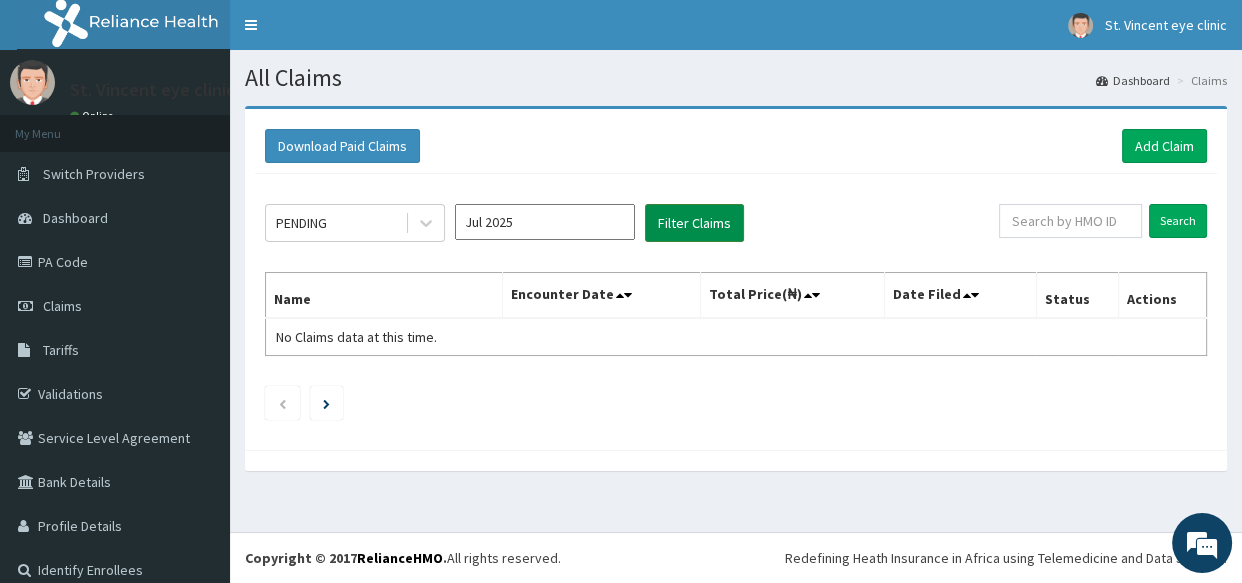 click on "Filter Claims" at bounding box center [694, 223] 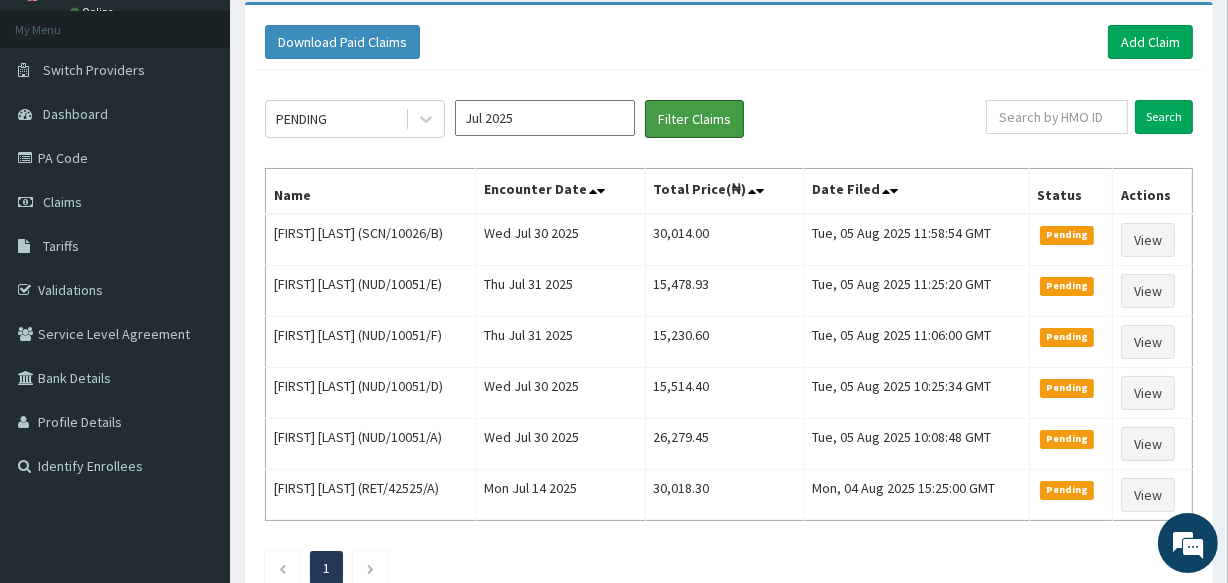 scroll, scrollTop: 120, scrollLeft: 0, axis: vertical 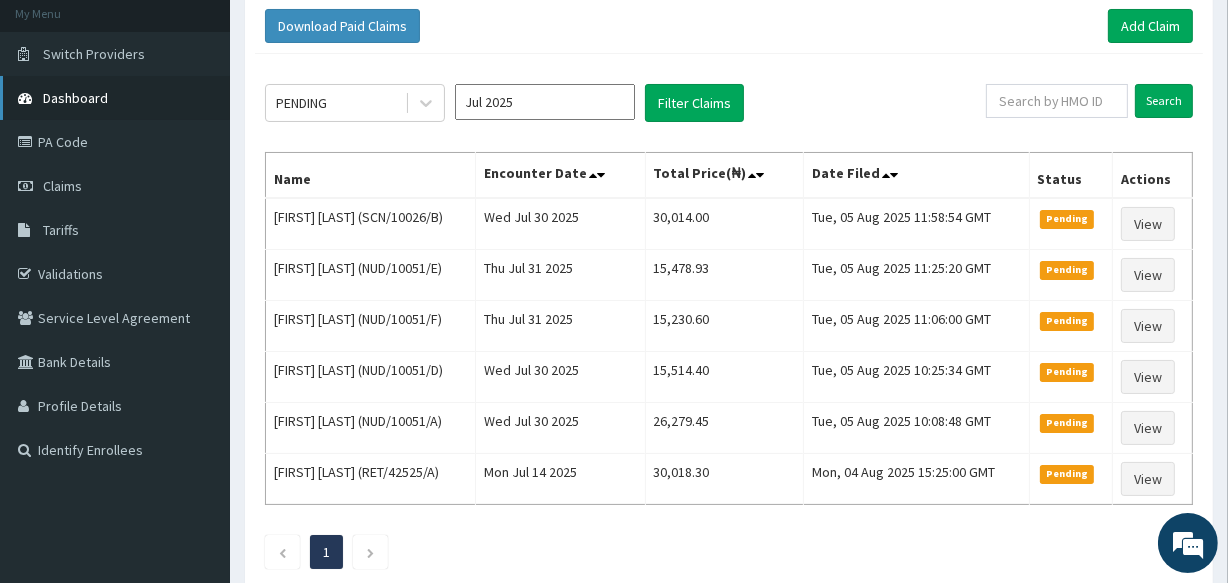 click on "Dashboard" at bounding box center [75, 98] 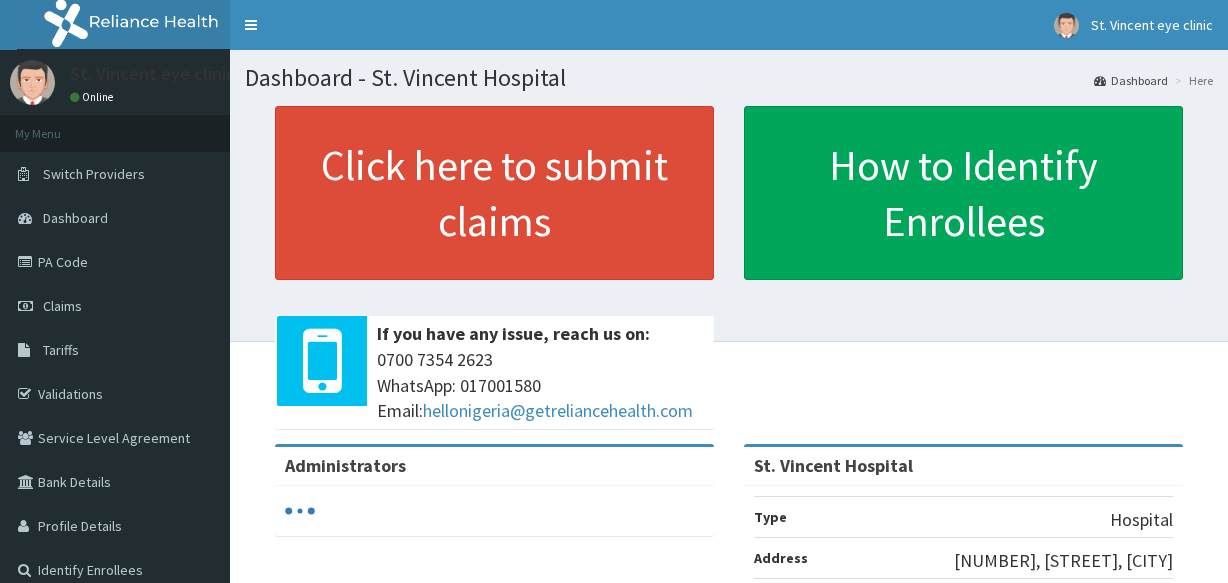 scroll, scrollTop: 0, scrollLeft: 0, axis: both 